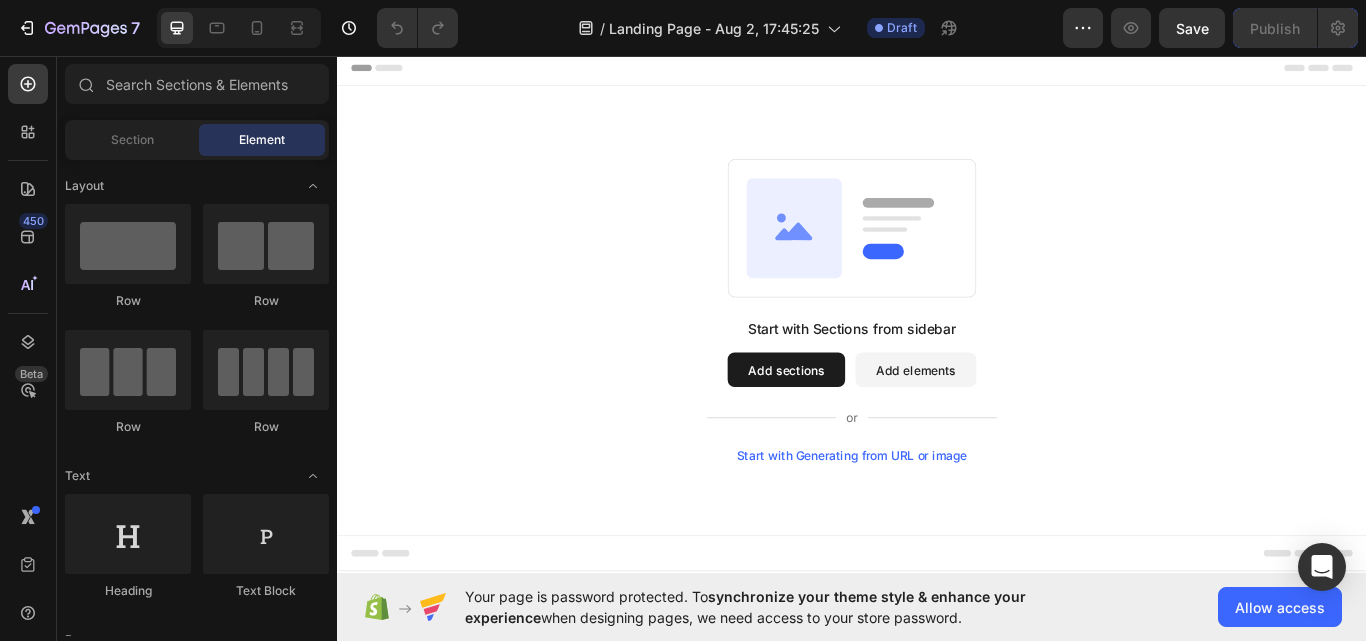 scroll, scrollTop: 0, scrollLeft: 0, axis: both 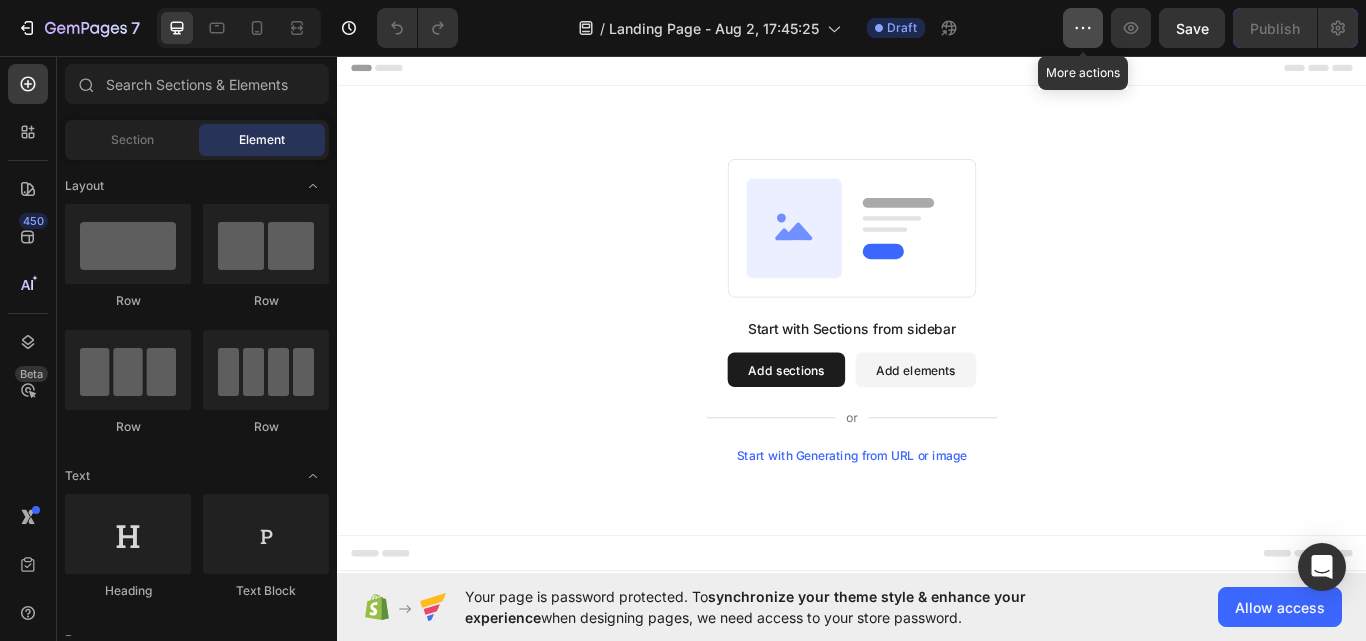 click 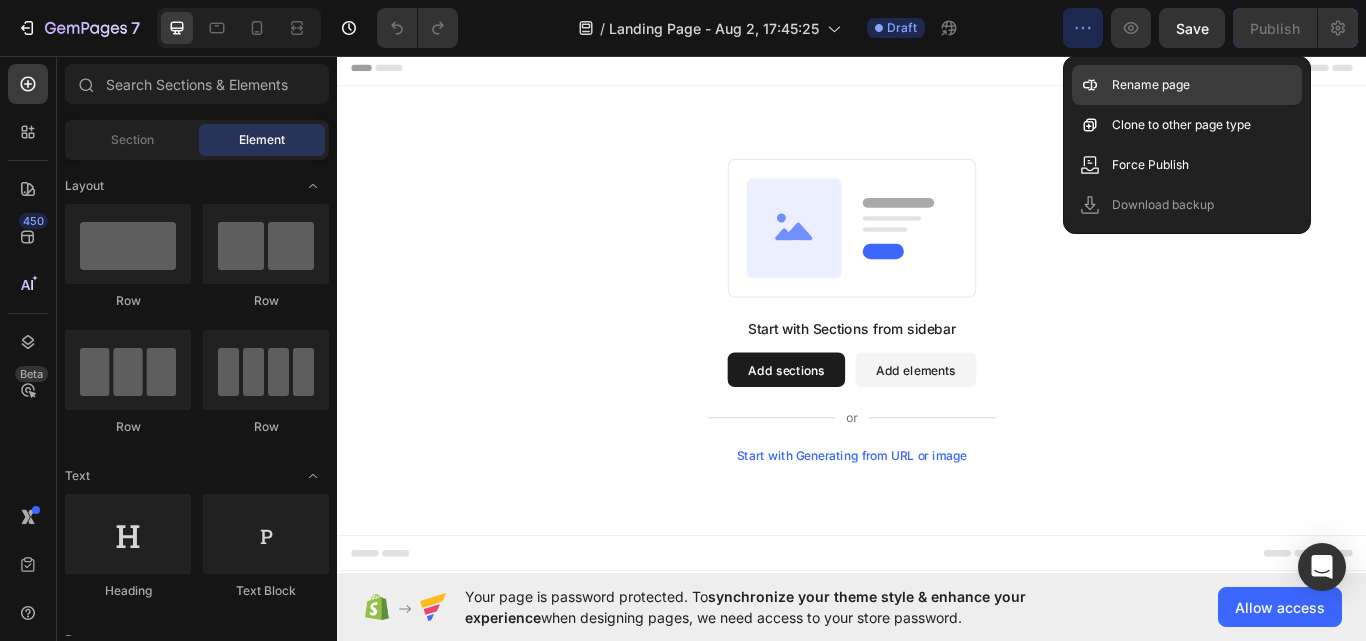 click on "Rename page" 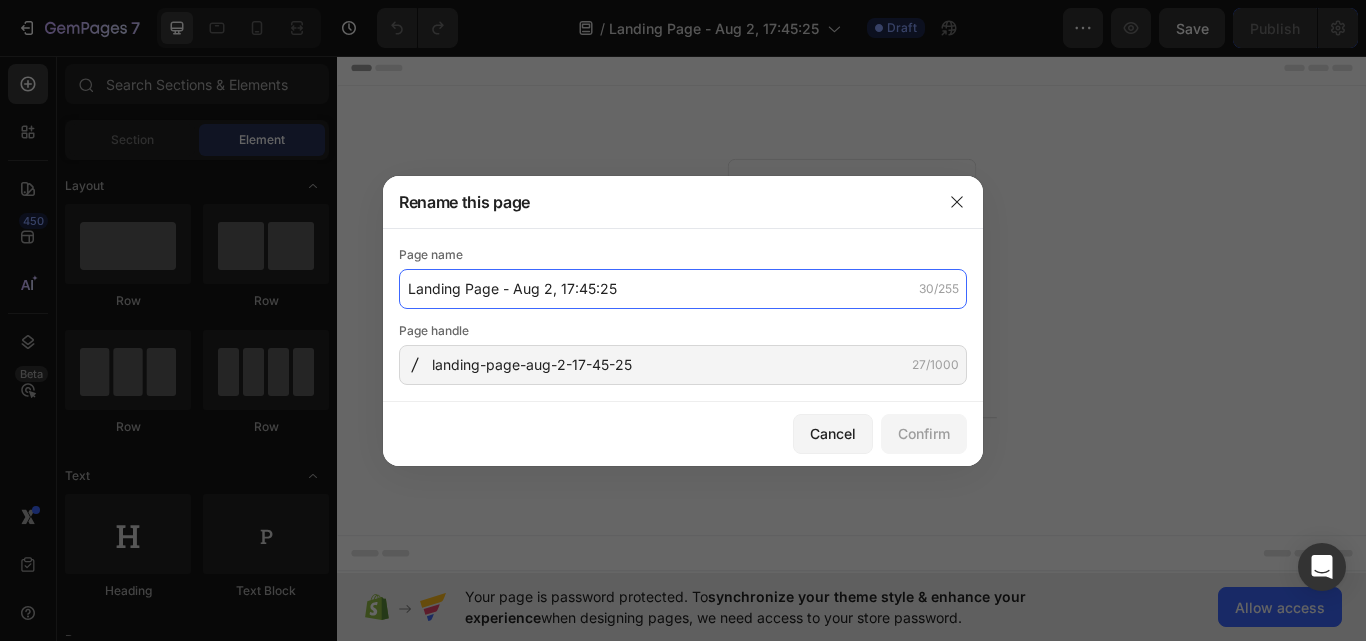 click on "Landing Page - Aug 2, 17:45:25" 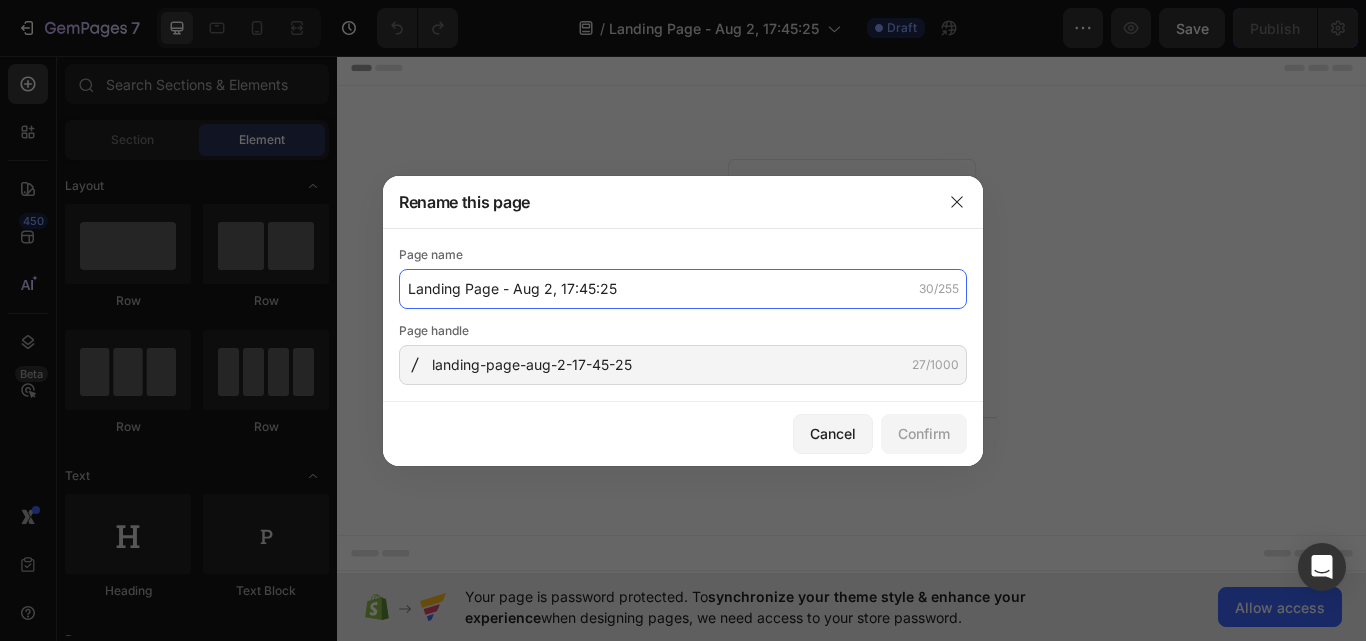 paste on "Needle-Free Serum™" 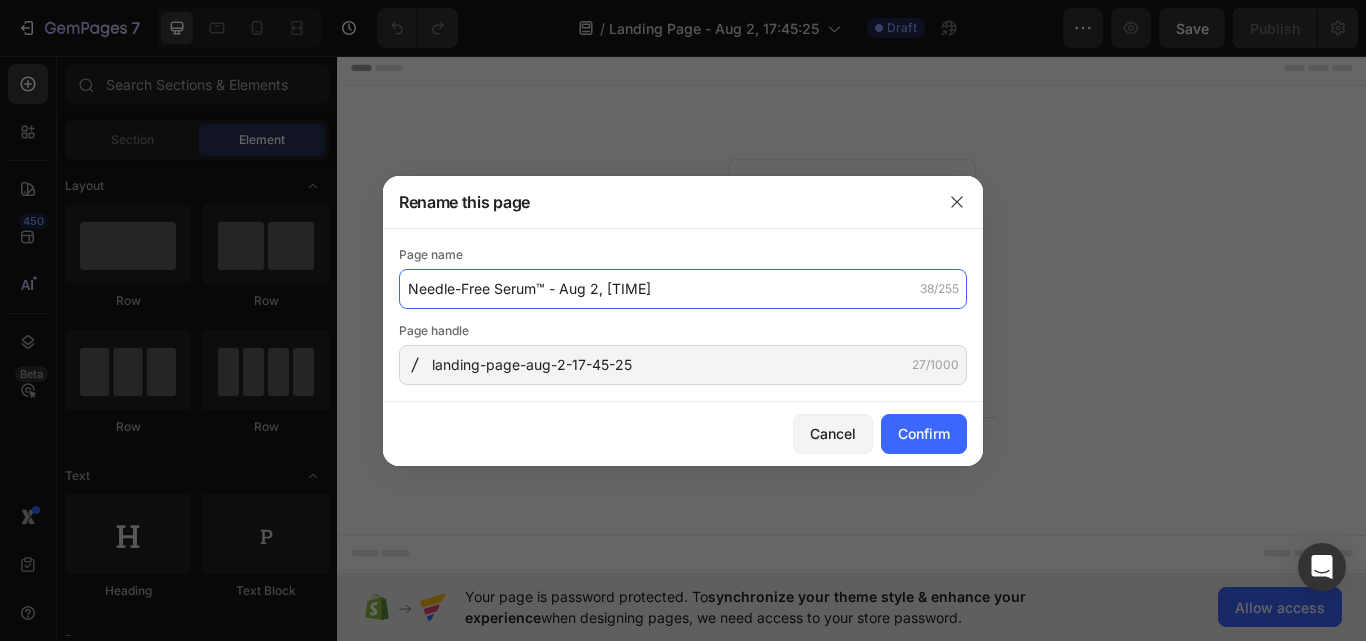 click on "Needle-Free Serum™ - Aug 2, [TIME]" 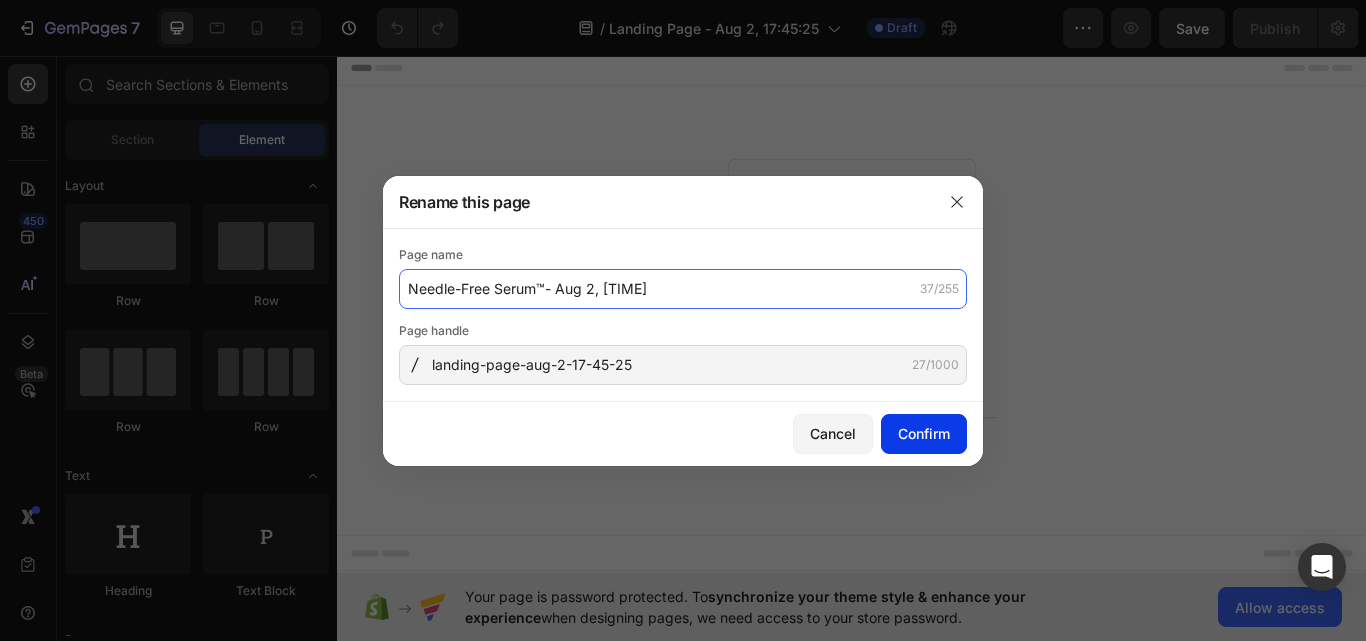 type on "Needle-Free Serum™- Aug 2, [TIME]" 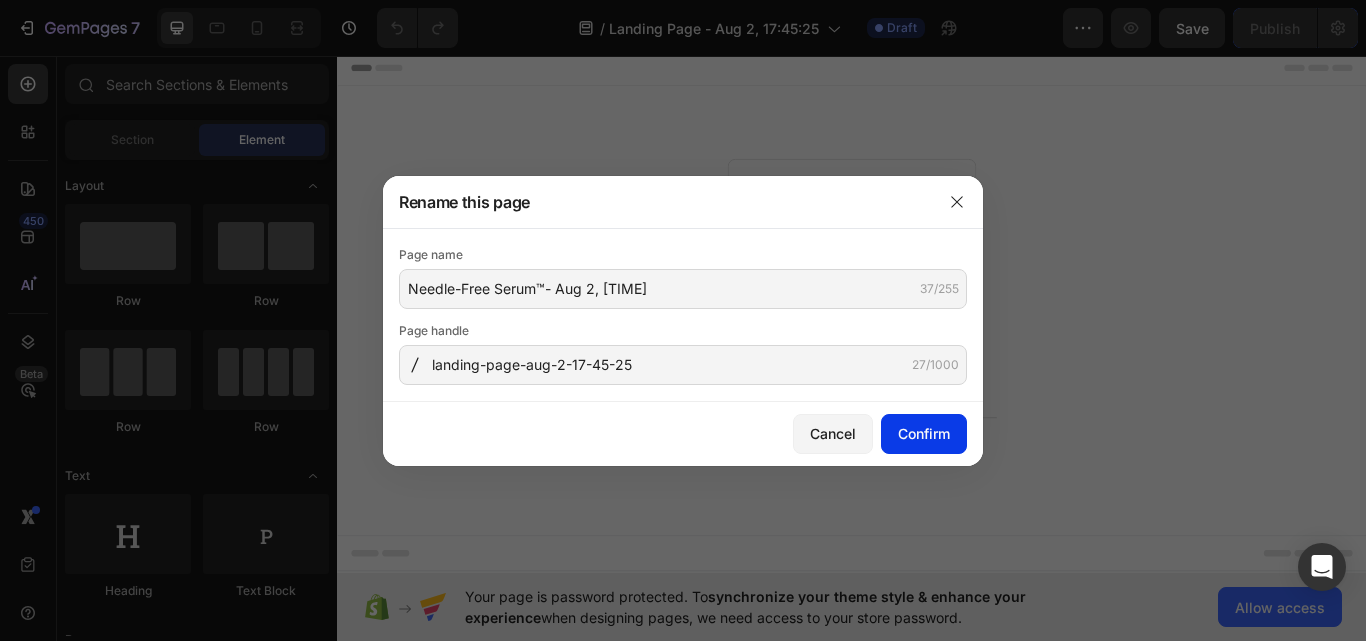 click on "Confirm" at bounding box center [924, 433] 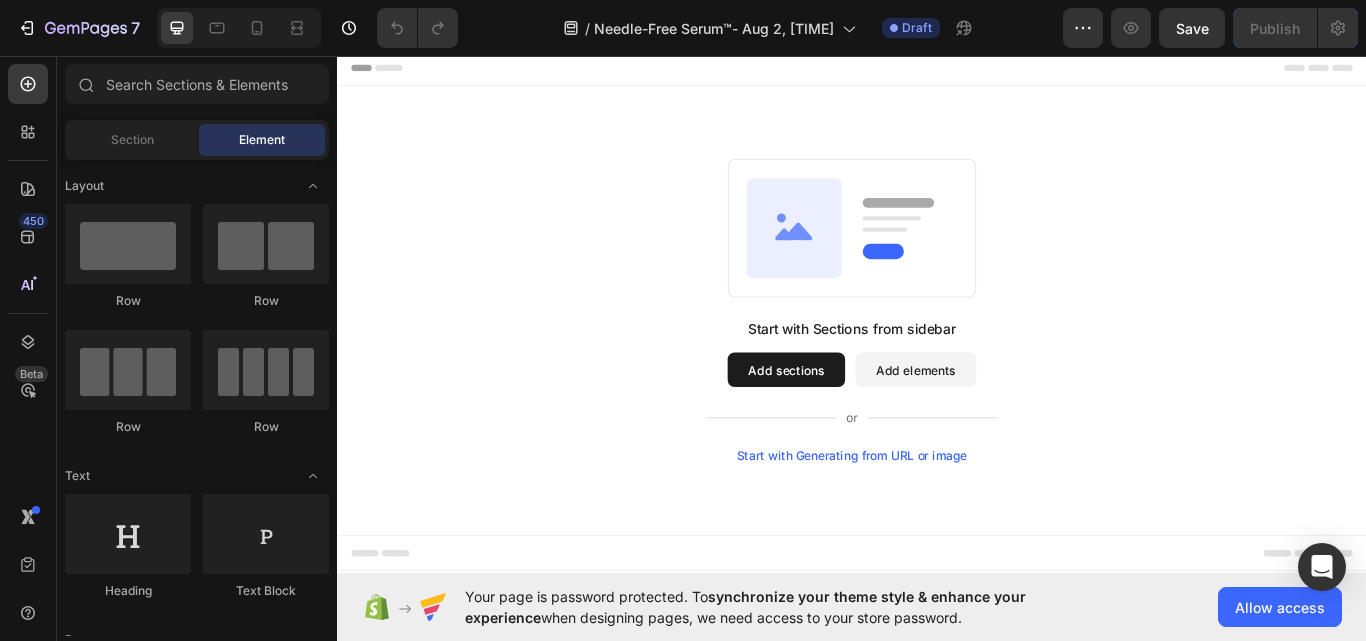 click on "Add sections" at bounding box center [860, 423] 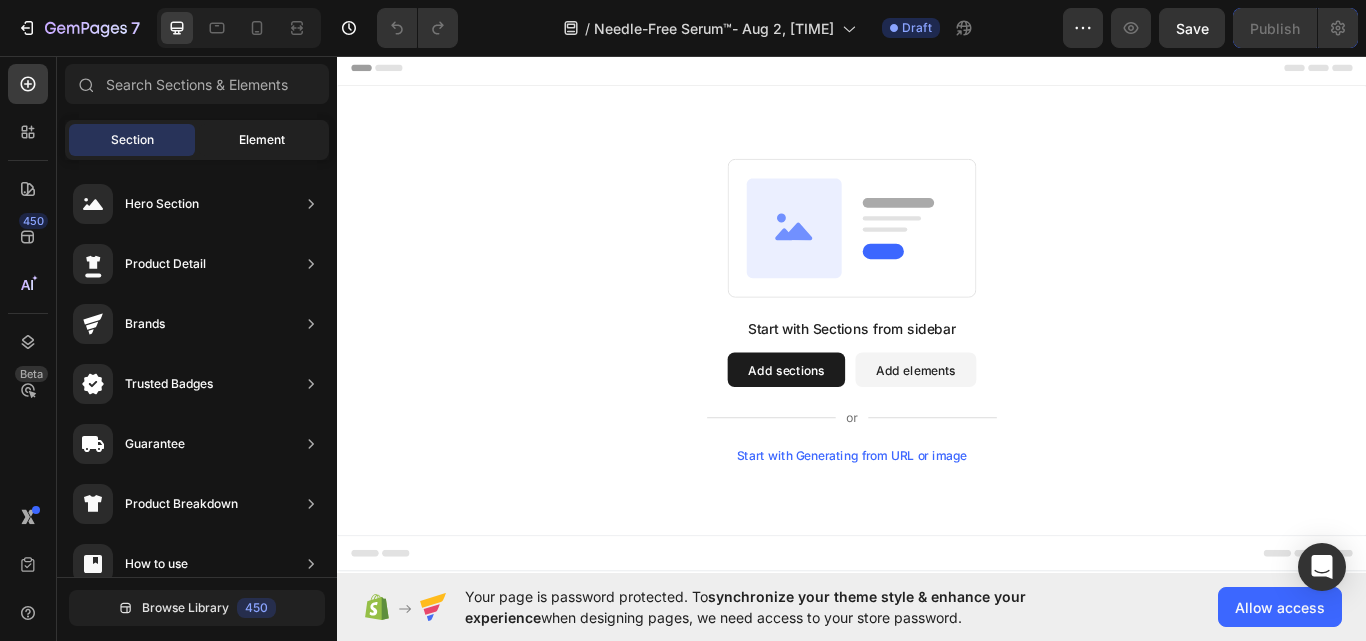 click on "Element" 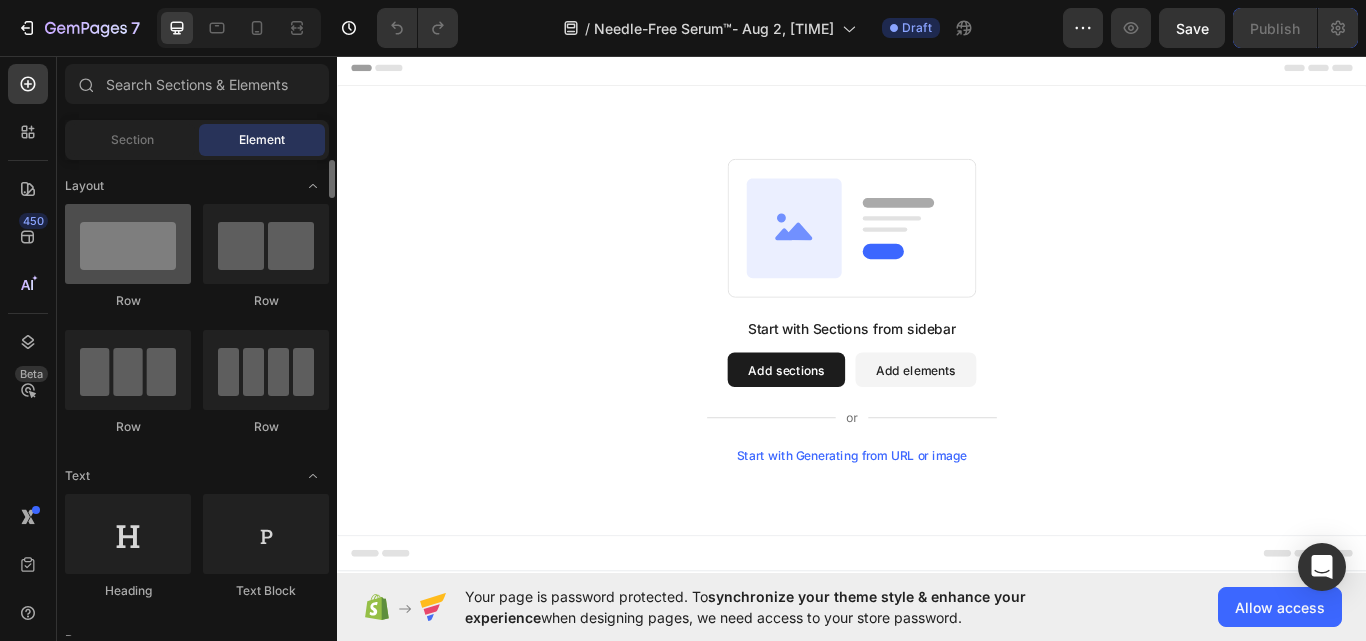 click at bounding box center [128, 244] 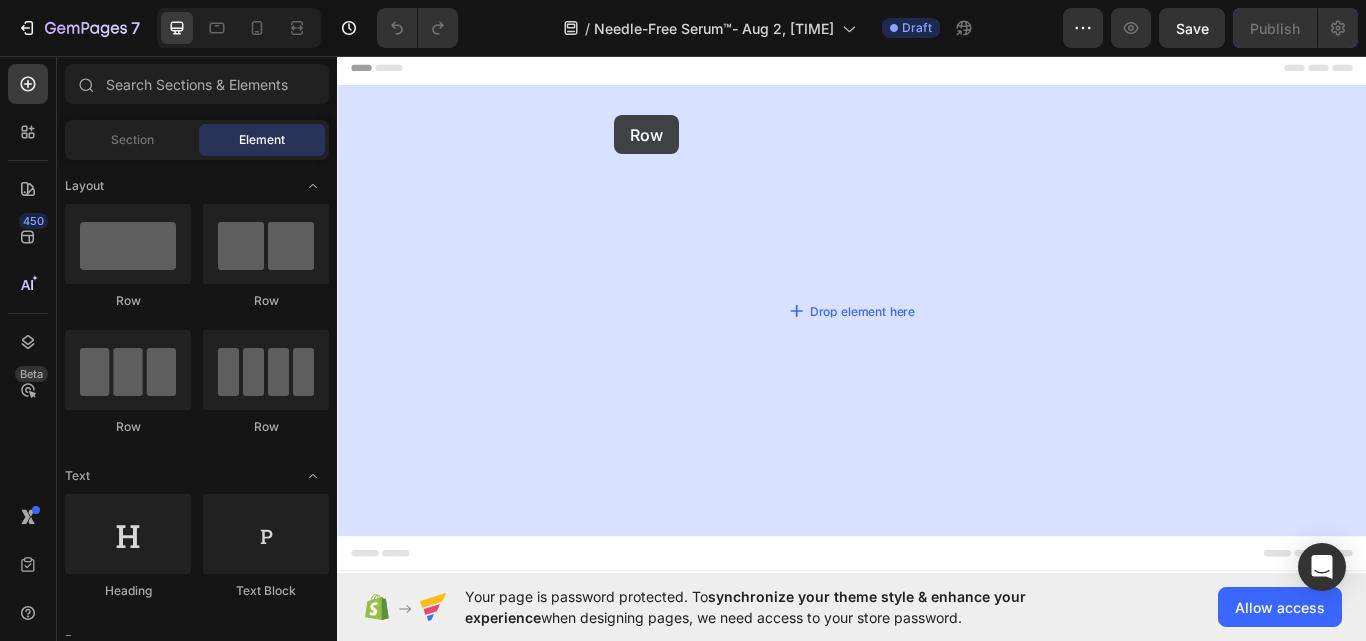 drag, startPoint x: 460, startPoint y: 307, endPoint x: 660, endPoint y: 126, distance: 269.74246 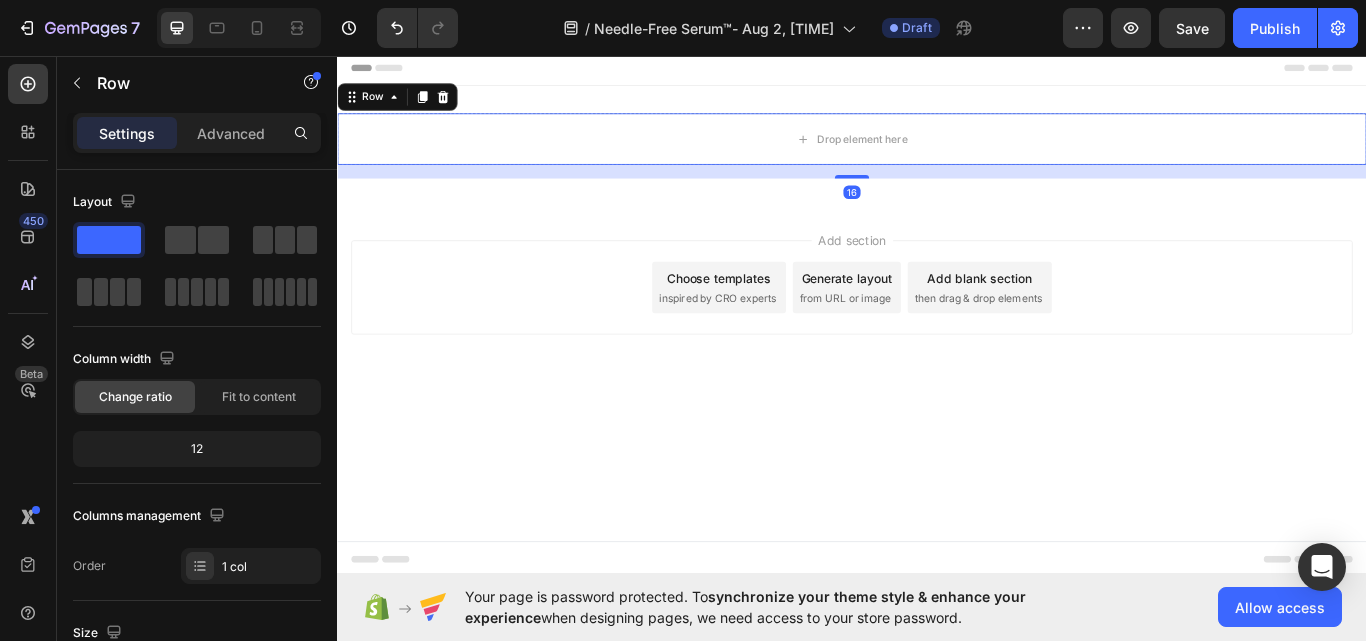 click on "Header" at bounding box center (937, 71) 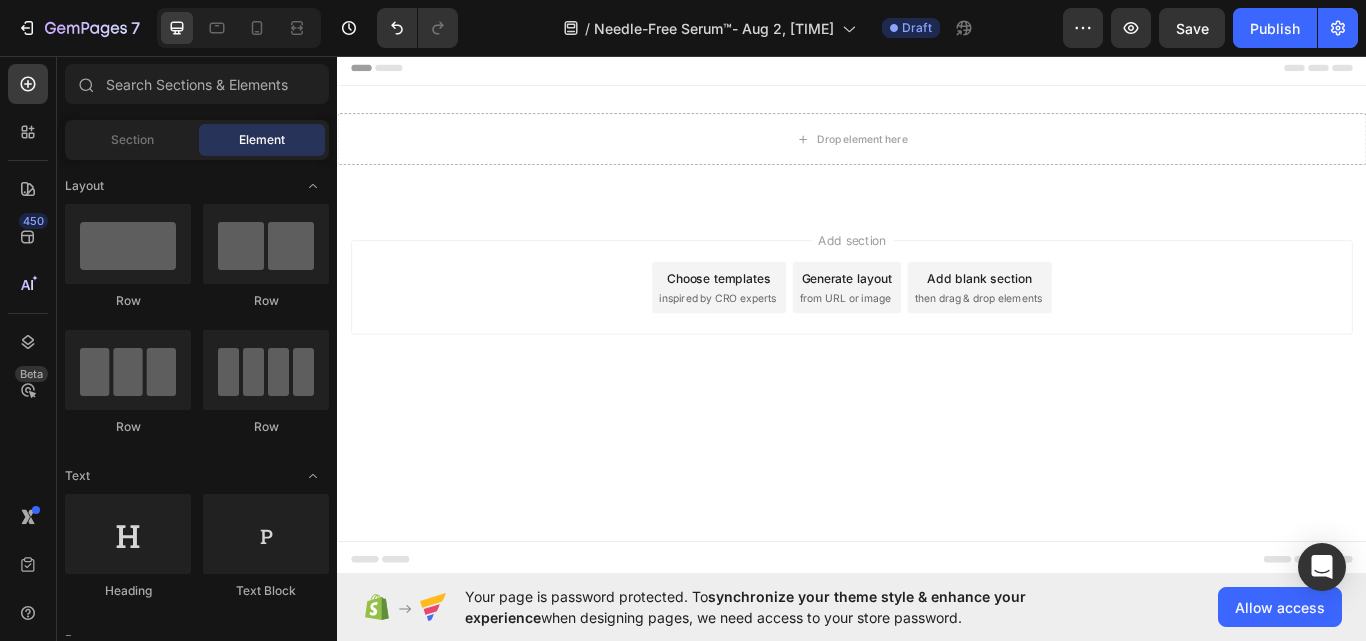 click on "Header" at bounding box center (383, 71) 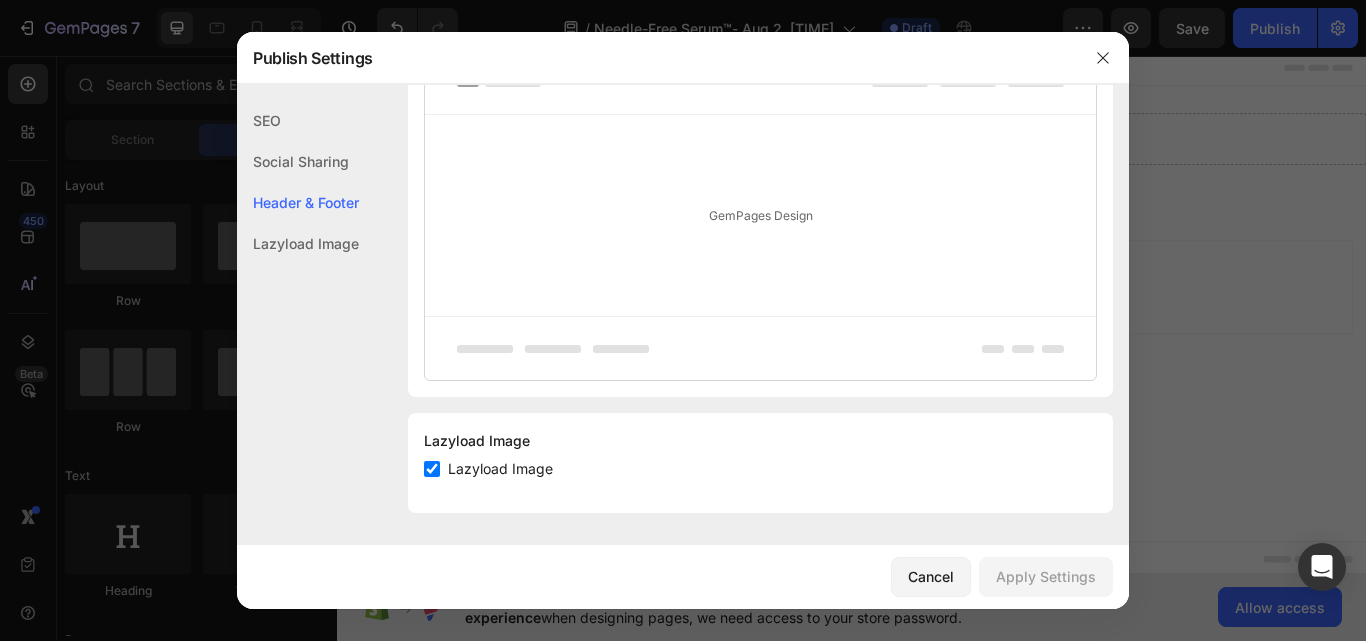 scroll, scrollTop: 926, scrollLeft: 0, axis: vertical 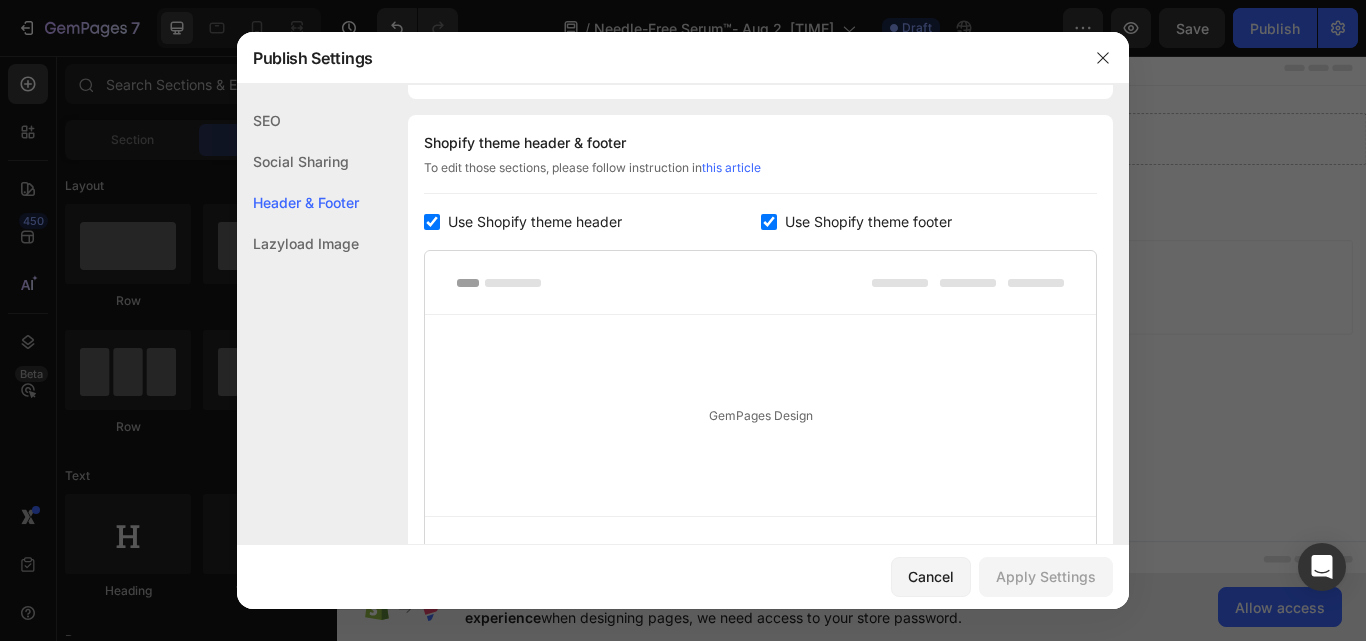 click on "Use Shopify theme header" at bounding box center [535, 222] 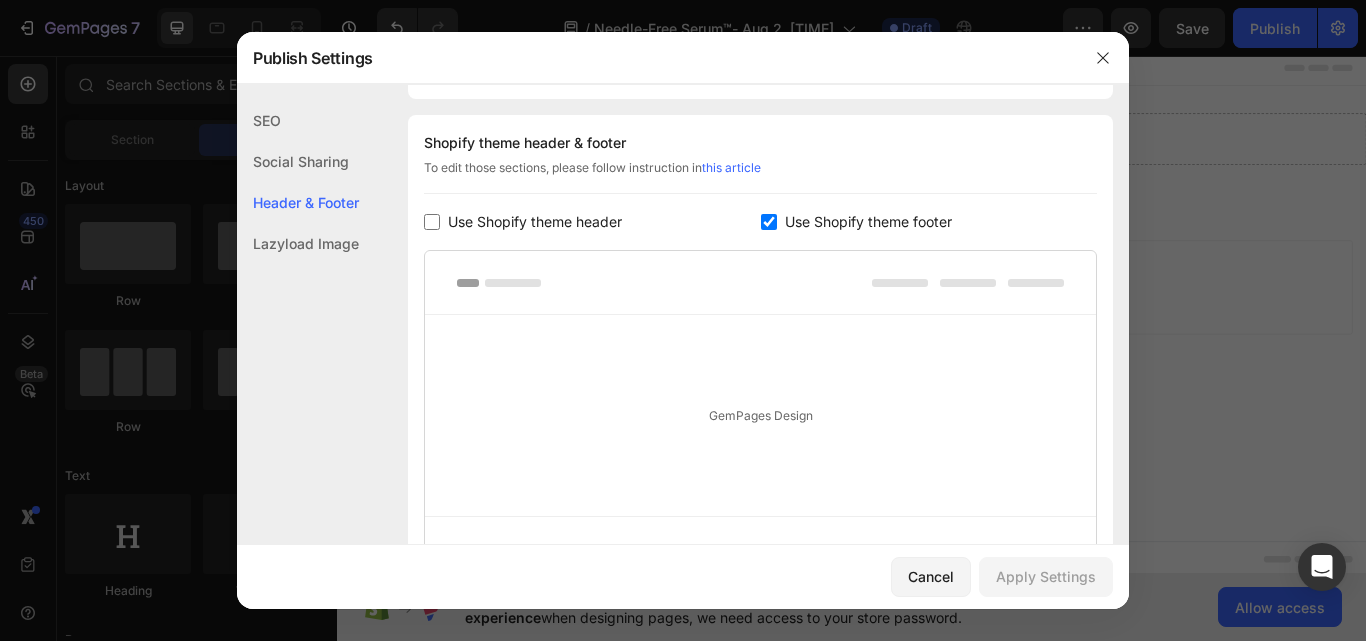 checkbox on "false" 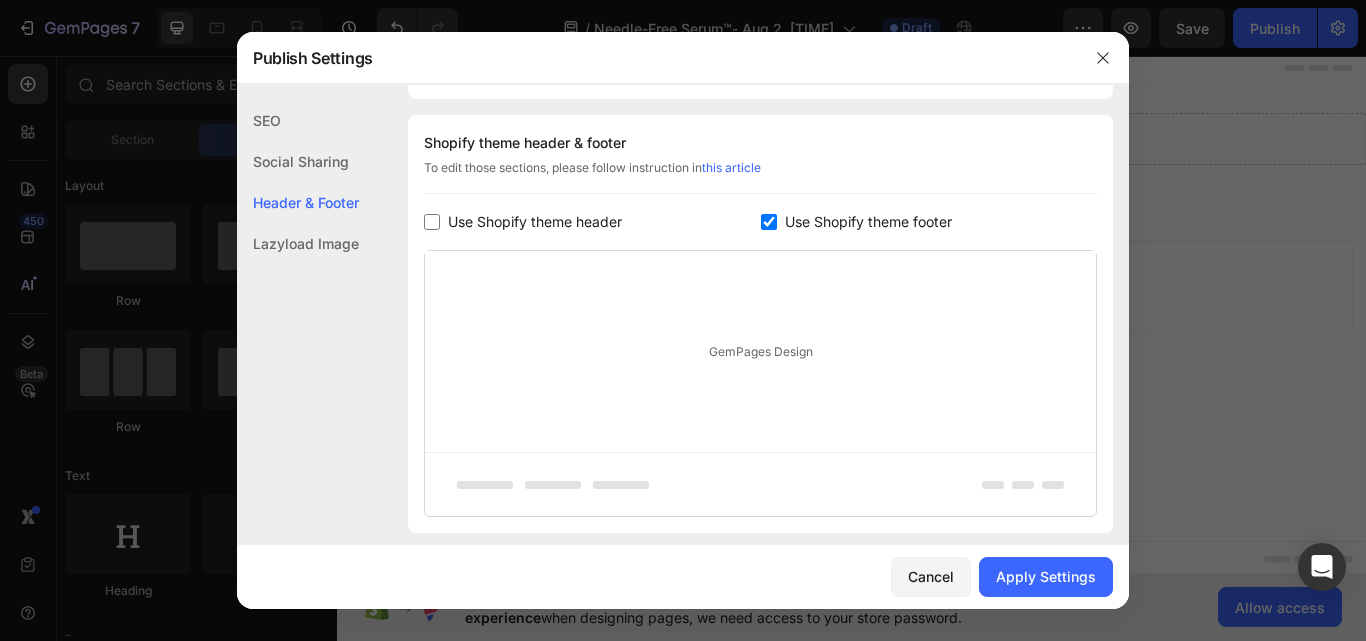 click on "Use Shopify theme footer" at bounding box center (868, 222) 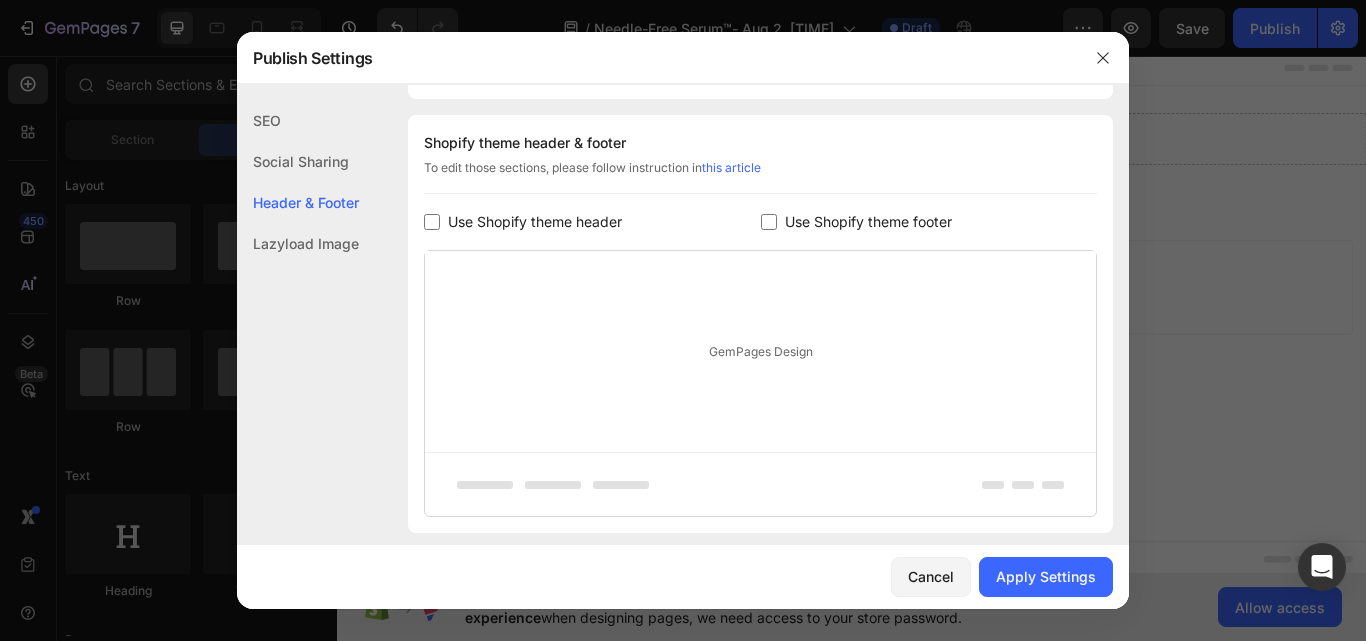 checkbox on "false" 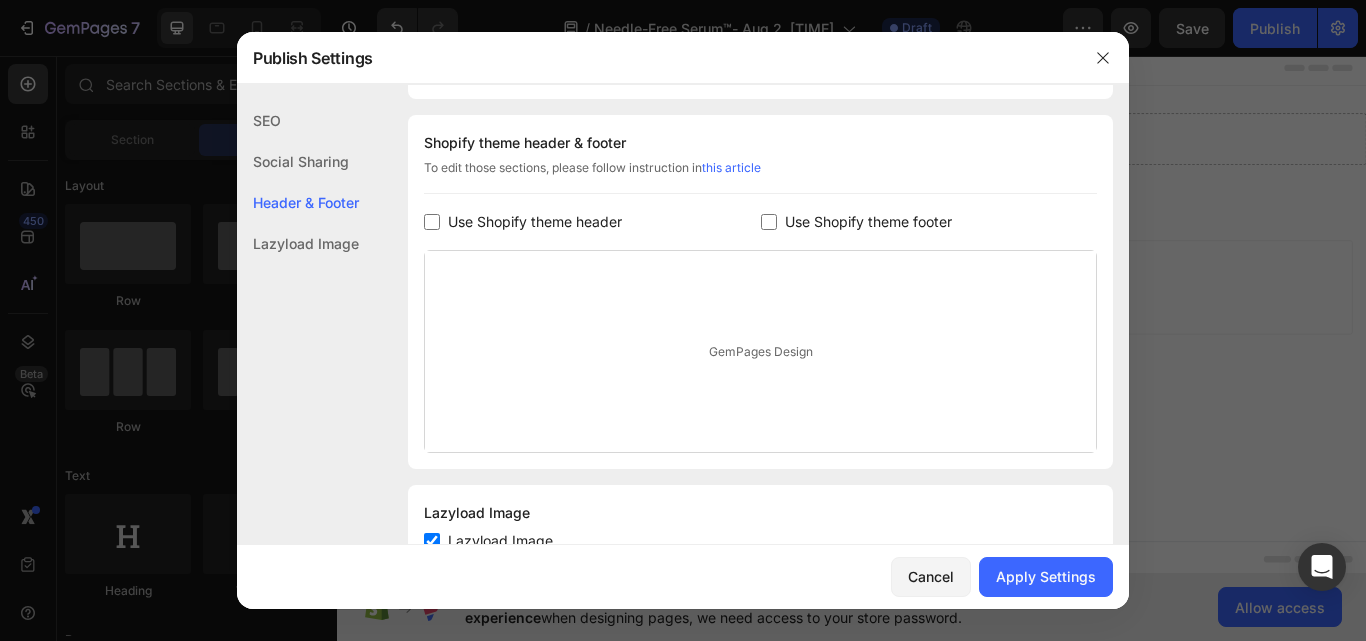 scroll, scrollTop: 998, scrollLeft: 0, axis: vertical 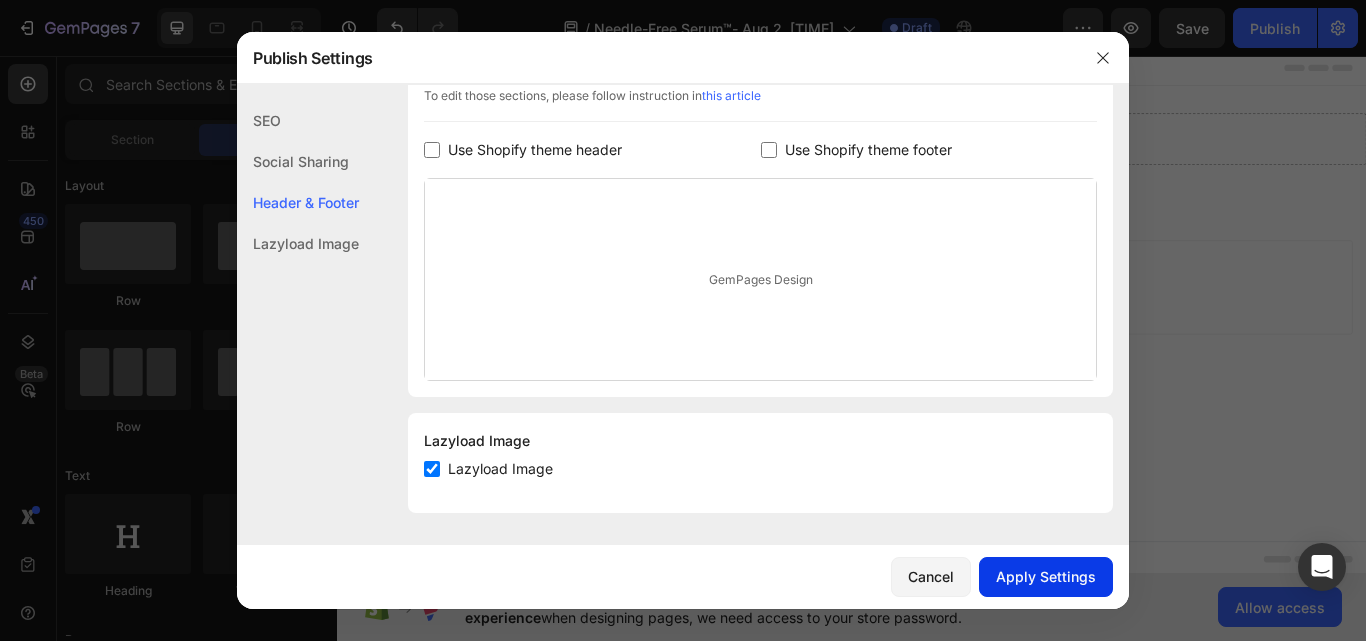 click on "Apply Settings" 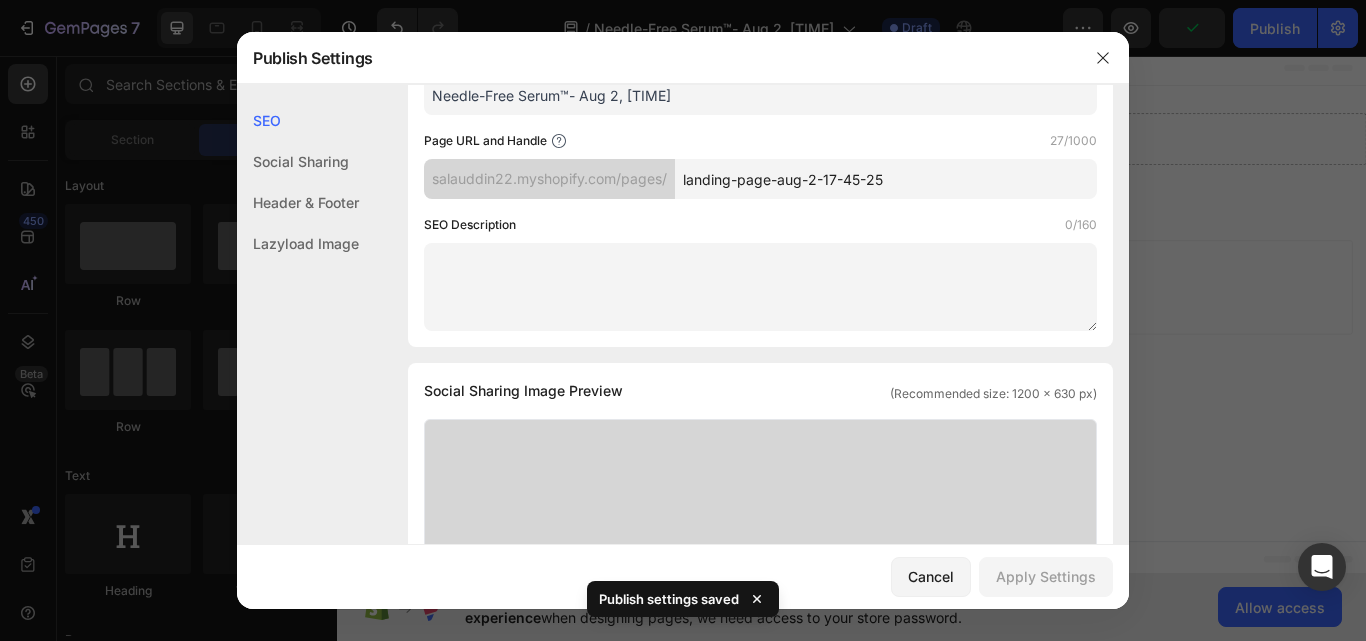scroll, scrollTop: 0, scrollLeft: 0, axis: both 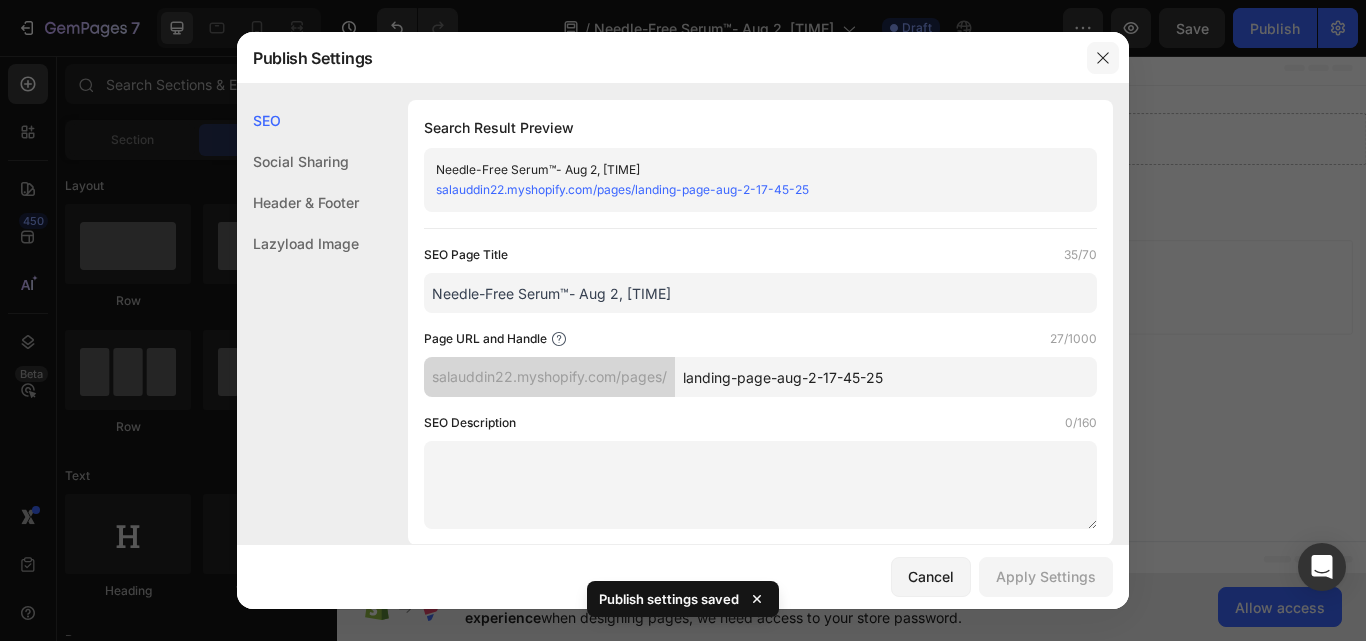 click 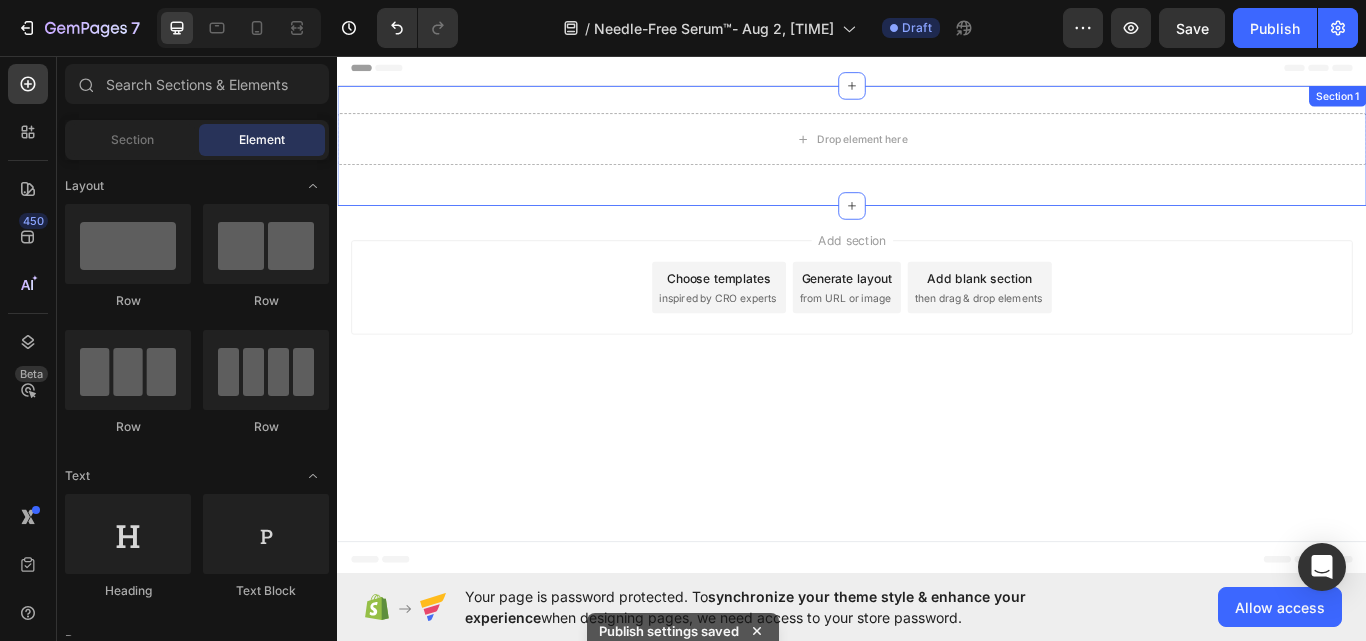 click on "Drop element here Row Section 1" at bounding box center (937, 162) 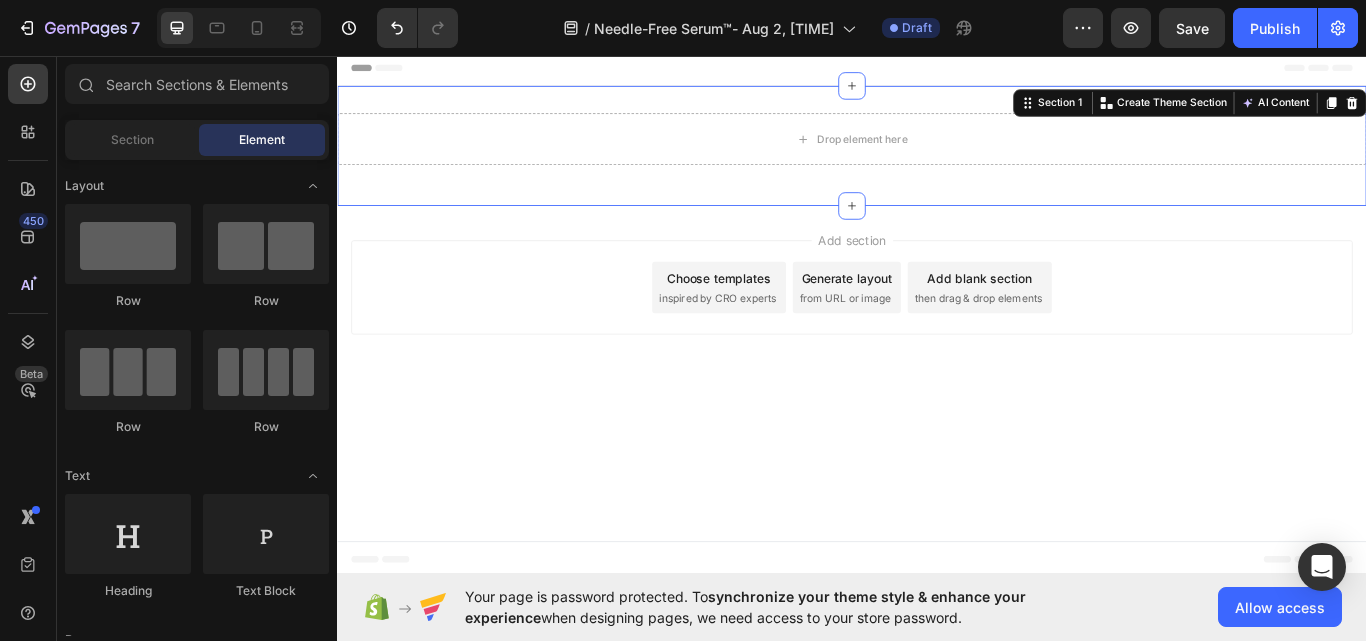 click on "Header" at bounding box center [937, 71] 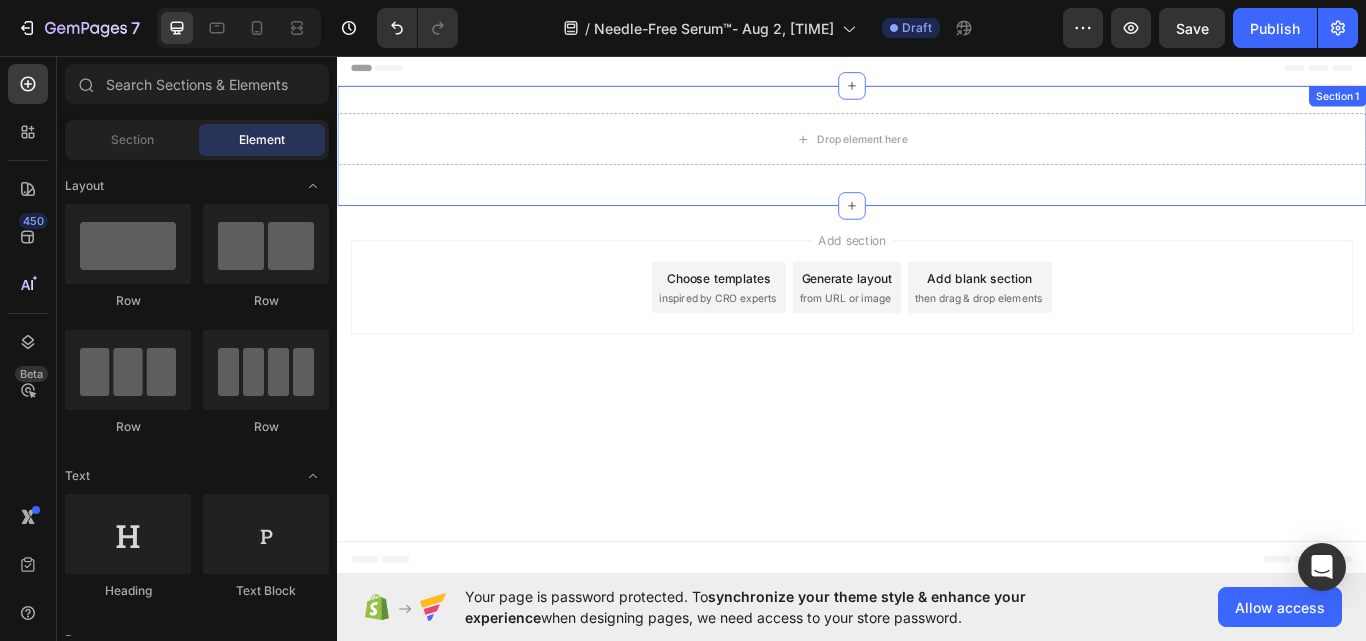 click on "Drop element here Row Section 1" at bounding box center [937, 162] 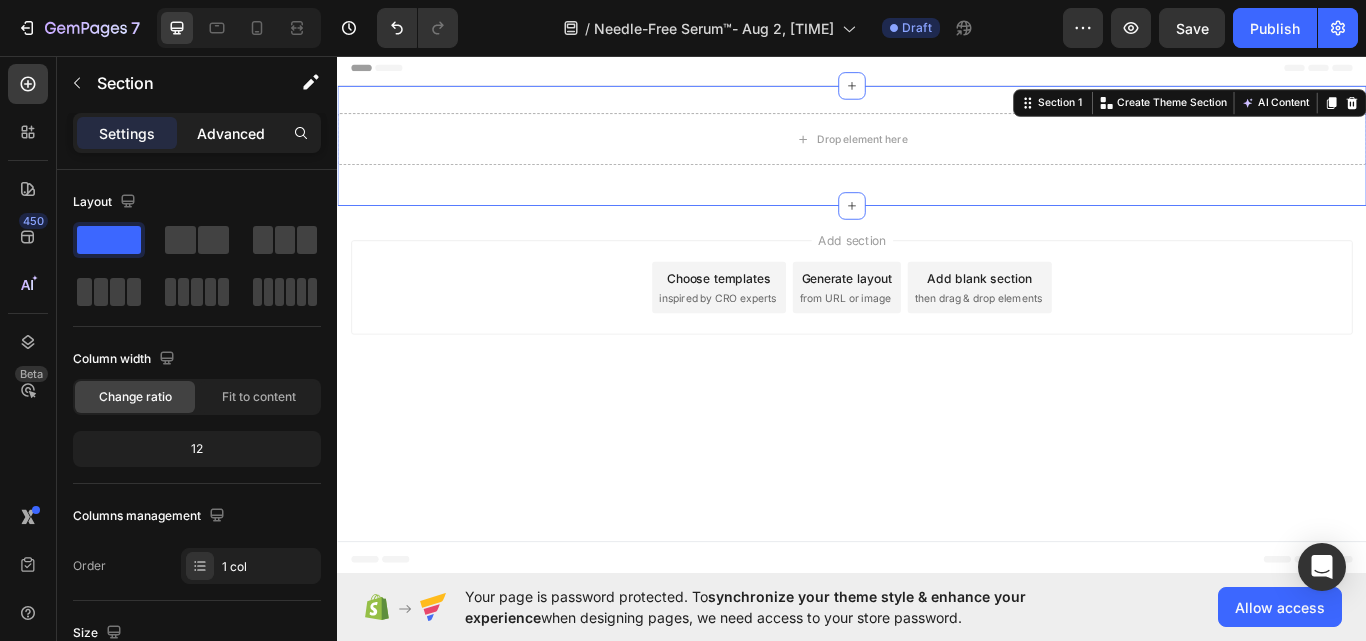 click on "Advanced" at bounding box center (231, 133) 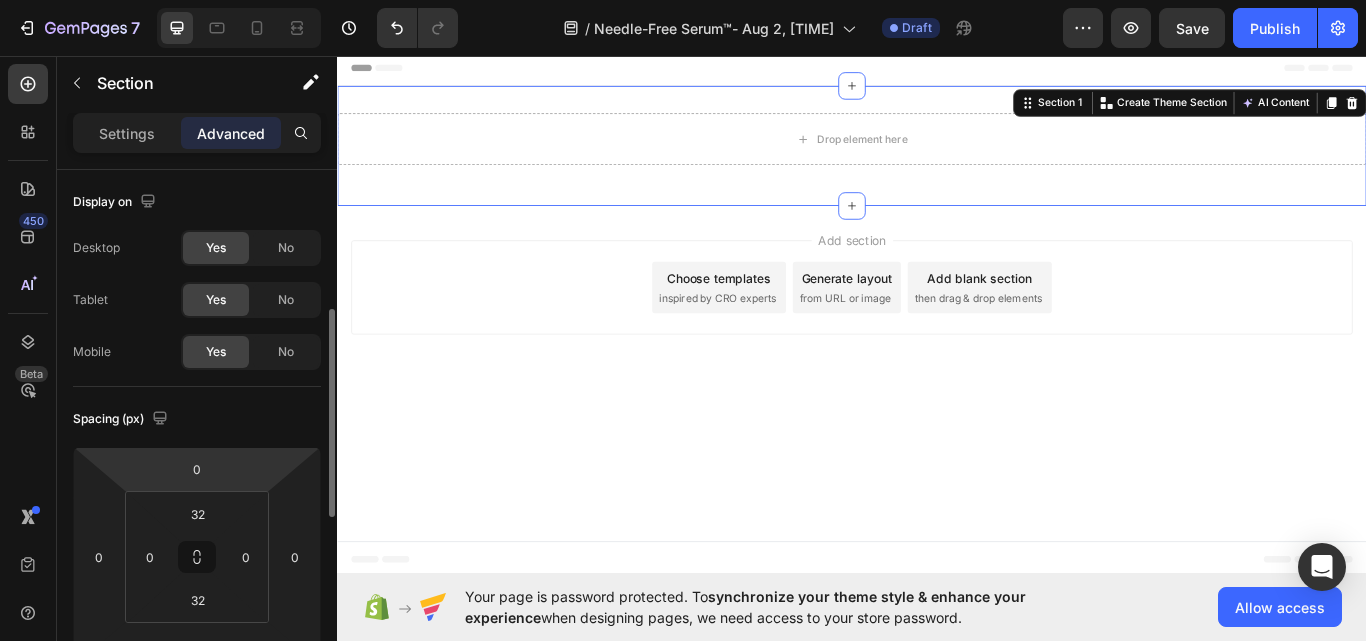 scroll, scrollTop: 100, scrollLeft: 0, axis: vertical 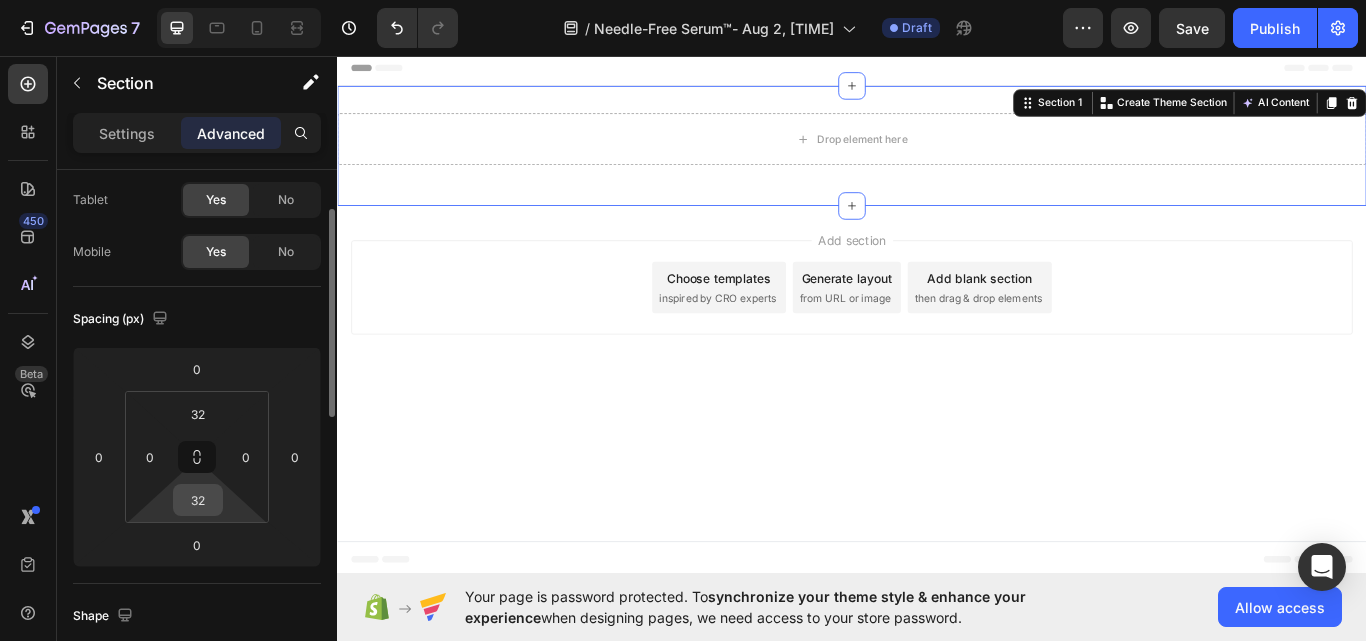 click on "32" at bounding box center [198, 500] 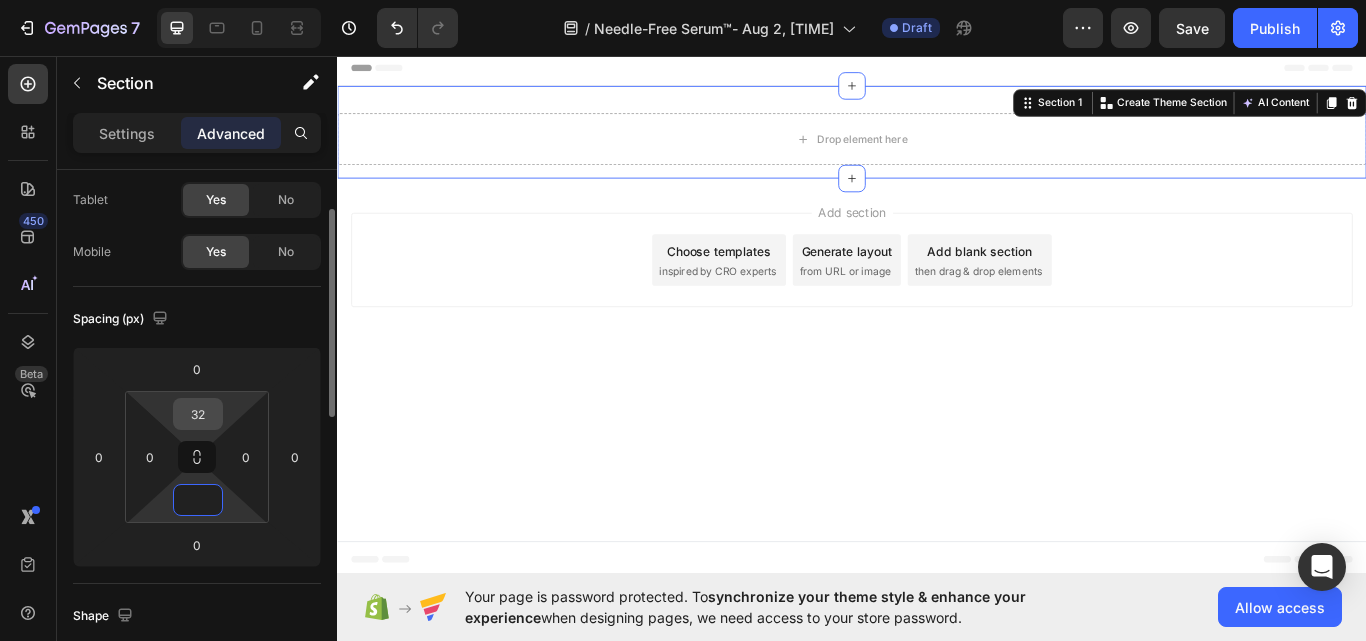 type on "0" 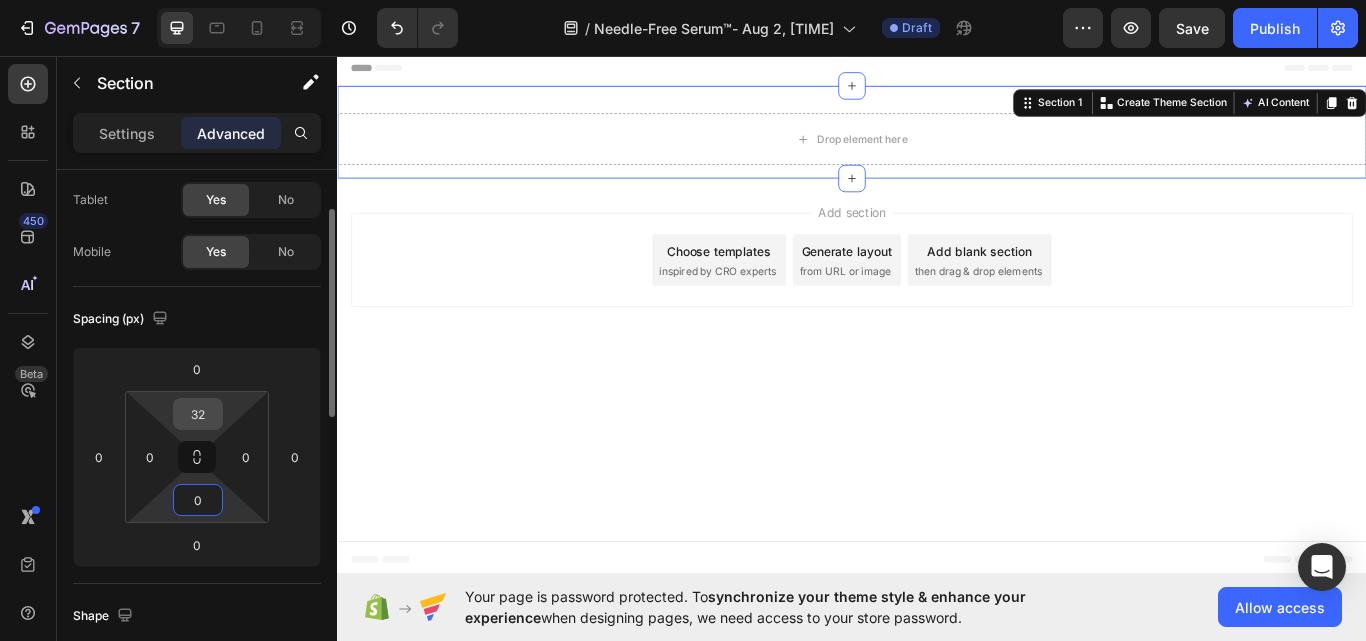 click on "32" at bounding box center [198, 414] 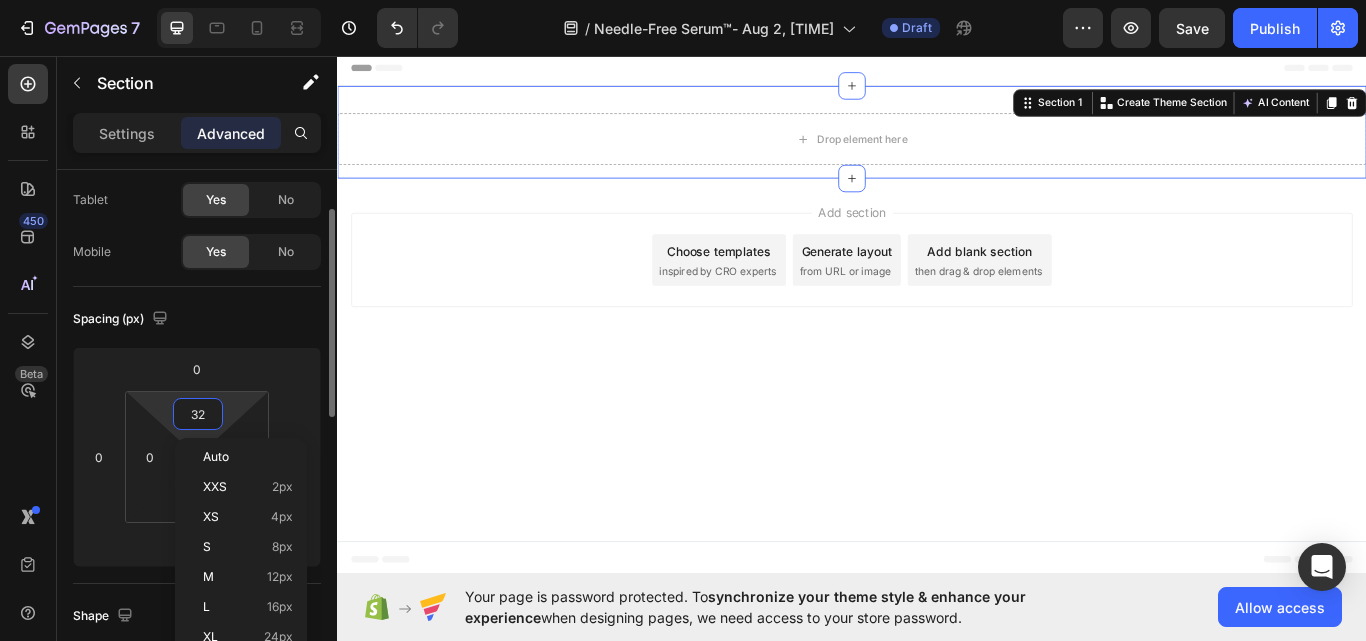 type 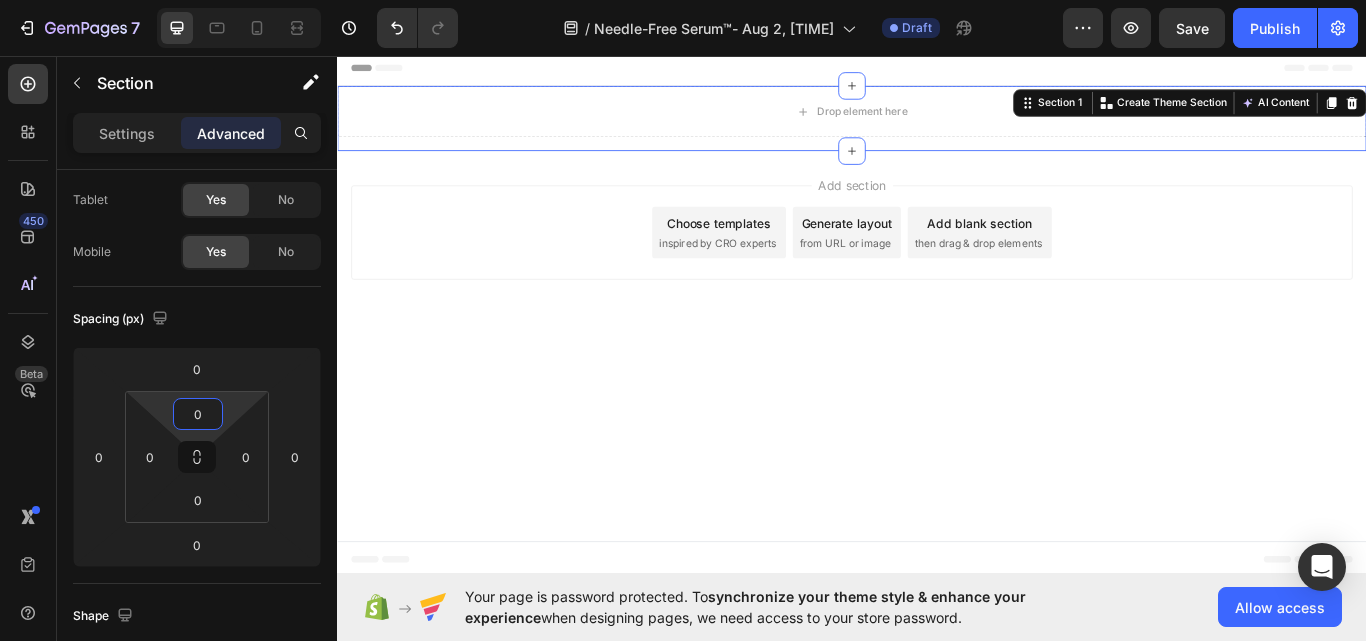 click on "Header" at bounding box center (937, 71) 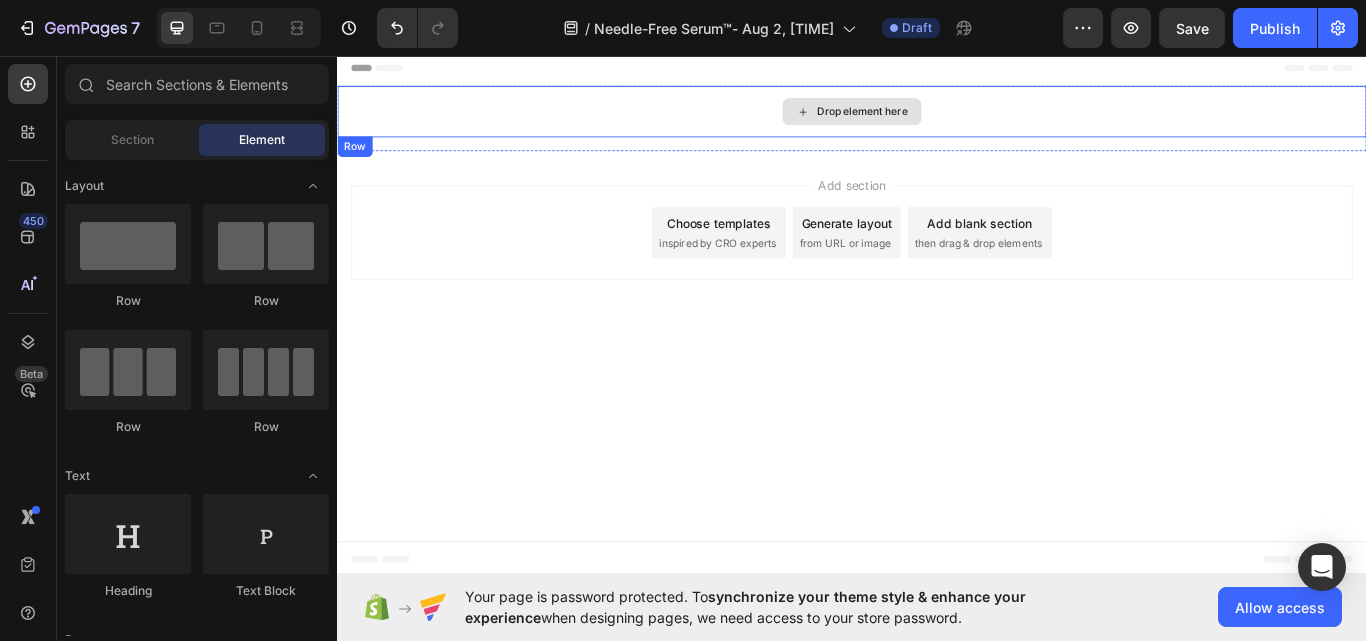 click on "Drop element here" at bounding box center (937, 122) 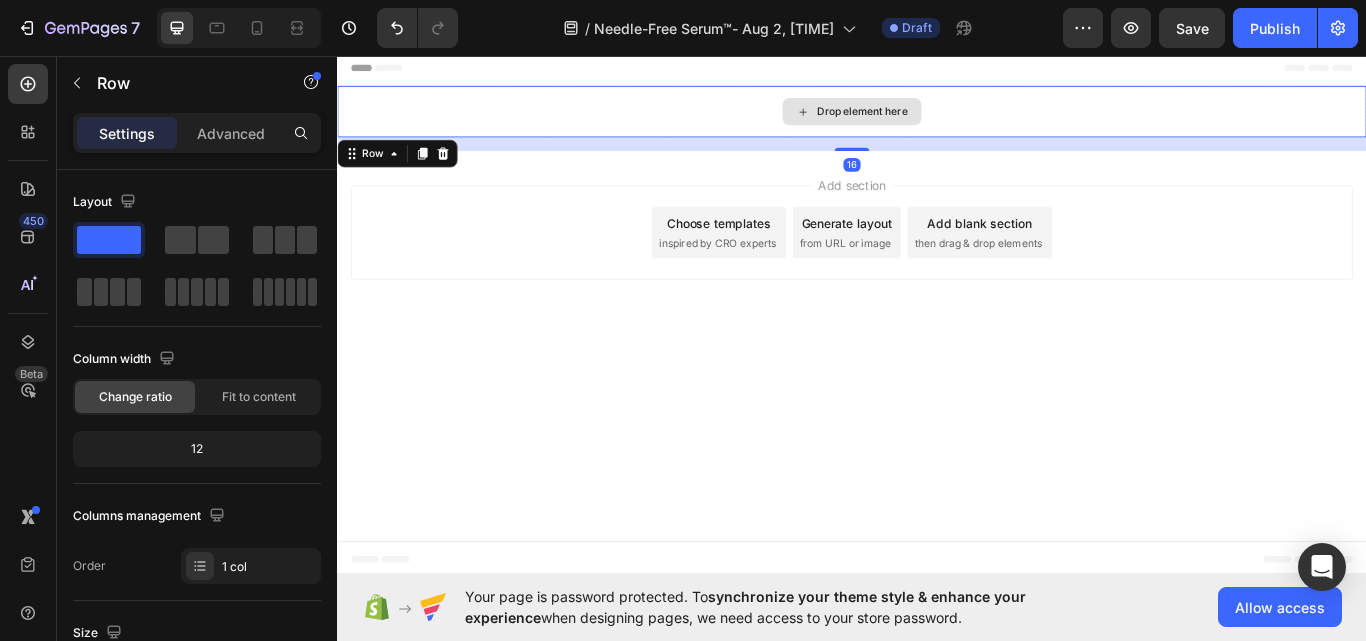 click on "Drop element here" at bounding box center (937, 122) 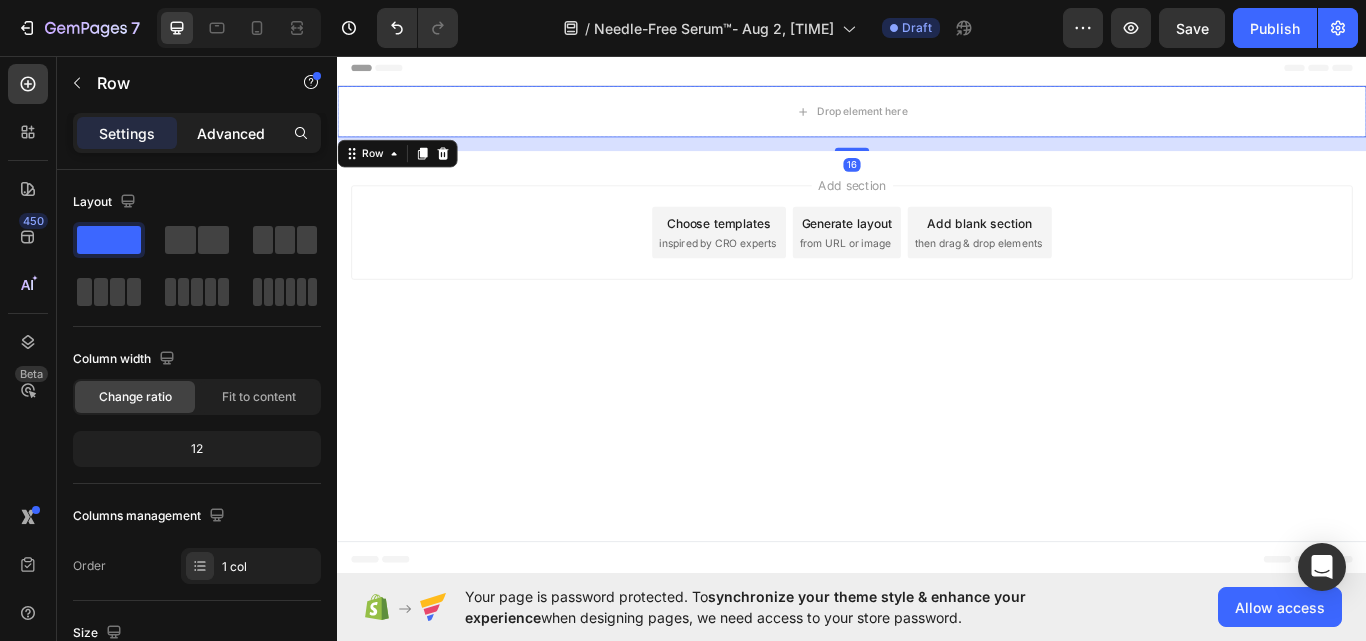 click on "Advanced" 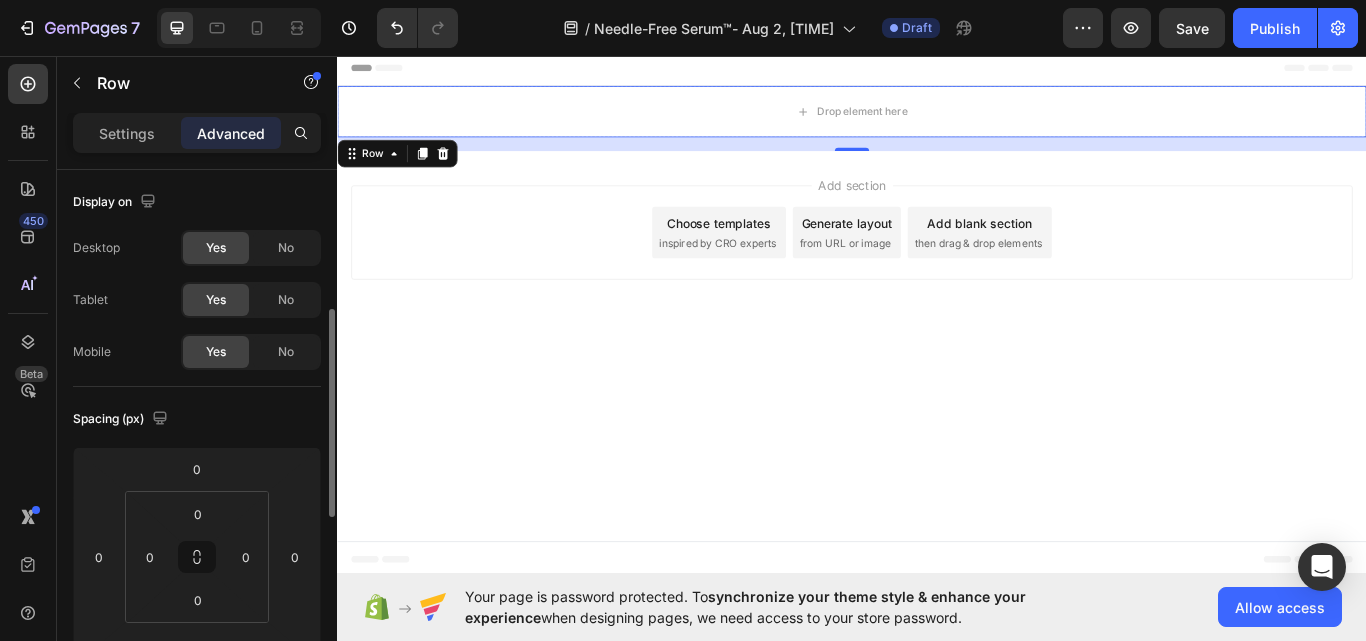 scroll, scrollTop: 200, scrollLeft: 0, axis: vertical 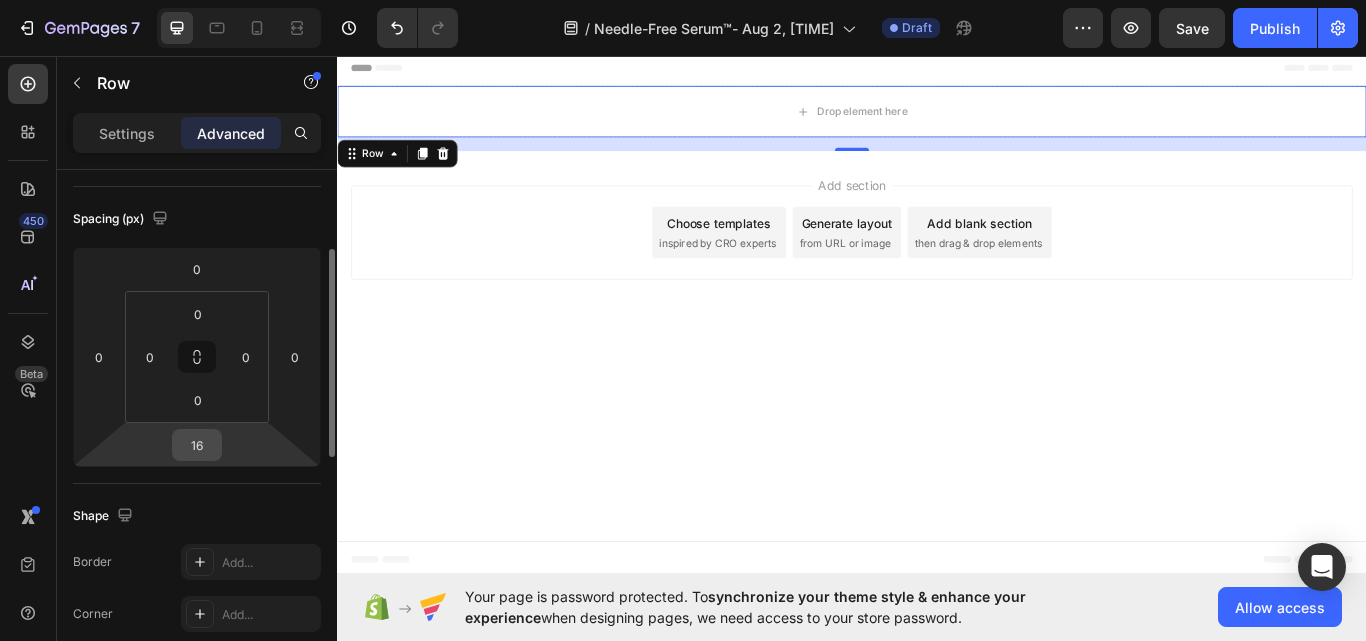 click on "16" at bounding box center (197, 445) 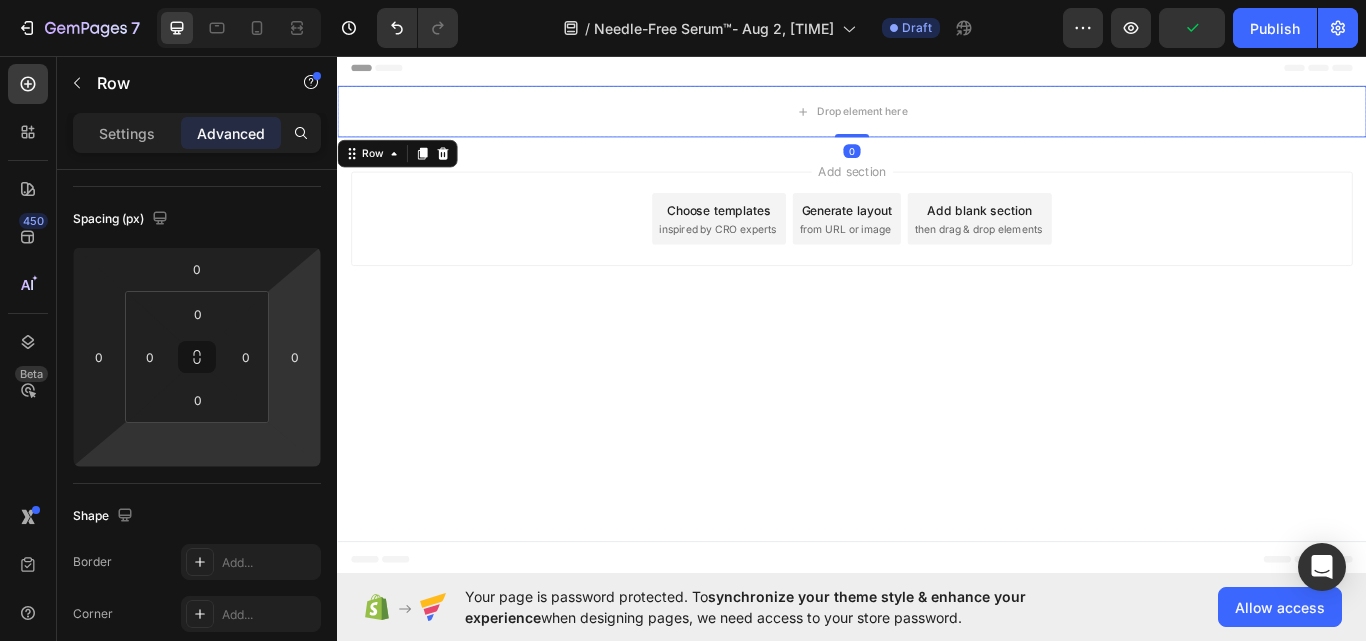 type on "0" 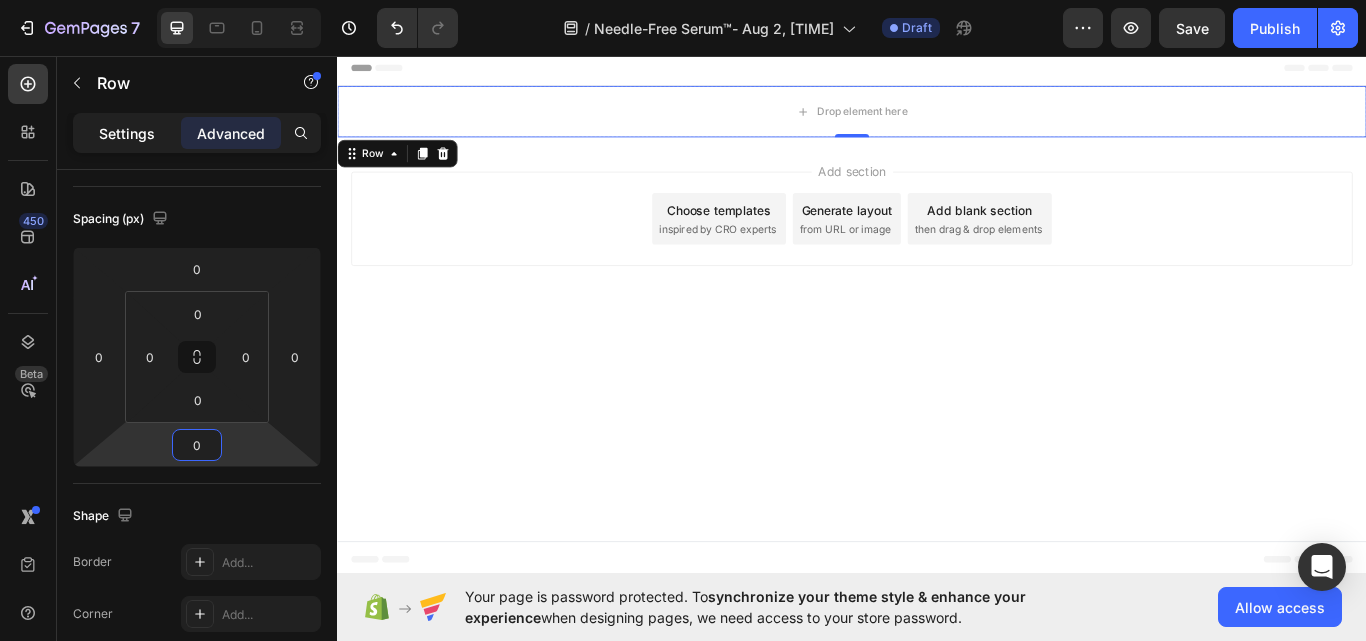 click on "Settings" at bounding box center [127, 133] 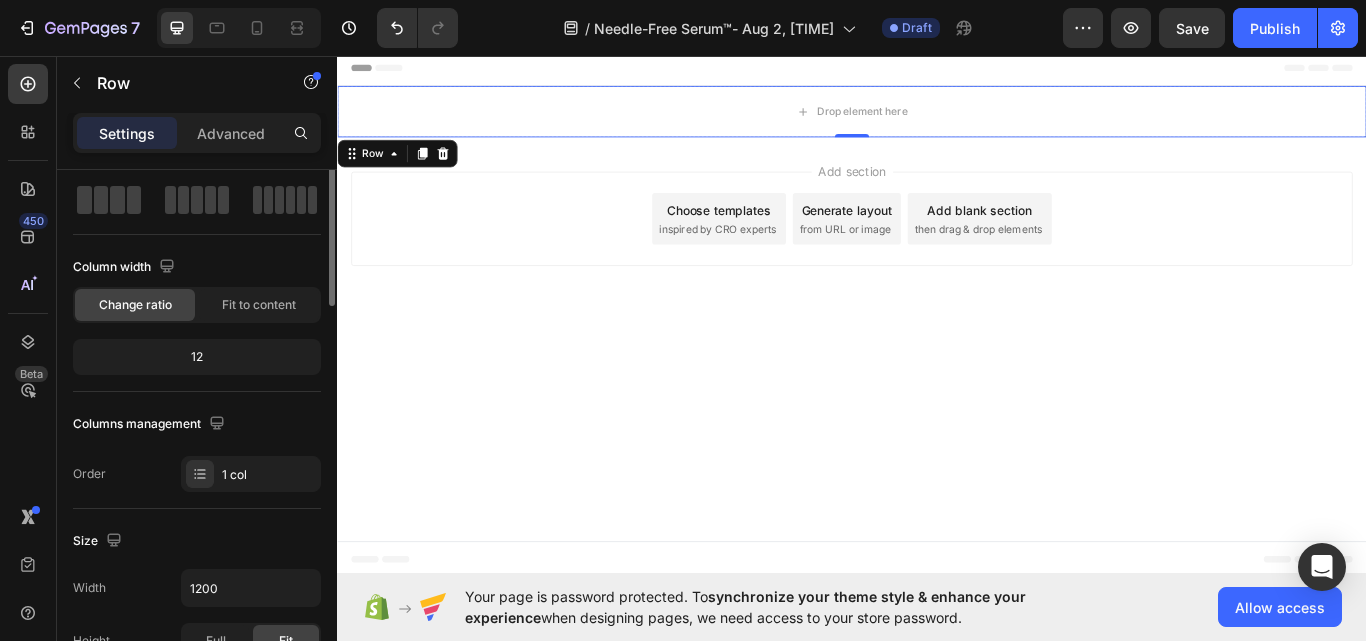 scroll, scrollTop: 0, scrollLeft: 0, axis: both 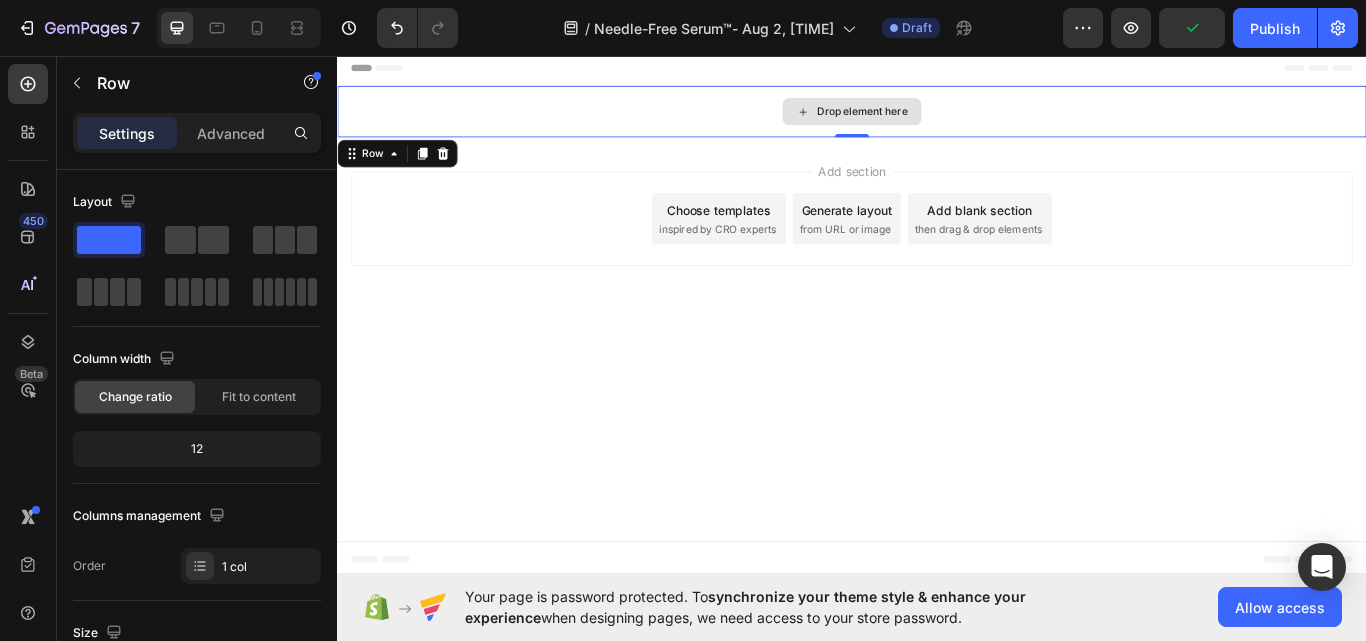 click on "Drop element here" at bounding box center (937, 122) 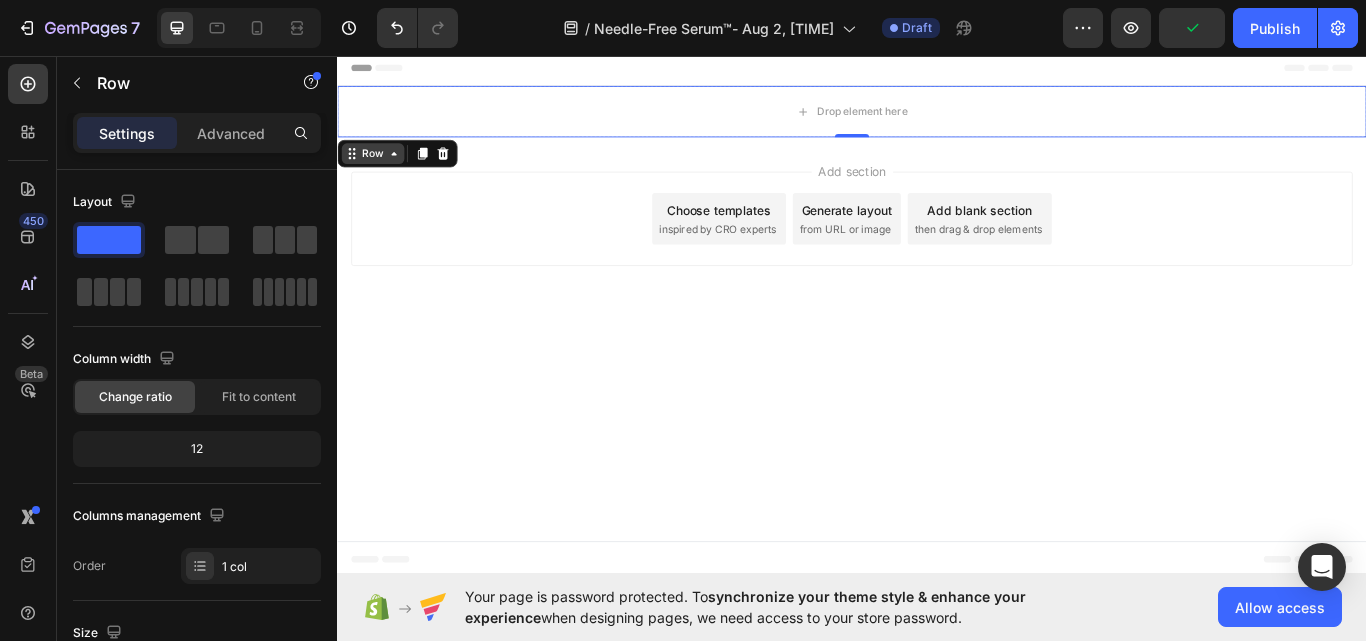 click on "Row" at bounding box center [378, 171] 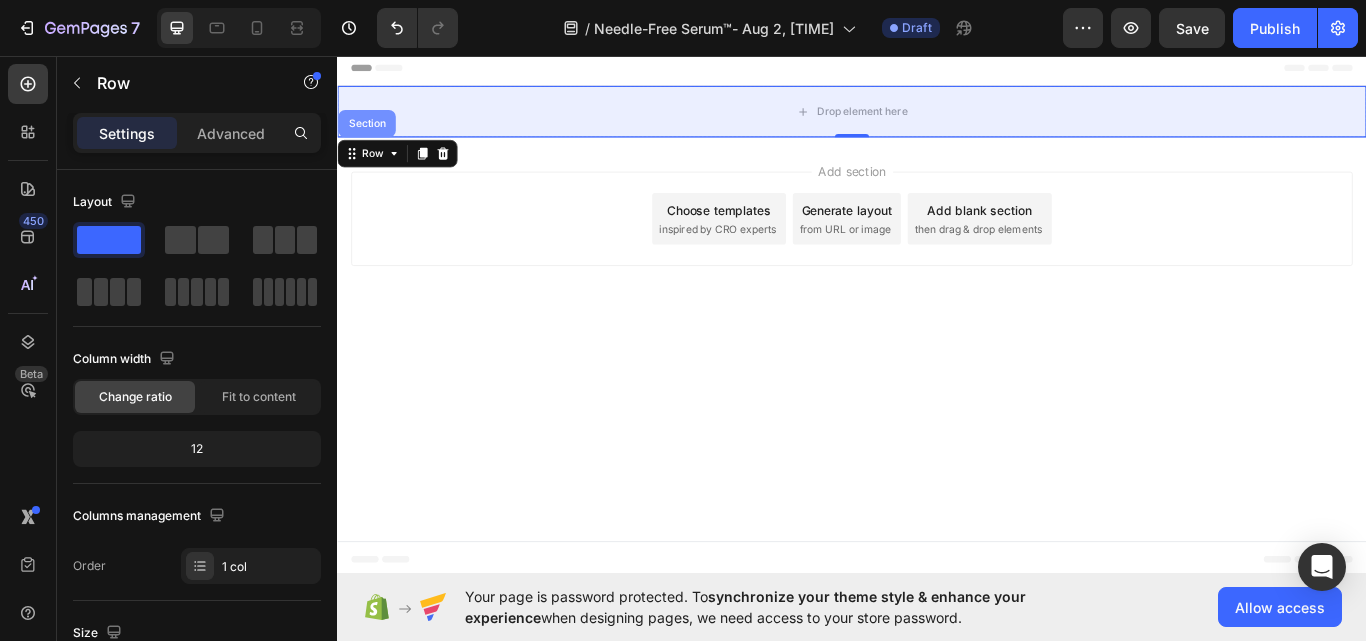 click on "Section" at bounding box center (371, 136) 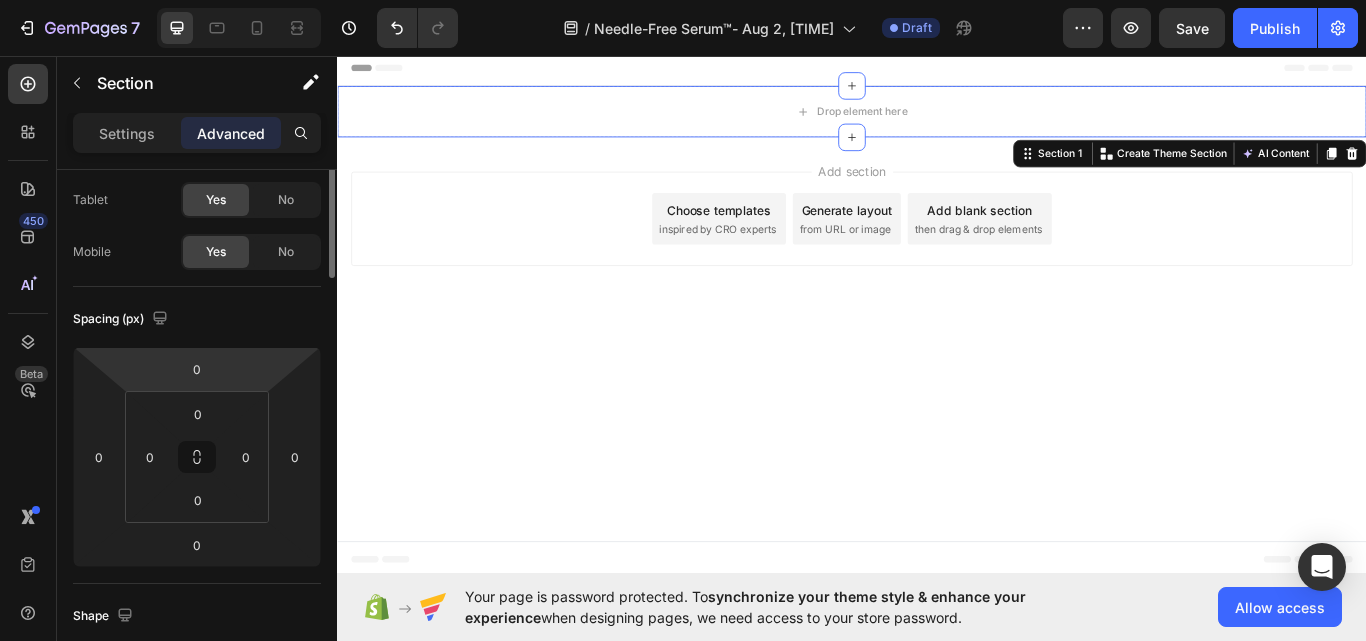 scroll, scrollTop: 0, scrollLeft: 0, axis: both 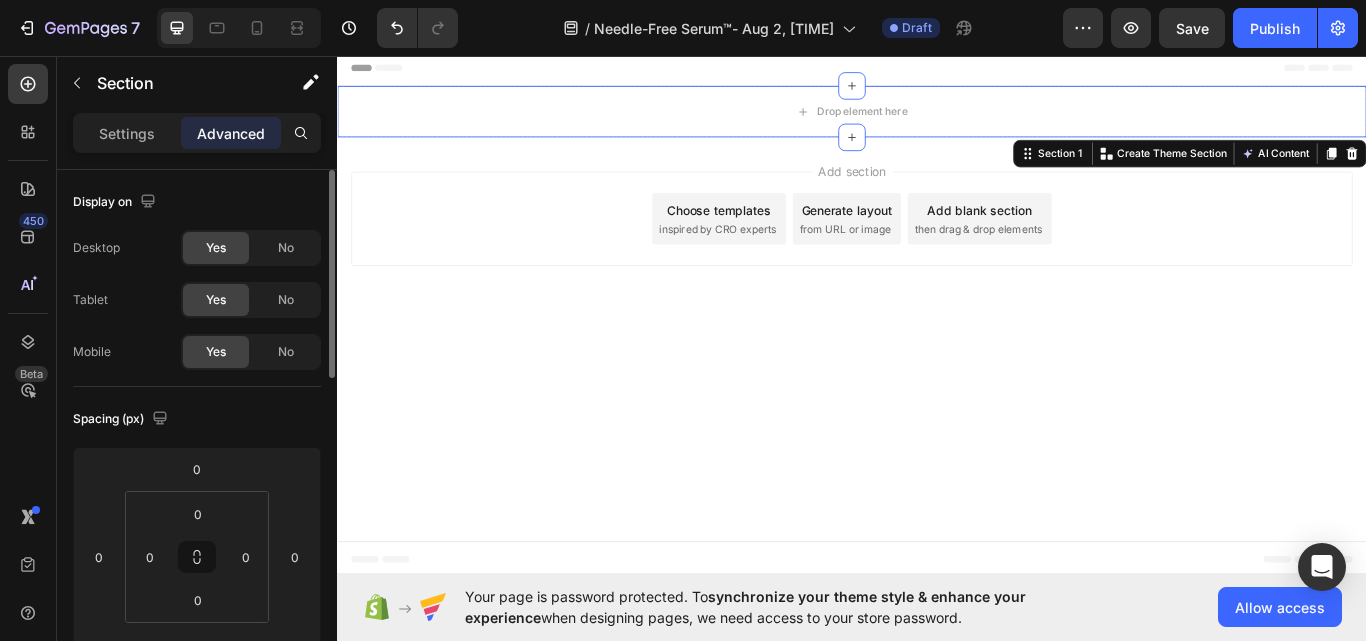 click on "Yes" 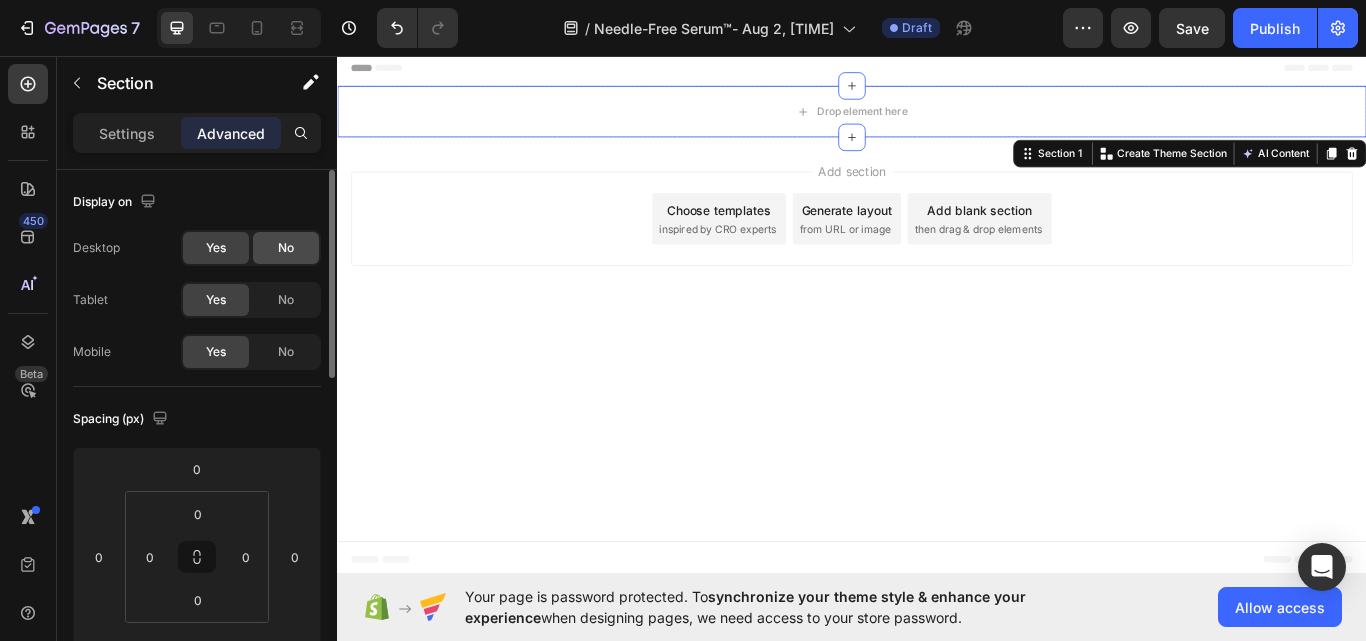 click on "No" 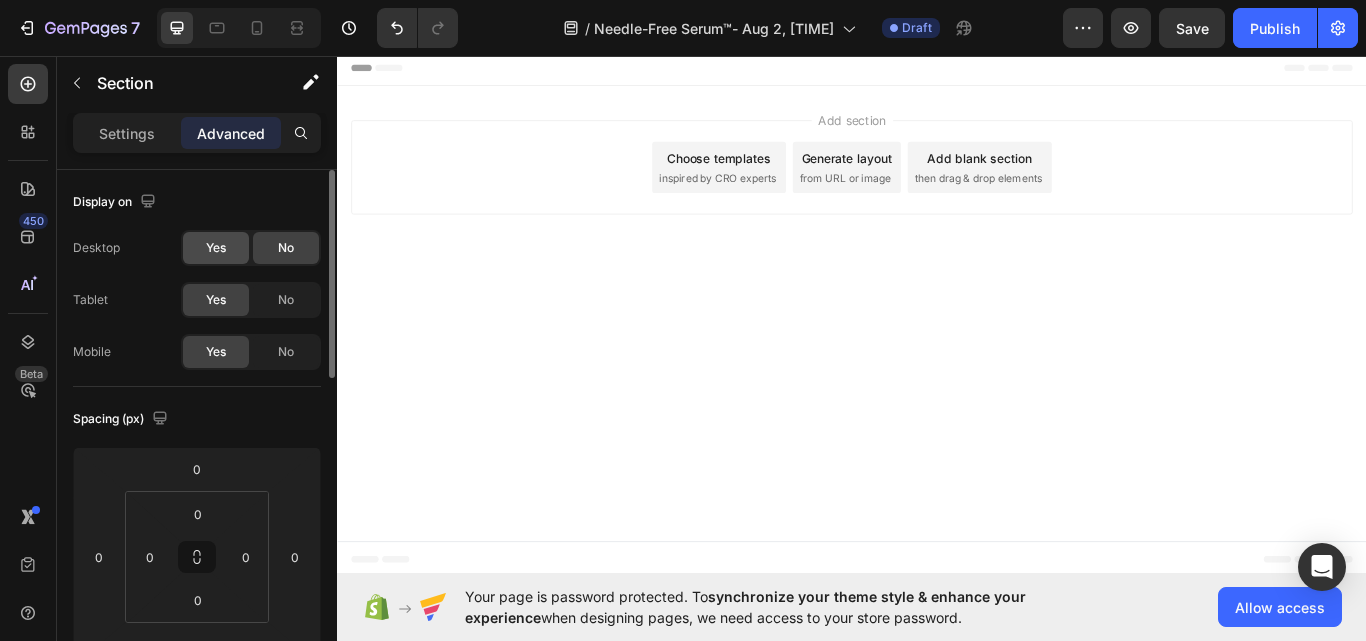 click on "Yes" 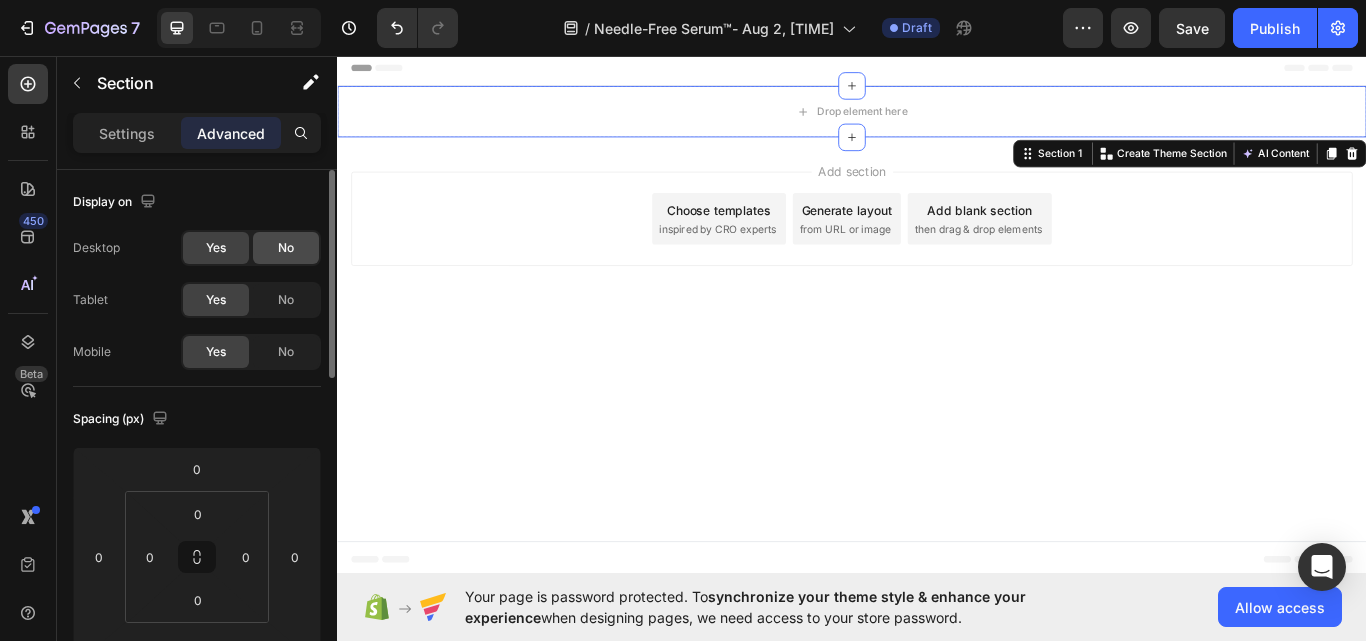 click on "No" 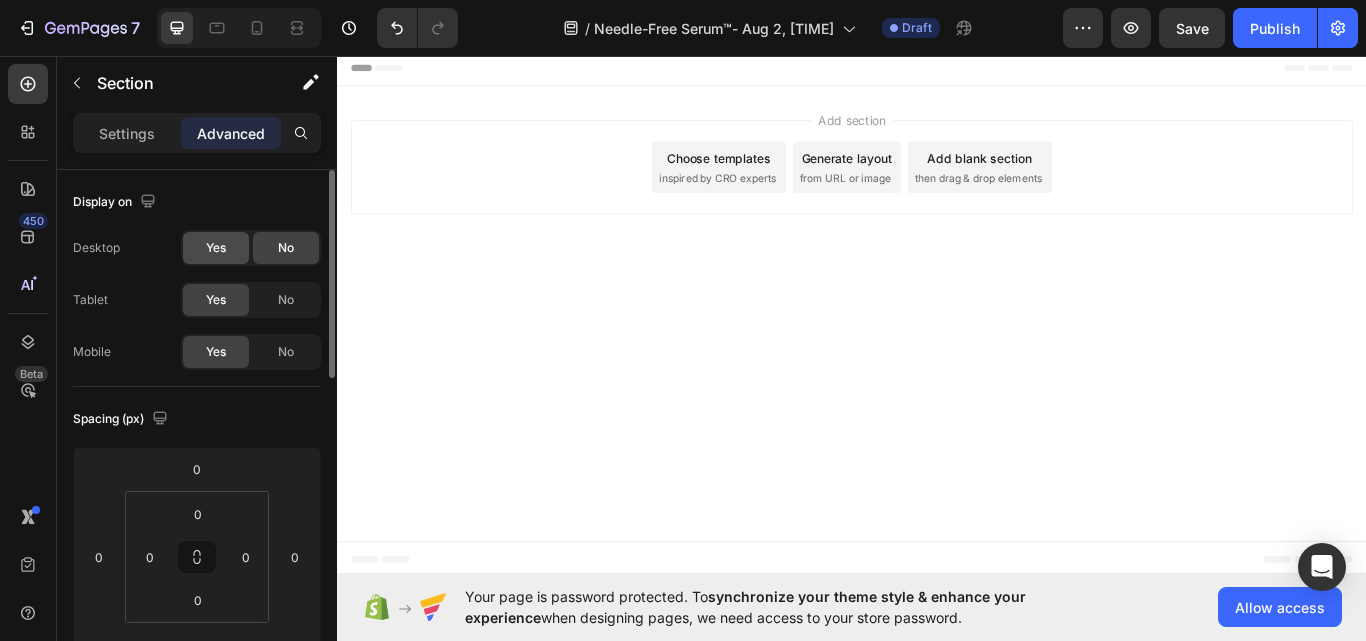 click on "Yes" 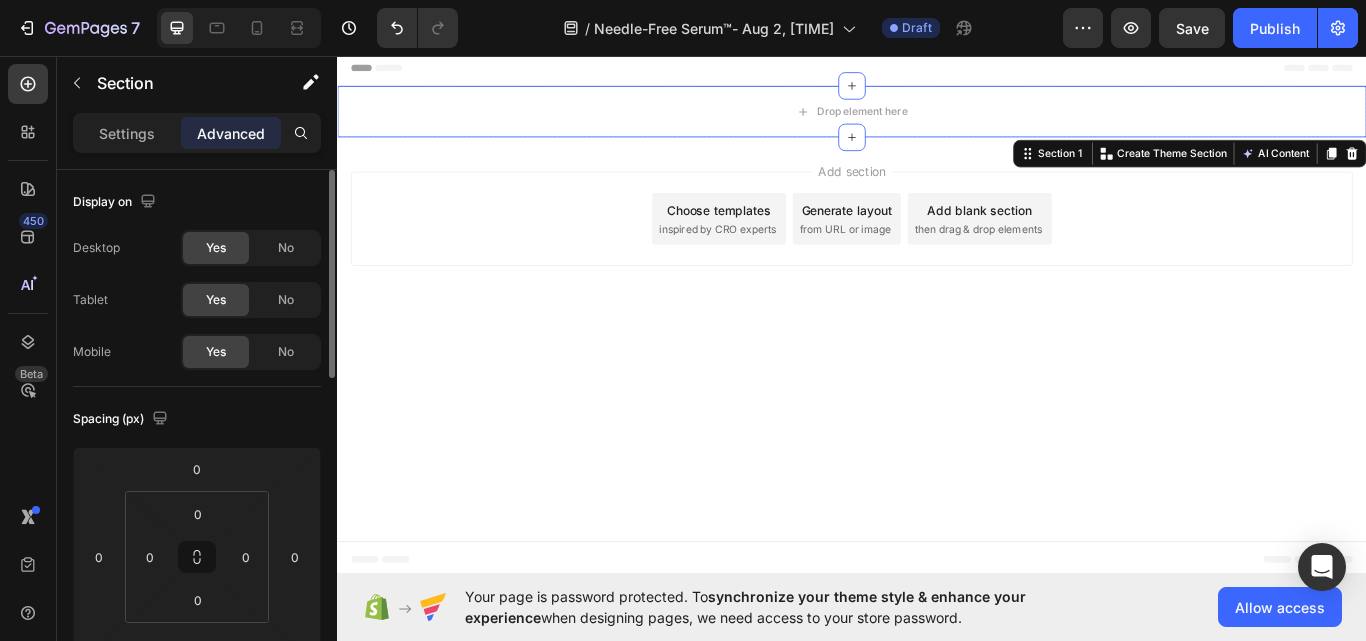 click on "Yes" 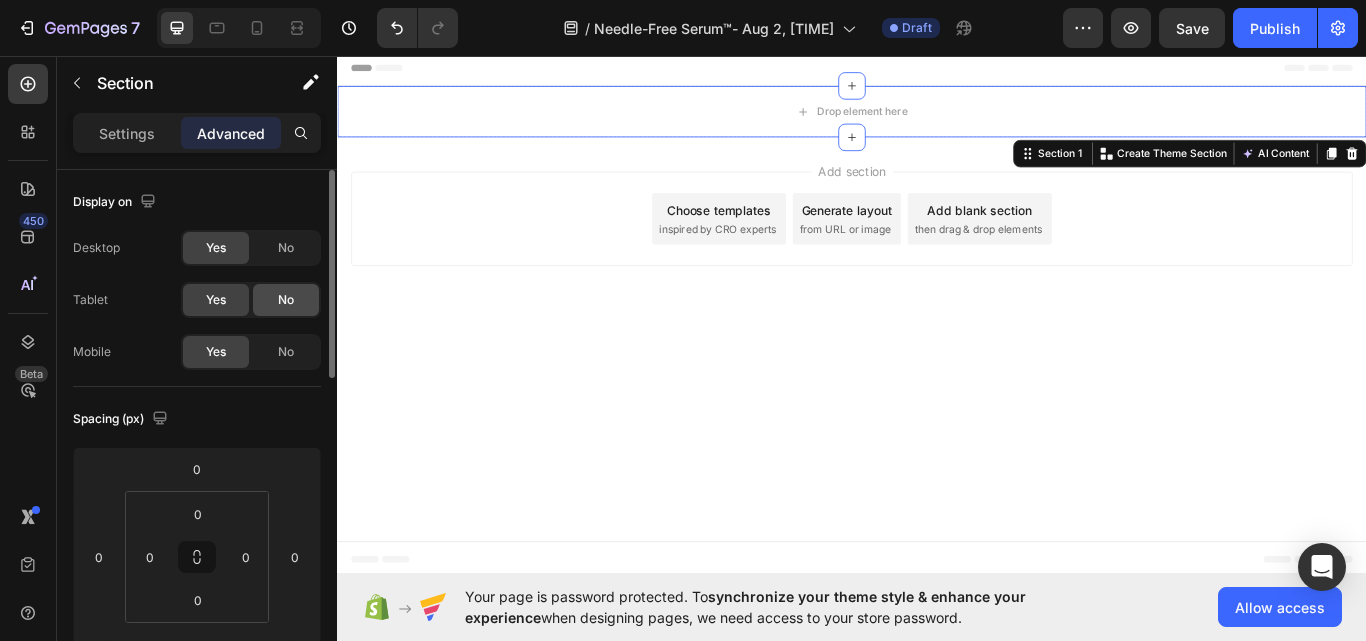 click on "No" 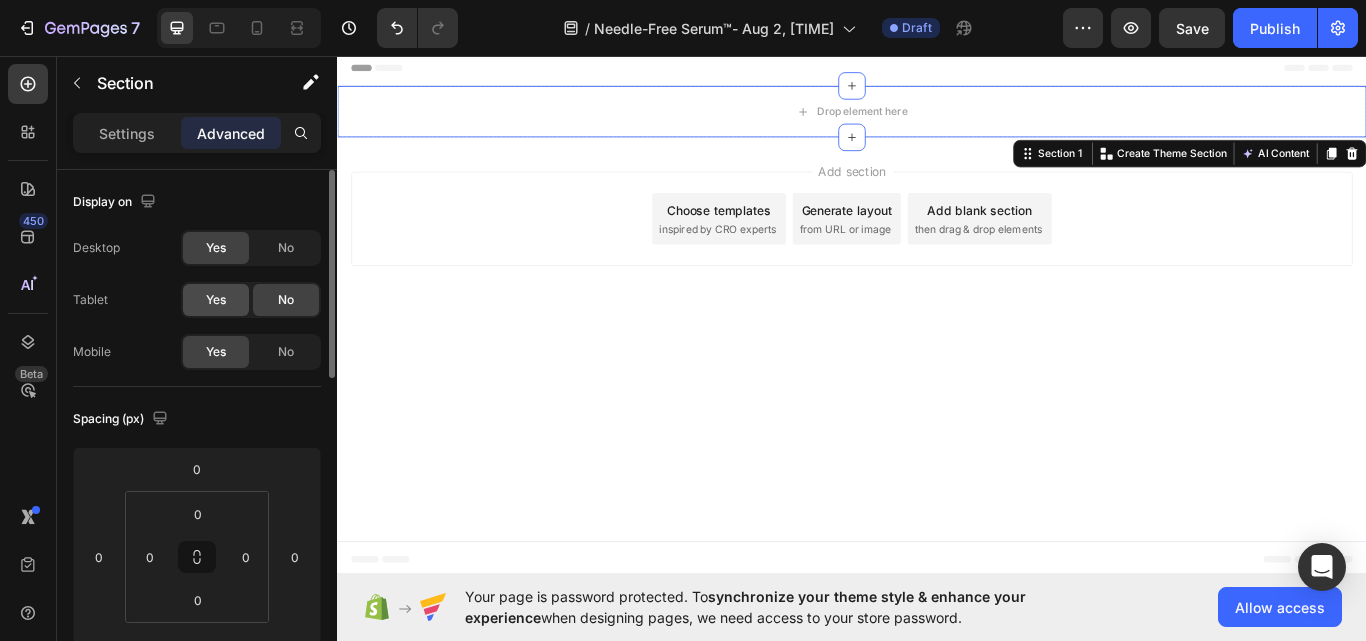 click on "Yes" 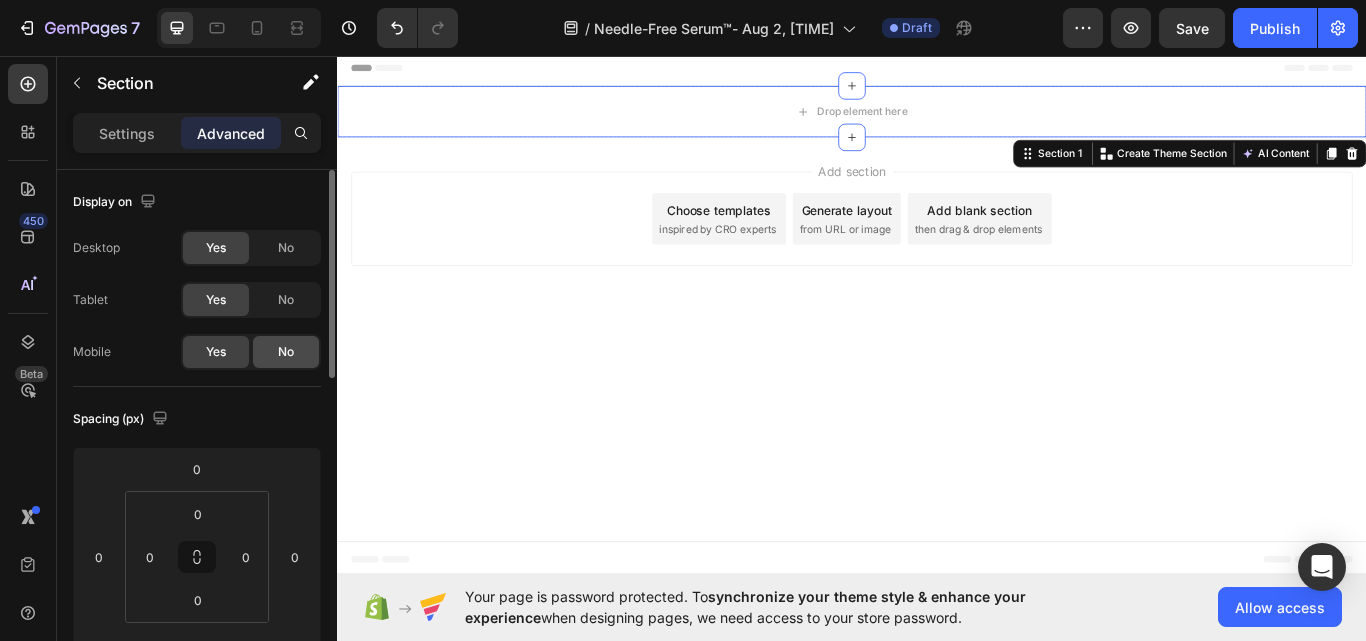 click on "No" 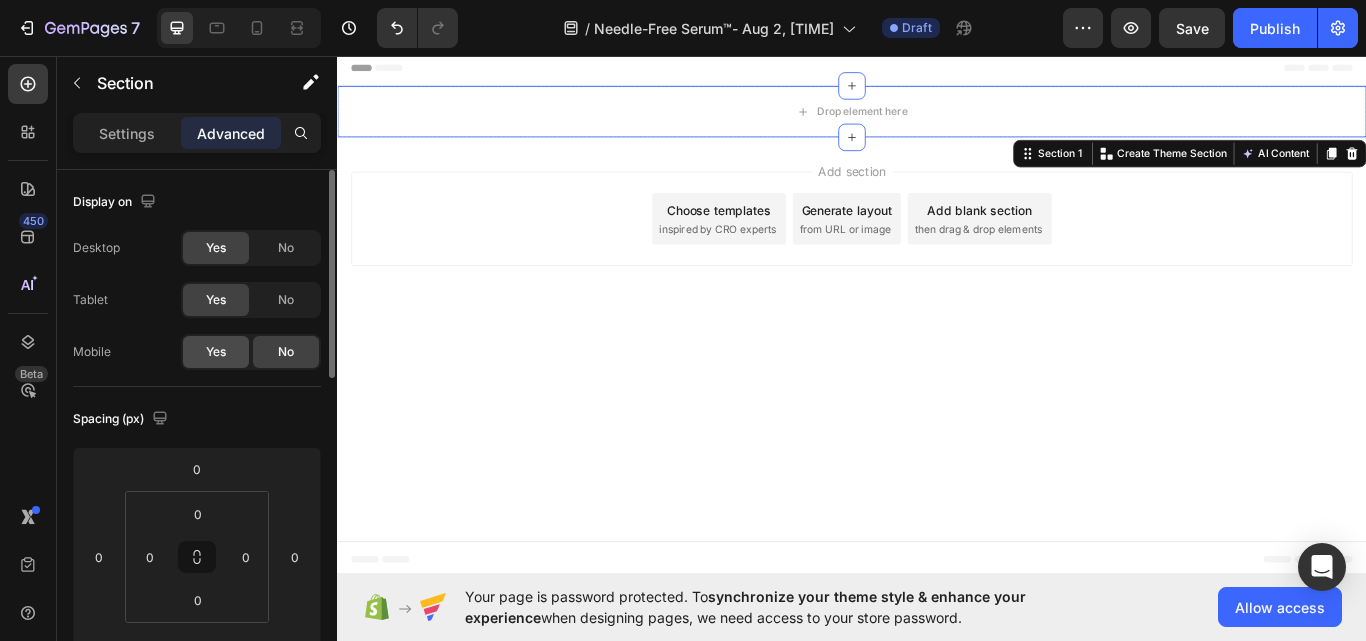 click on "Yes" 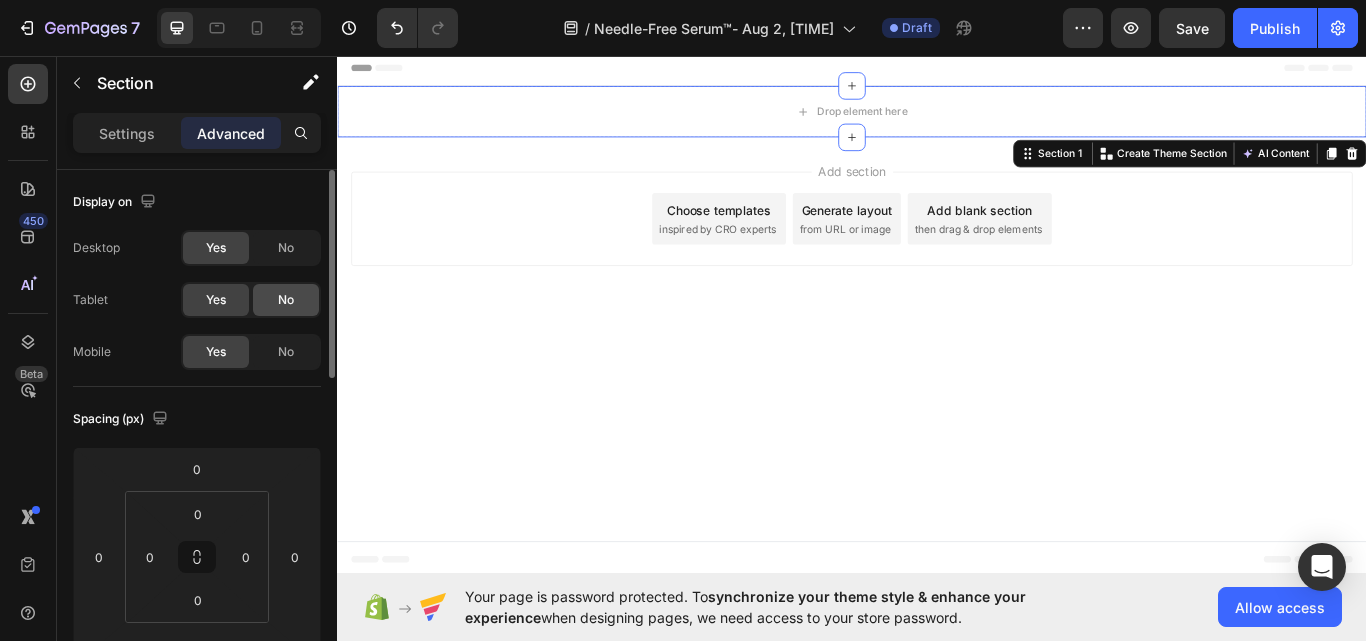 click on "No" 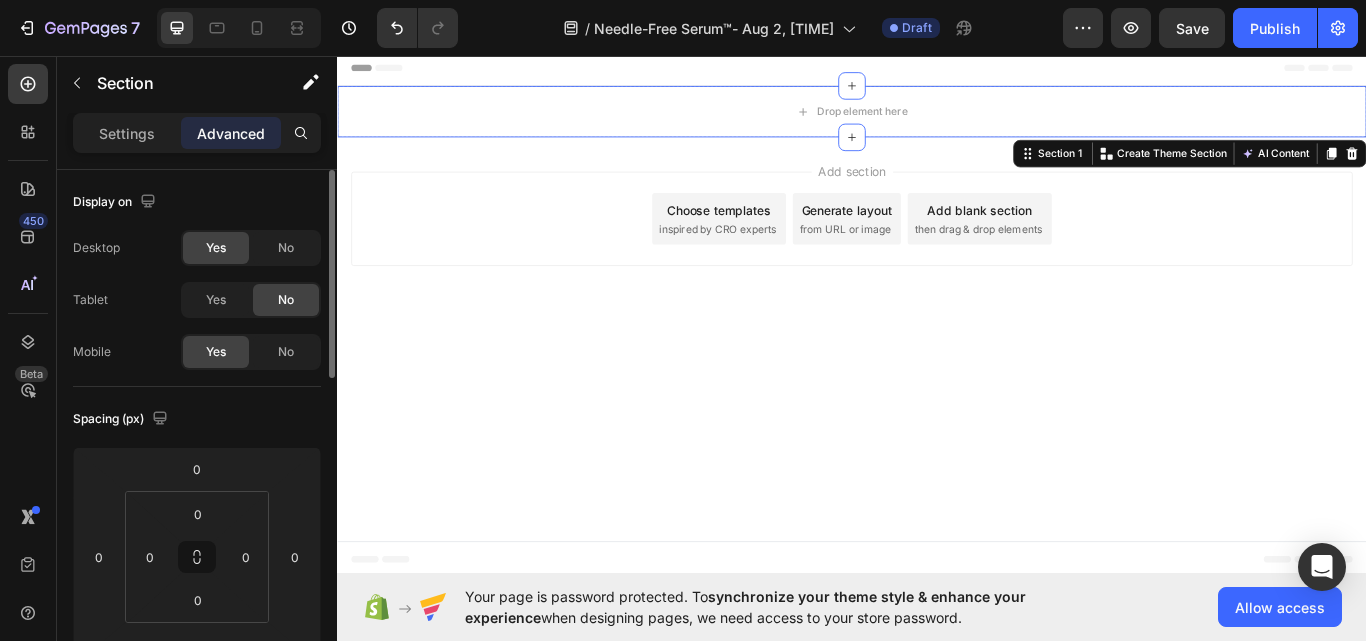 click on "Display on Desktop Yes No Tablet Yes No Mobile Yes No" 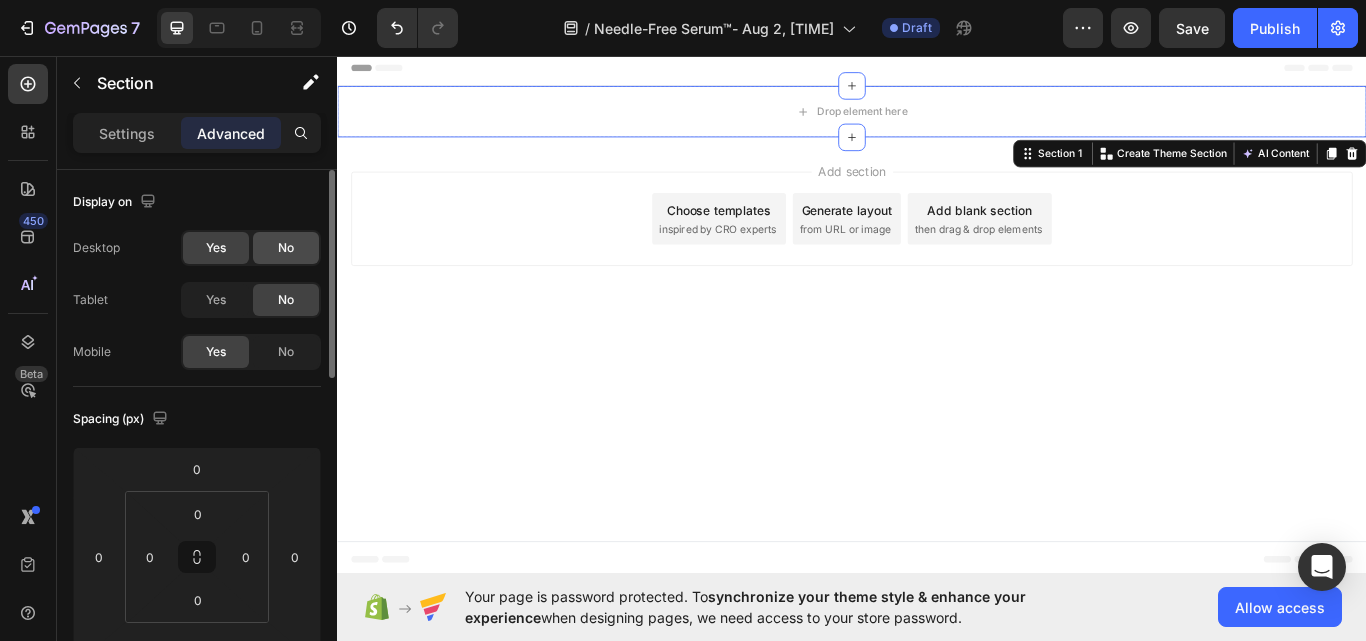 click on "No" 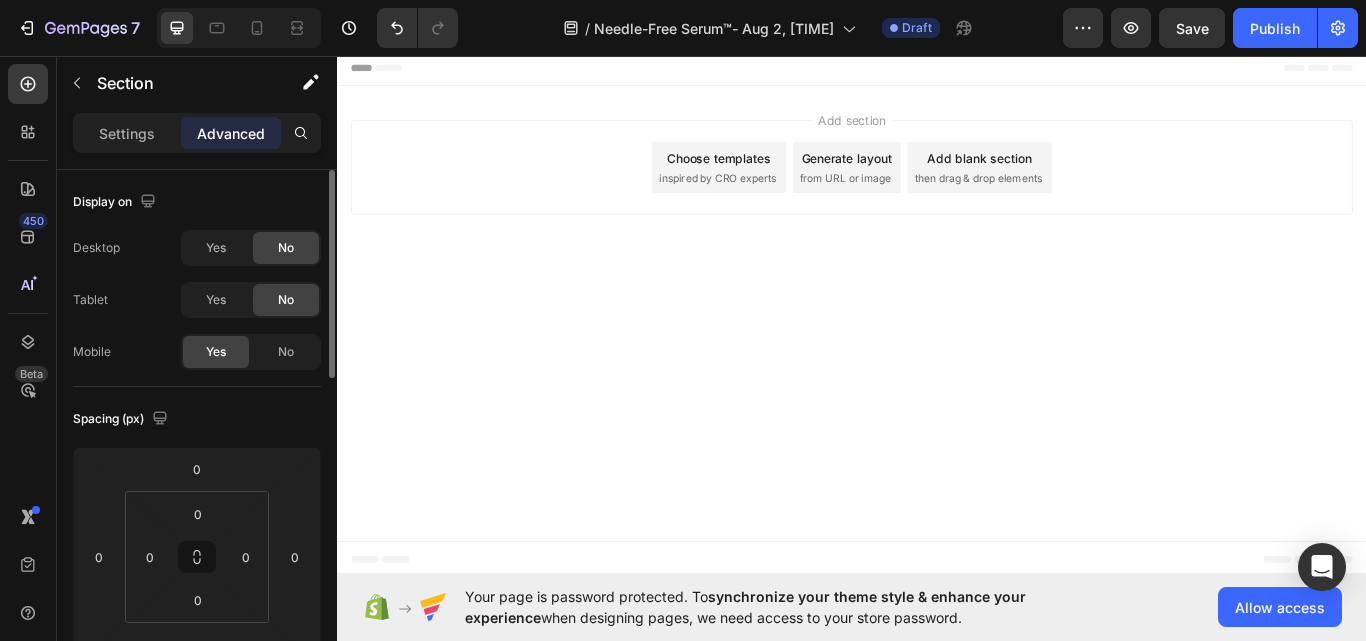 click on "No" 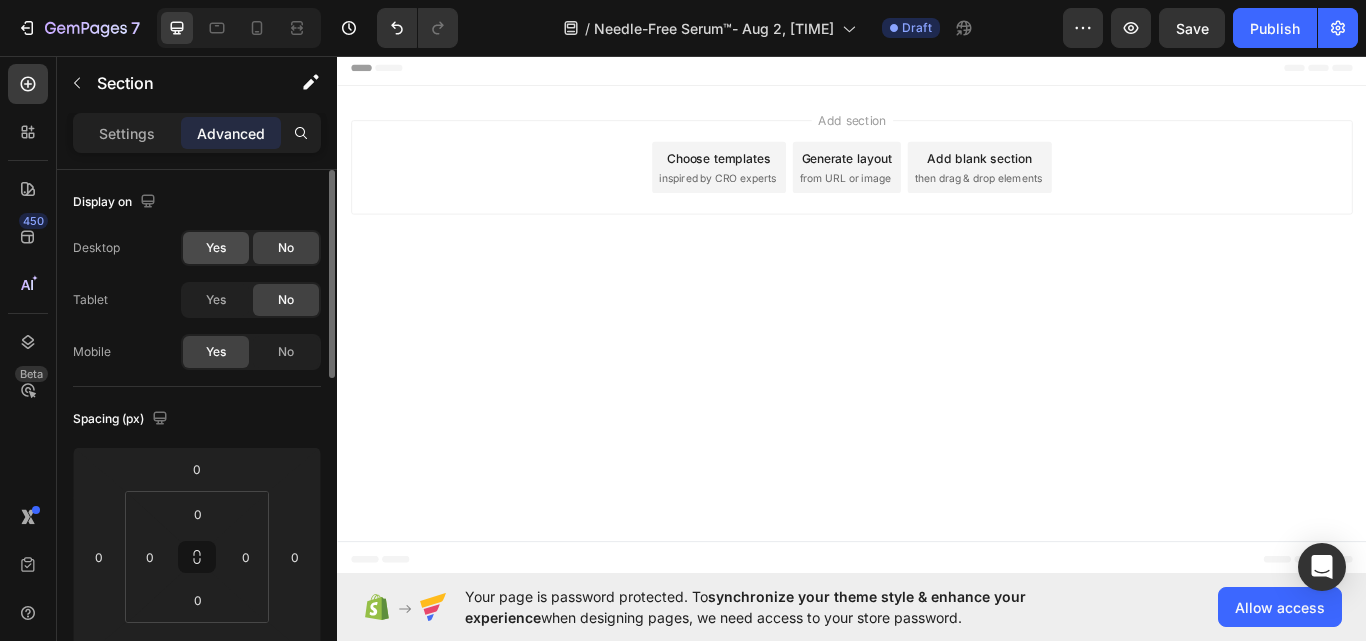 click on "Yes" 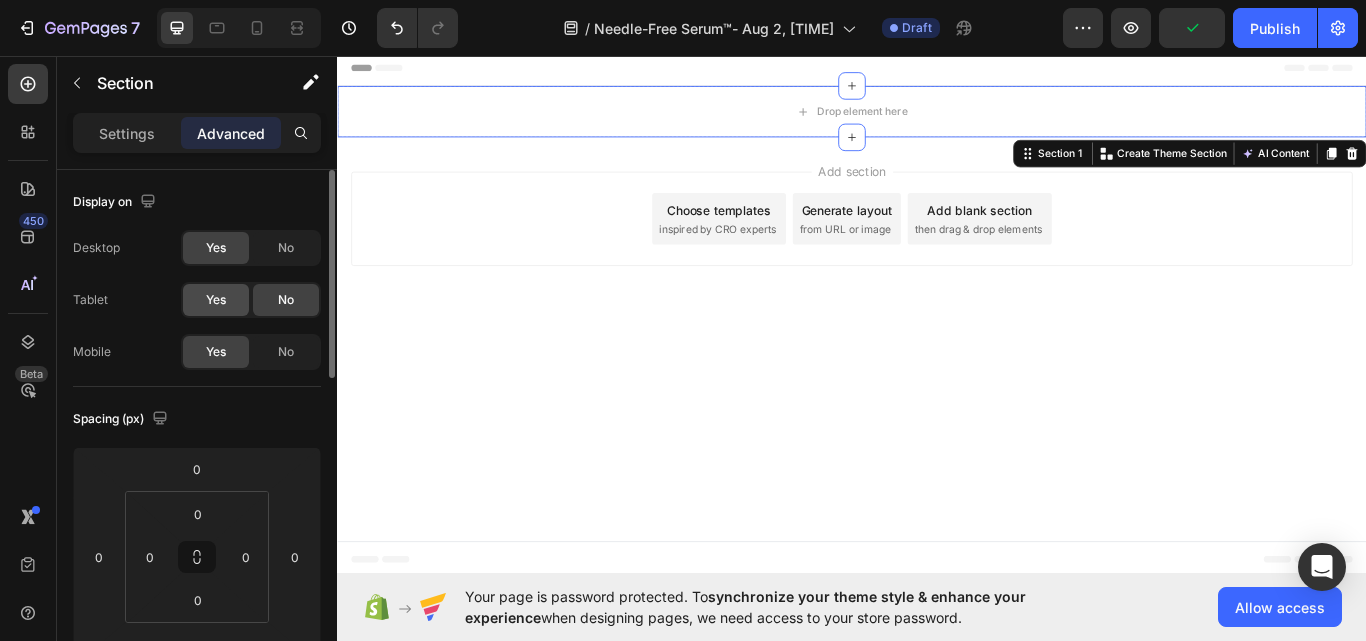 click on "Yes" 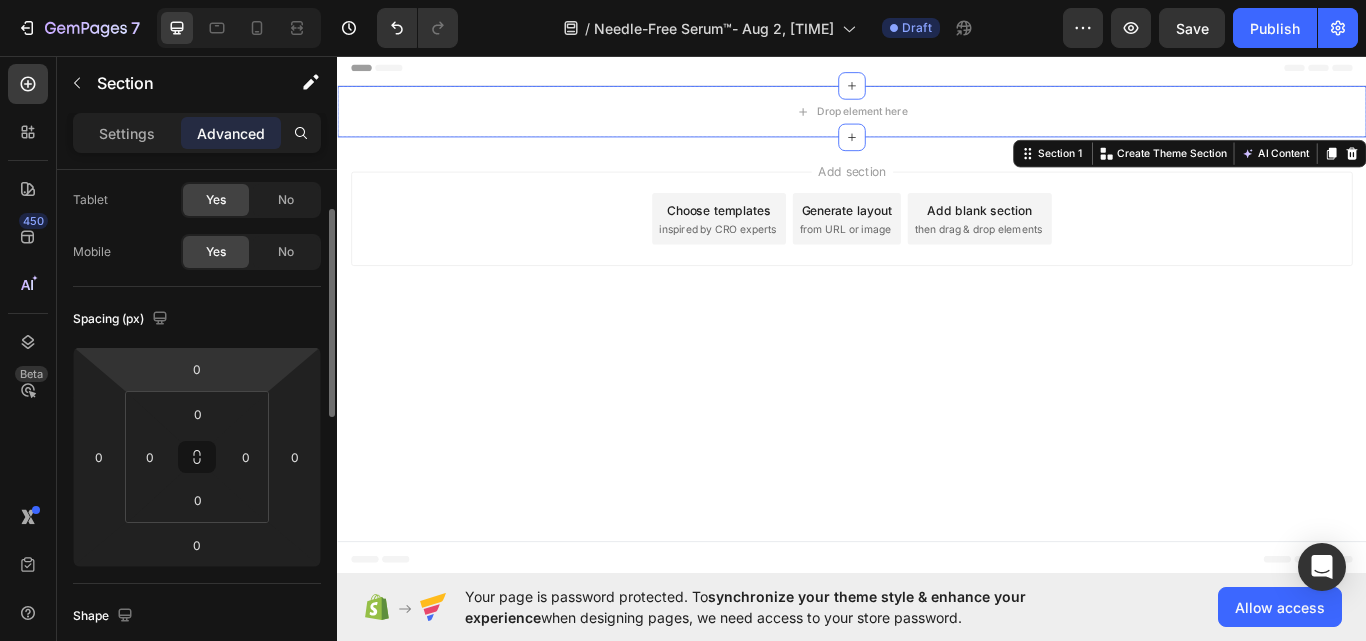 scroll, scrollTop: 200, scrollLeft: 0, axis: vertical 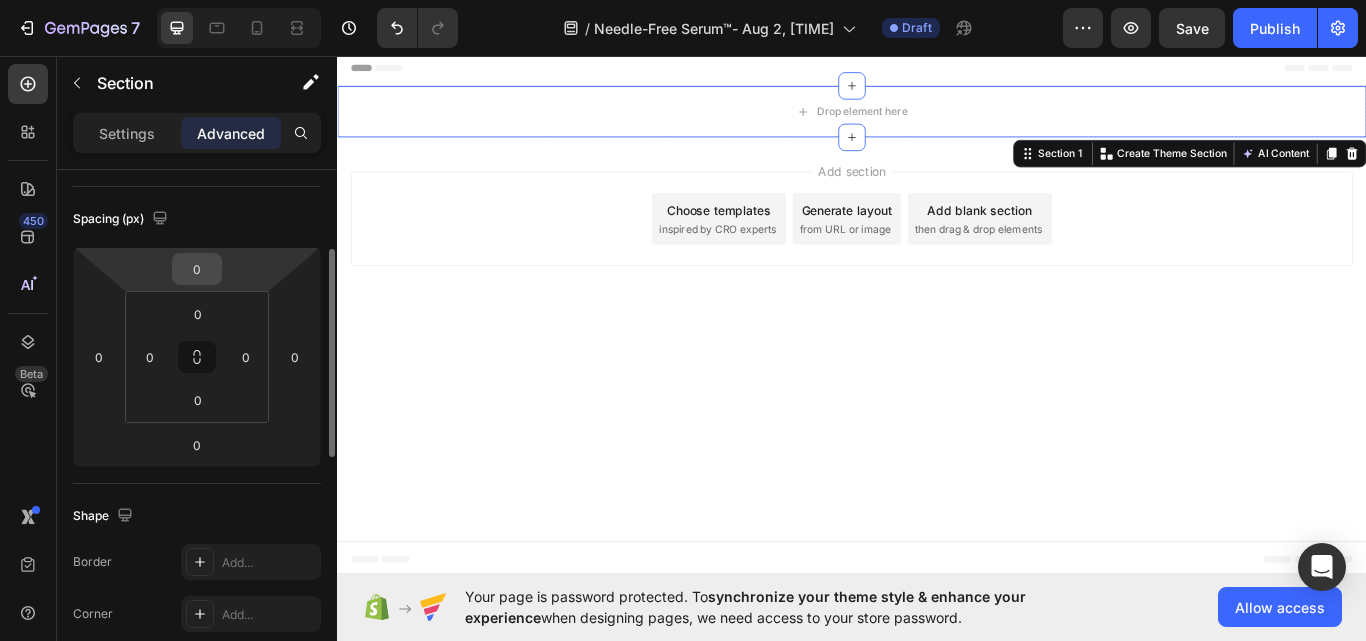 click on "0" at bounding box center [197, 269] 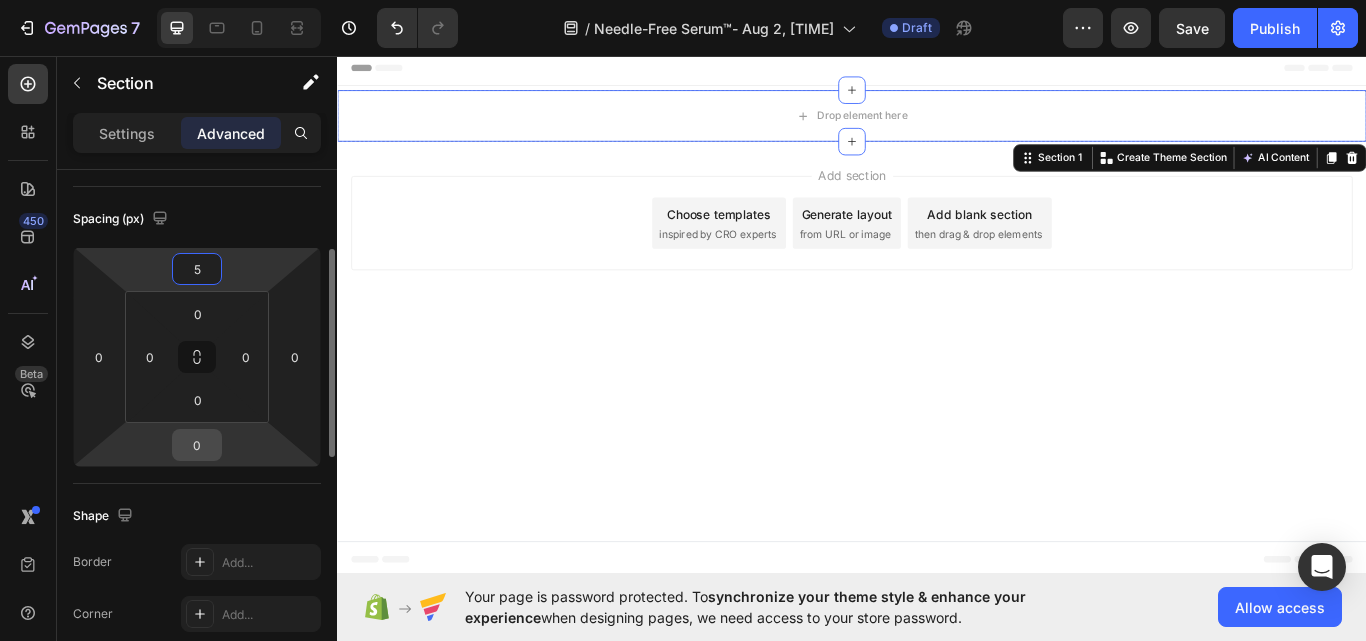 type on "5" 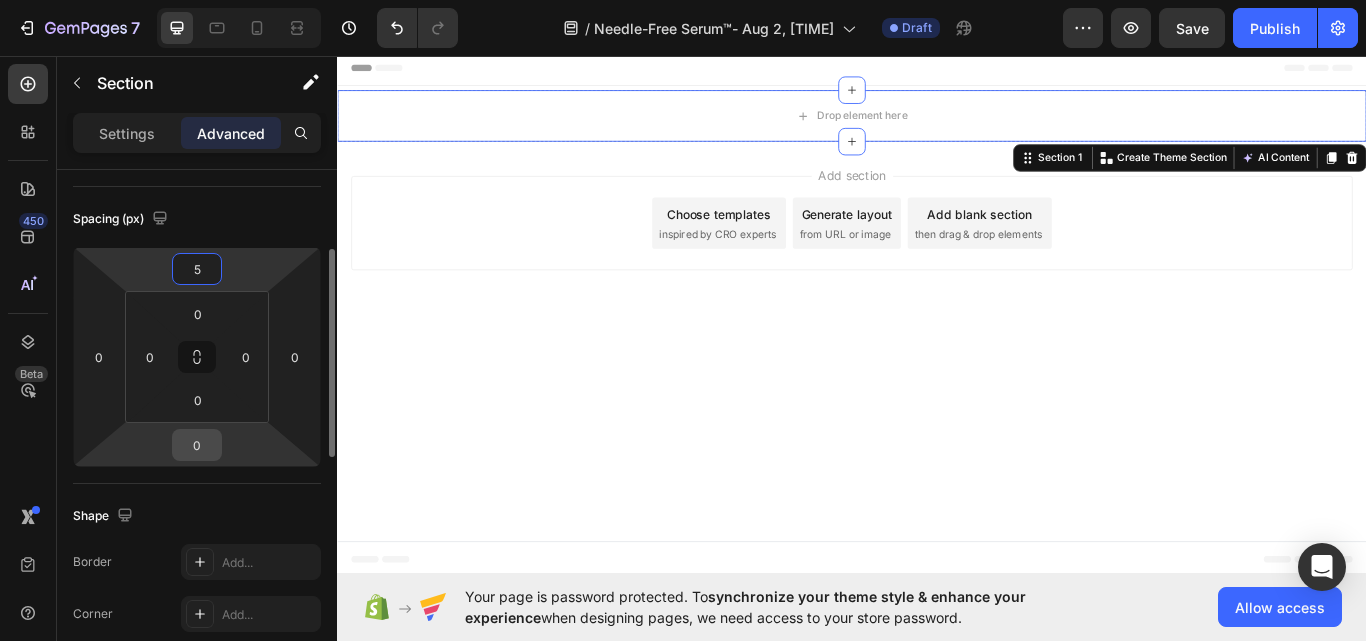 click on "0" at bounding box center (197, 445) 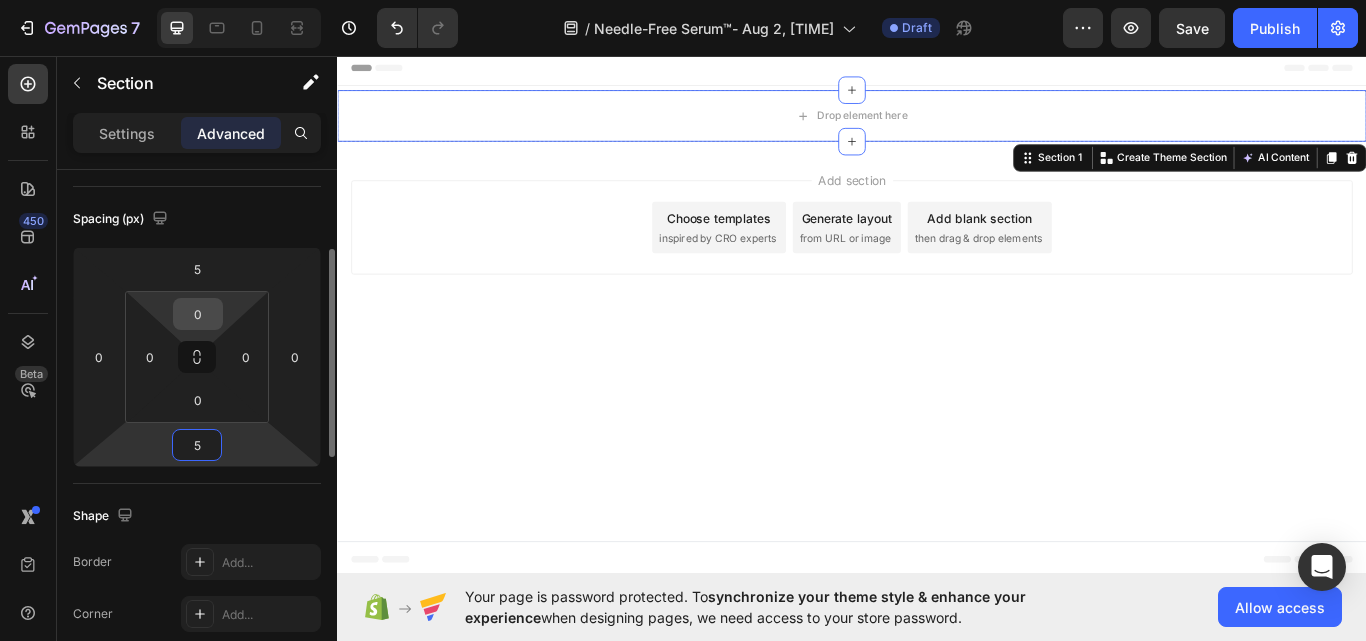 type on "5" 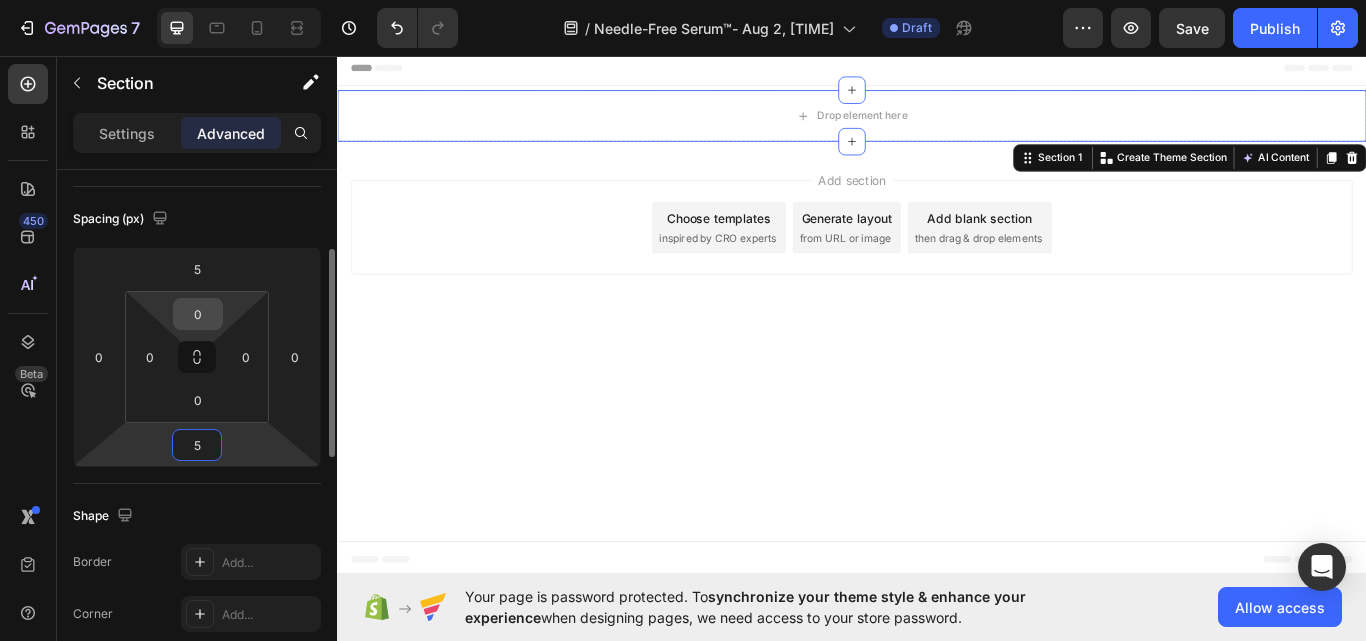 click on "0" at bounding box center [198, 314] 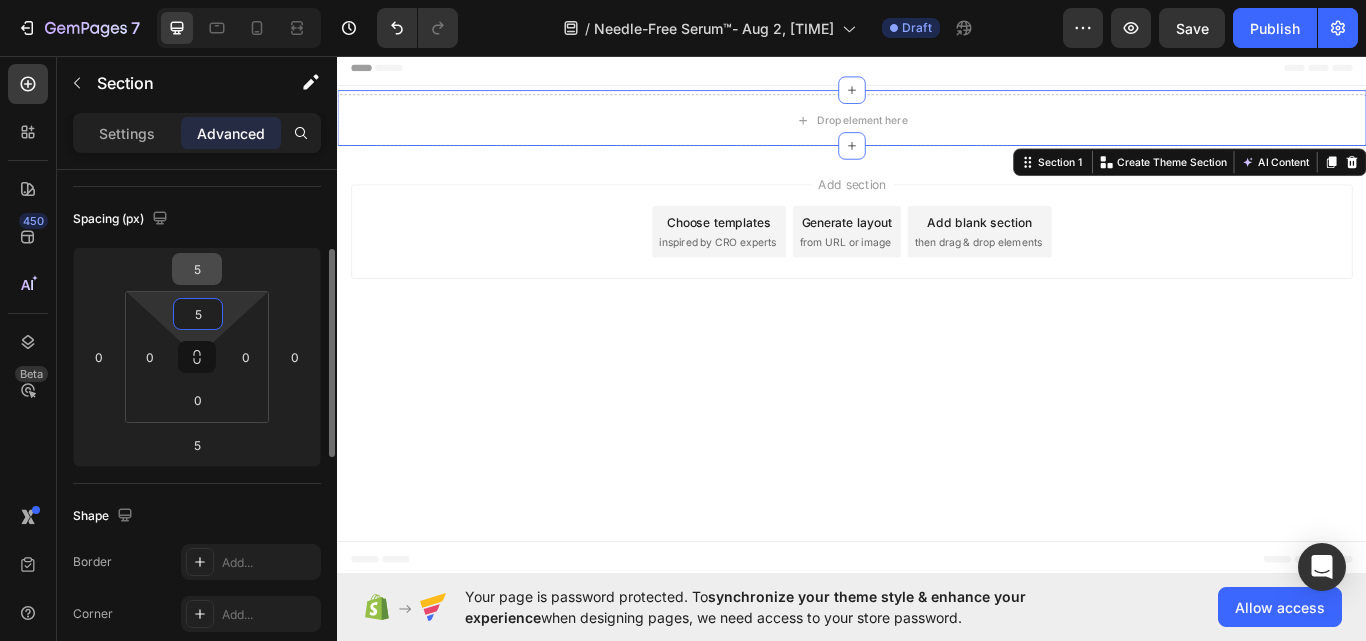 type on "5" 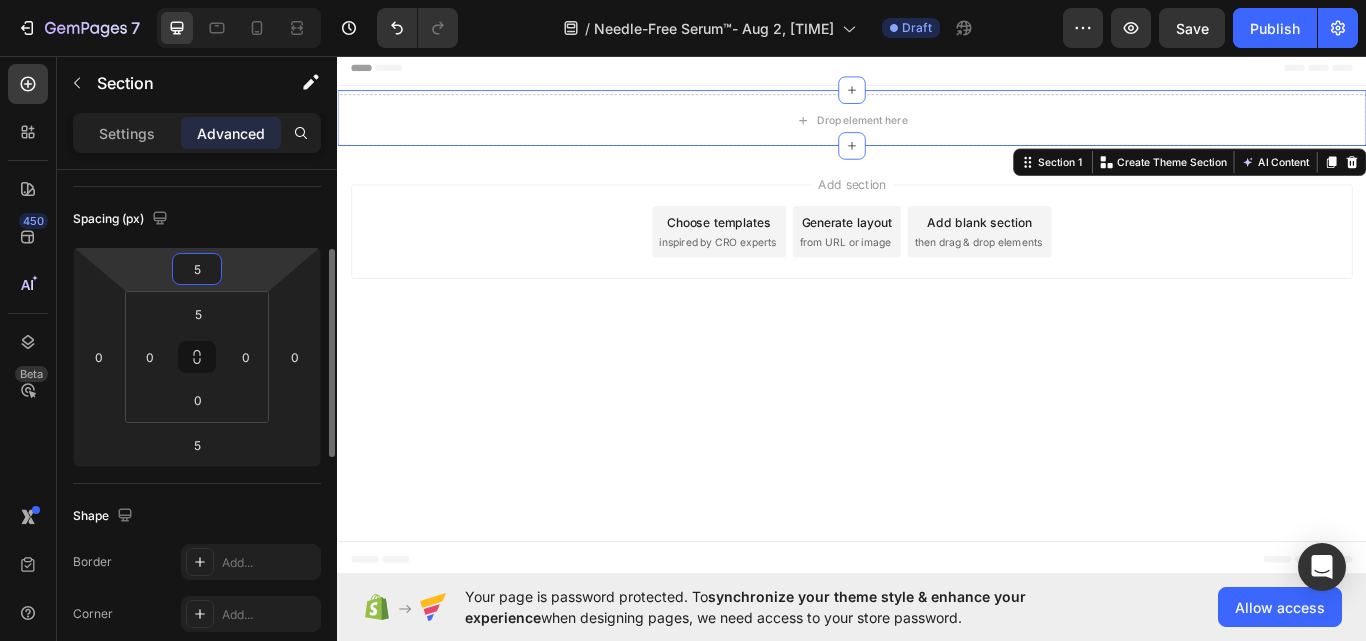 click on "5" at bounding box center (197, 269) 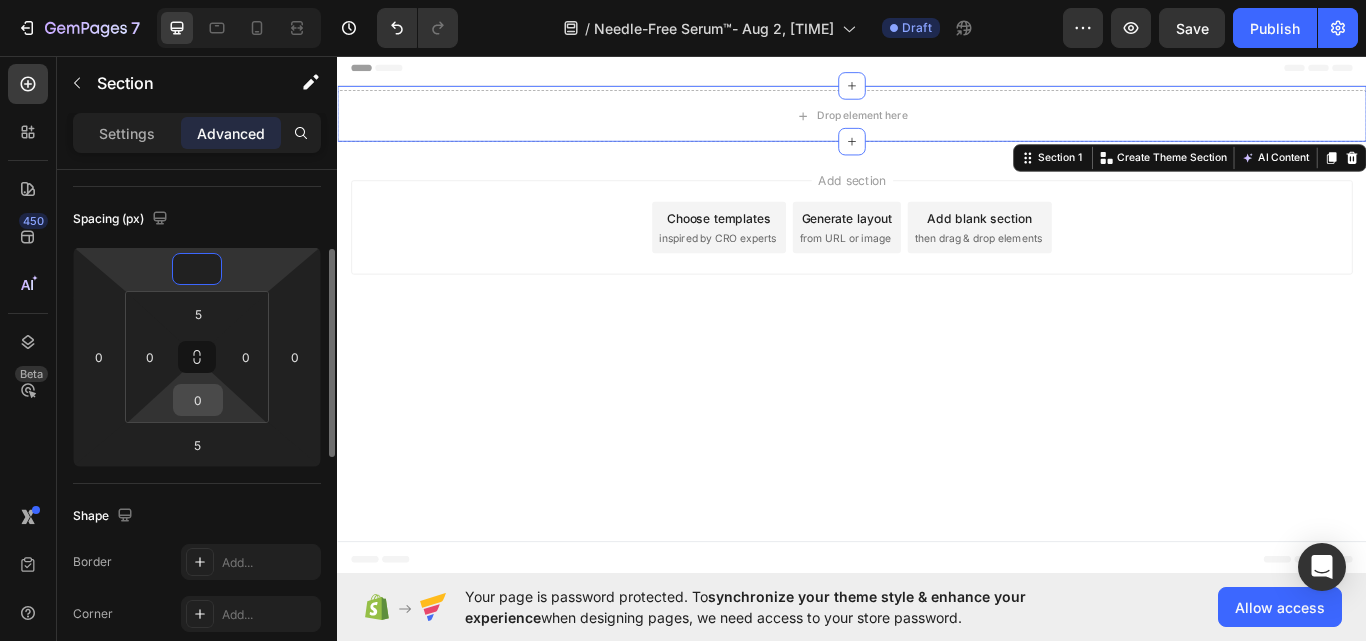 type on "0" 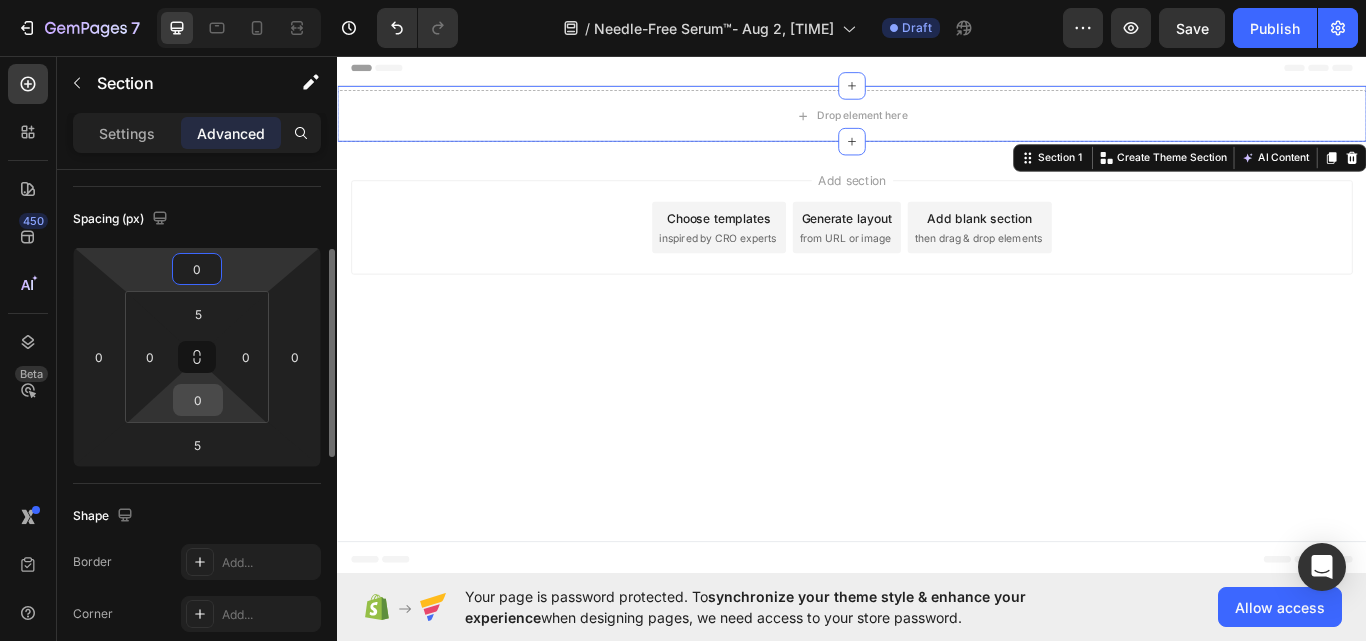 click on "0" at bounding box center [198, 400] 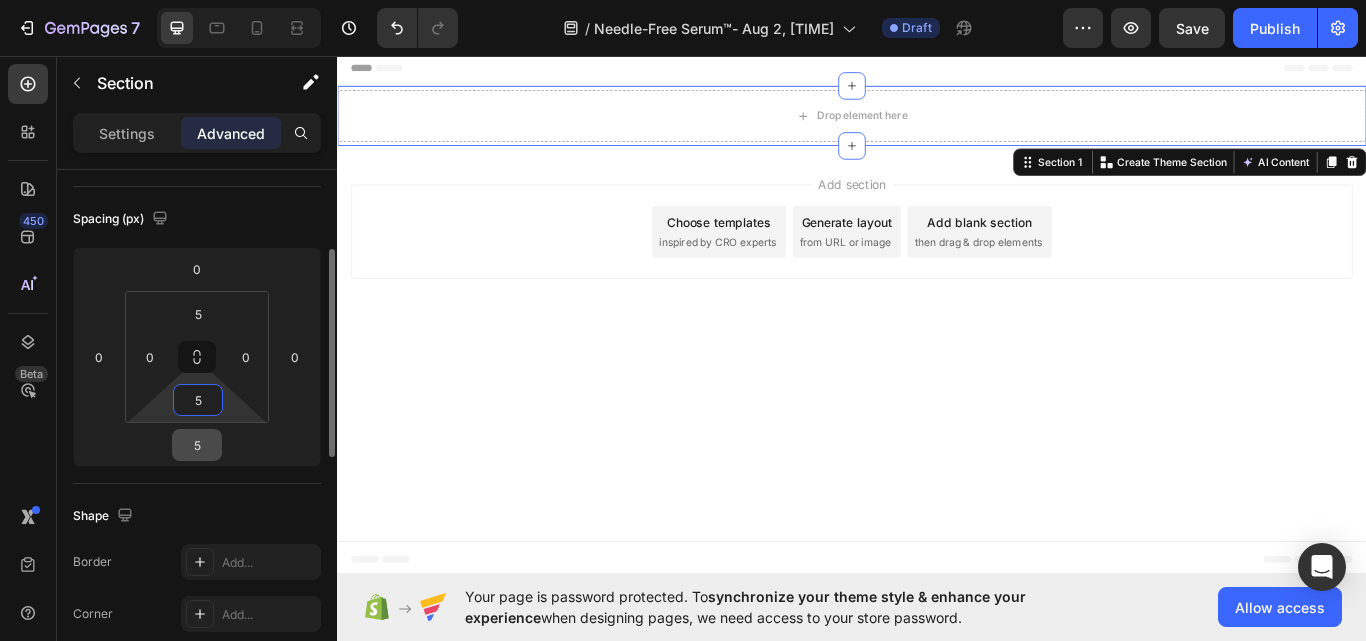 type on "5" 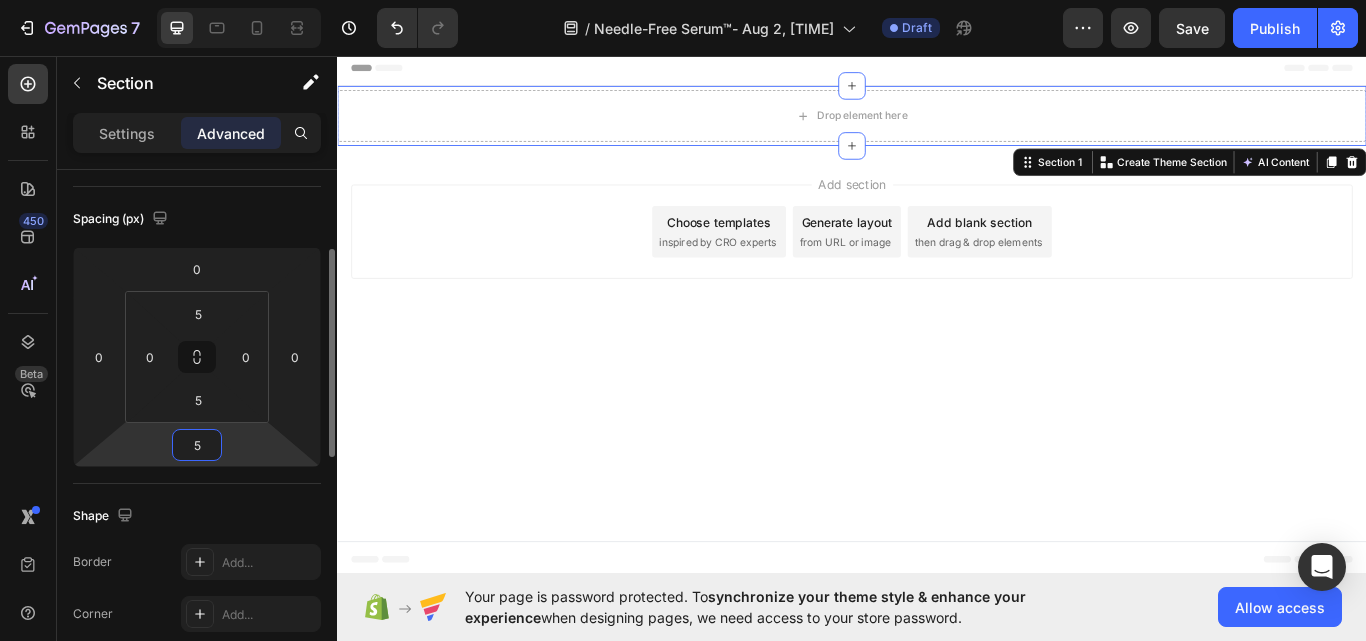 click on "5" at bounding box center (197, 445) 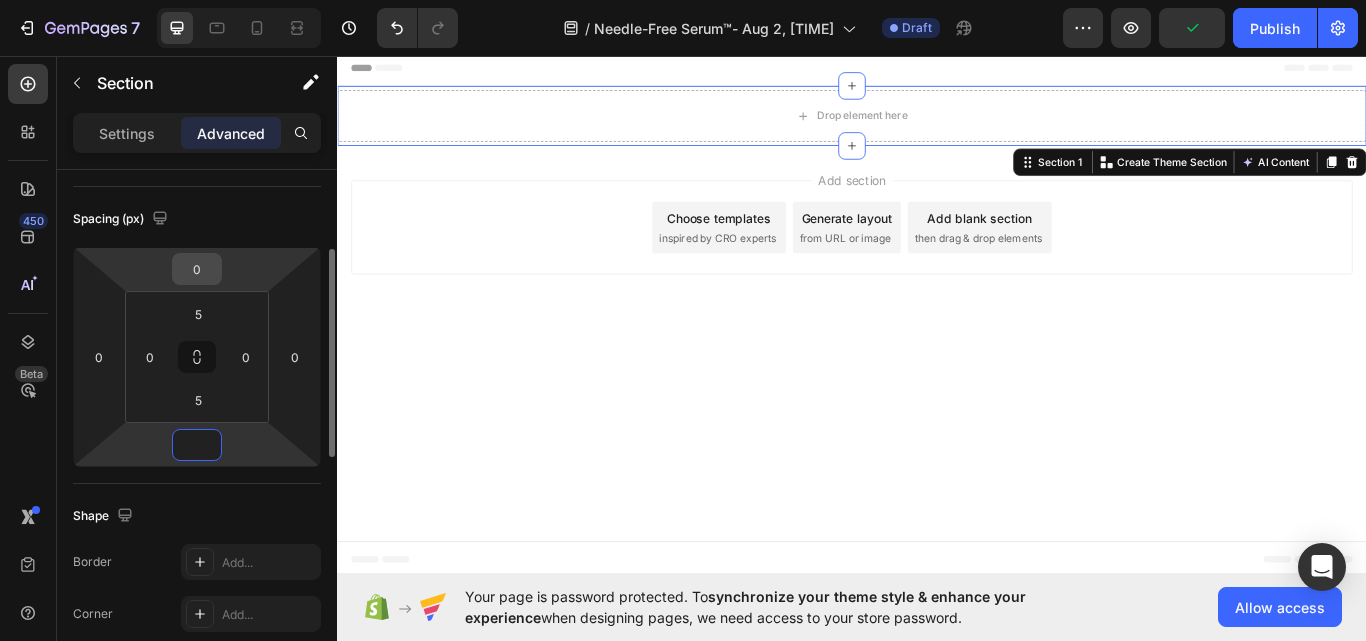type on "0" 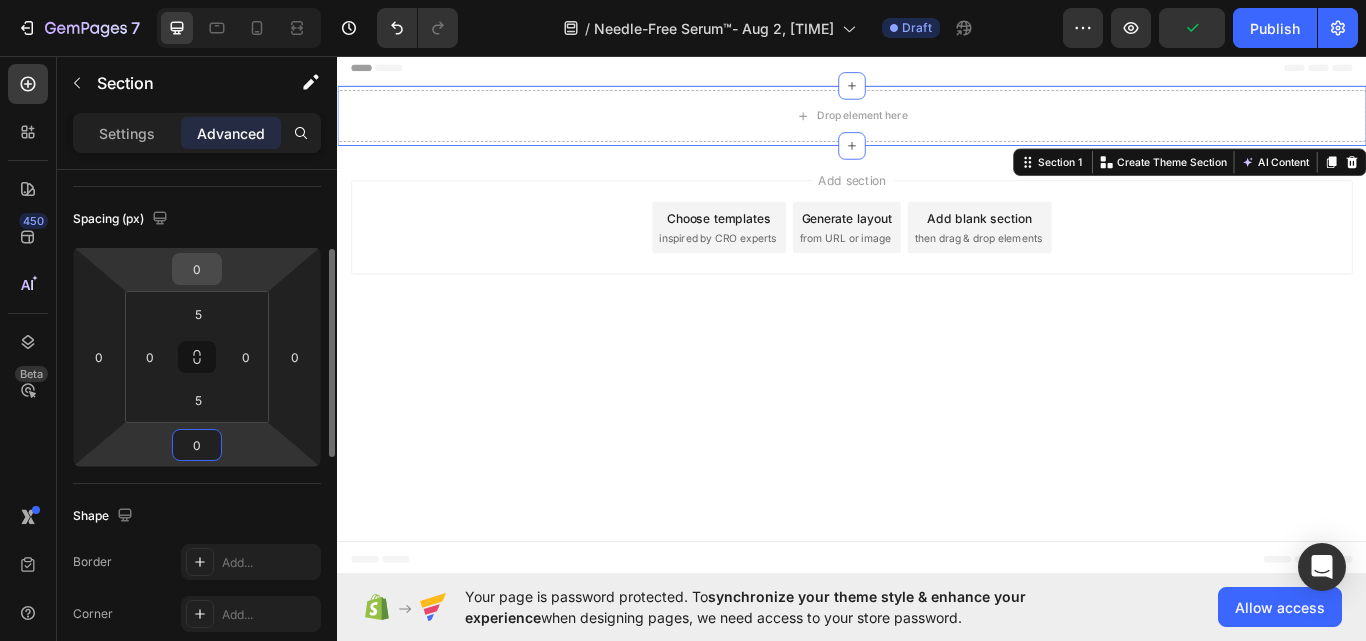 click on "0" at bounding box center (197, 269) 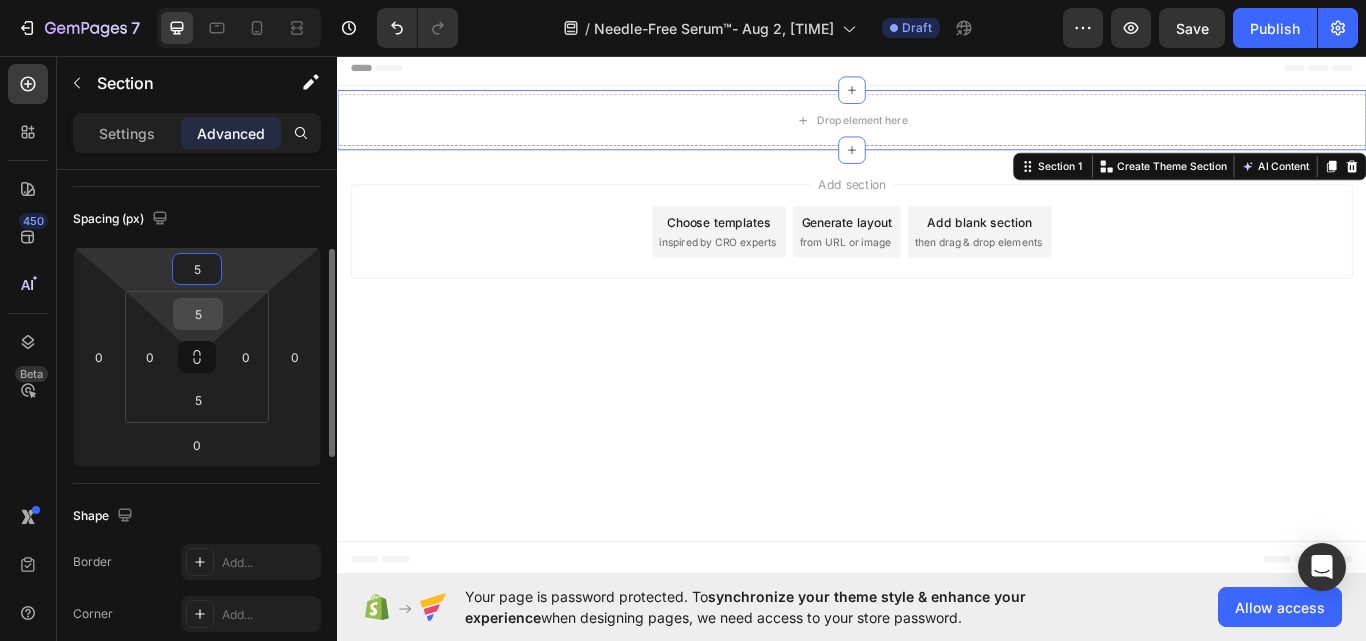 type on "5" 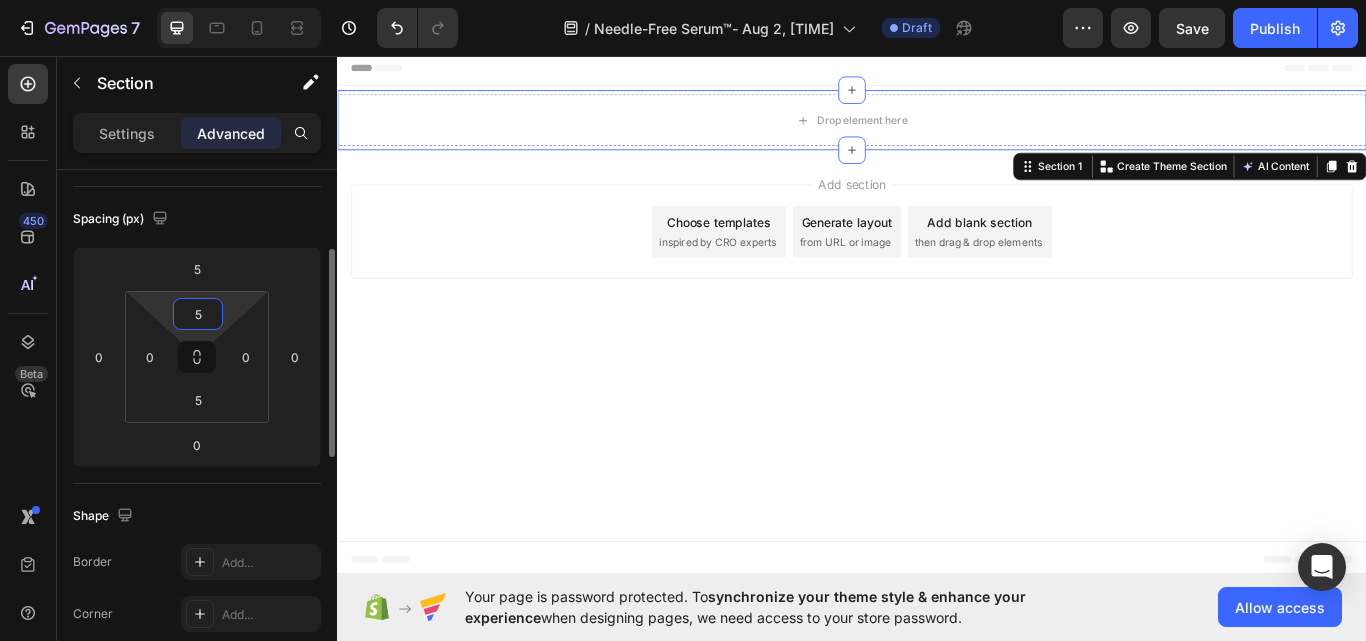 click on "5" at bounding box center (198, 314) 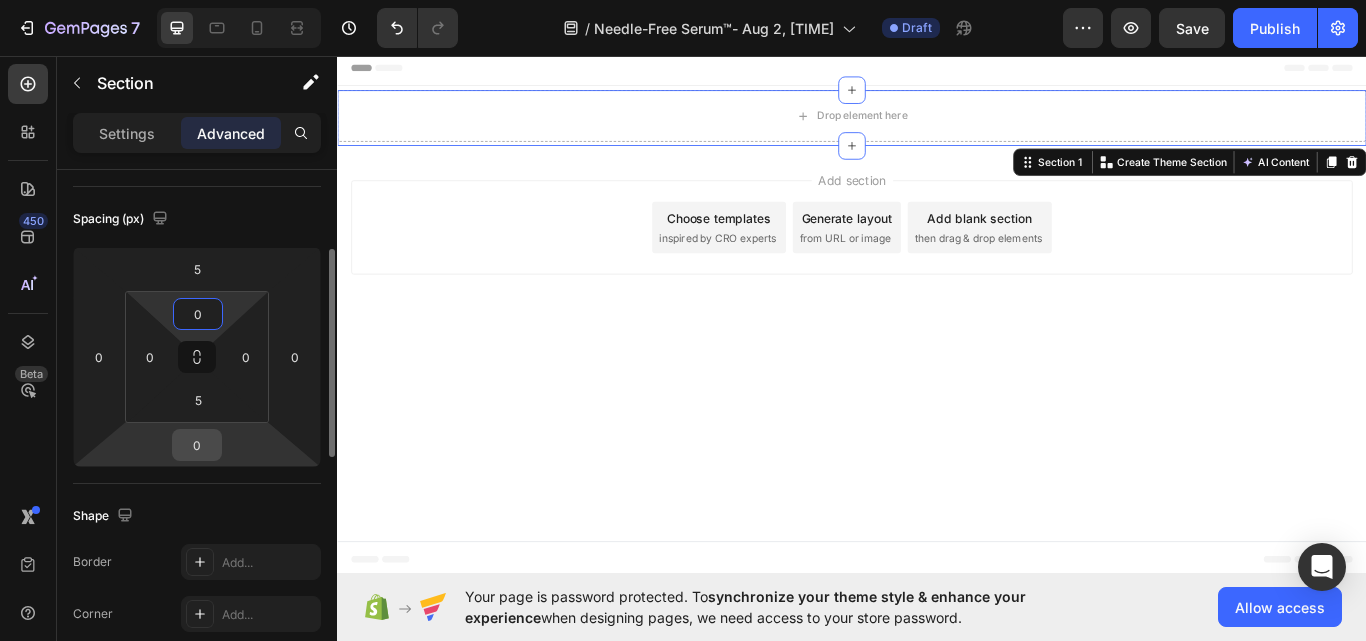 type on "0" 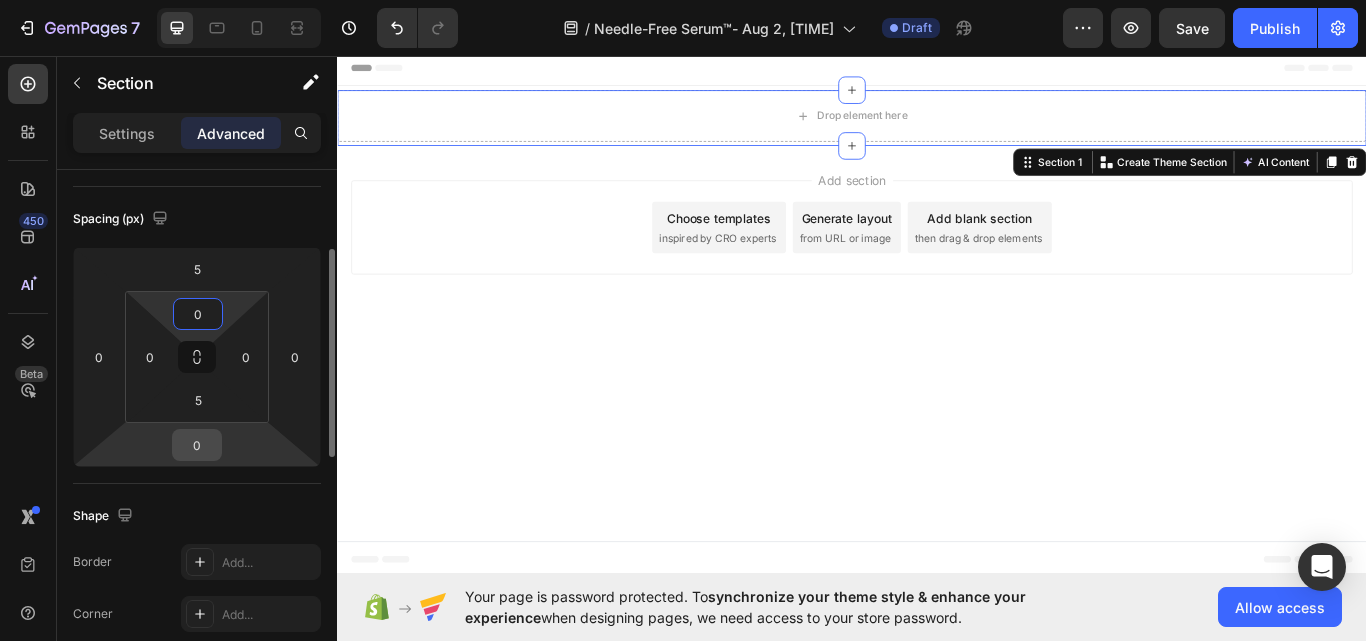 click on "0" at bounding box center (197, 445) 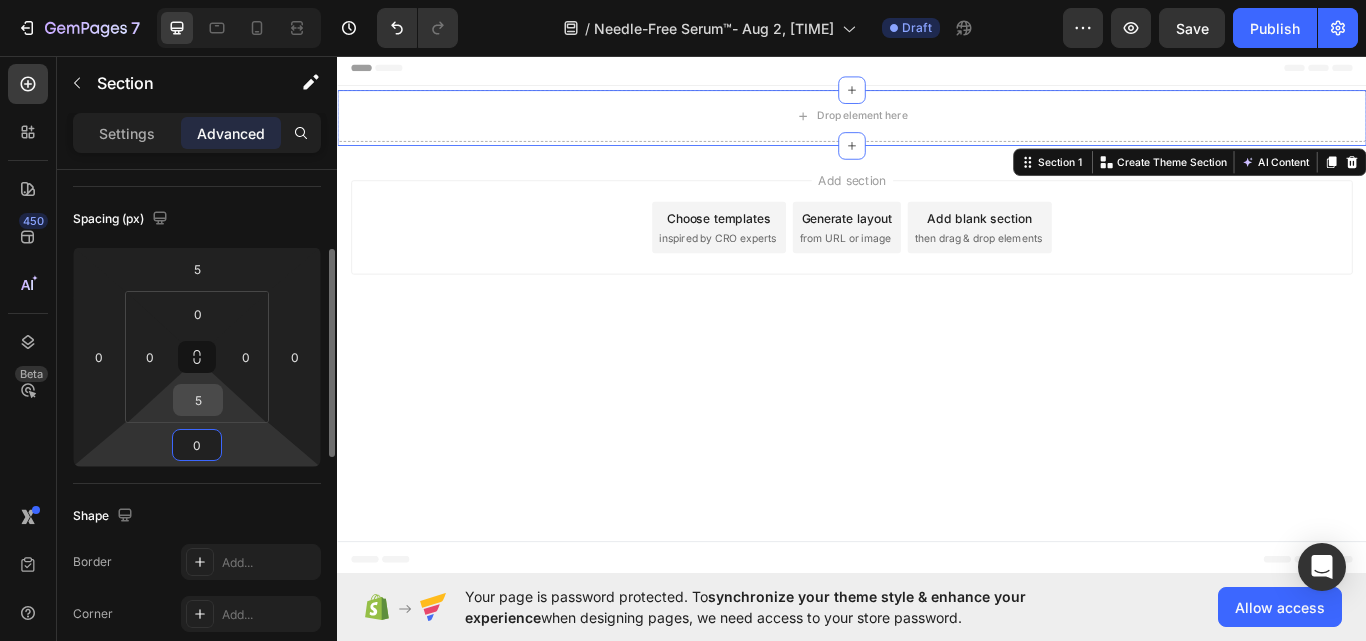 click on "5" at bounding box center [198, 400] 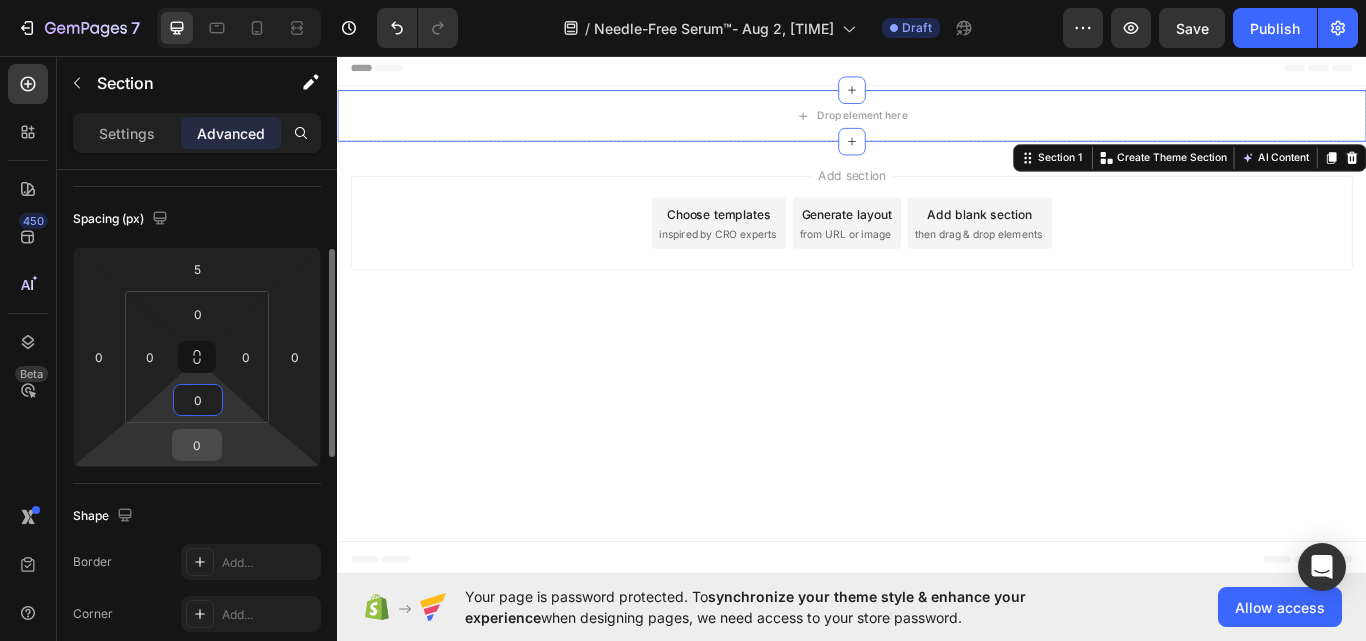 type on "0" 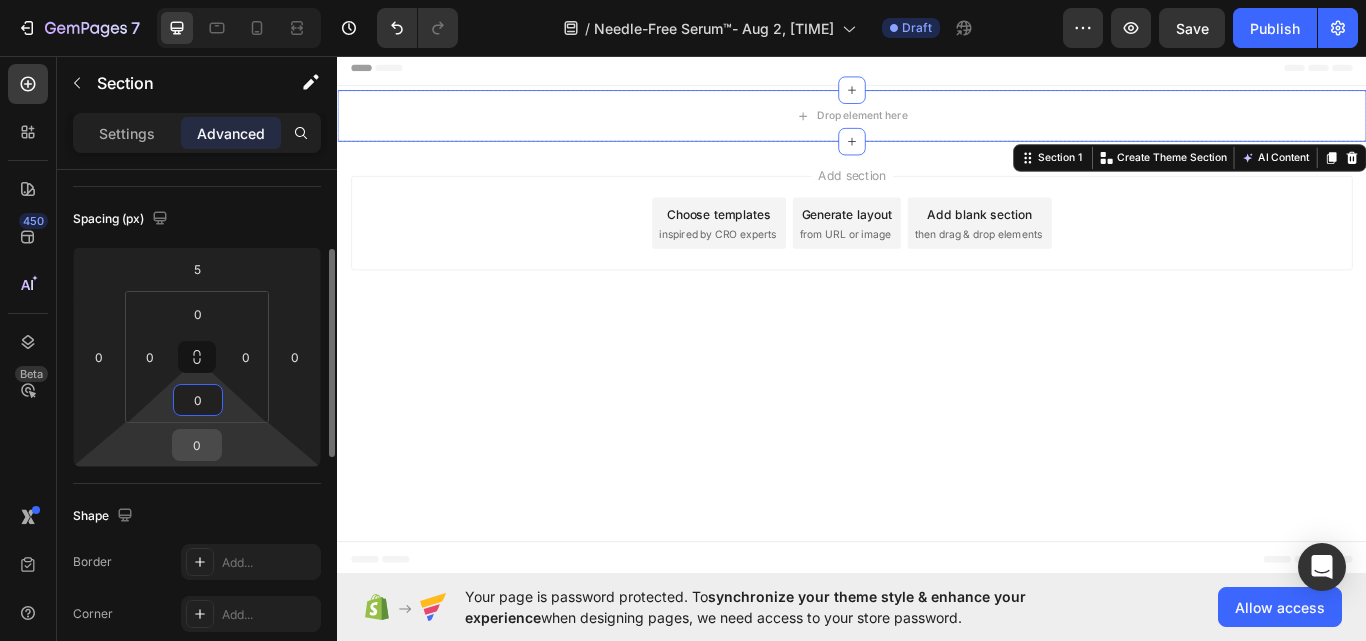 click on "0" at bounding box center [197, 445] 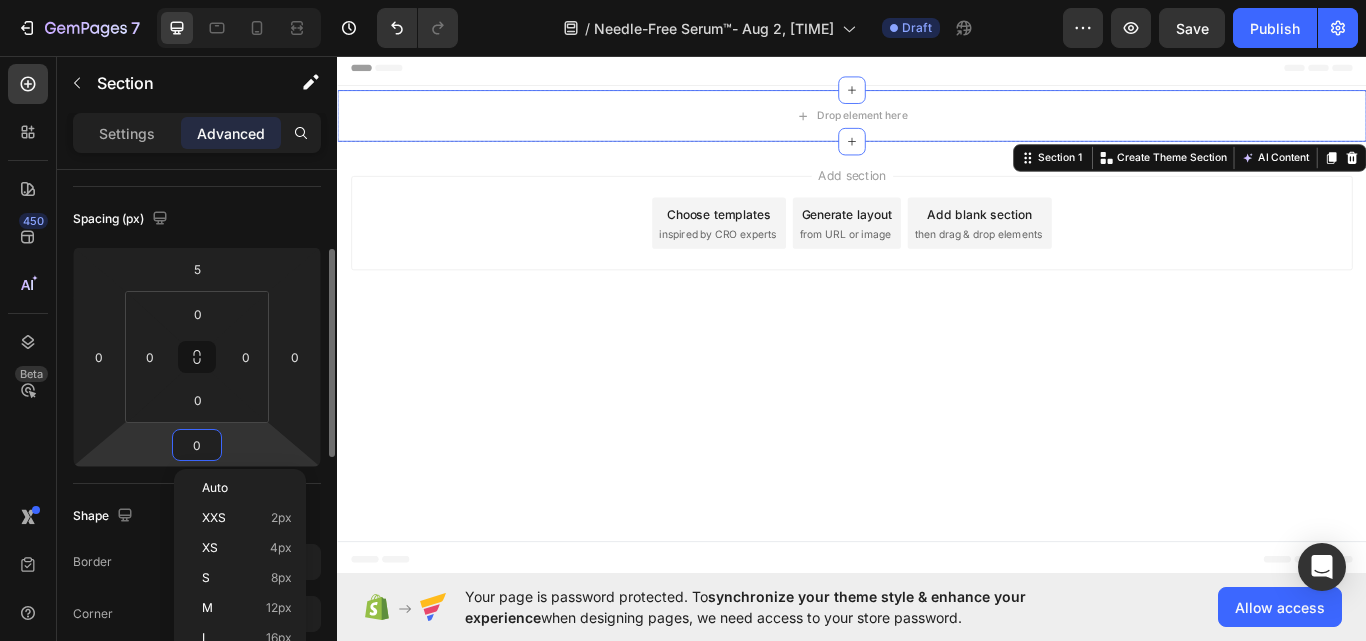 type on "5" 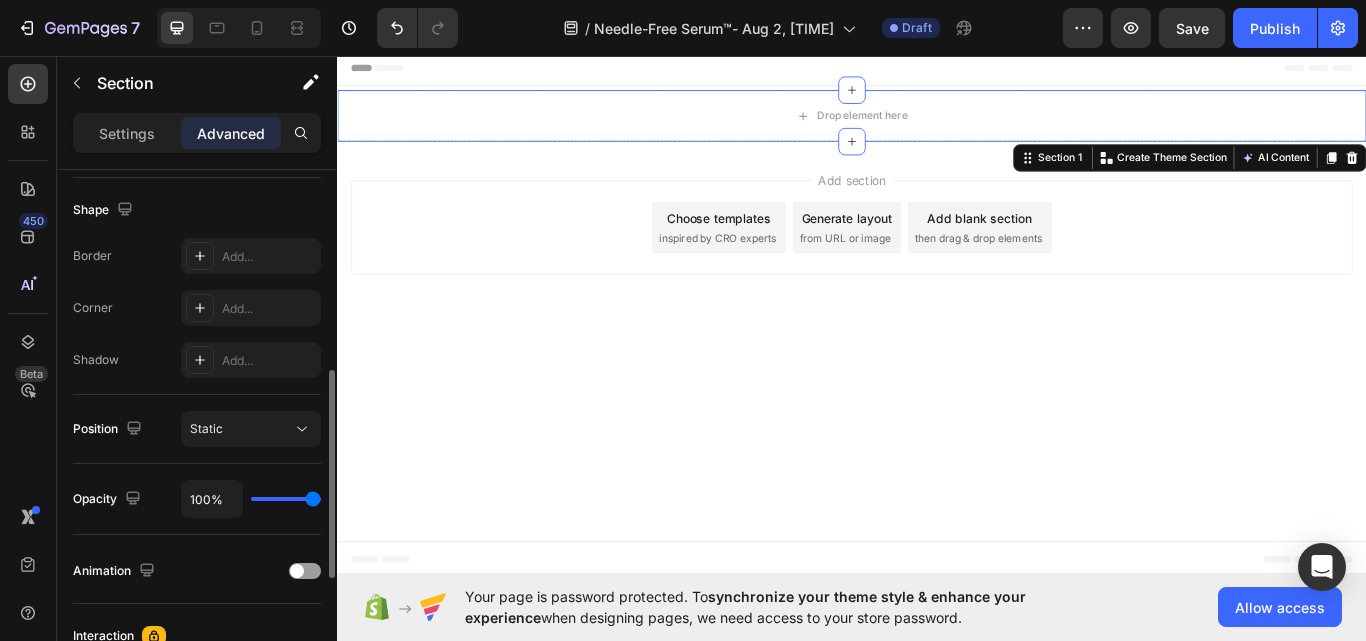 scroll, scrollTop: 406, scrollLeft: 0, axis: vertical 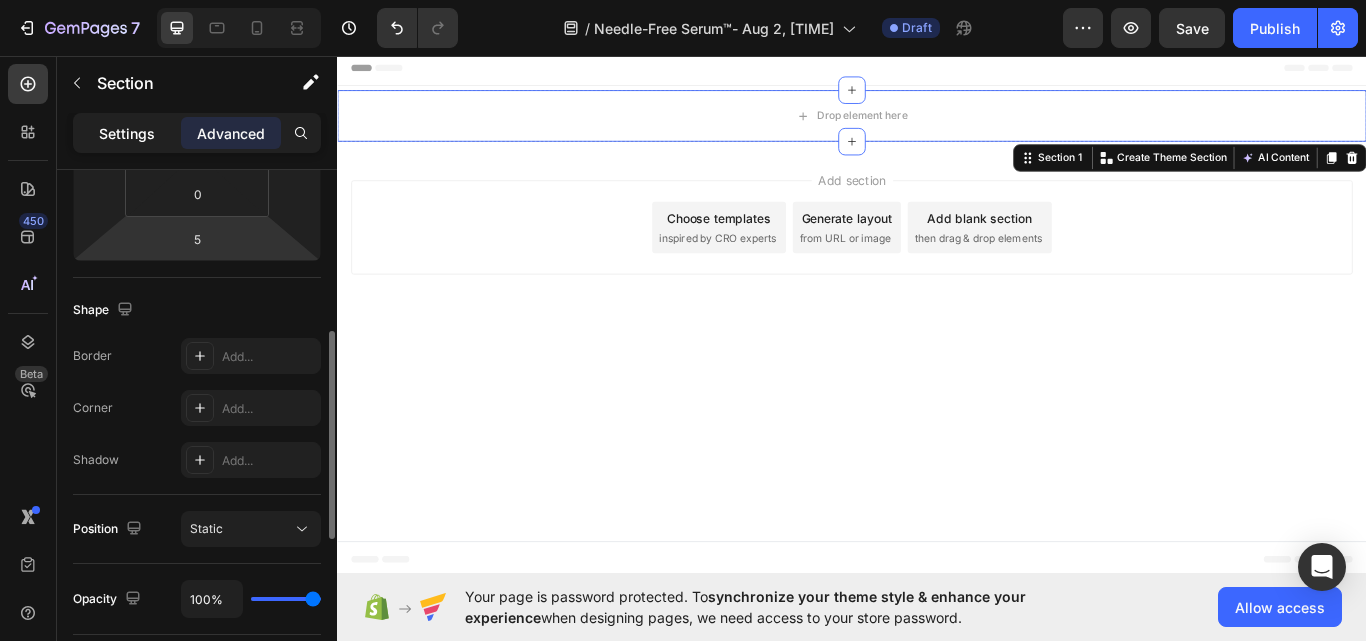 click on "Settings" at bounding box center [127, 133] 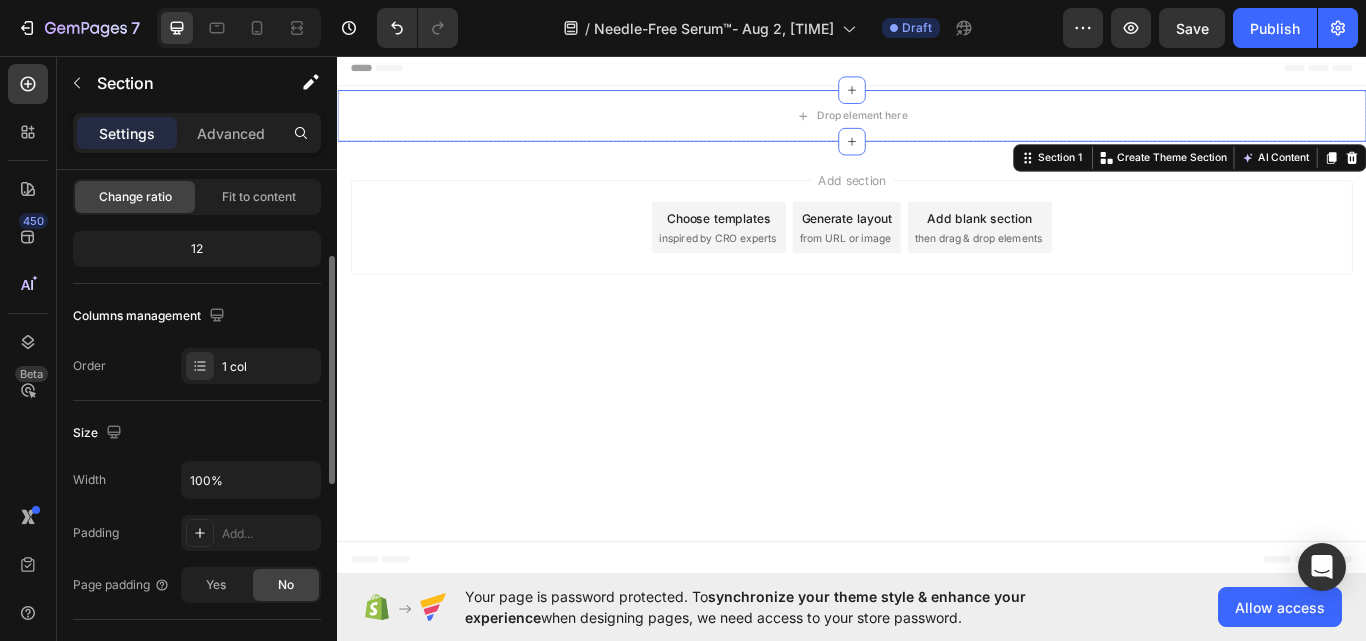 scroll, scrollTop: 300, scrollLeft: 0, axis: vertical 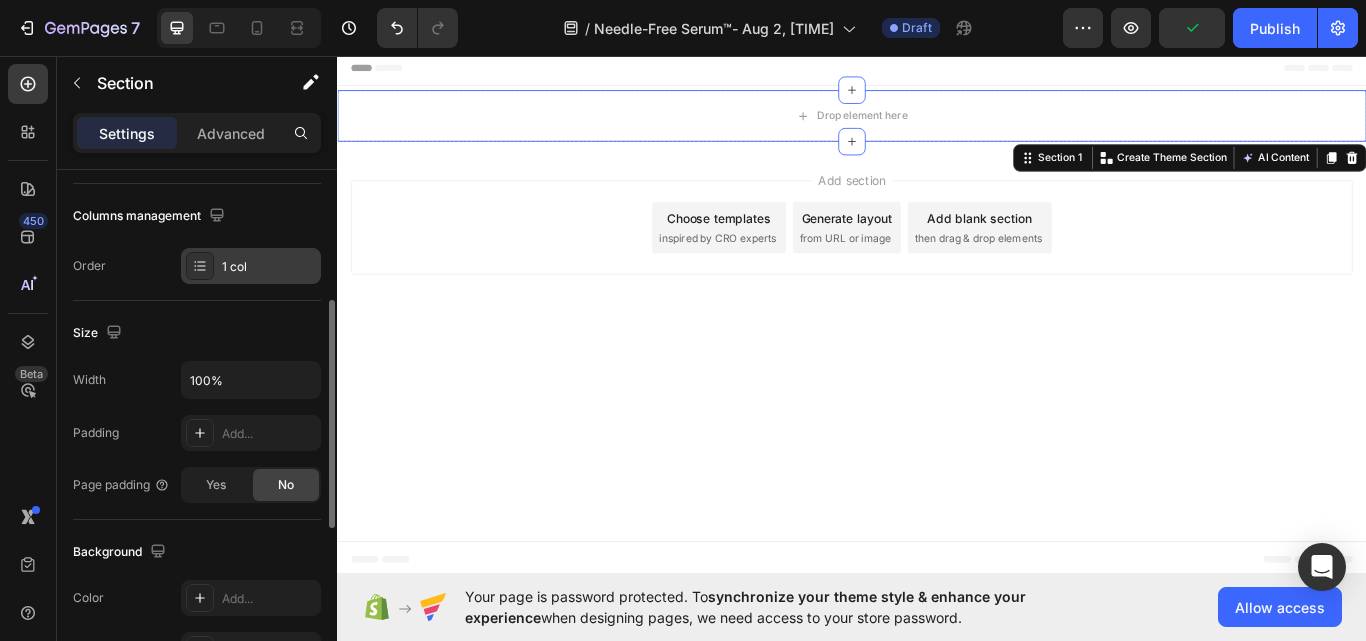 click 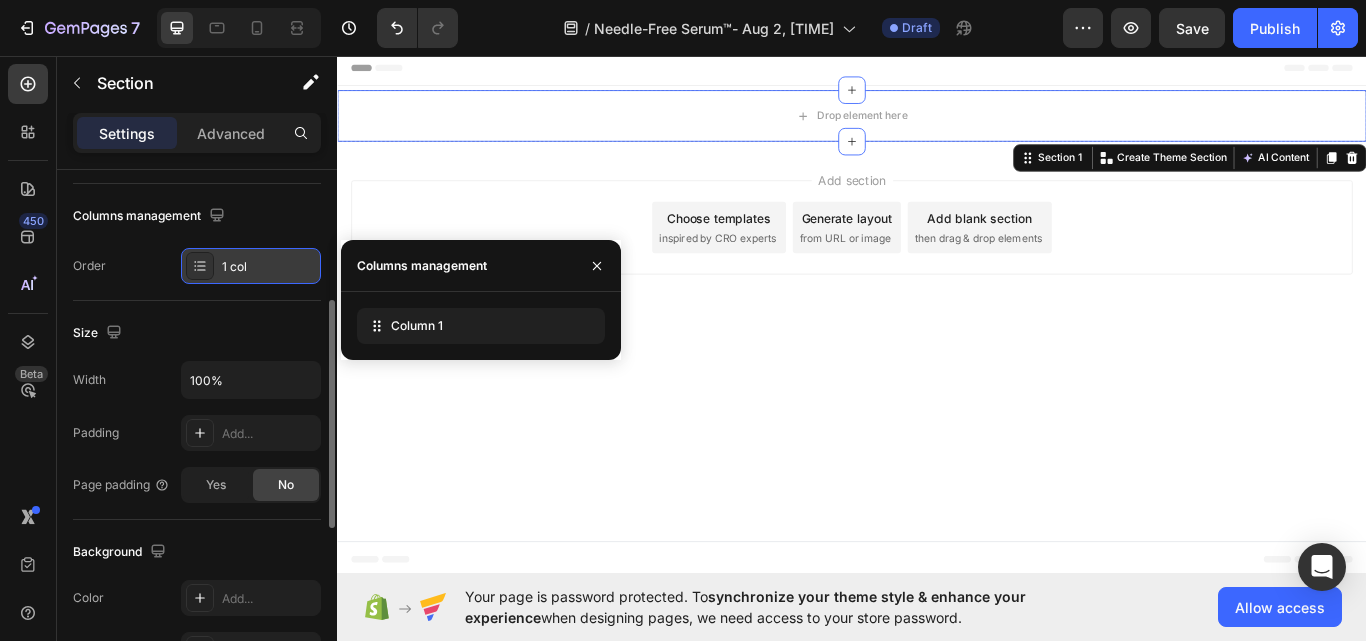 click 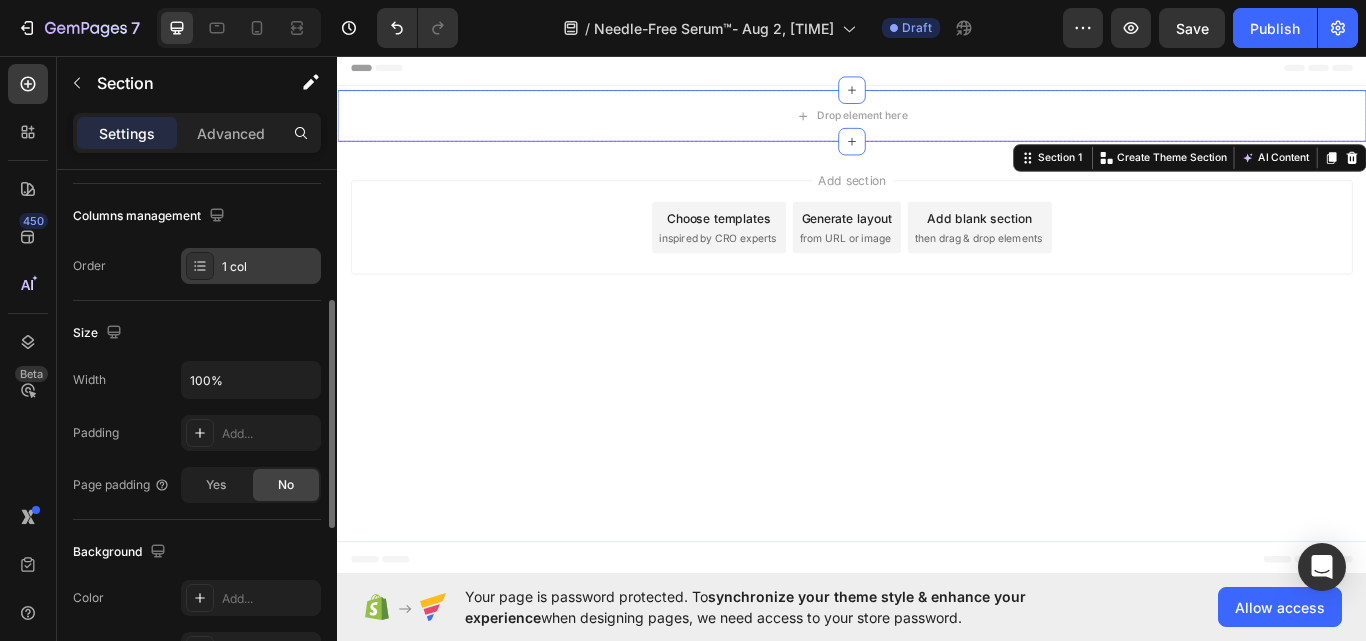 click 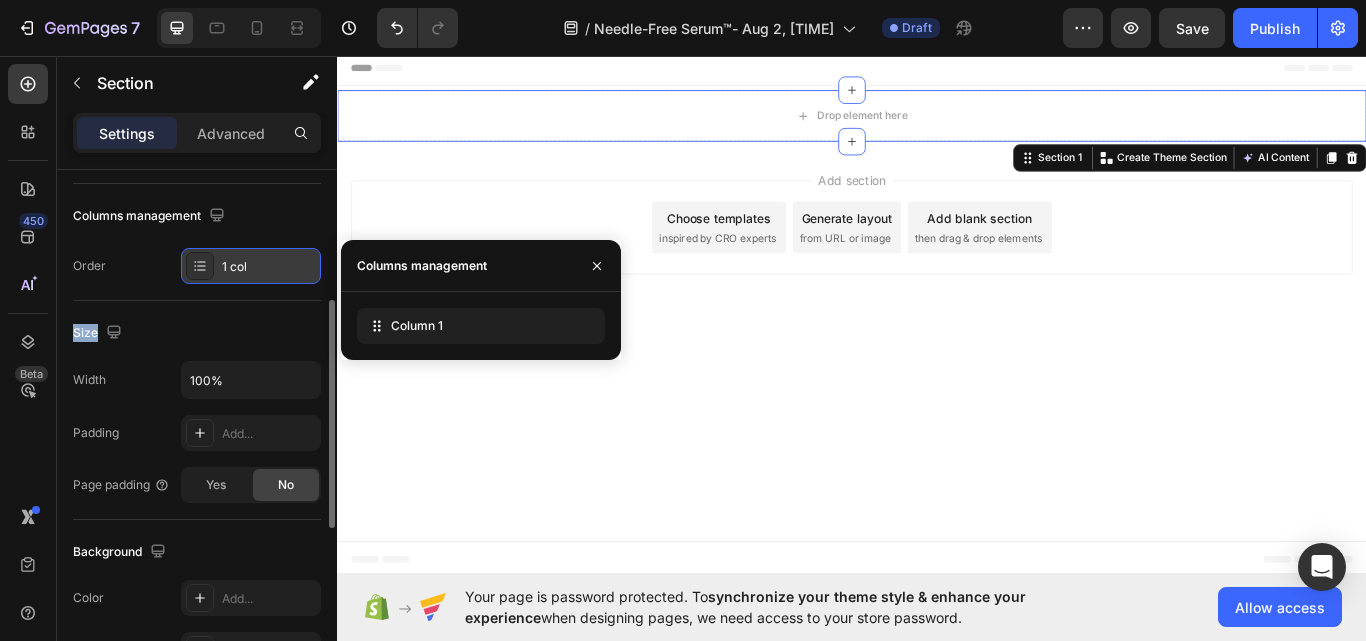 click 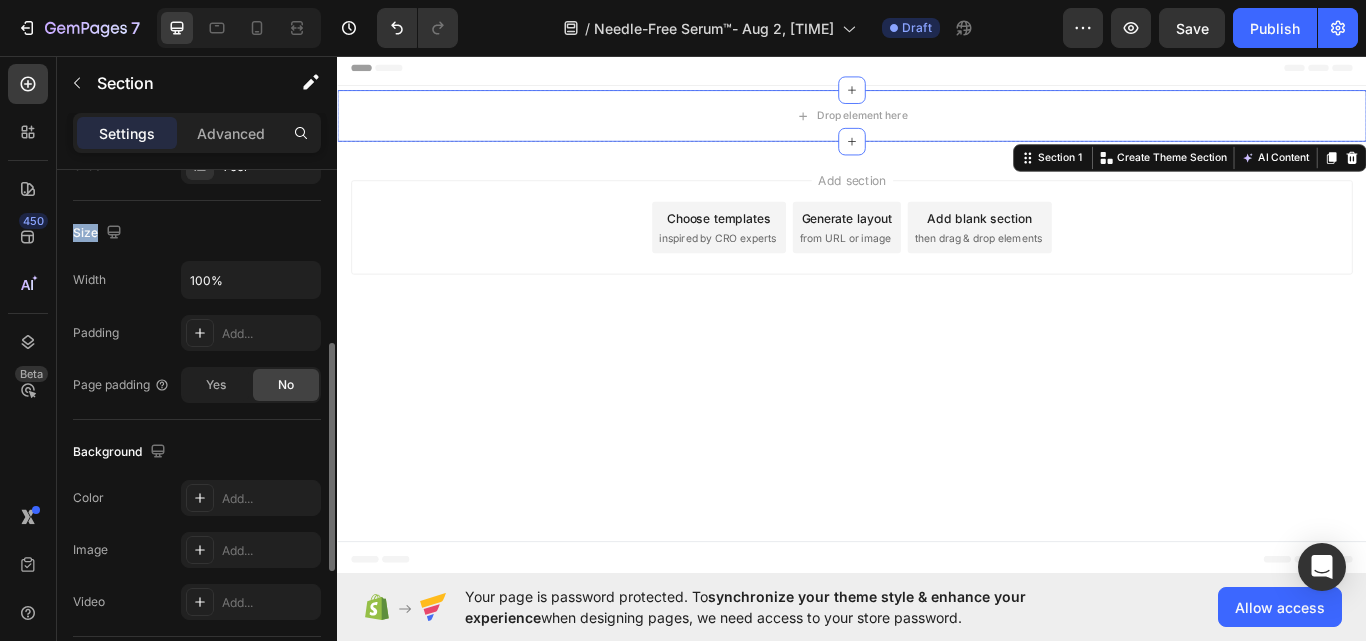 scroll, scrollTop: 500, scrollLeft: 0, axis: vertical 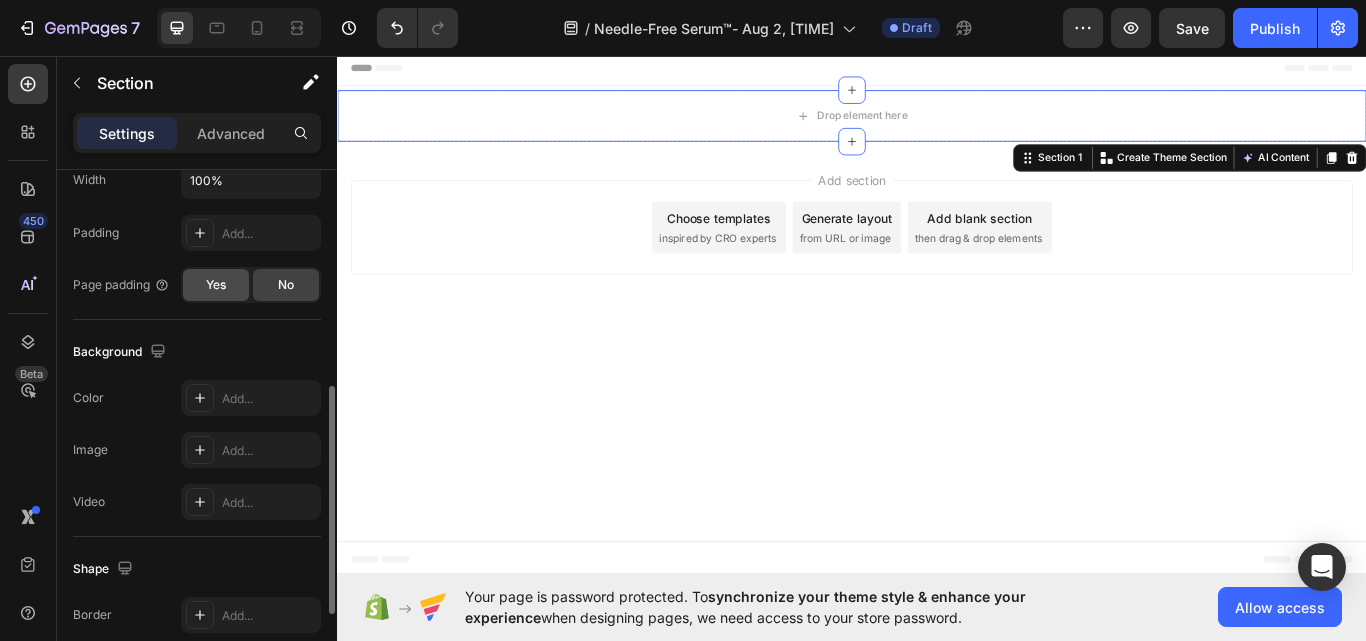 click on "Yes" 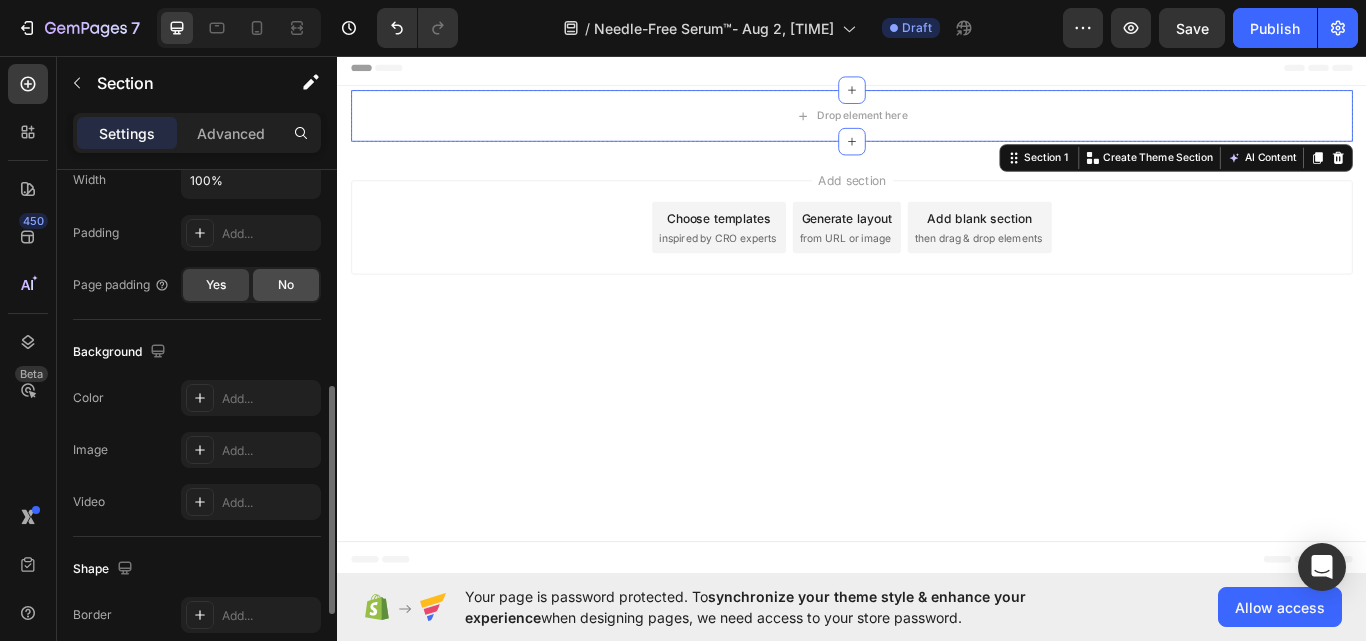 click on "No" 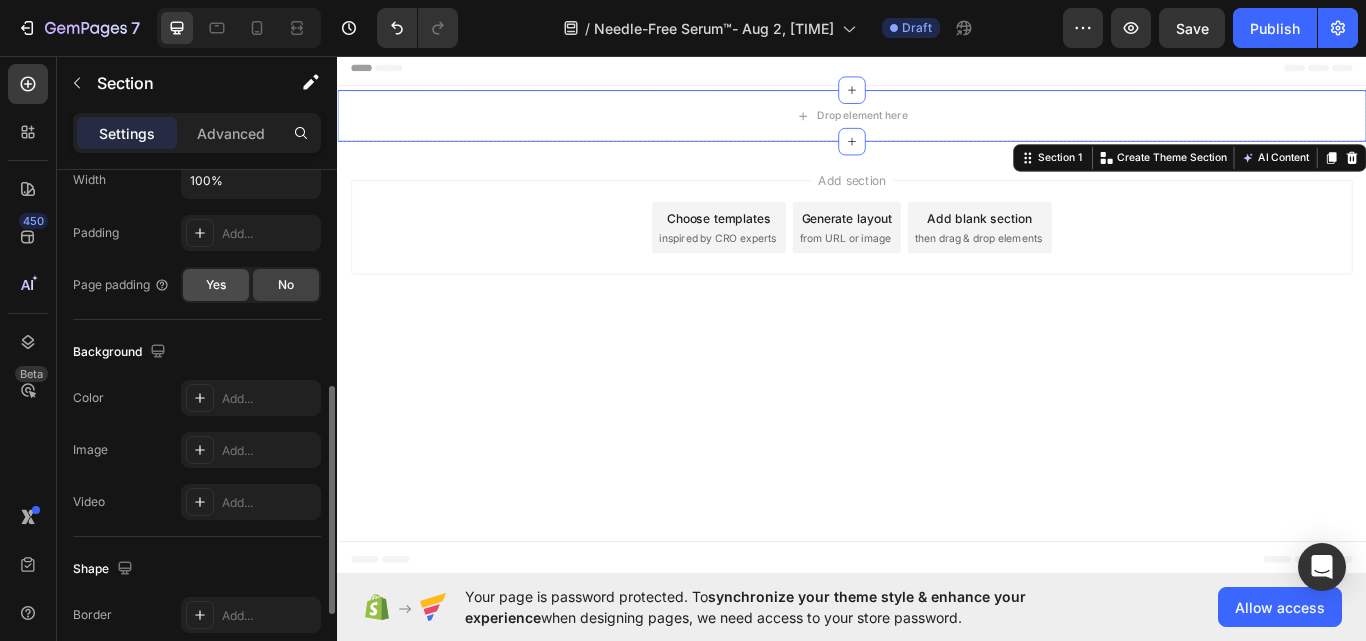 click on "Yes" 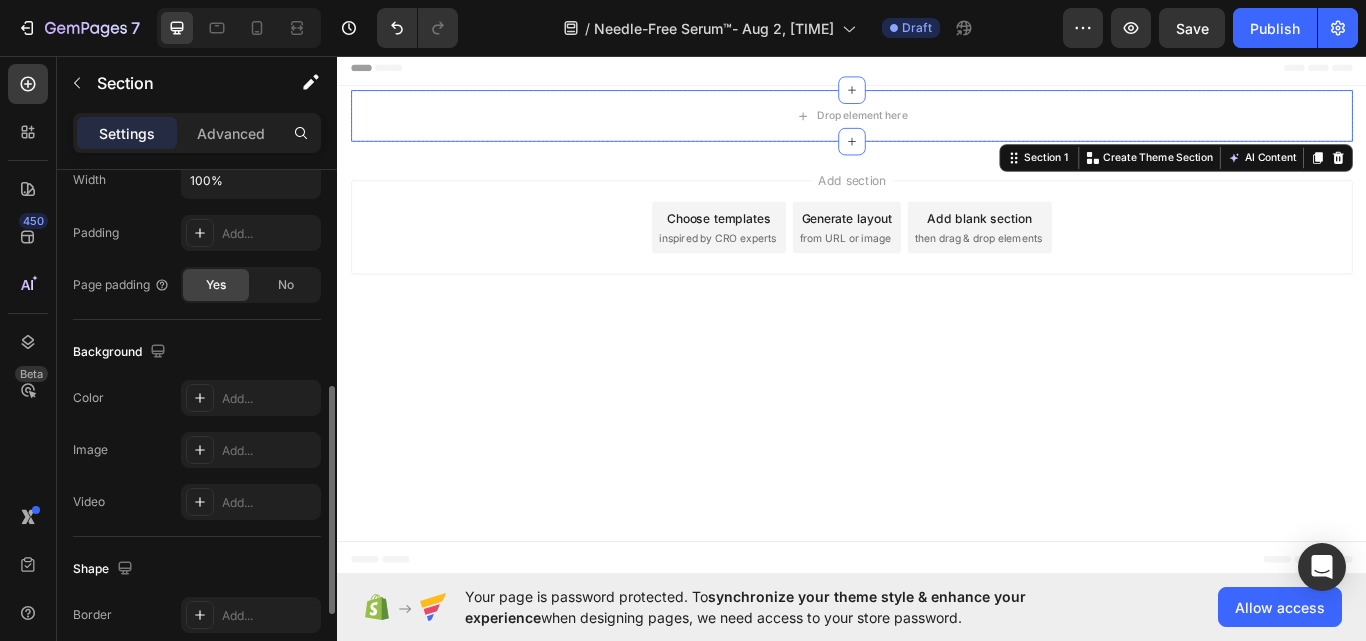 click on "Yes" 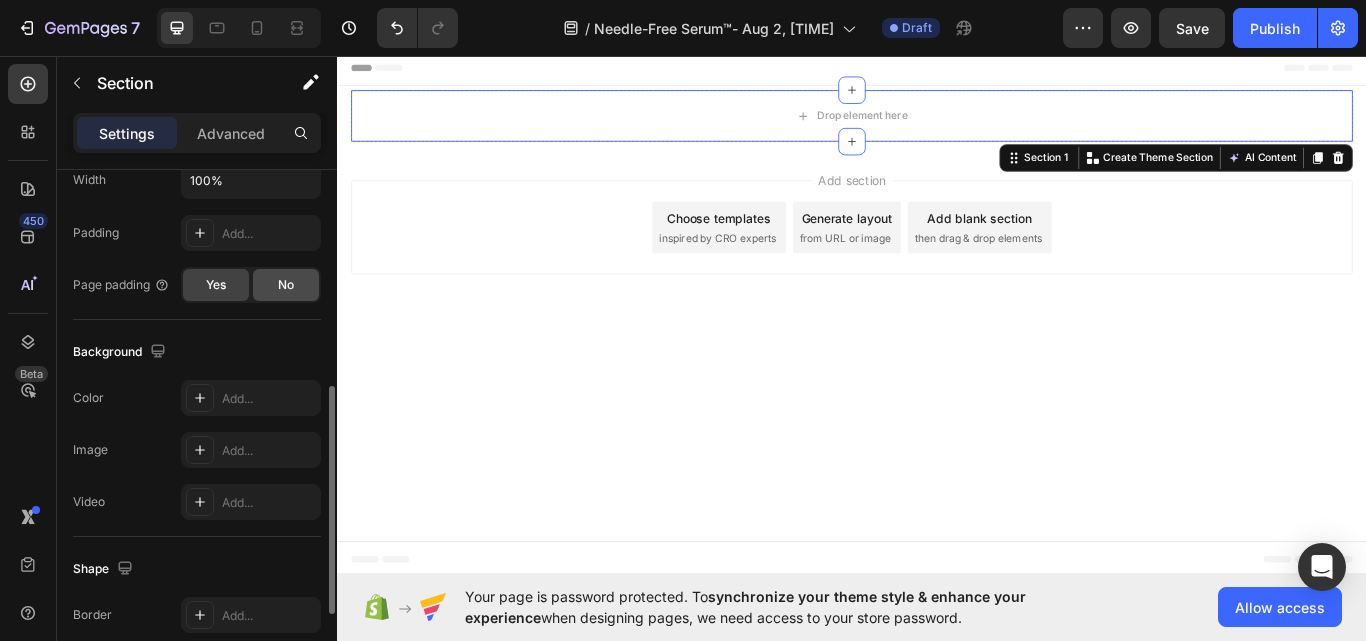 click on "No" 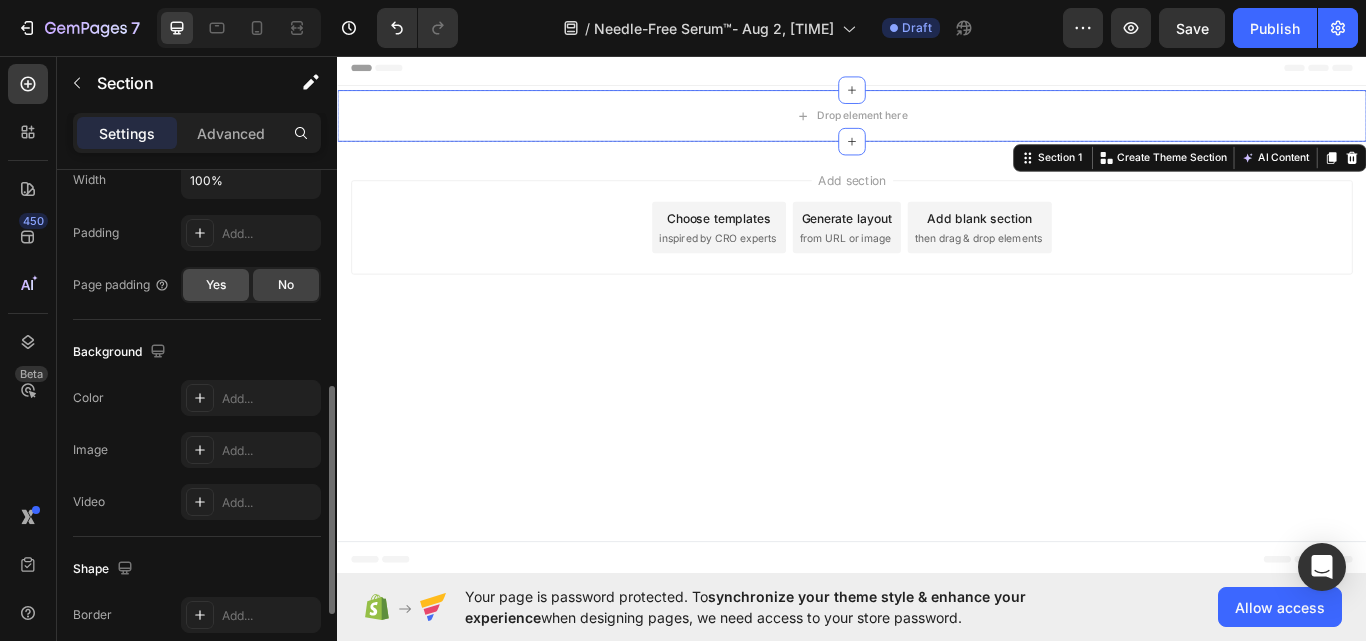 click on "Yes" 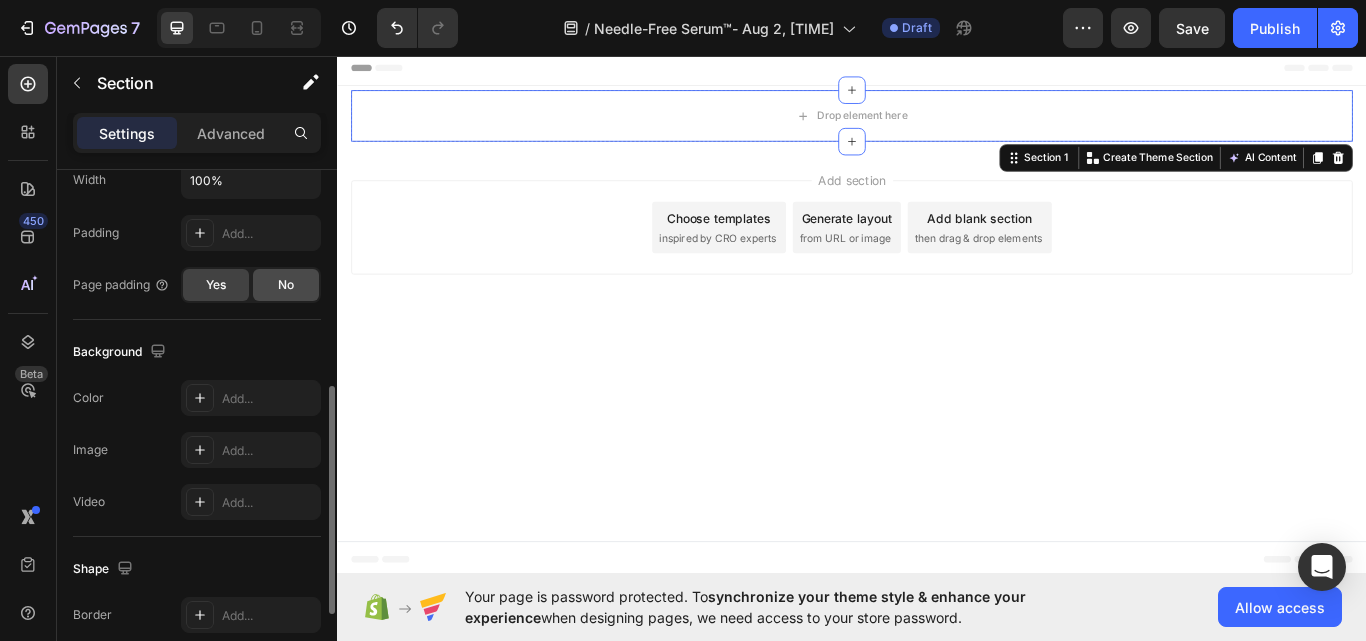 click on "No" 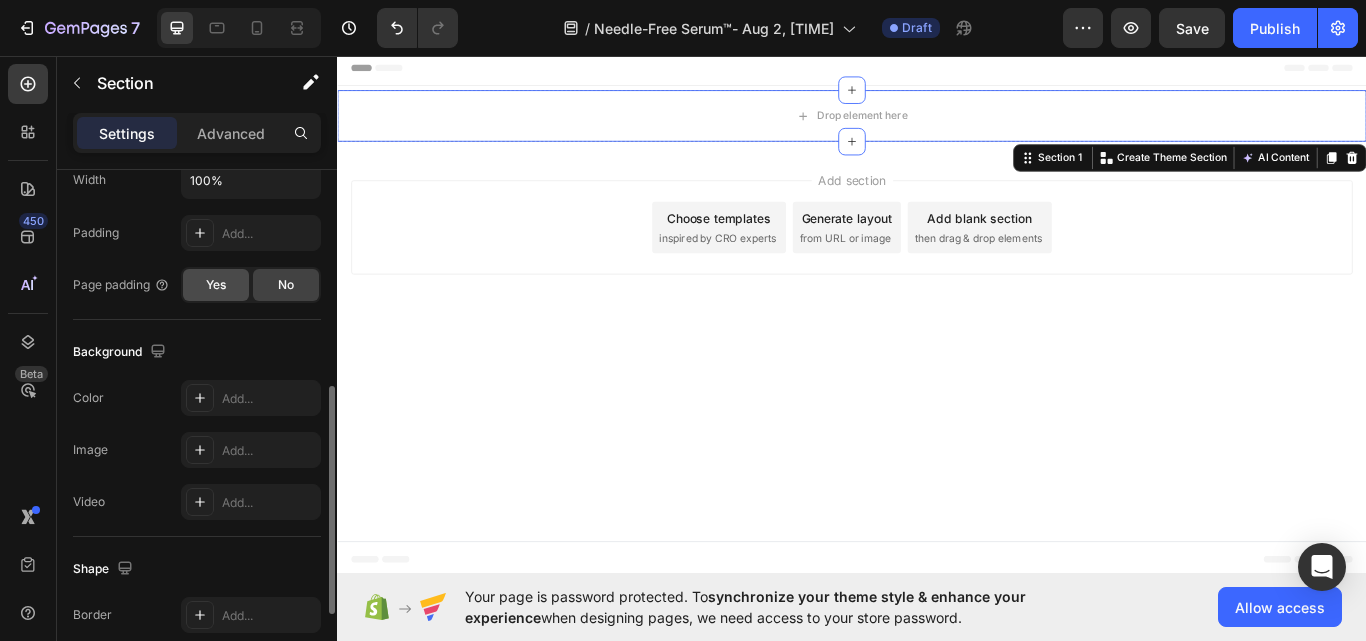 click on "Yes" 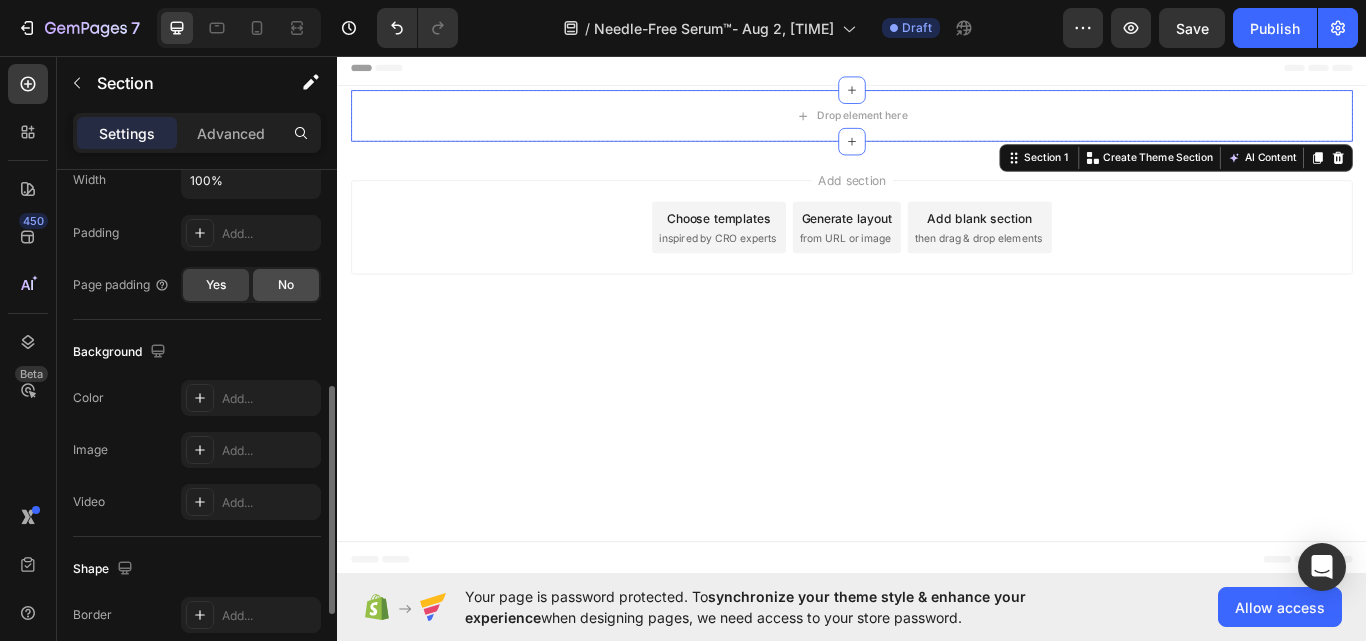 click on "No" 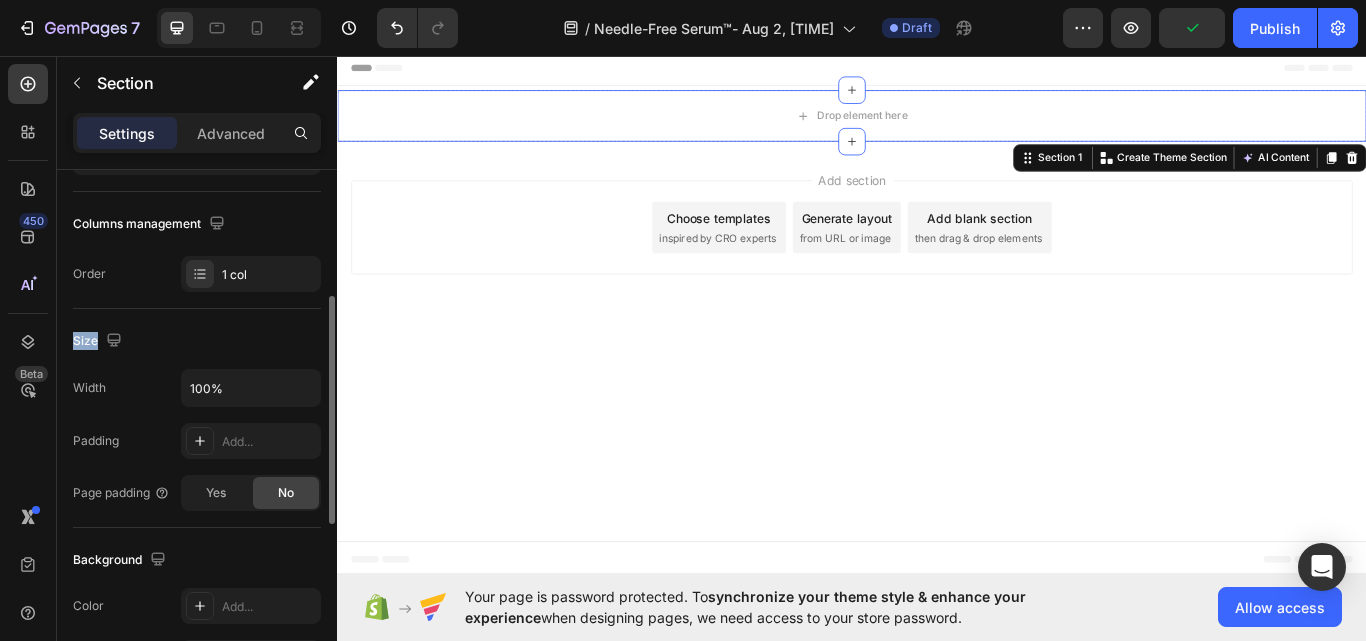 scroll, scrollTop: 0, scrollLeft: 0, axis: both 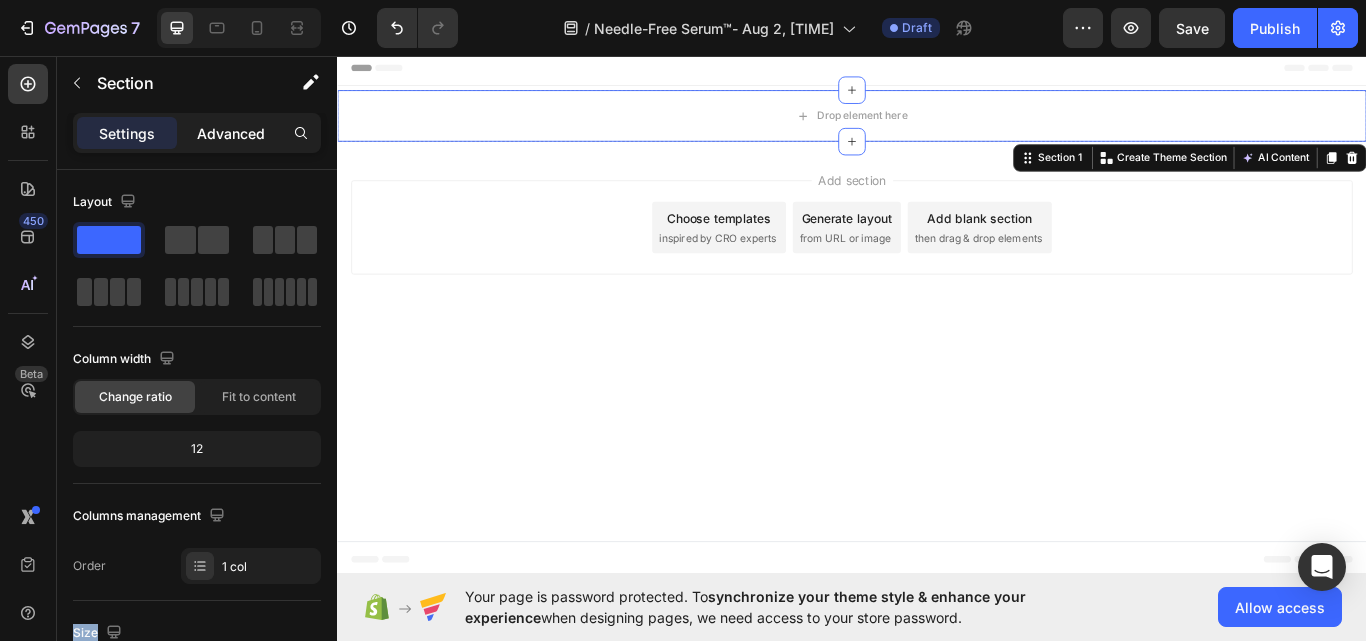 click on "Advanced" at bounding box center (231, 133) 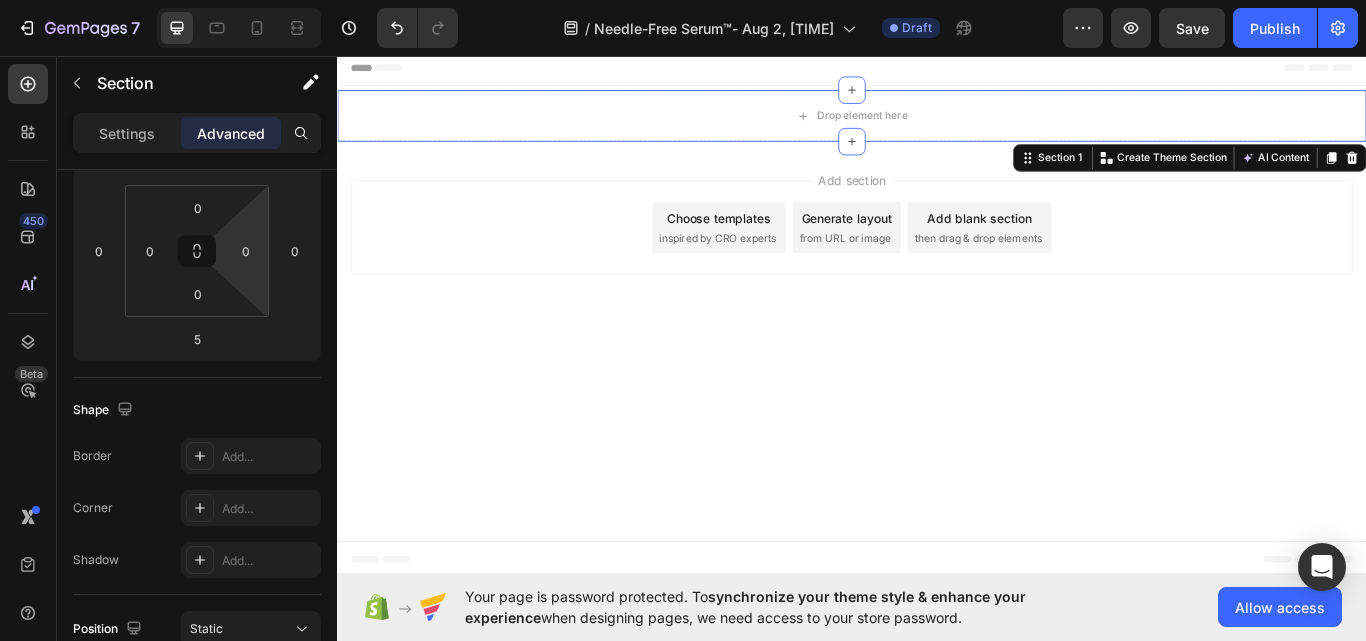 scroll, scrollTop: 0, scrollLeft: 0, axis: both 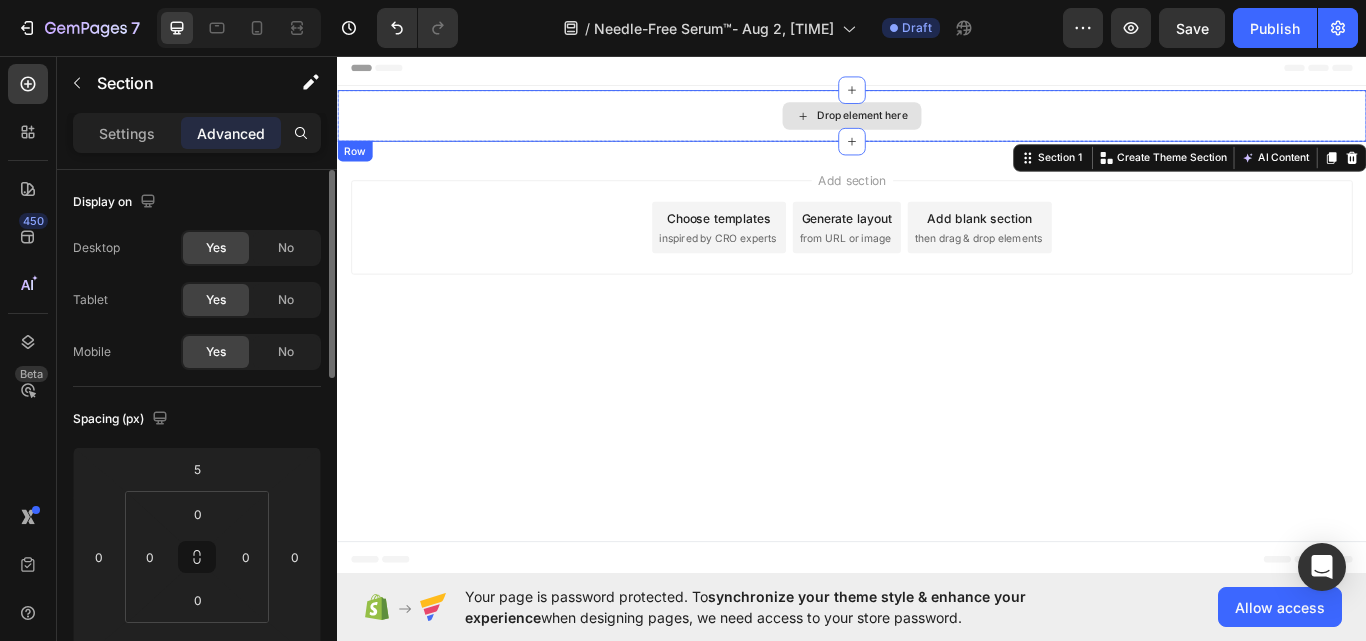 click on "Drop element here" at bounding box center (937, 127) 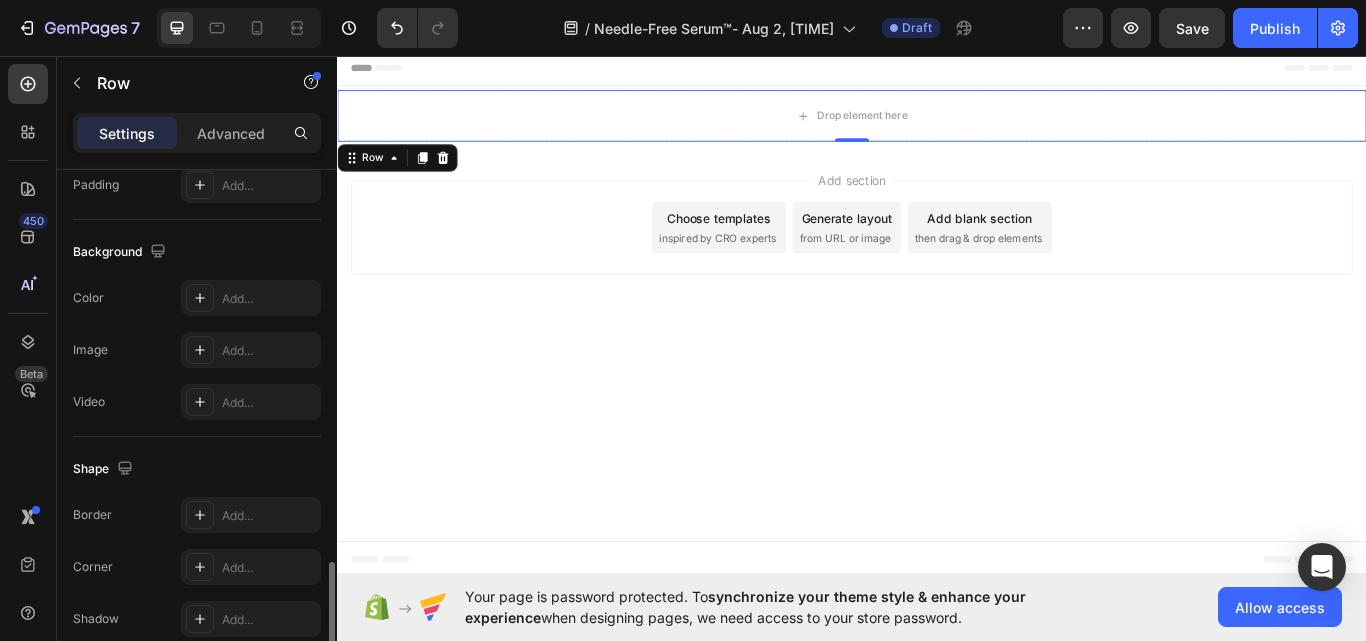 scroll, scrollTop: 692, scrollLeft: 0, axis: vertical 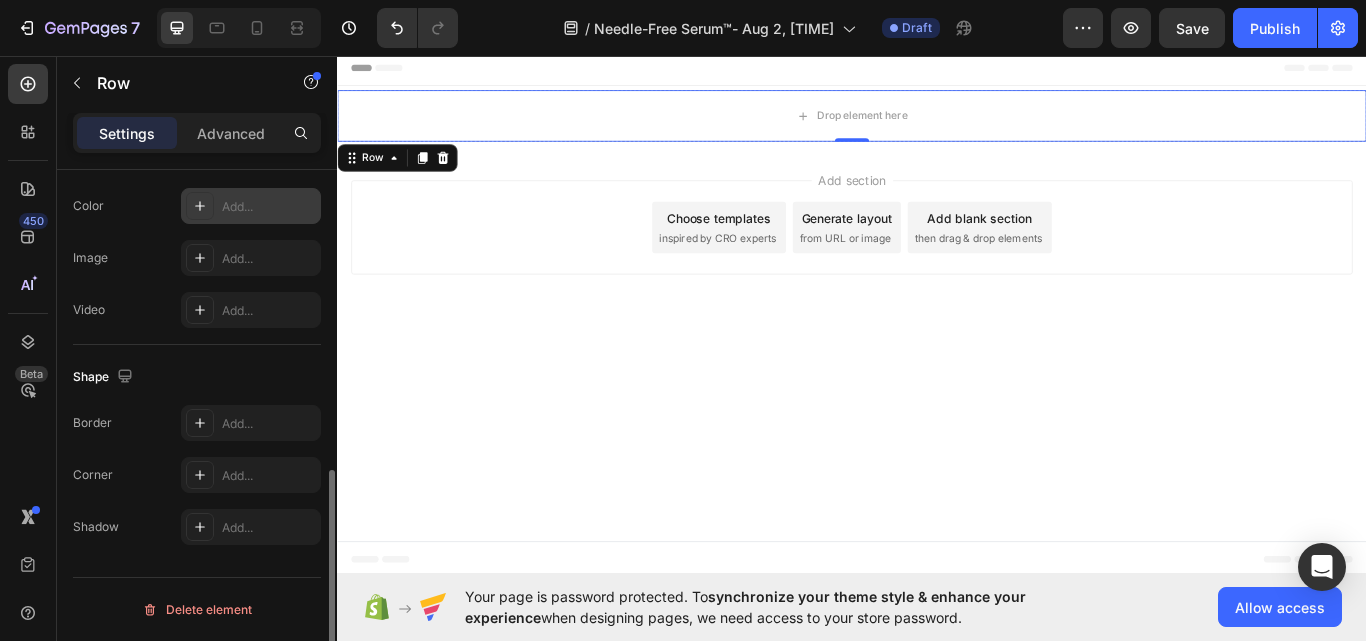 click on "Add..." at bounding box center (269, 207) 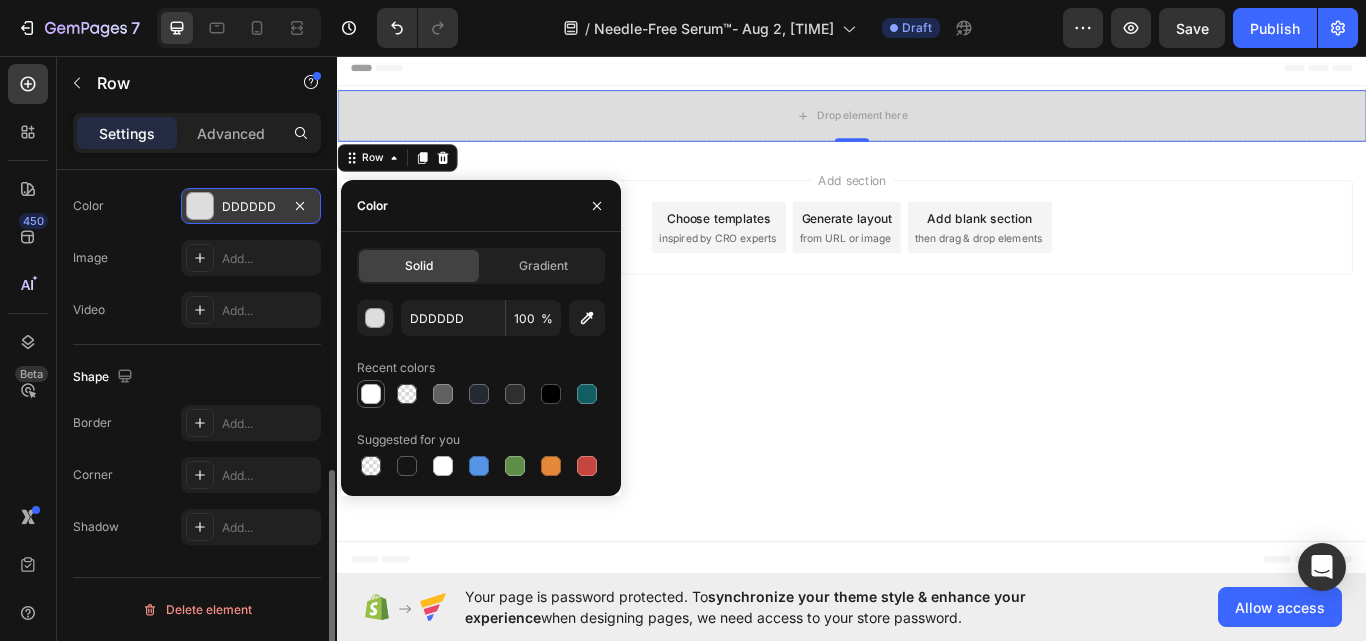 click at bounding box center [371, 394] 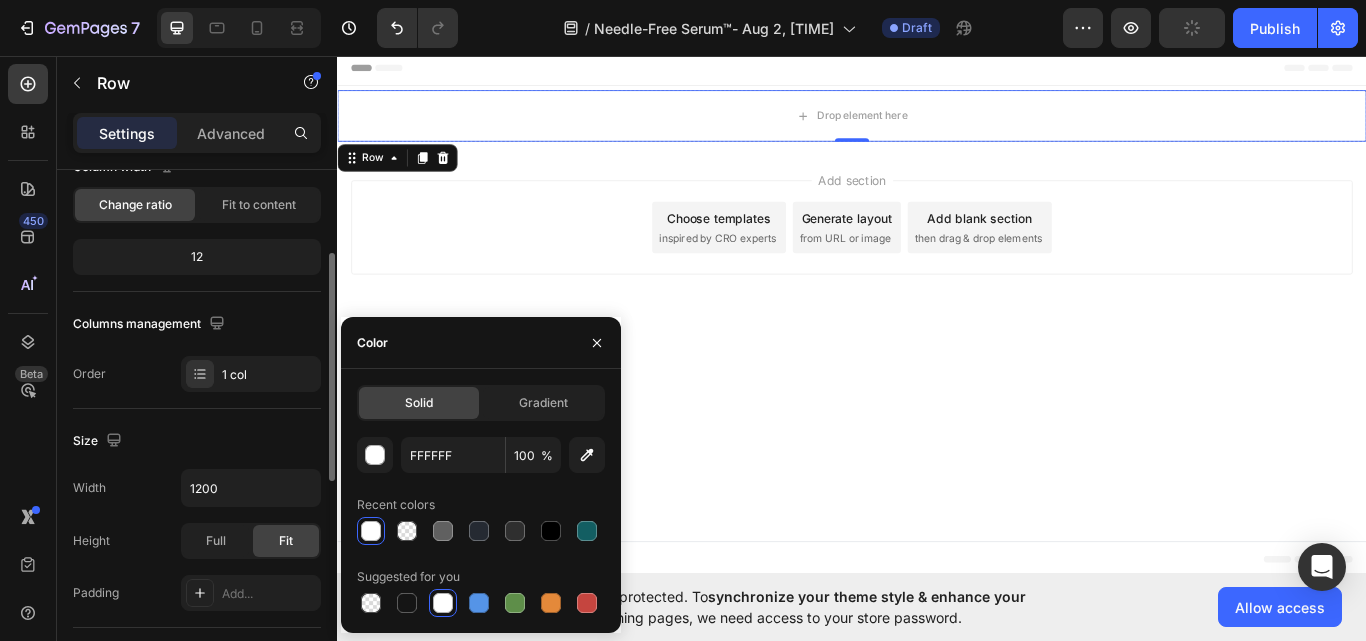 scroll, scrollTop: 0, scrollLeft: 0, axis: both 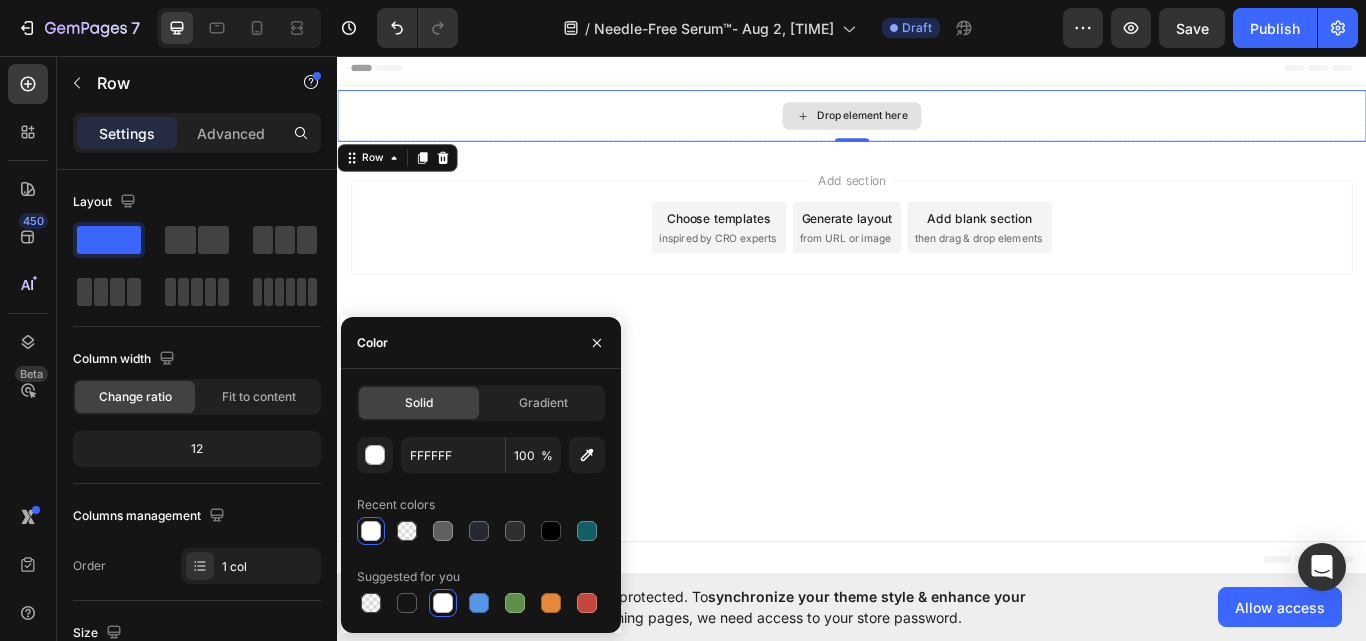 click on "Drop element here" at bounding box center (937, 127) 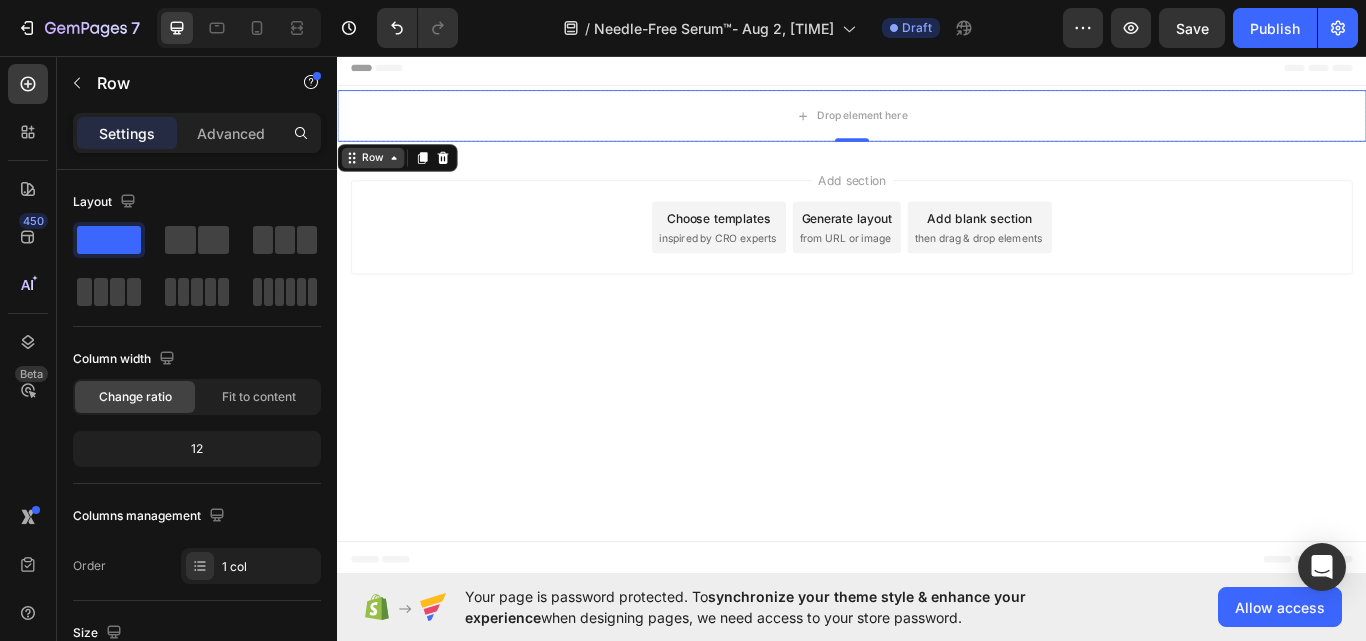 click on "Row" at bounding box center [378, 176] 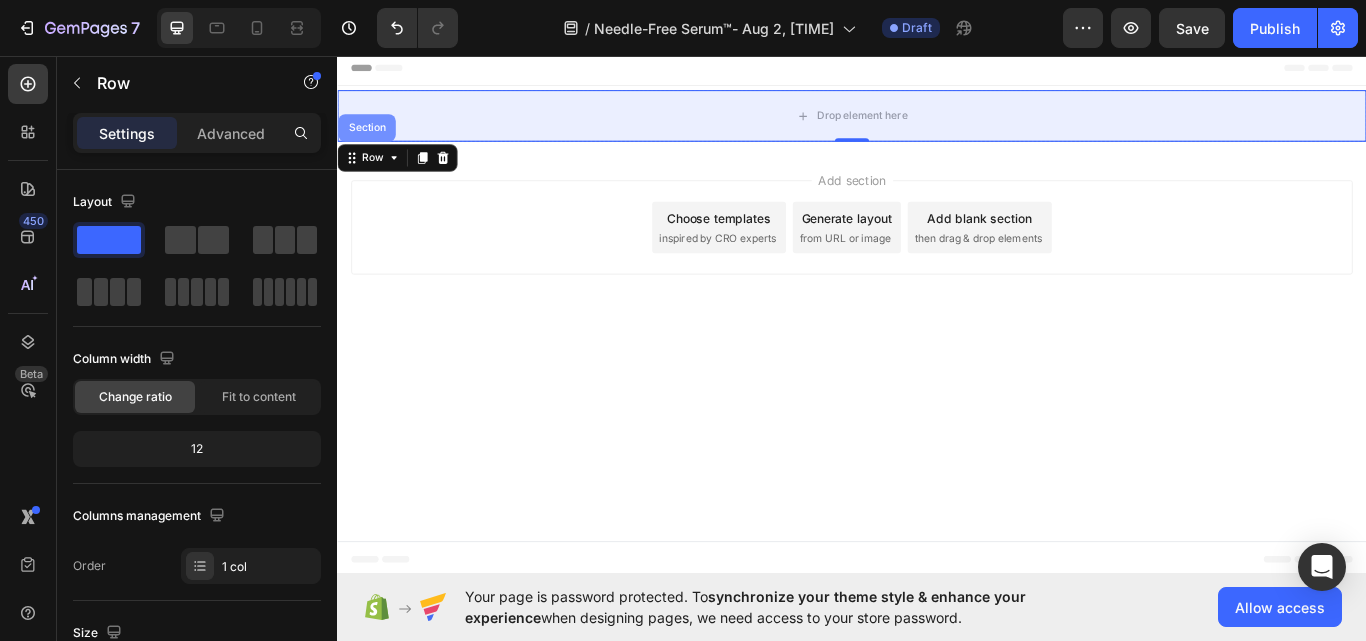 click on "Section" at bounding box center (371, 141) 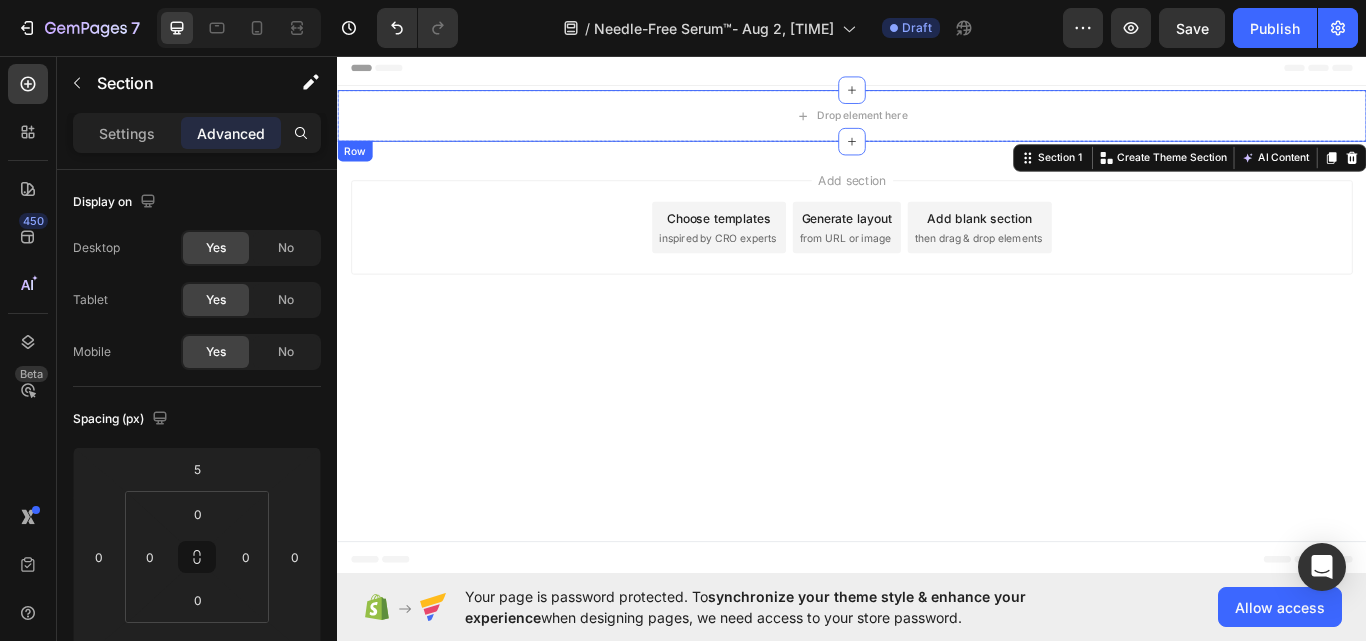 click on "Row" at bounding box center (357, 168) 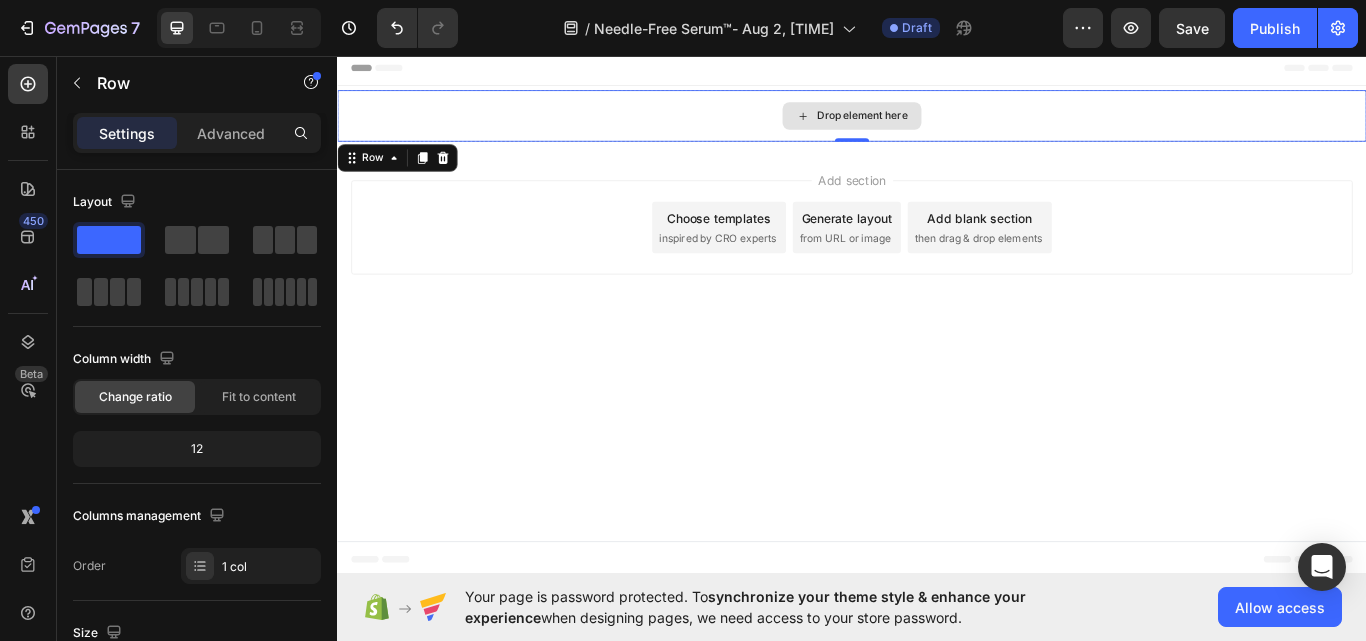 click on "Drop element here" at bounding box center [937, 127] 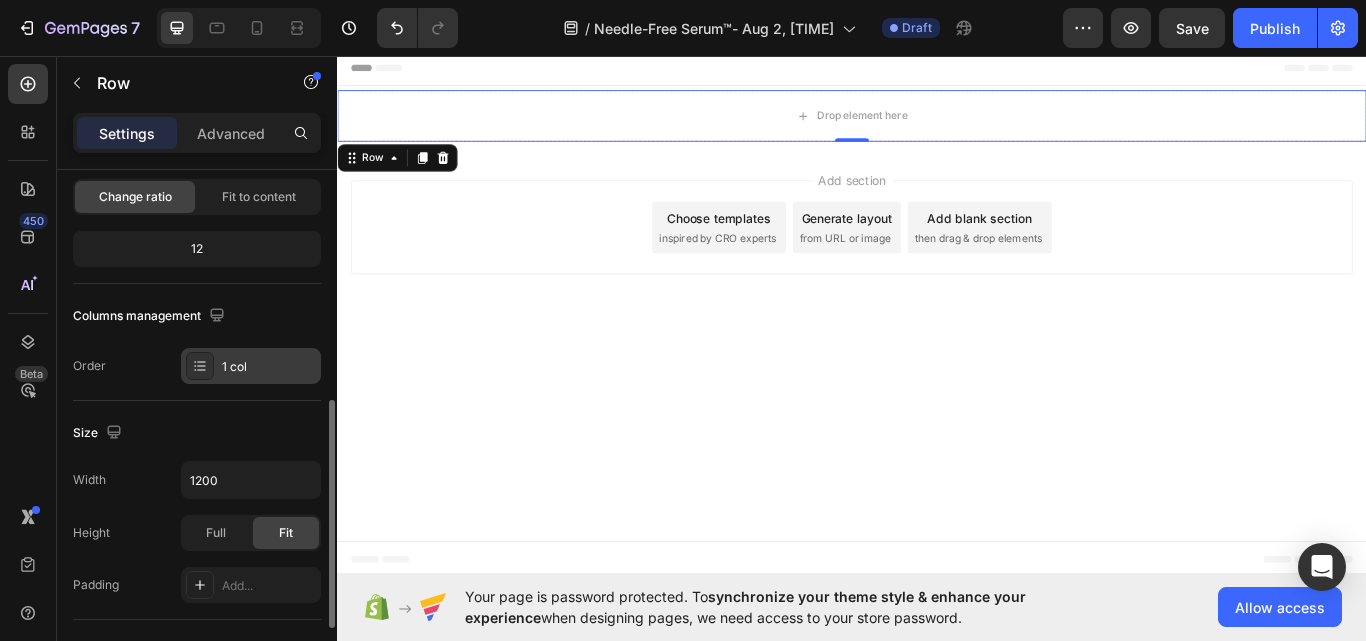 scroll, scrollTop: 300, scrollLeft: 0, axis: vertical 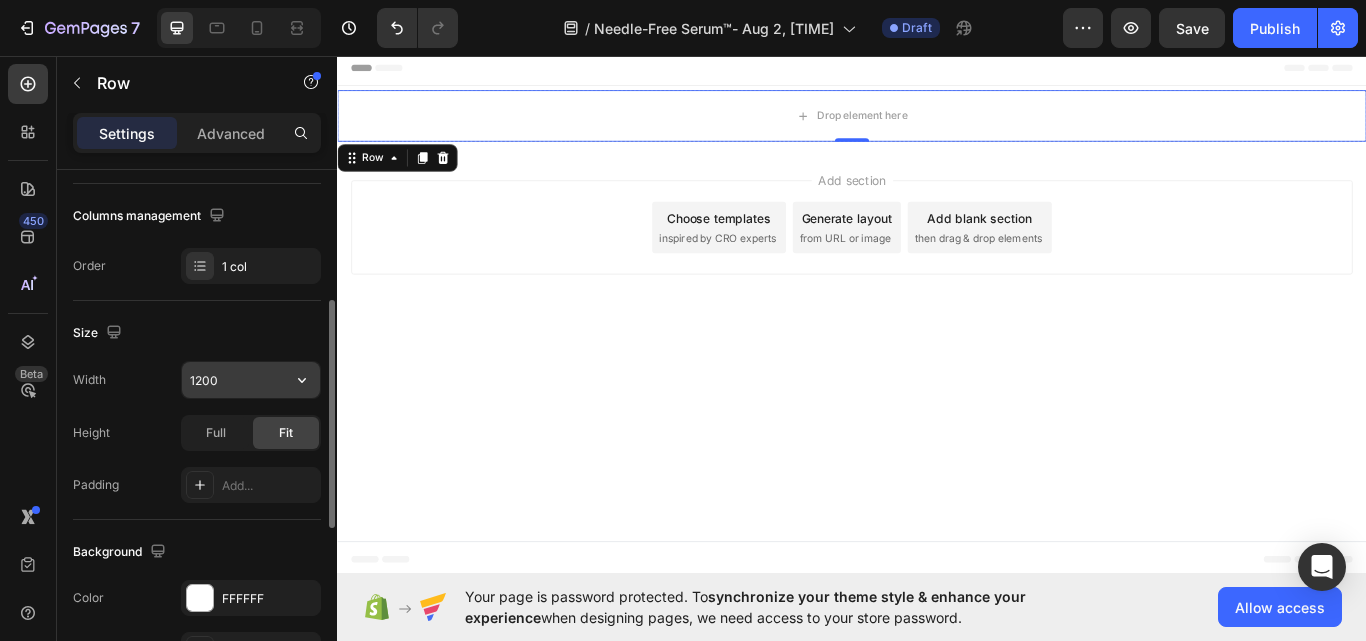 click on "1200" at bounding box center [251, 380] 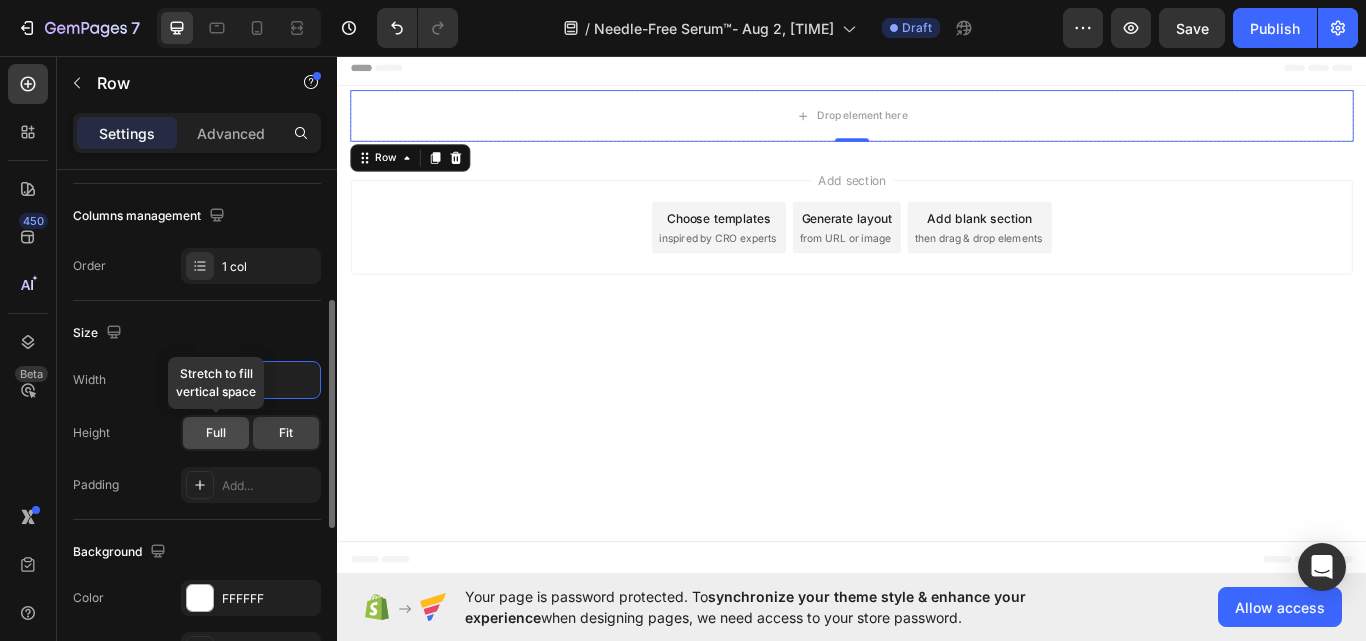 type on "1170" 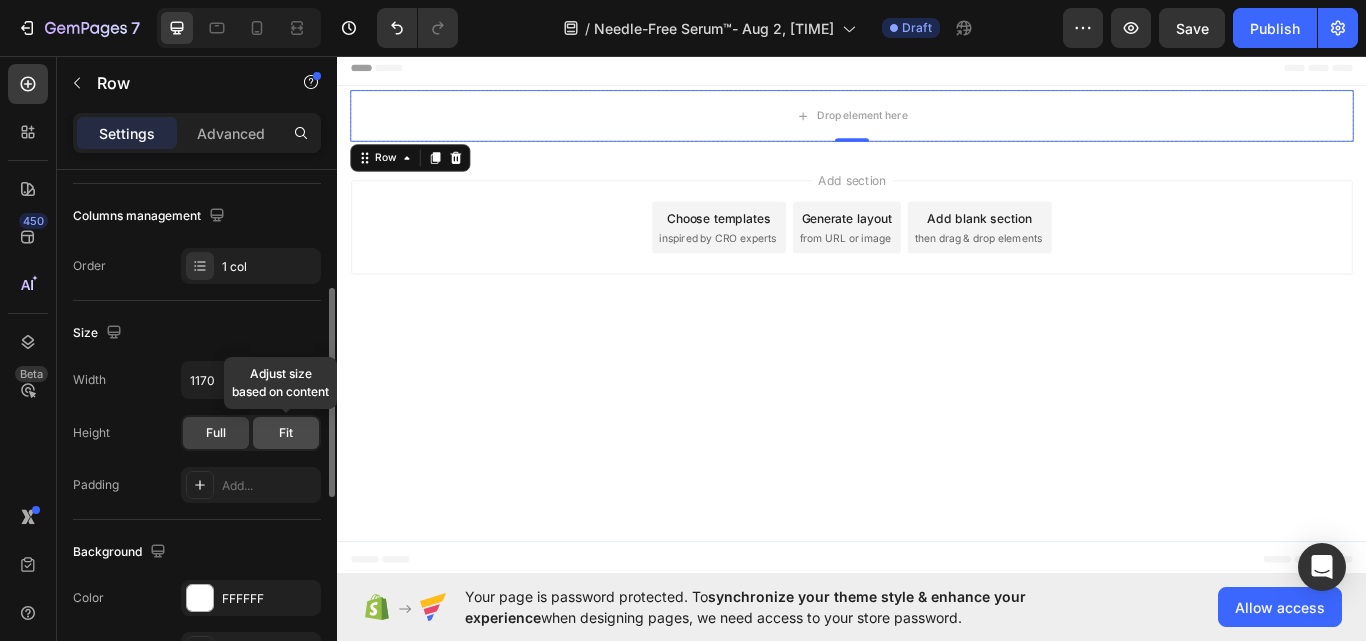 click on "Fit" 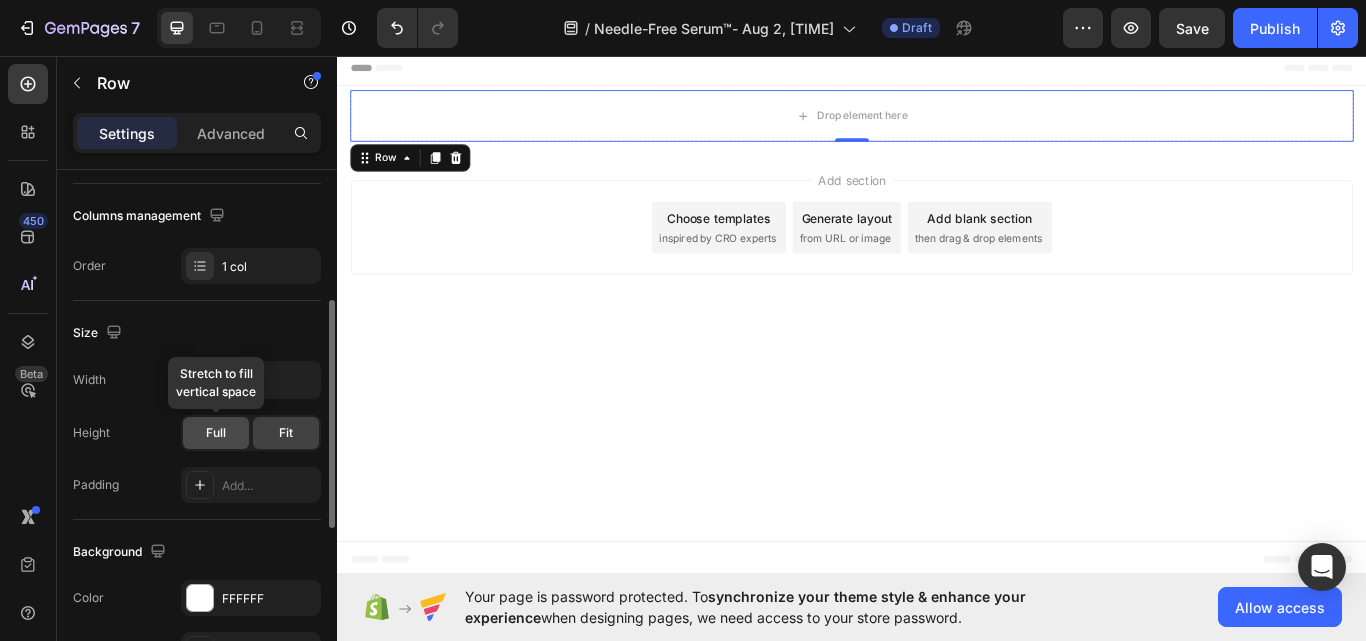 click on "Full" 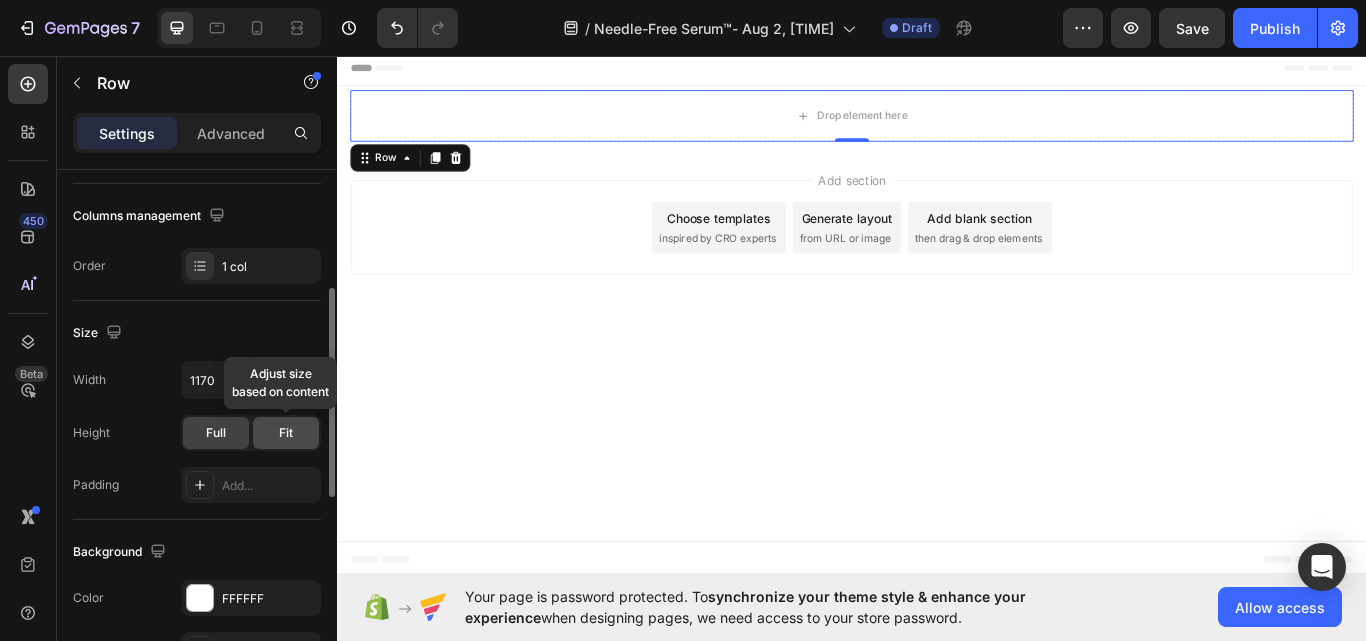 click on "Fit" 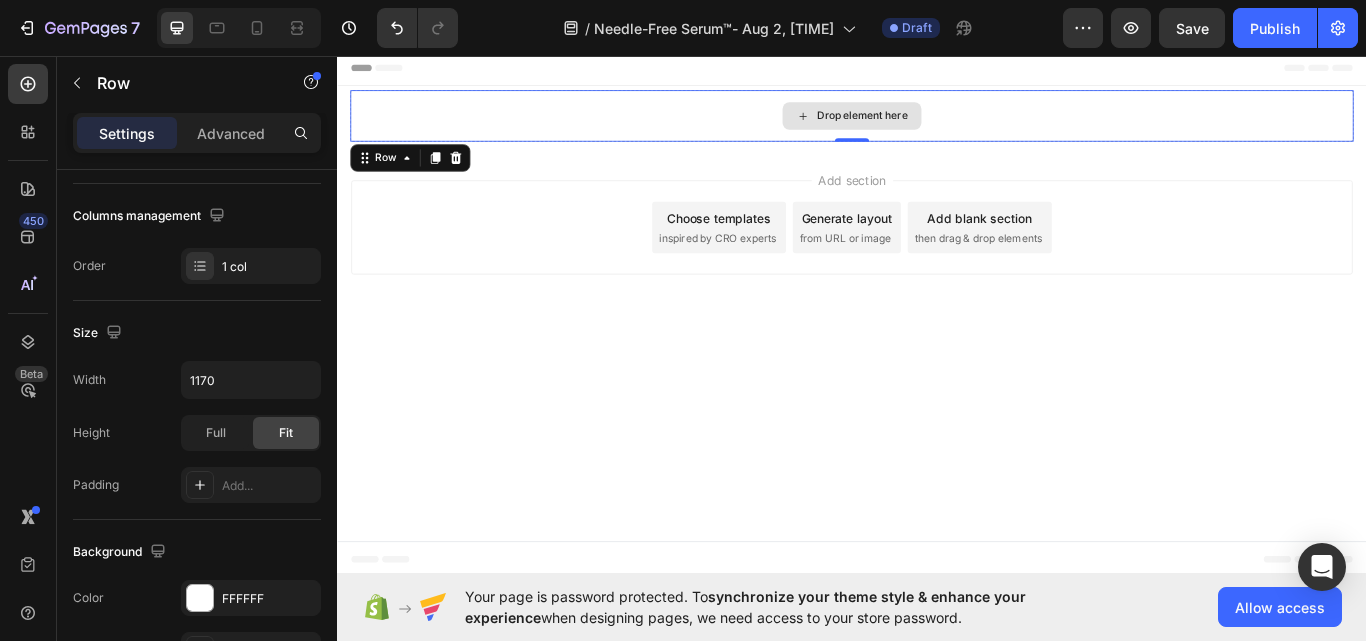 click on "Drop element here" at bounding box center [937, 127] 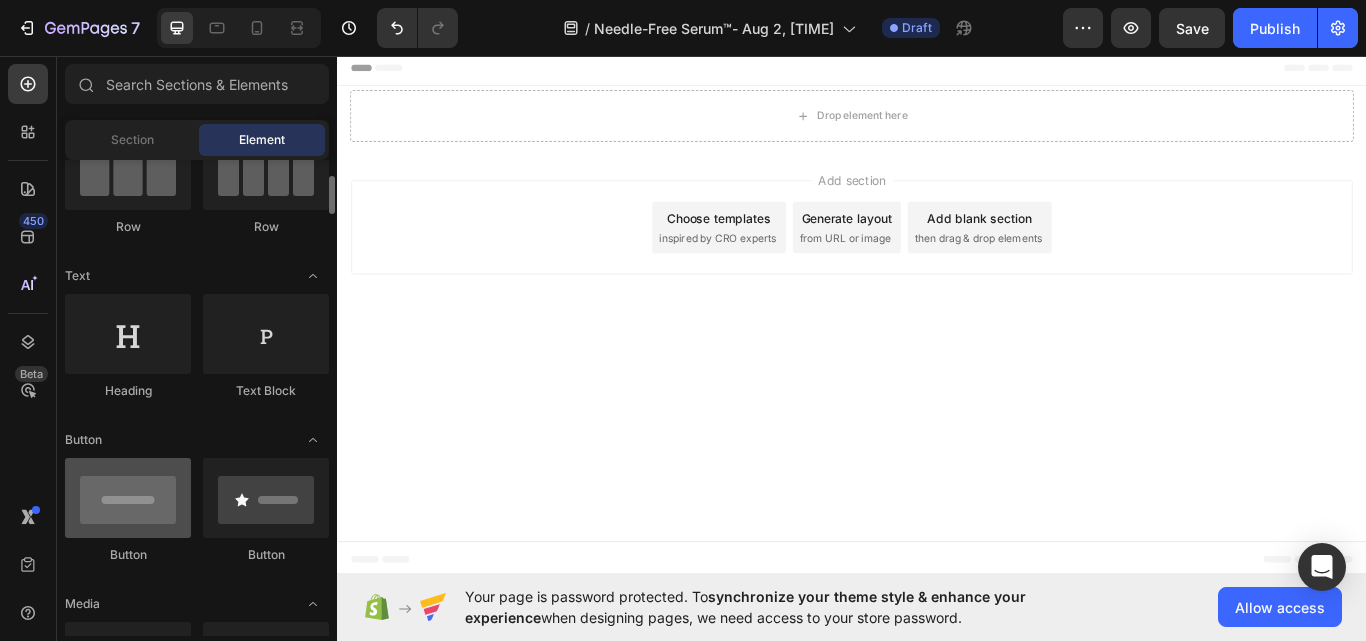 scroll, scrollTop: 400, scrollLeft: 0, axis: vertical 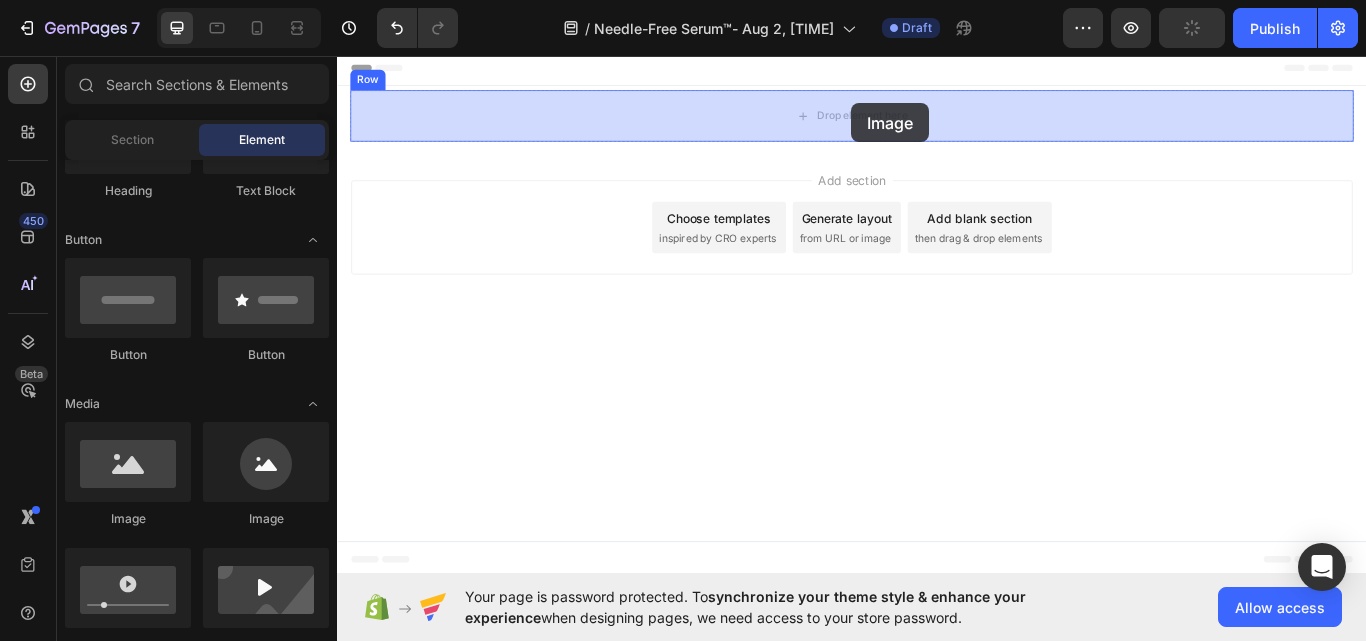 drag, startPoint x: 431, startPoint y: 519, endPoint x: 943, endPoint y: 107, distance: 657.1819 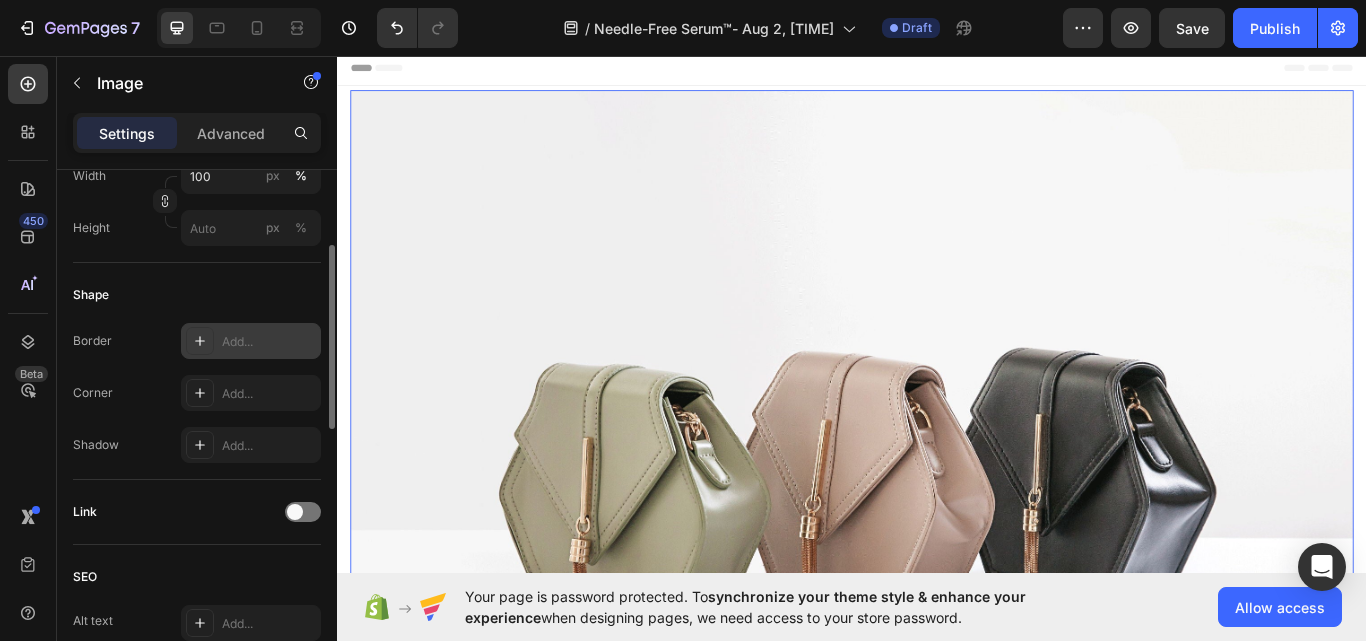scroll, scrollTop: 500, scrollLeft: 0, axis: vertical 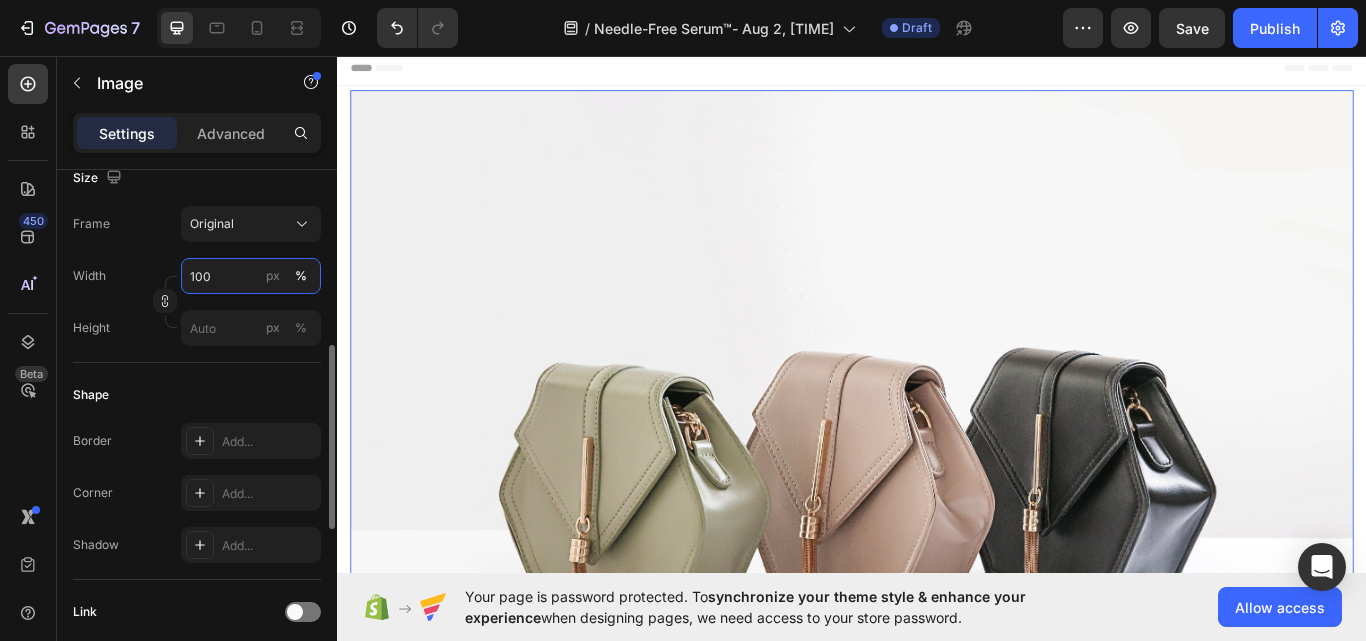 click on "100" at bounding box center [251, 276] 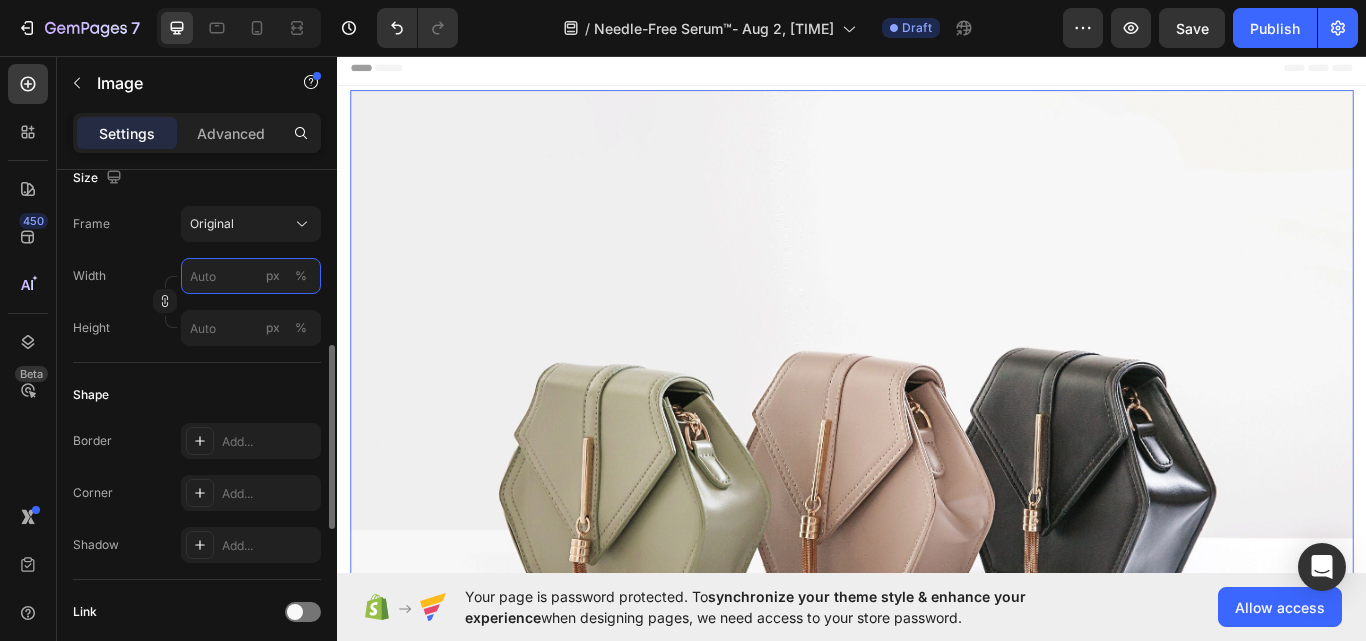 scroll, scrollTop: 200, scrollLeft: 0, axis: vertical 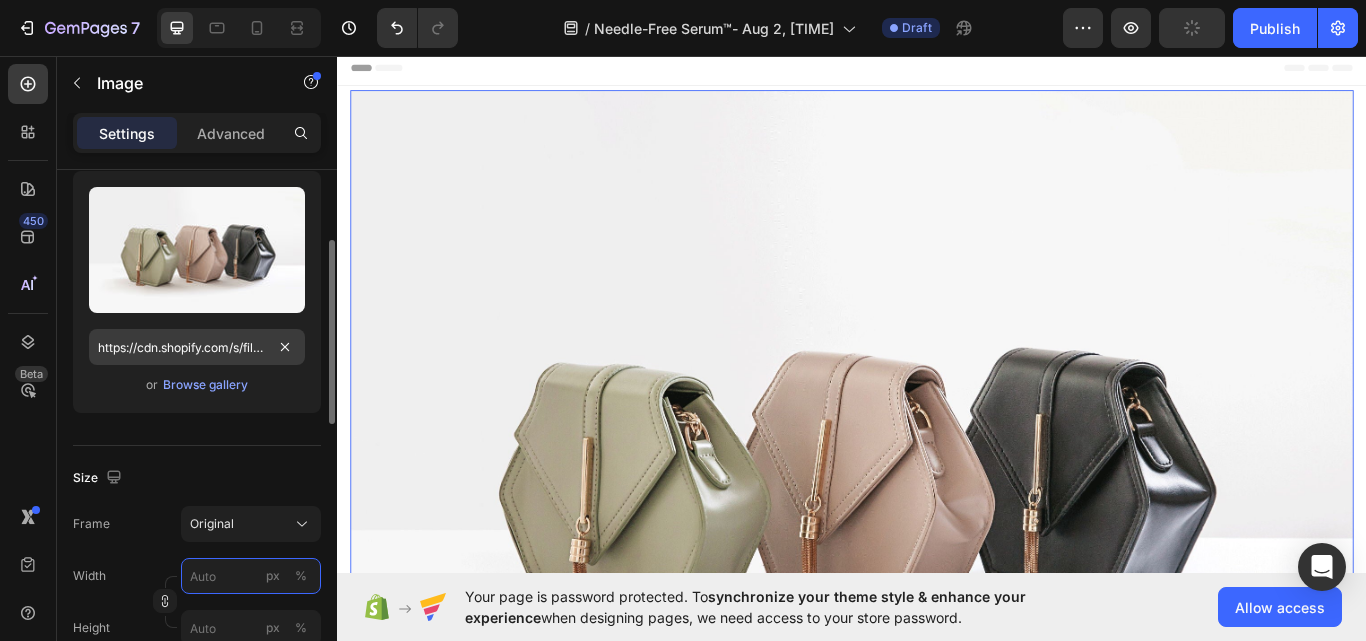 type 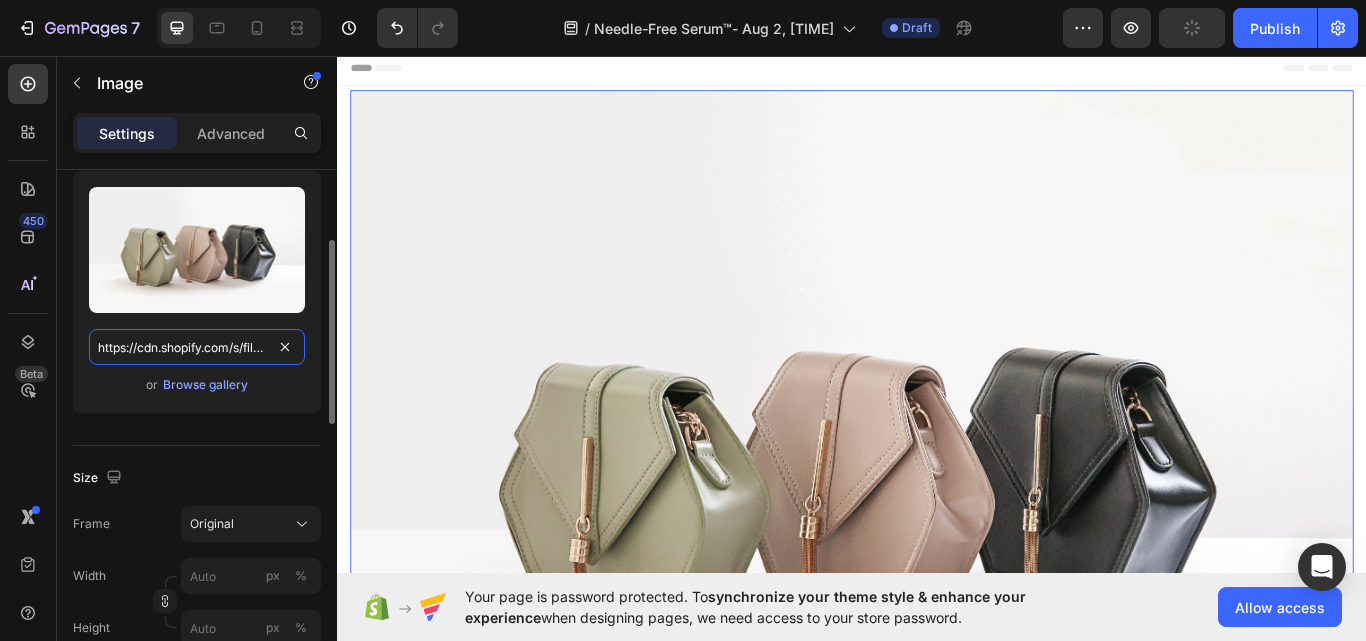 click on "https://cdn.shopify.com/s/files/1/2005/9307/files/image_demo.jpg" at bounding box center (197, 347) 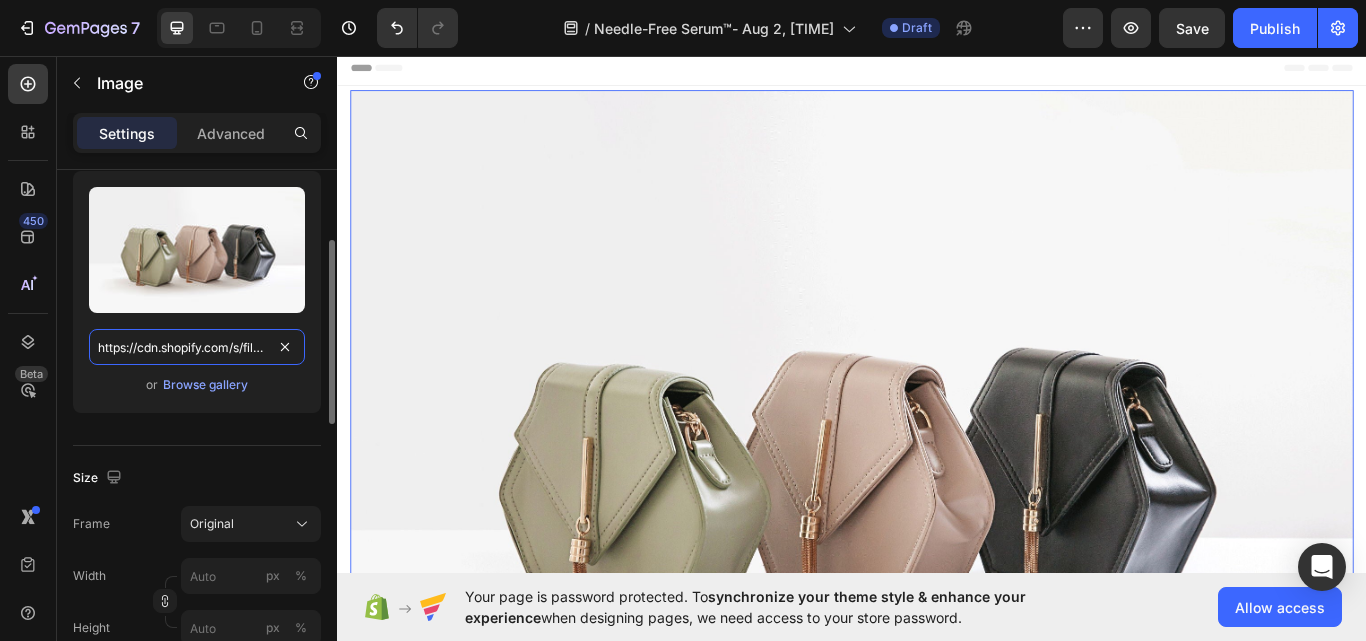click on "https://cdn.shopify.com/s/files/1/2005/9307/files/image_demo.jpg" at bounding box center [197, 347] 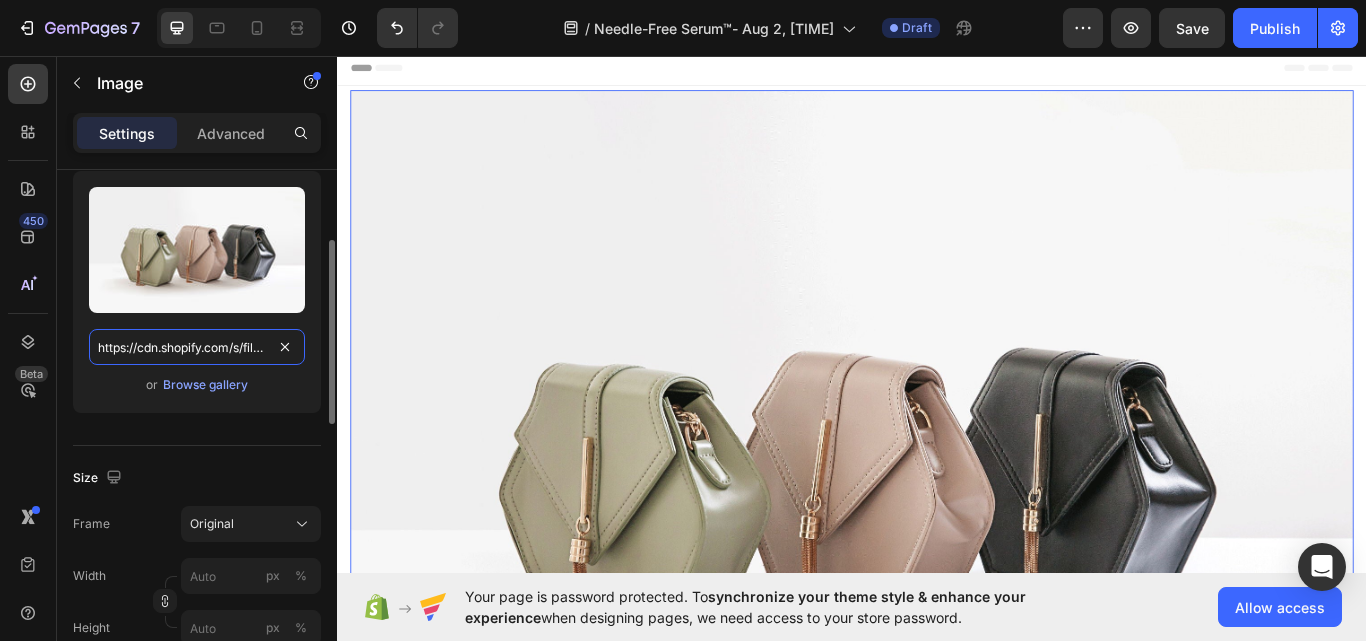 paste on "img.funnelish.com/43204/403366/1724947658-cov2.pn" 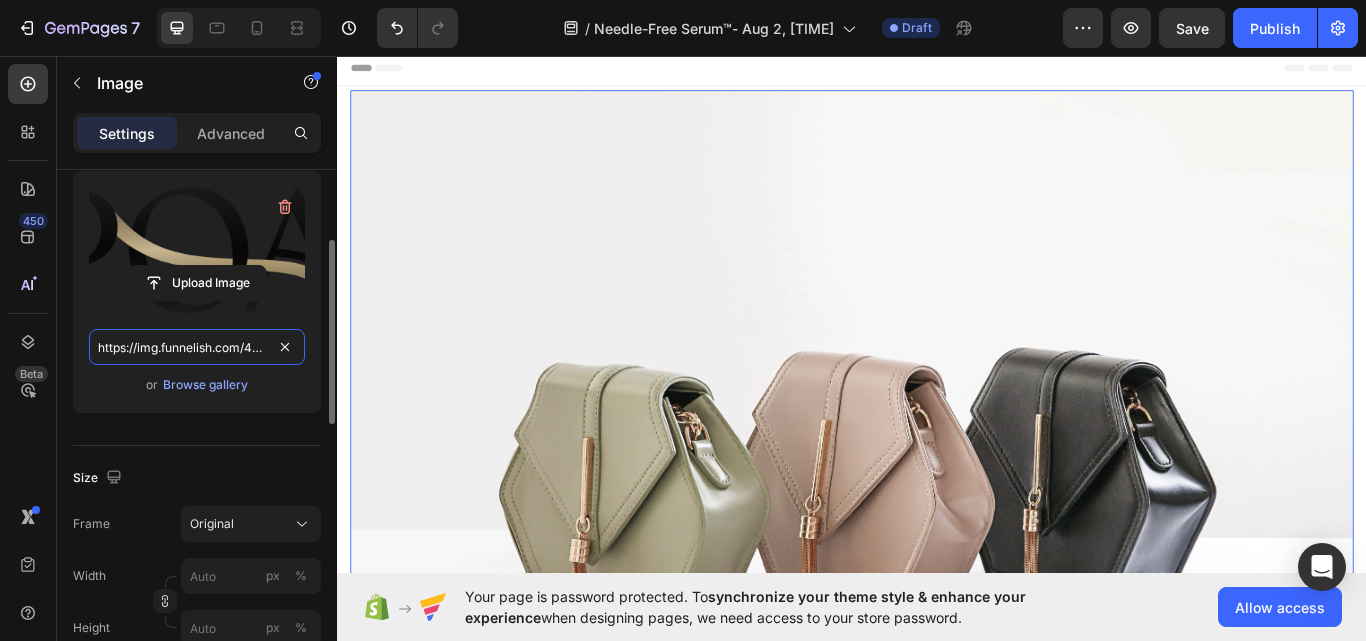 scroll, scrollTop: 0, scrollLeft: 198, axis: horizontal 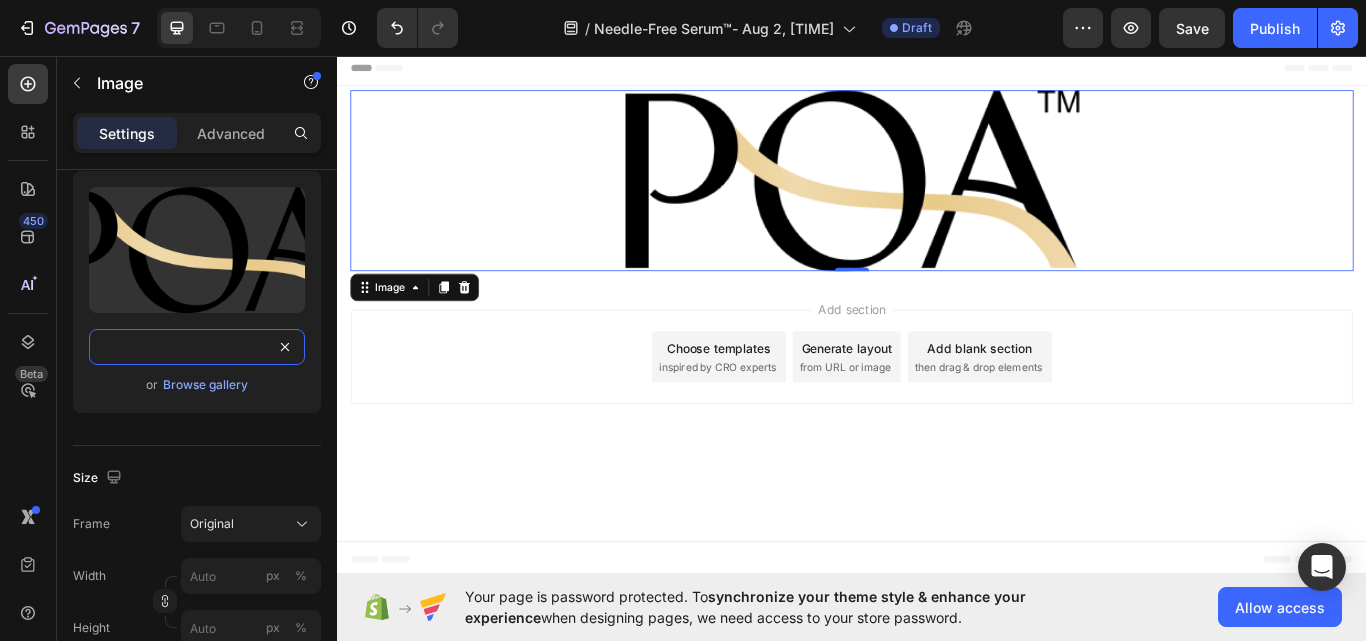 type on "https://img.funnelish.com/43204/403366/1724947658-cov2.png" 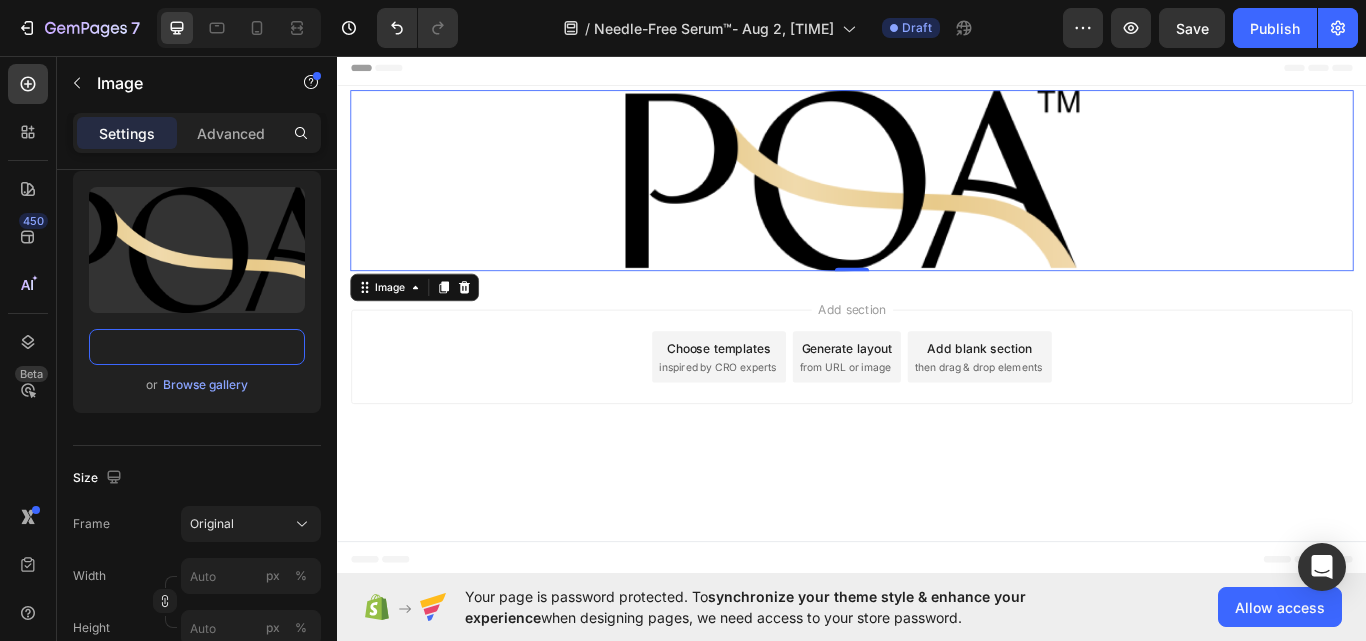 scroll, scrollTop: 0, scrollLeft: 0, axis: both 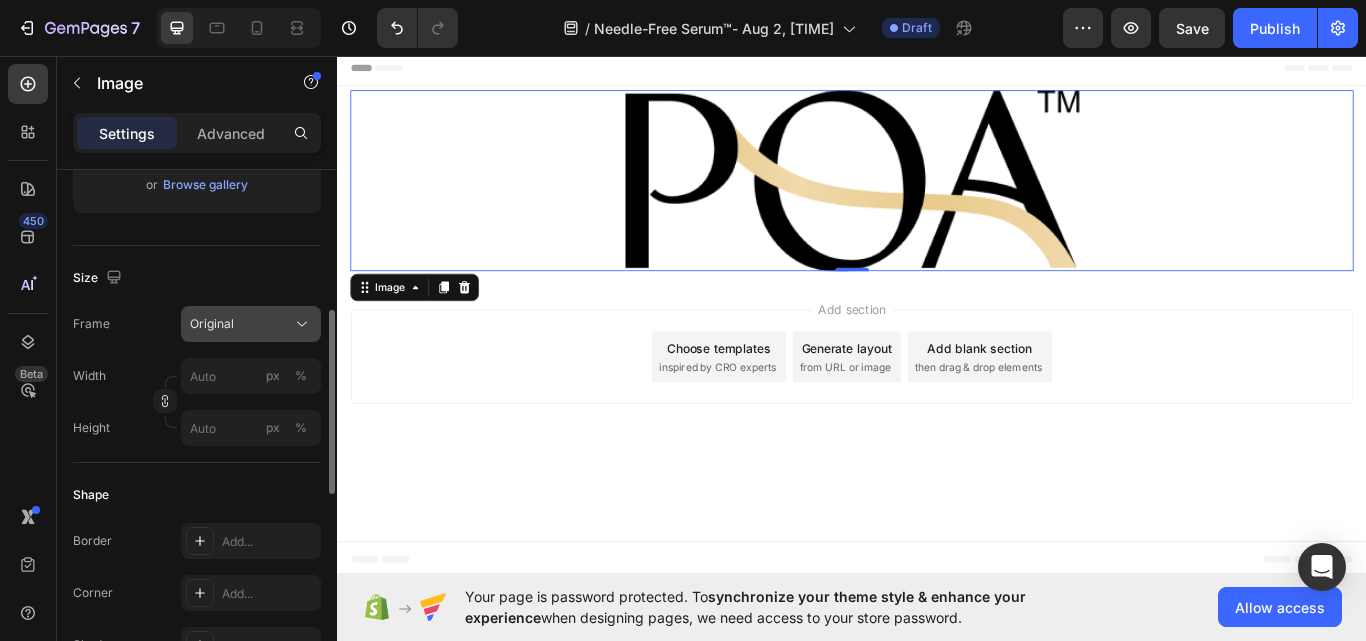 click on "Original" 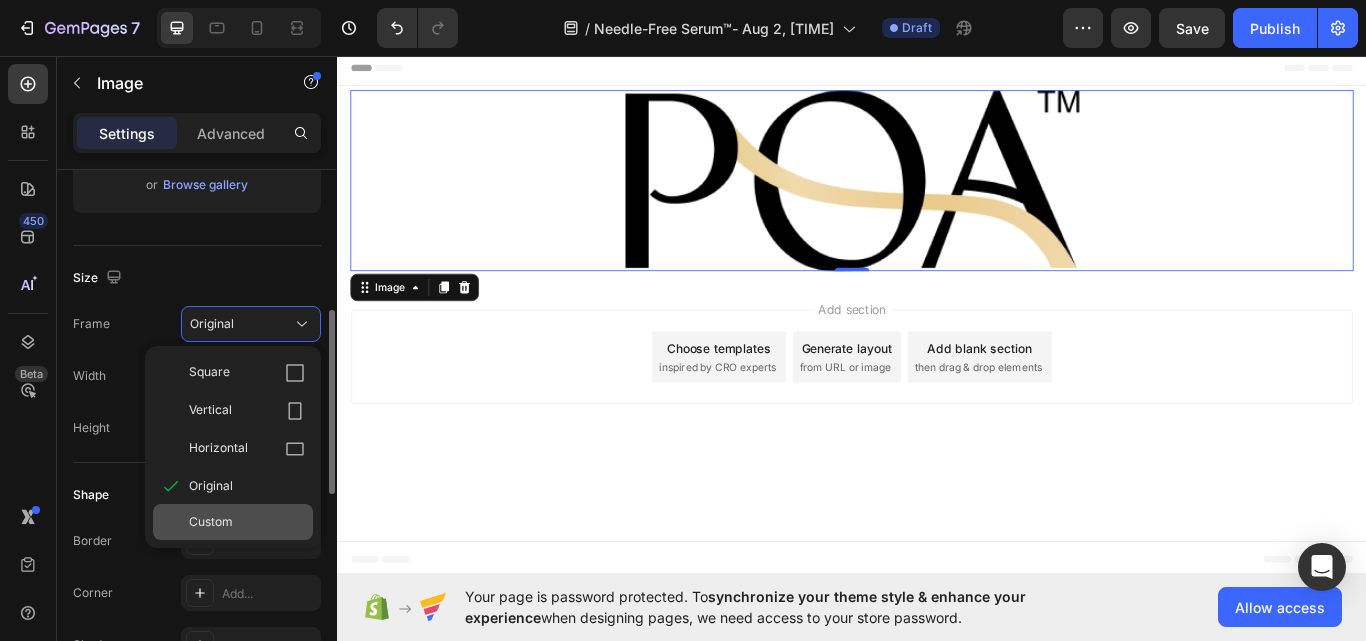 click on "Custom" at bounding box center [211, 522] 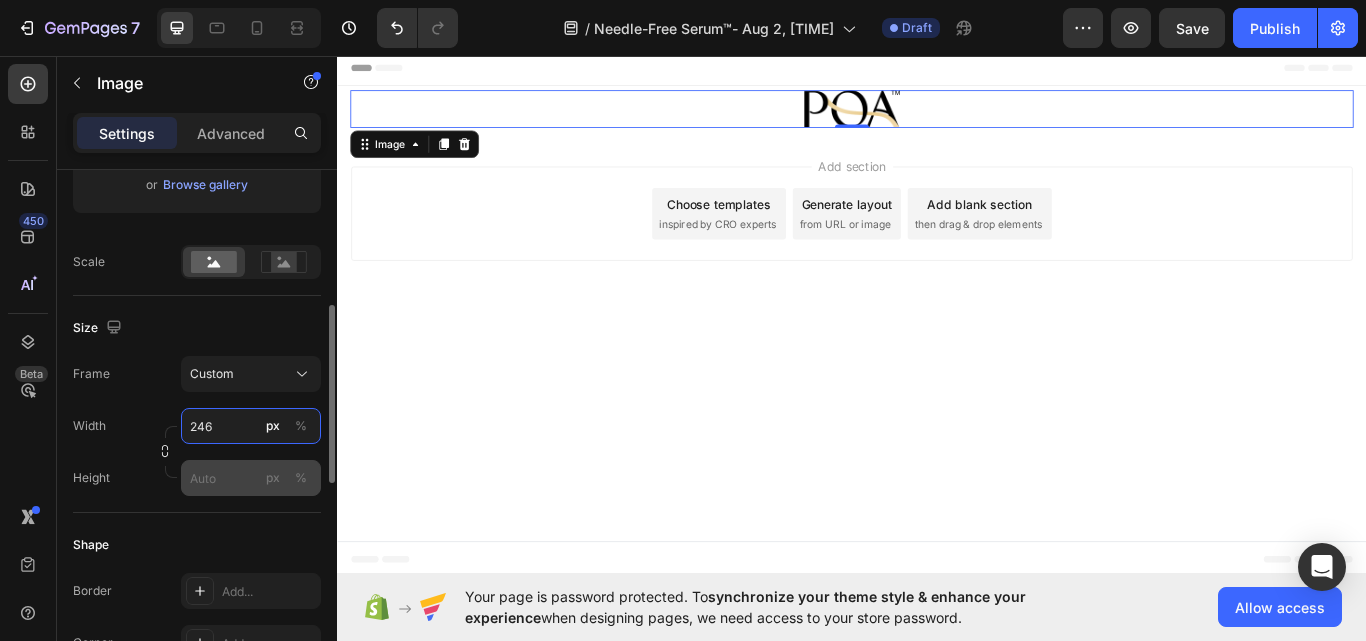 type on "246" 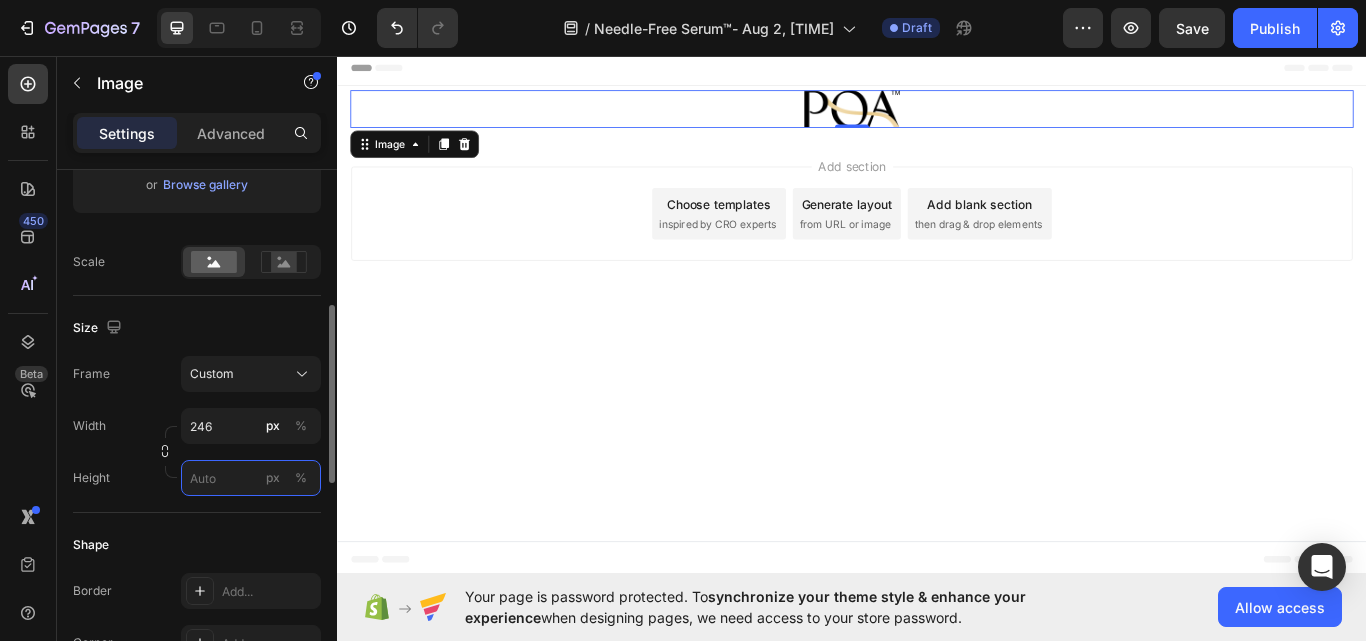 click on "px %" at bounding box center (251, 478) 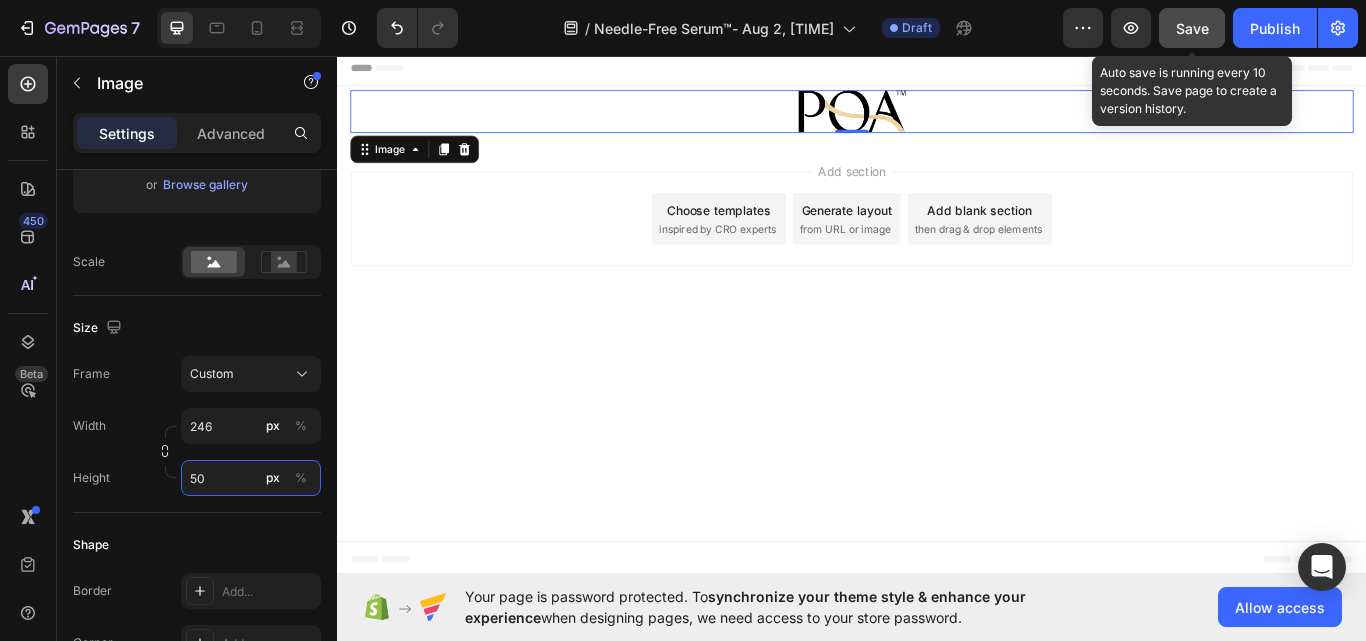 type on "50" 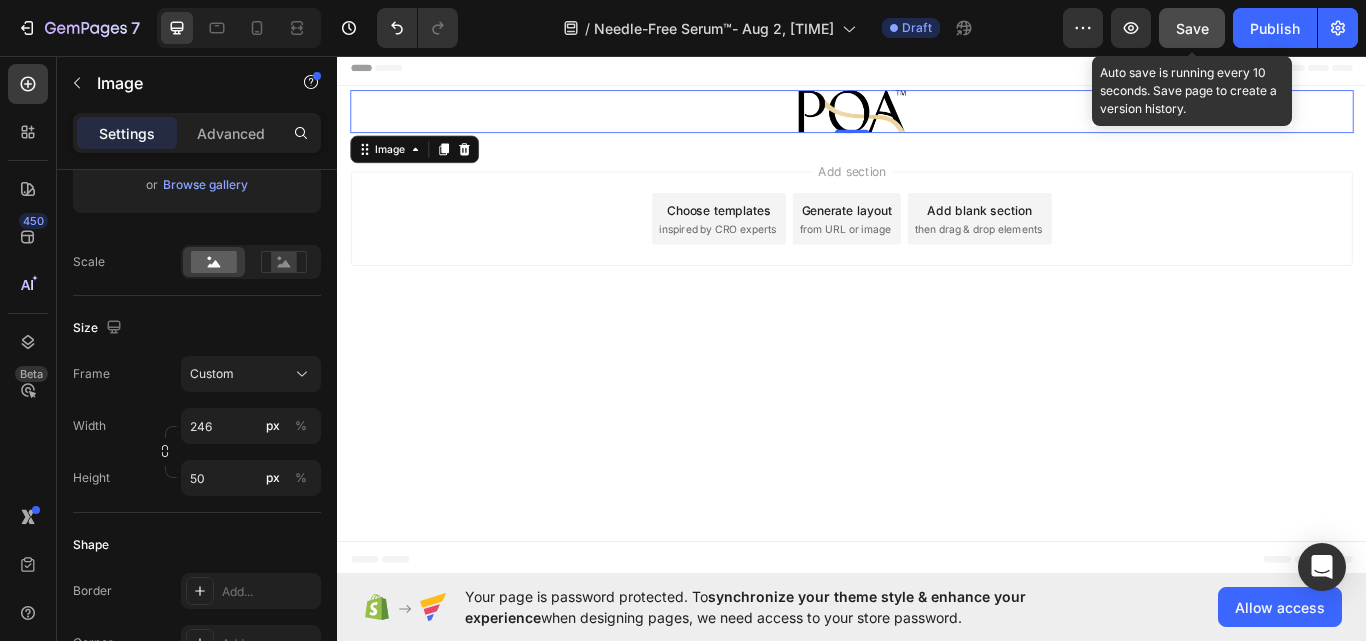 click on "Save" at bounding box center (1192, 28) 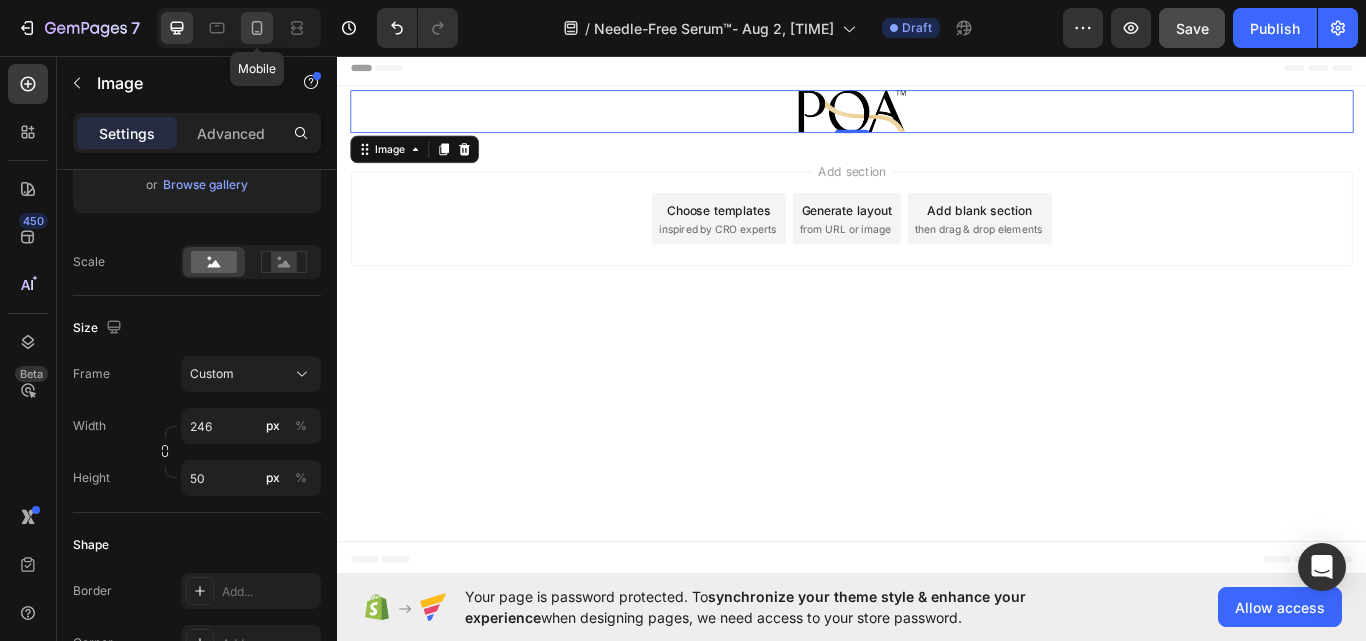 click 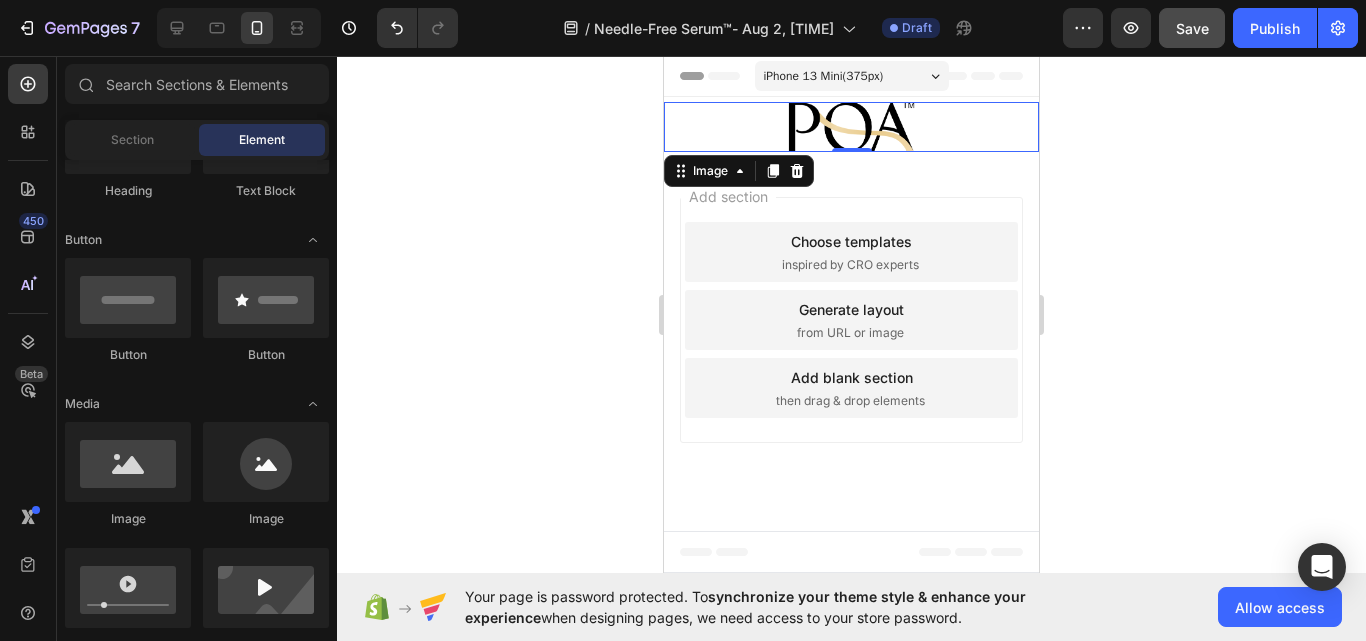 click on "Header" at bounding box center [710, 76] 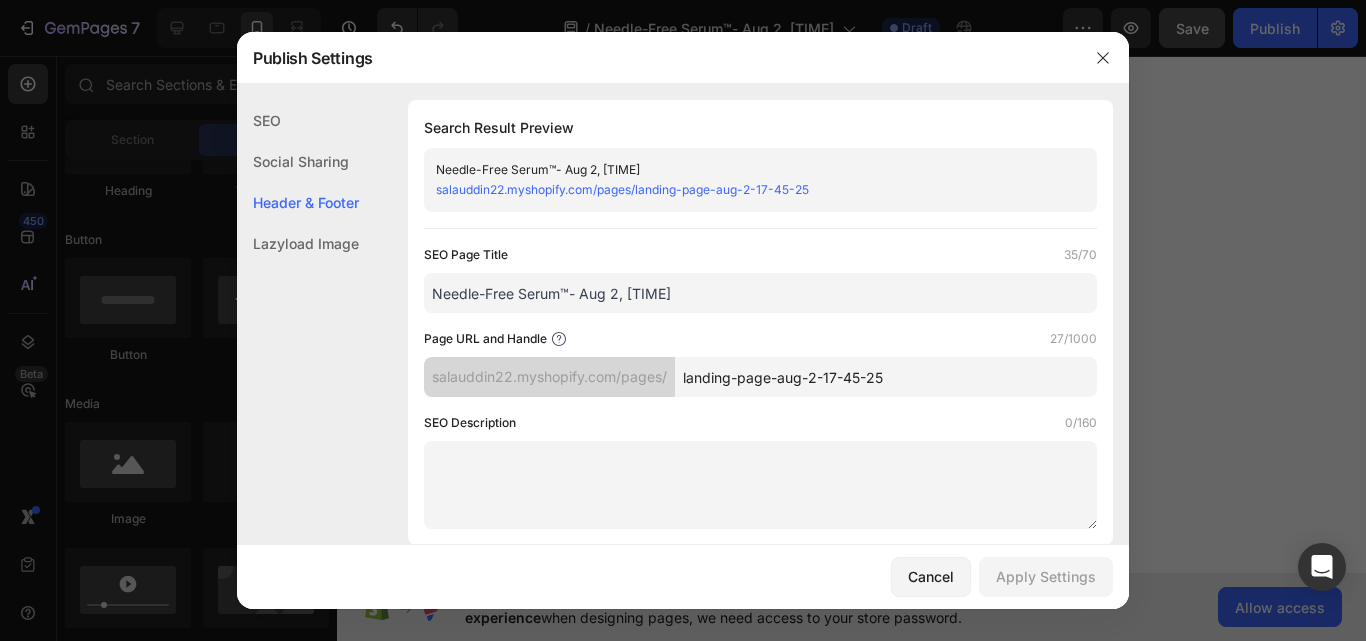 scroll, scrollTop: 937, scrollLeft: 0, axis: vertical 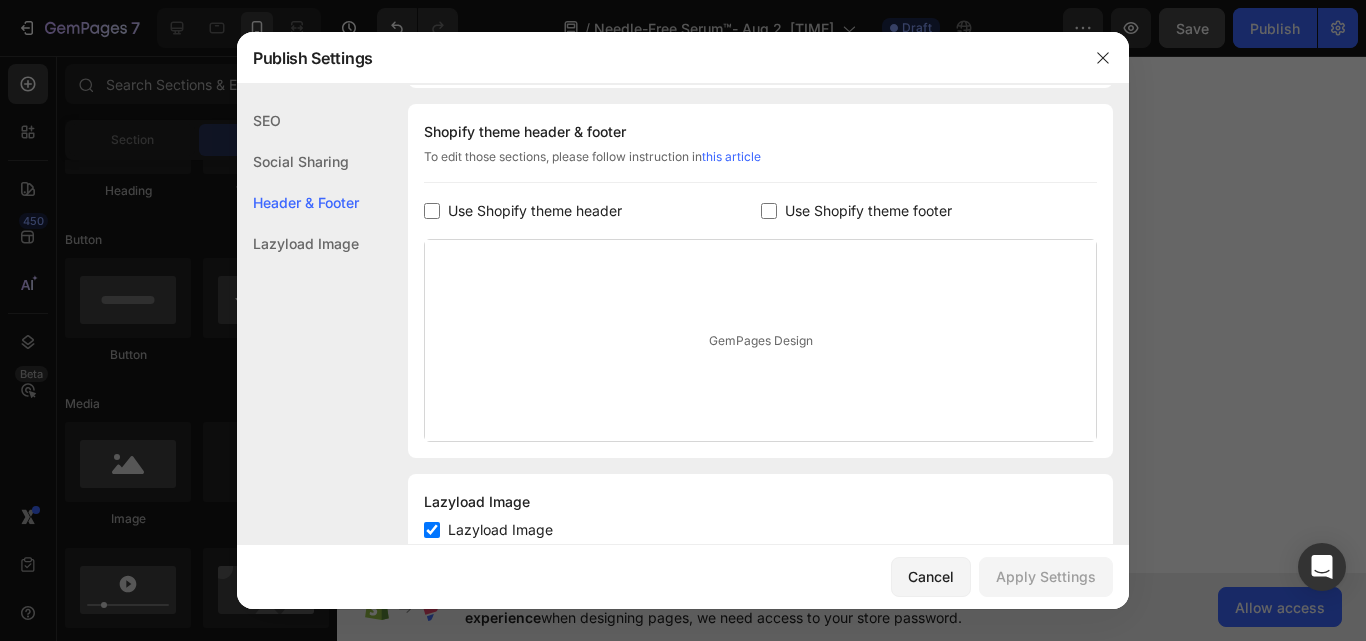 click on "Use Shopify theme header" at bounding box center (535, 211) 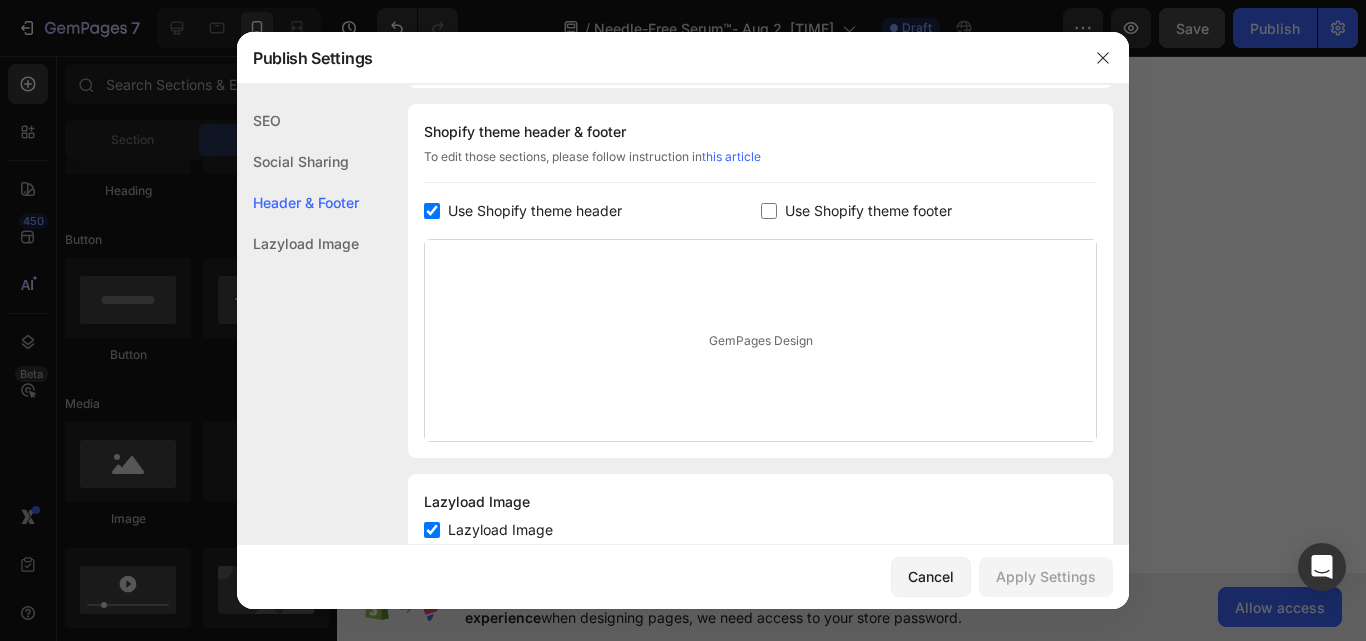 checkbox on "true" 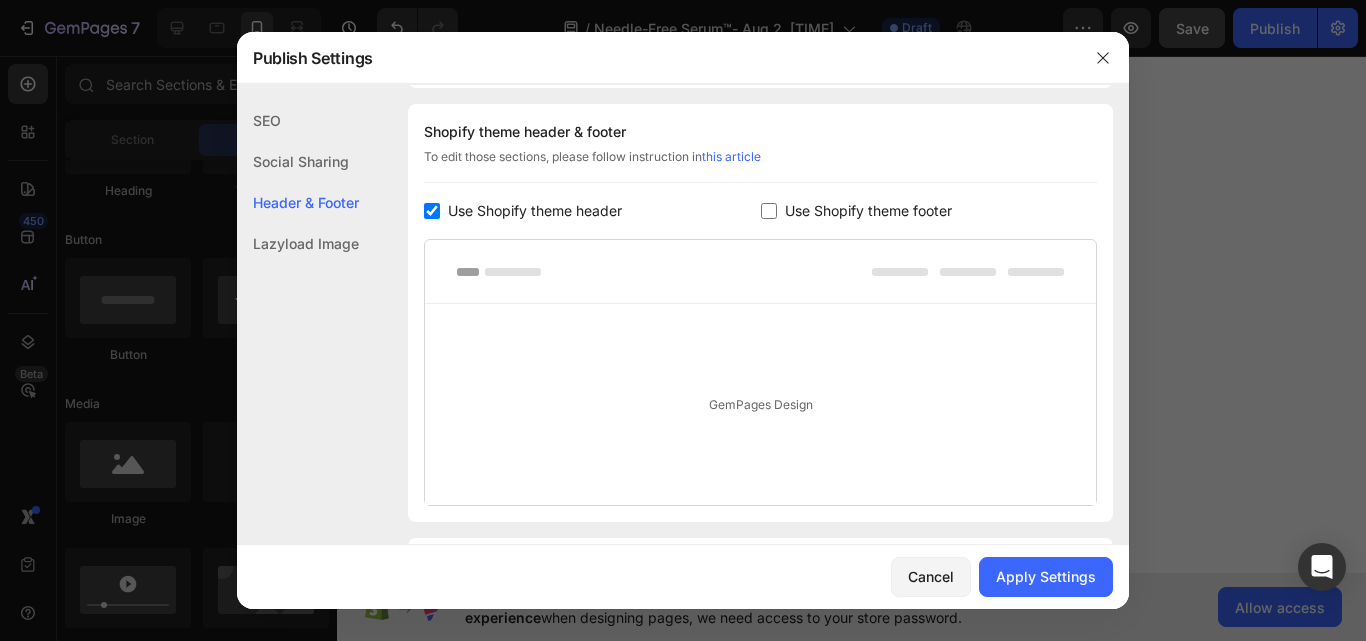 click on "Use Shopify theme footer" at bounding box center [864, 211] 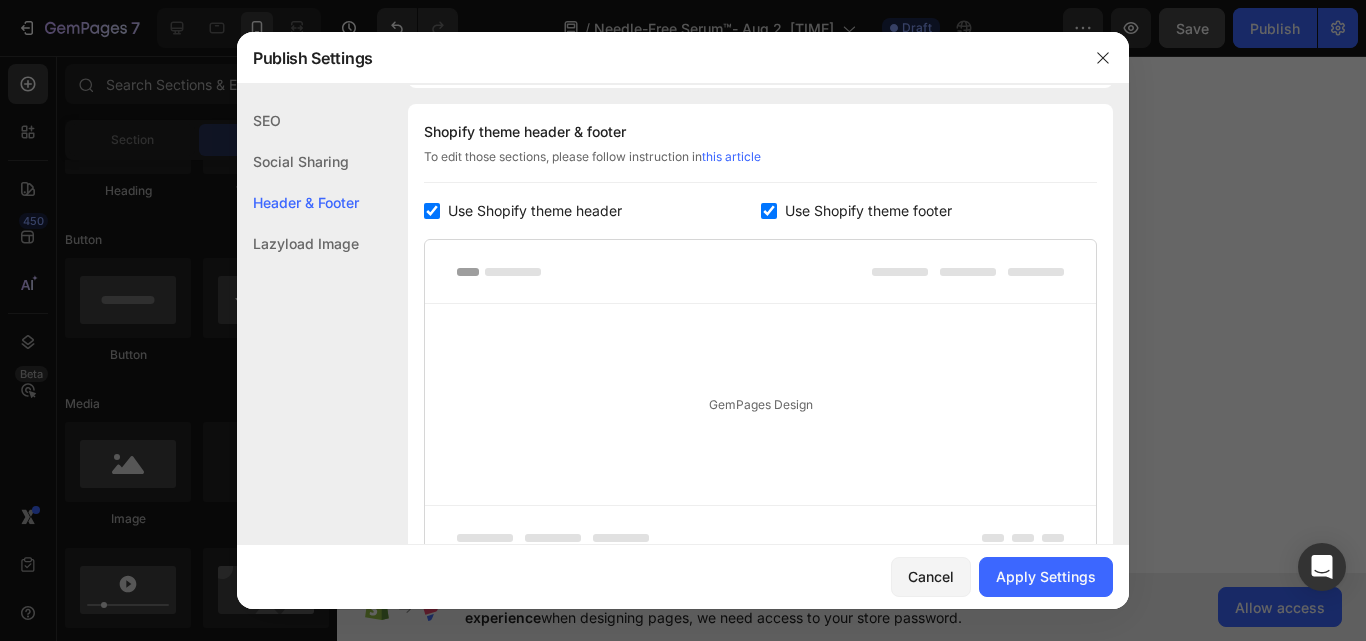 click on "Use Shopify theme footer" at bounding box center [864, 211] 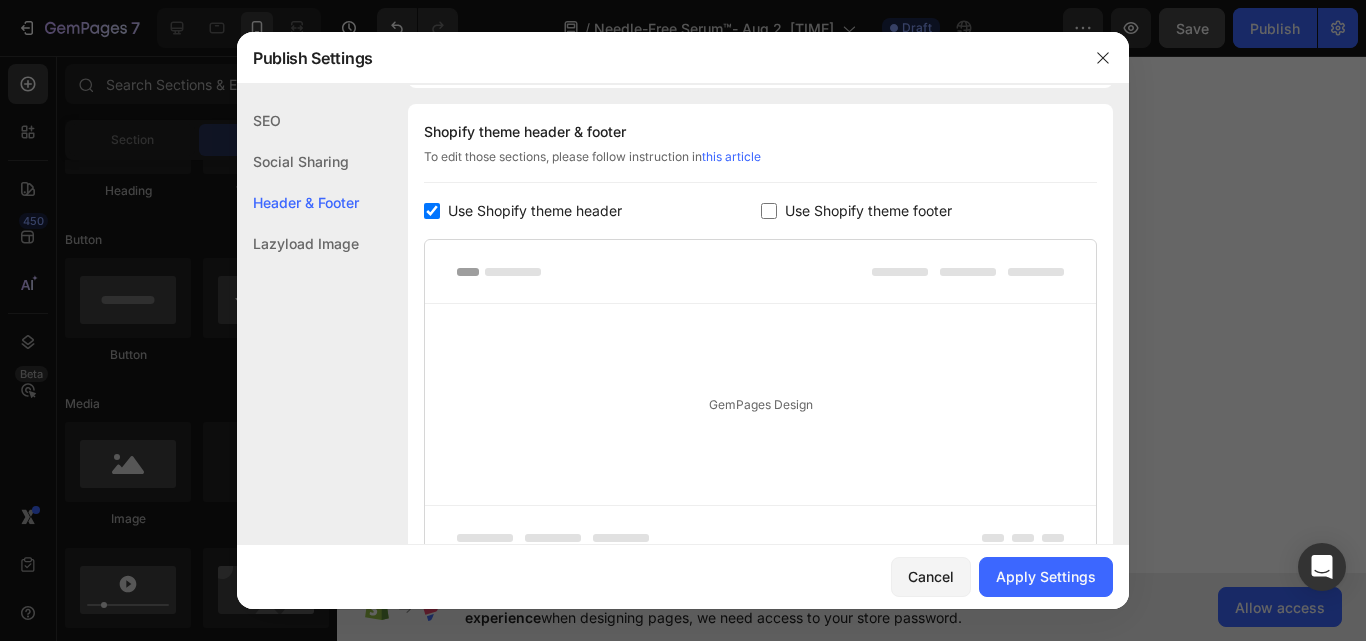 checkbox on "false" 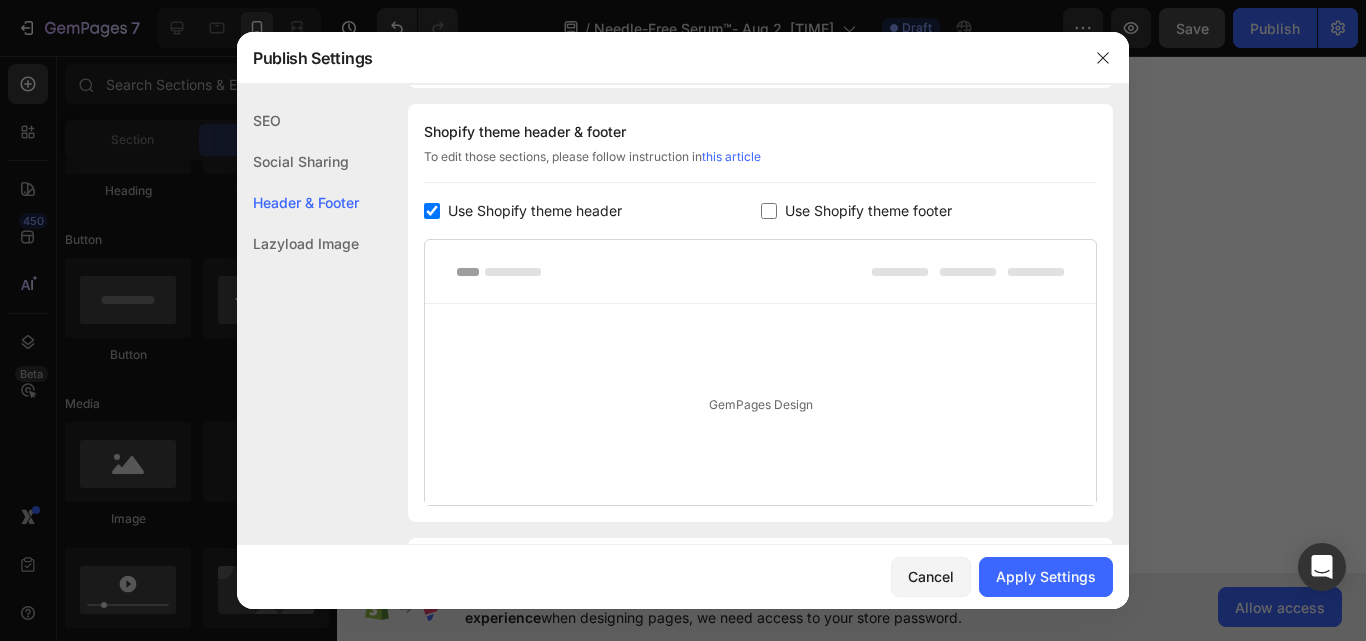 click on "Use Shopify theme header" at bounding box center [592, 211] 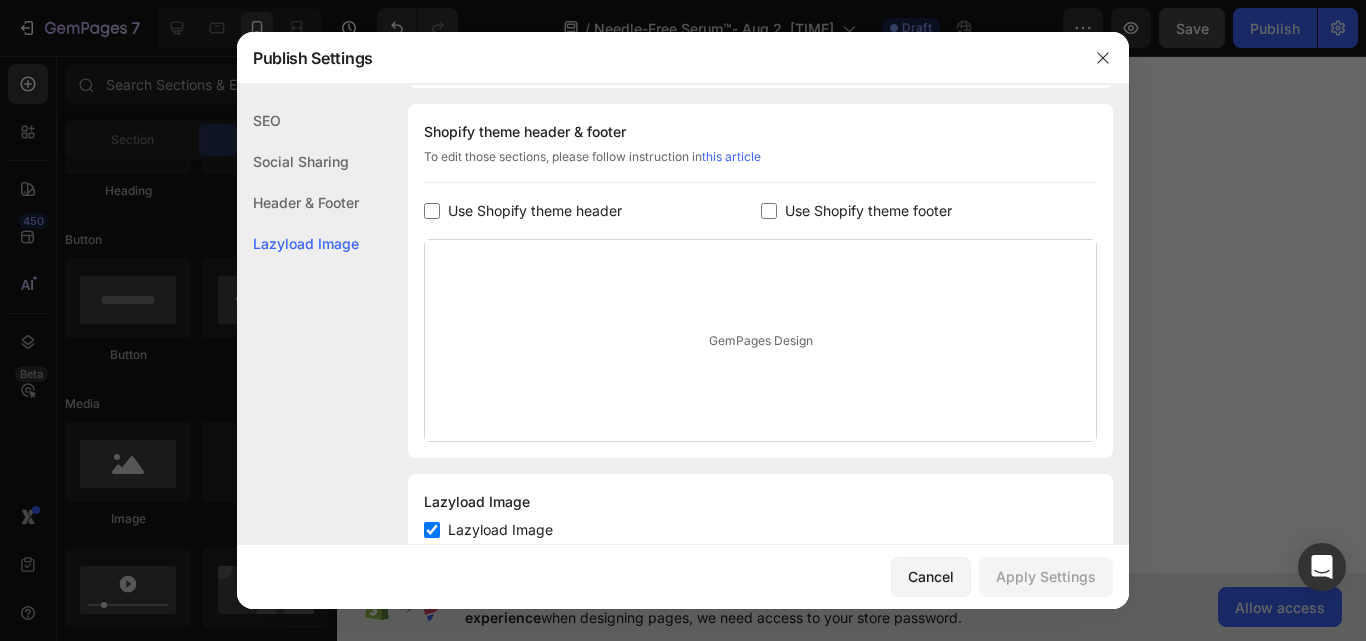 click on "Use Shopify theme header" at bounding box center [535, 211] 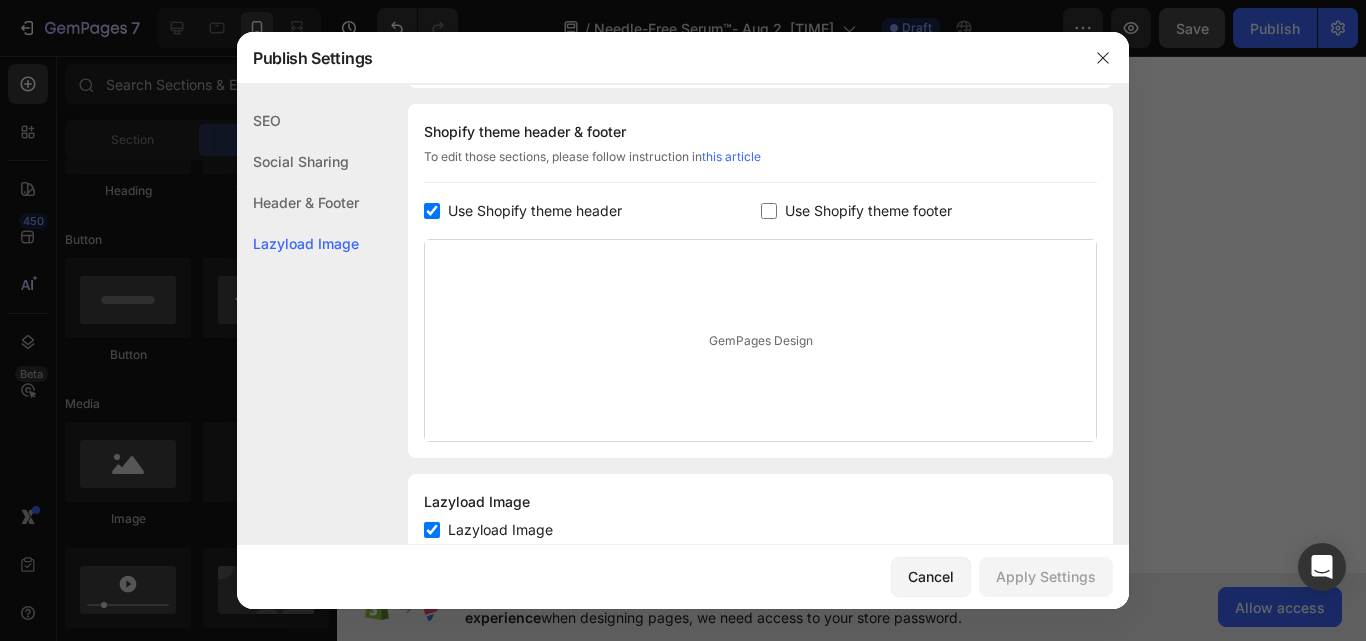 checkbox on "true" 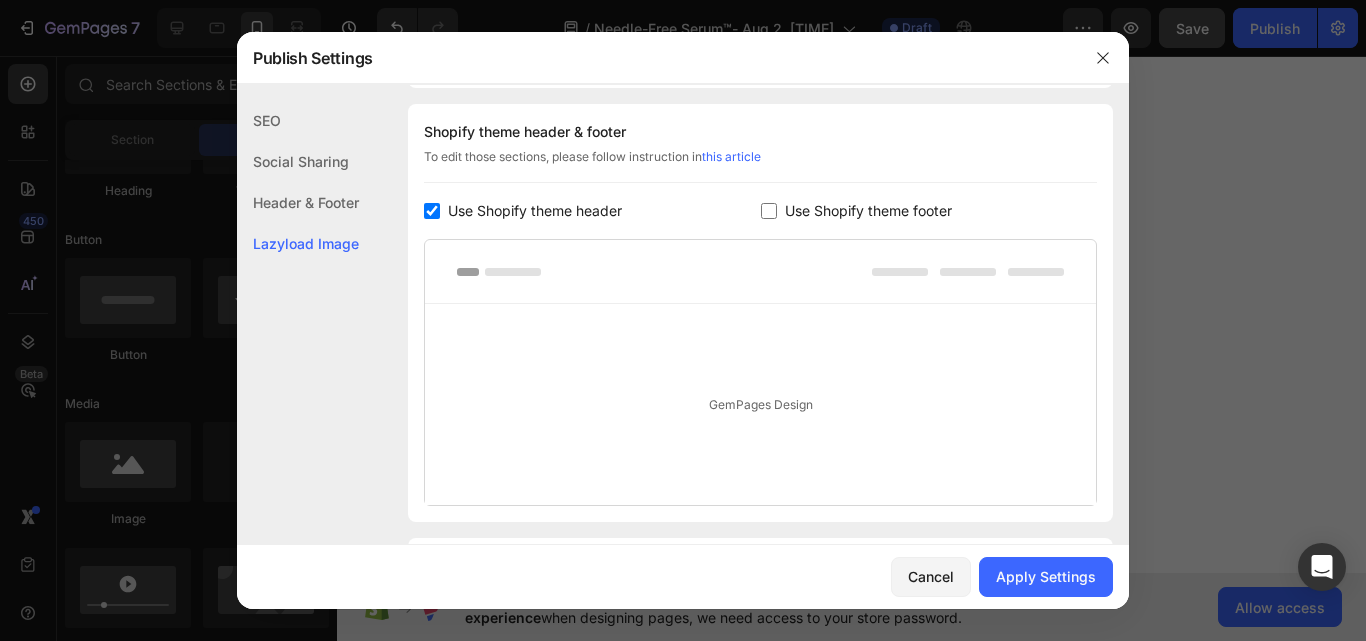 click on "Use Shopify theme footer" at bounding box center [868, 211] 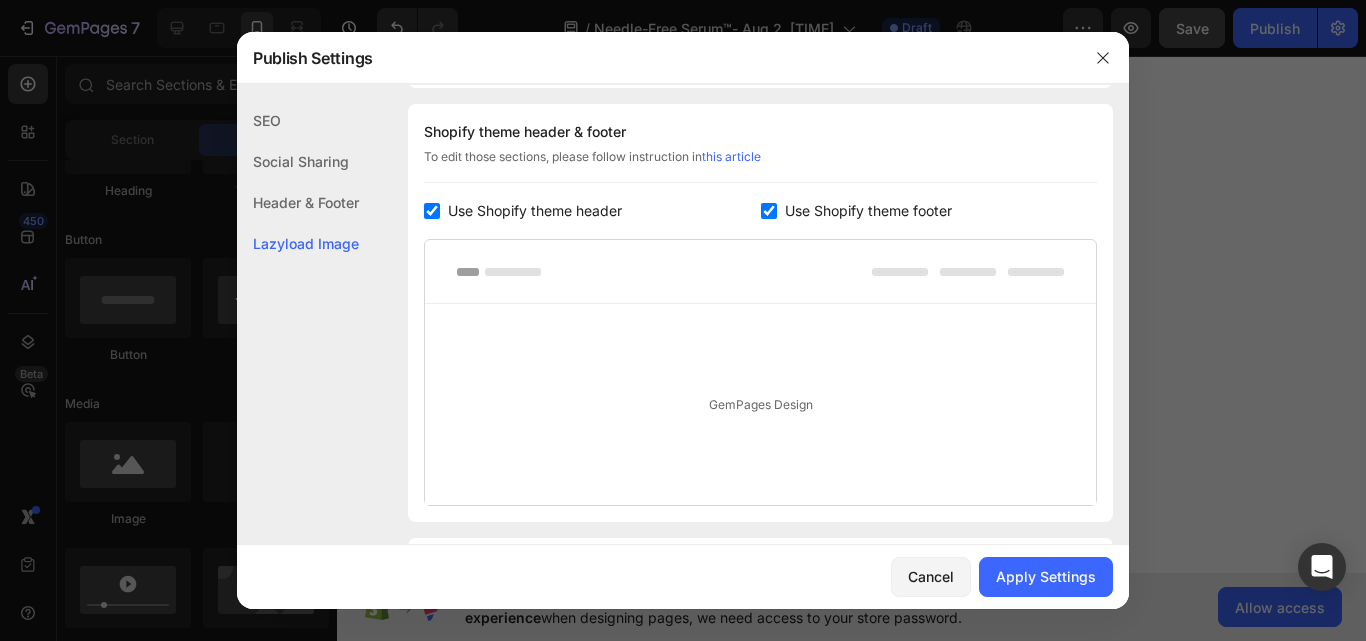checkbox on "true" 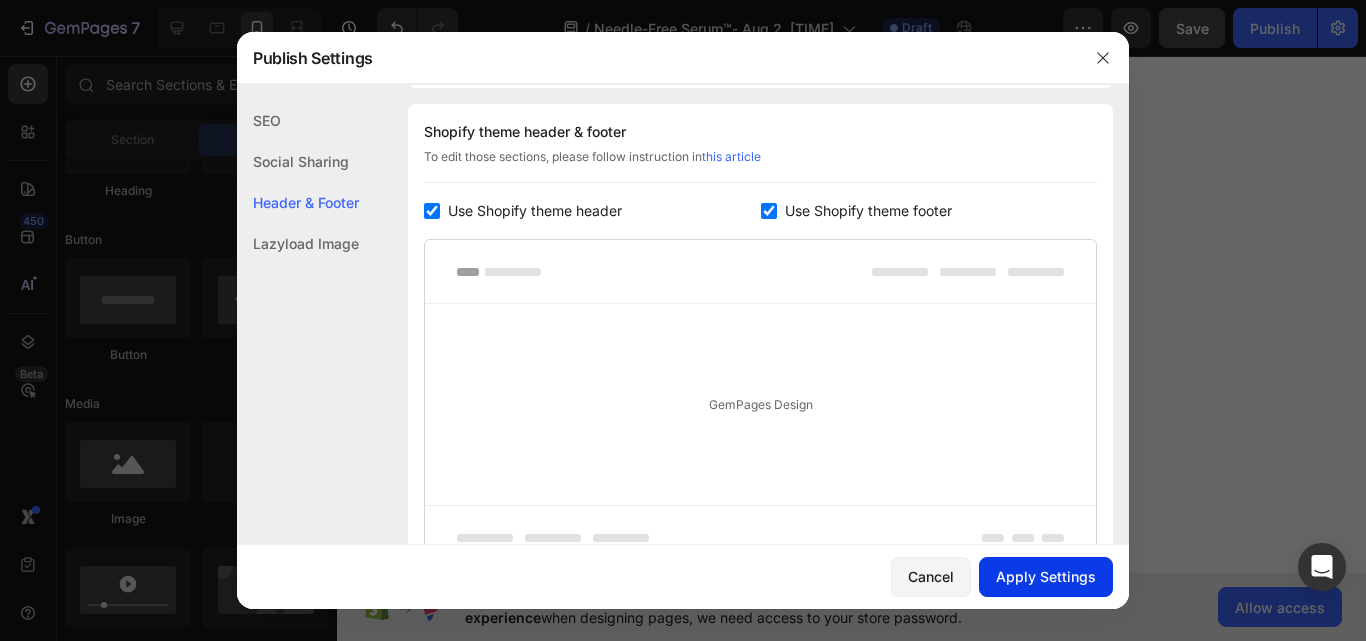 click on "Apply Settings" at bounding box center [1046, 576] 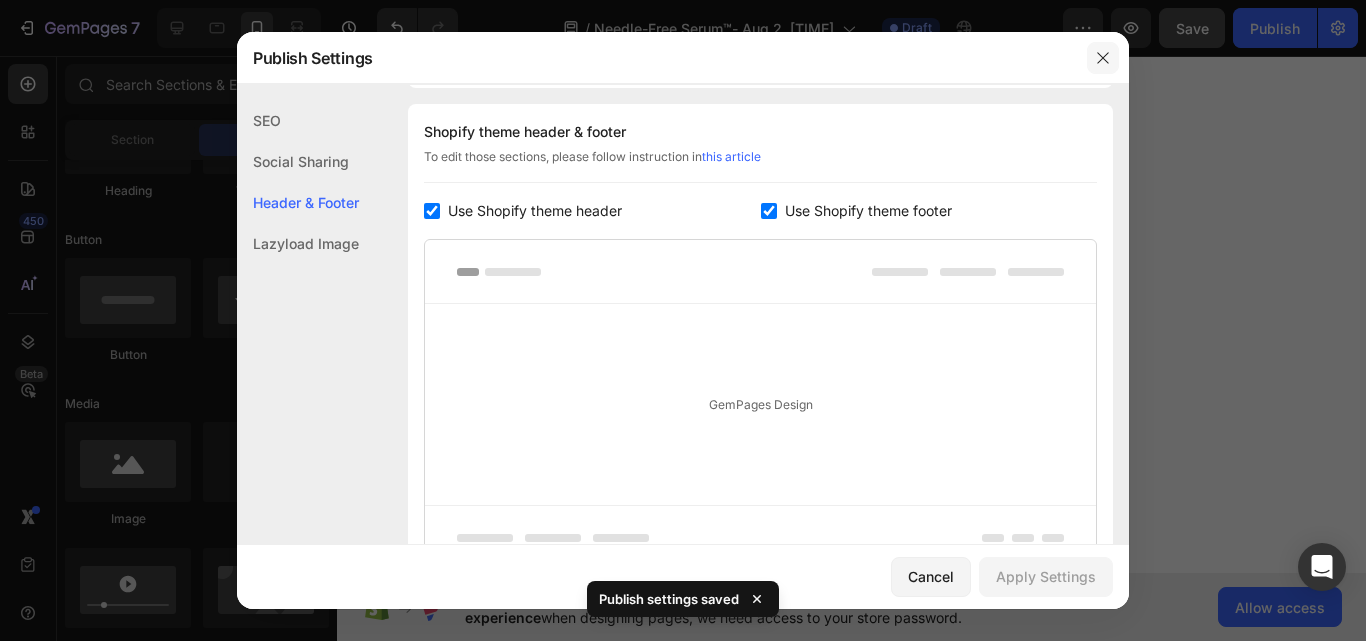 click 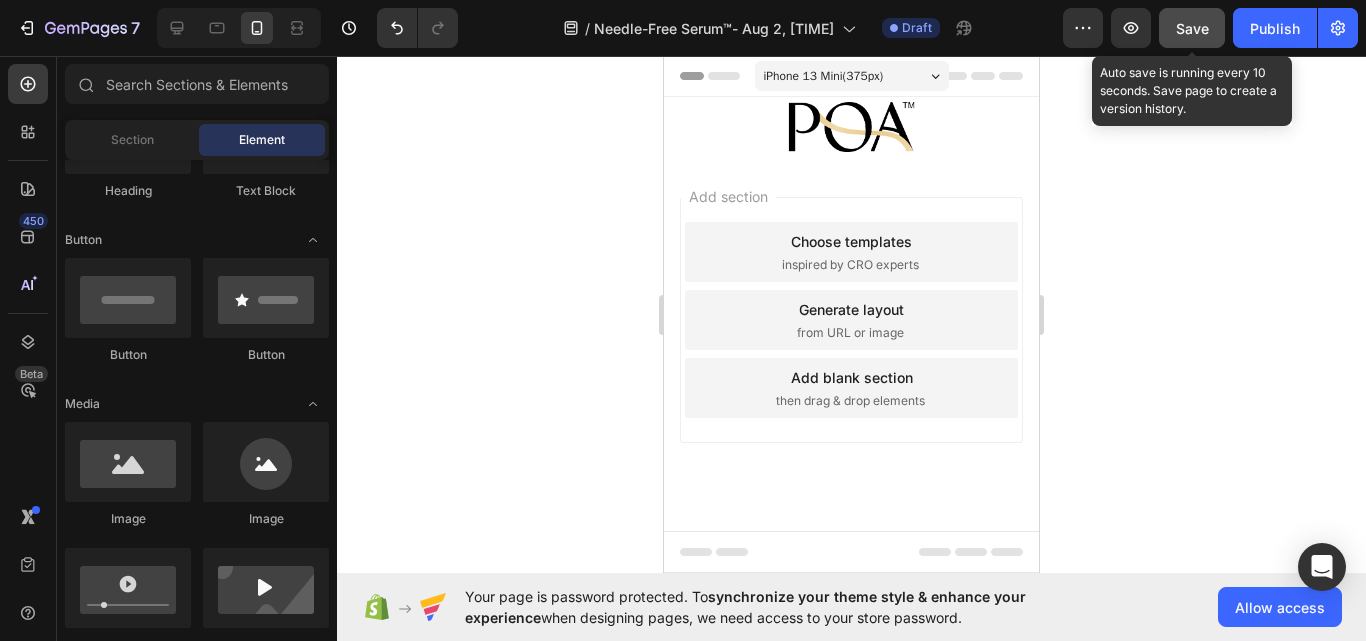 click on "Save" at bounding box center (1192, 28) 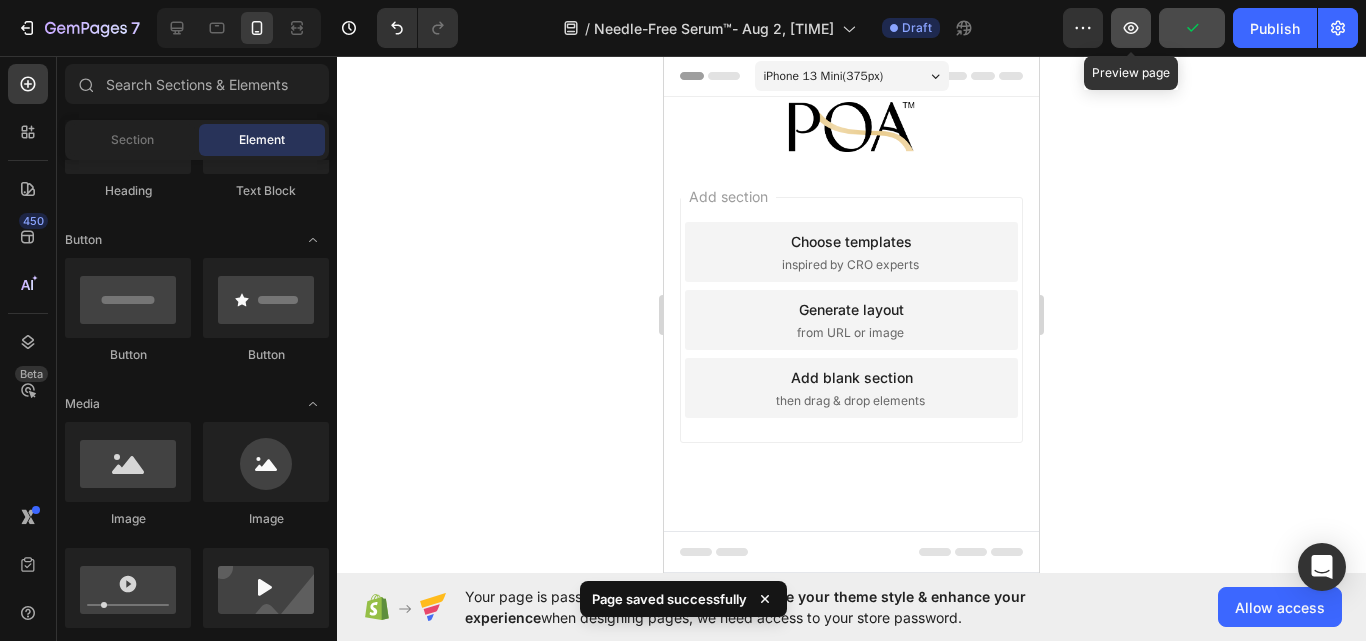 click 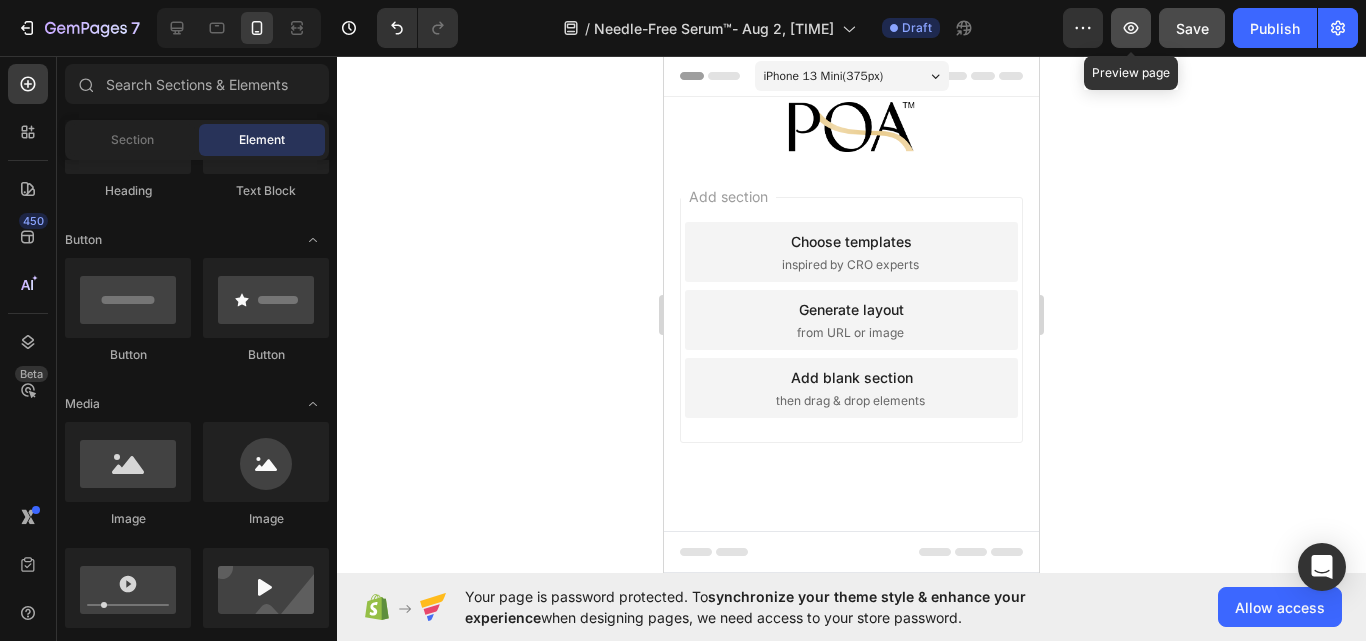 click 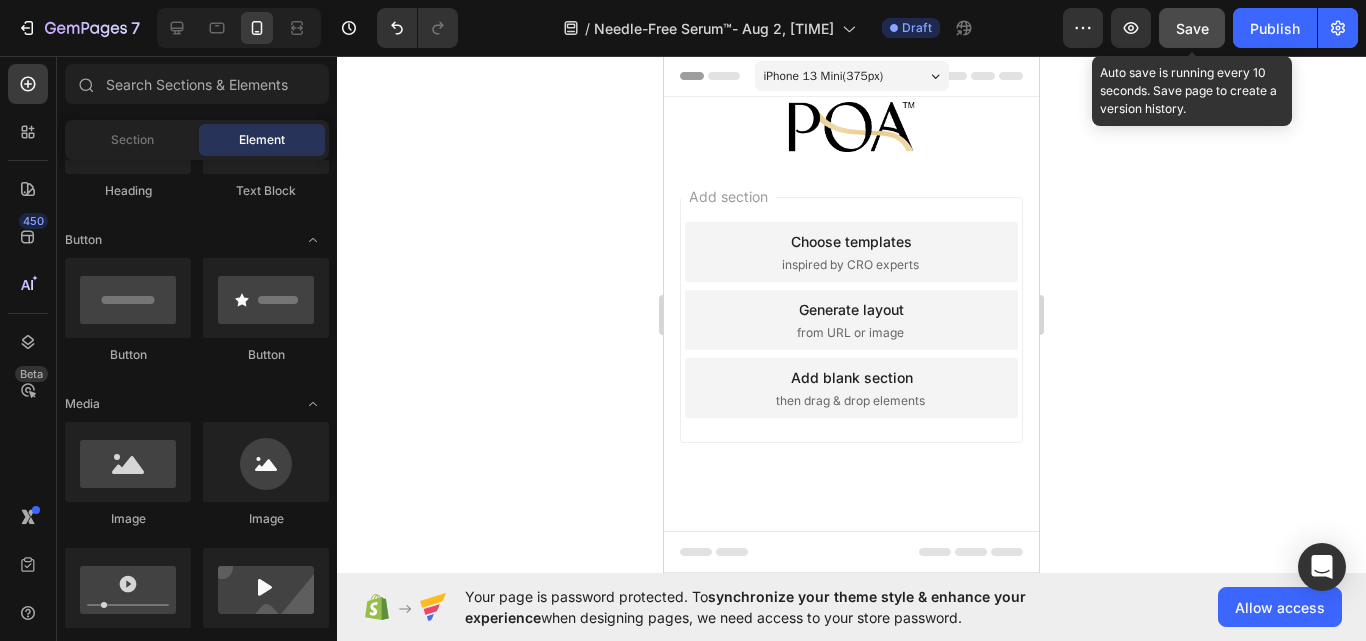 click on "Save" 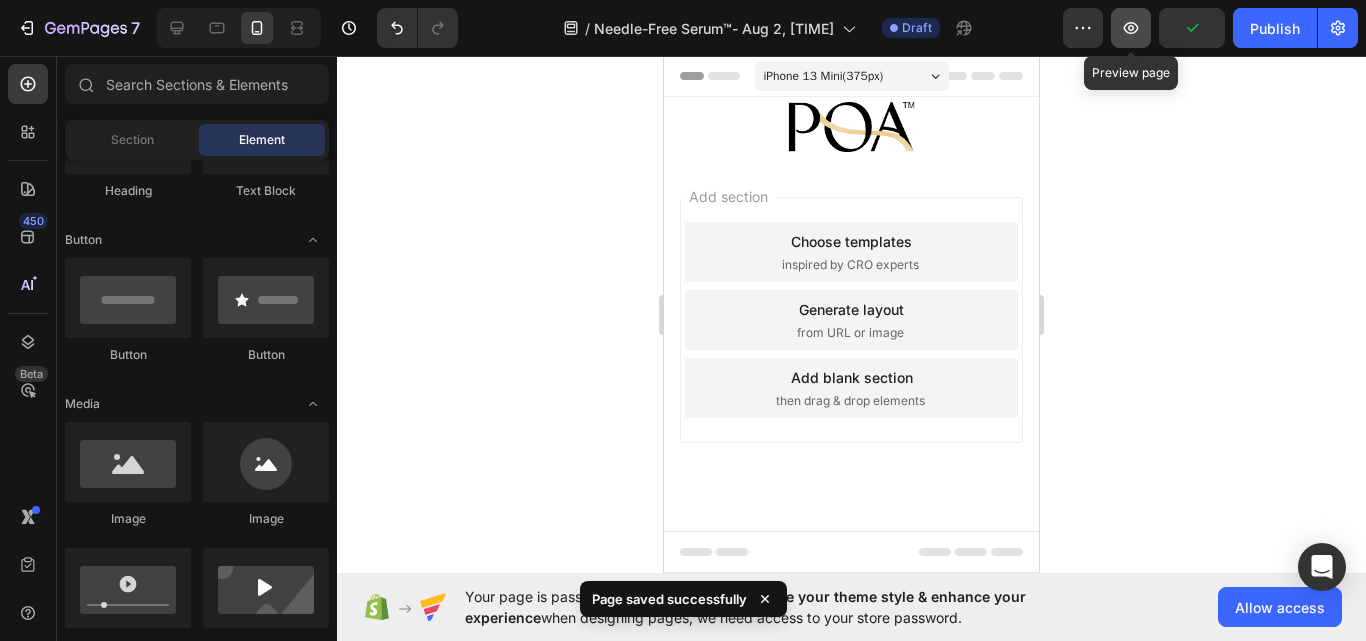 click 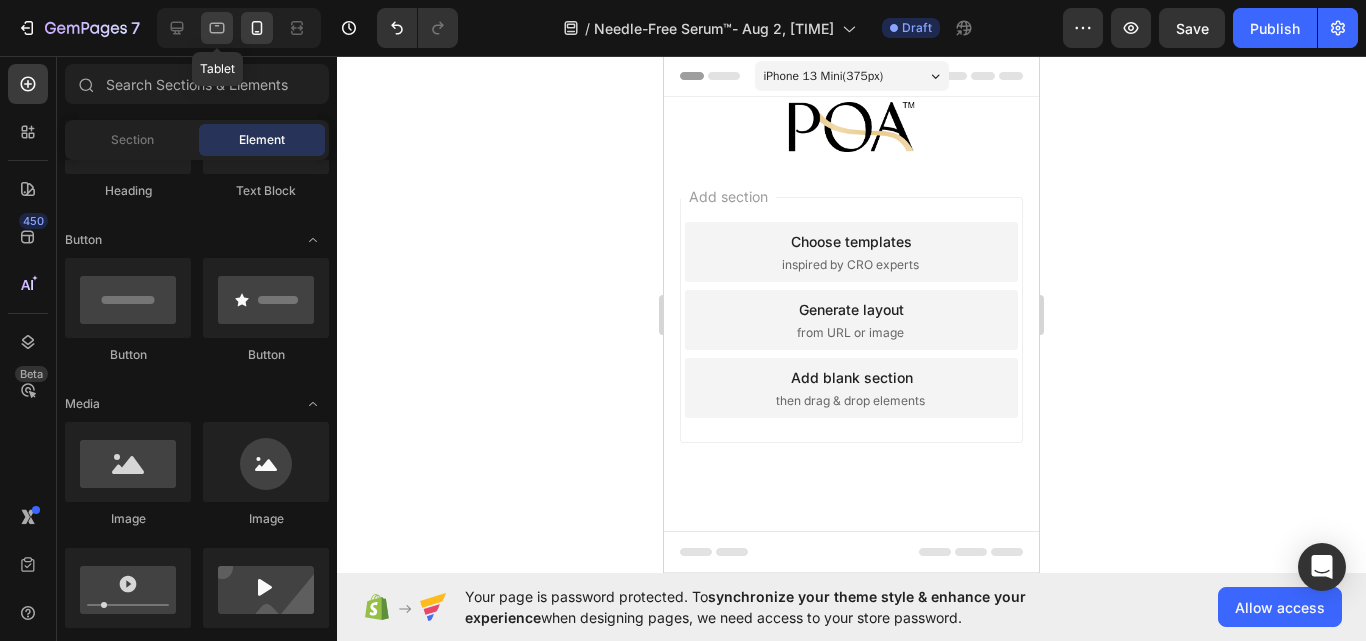 click 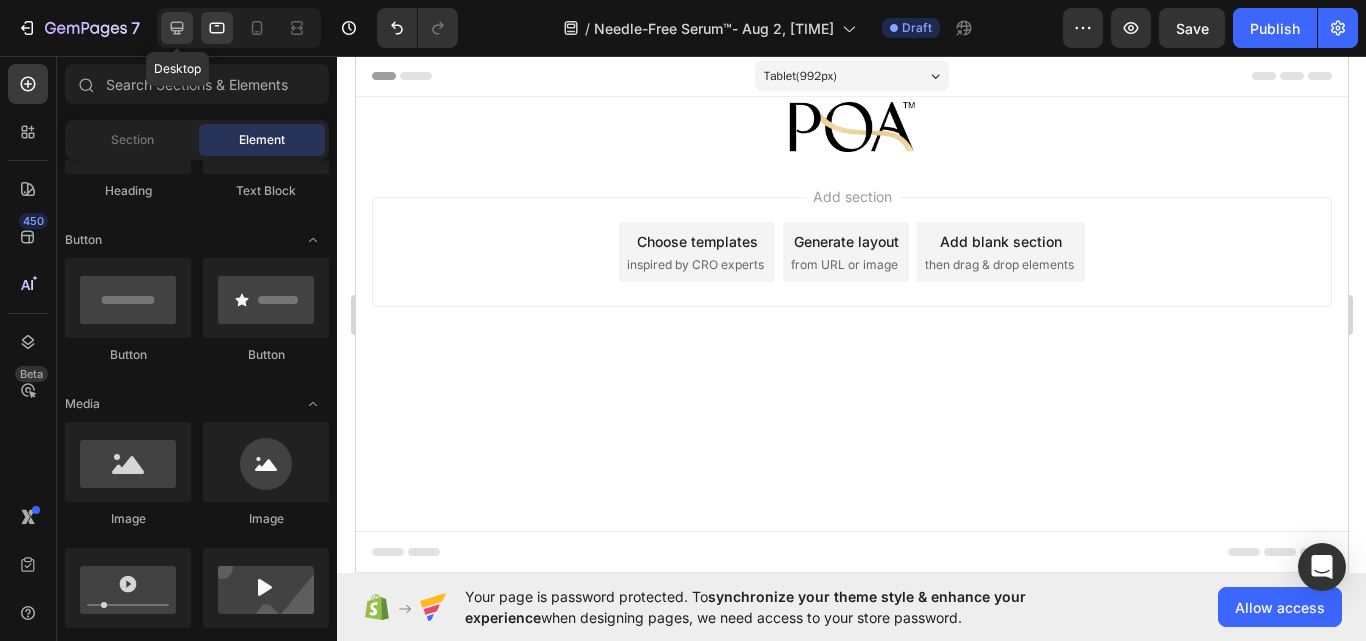 click 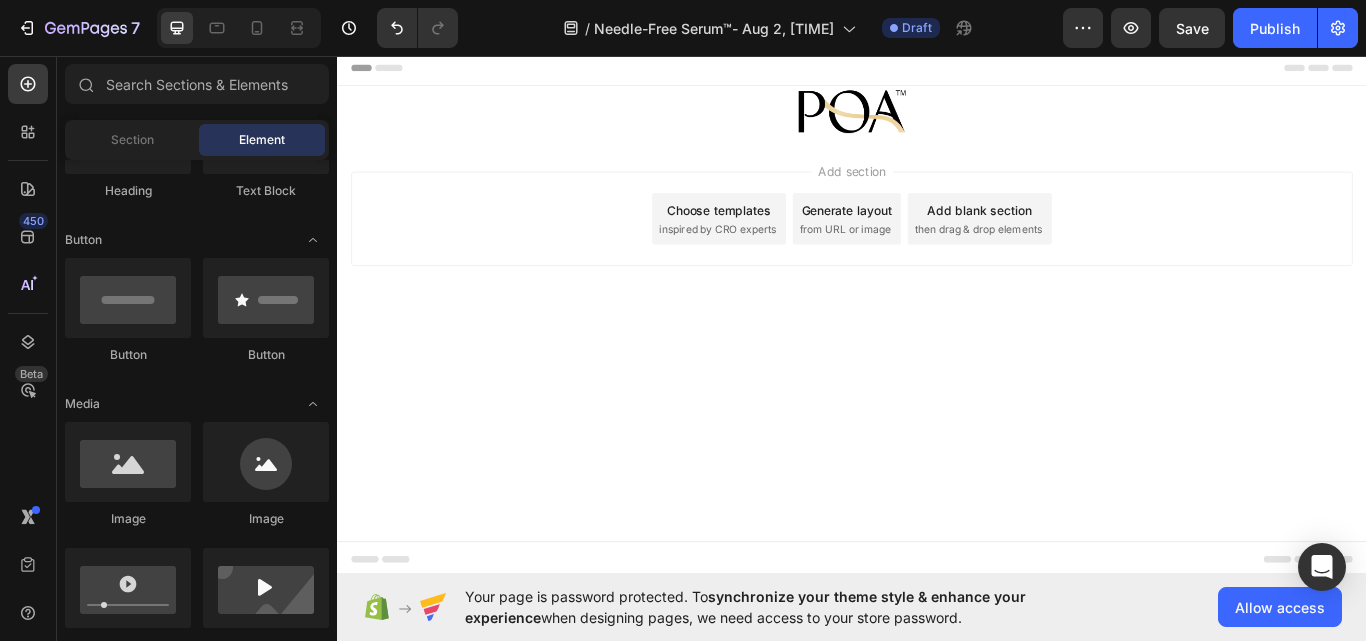 click on "Header" at bounding box center (937, 71) 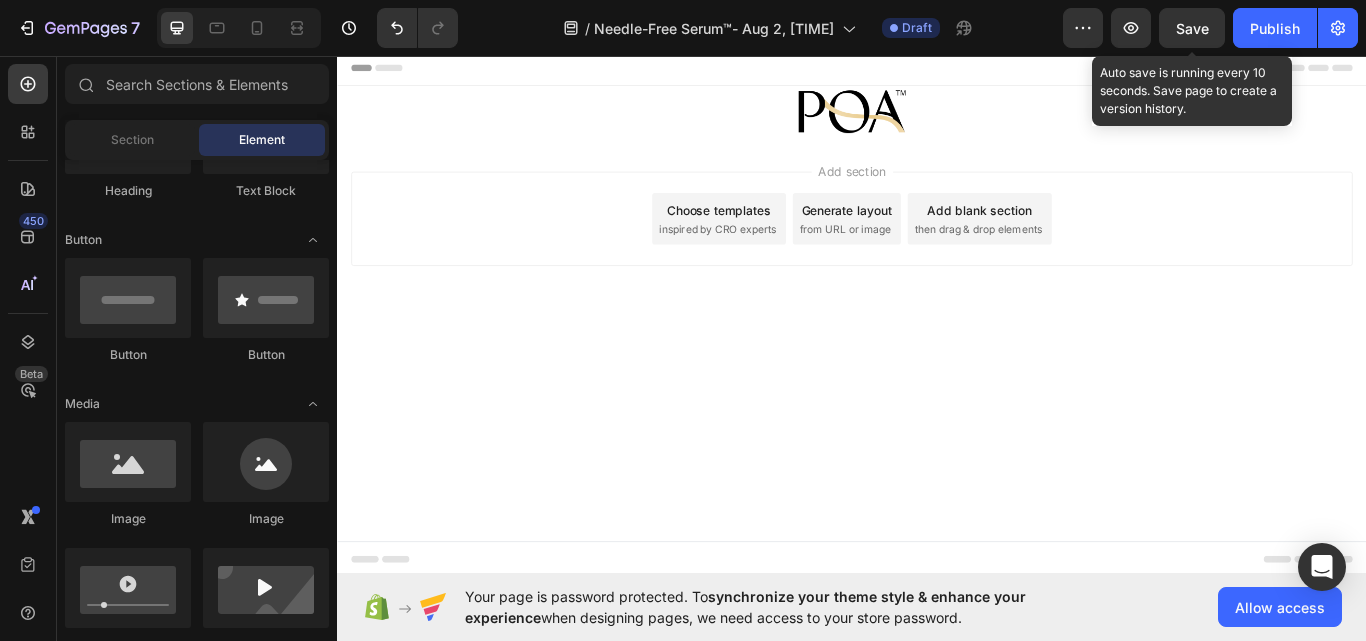 click on "Save" at bounding box center (1192, 28) 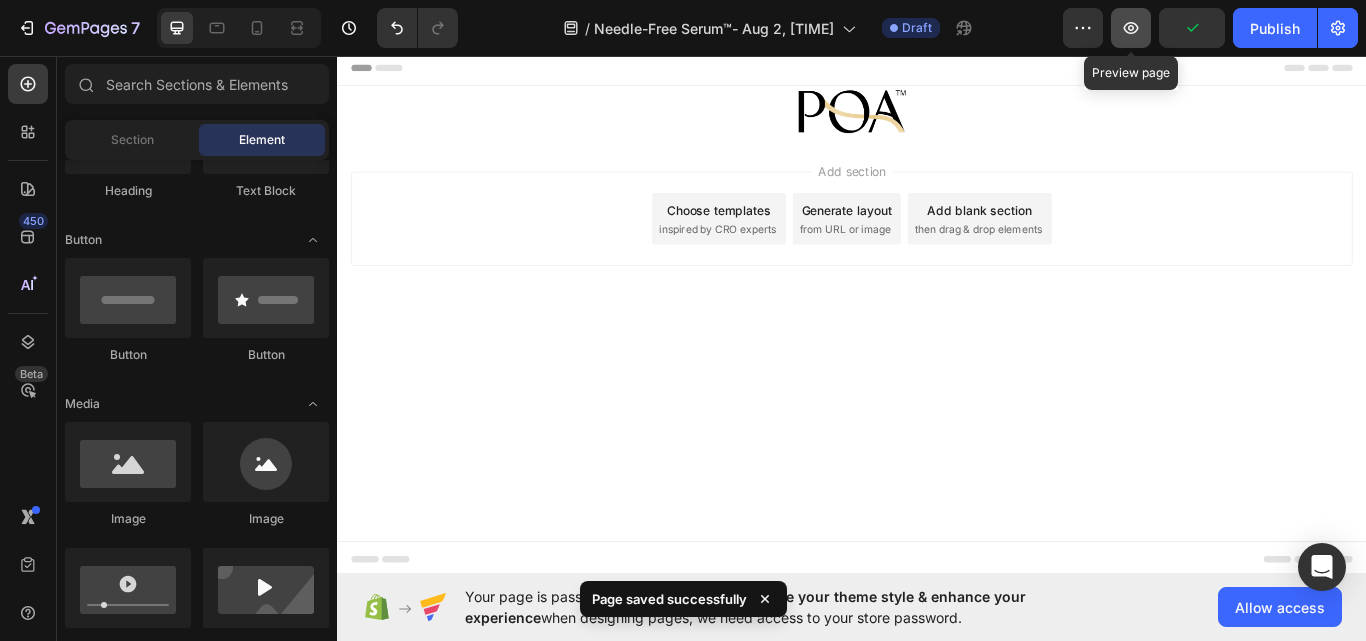 click 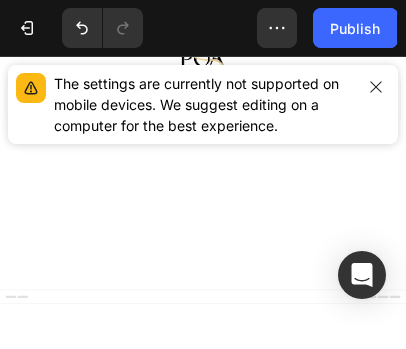 click 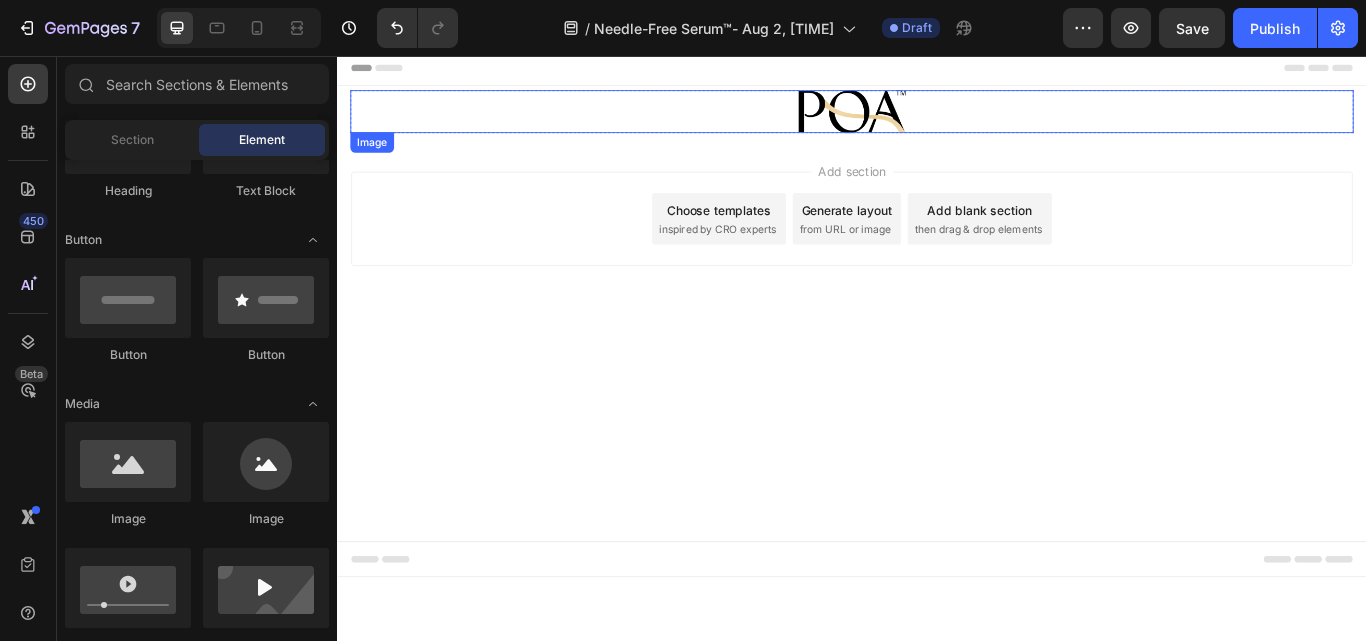 click at bounding box center (937, 122) 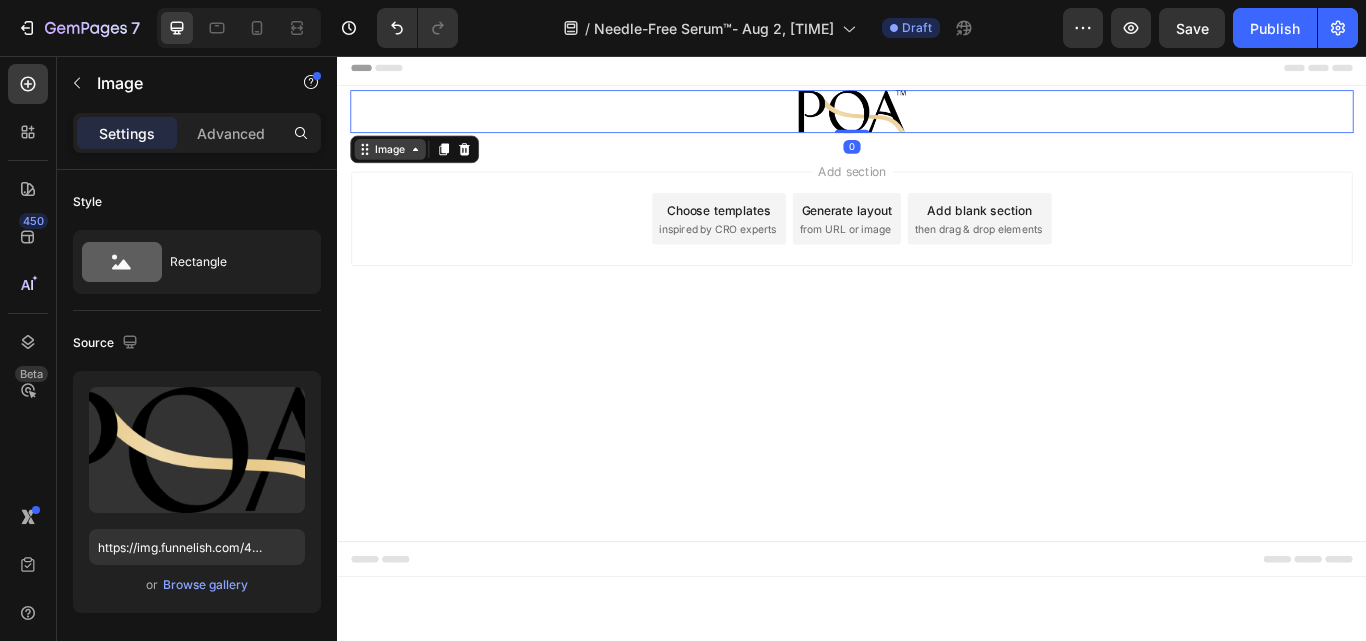 click 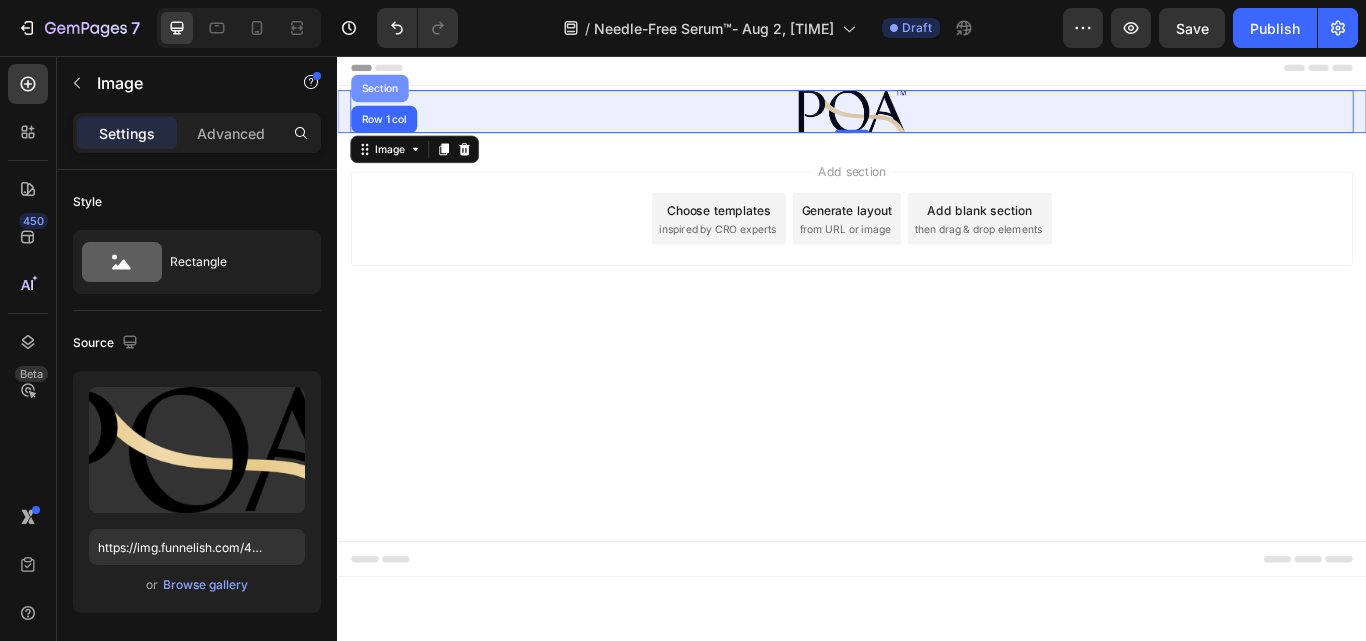 click on "Section" at bounding box center (386, 95) 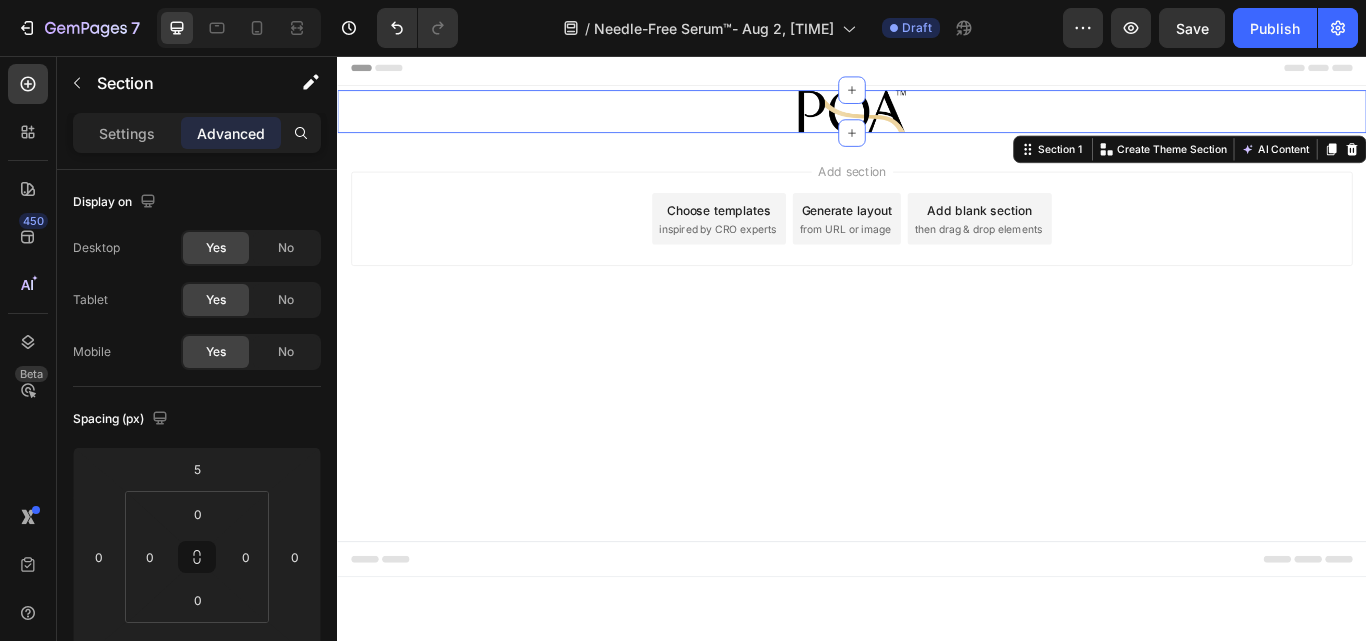 click on "Add blank section then drag & drop elements" at bounding box center (1086, 247) 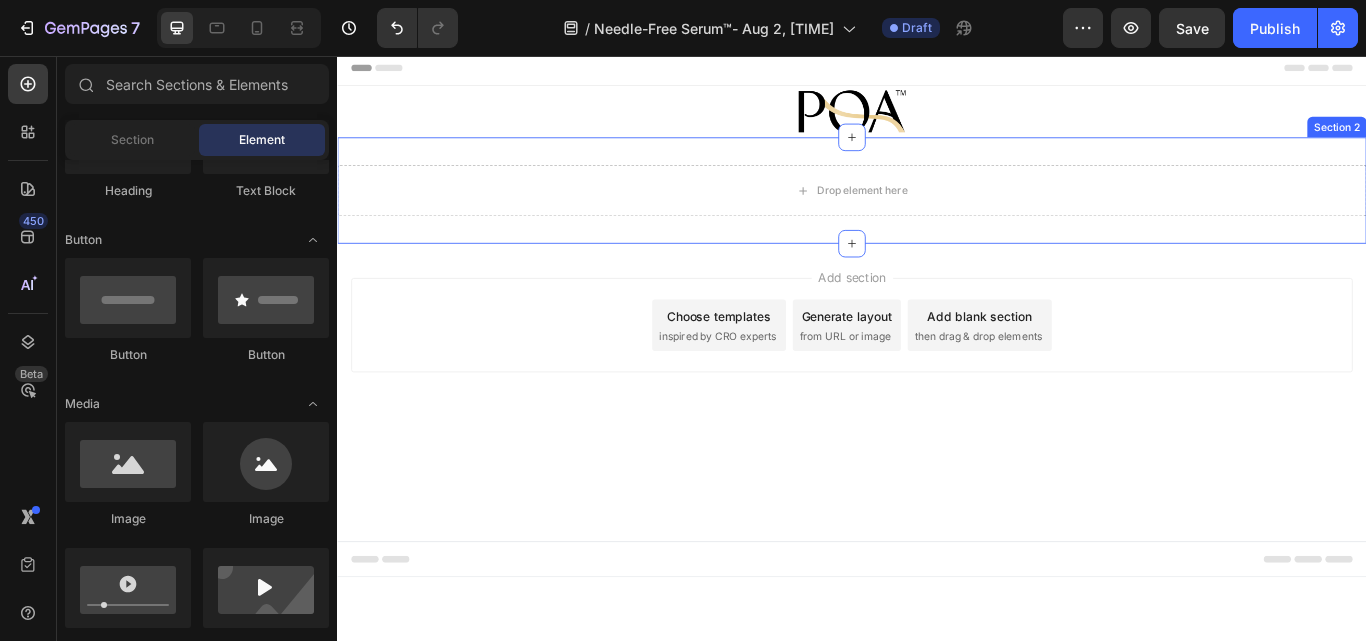 click on "Drop element here Section 2" at bounding box center (937, 214) 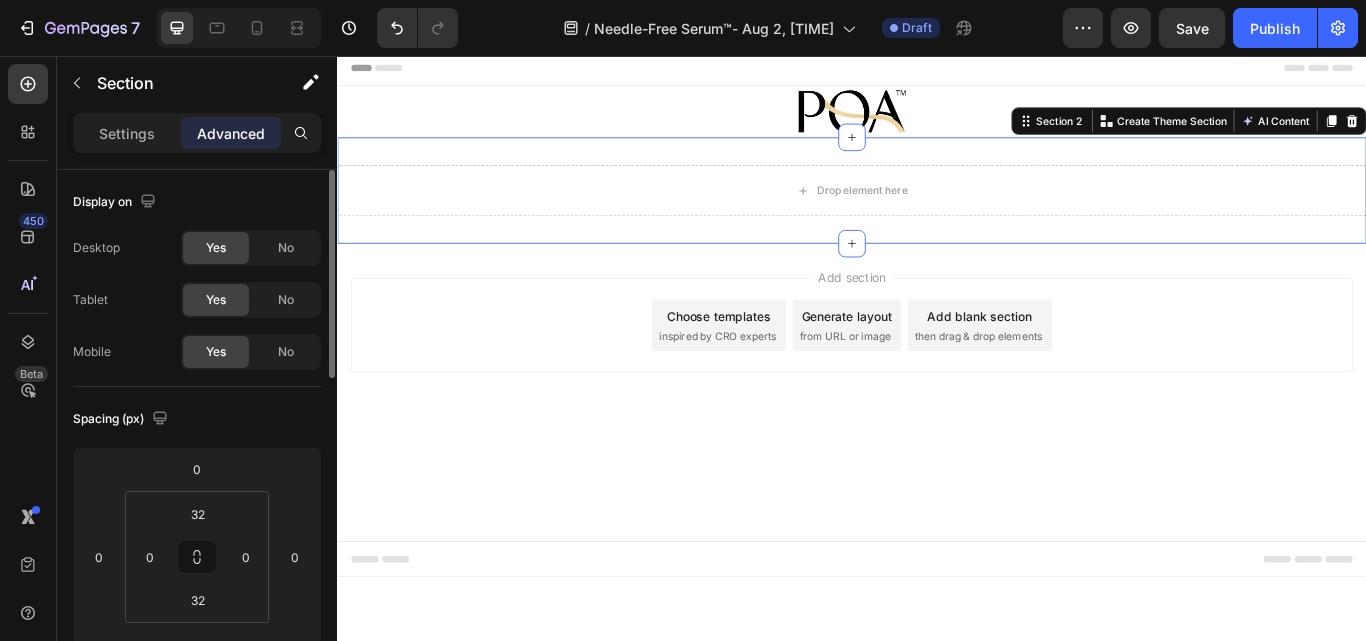 scroll, scrollTop: 100, scrollLeft: 0, axis: vertical 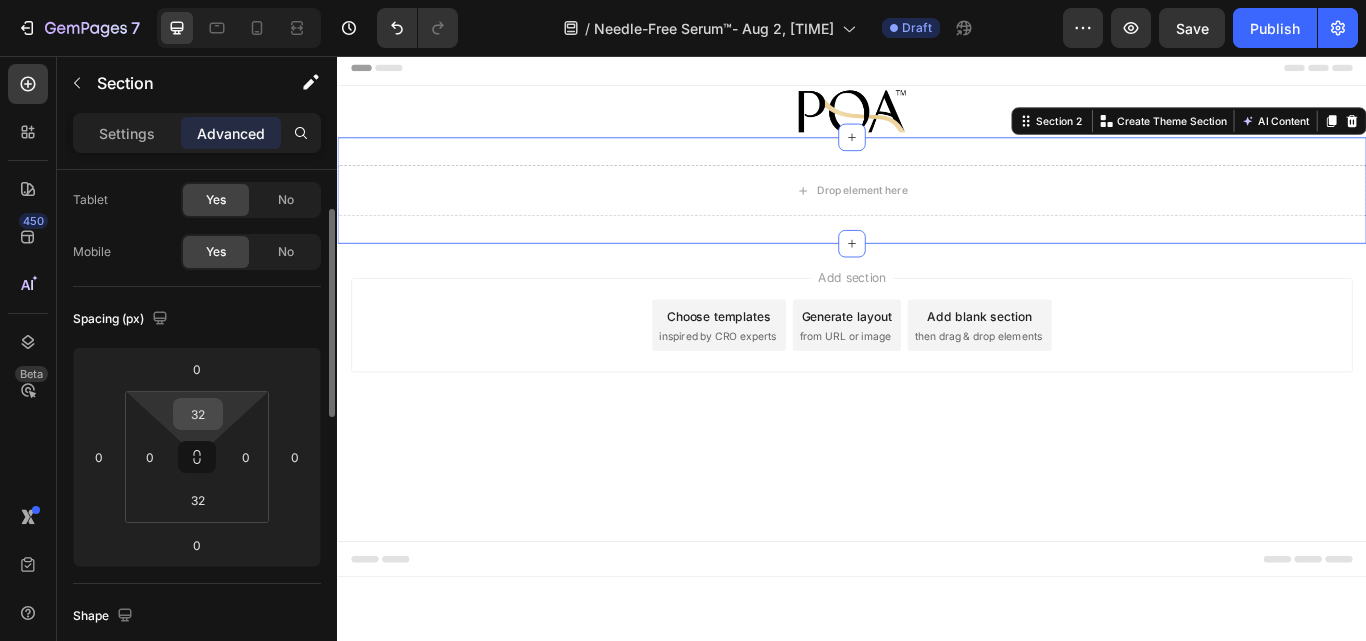 click on "32" at bounding box center (198, 414) 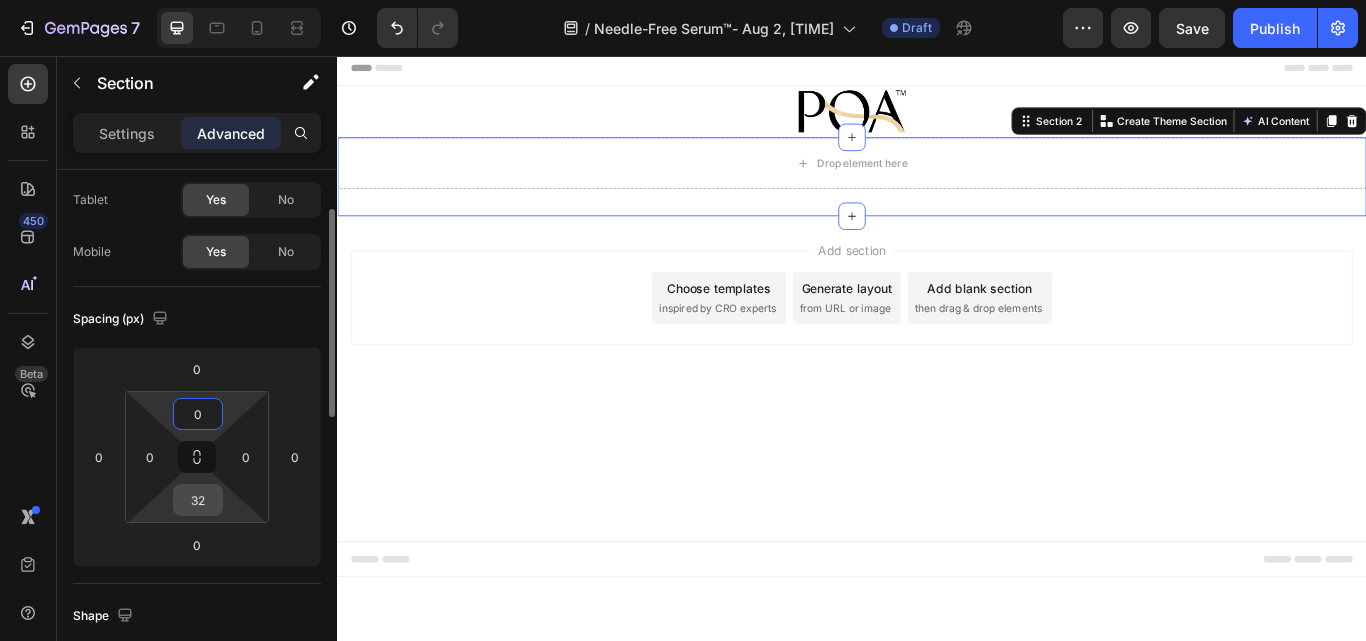 type on "0" 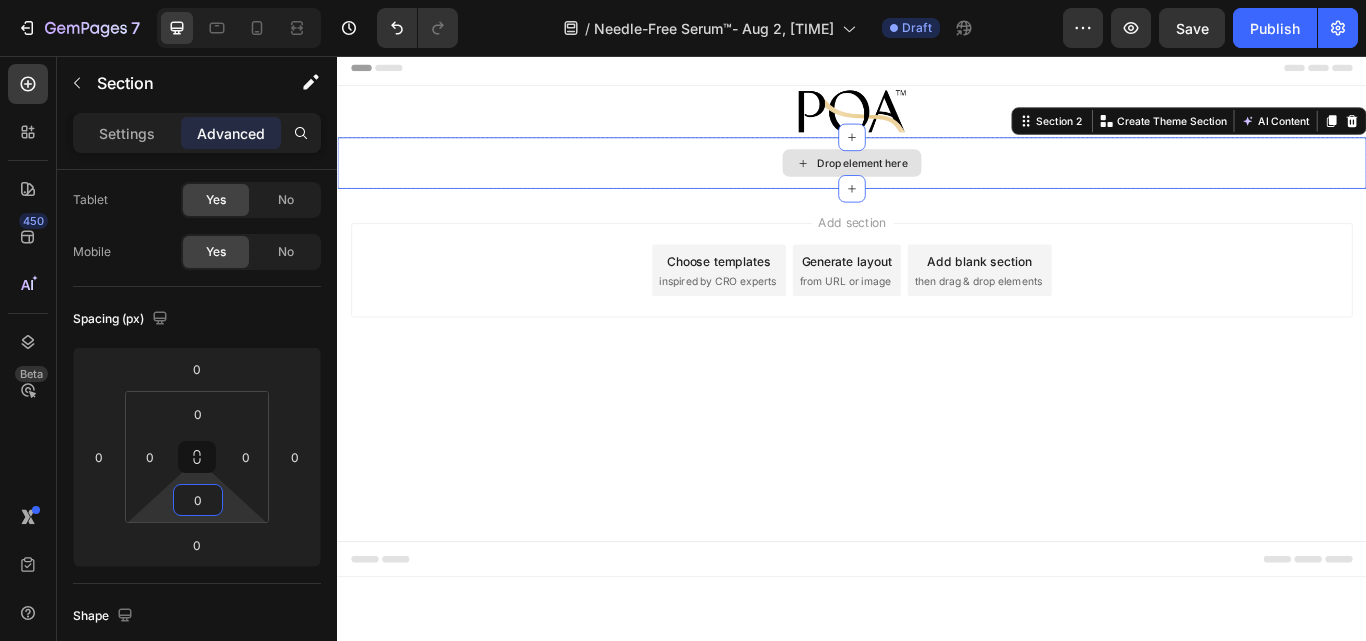 type on "0" 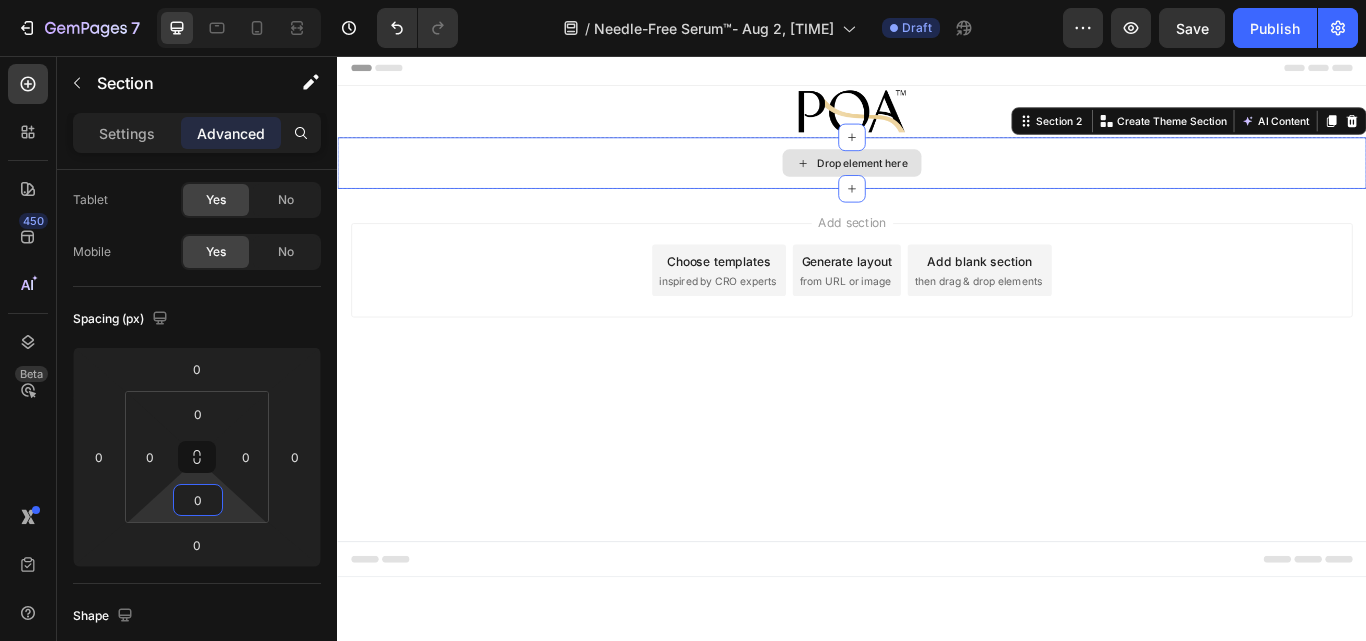 click on "Drop element here" at bounding box center (937, 182) 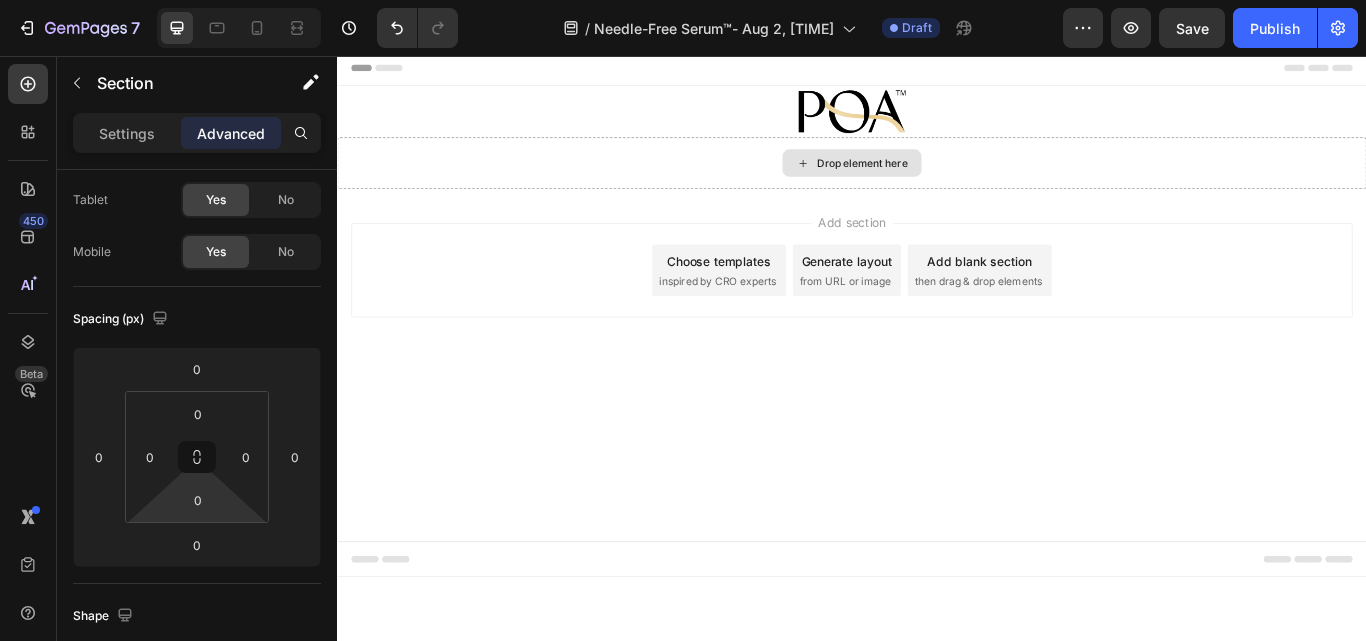 click 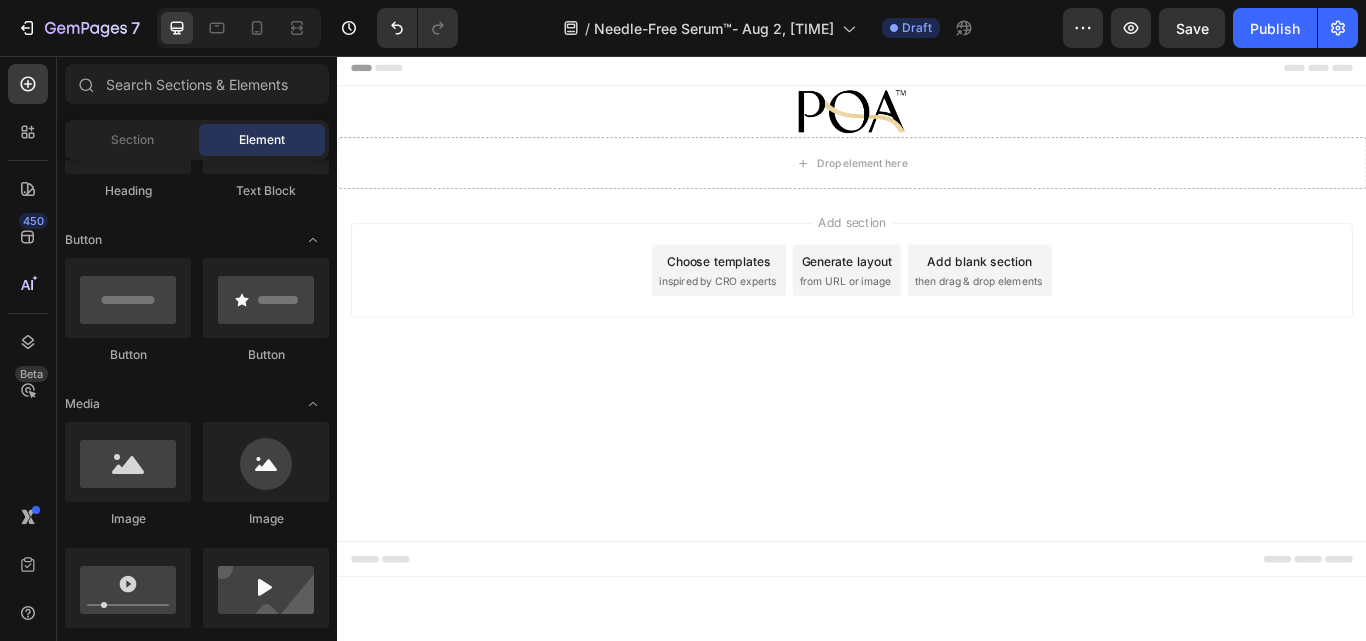 scroll, scrollTop: 0, scrollLeft: 0, axis: both 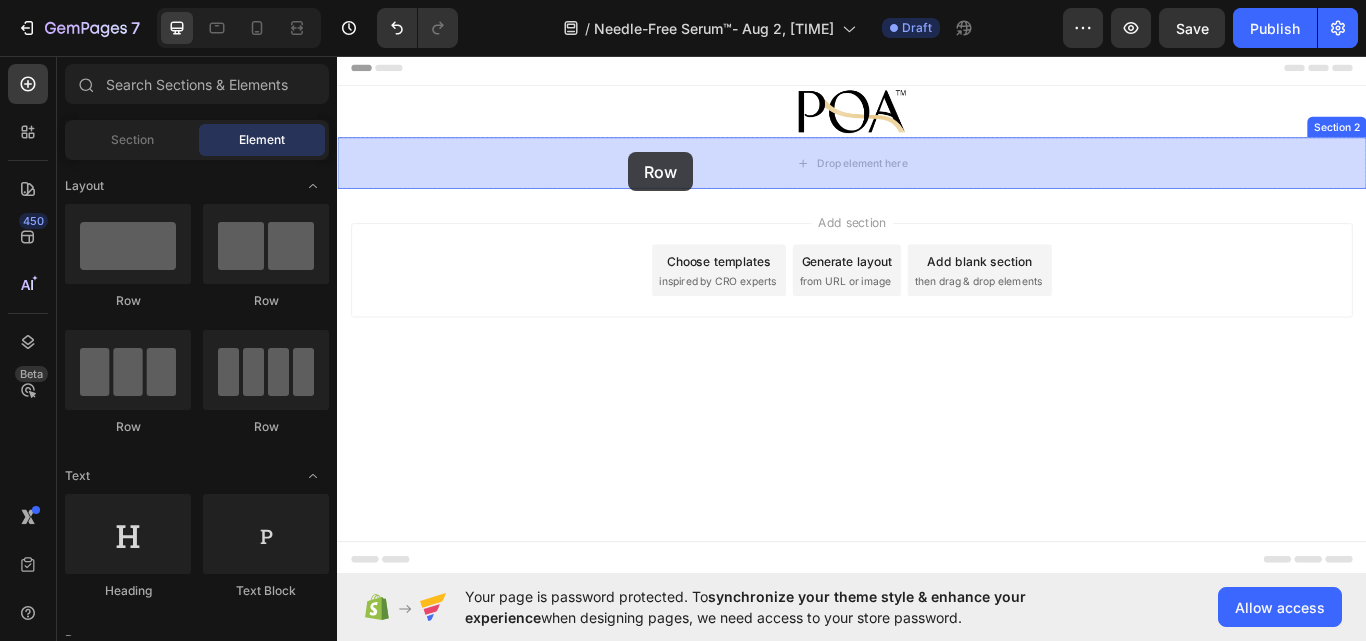 drag, startPoint x: 459, startPoint y: 309, endPoint x: 676, endPoint y: 169, distance: 258.24213 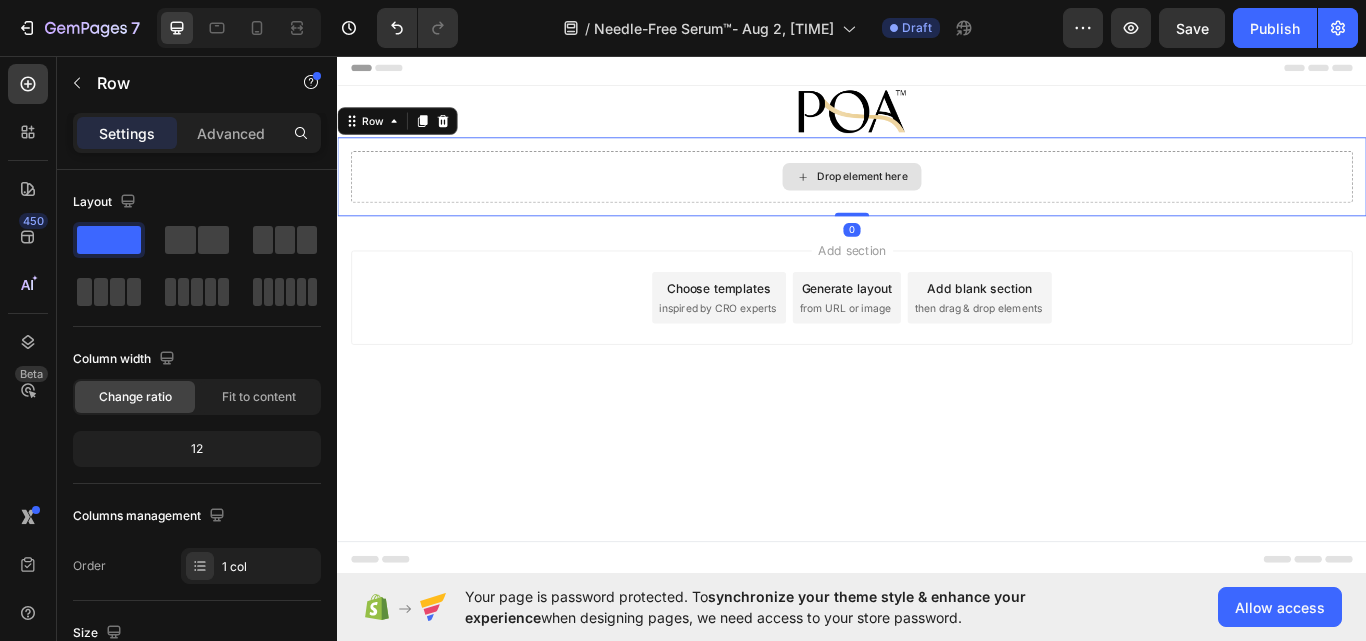 click on "Drop element here" at bounding box center [937, 198] 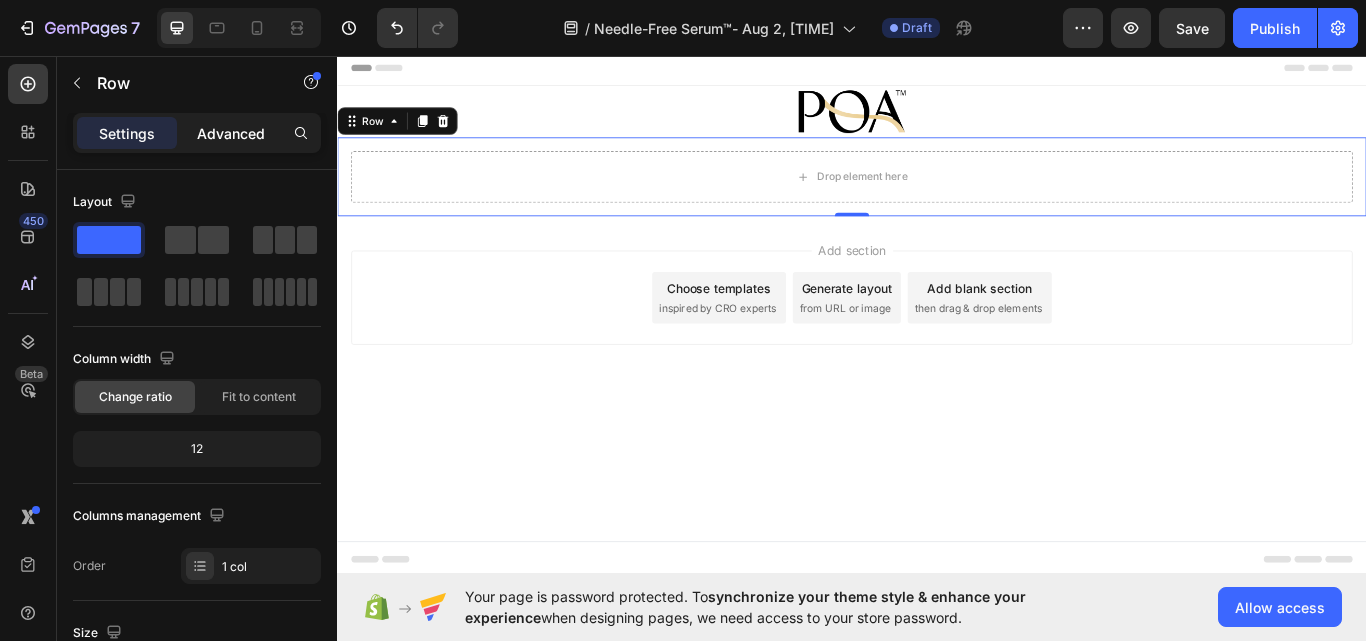 click on "Advanced" at bounding box center (231, 133) 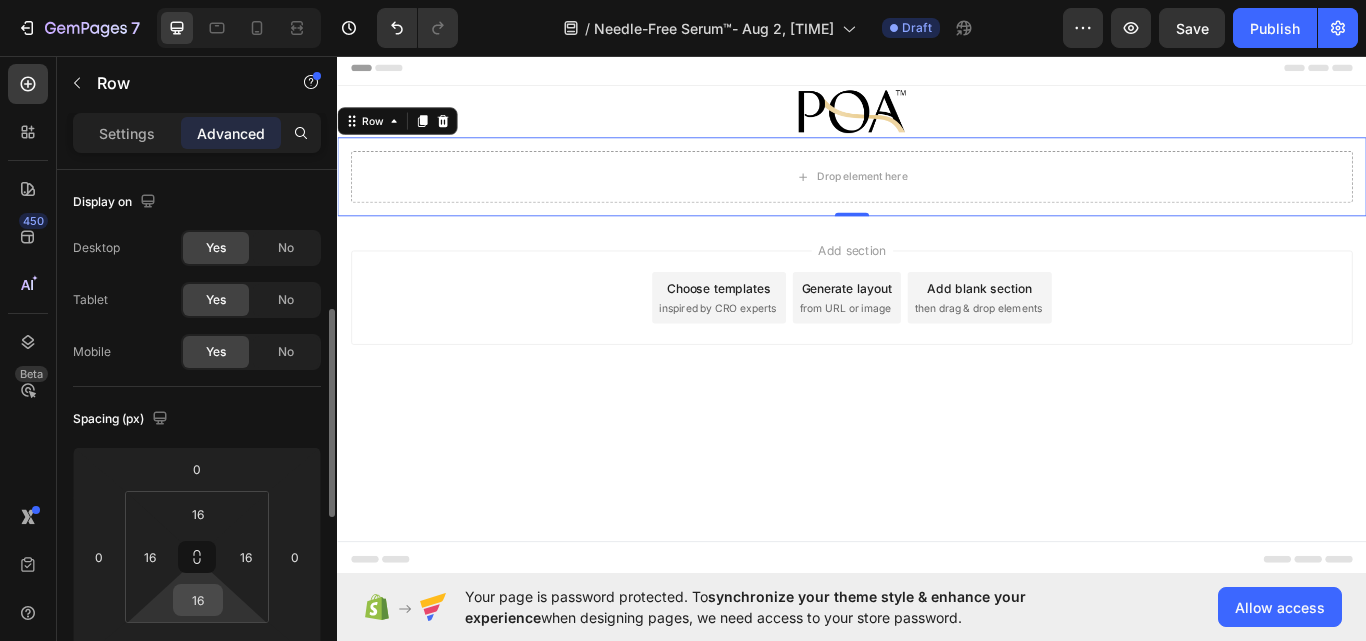 scroll, scrollTop: 100, scrollLeft: 0, axis: vertical 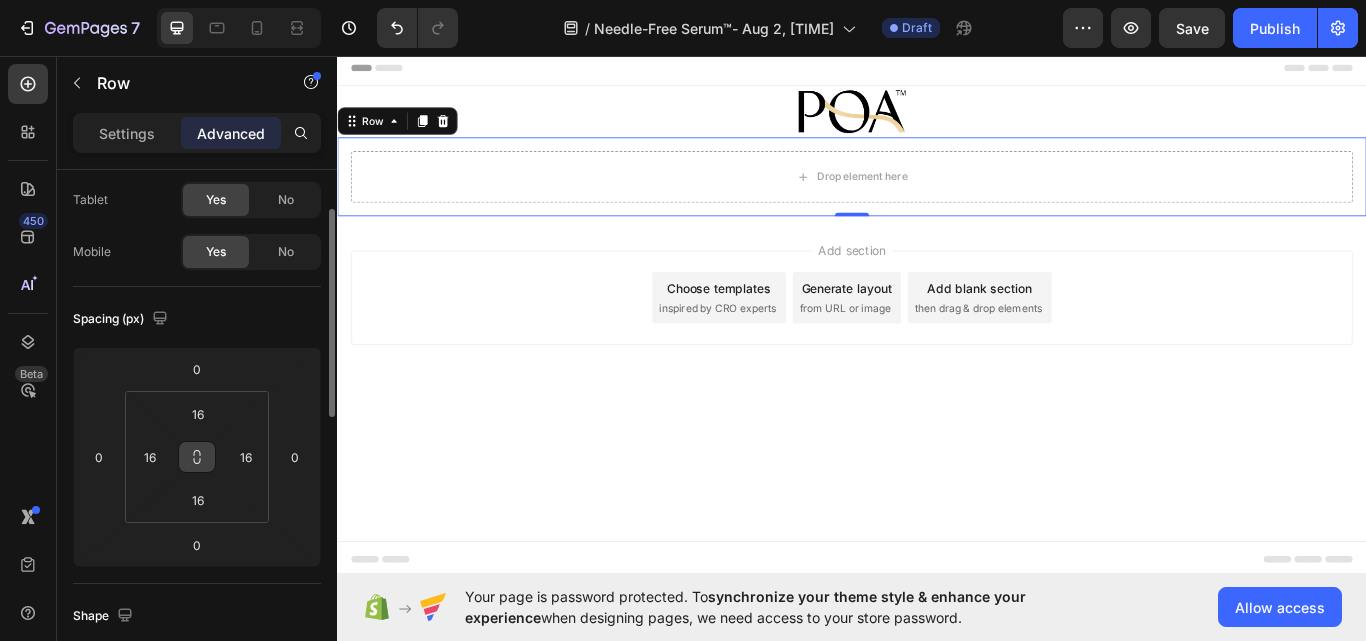 click 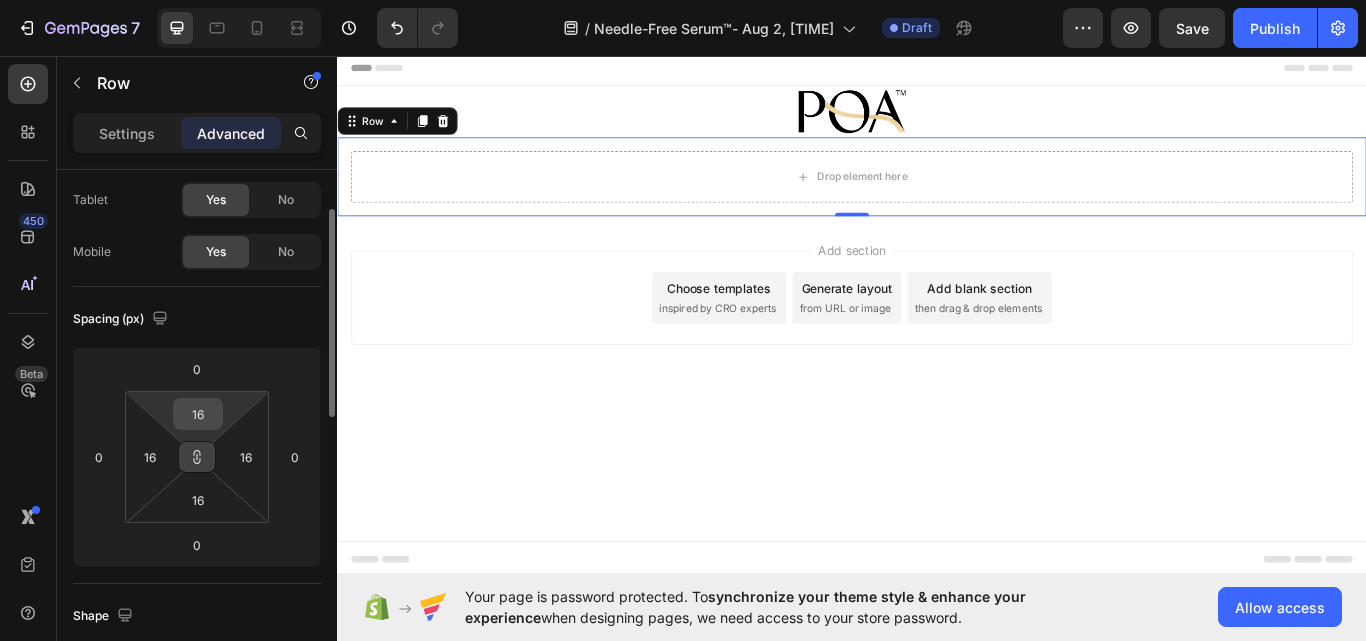 click on "16" at bounding box center (198, 414) 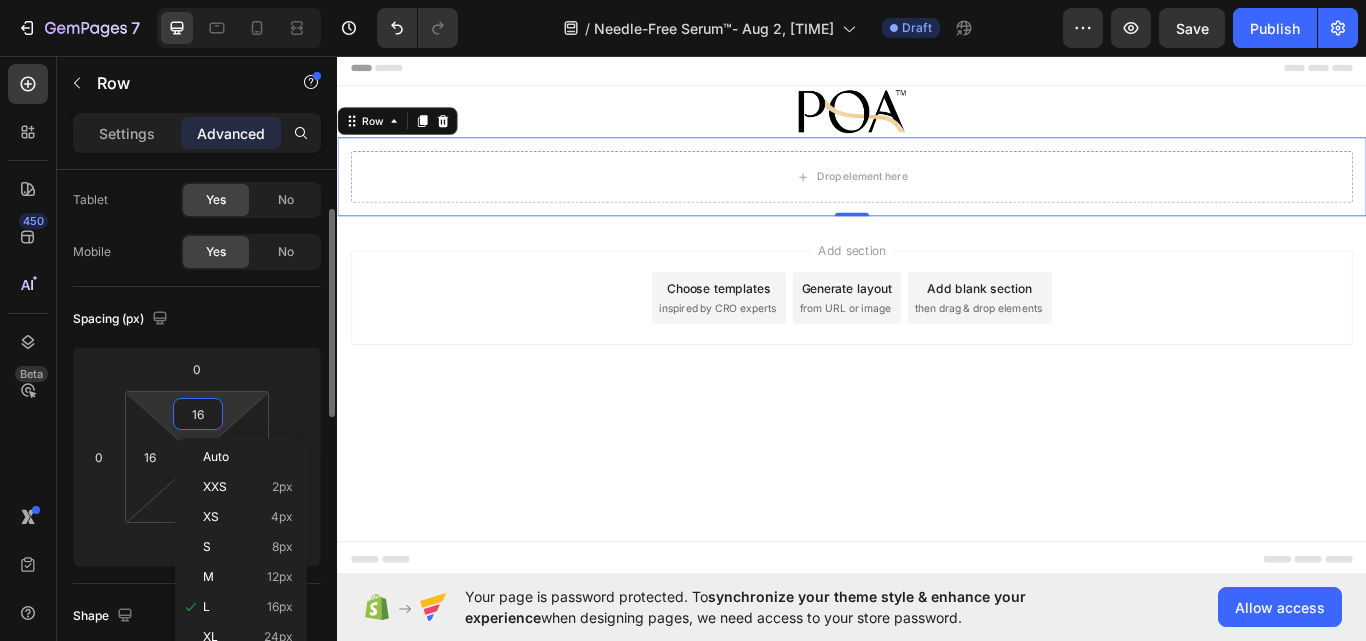 type on "0" 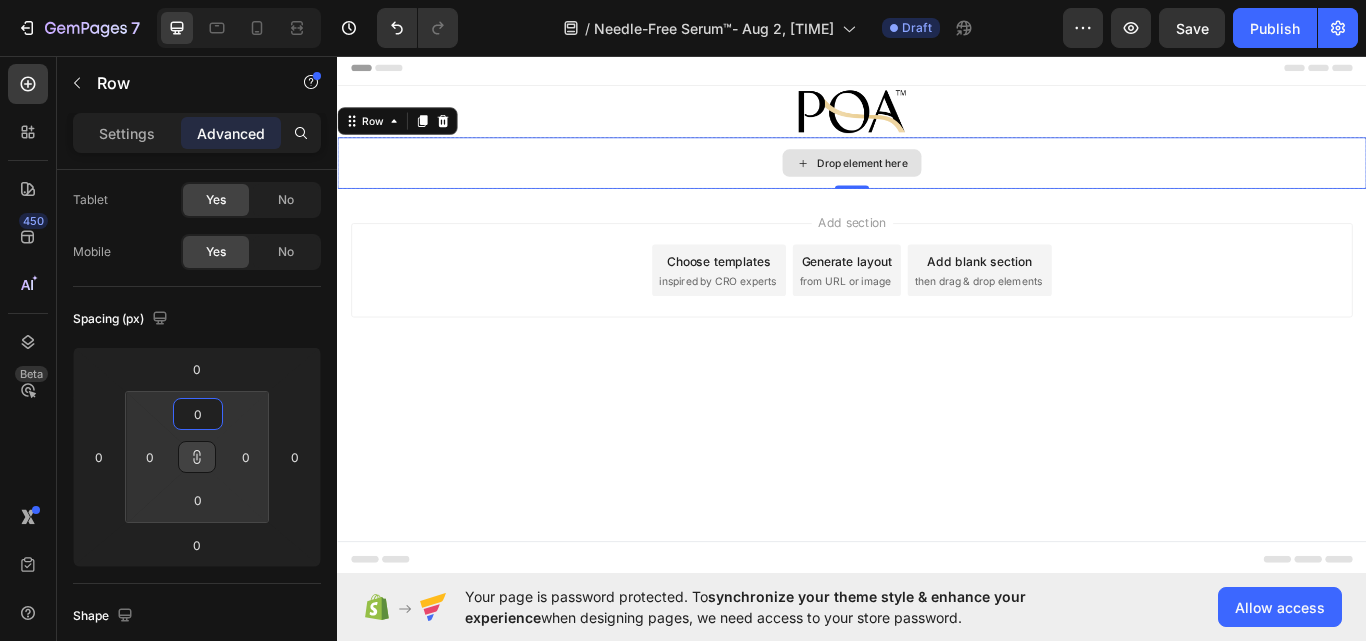 type on "0" 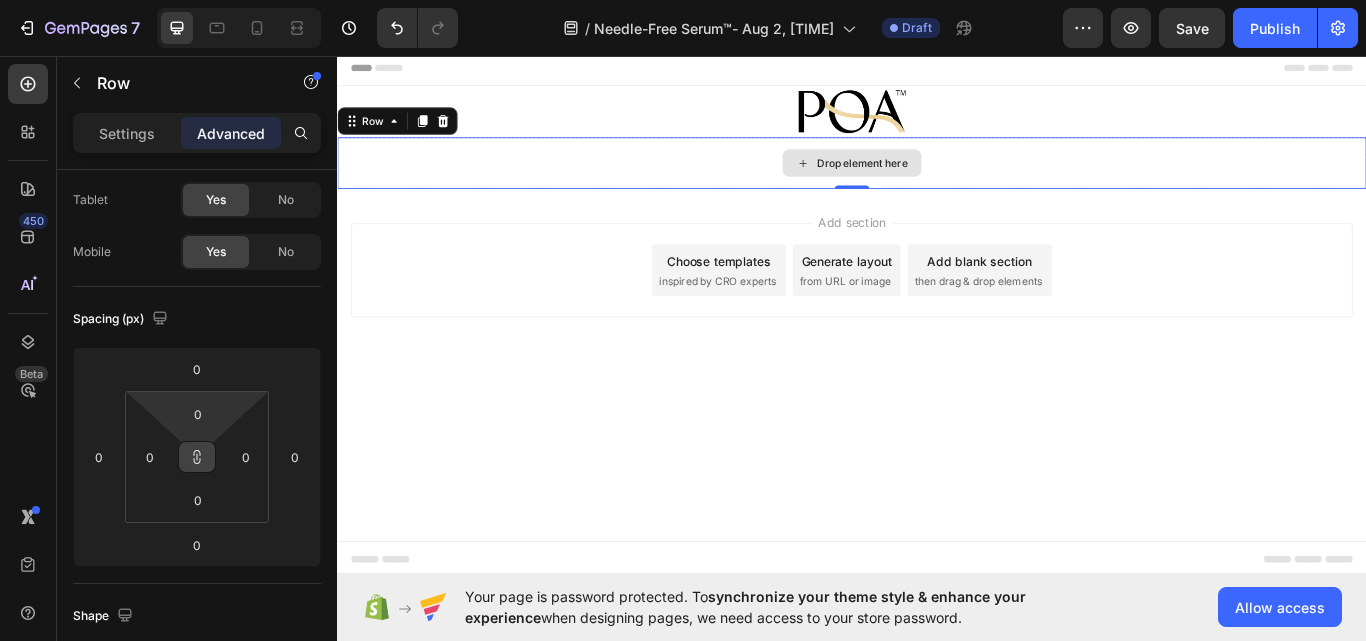 click on "Drop element here" at bounding box center (937, 182) 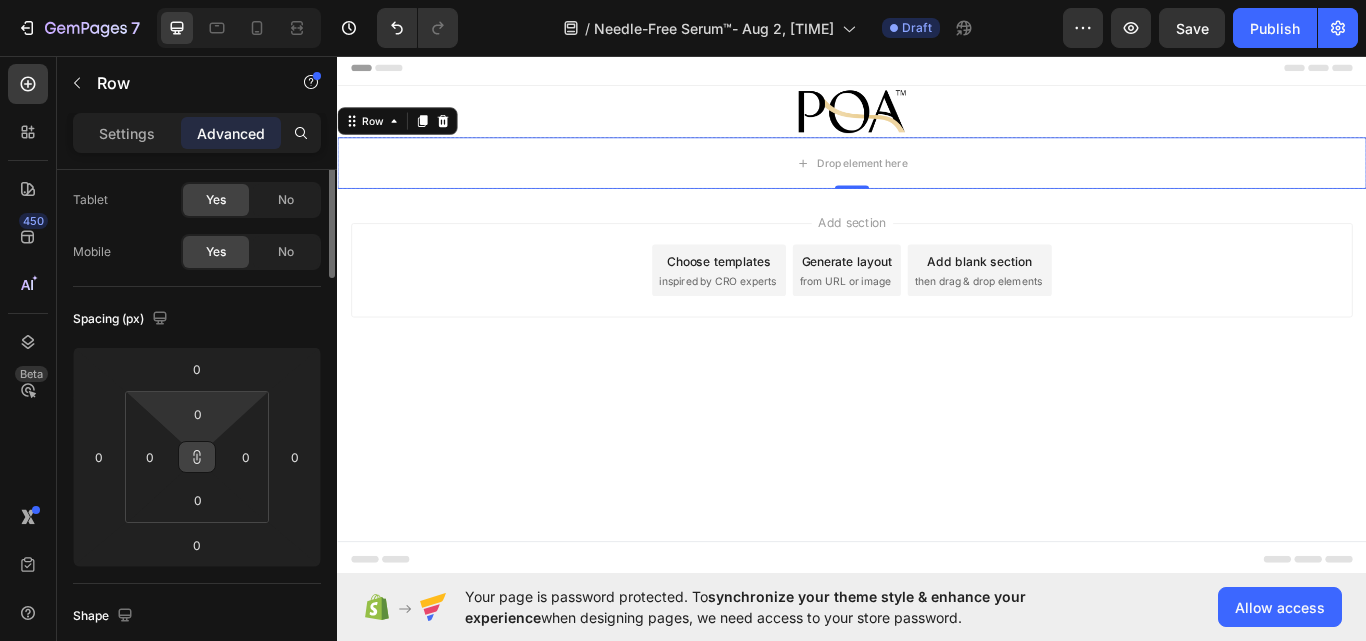 scroll, scrollTop: 0, scrollLeft: 0, axis: both 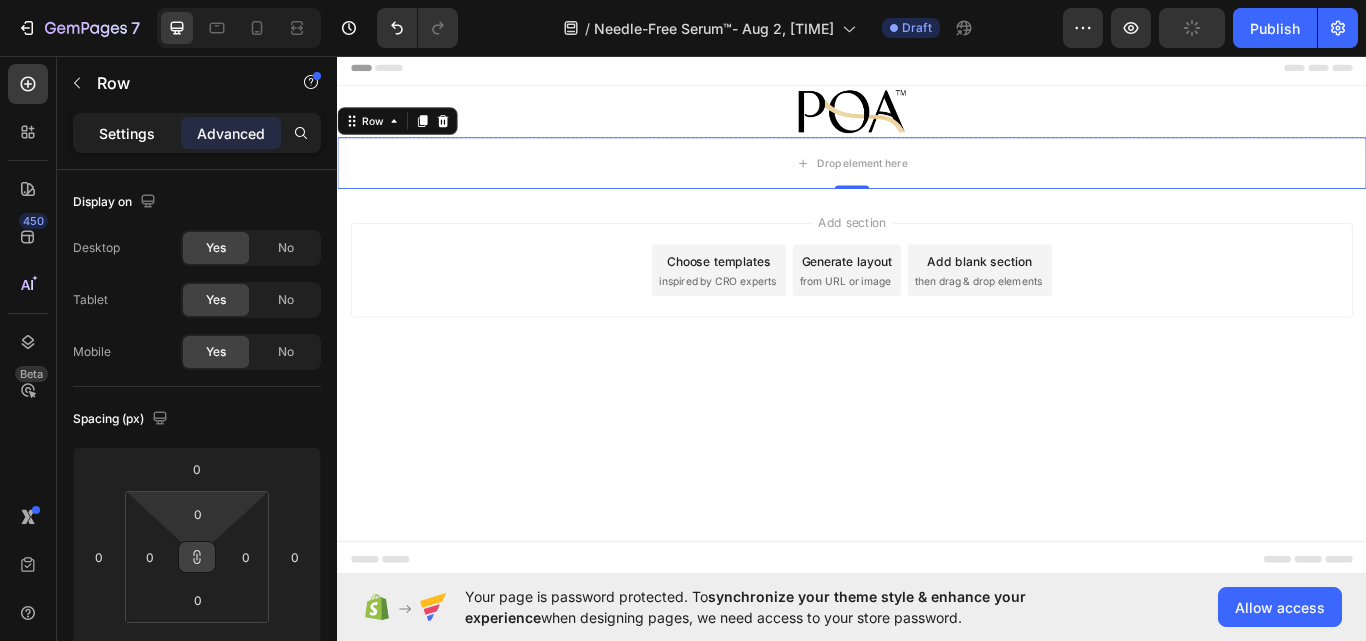 click on "Settings" at bounding box center [127, 133] 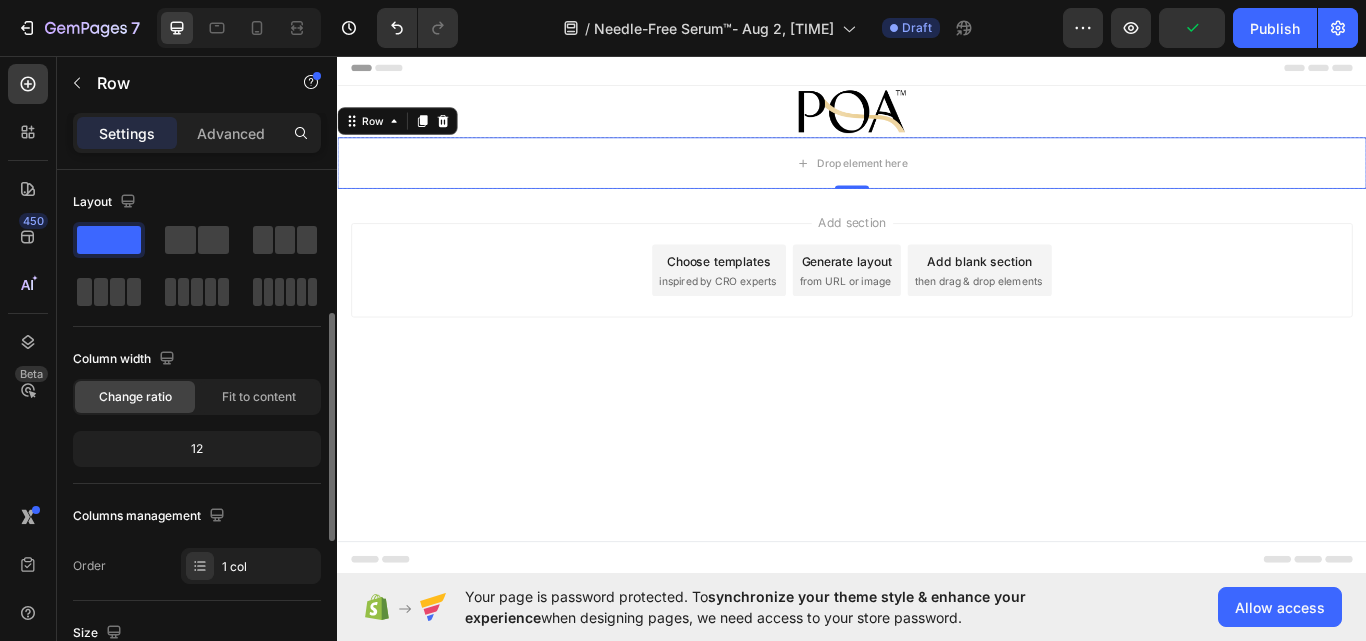 scroll, scrollTop: 300, scrollLeft: 0, axis: vertical 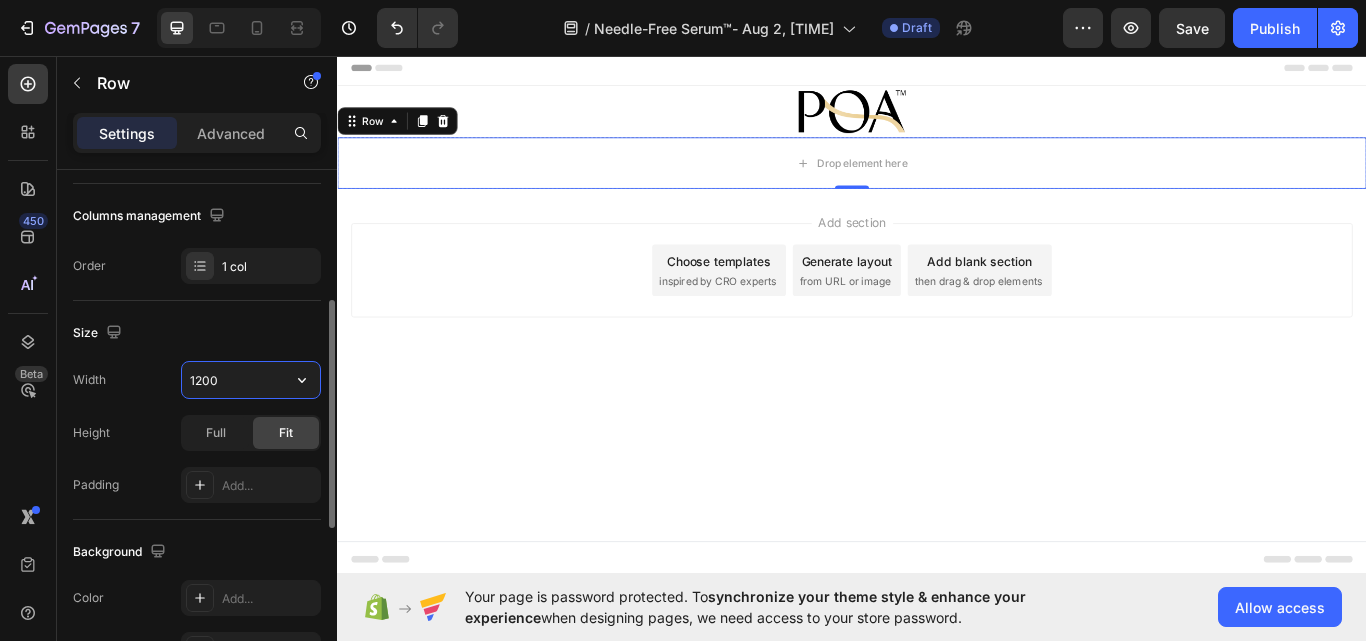 click on "1200" at bounding box center [251, 380] 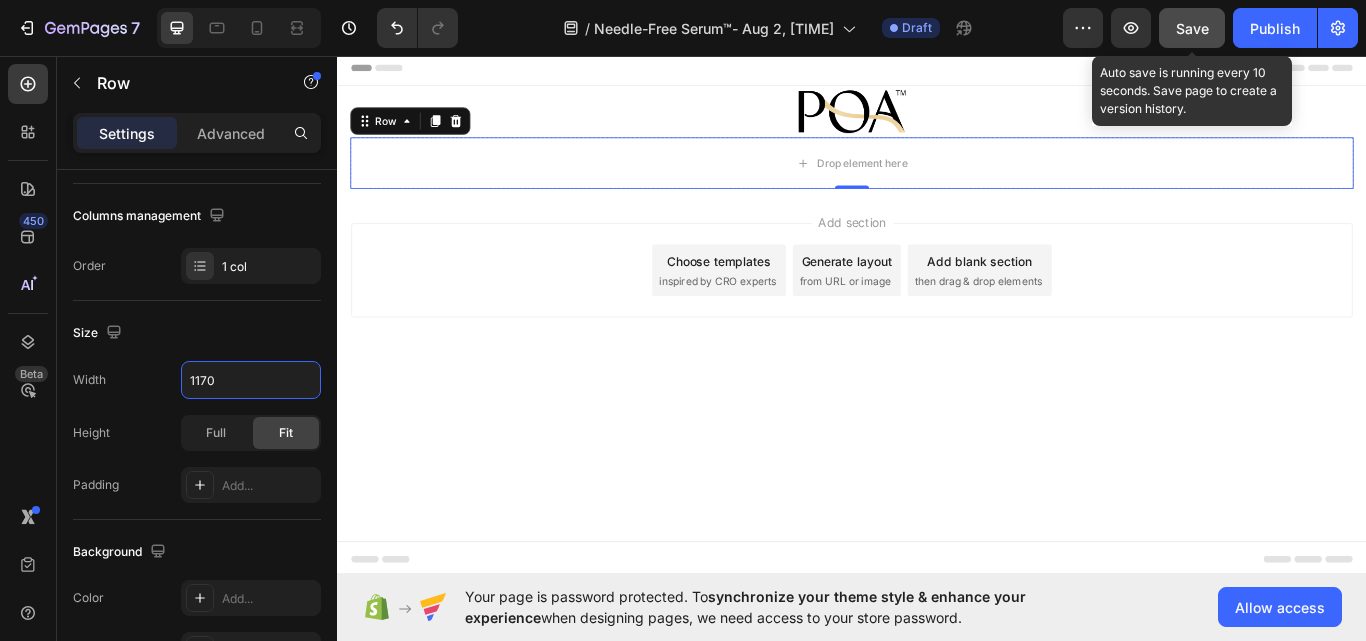 type on "1170" 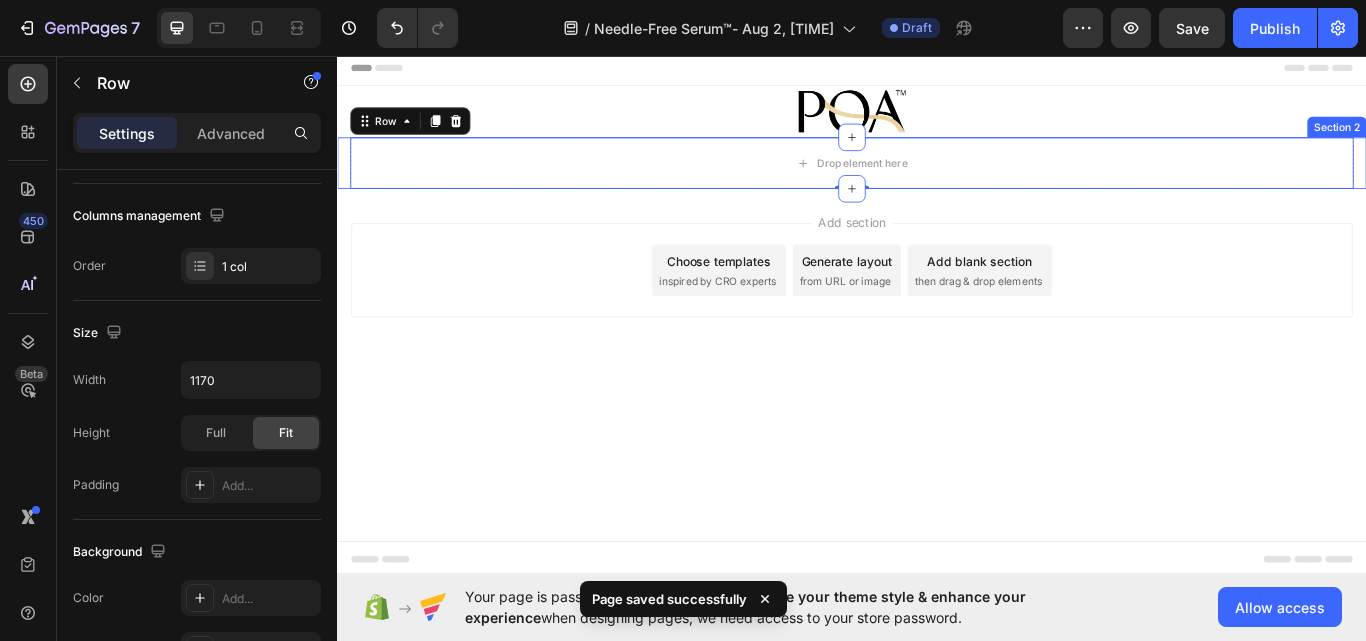 click on "Drop element here Row   0" at bounding box center [937, 182] 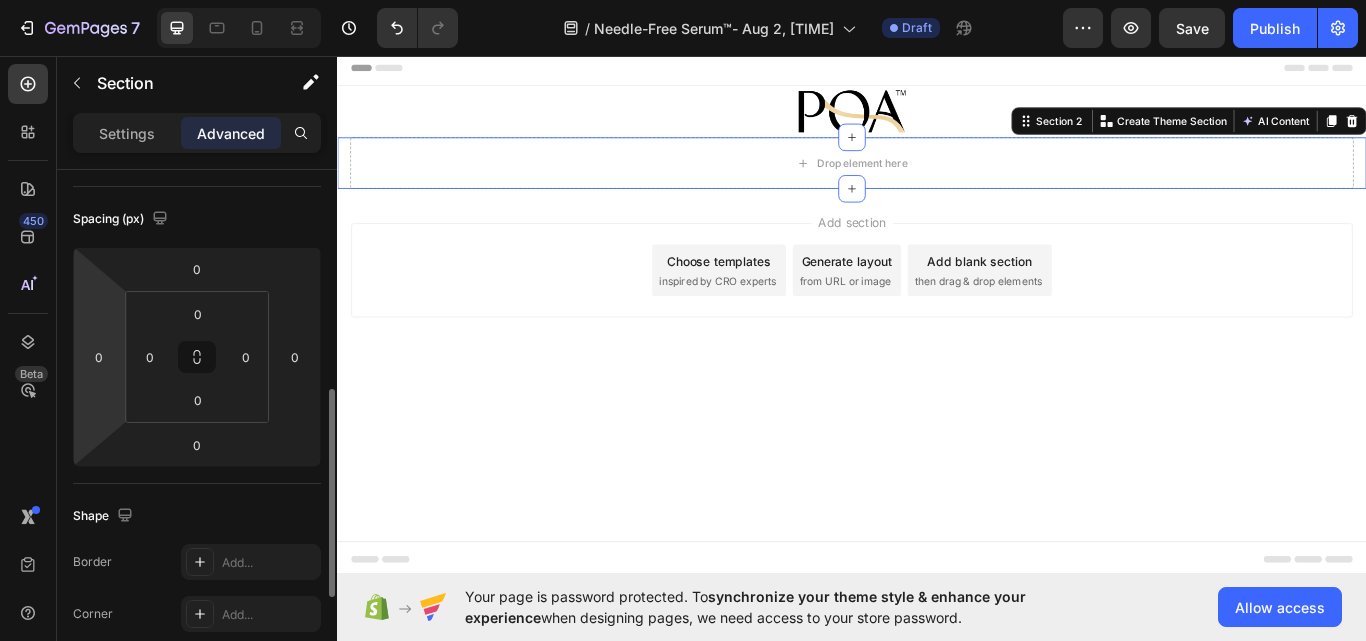 scroll, scrollTop: 400, scrollLeft: 0, axis: vertical 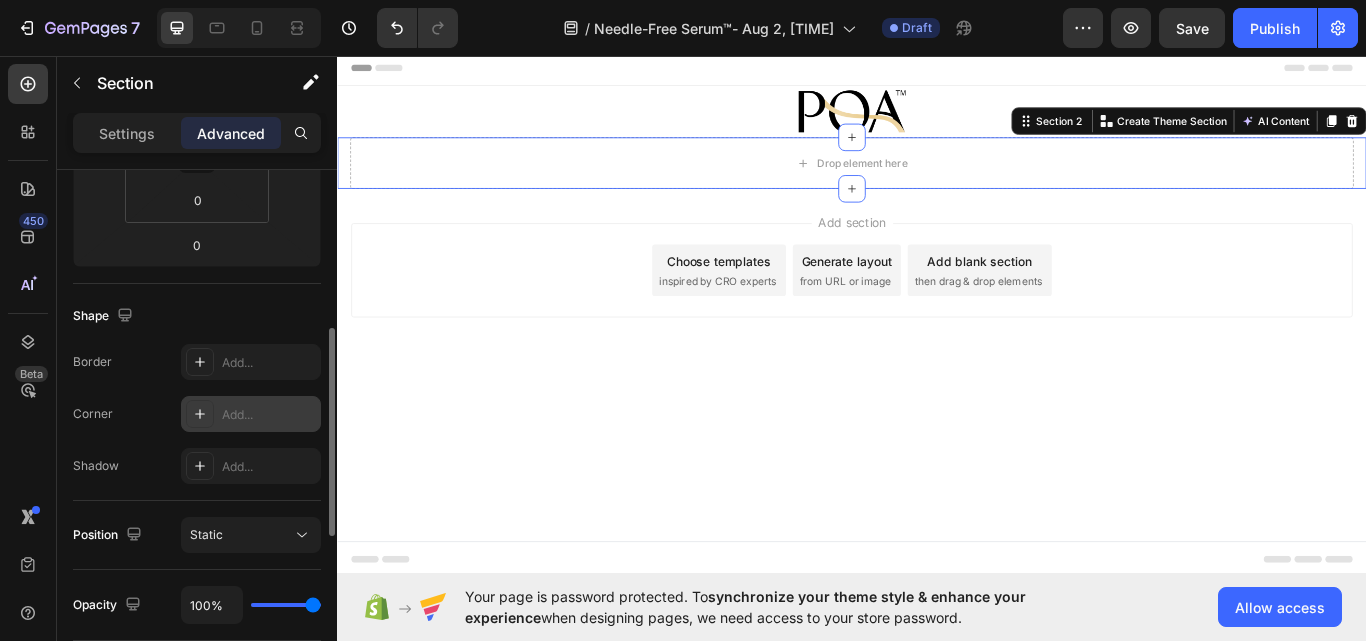 click 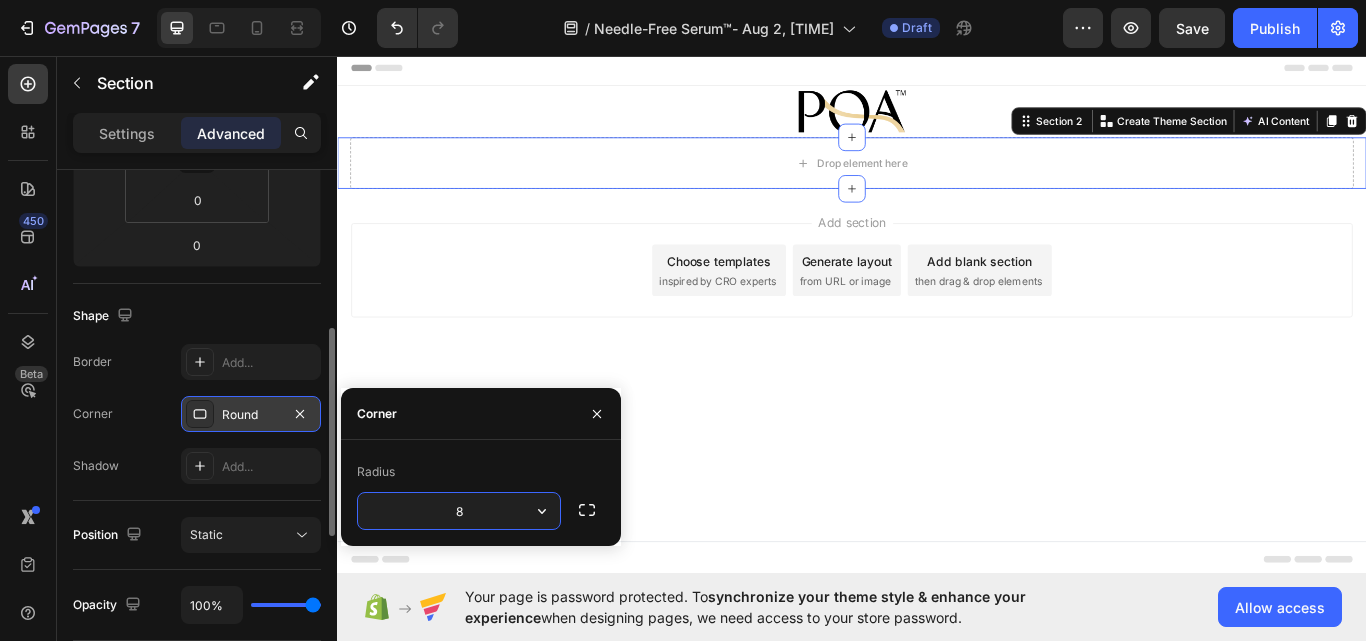 click on "Corner" at bounding box center [377, 414] 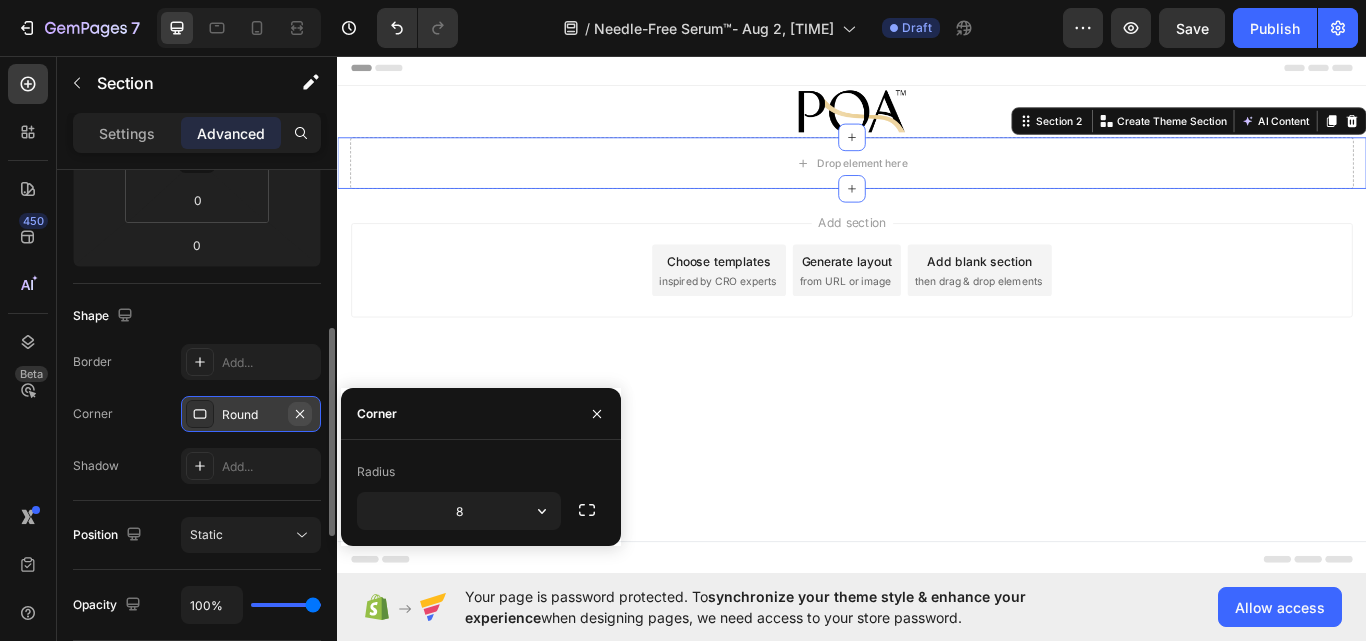 click 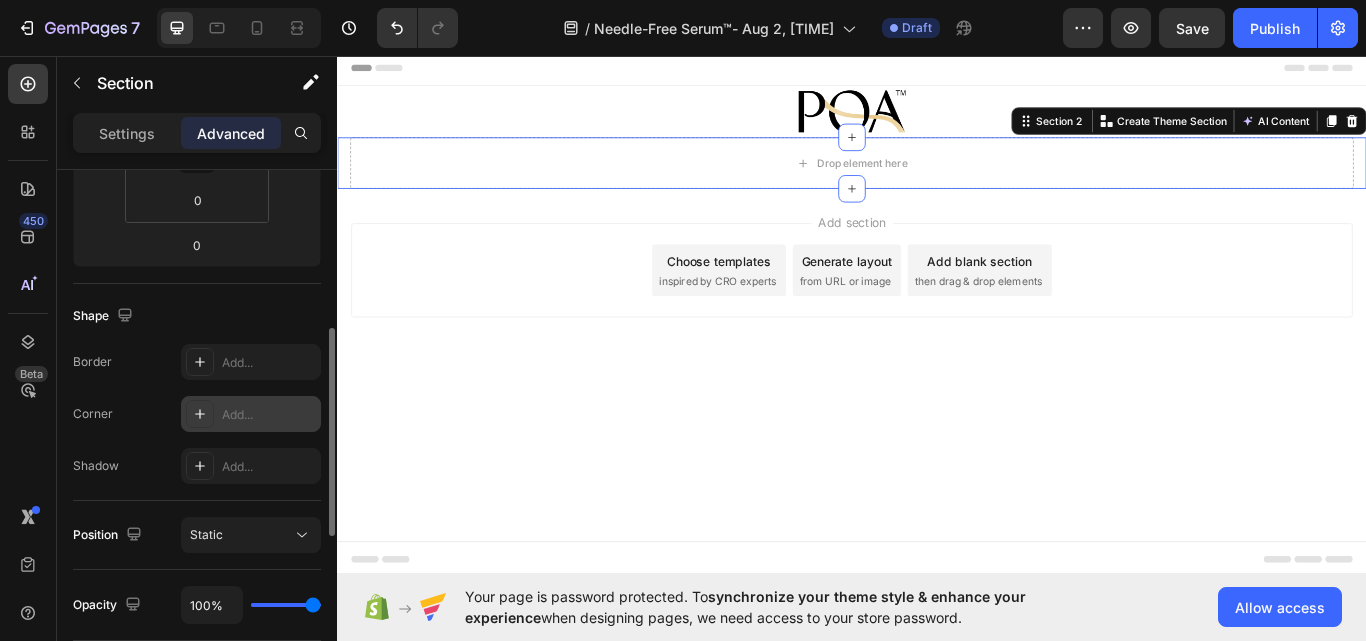 scroll, scrollTop: 0, scrollLeft: 0, axis: both 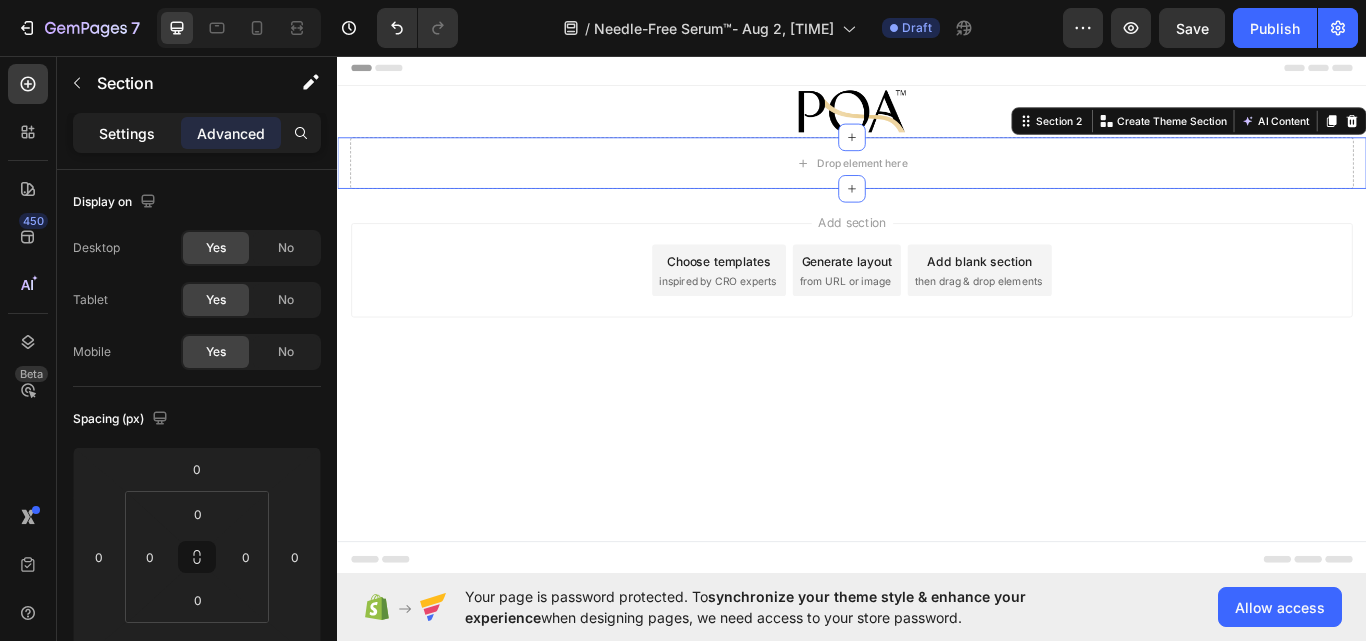 click on "Settings" 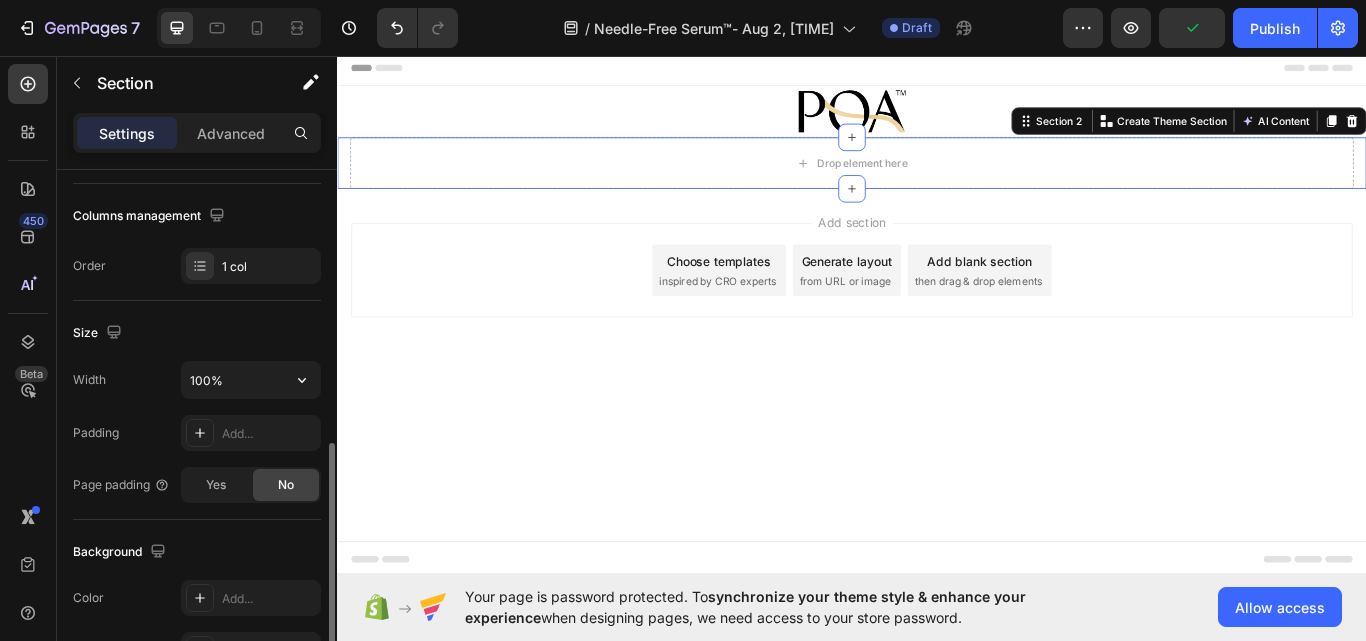 scroll, scrollTop: 400, scrollLeft: 0, axis: vertical 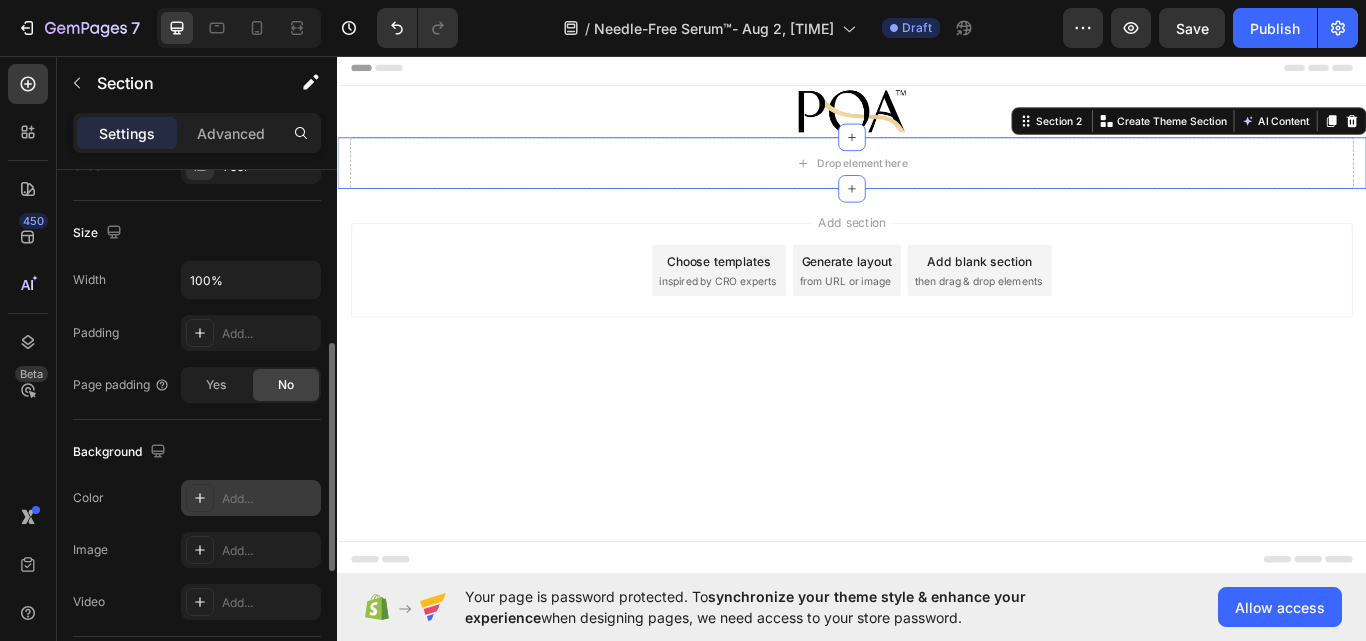 click at bounding box center (200, 498) 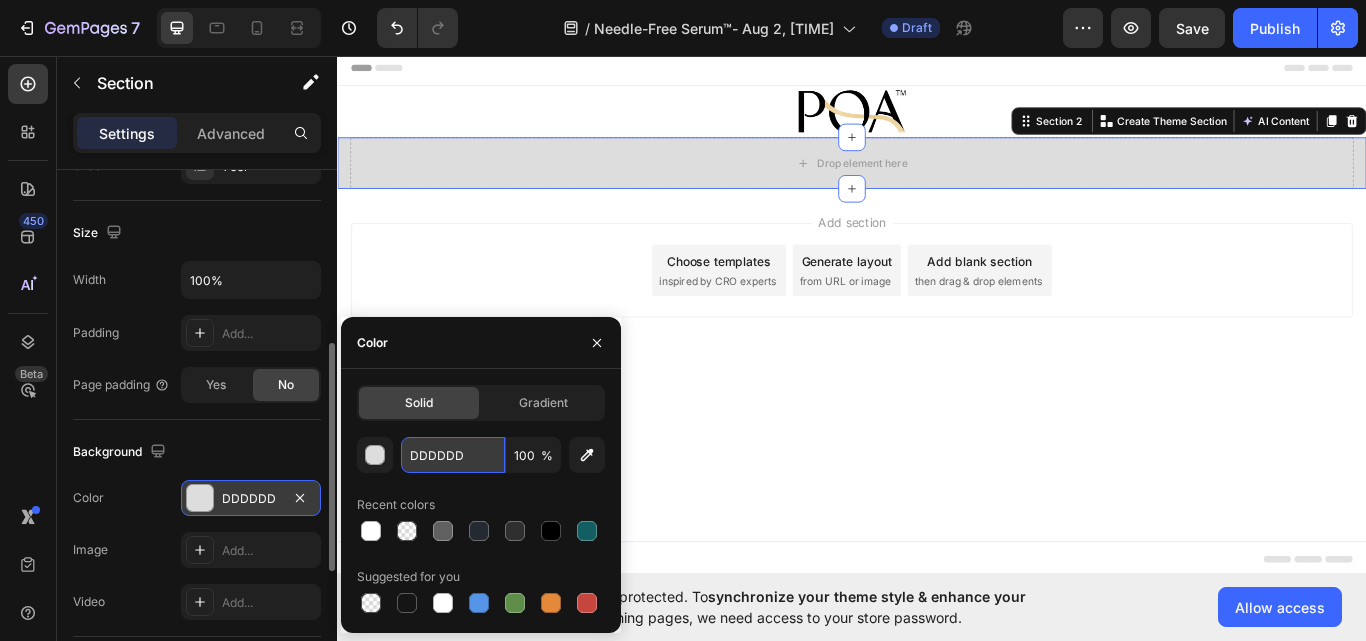 click on "DDDDDD" at bounding box center (453, 455) 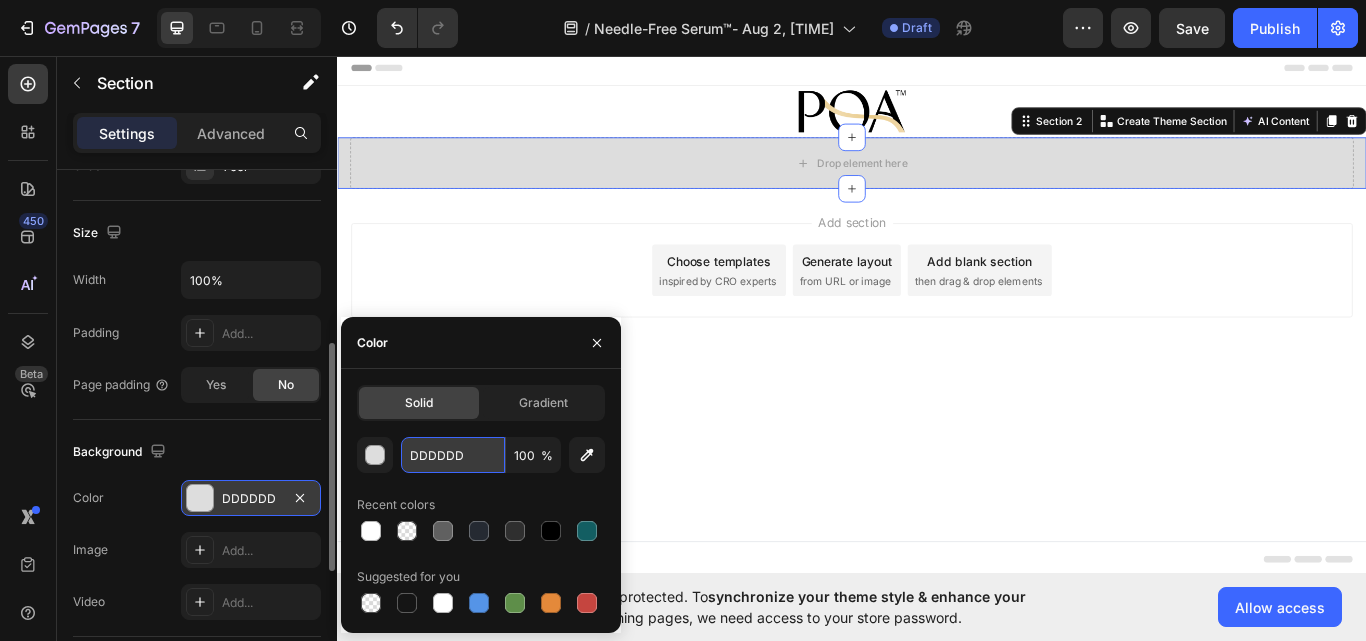 paste on "rgb(87, 169, 12)" 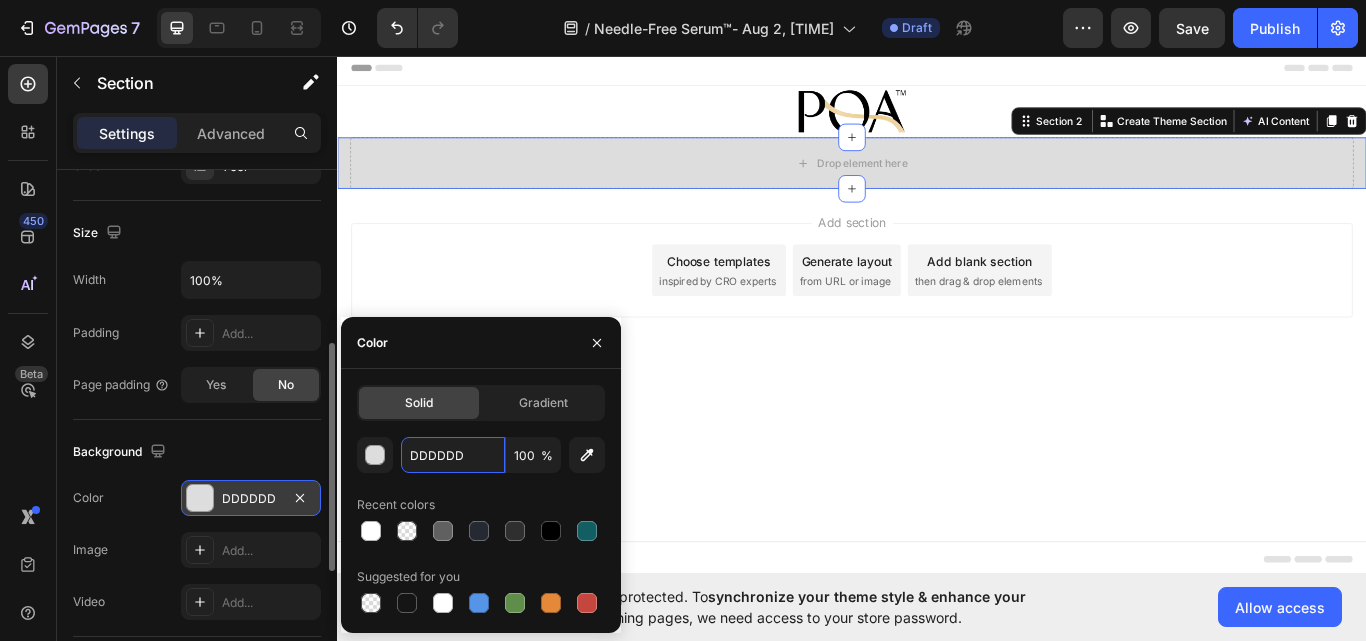 type on "rgb(87, 169, 12)" 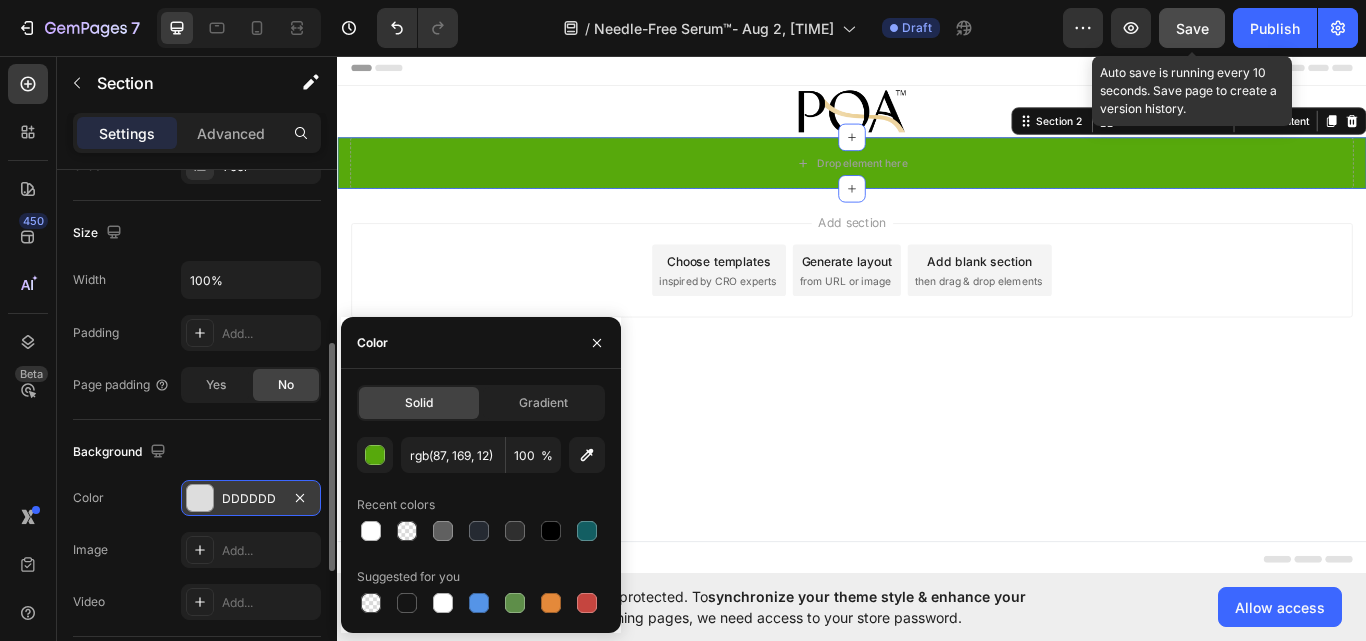 click on "Save" 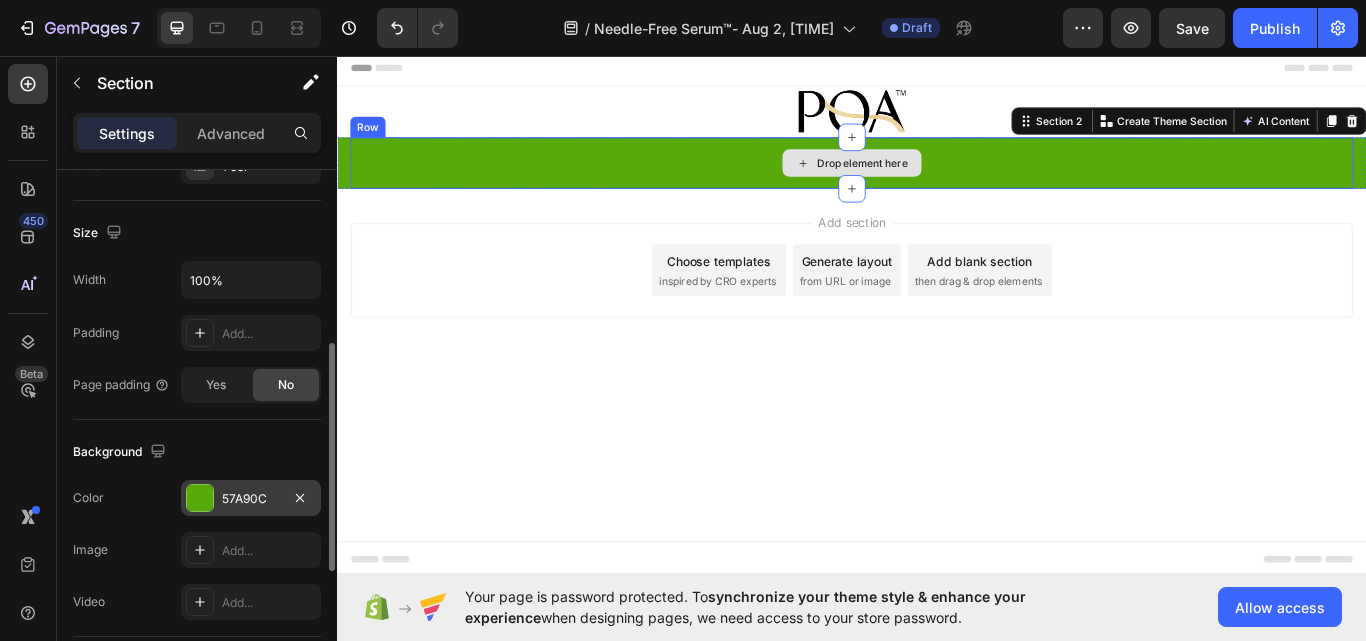 click 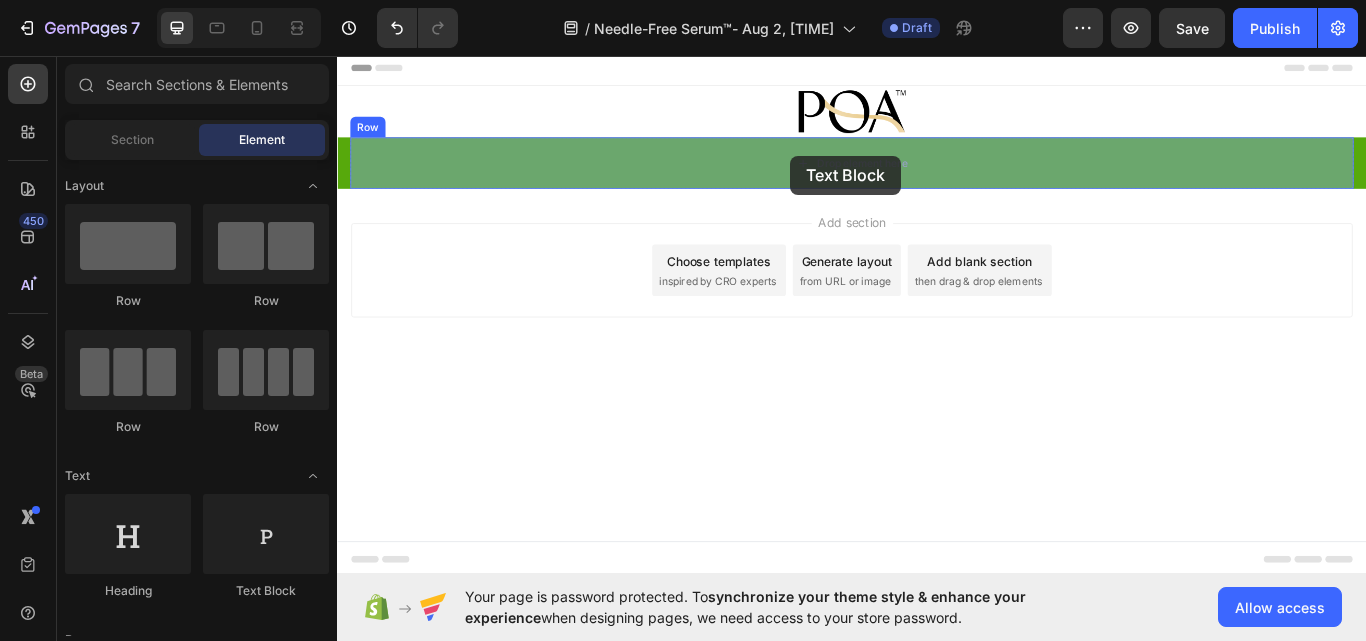 drag, startPoint x: 580, startPoint y: 596, endPoint x: 865, endPoint y: 173, distance: 510.05295 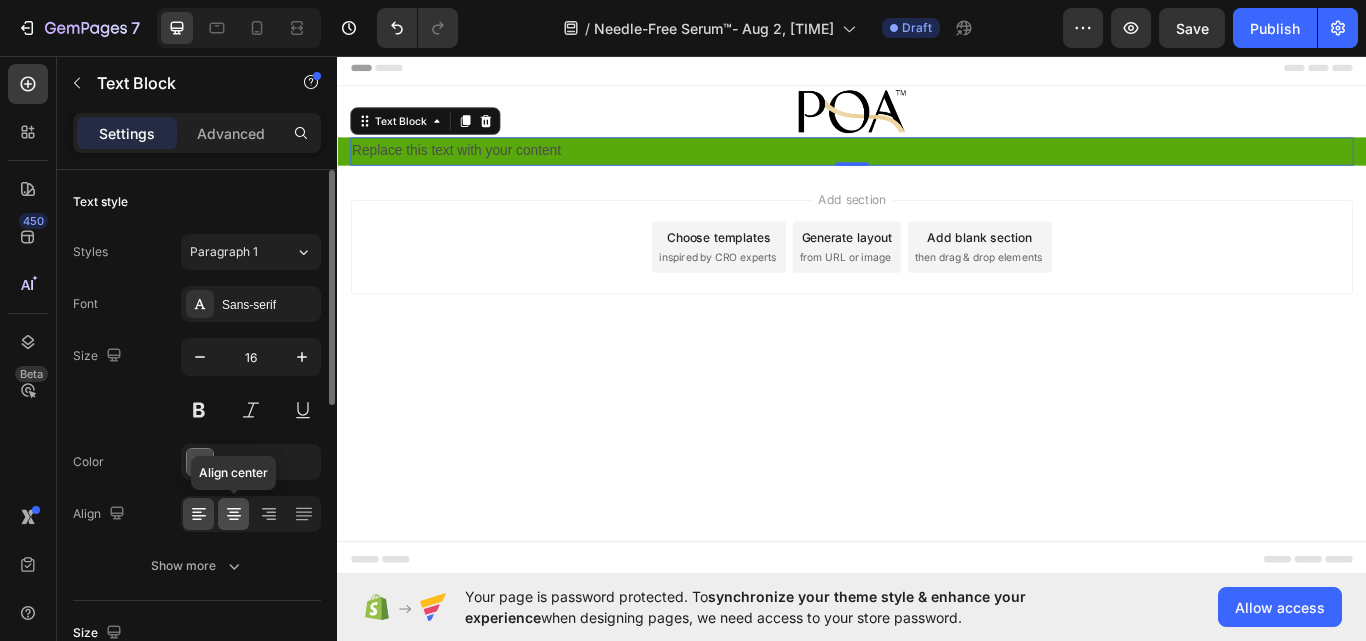 click 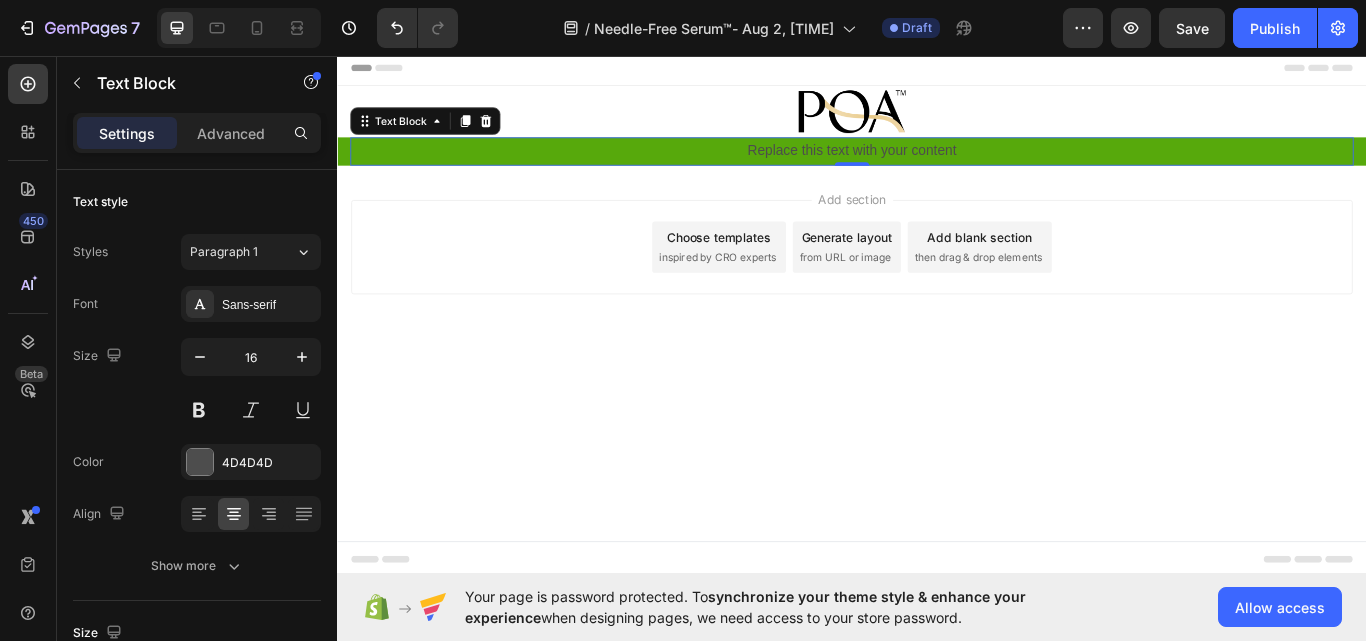click on "Replace this text with your content" at bounding box center [937, 168] 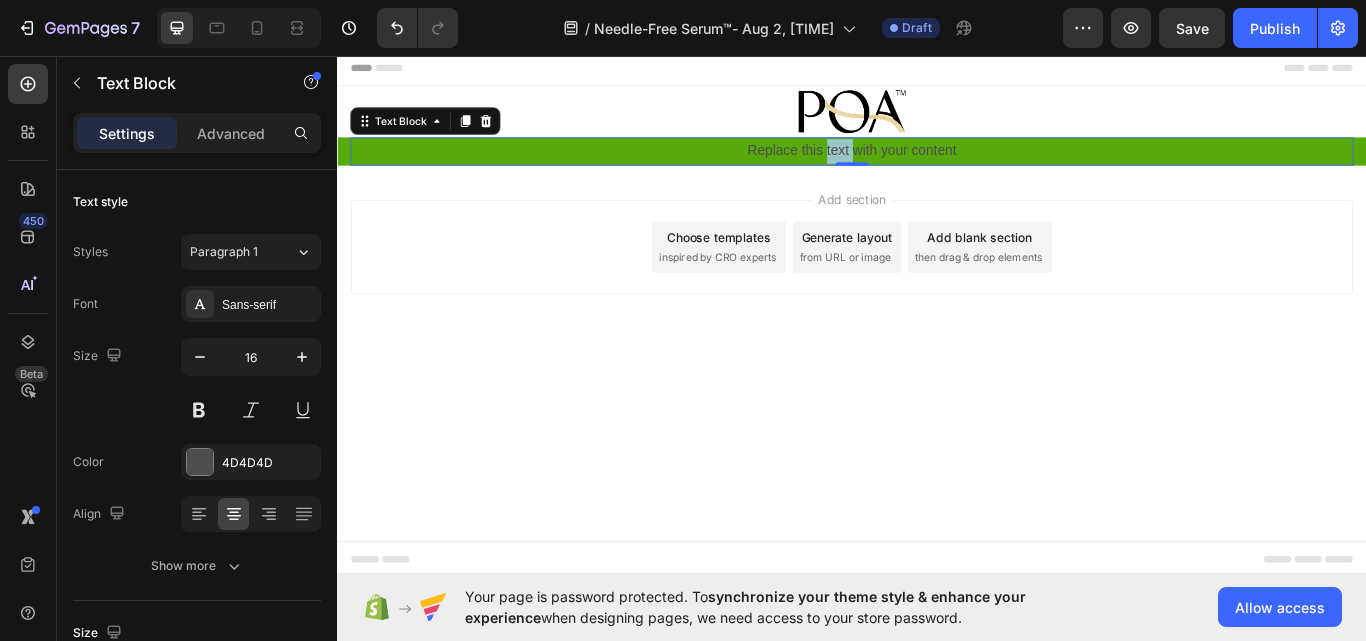 click on "Replace this text with your content" at bounding box center [937, 168] 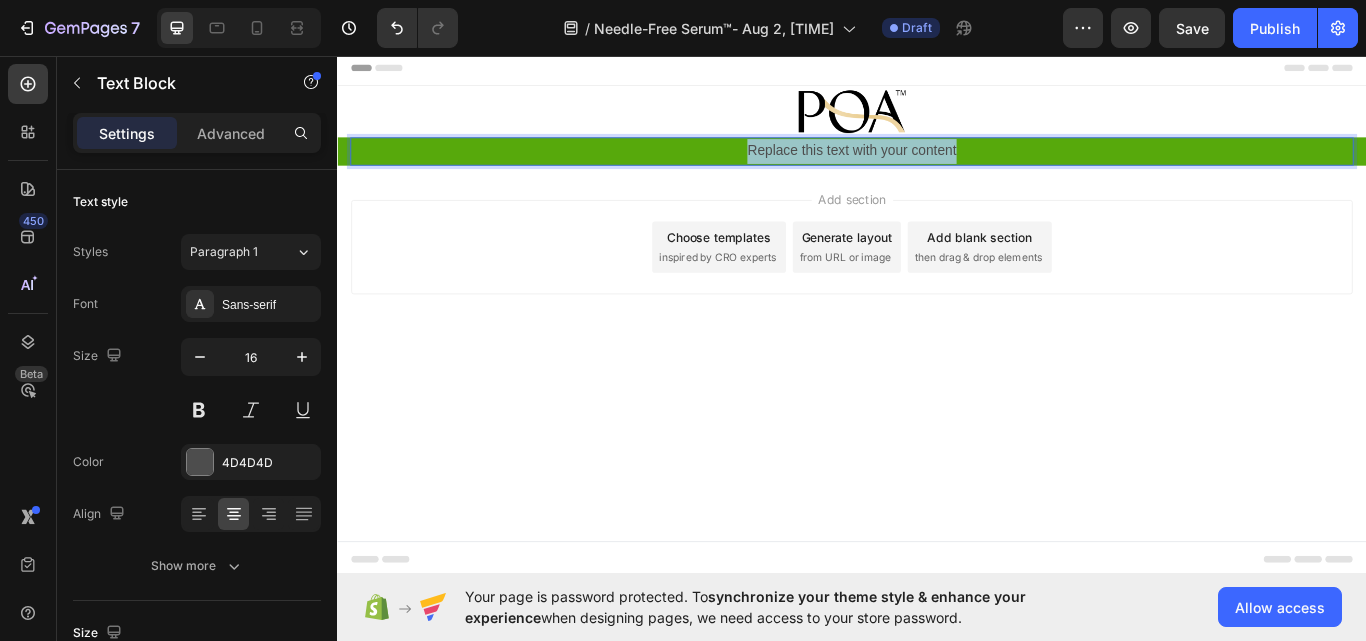 click on "Replace this text with your content" at bounding box center [937, 168] 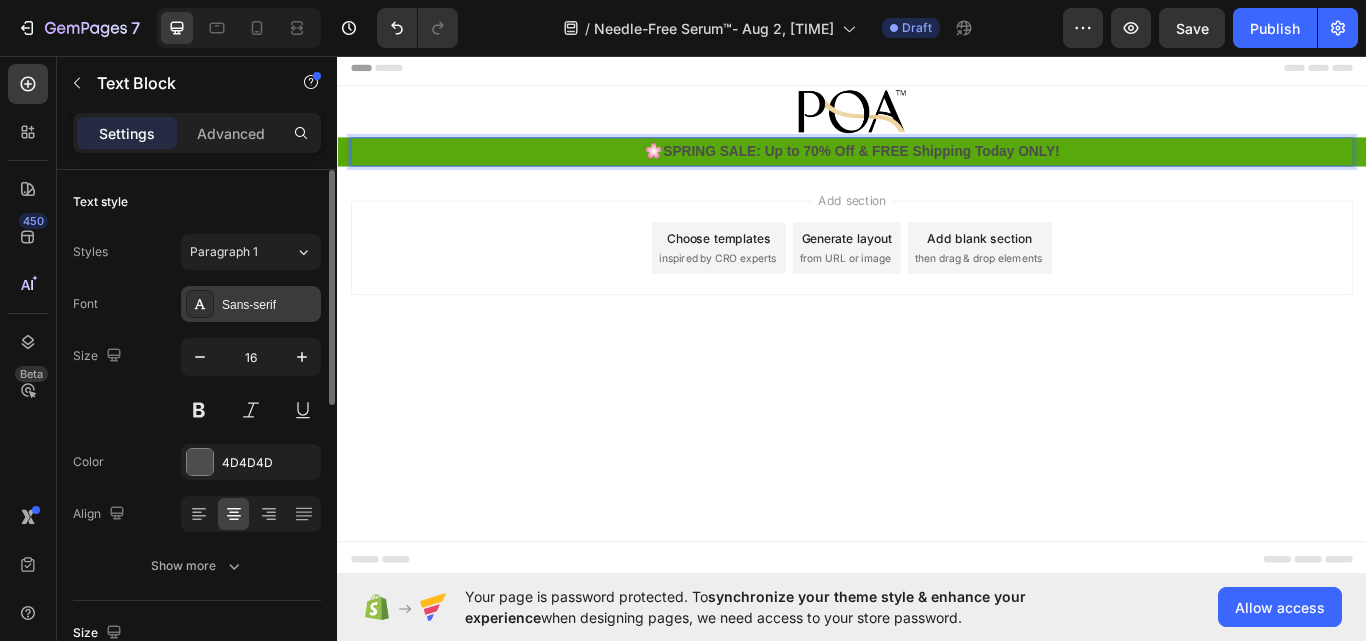 click on "Sans-serif" at bounding box center (269, 305) 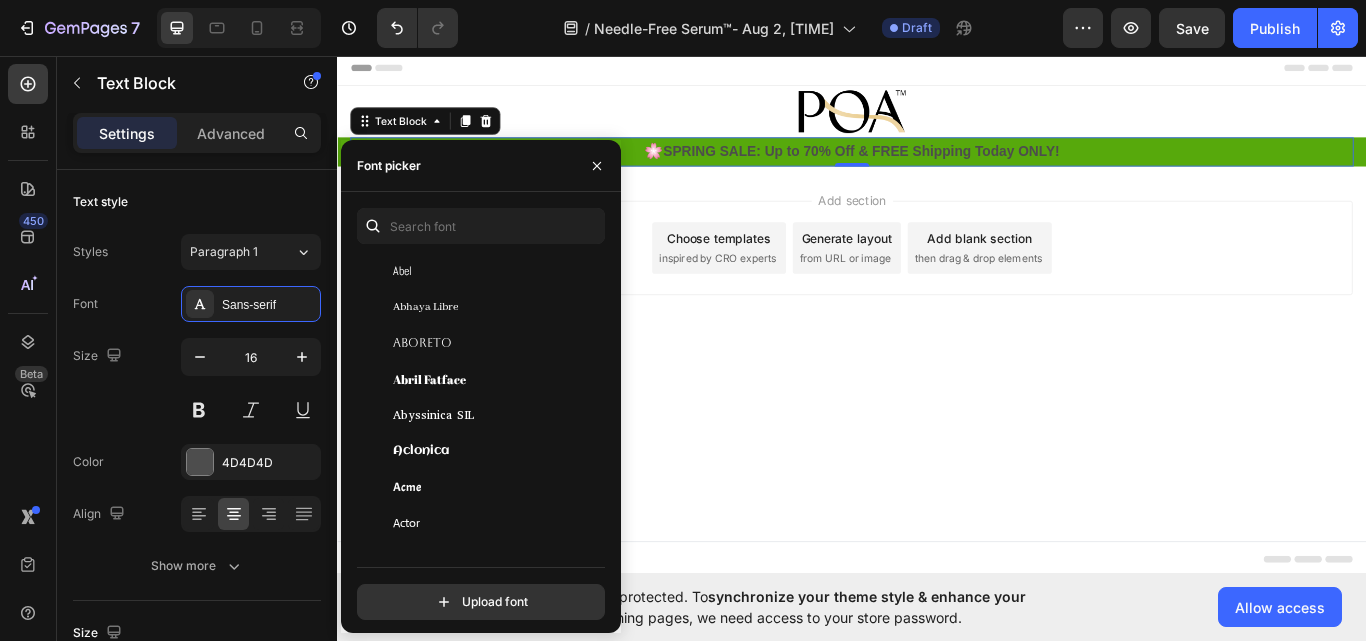 scroll, scrollTop: 0, scrollLeft: 0, axis: both 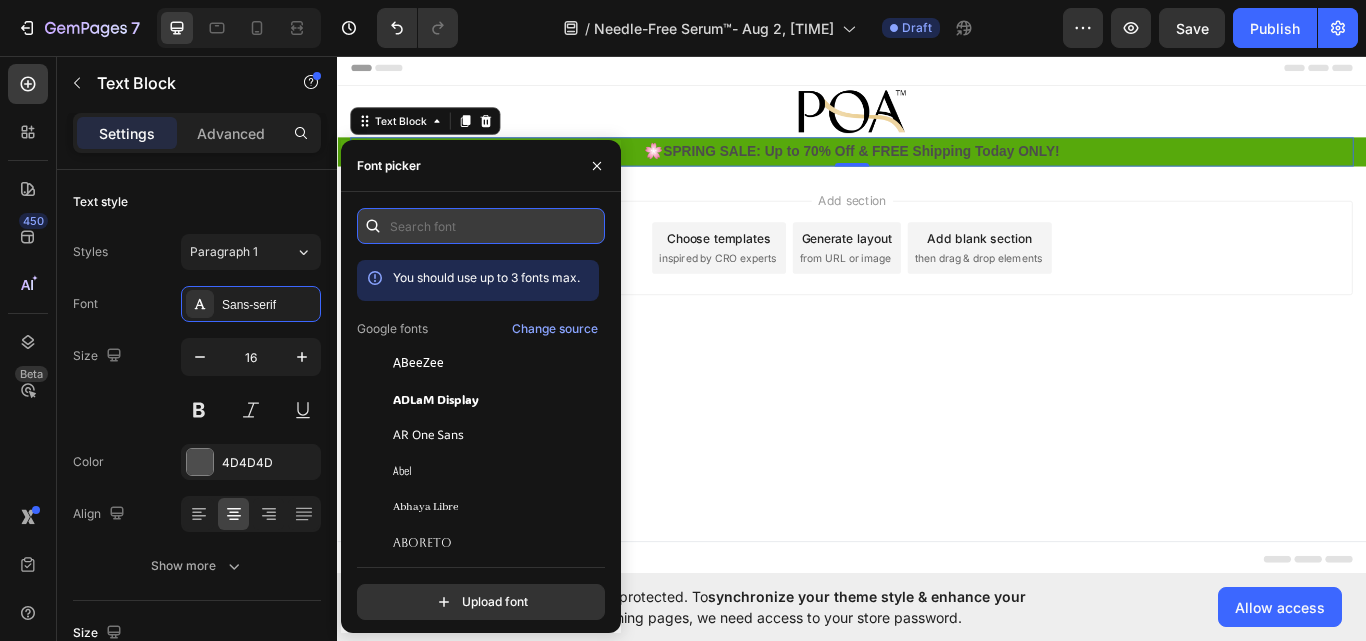 click at bounding box center (481, 226) 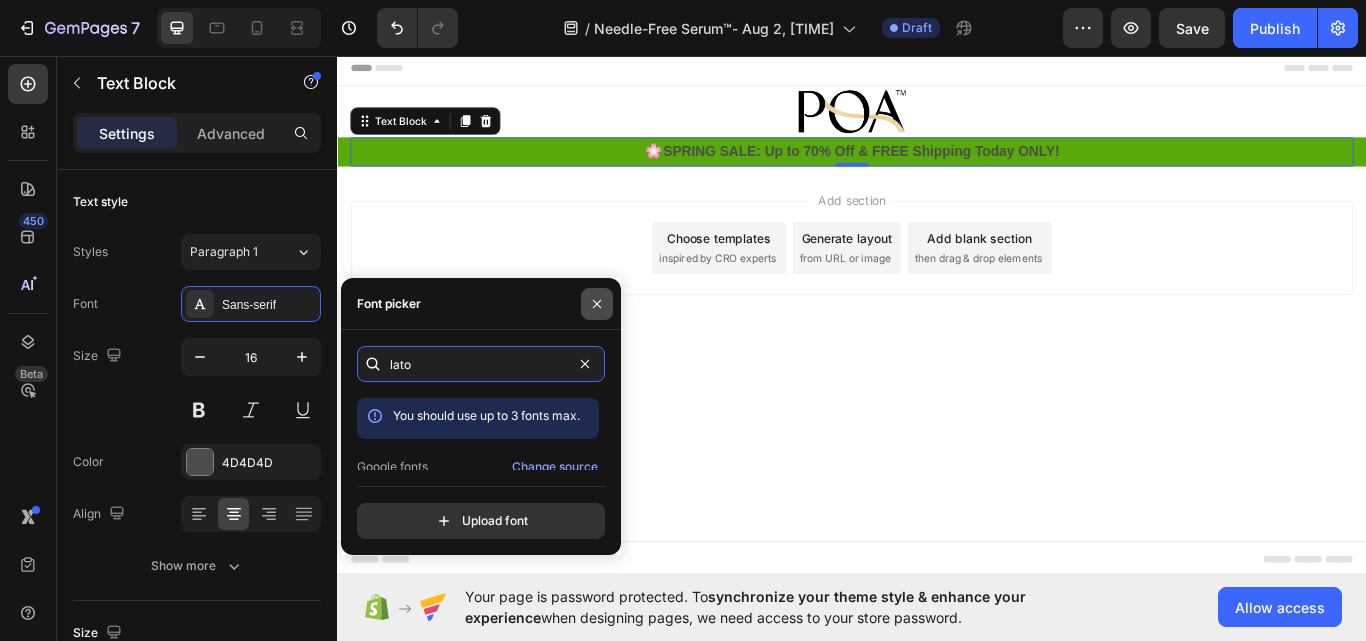 type on "lato" 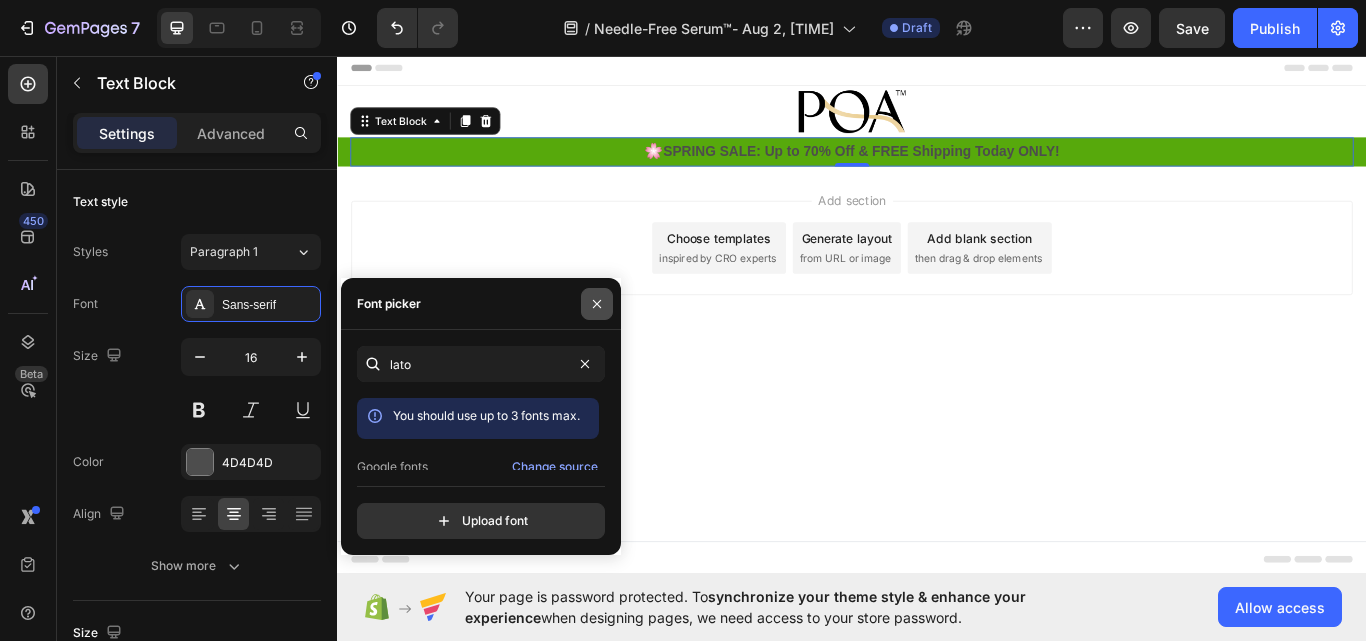 click 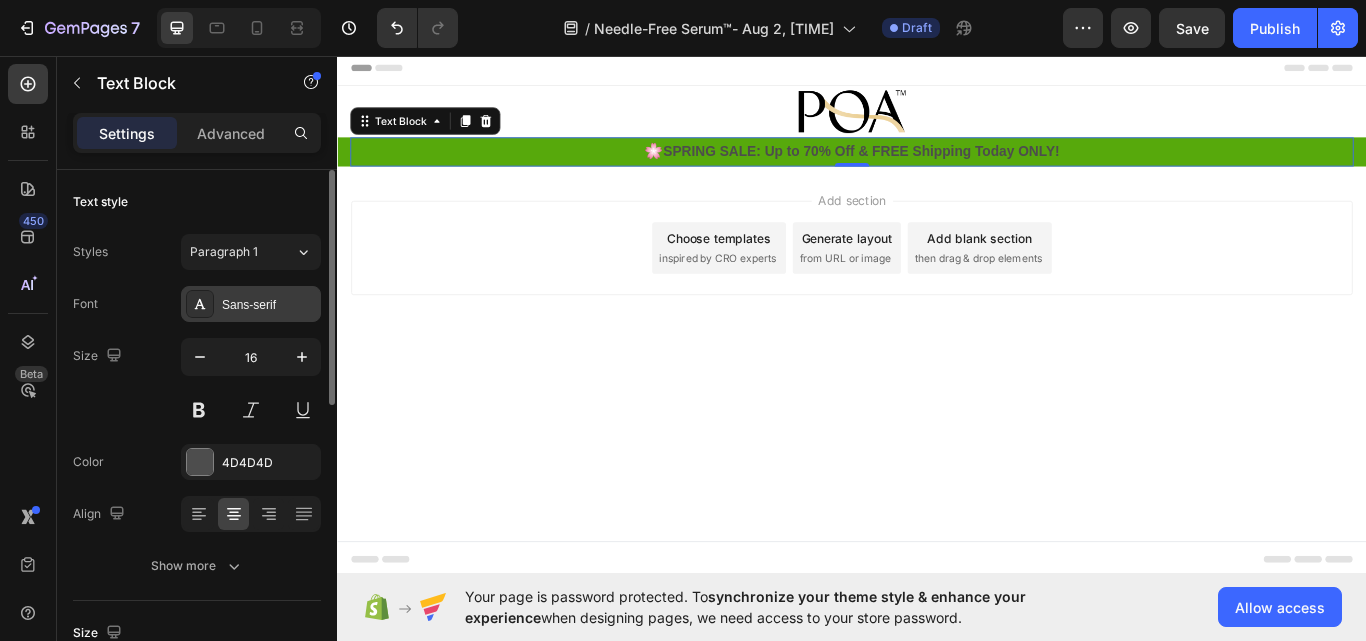click on "Sans-serif" at bounding box center (269, 305) 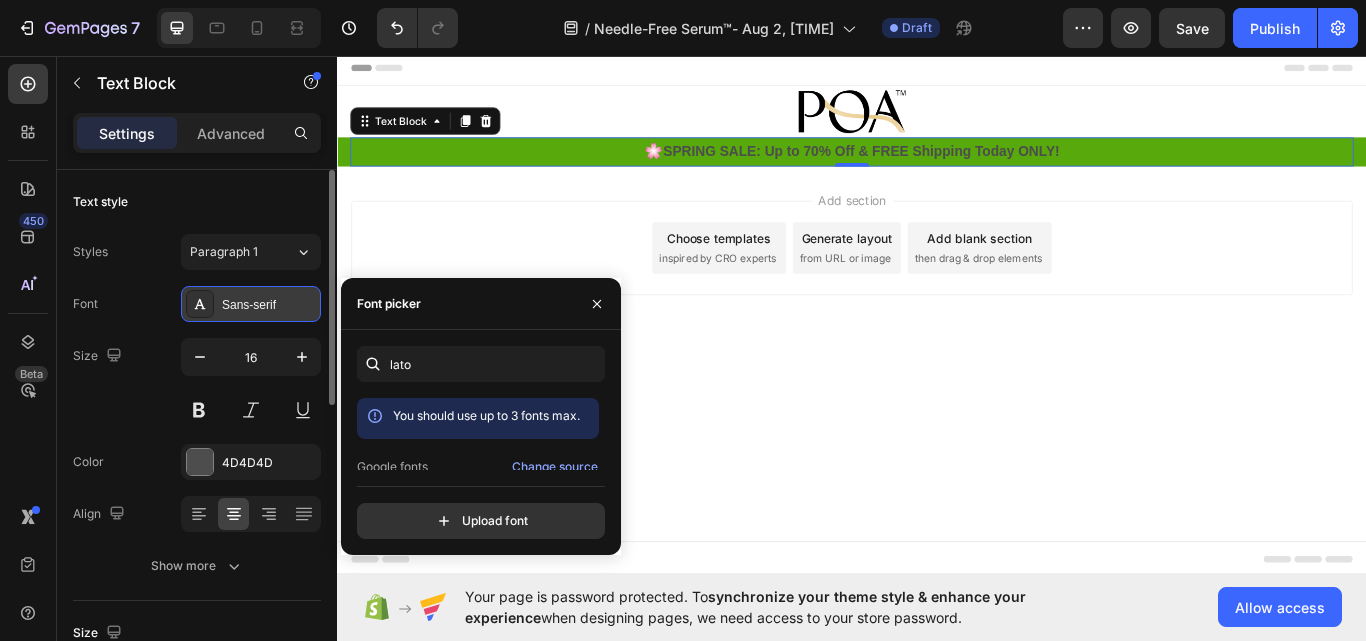 click 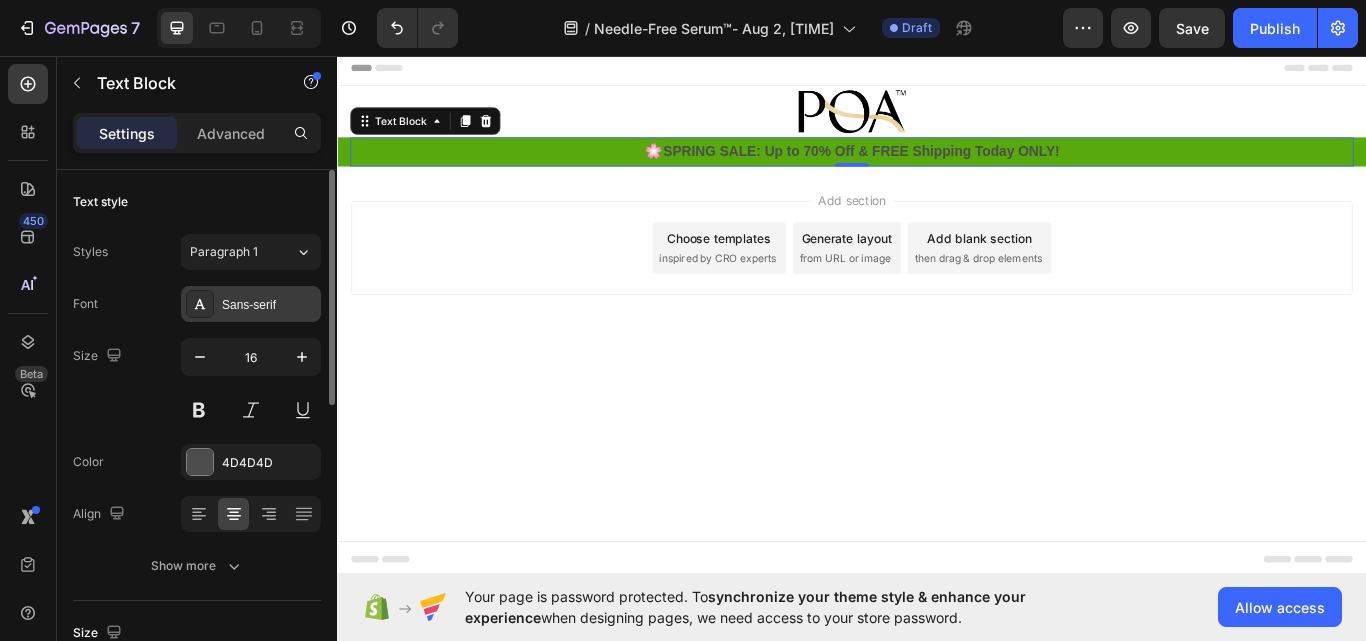 click on "Sans-serif" at bounding box center [269, 305] 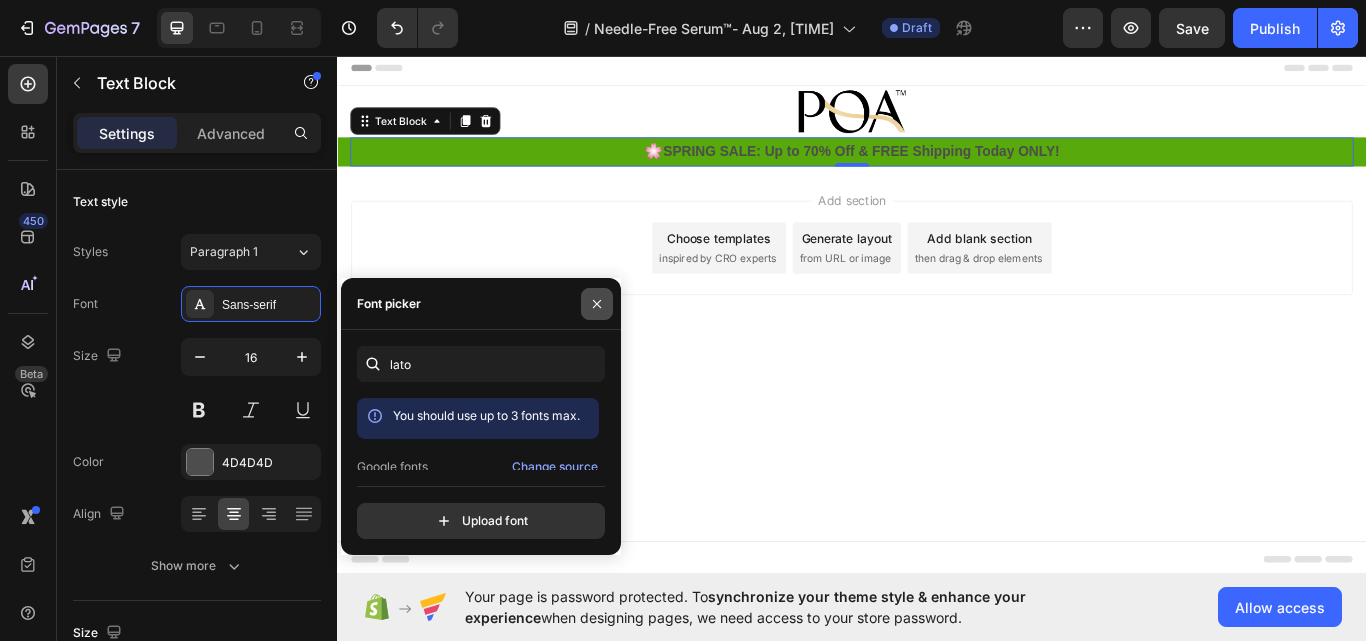 click 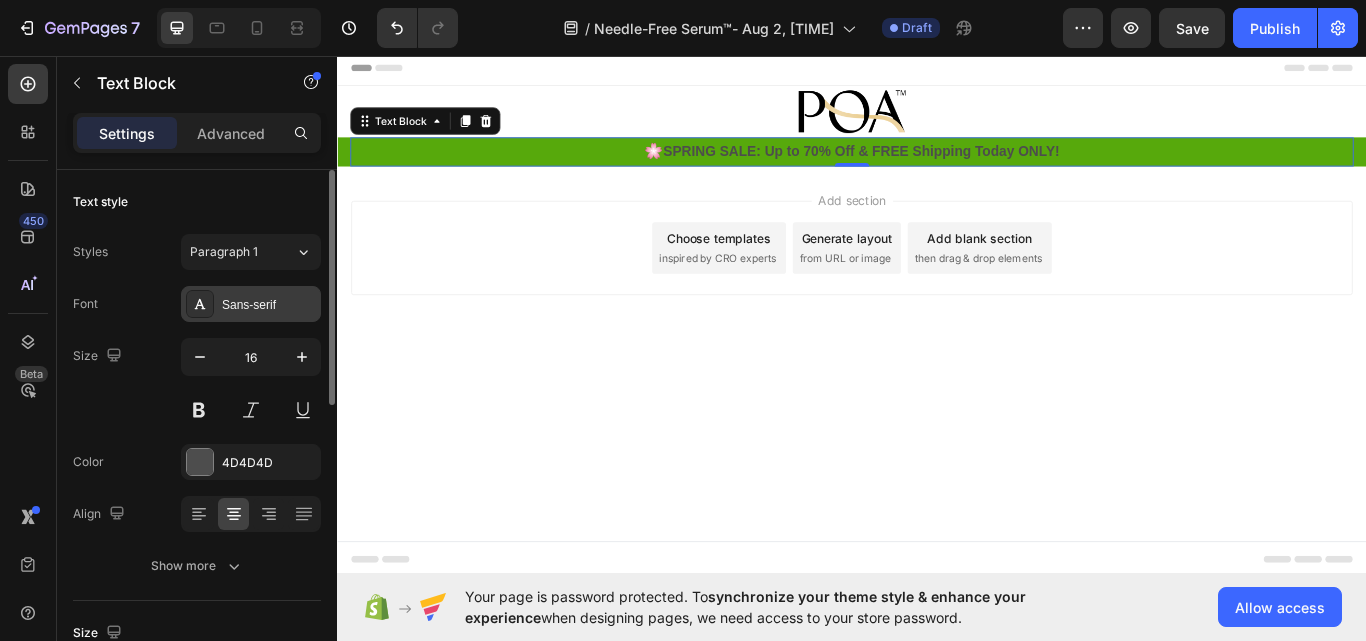 click on "Sans-serif" at bounding box center (269, 305) 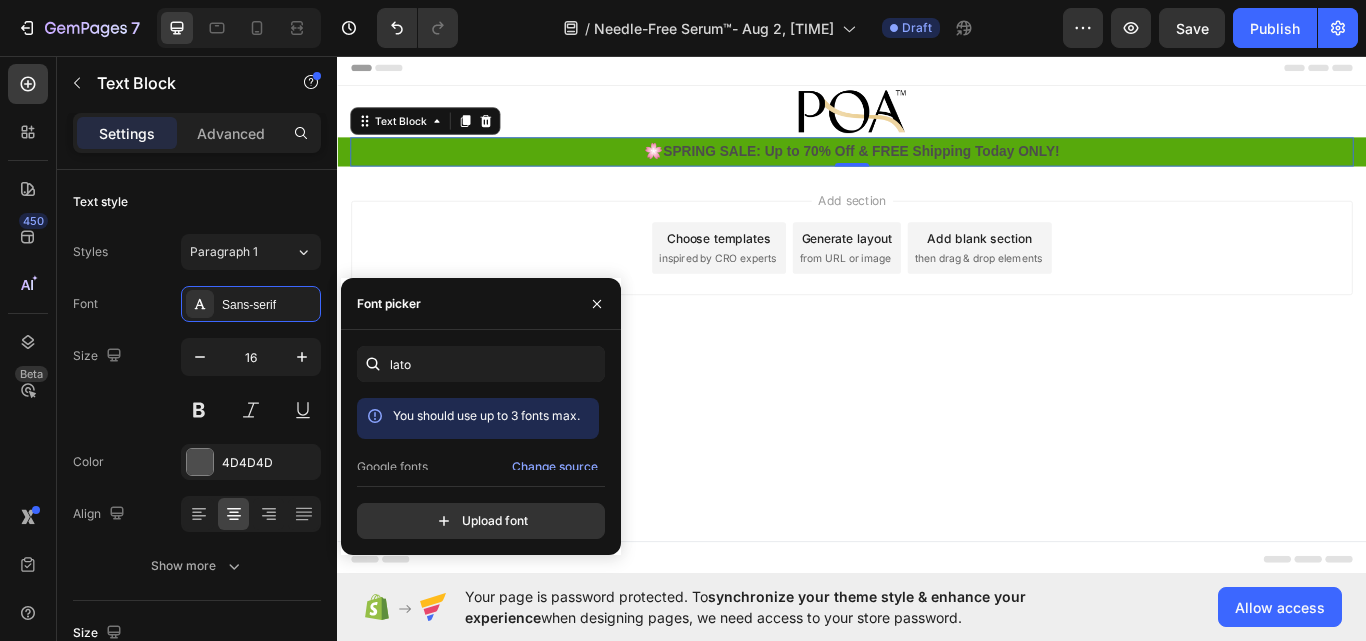 scroll, scrollTop: 49, scrollLeft: 0, axis: vertical 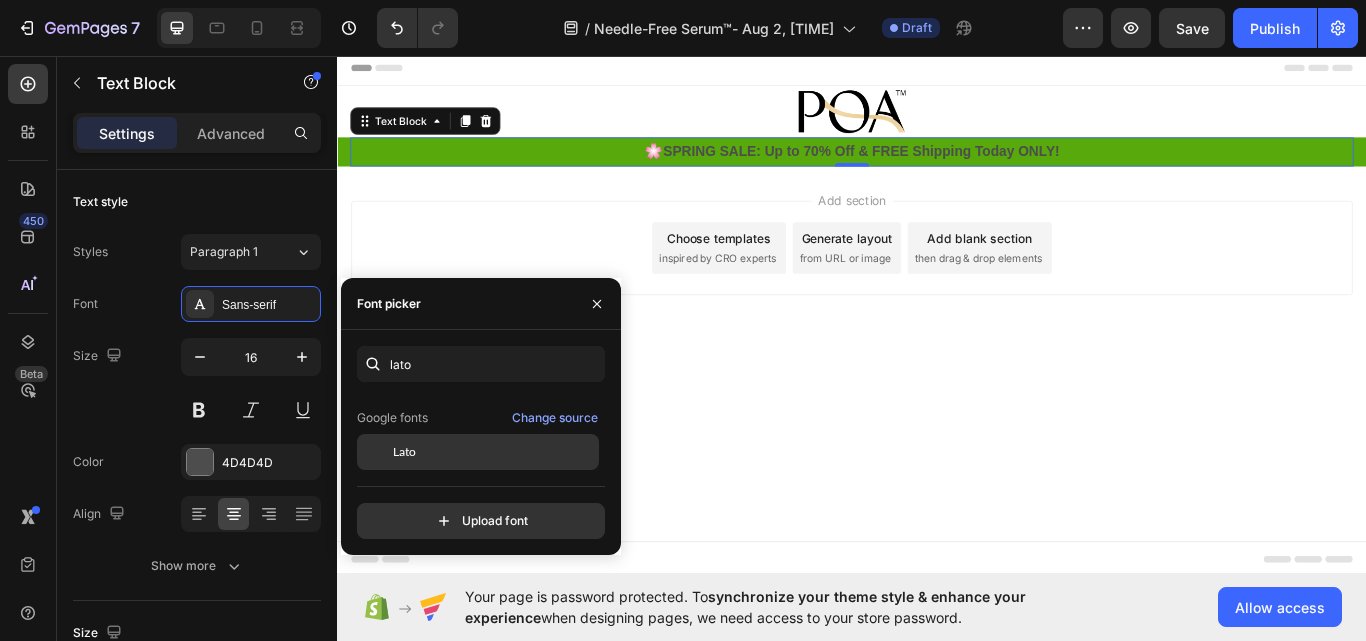 click on "Lato" at bounding box center [494, 452] 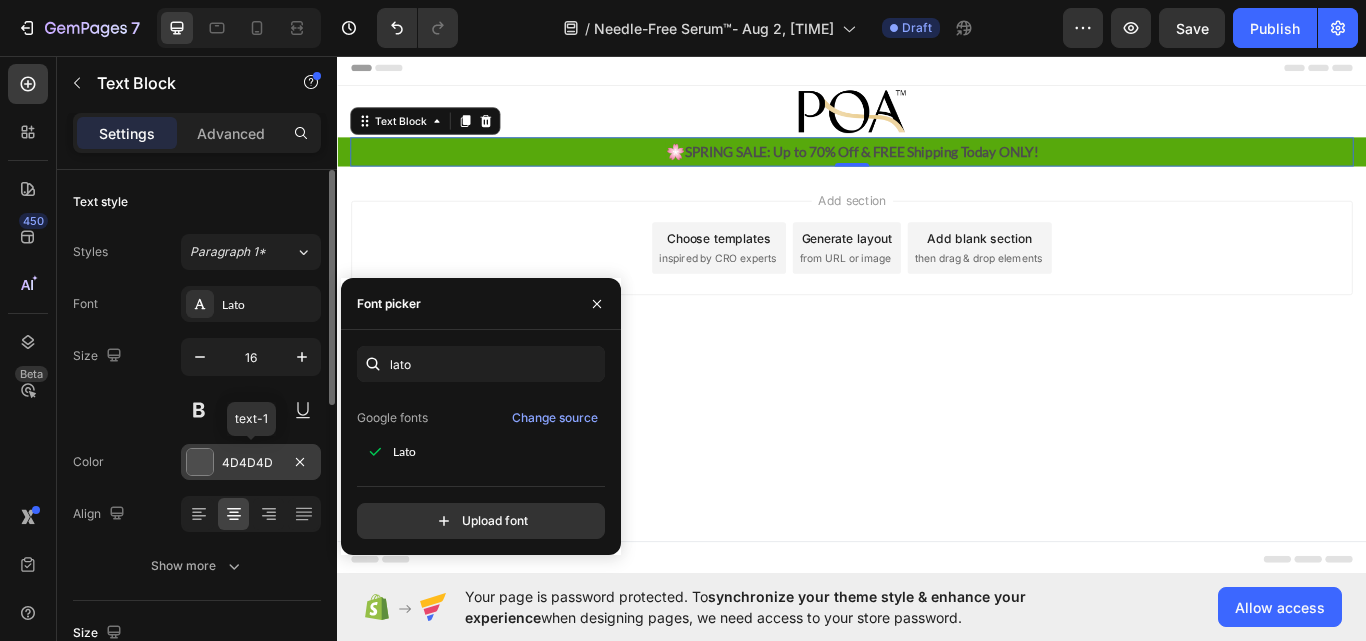 click at bounding box center [200, 462] 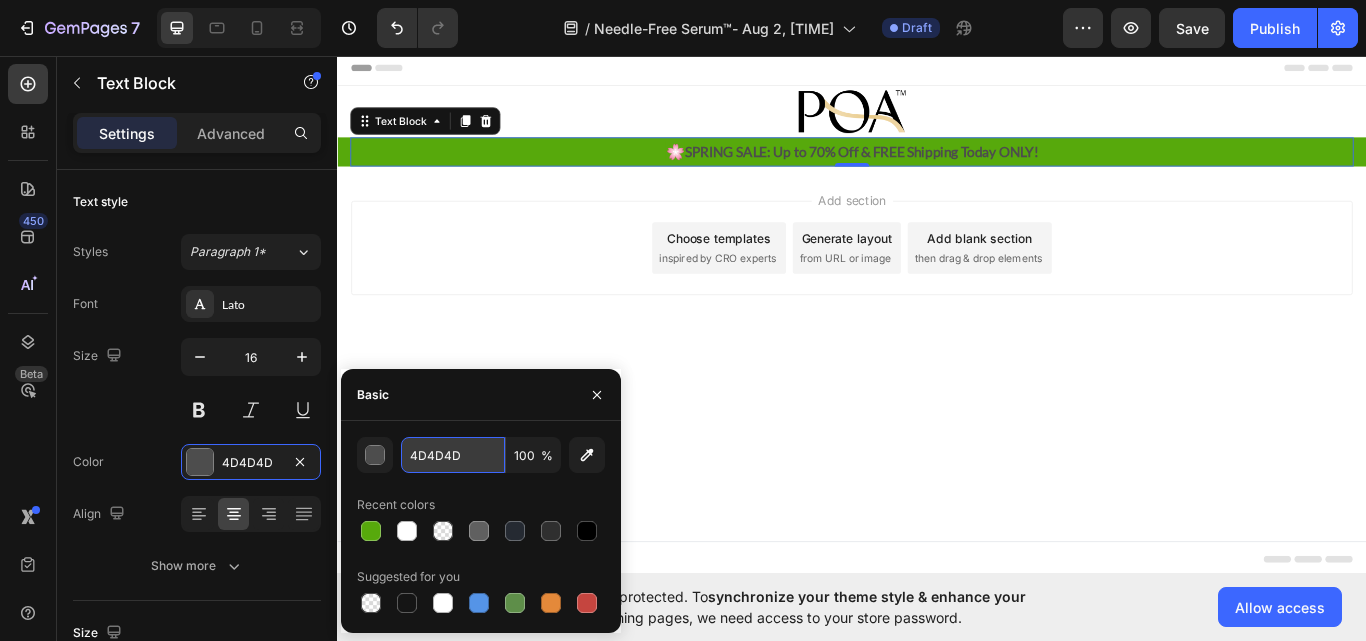 click on "4D4D4D" at bounding box center [453, 455] 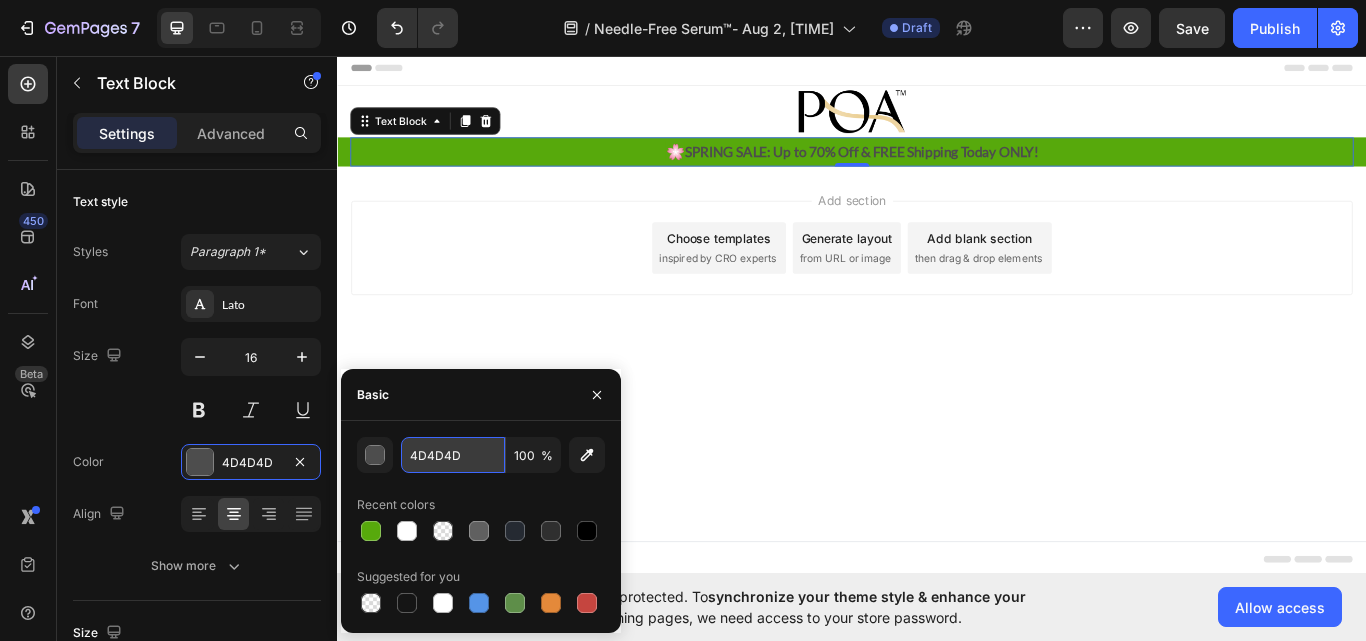 paste on "FFFFFF" 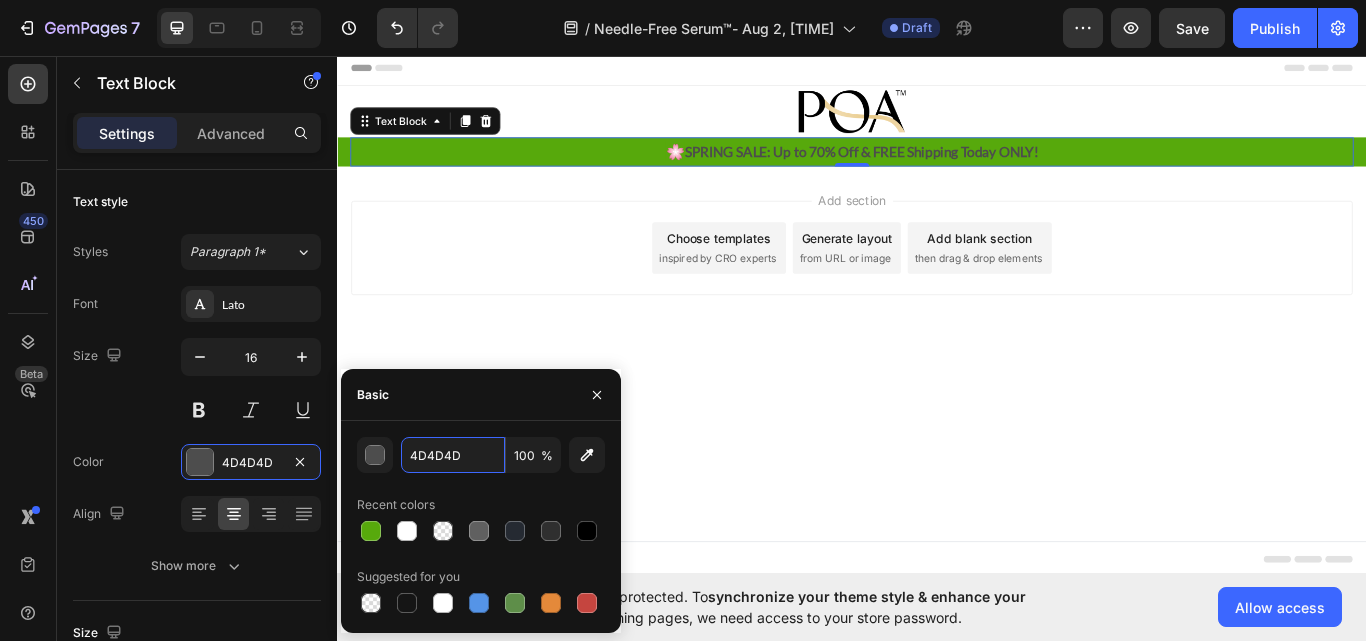 type on "FFFFFF" 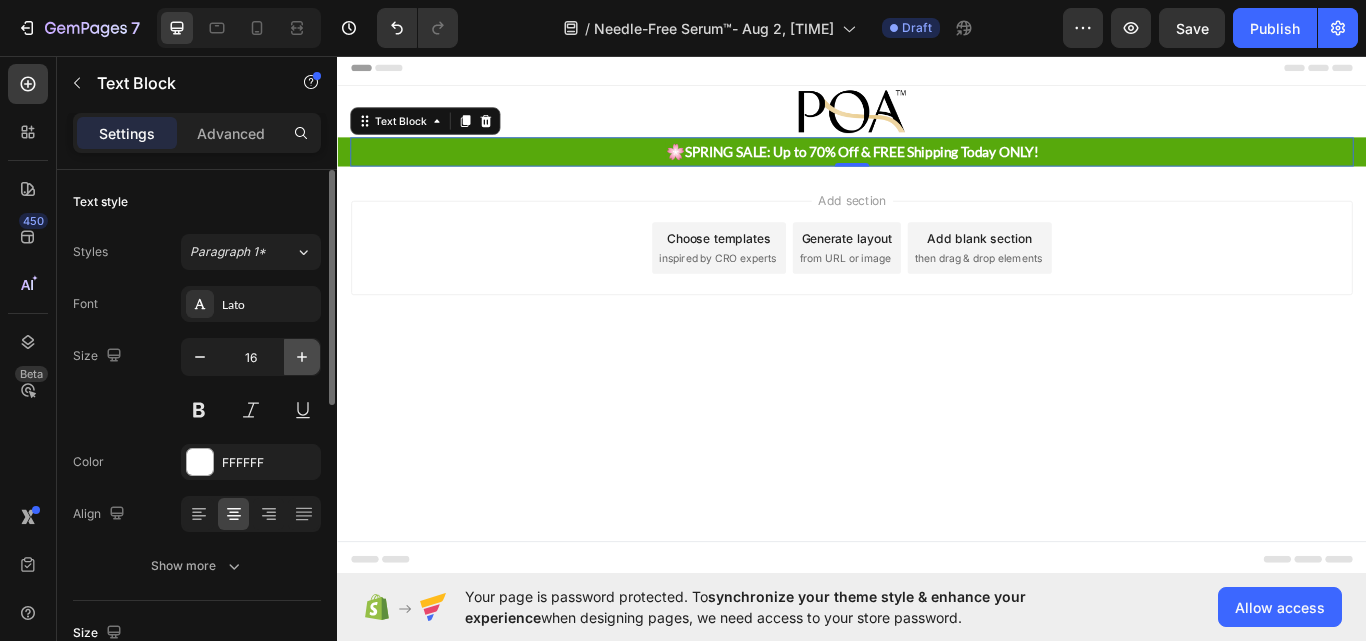click 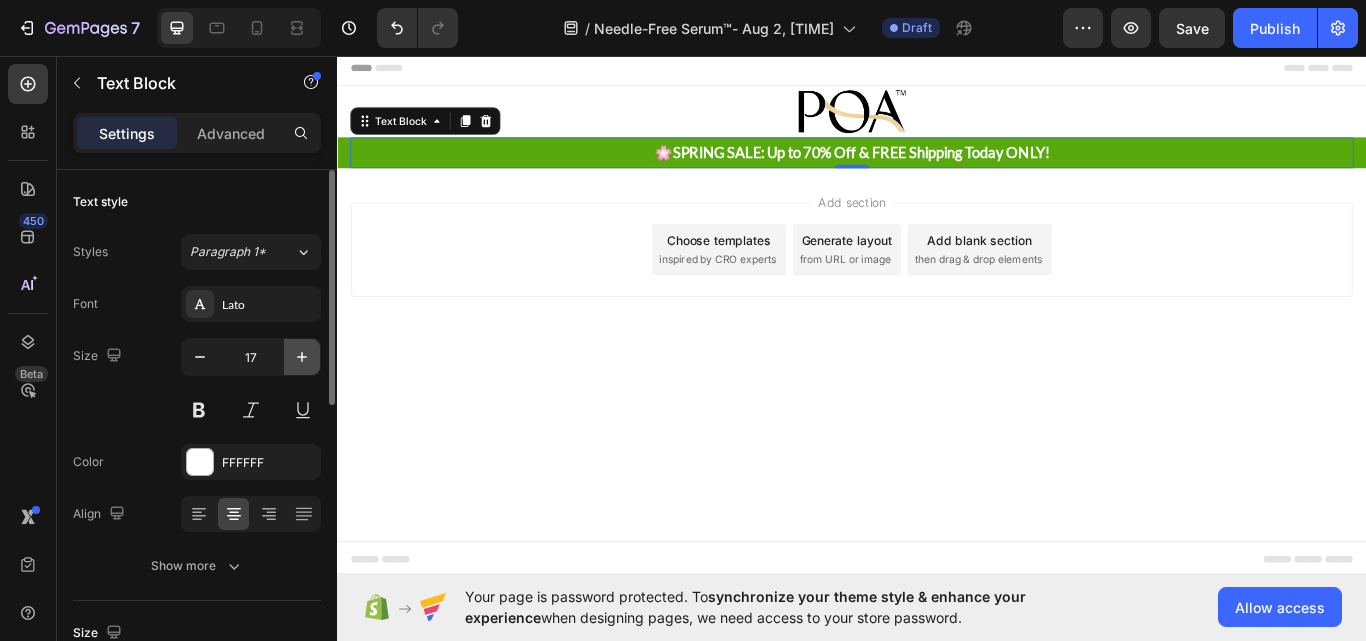 click 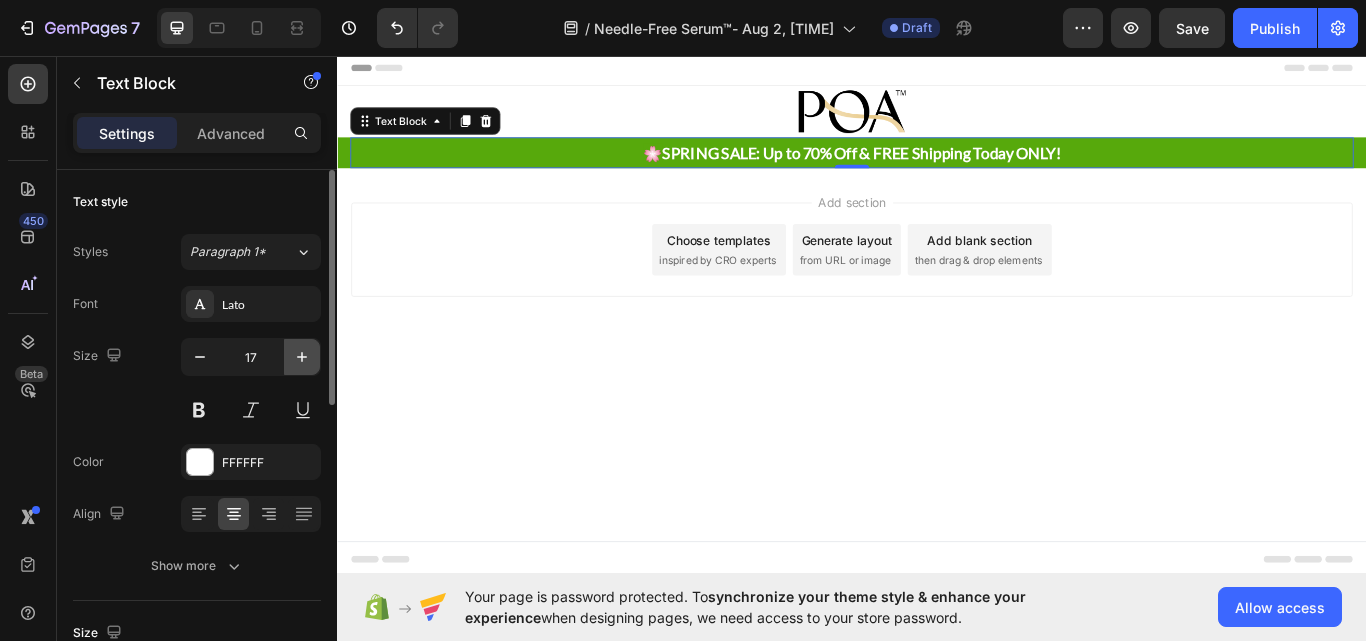 type on "18" 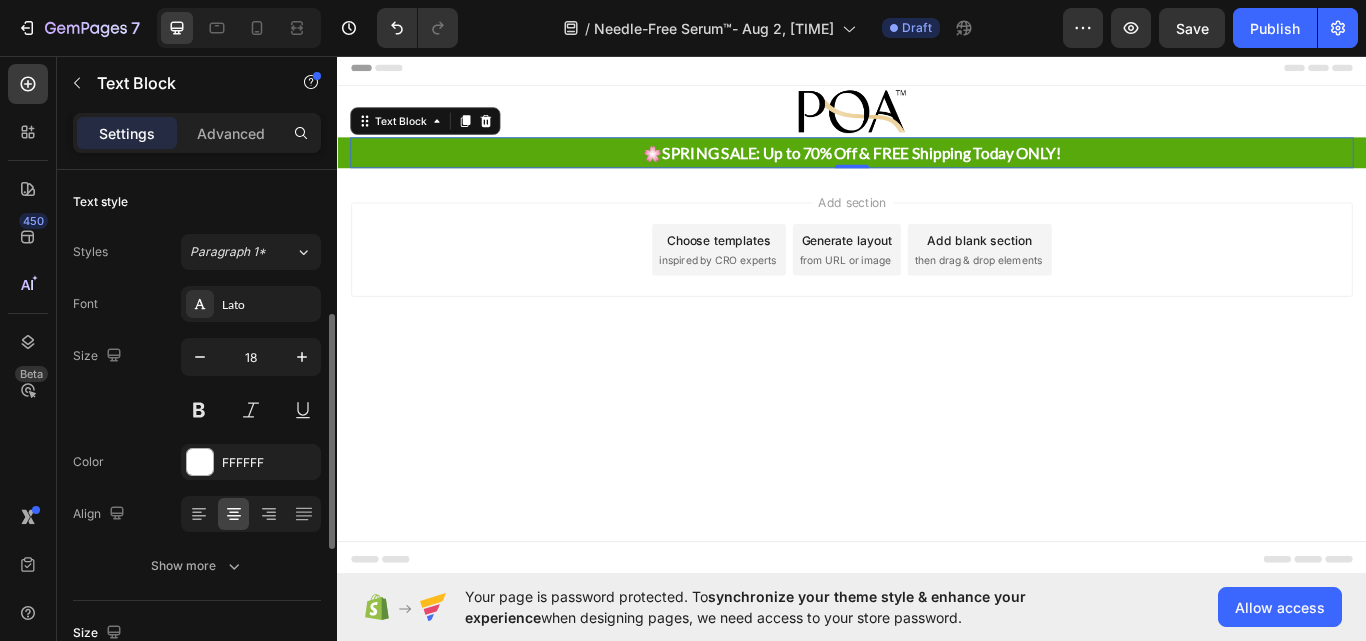 scroll, scrollTop: 100, scrollLeft: 0, axis: vertical 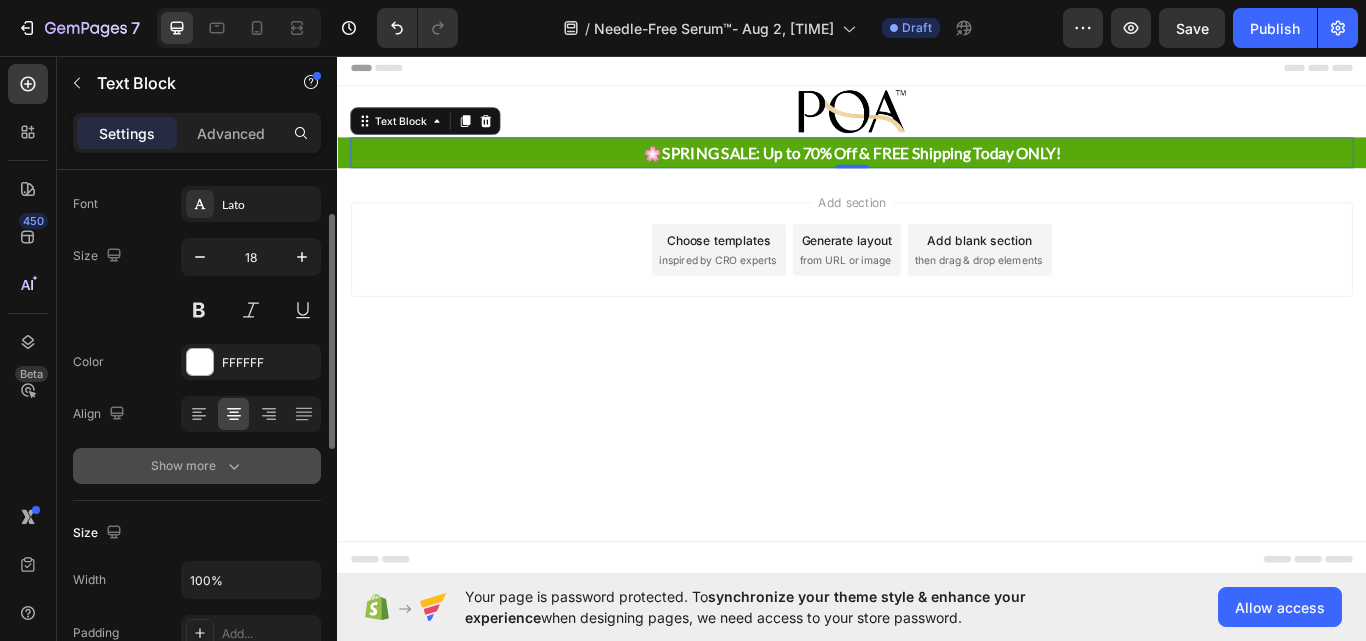 click 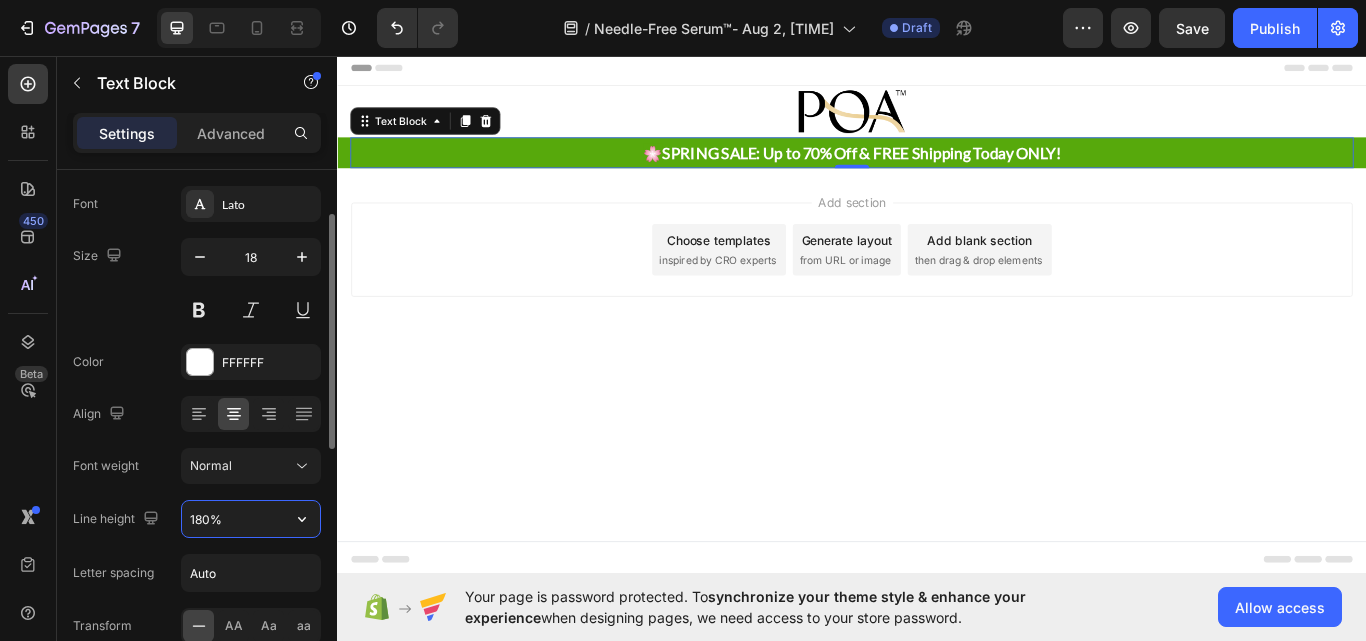 click on "180%" at bounding box center [251, 519] 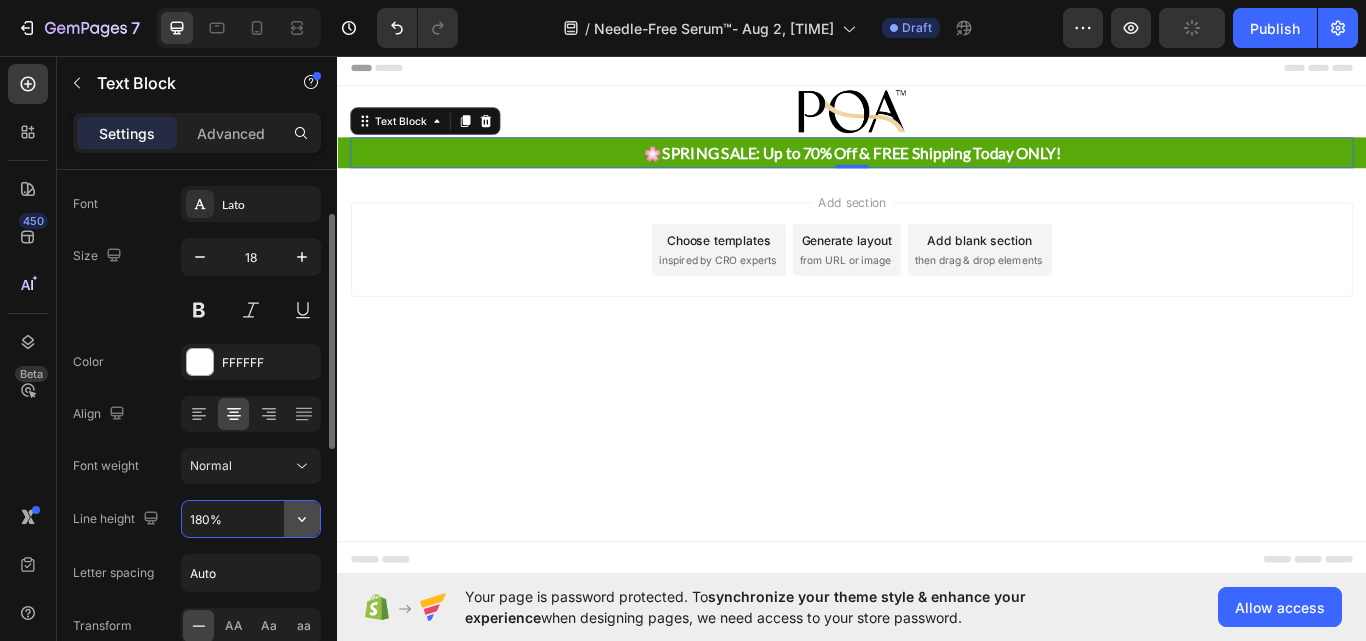 click 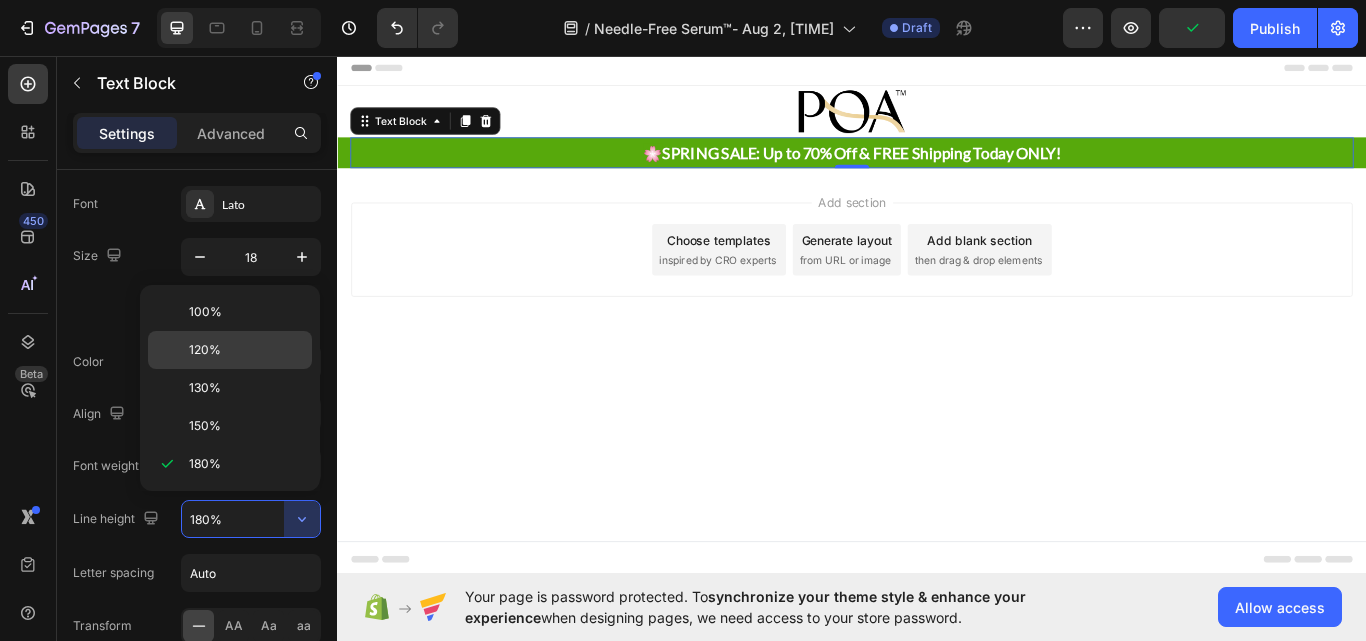 click on "120%" at bounding box center [246, 350] 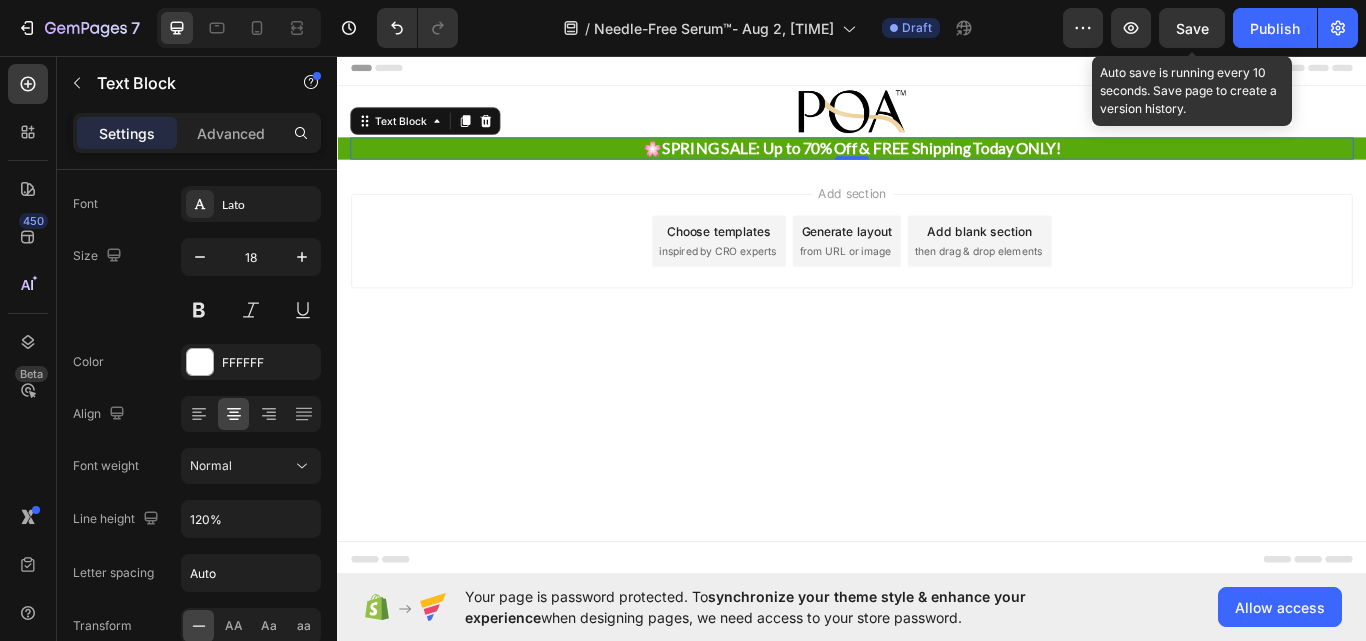 click on "Save" at bounding box center (1192, 28) 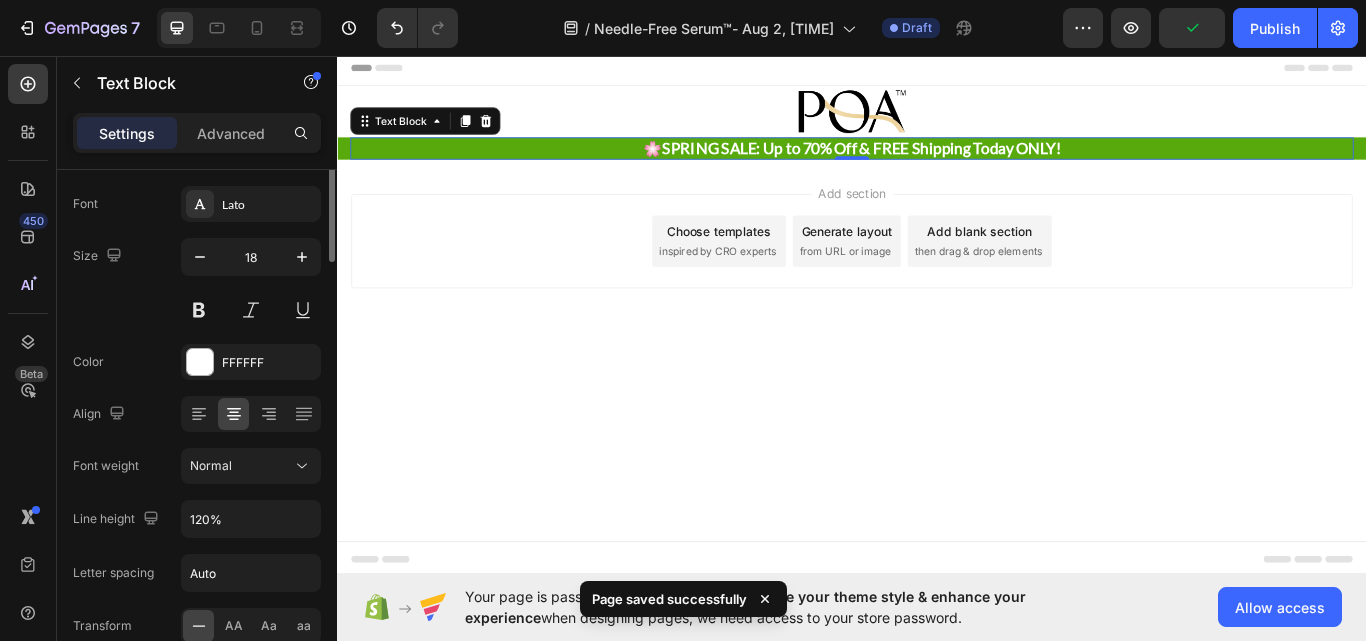 scroll, scrollTop: 0, scrollLeft: 0, axis: both 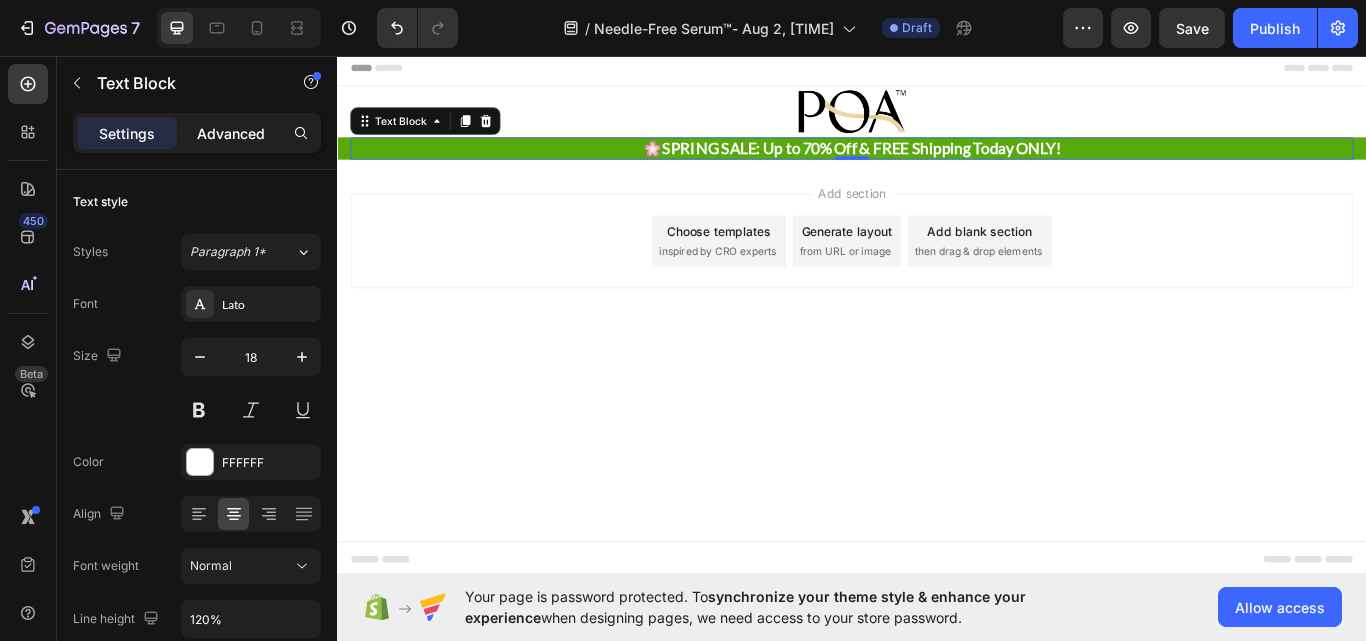 click on "Advanced" at bounding box center (231, 133) 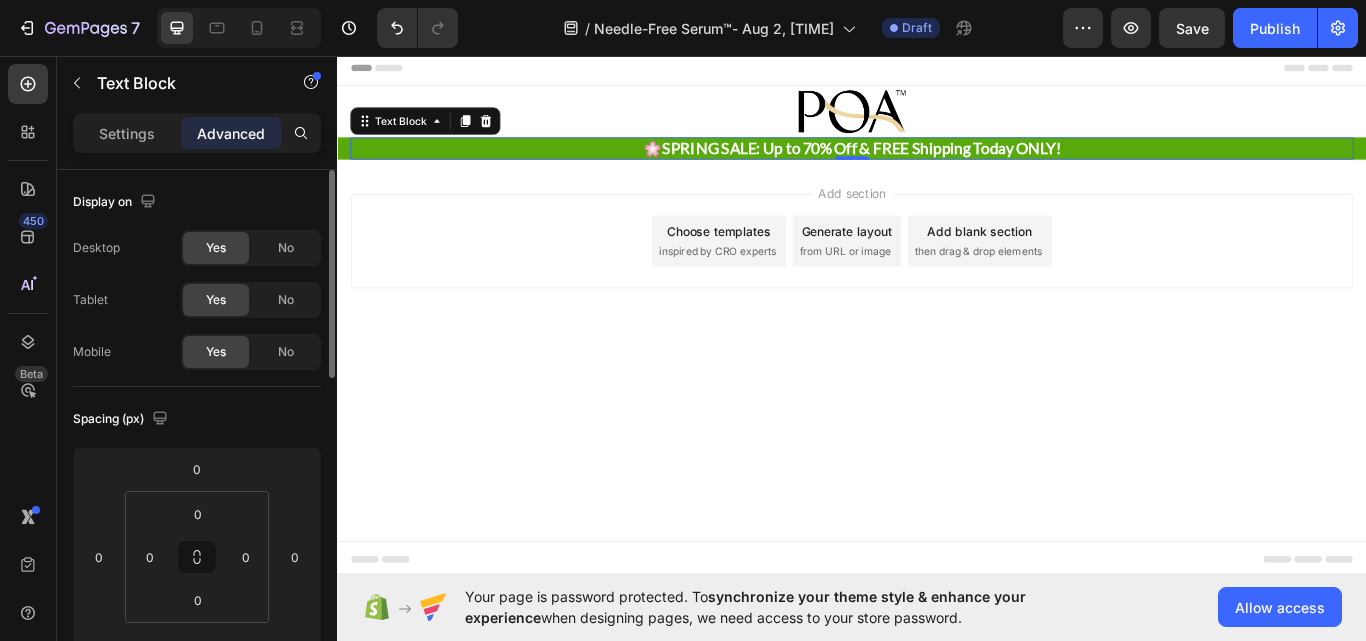 scroll, scrollTop: 100, scrollLeft: 0, axis: vertical 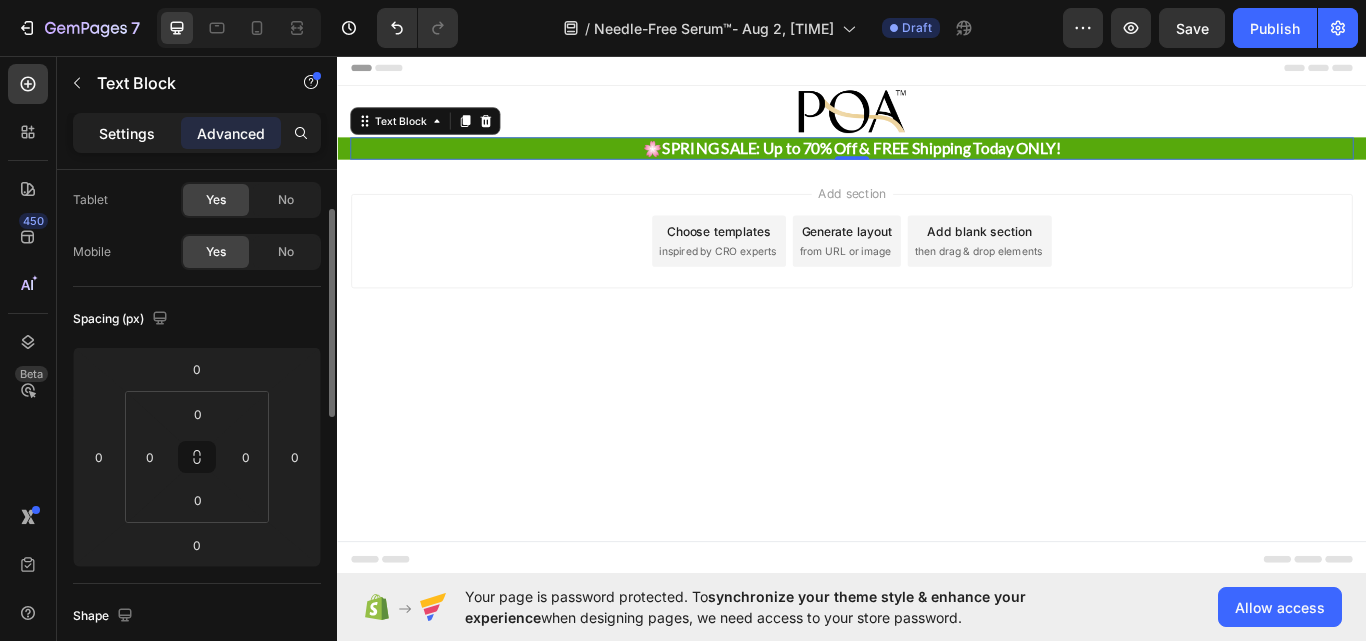click on "Settings" at bounding box center [127, 133] 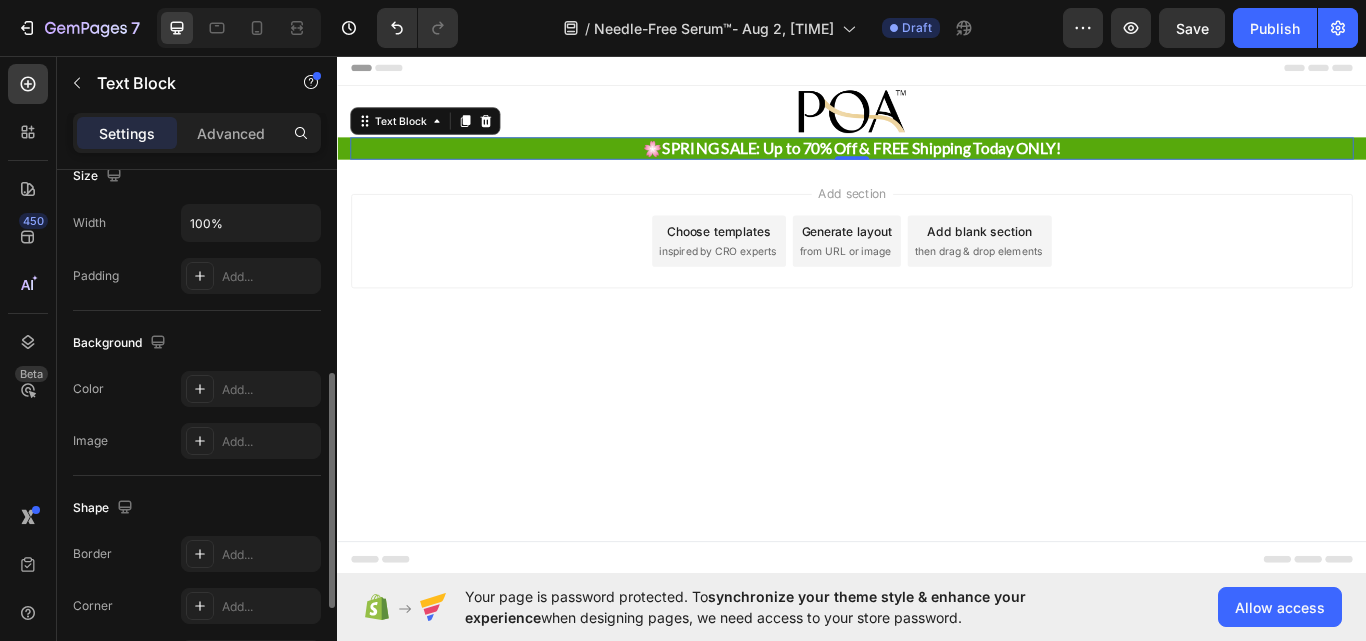 scroll, scrollTop: 0, scrollLeft: 0, axis: both 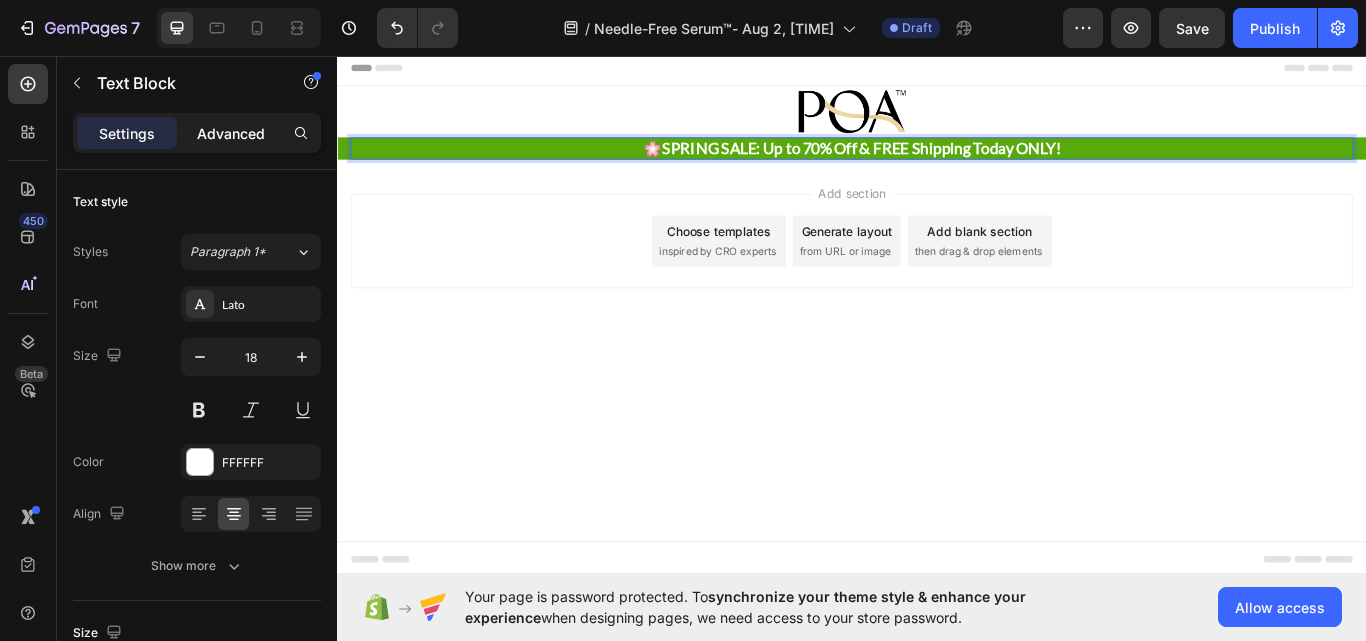 click on "Advanced" 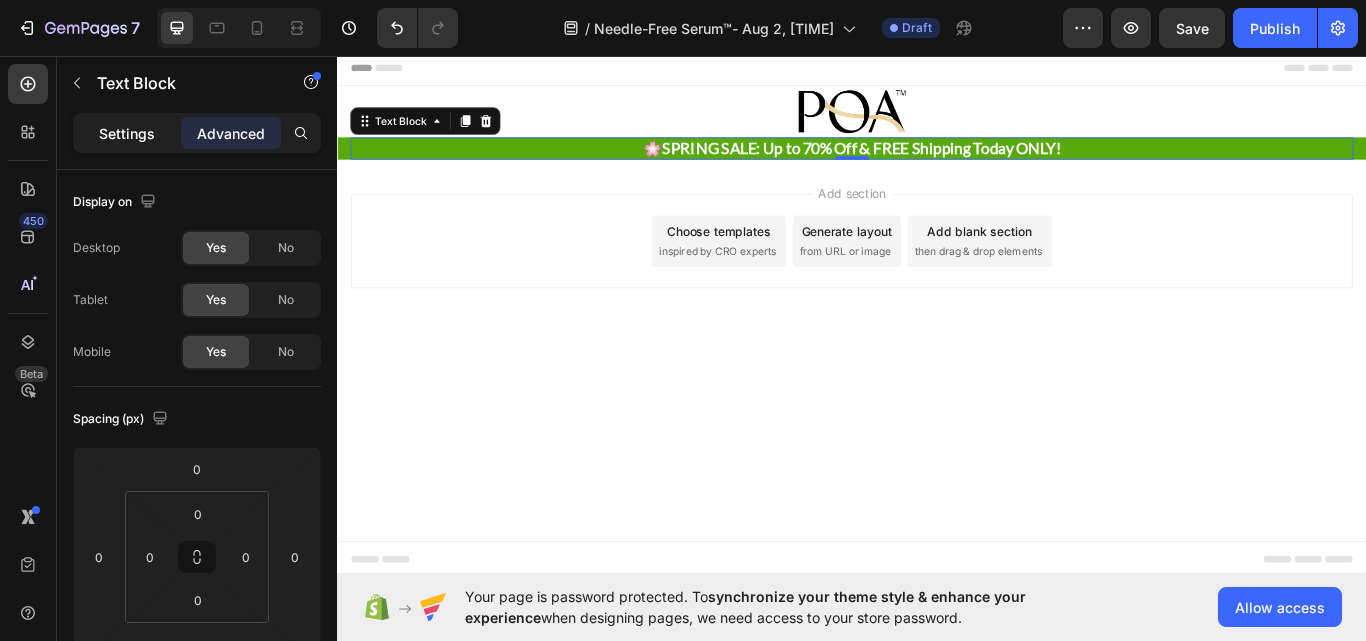 click on "Settings" at bounding box center [127, 133] 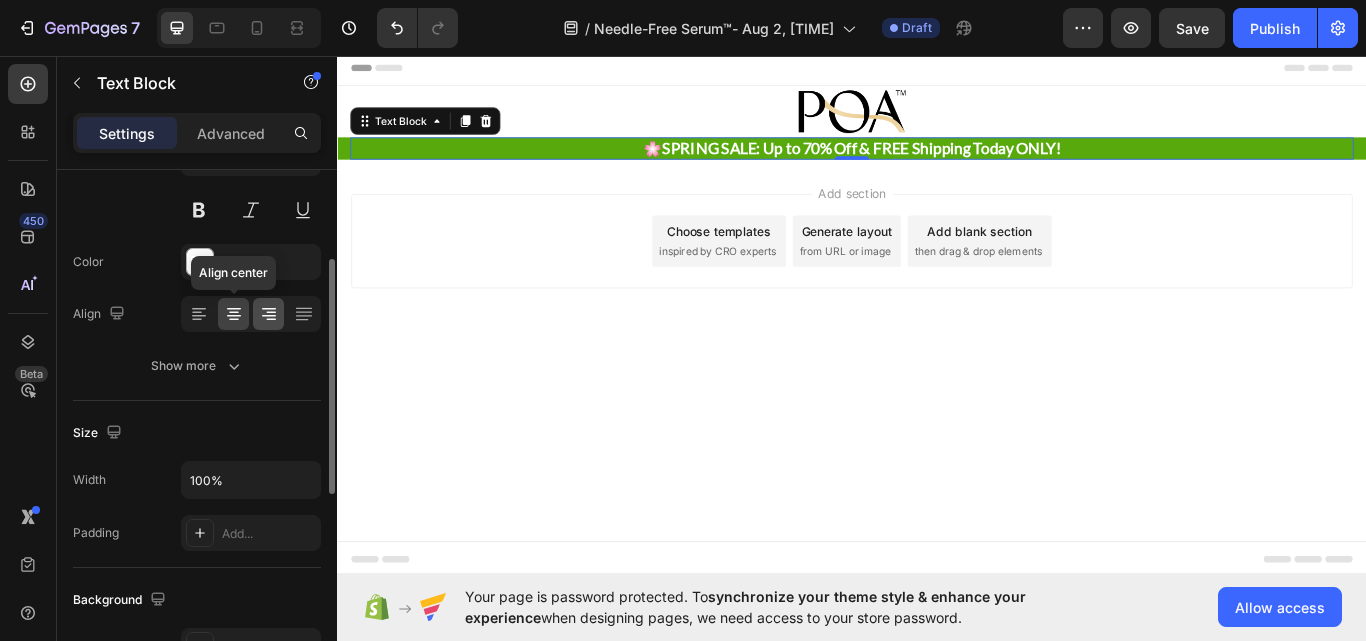 scroll, scrollTop: 300, scrollLeft: 0, axis: vertical 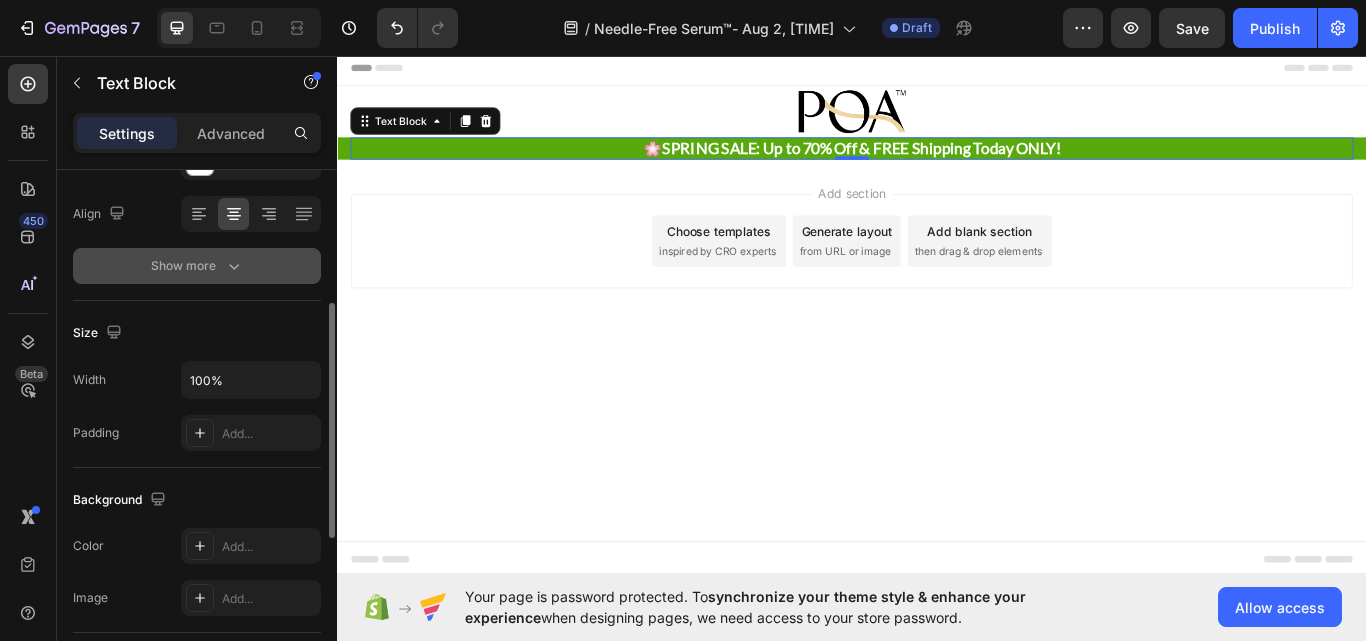 click 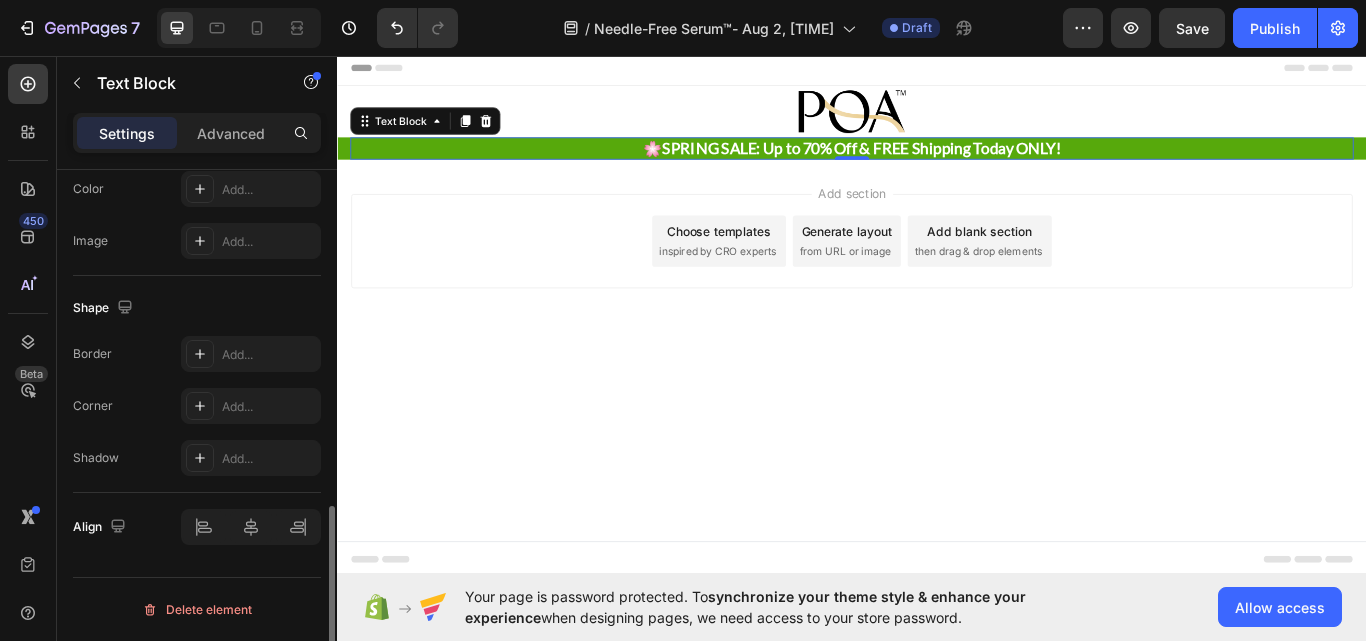 scroll, scrollTop: 521, scrollLeft: 0, axis: vertical 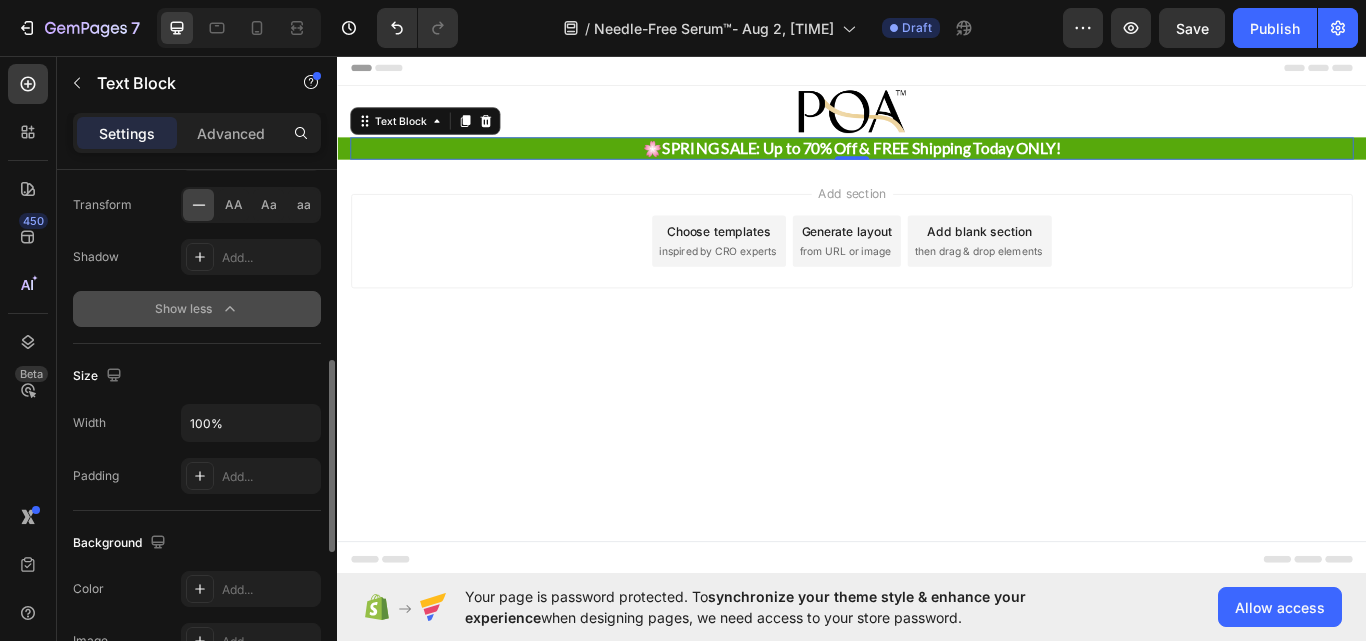 click on "Show less" at bounding box center (197, 309) 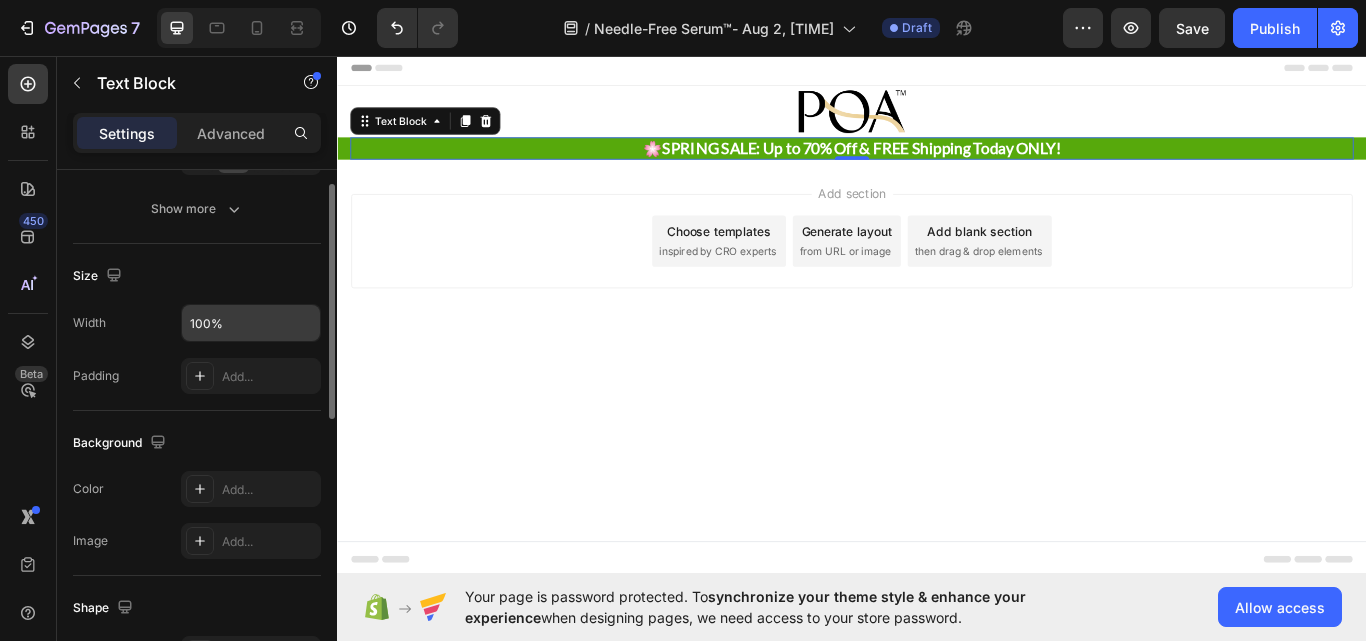 scroll, scrollTop: 257, scrollLeft: 0, axis: vertical 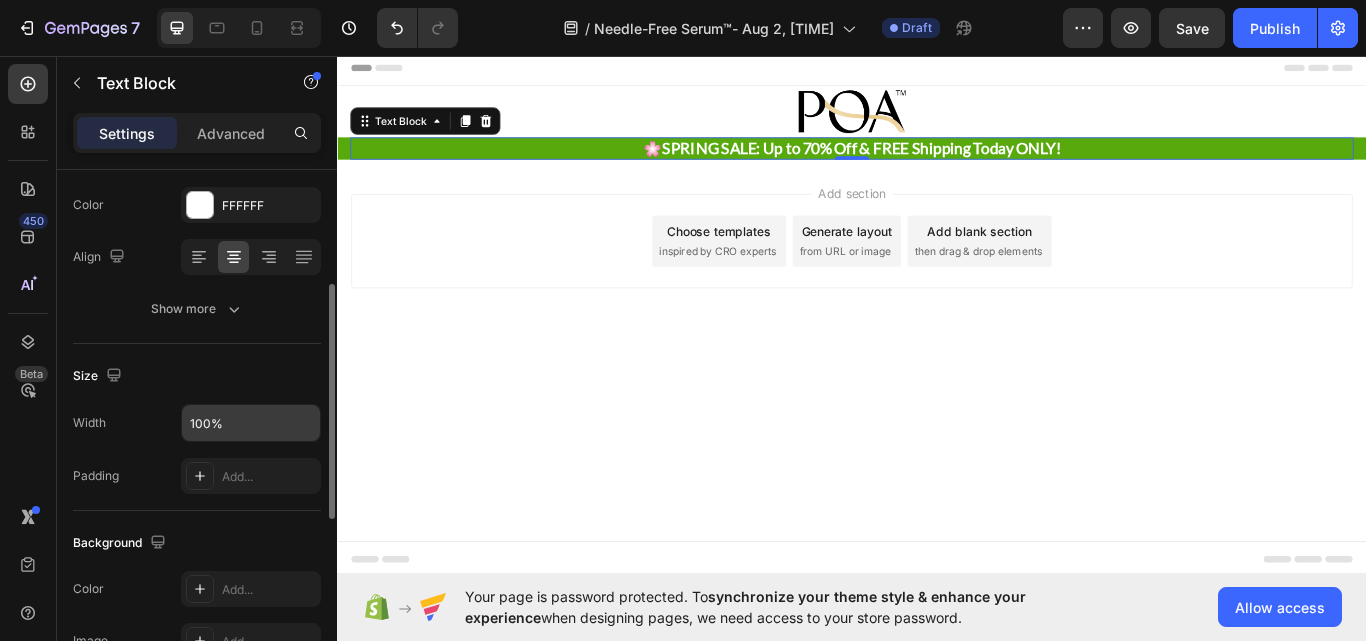 click 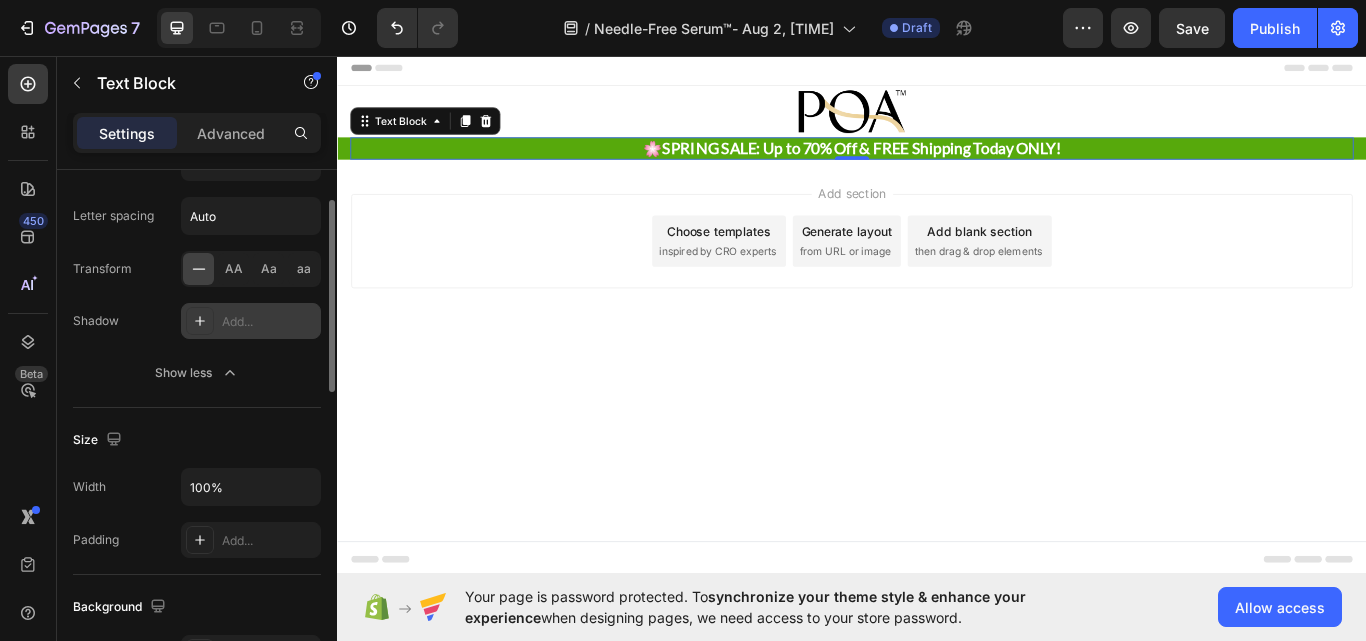 scroll, scrollTop: 157, scrollLeft: 0, axis: vertical 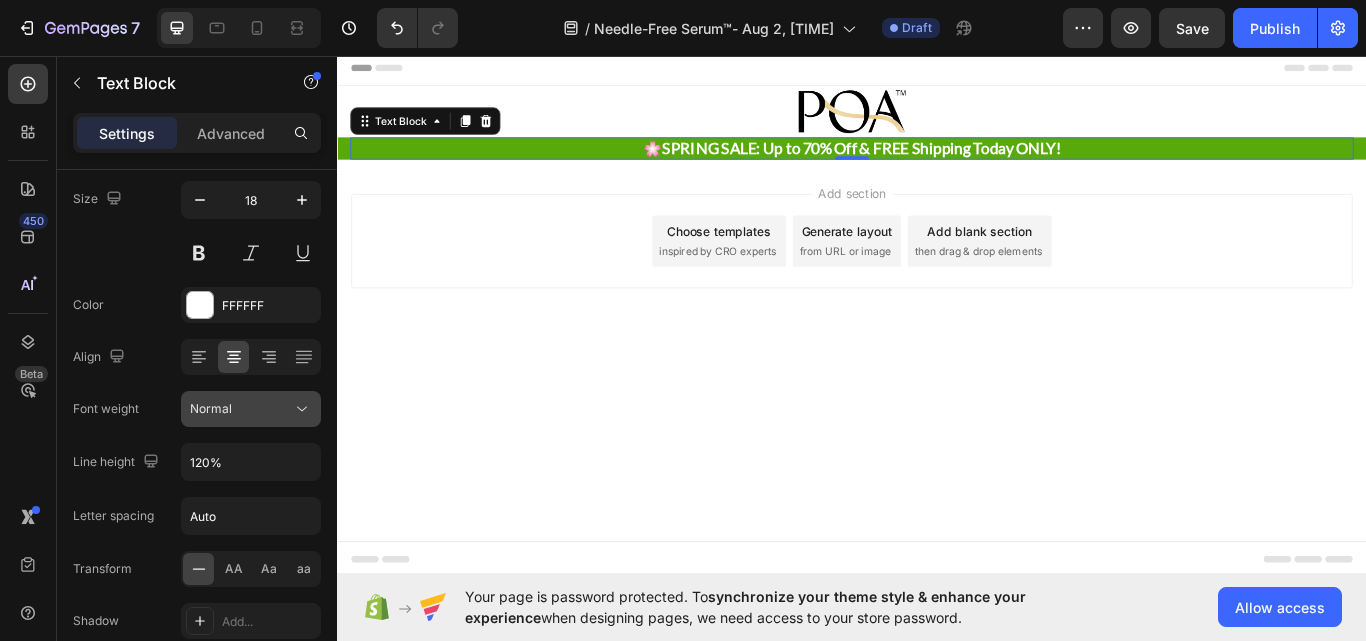 click on "Normal" at bounding box center [241, 409] 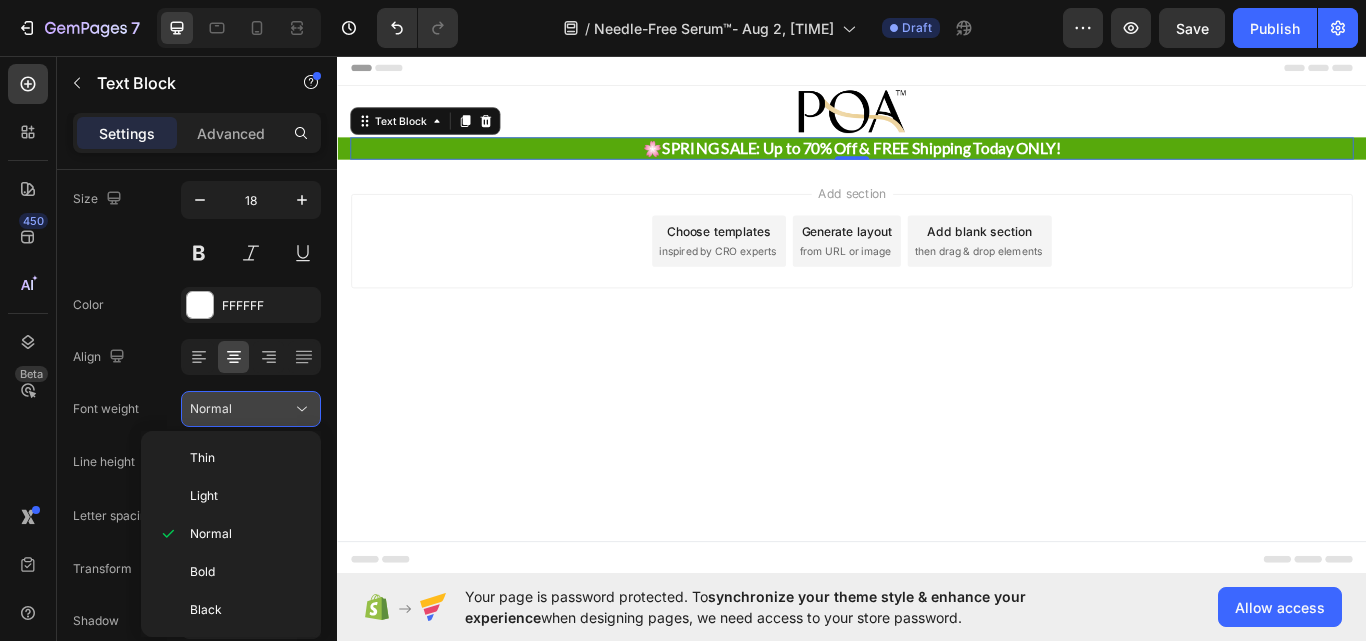 click on "Normal" at bounding box center [241, 409] 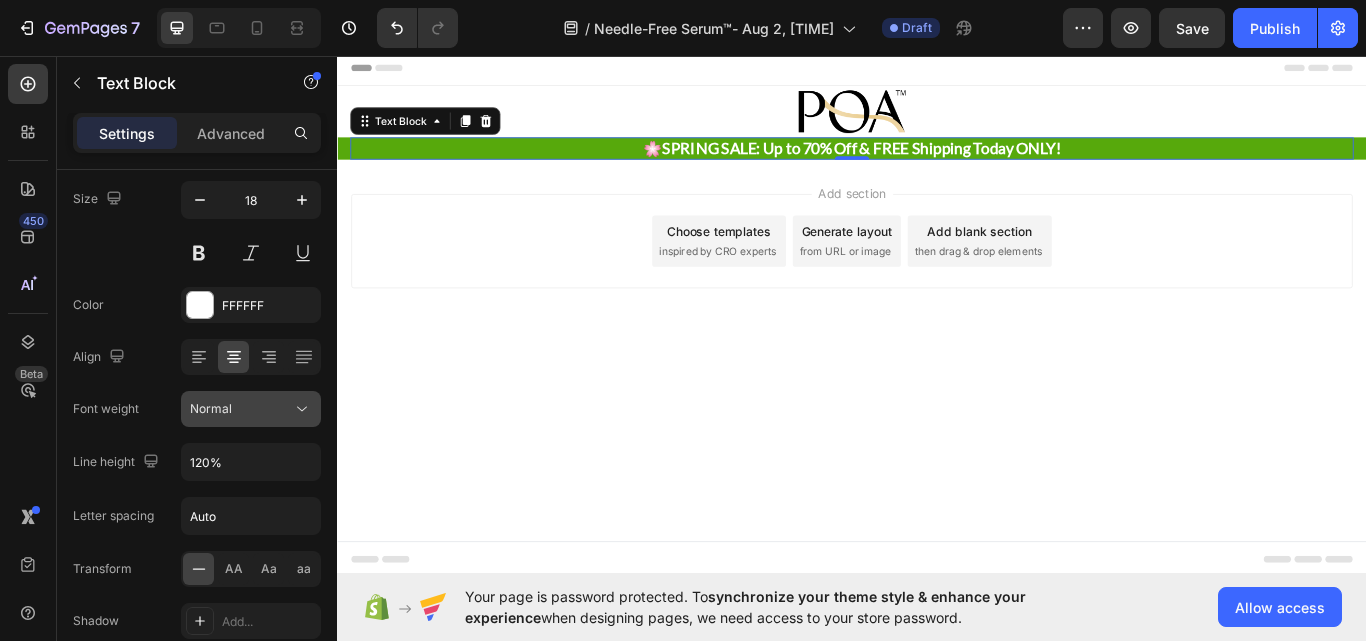 click on "Normal" at bounding box center (241, 409) 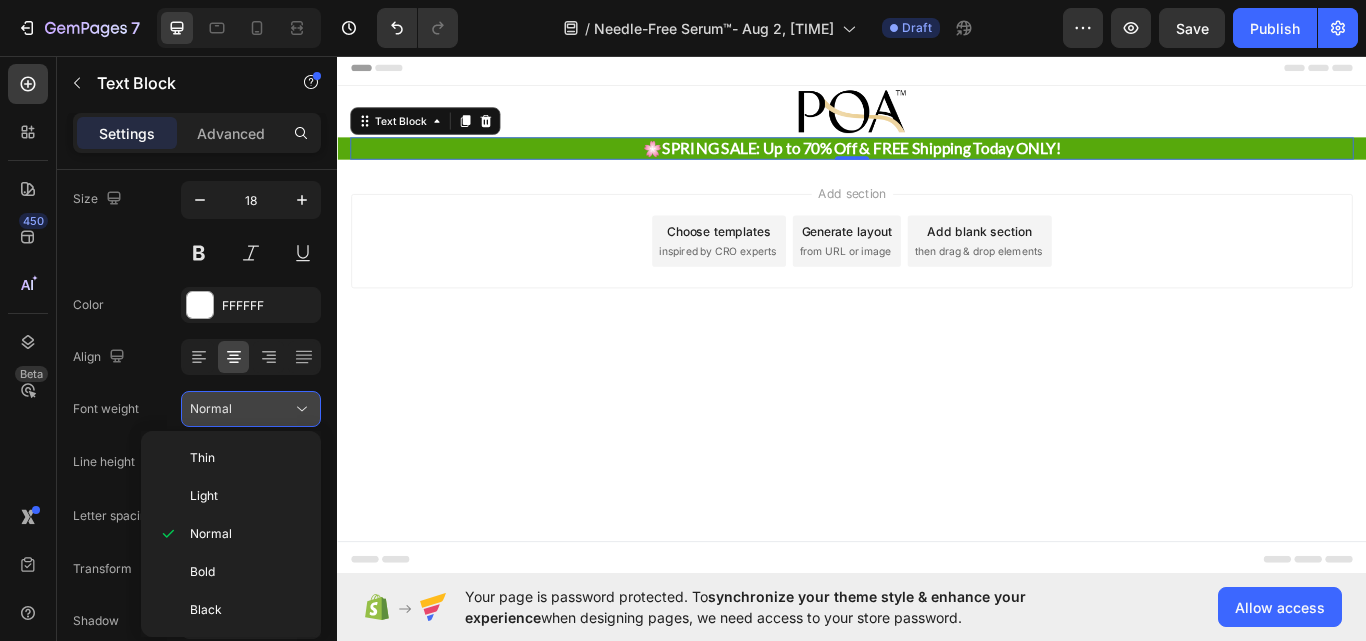 click on "Normal" at bounding box center (241, 409) 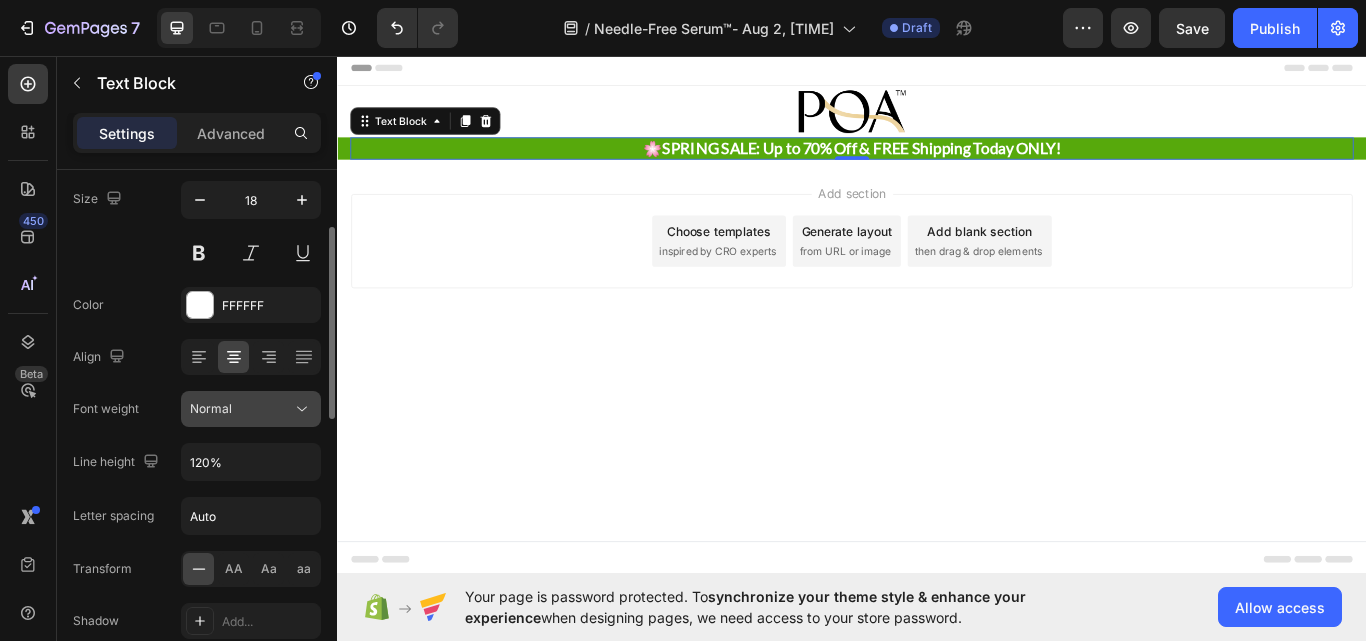 click on "Normal" at bounding box center [241, 409] 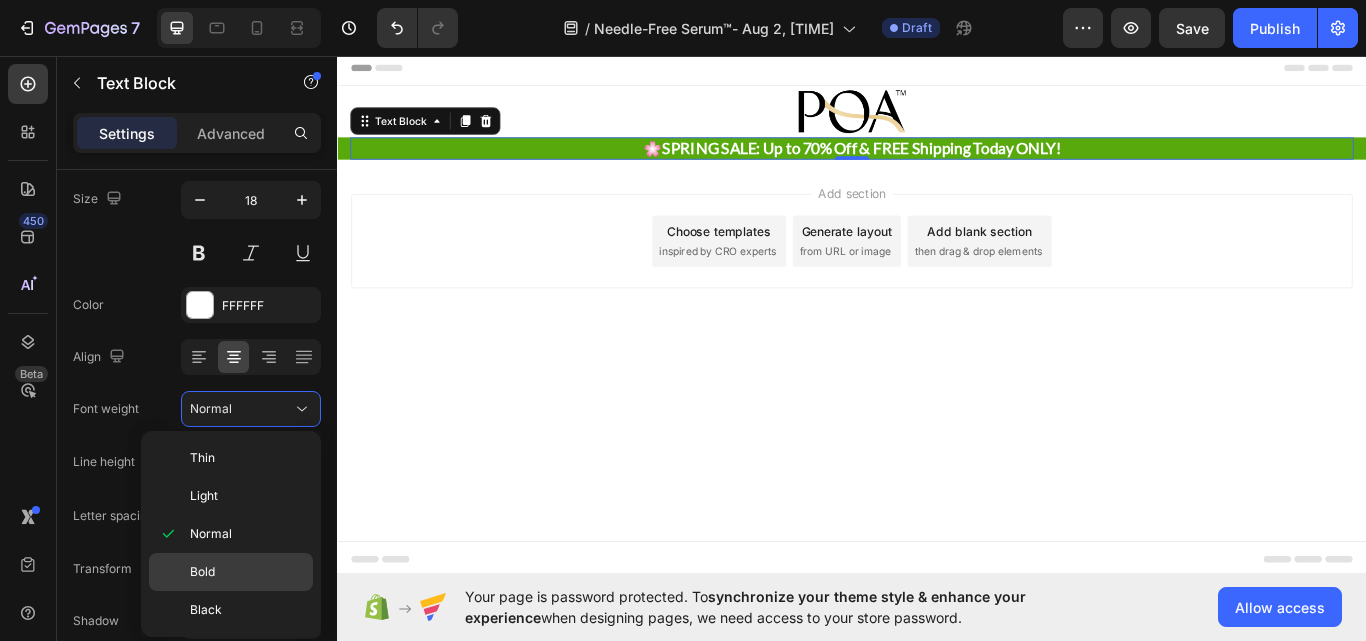 click on "Bold" 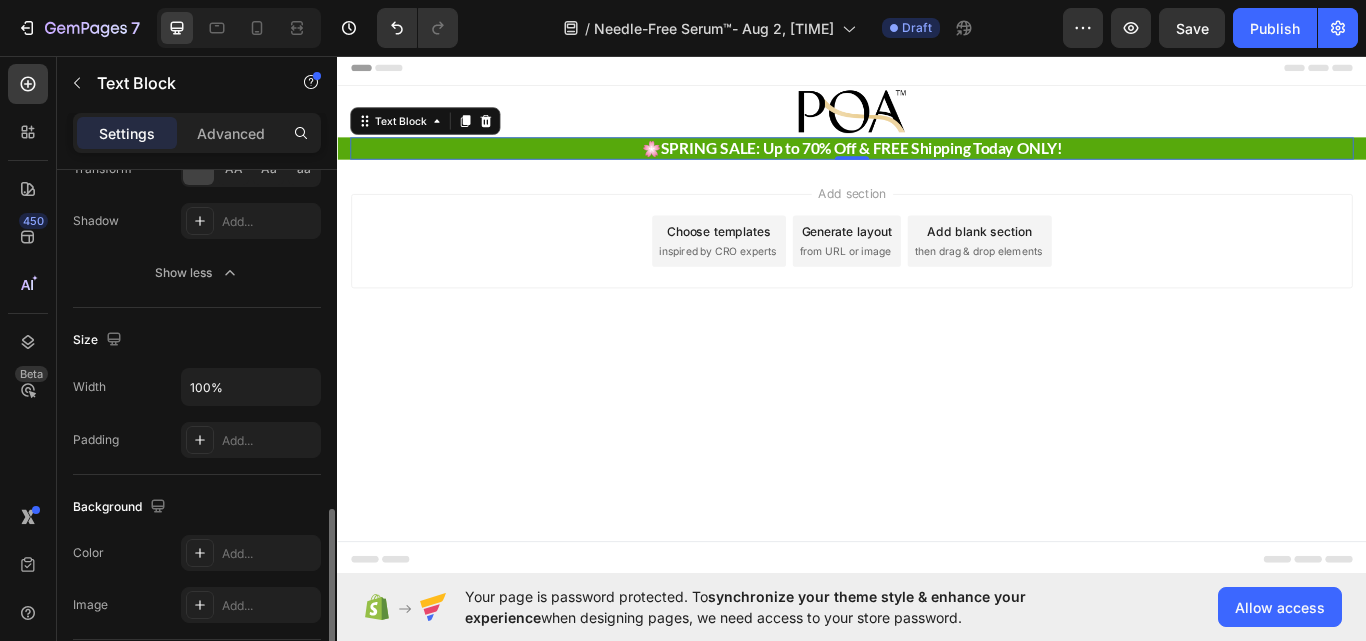 scroll, scrollTop: 657, scrollLeft: 0, axis: vertical 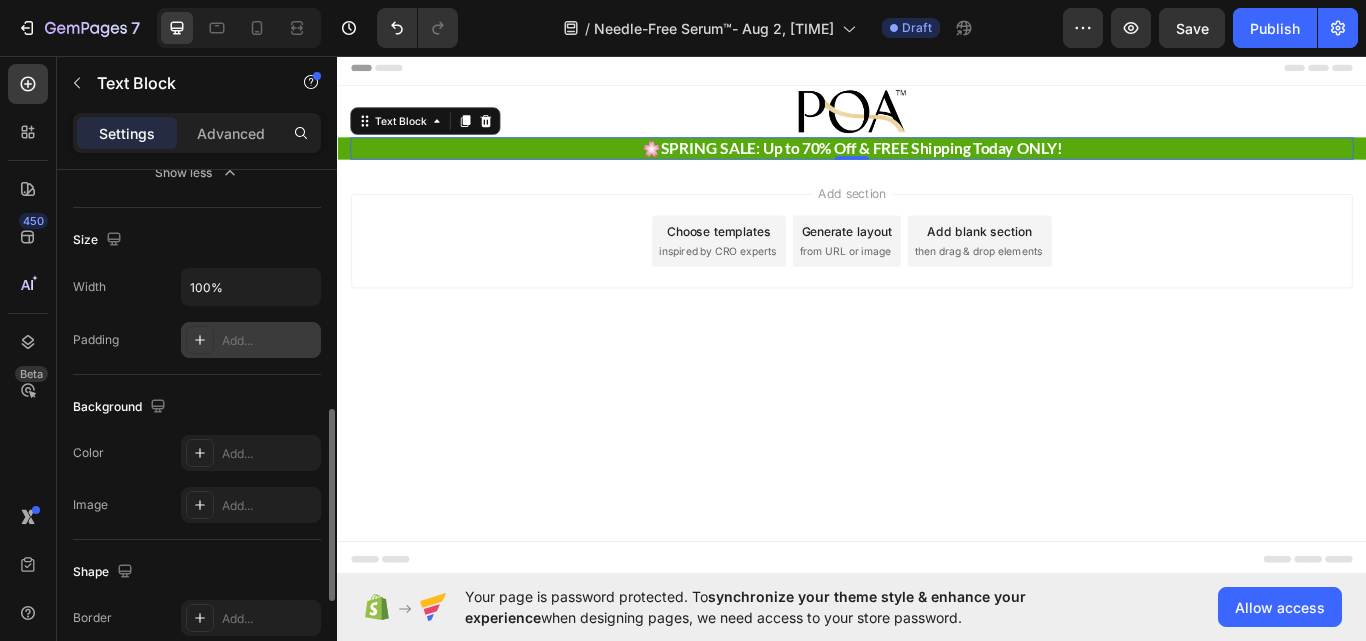 click at bounding box center [200, 340] 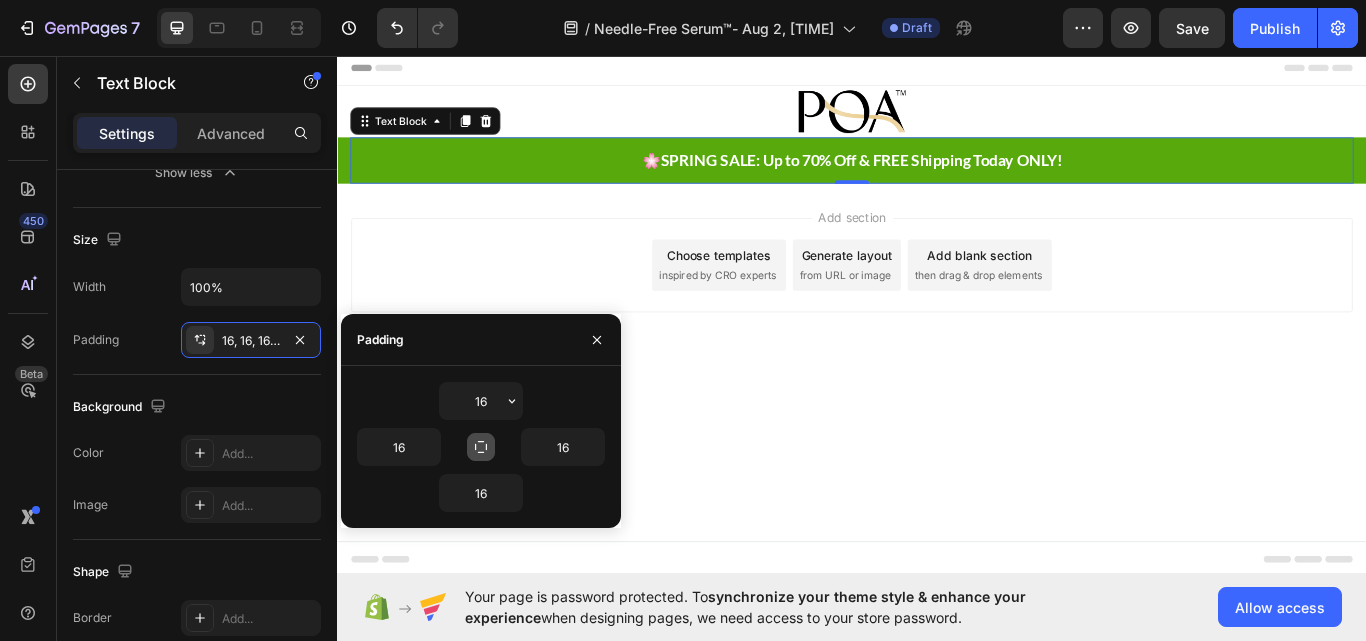 click 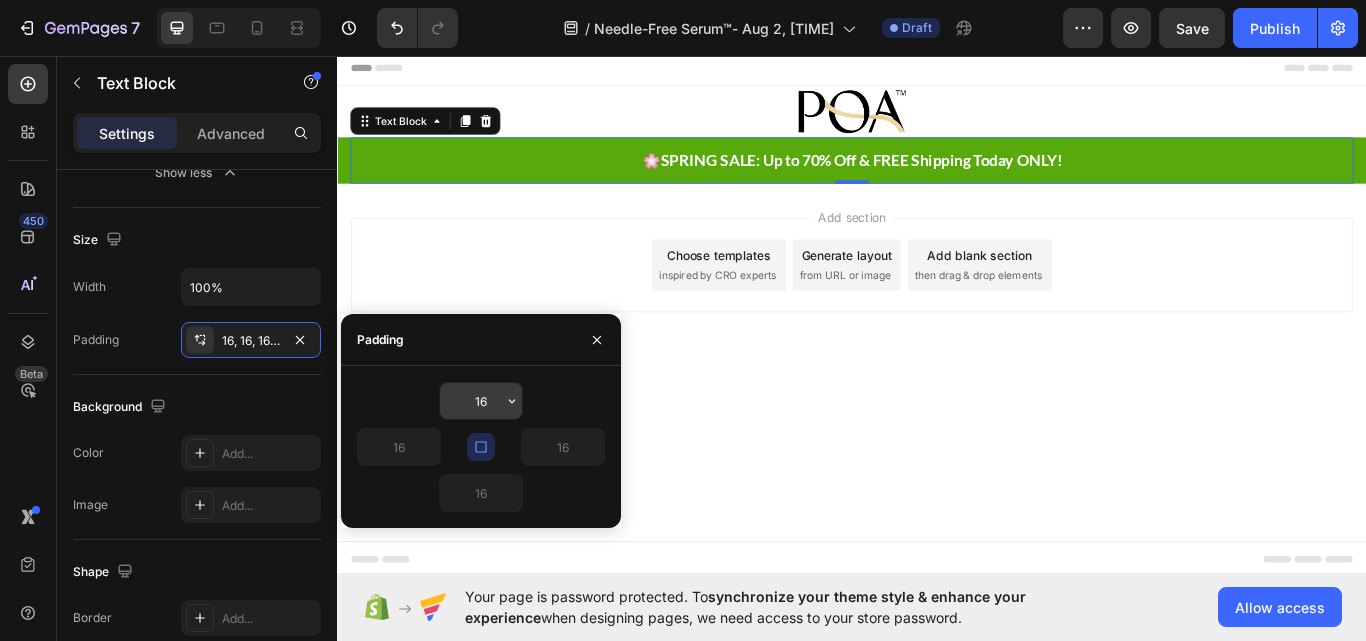 click on "16" at bounding box center [481, 401] 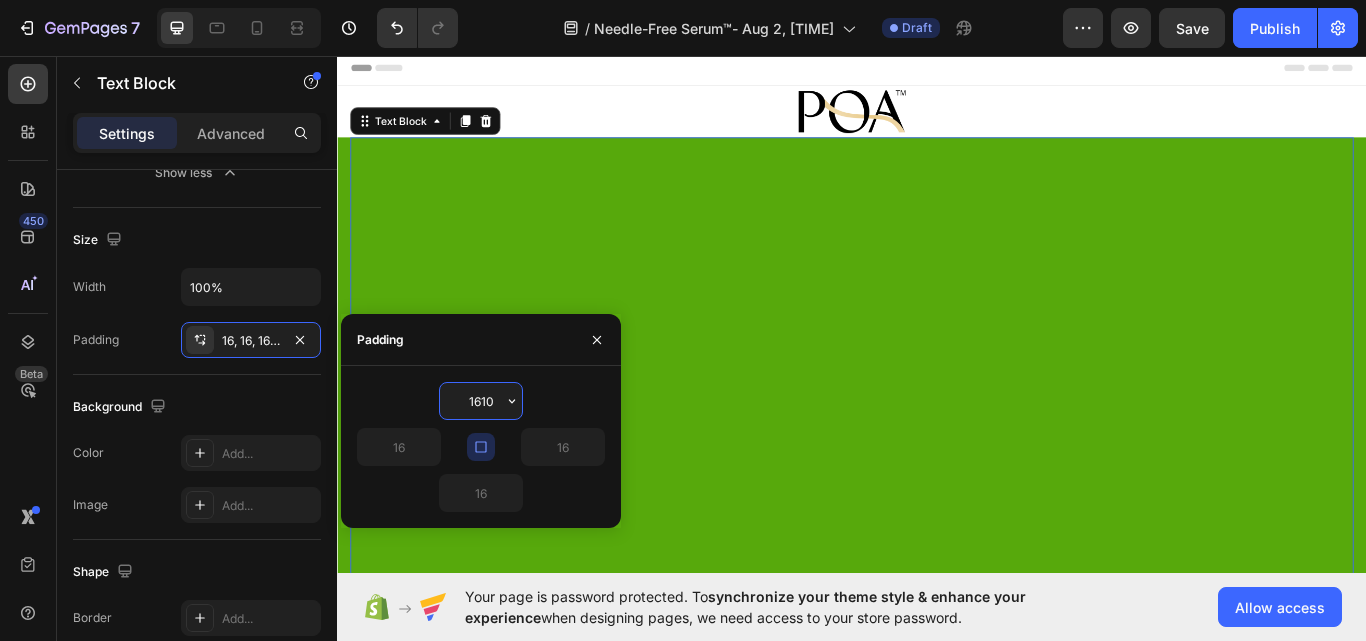 click on "1610" at bounding box center (481, 401) 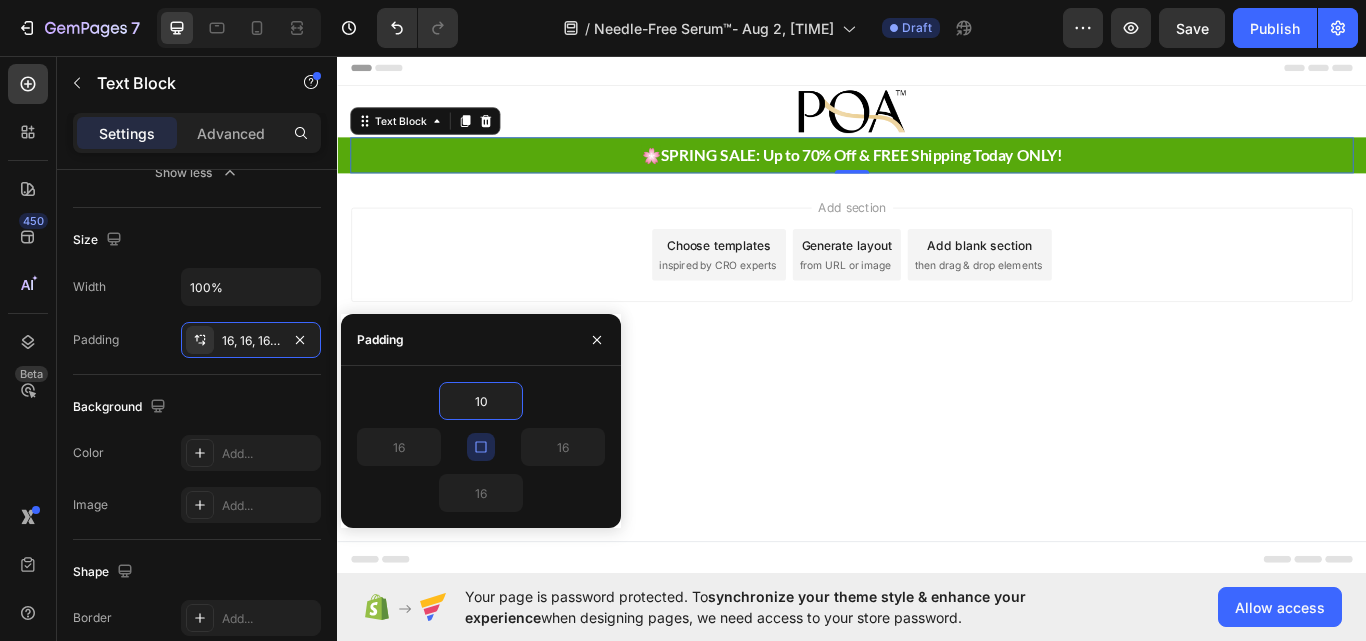 type on "10" 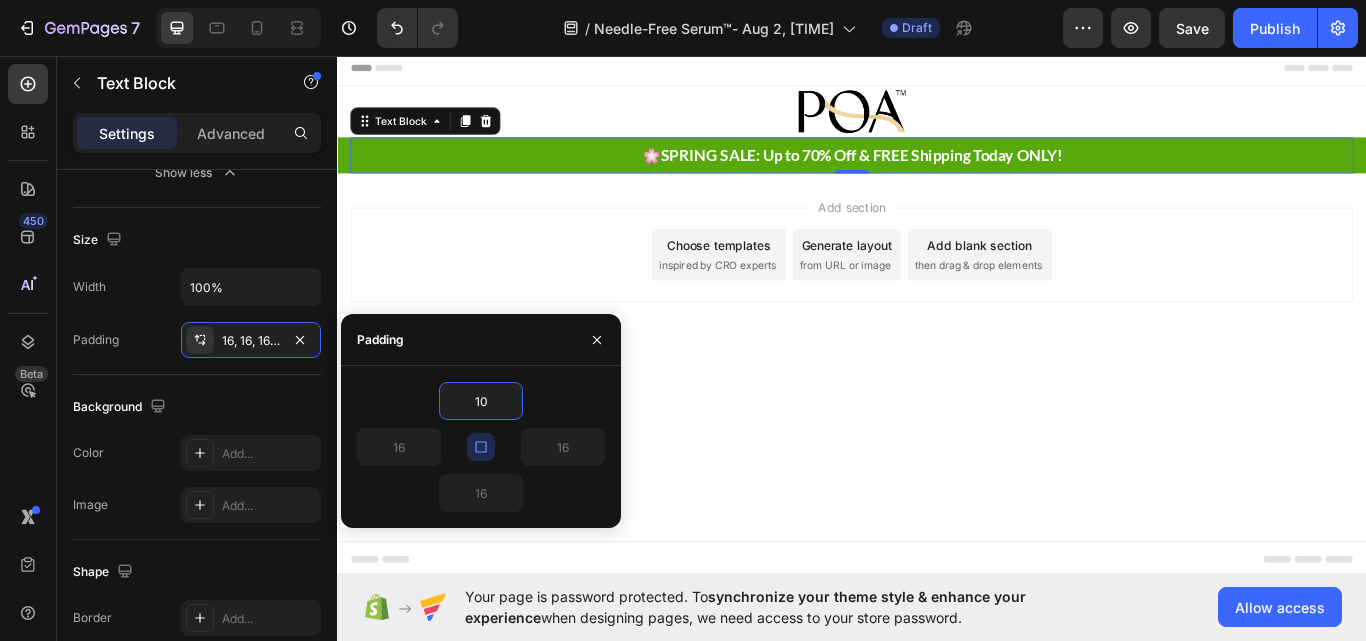 type on "10" 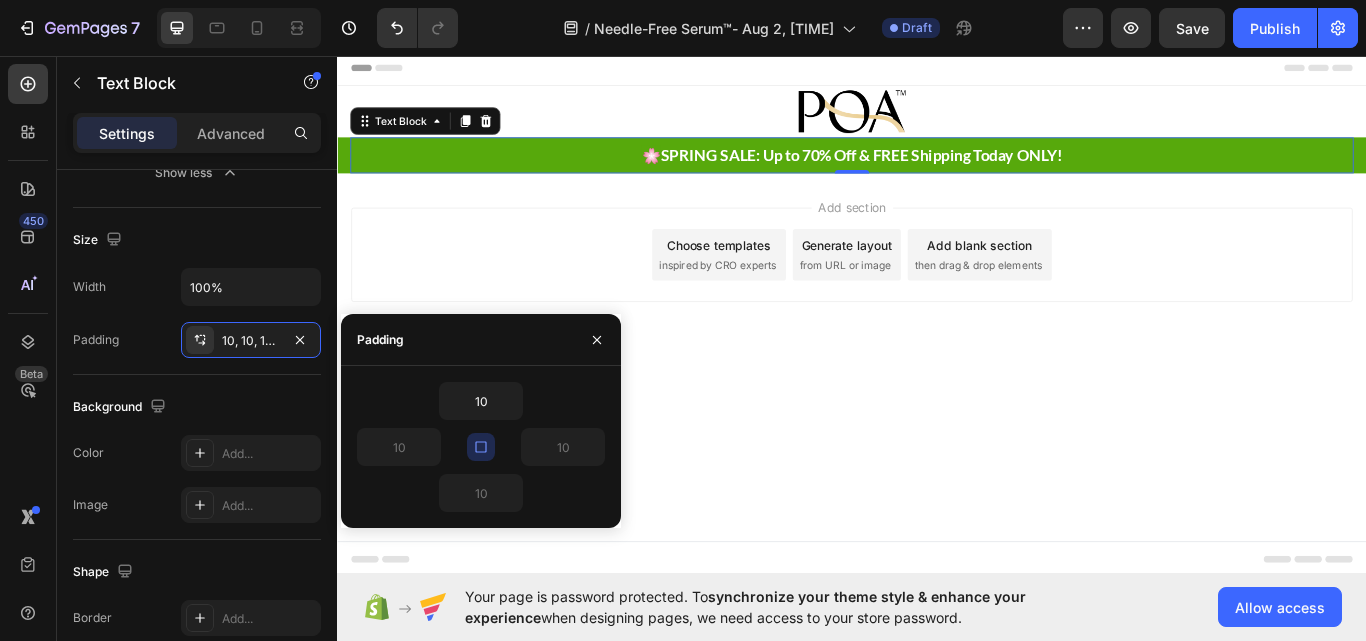 click 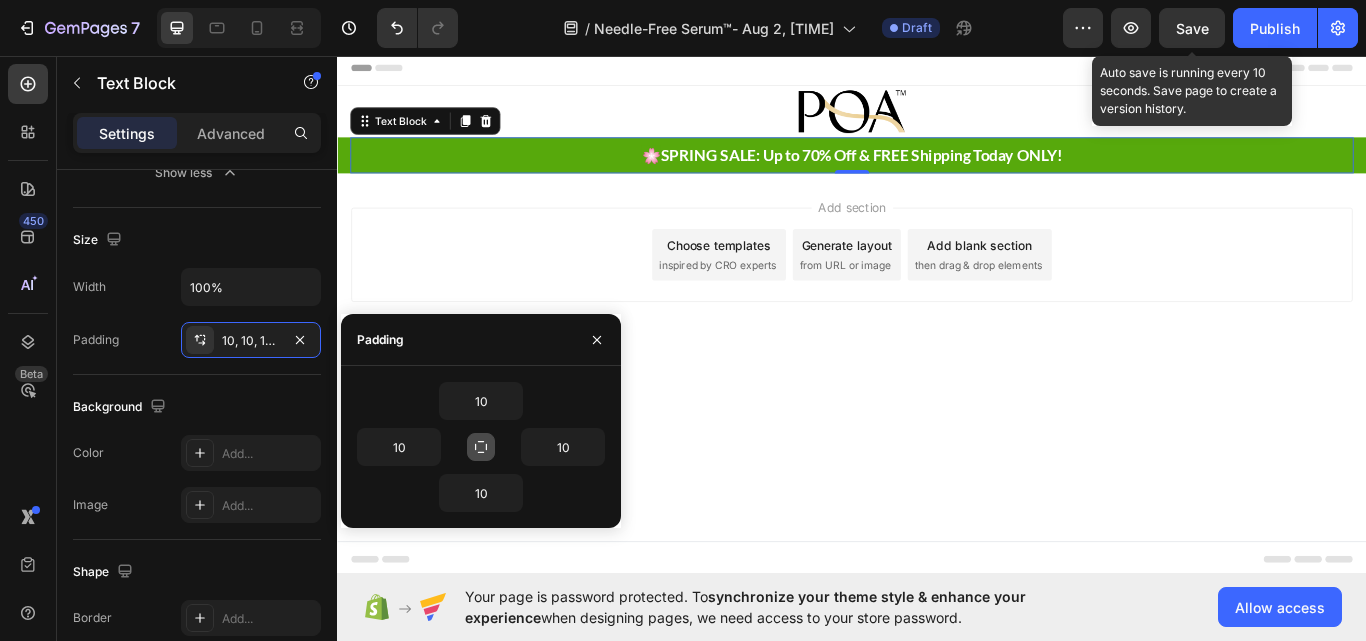 click on "Save" at bounding box center (1192, 28) 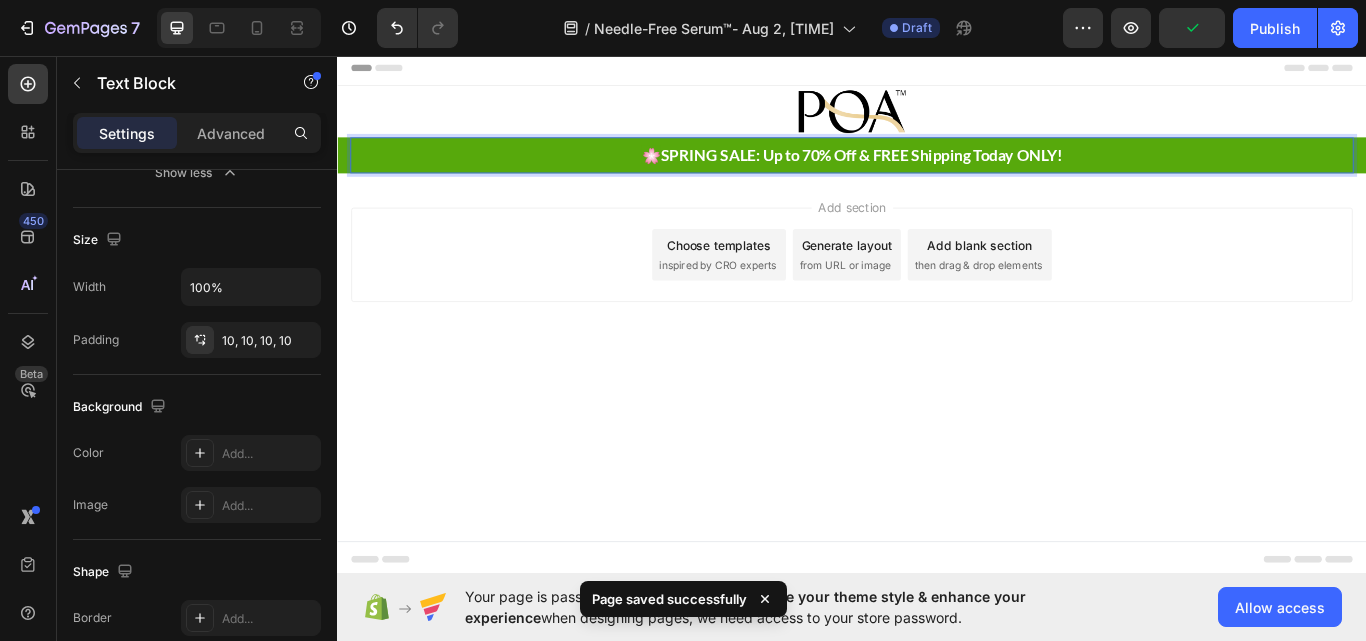 click on "SPRING SALE: Up to 70% Off & FREE Shipping Today ONLY!" at bounding box center (948, 172) 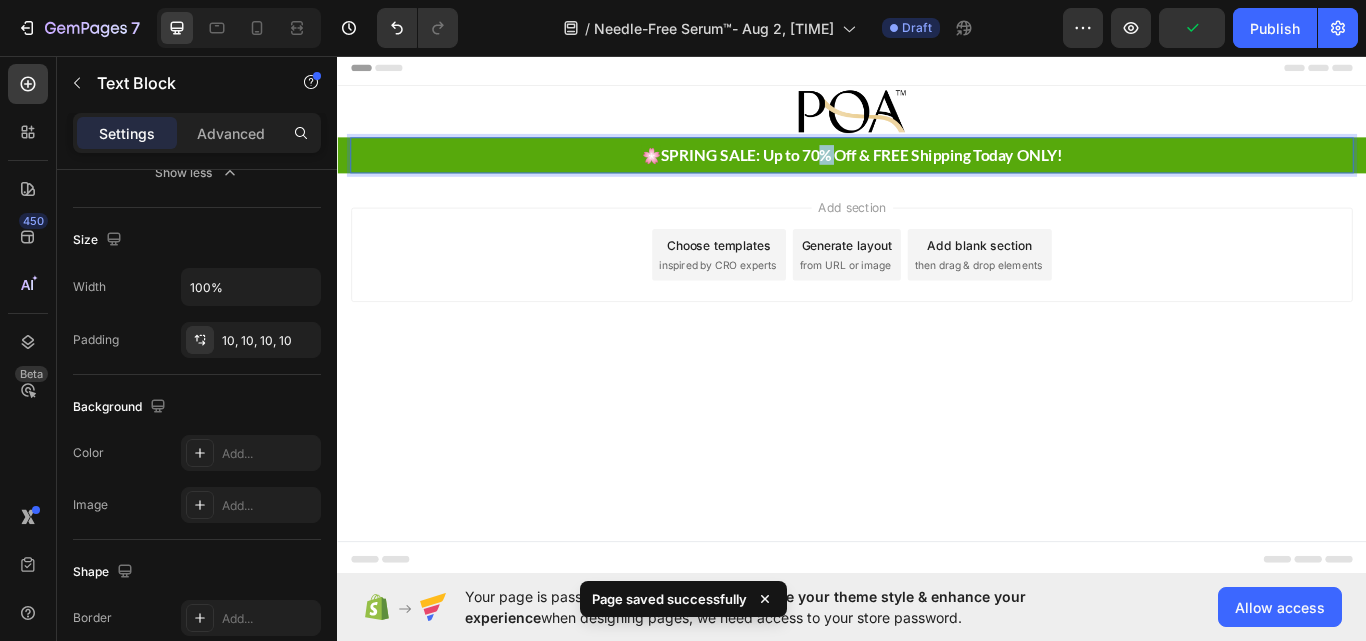 click on "SPRING SALE: Up to 70% Off & FREE Shipping Today ONLY!" at bounding box center (948, 172) 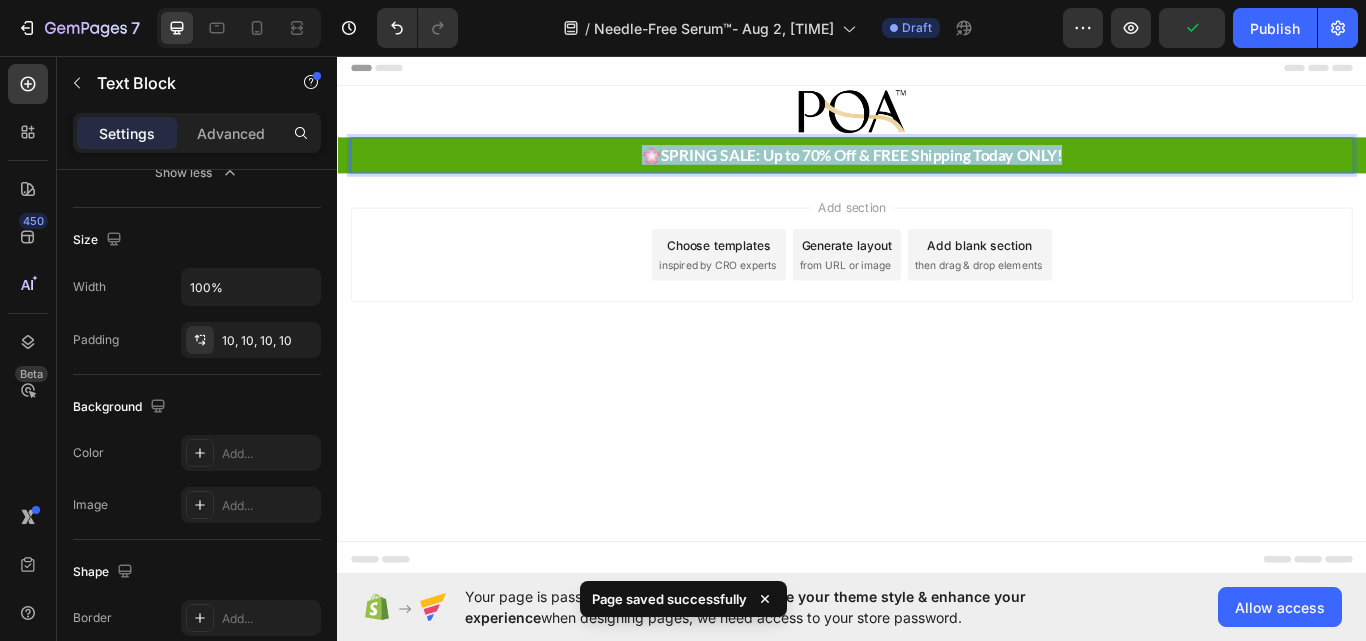 click on "SPRING SALE: Up to 70% Off & FREE Shipping Today ONLY!" at bounding box center [948, 172] 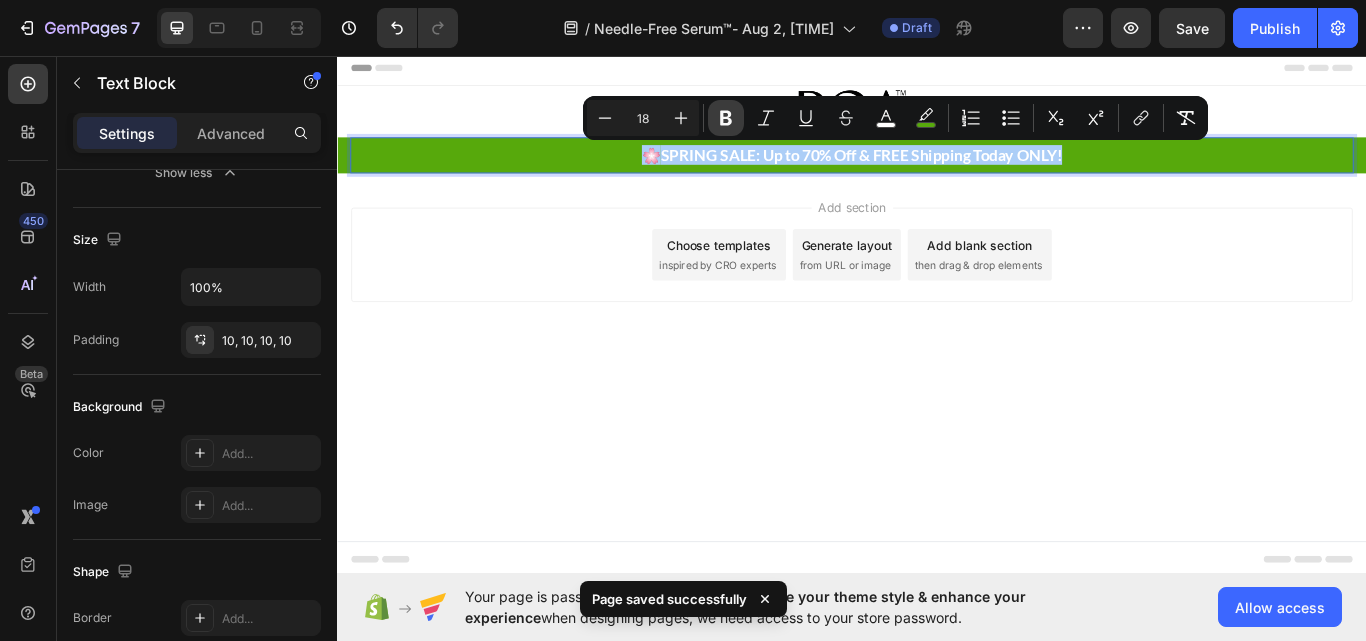 click 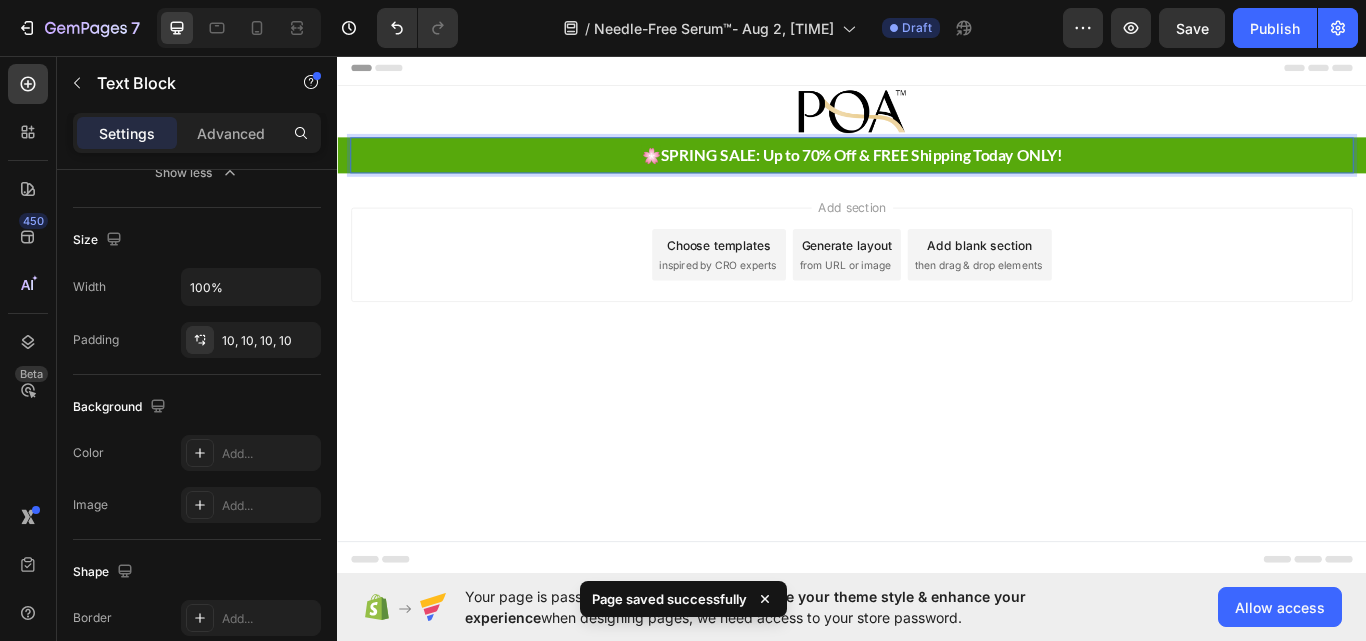click on "SPRING SALE: Up to 70% Off & FREE Shipping Today ONLY!" at bounding box center [948, 172] 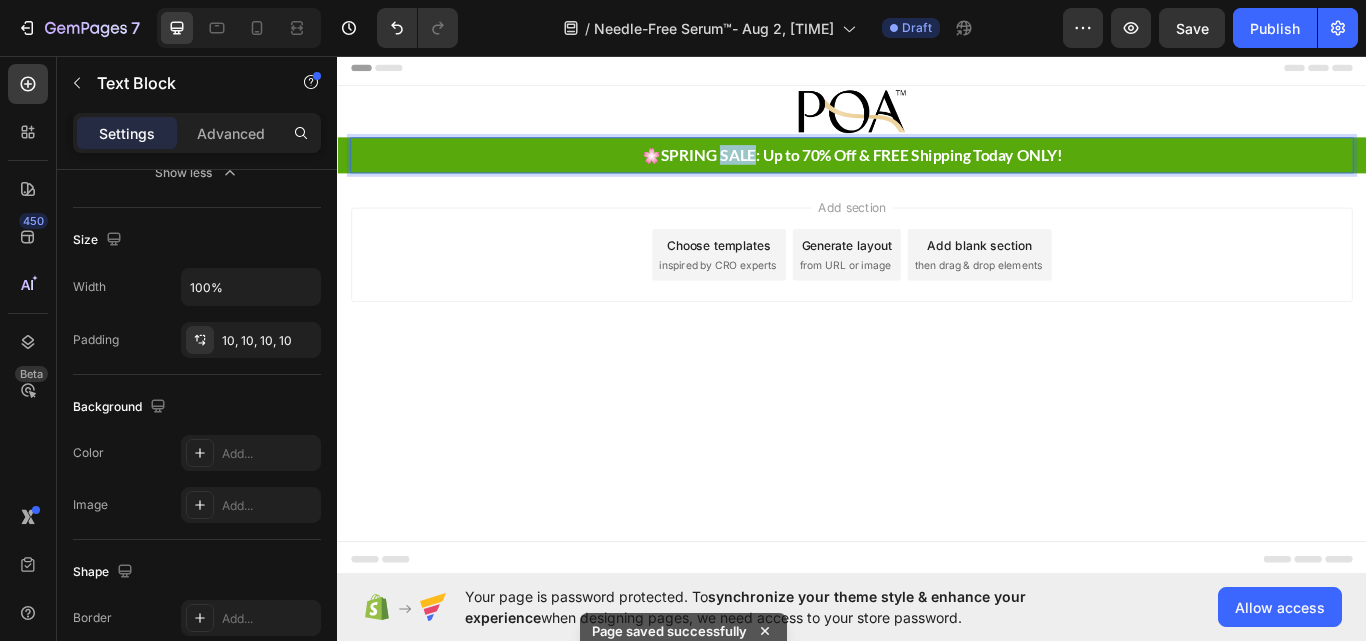 click on "SPRING SALE: Up to 70% Off & FREE Shipping Today ONLY!" at bounding box center [948, 172] 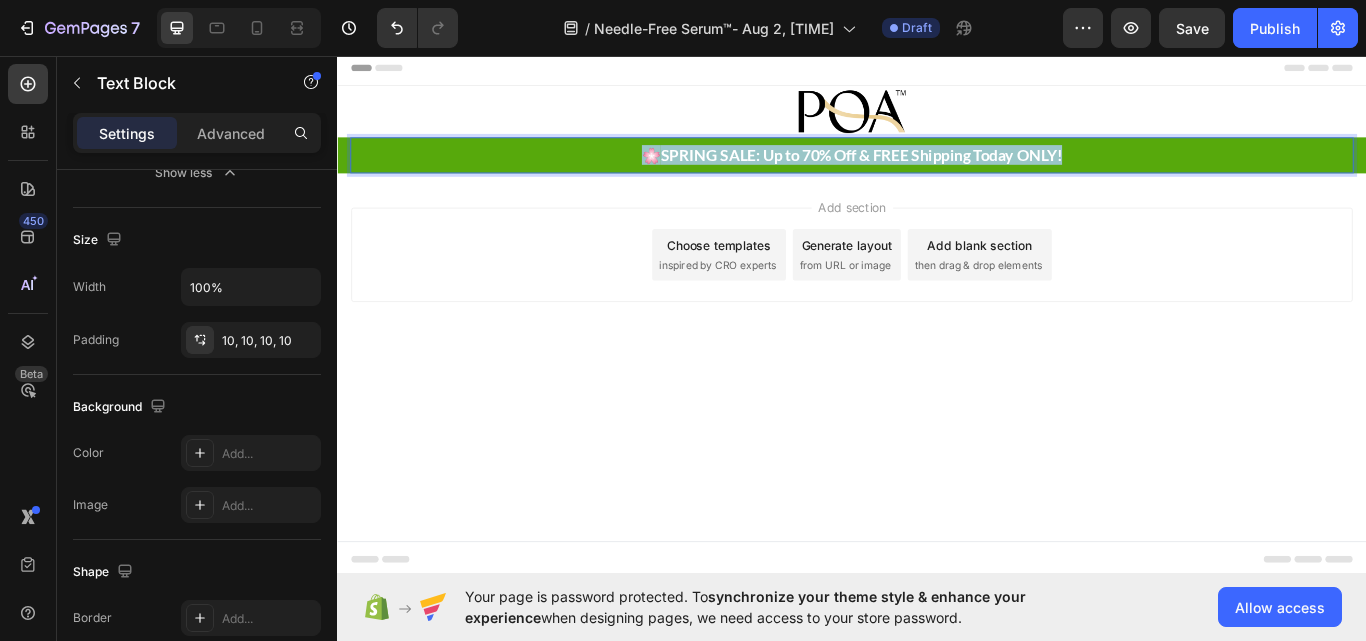 click on "SPRING SALE: Up to 70% Off & FREE Shipping Today ONLY!" at bounding box center (948, 172) 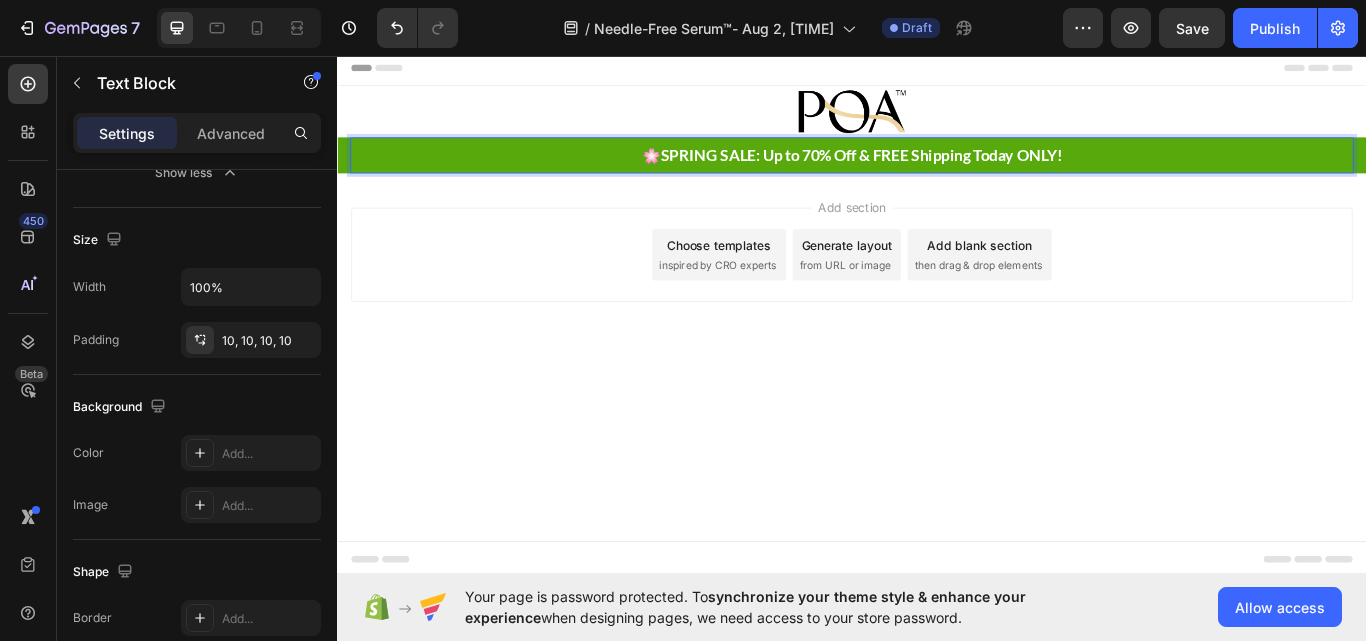 click on "SPRING SALE: Up to 70% Off & FREE Shipping Today ONLY!" at bounding box center [948, 172] 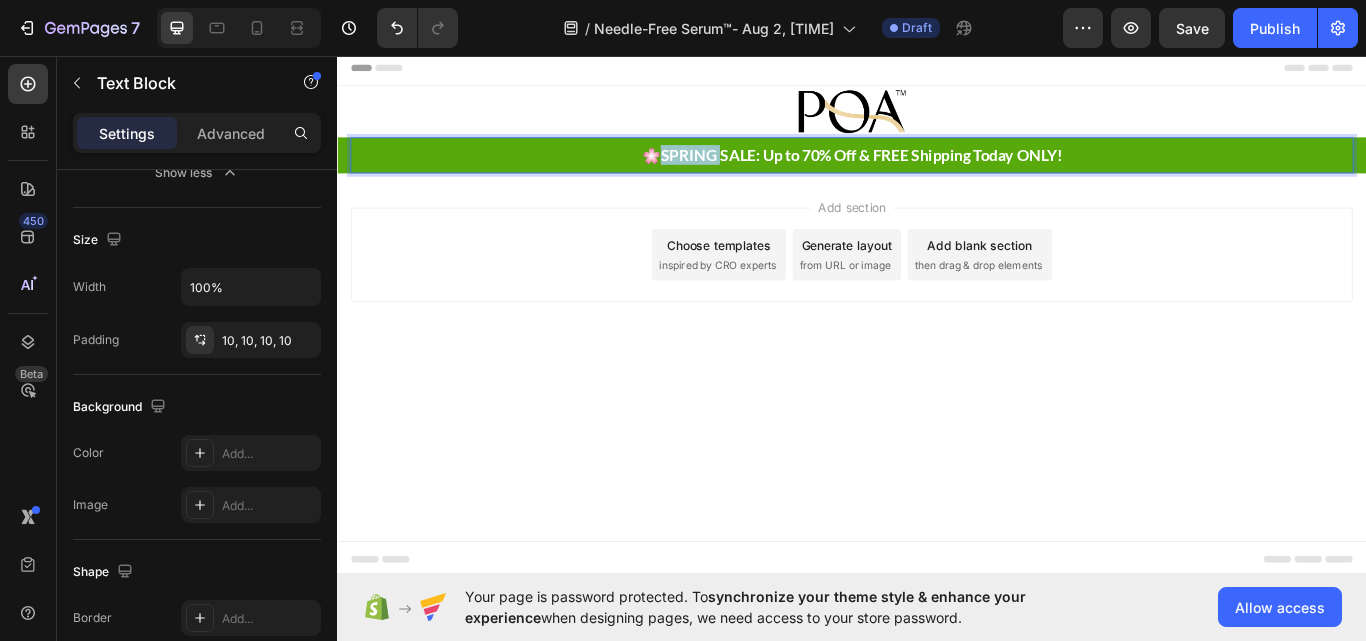 click on "SPRING SALE: Up to 70% Off & FREE Shipping Today ONLY!" at bounding box center (948, 172) 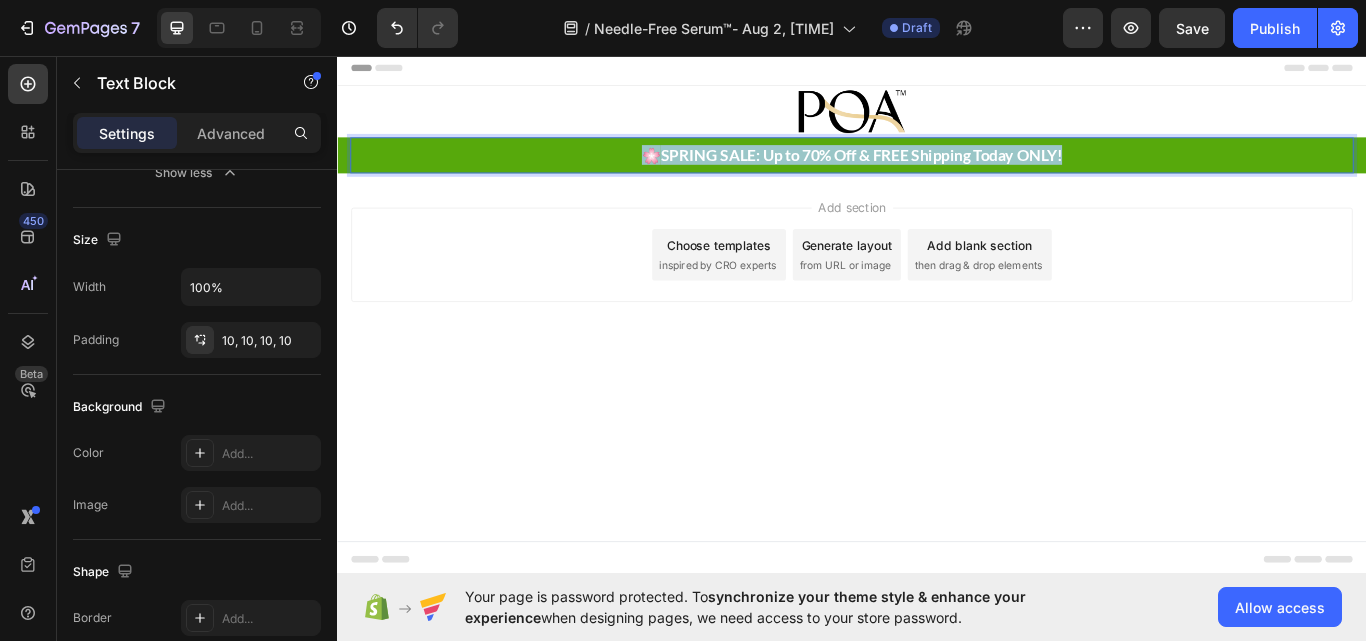 click on "SPRING SALE: Up to 70% Off & FREE Shipping Today ONLY!" at bounding box center [948, 172] 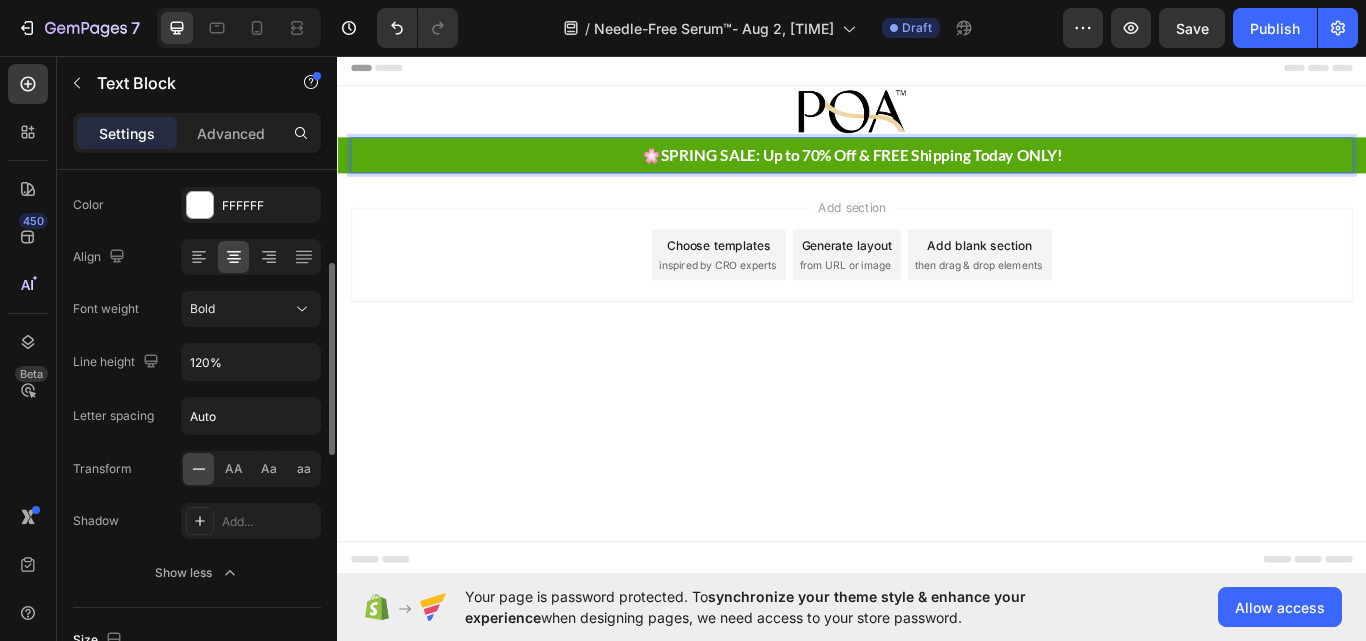 scroll, scrollTop: 0, scrollLeft: 0, axis: both 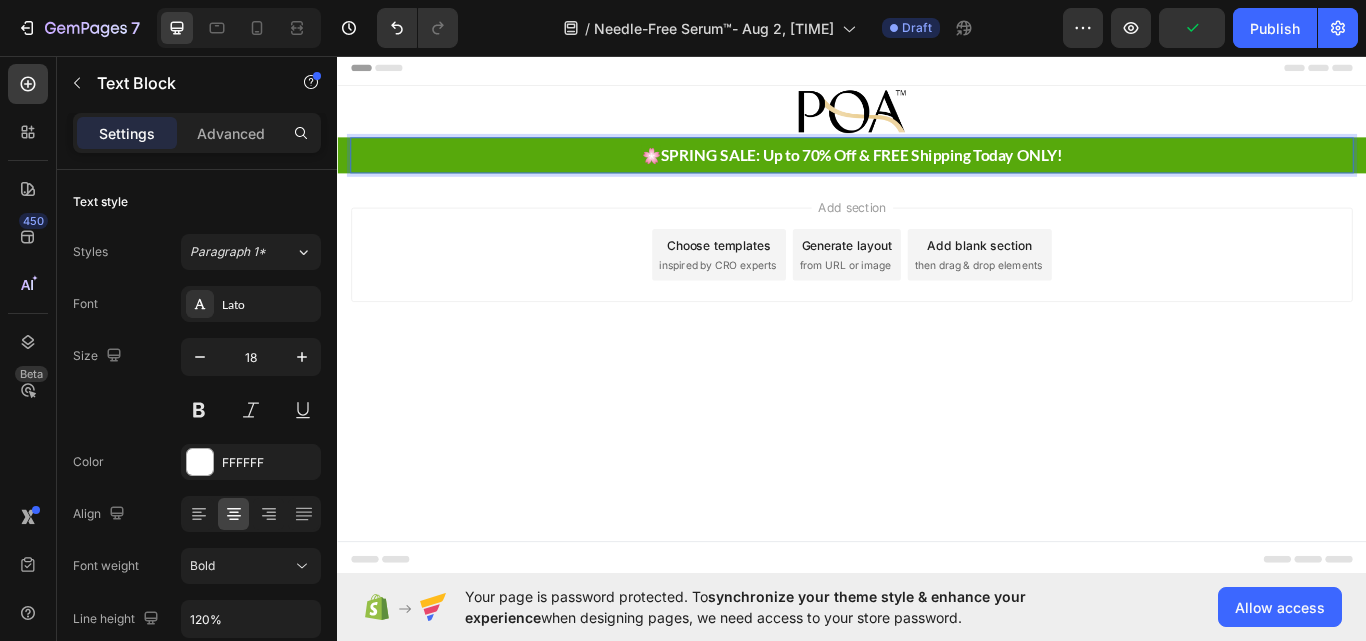 click on "🌸  SPRING SALE: Up to 70% Off & FREE Shipping Today ONLY!" at bounding box center [937, 173] 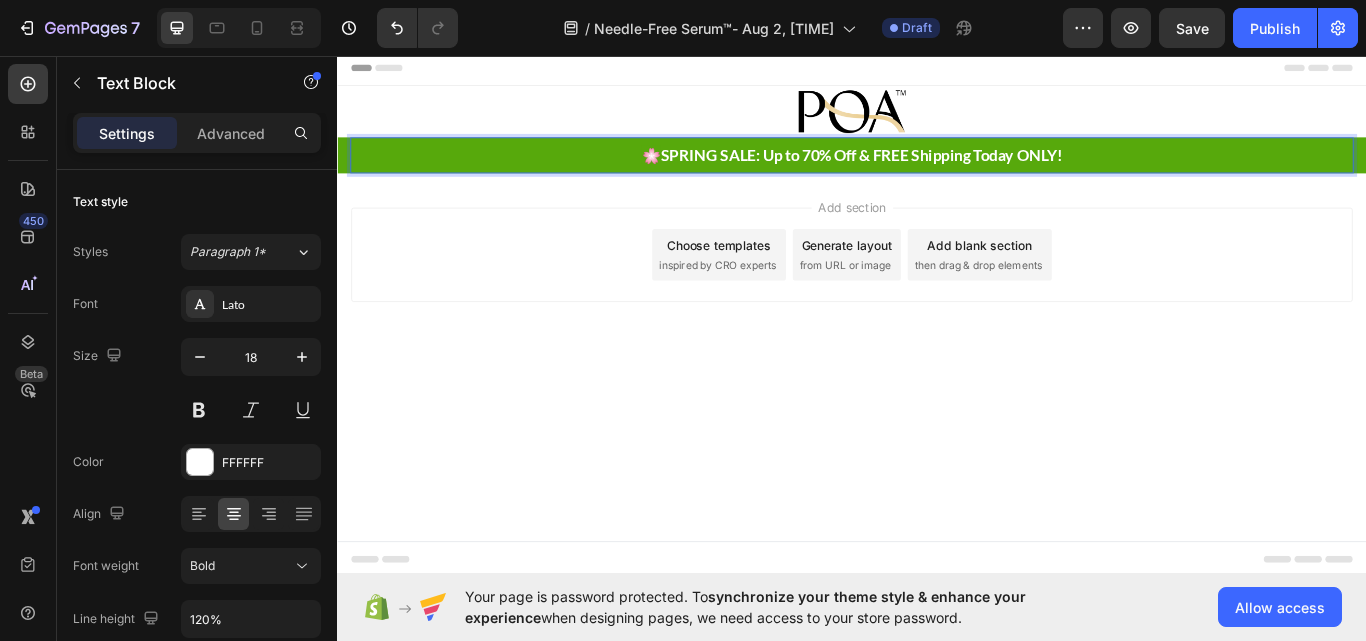 click on "SPRING SALE: Up to 70% Off & FREE Shipping Today ONLY!" at bounding box center (948, 172) 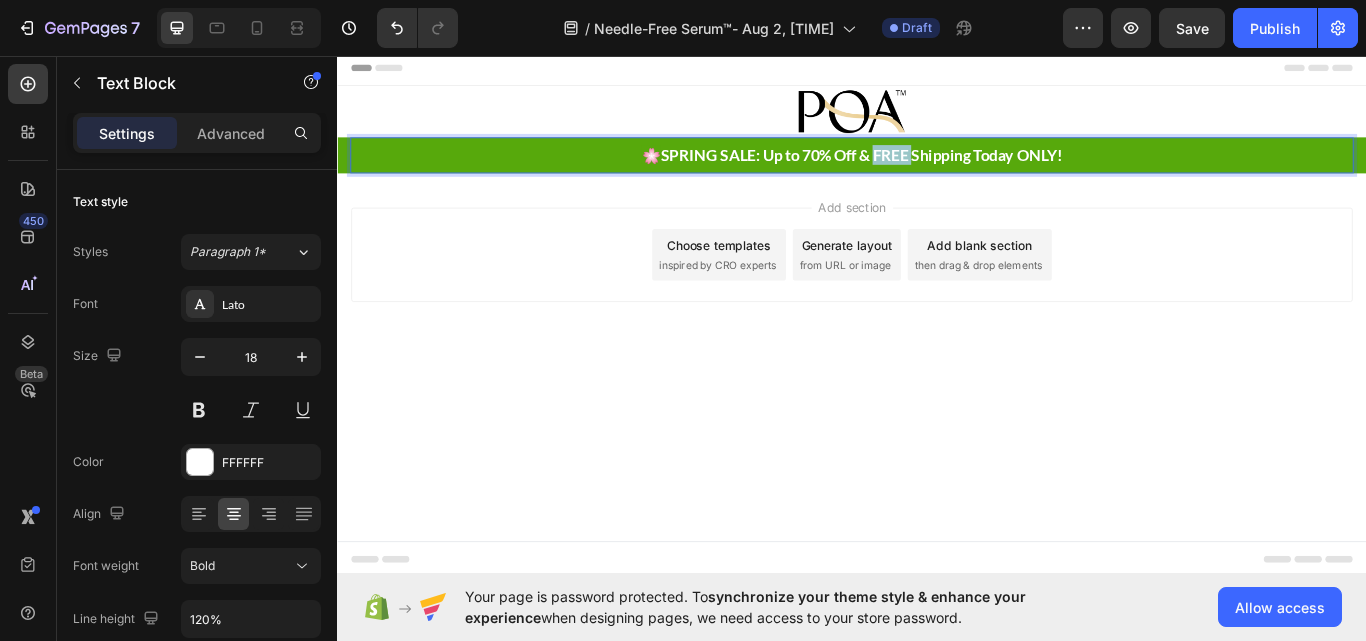 click on "SPRING SALE: Up to 70% Off & FREE Shipping Today ONLY!" at bounding box center [948, 172] 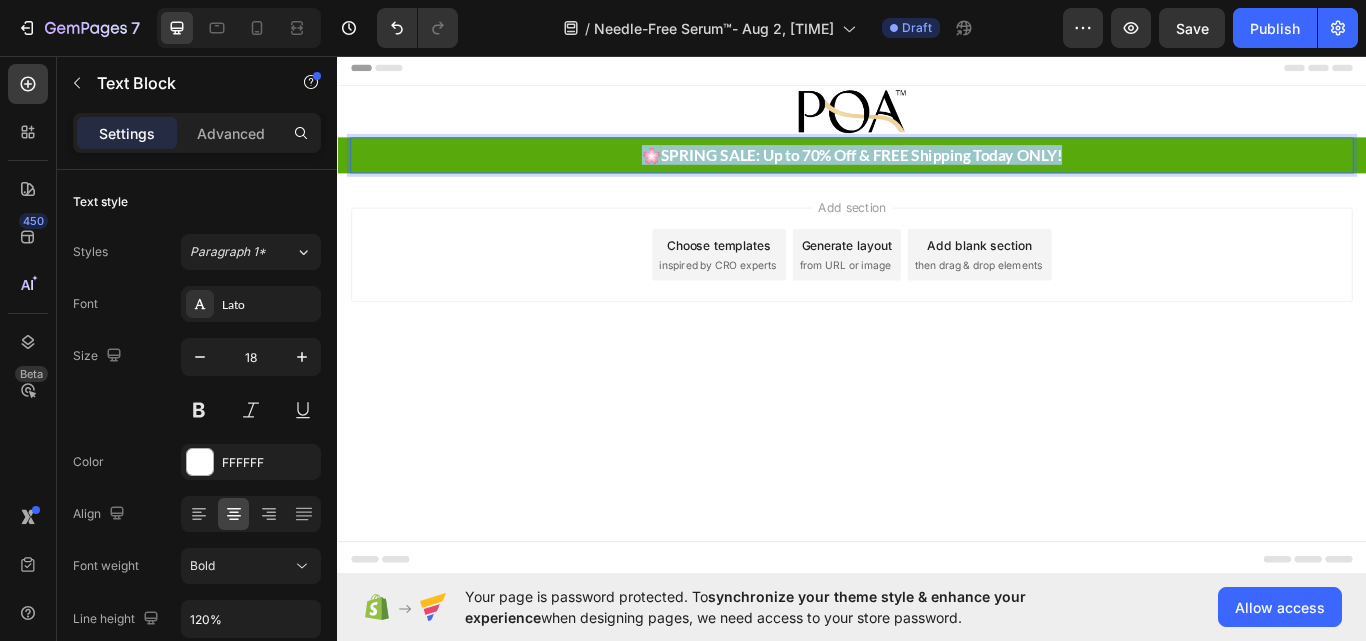click on "SPRING SALE: Up to 70% Off & FREE Shipping Today ONLY!" at bounding box center (948, 172) 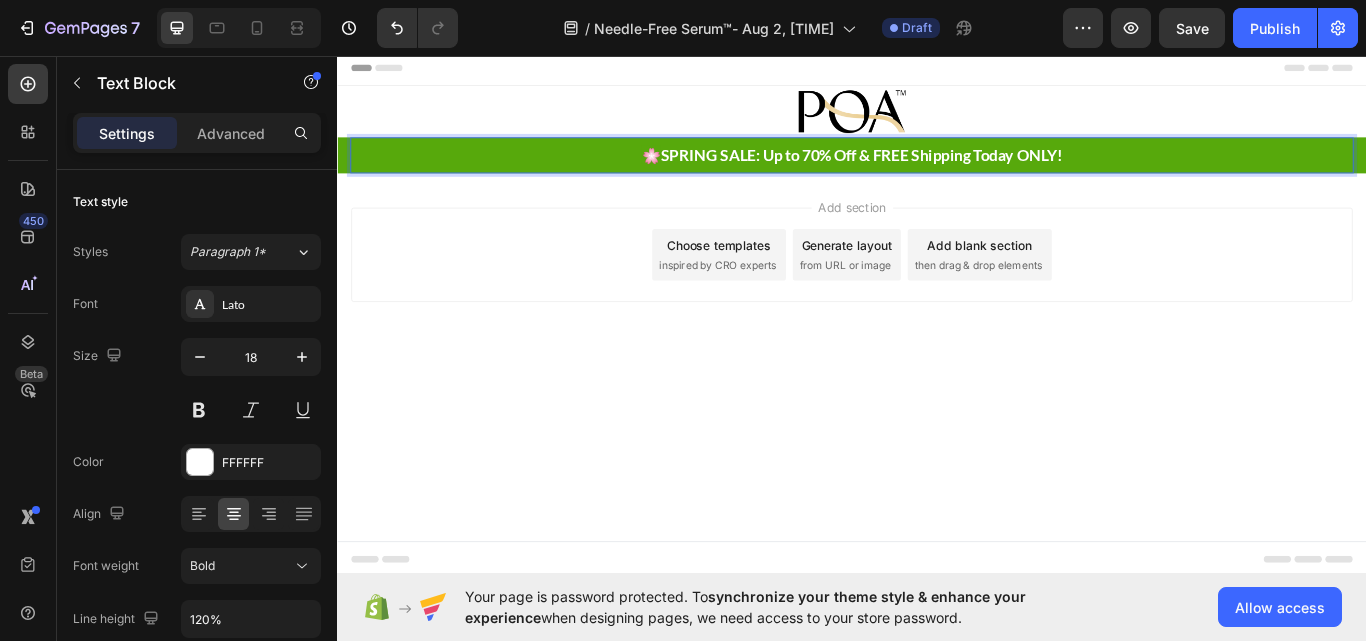 click on "Add section Choose templates inspired by CRO experts Generate layout from URL or image Add blank section then drag & drop elements" at bounding box center (937, 289) 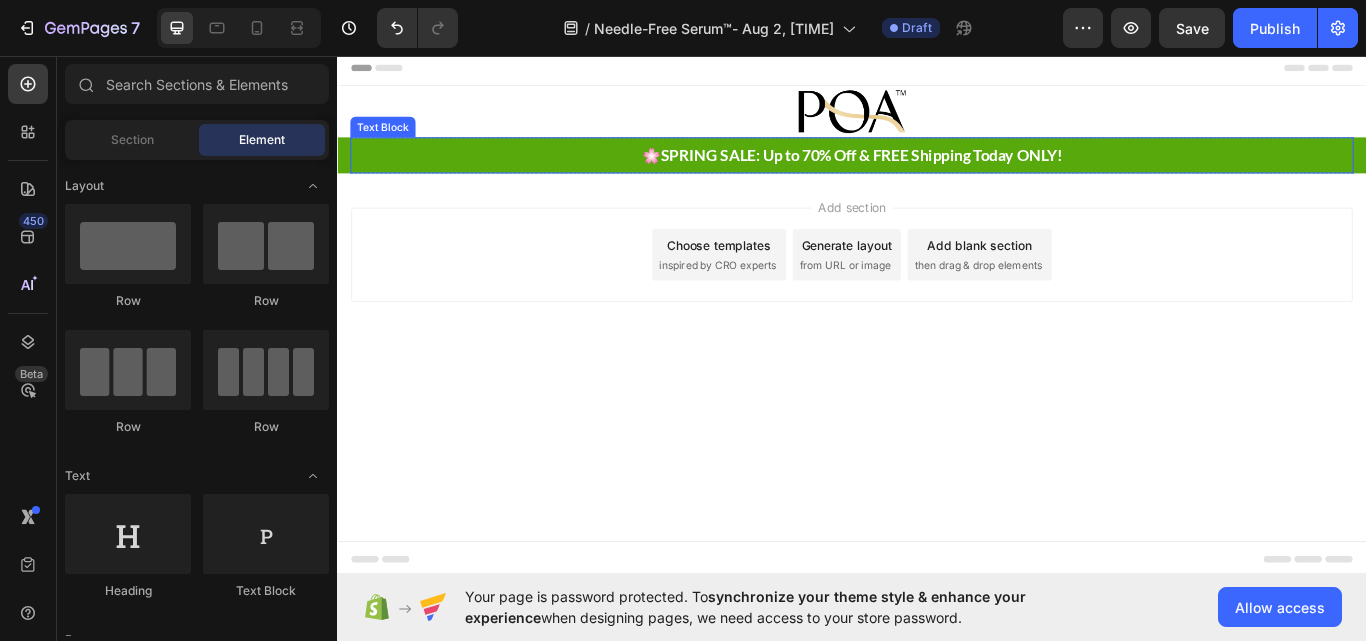 click on "🌸  SPRING SALE: Up to 70% Off & FREE Shipping Today ONLY!" at bounding box center (937, 173) 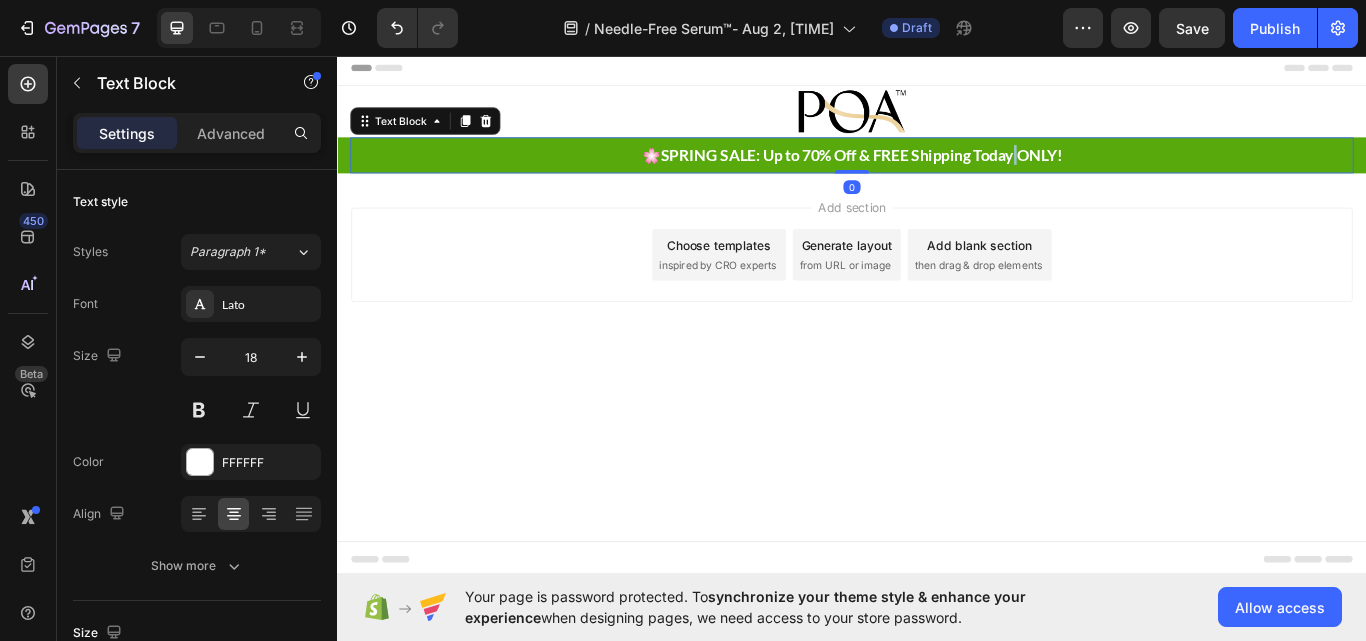click on "SPRING SALE: Up to 70% Off & FREE Shipping Today ONLY!" at bounding box center (948, 172) 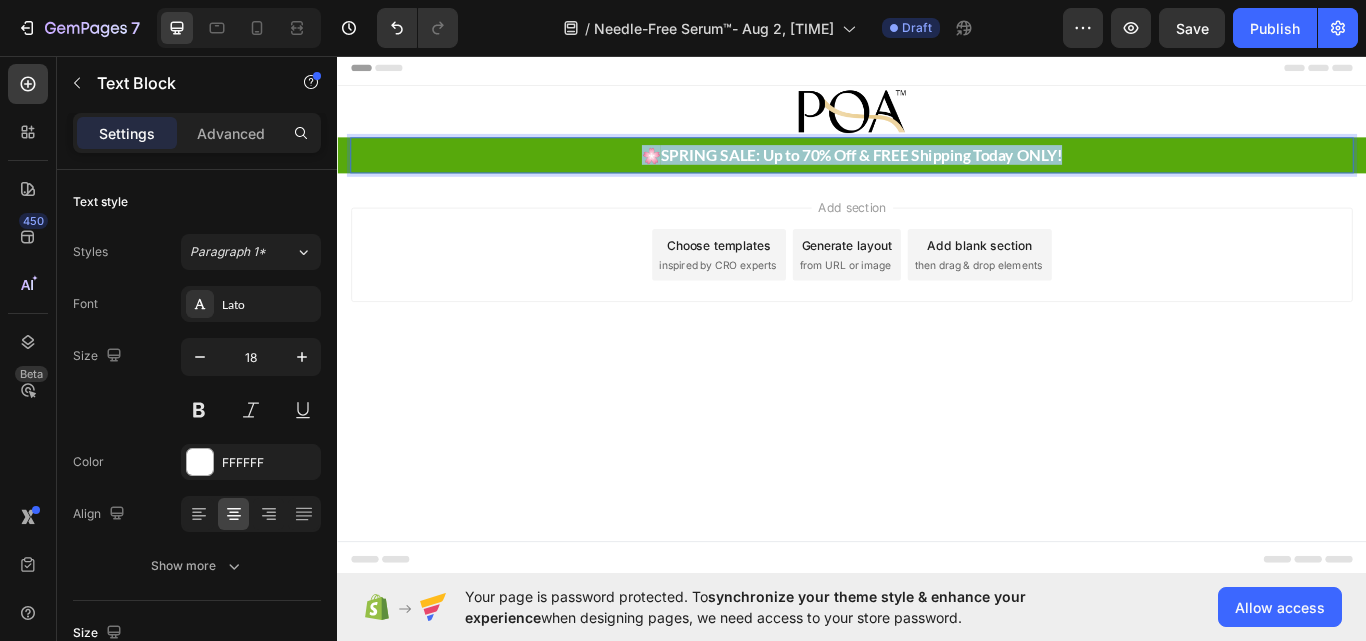 click on "SPRING SALE: Up to 70% Off & FREE Shipping Today ONLY!" at bounding box center [948, 172] 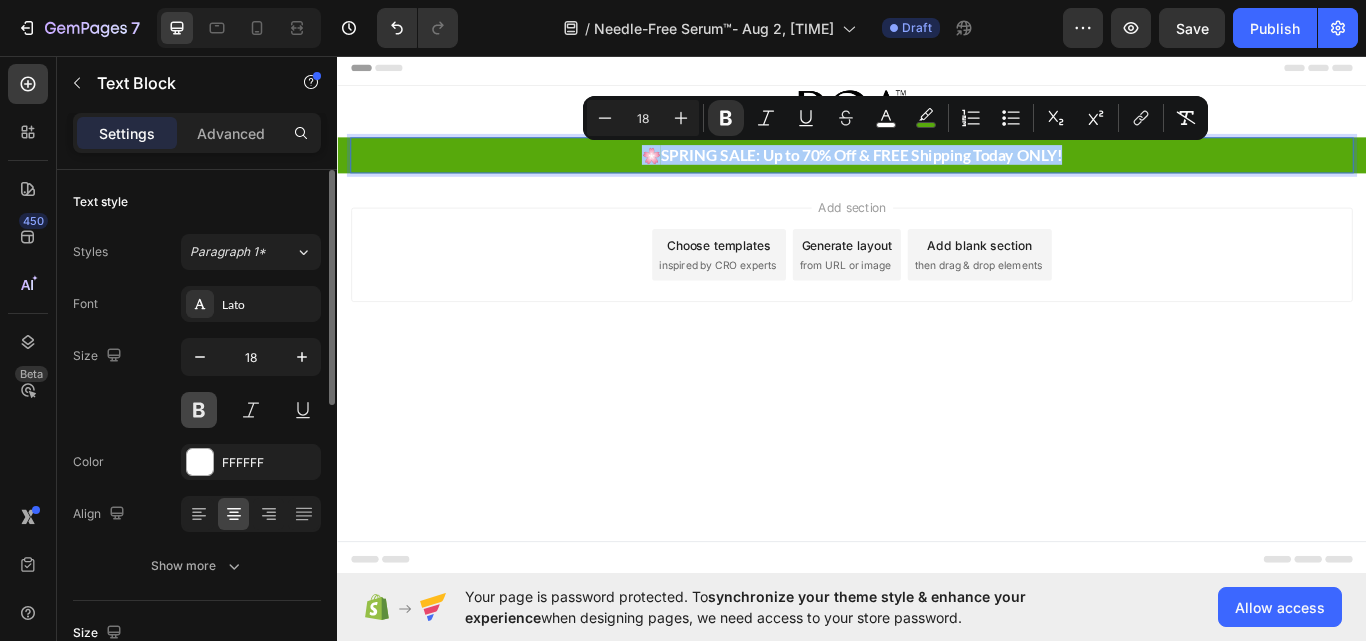 click at bounding box center (199, 410) 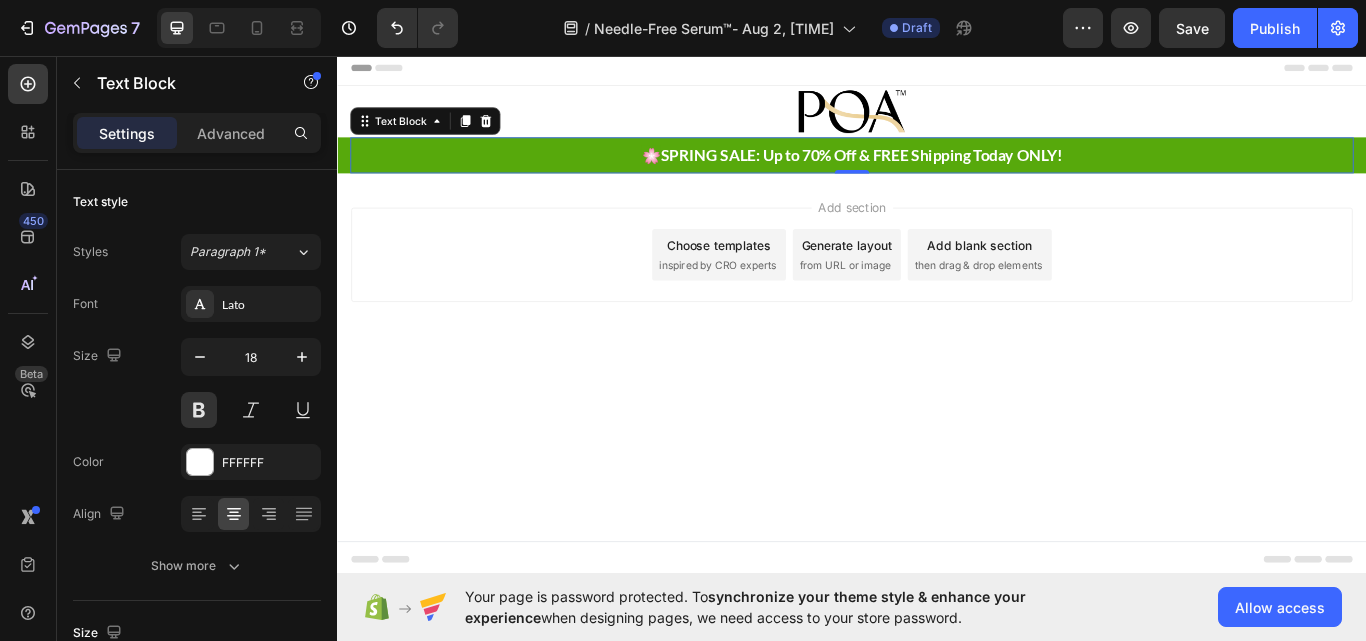 click on "🌸  SPRING SALE: Up to 70% Off & FREE Shipping Today ONLY!" at bounding box center [937, 173] 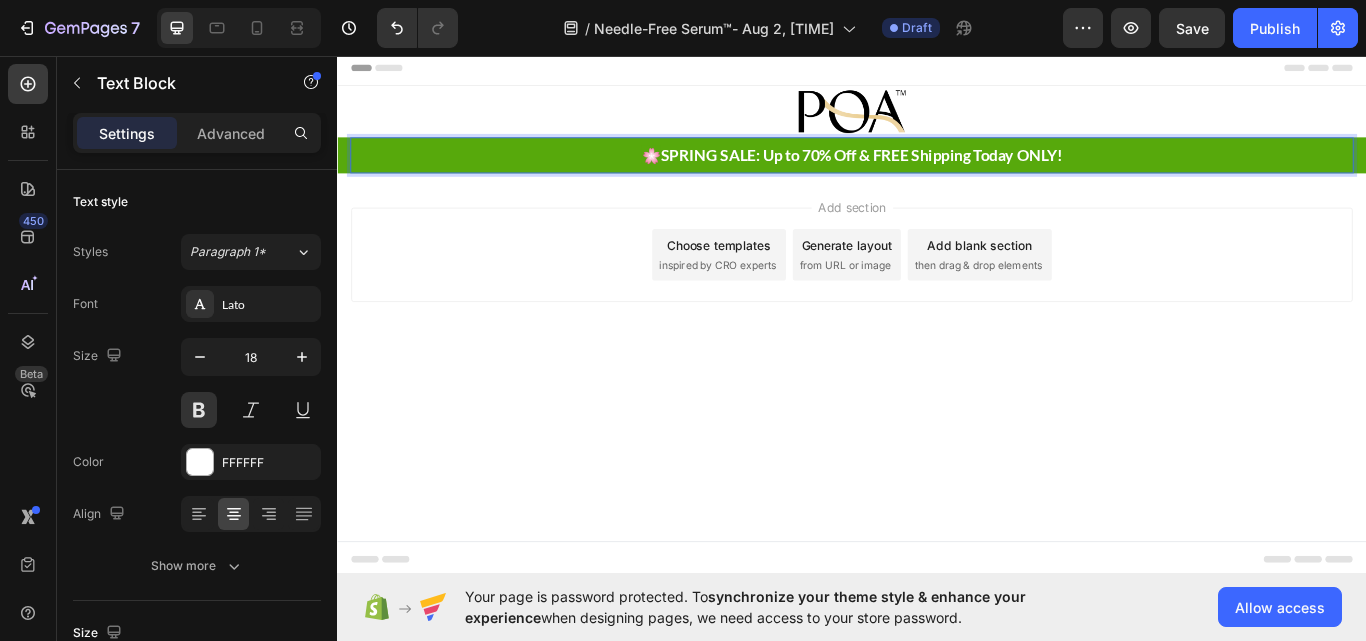 click on "🌸  SPRING SALE: Up to 70% Off & FREE Shipping Today ONLY!" at bounding box center [937, 173] 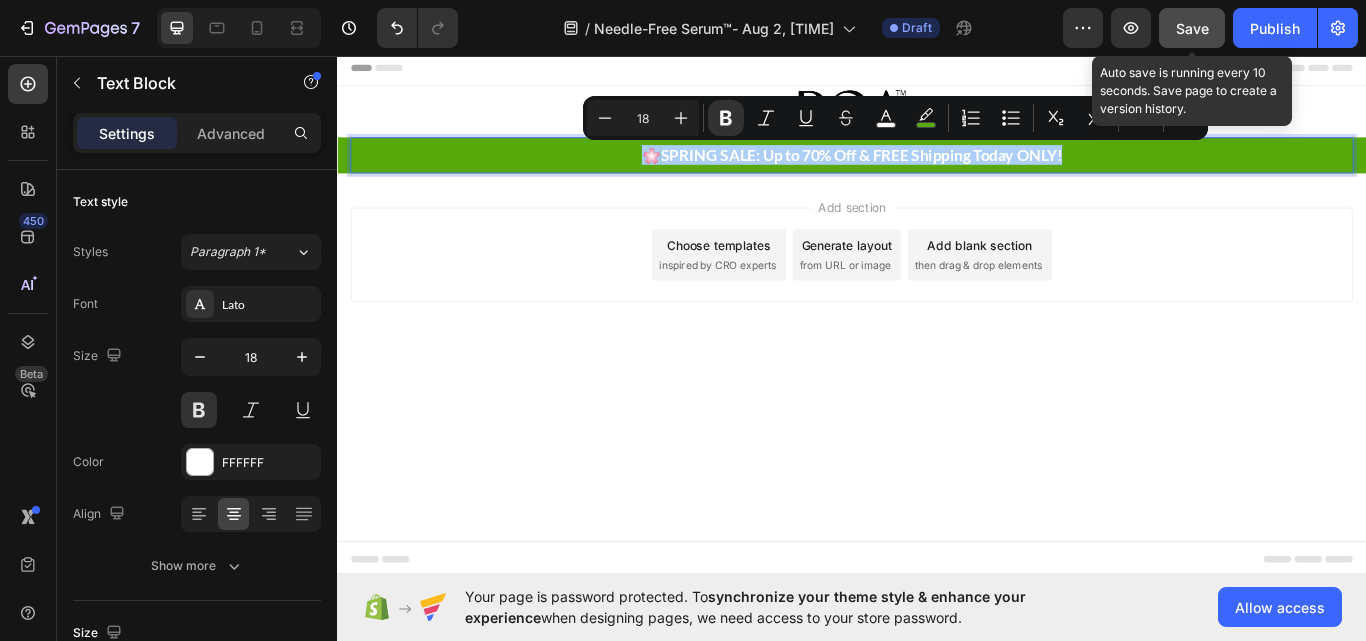 click on "Save" at bounding box center (1192, 28) 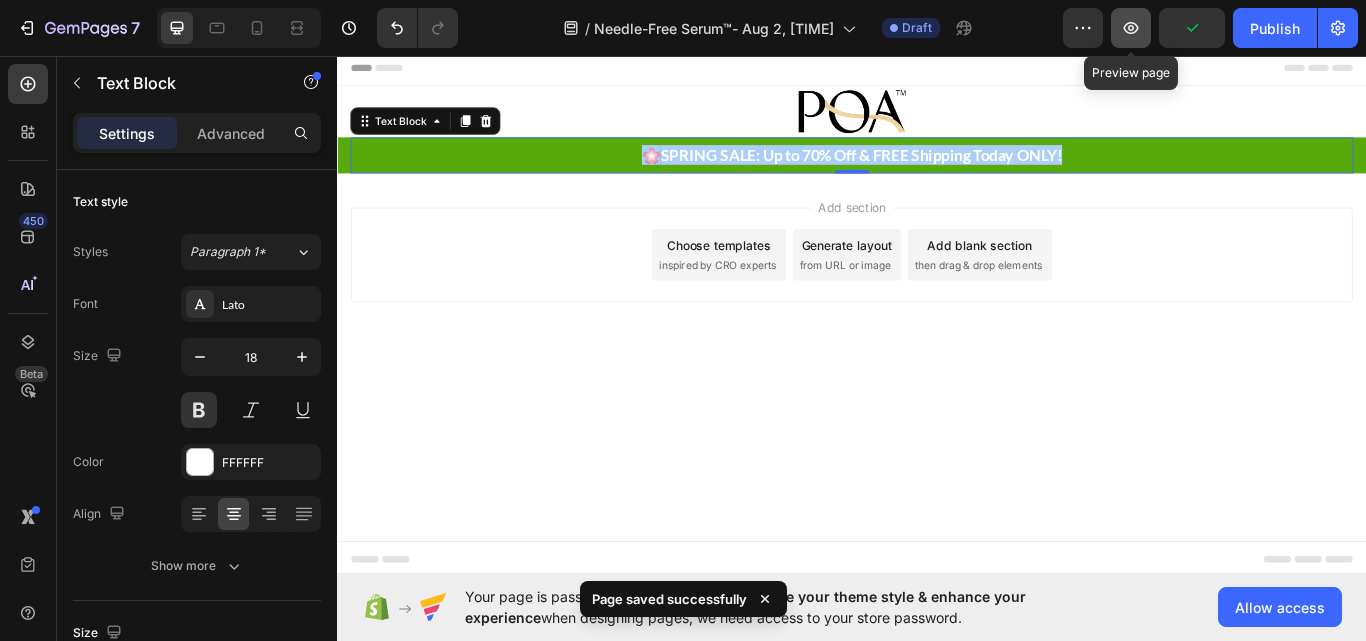 click 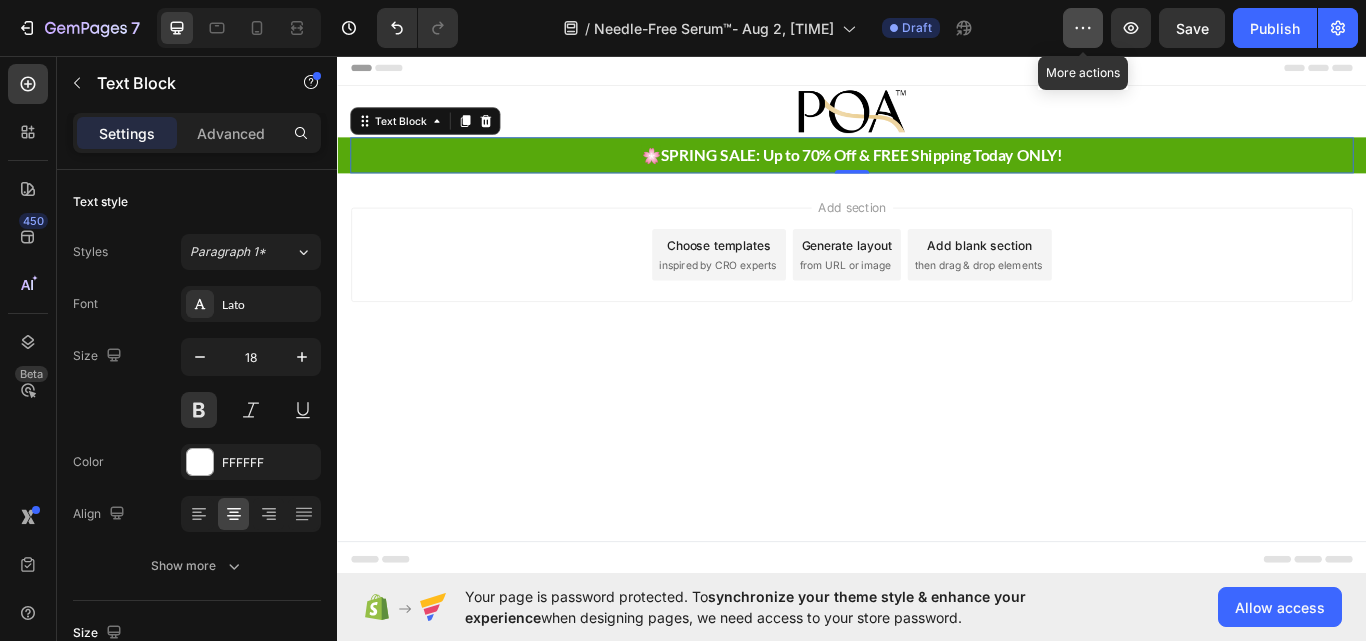 click 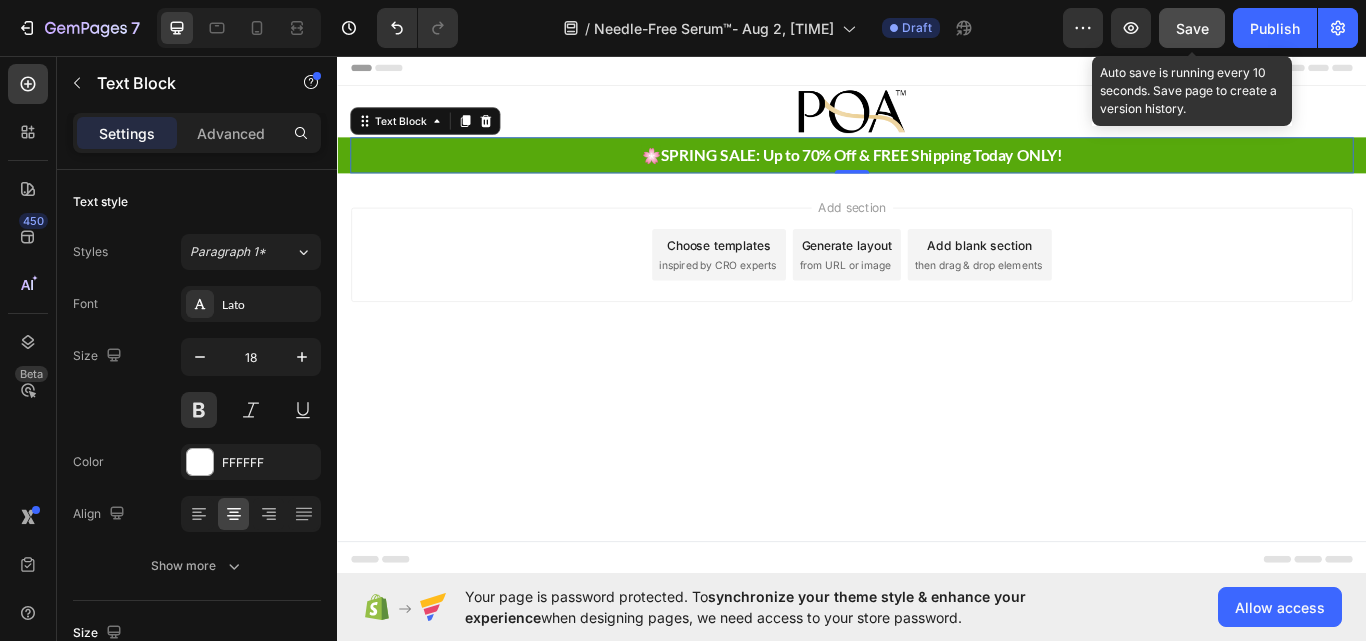 click on "Save" at bounding box center (1192, 28) 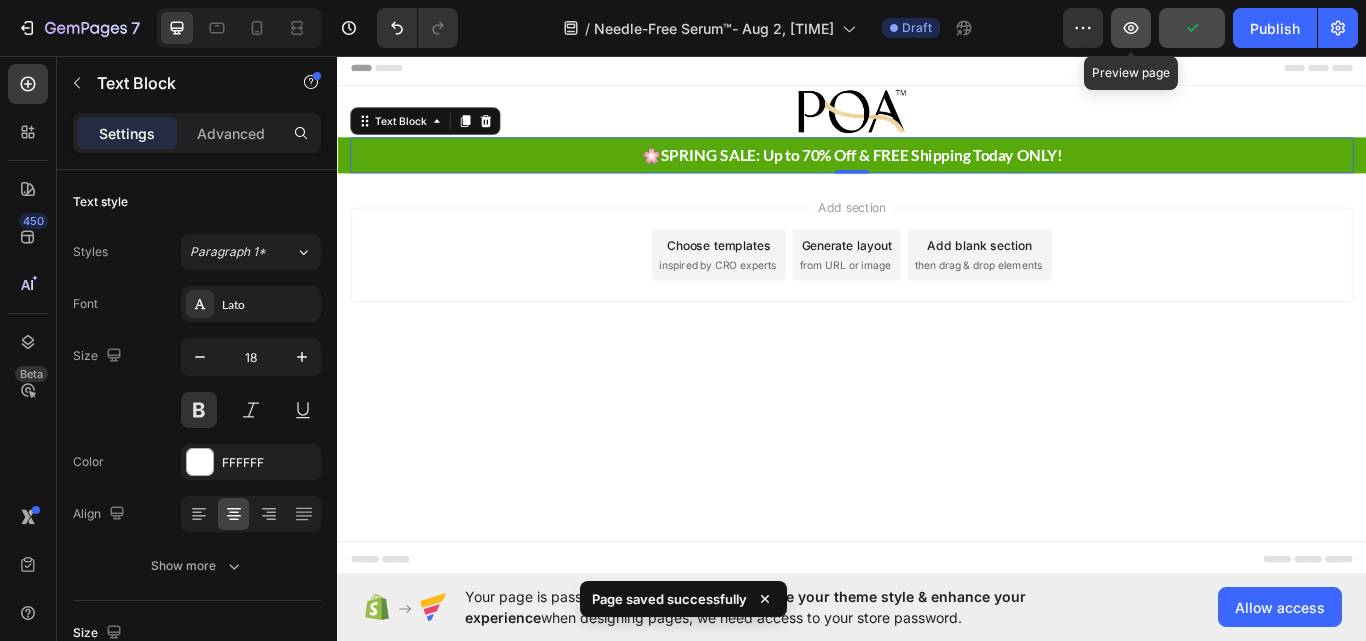 click 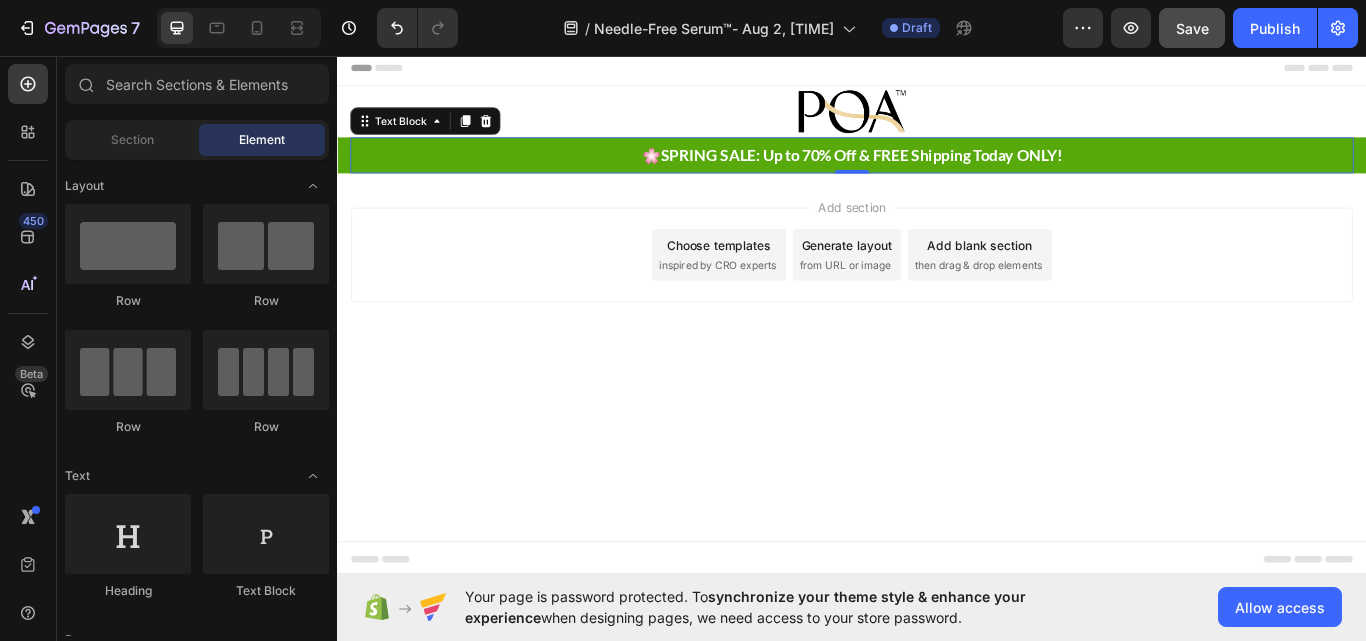 click on "Header" at bounding box center [937, 71] 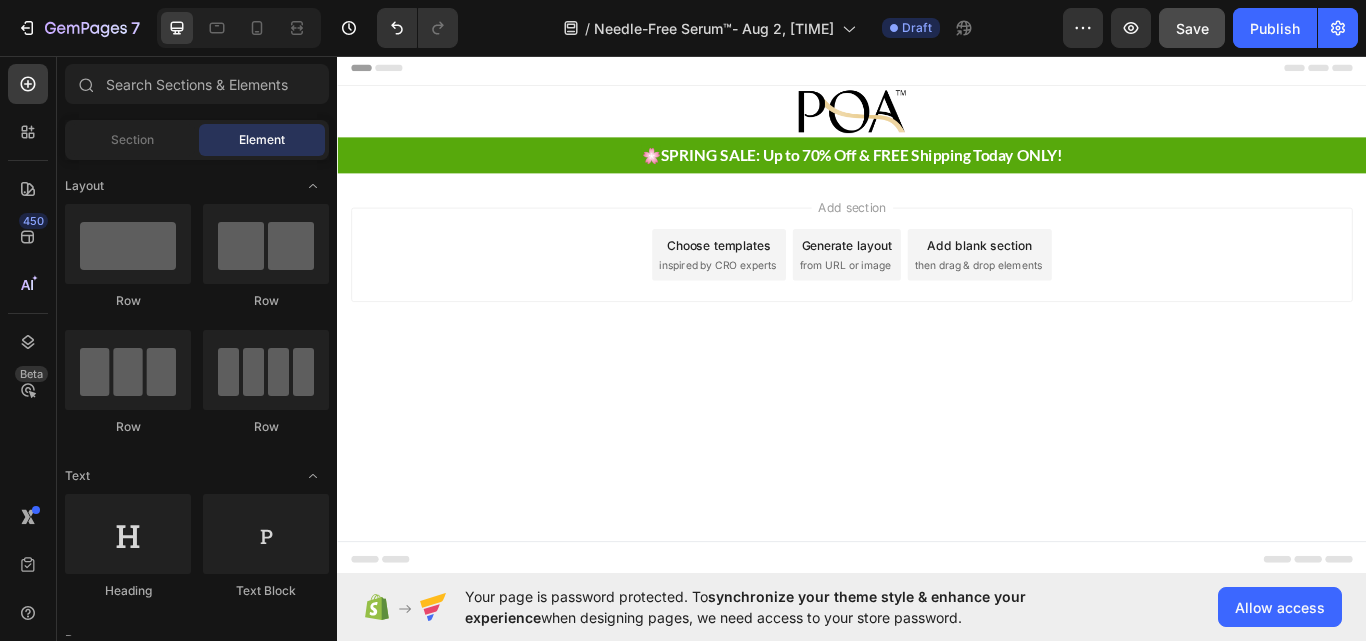 click on "Header" at bounding box center [383, 71] 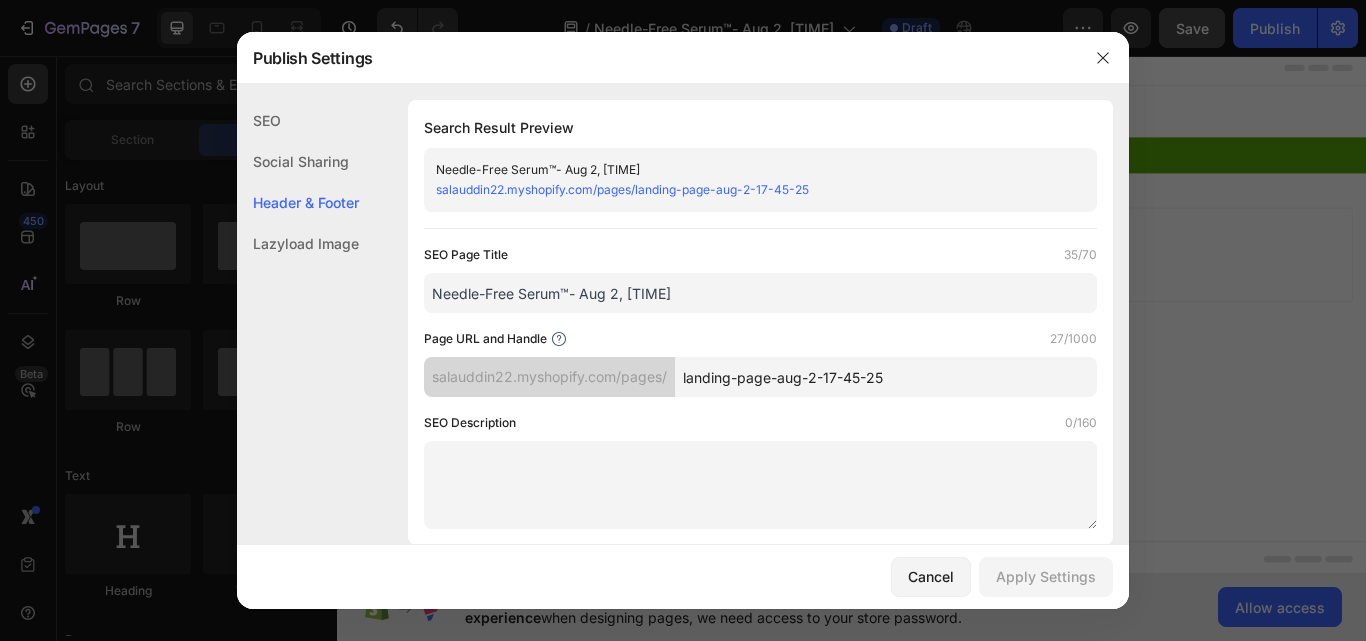 scroll, scrollTop: 937, scrollLeft: 0, axis: vertical 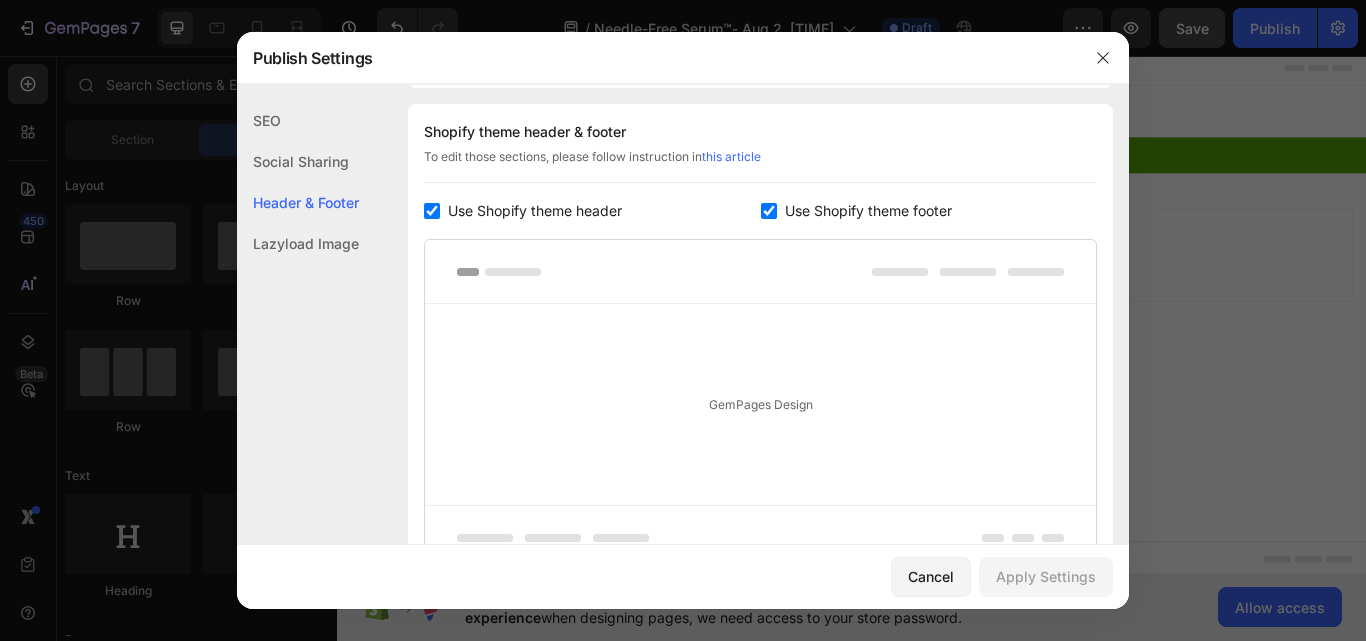 click on "Use Shopify theme header" at bounding box center (535, 211) 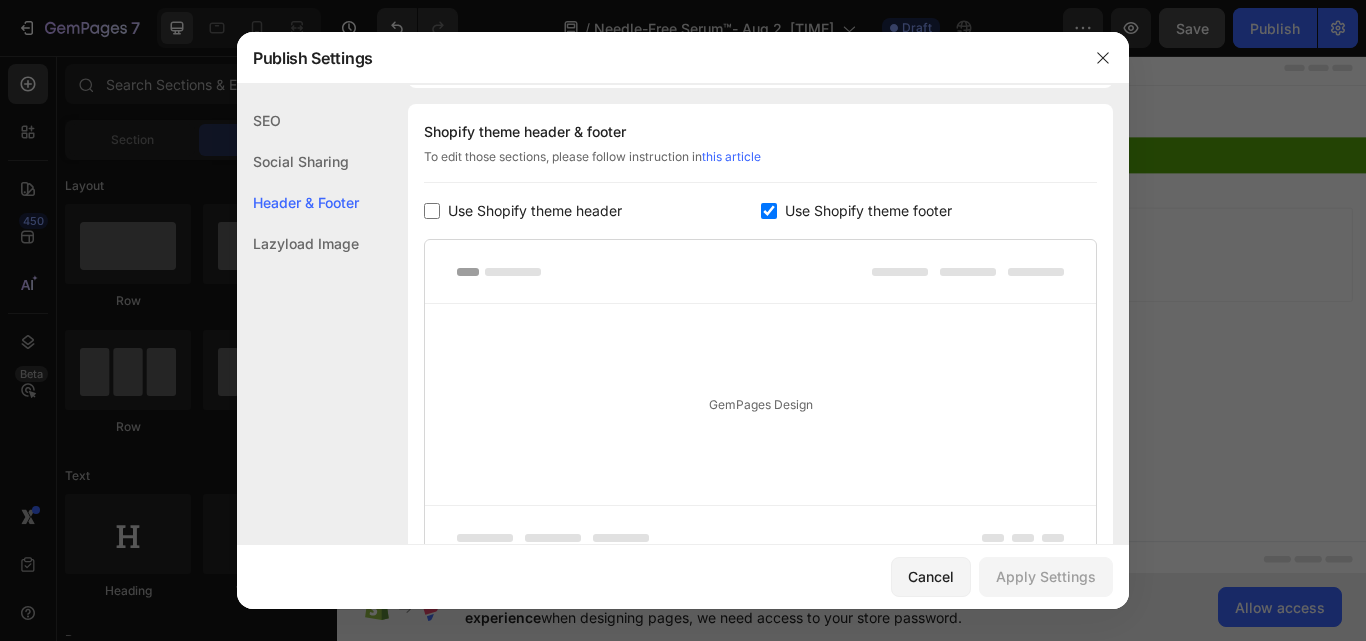 checkbox on "false" 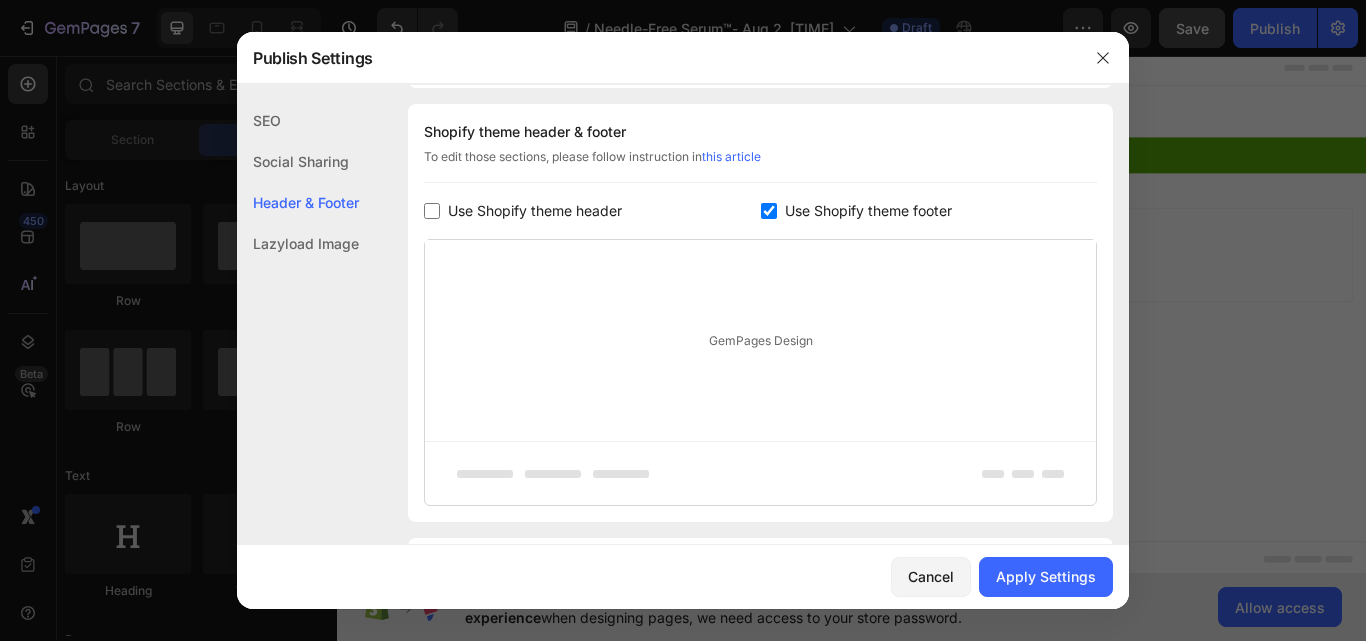 click on "Use Shopify theme footer" at bounding box center (864, 211) 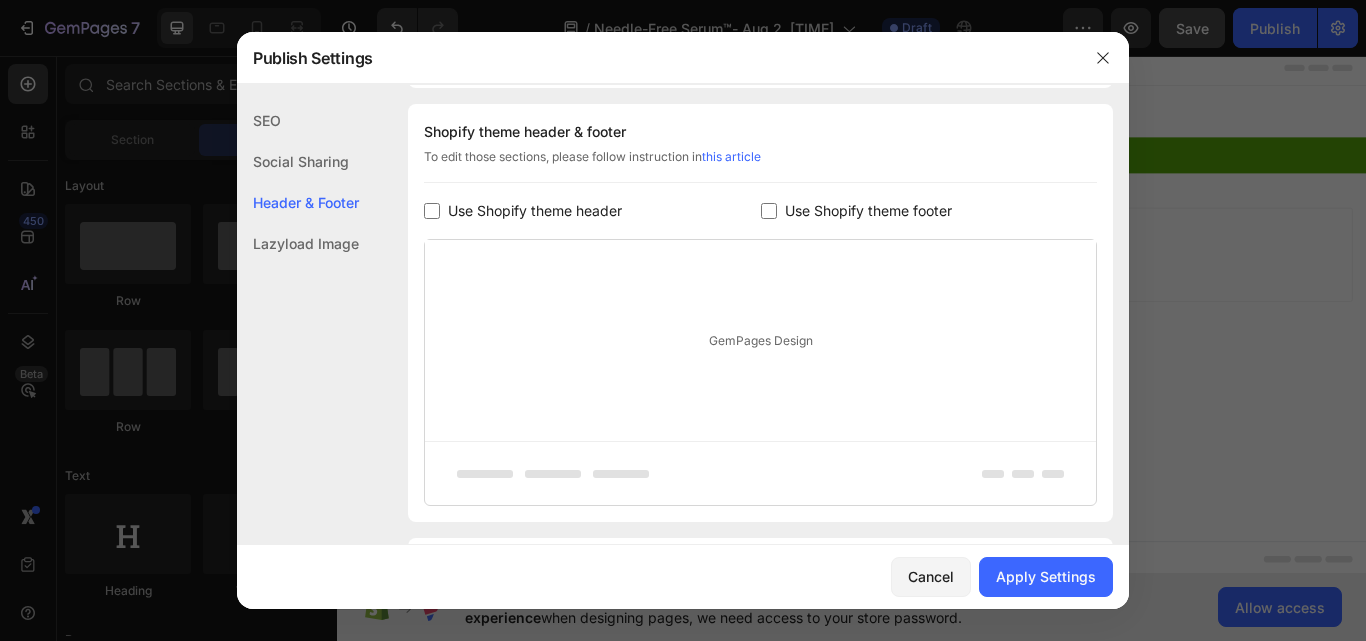checkbox on "false" 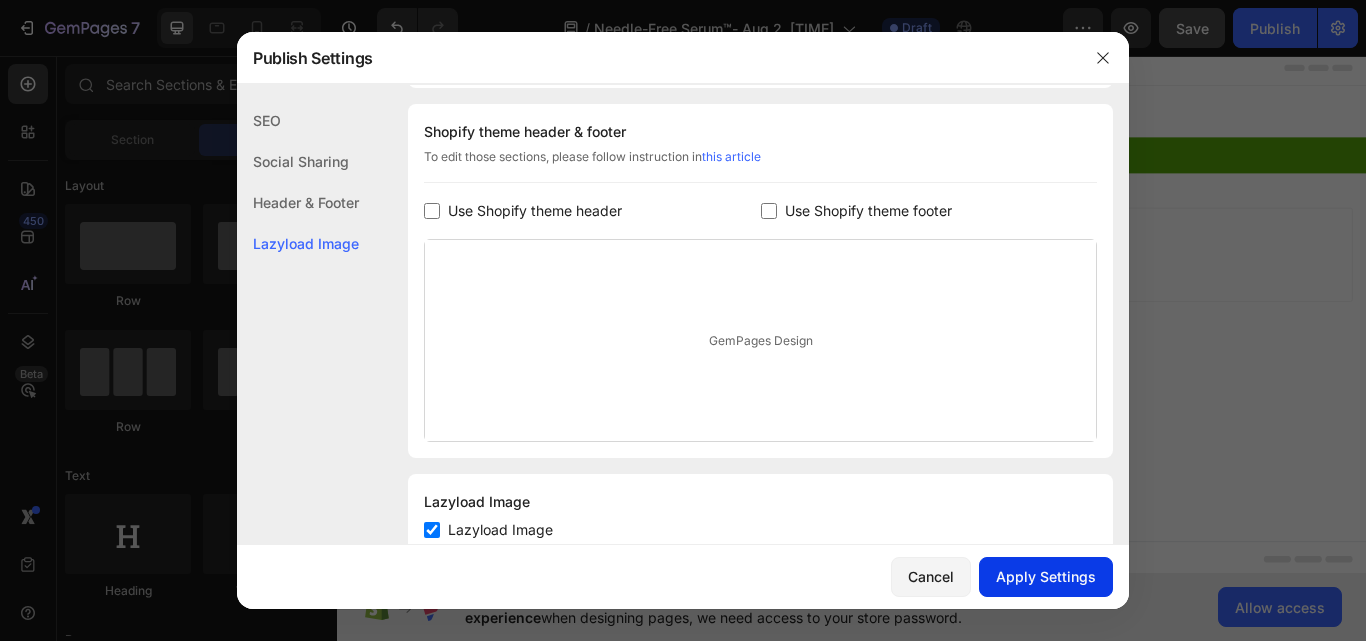 click on "Apply Settings" 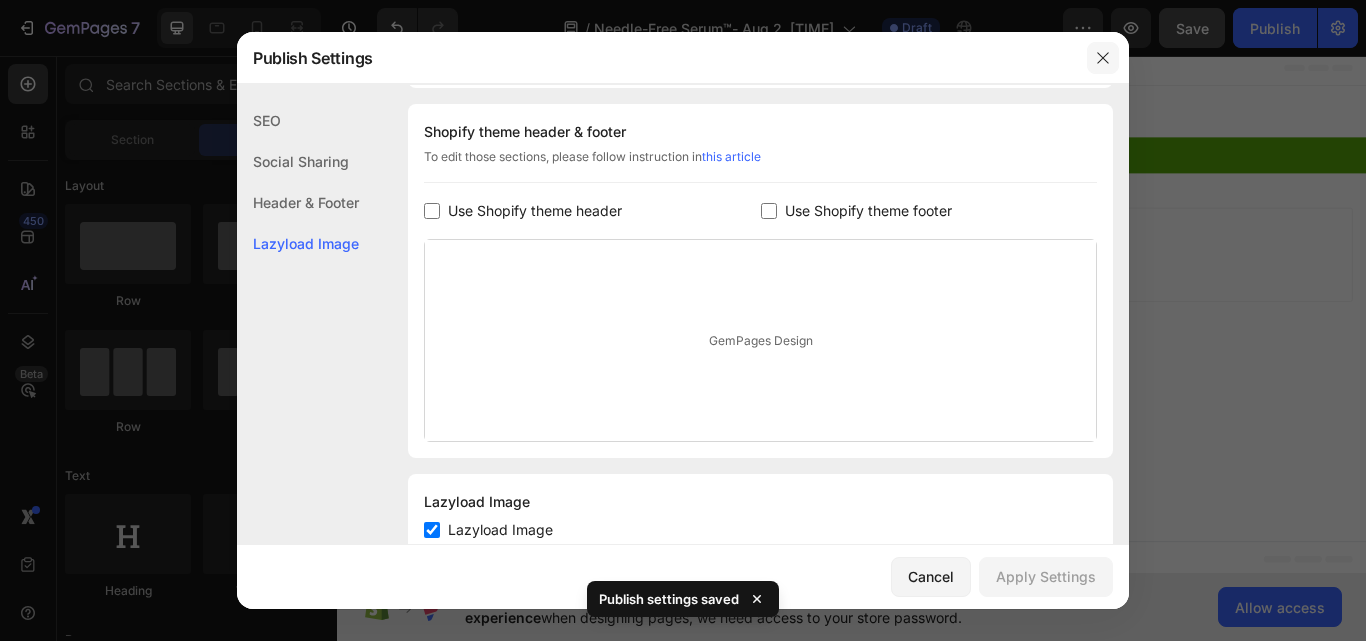 click 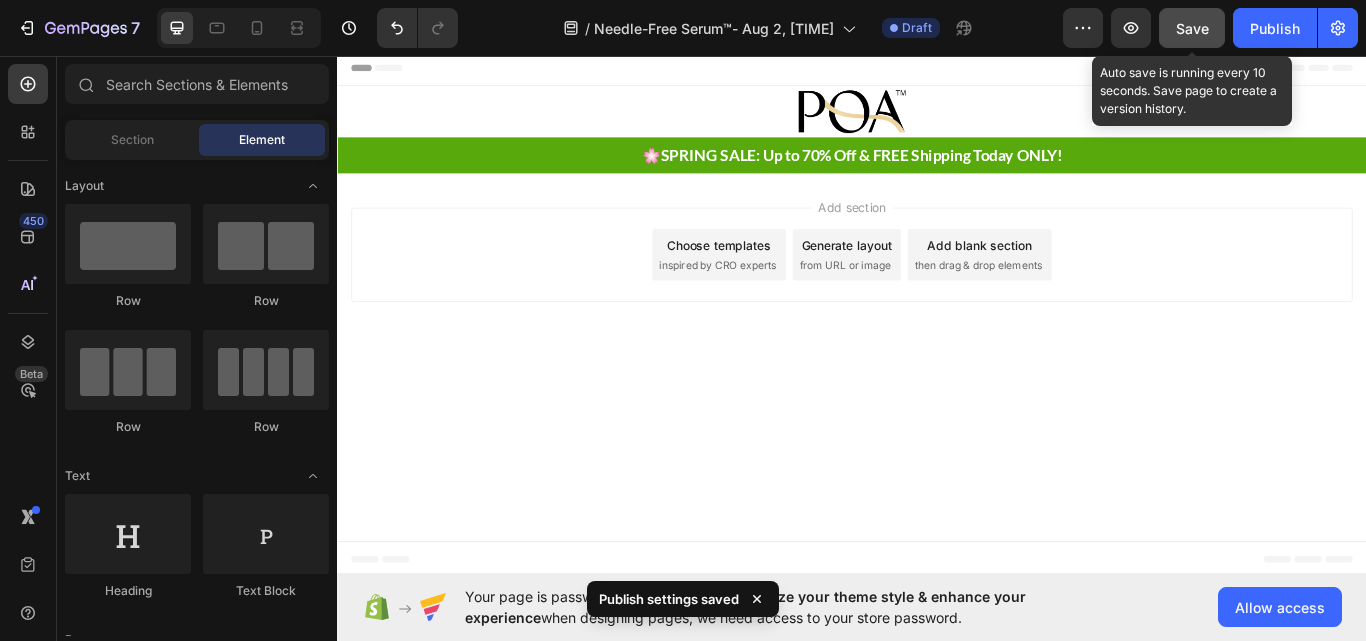 click on "Save" at bounding box center [1192, 28] 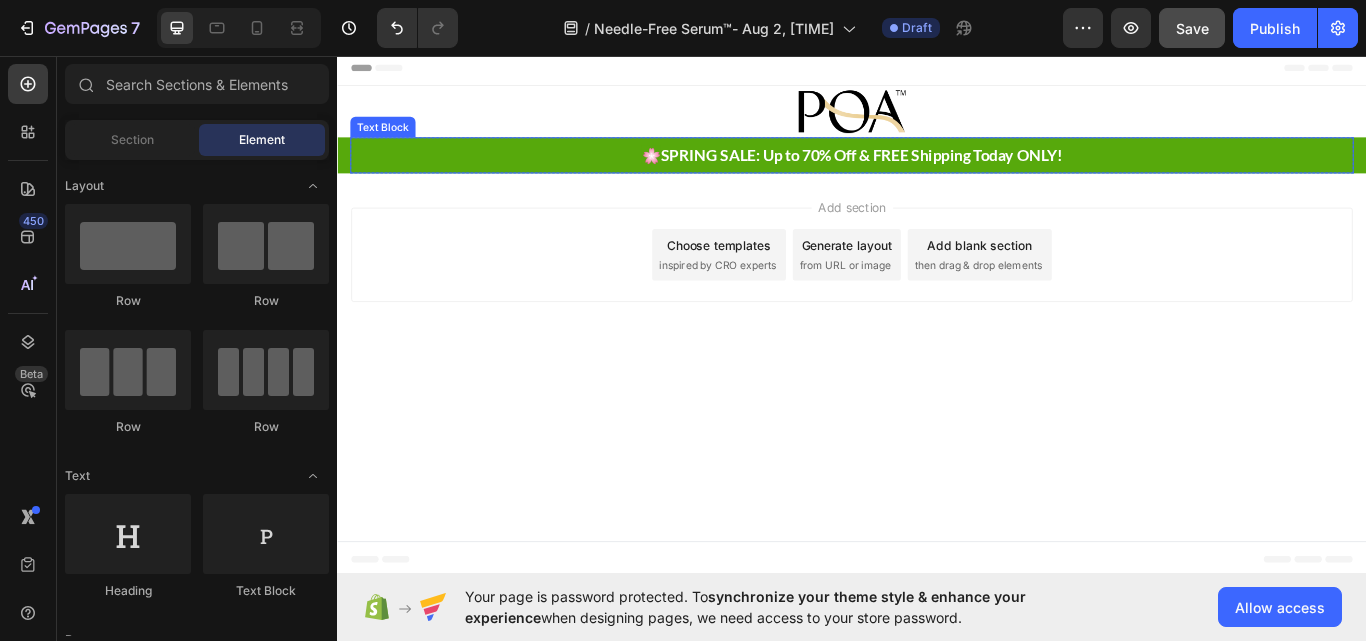 click on "SPRING SALE: Up to 70% Off & FREE Shipping Today ONLY!" at bounding box center (948, 172) 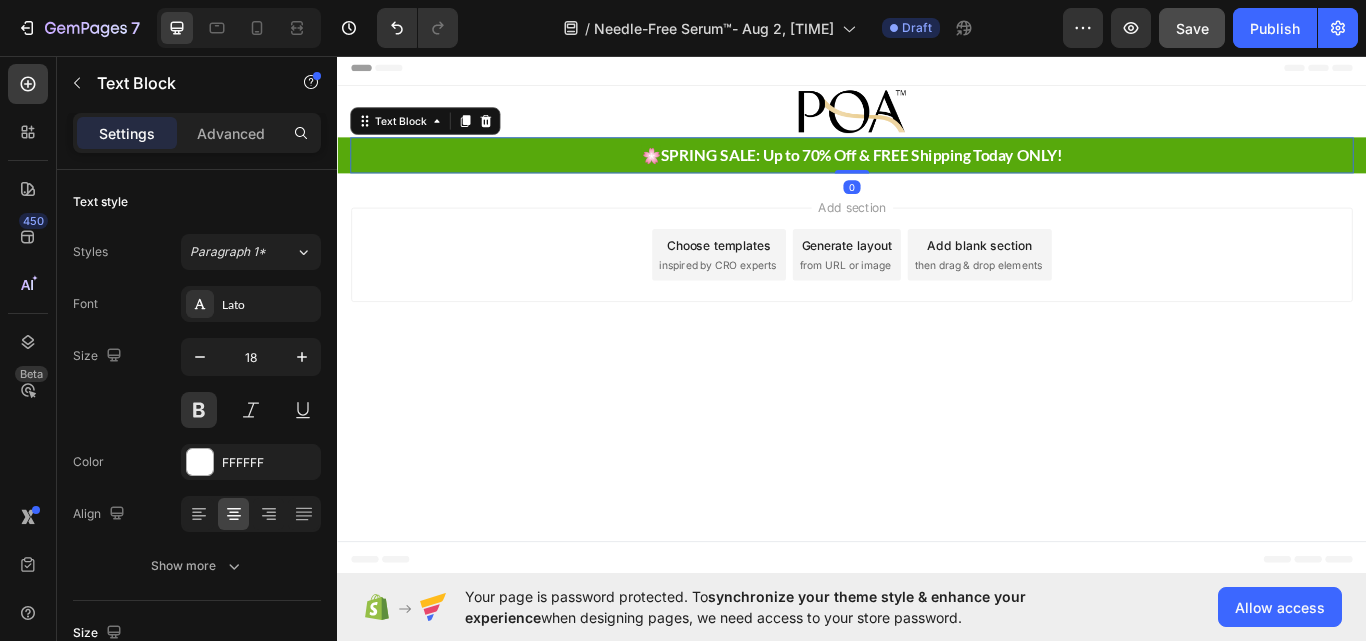 click on "SPRING SALE: Up to 70% Off & FREE Shipping Today ONLY!" at bounding box center [948, 172] 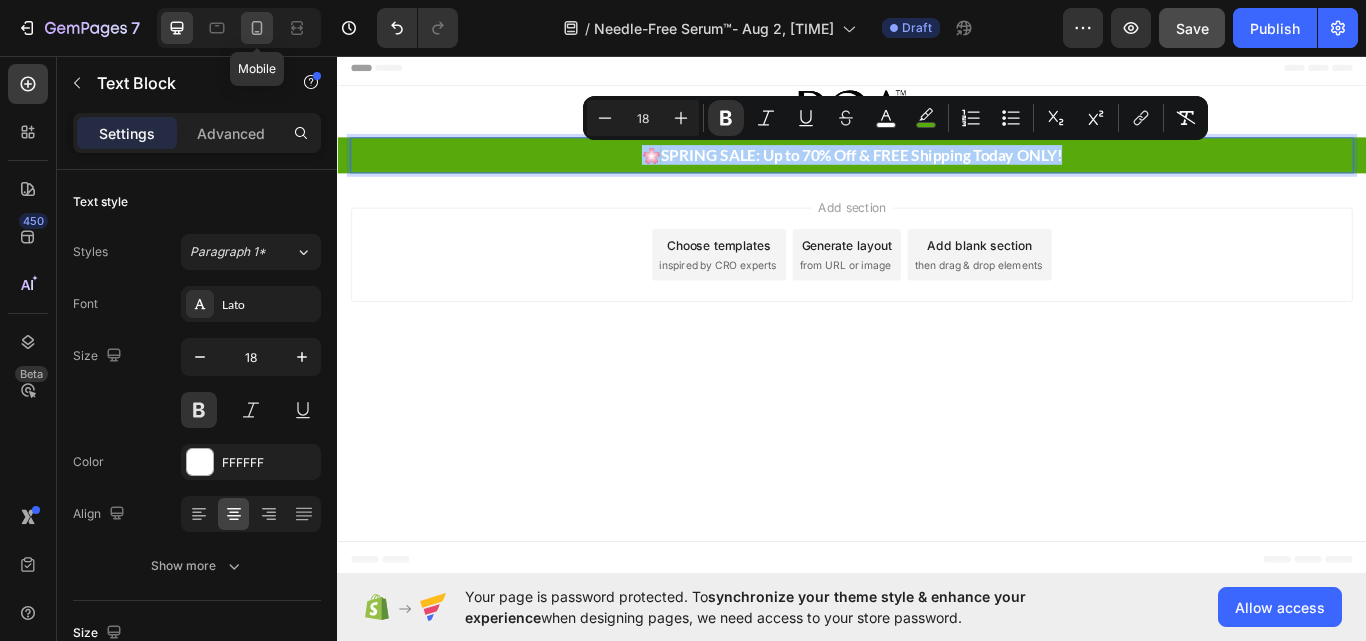 click 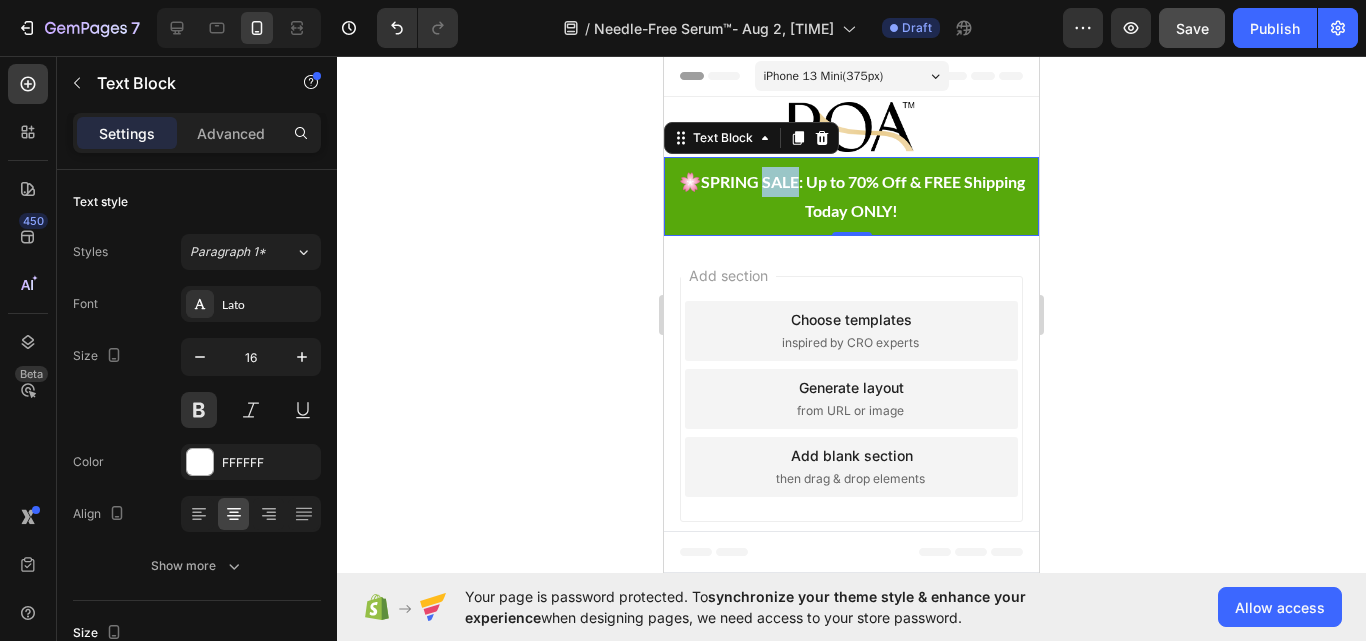 click on "SPRING SALE: Up to 70% Off & FREE Shipping Today ONLY!" at bounding box center [863, 196] 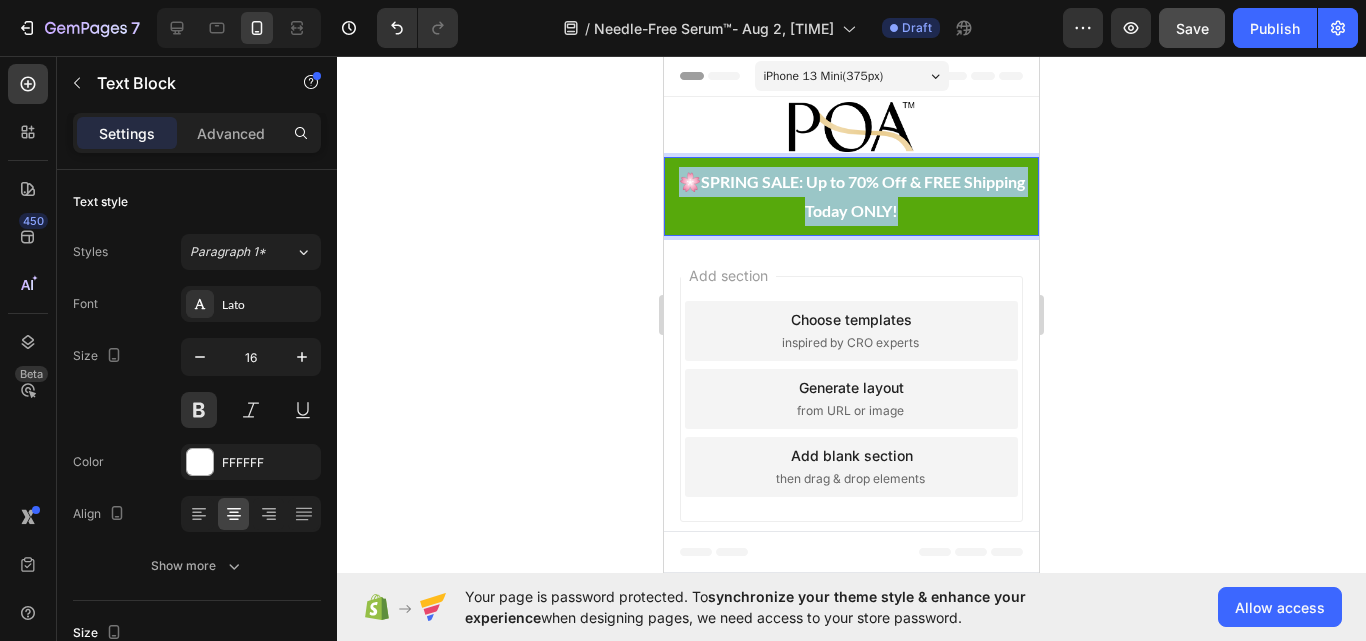 click on "SPRING SALE: Up to 70% Off & FREE Shipping Today ONLY!" at bounding box center [863, 196] 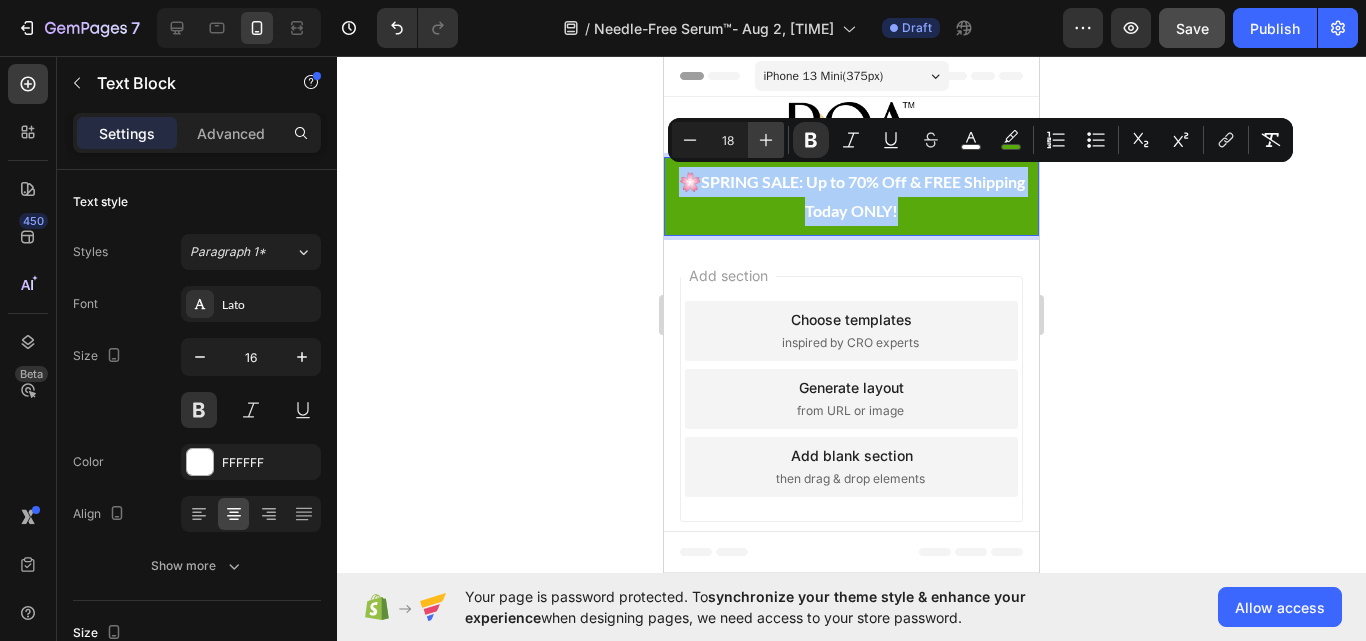 click 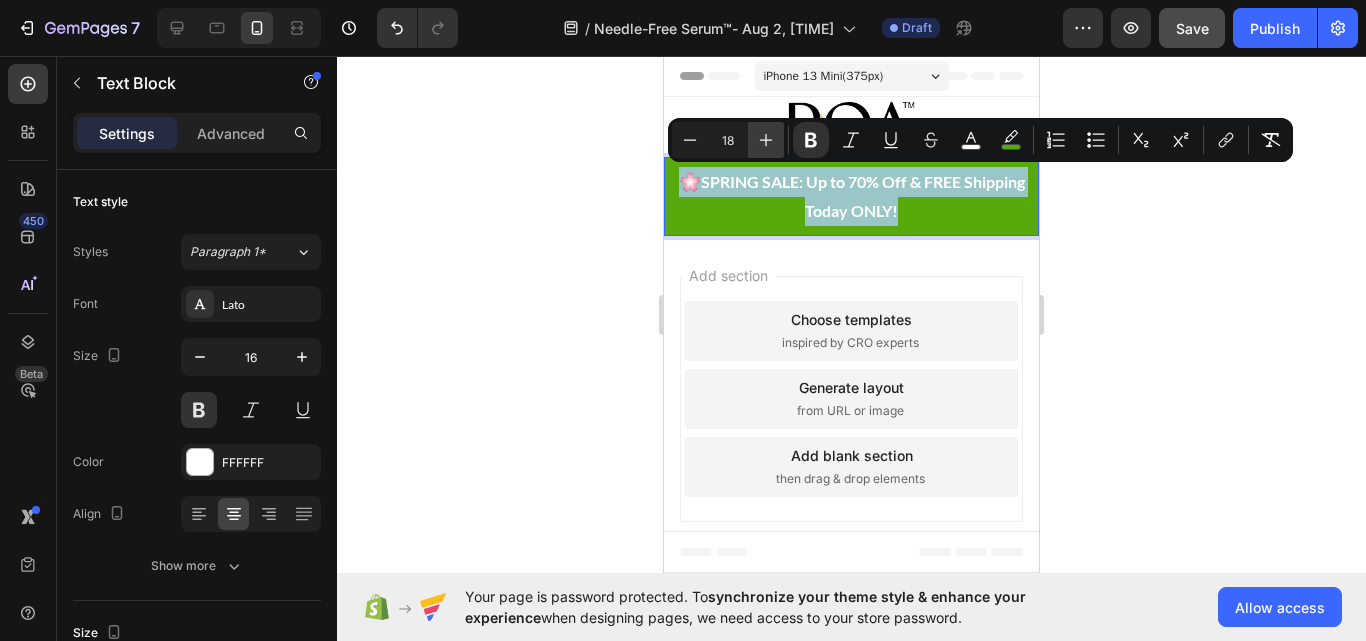 type on "19" 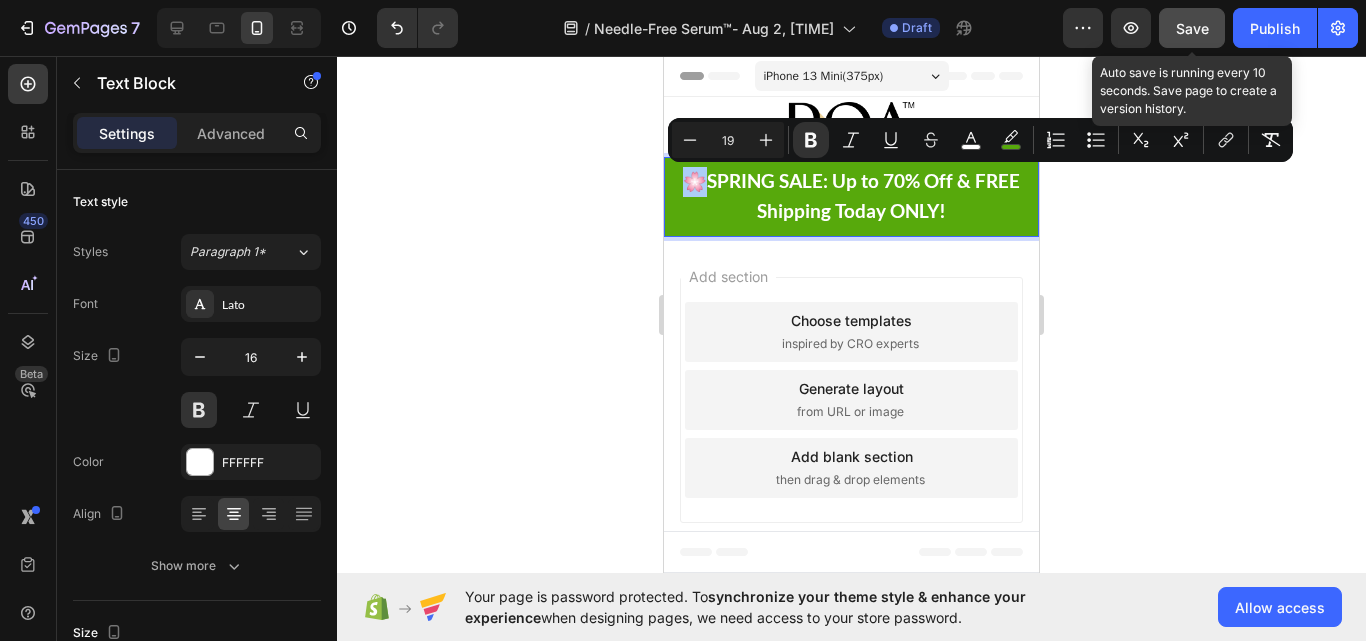 click on "Save" at bounding box center (1192, 28) 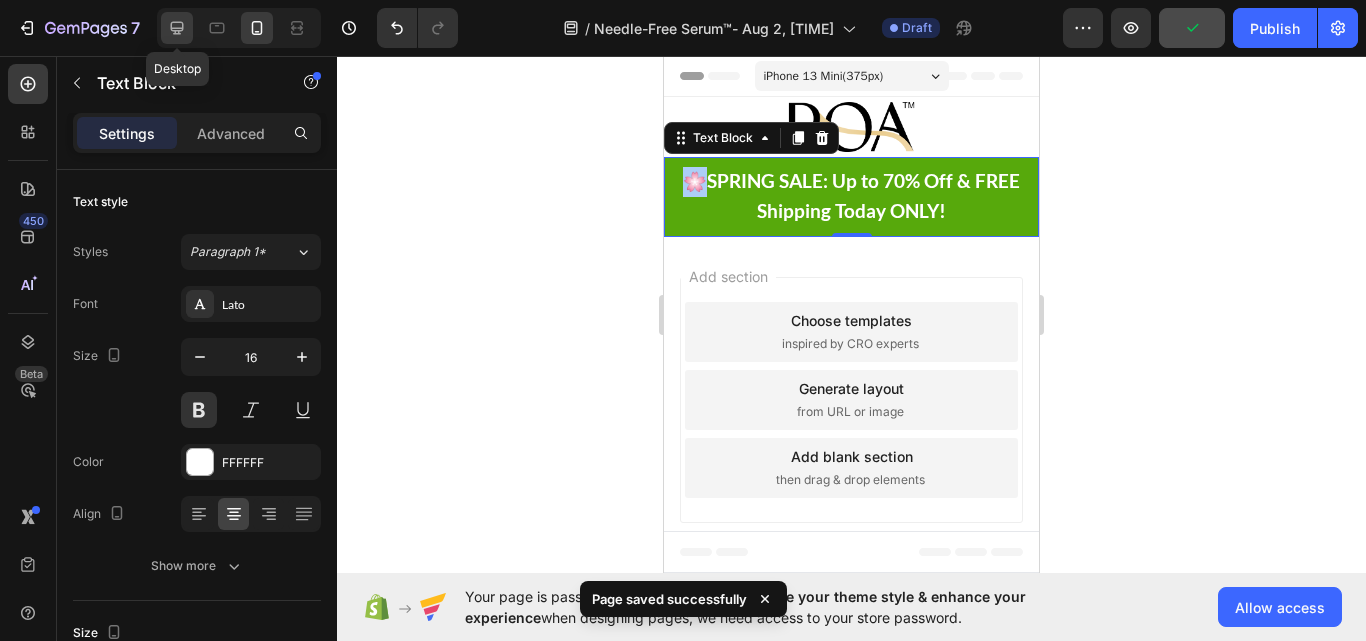click 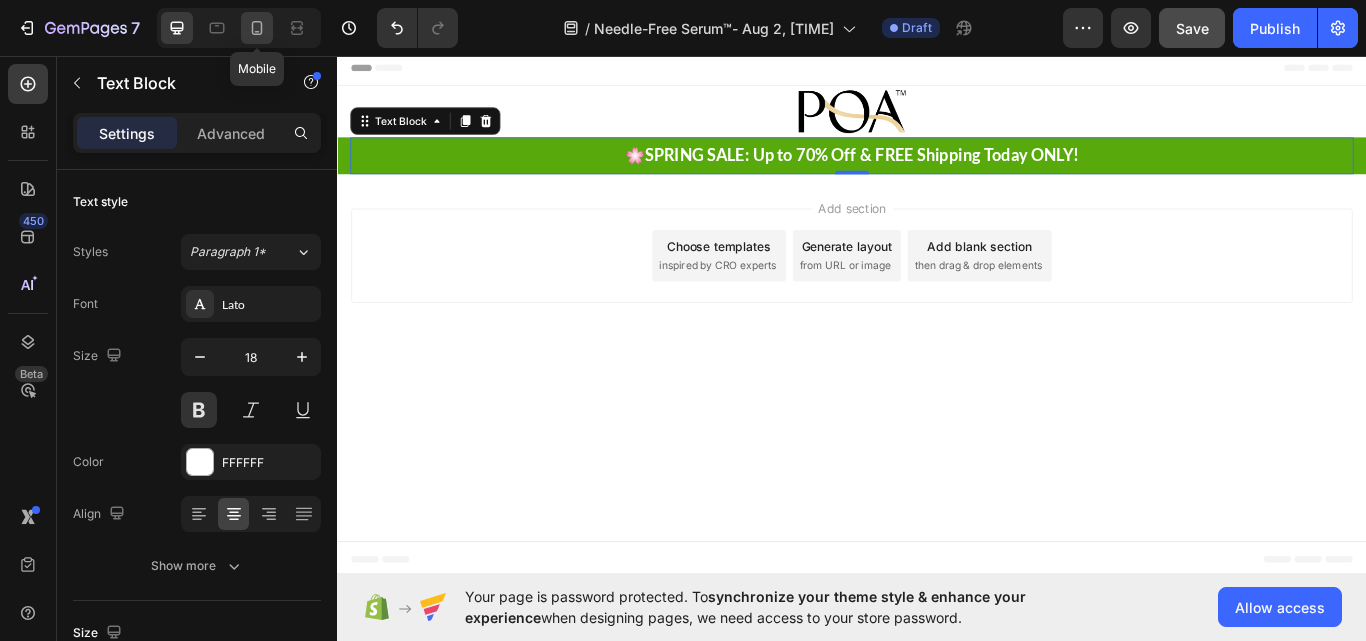 click 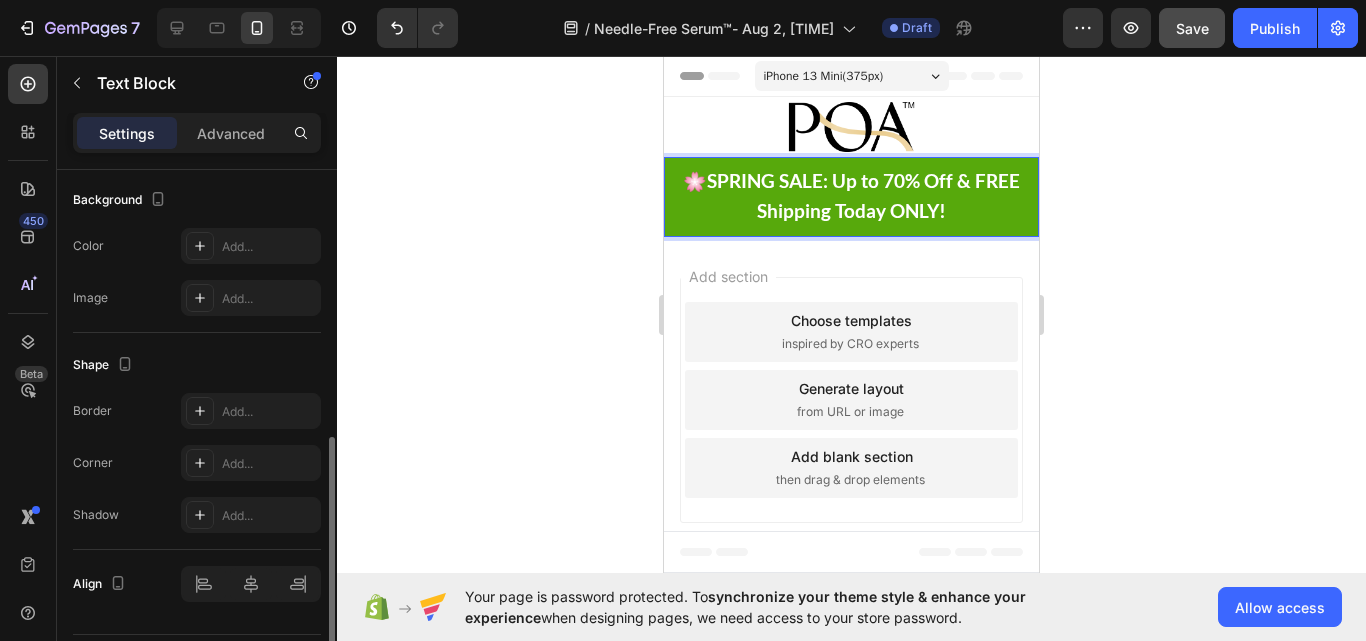 scroll, scrollTop: 657, scrollLeft: 0, axis: vertical 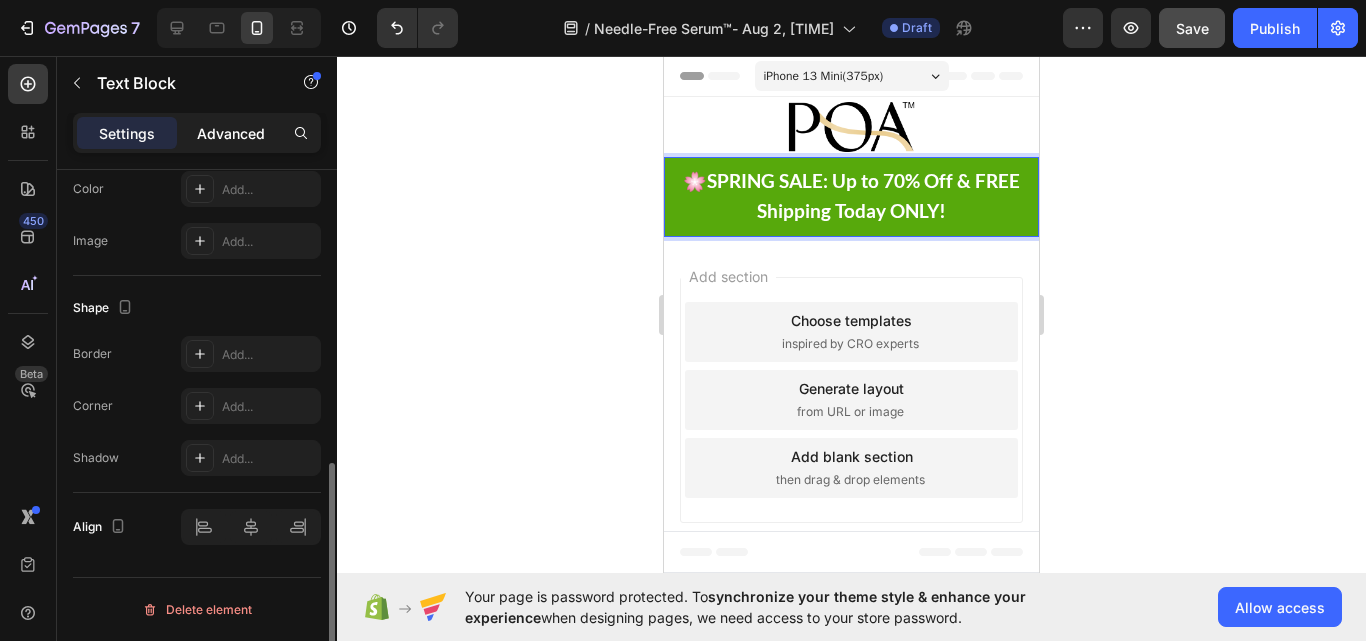 click on "Advanced" at bounding box center (231, 133) 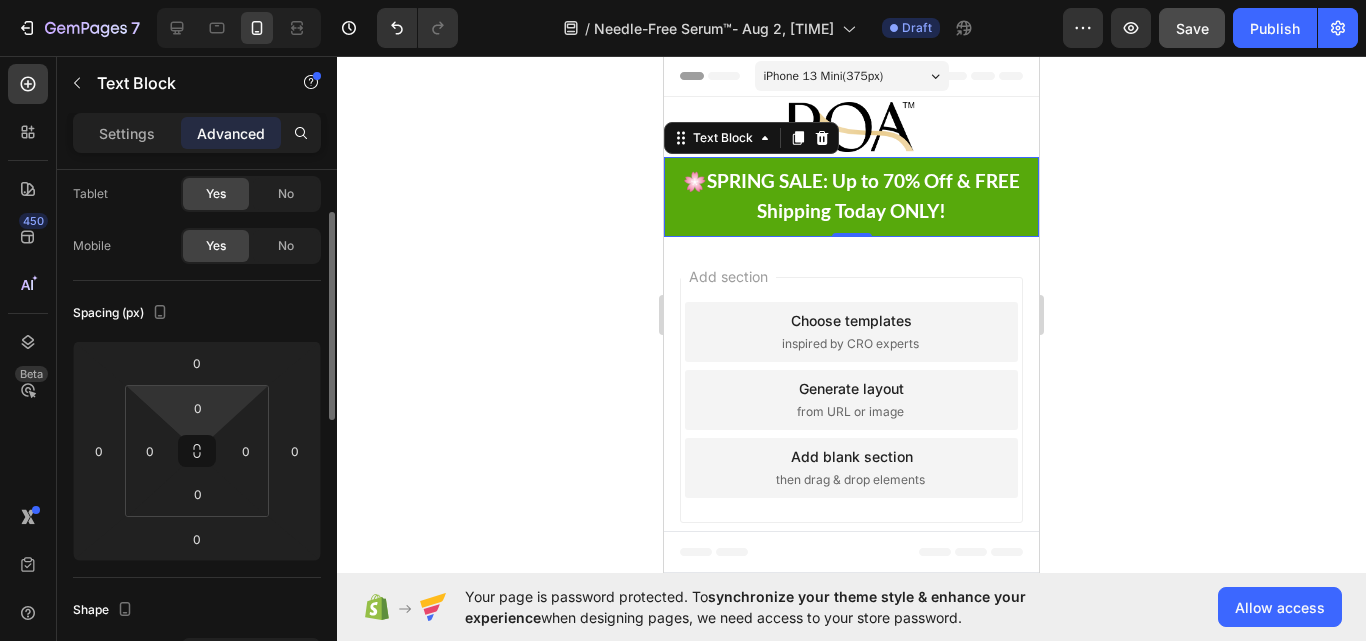 scroll, scrollTop: 0, scrollLeft: 0, axis: both 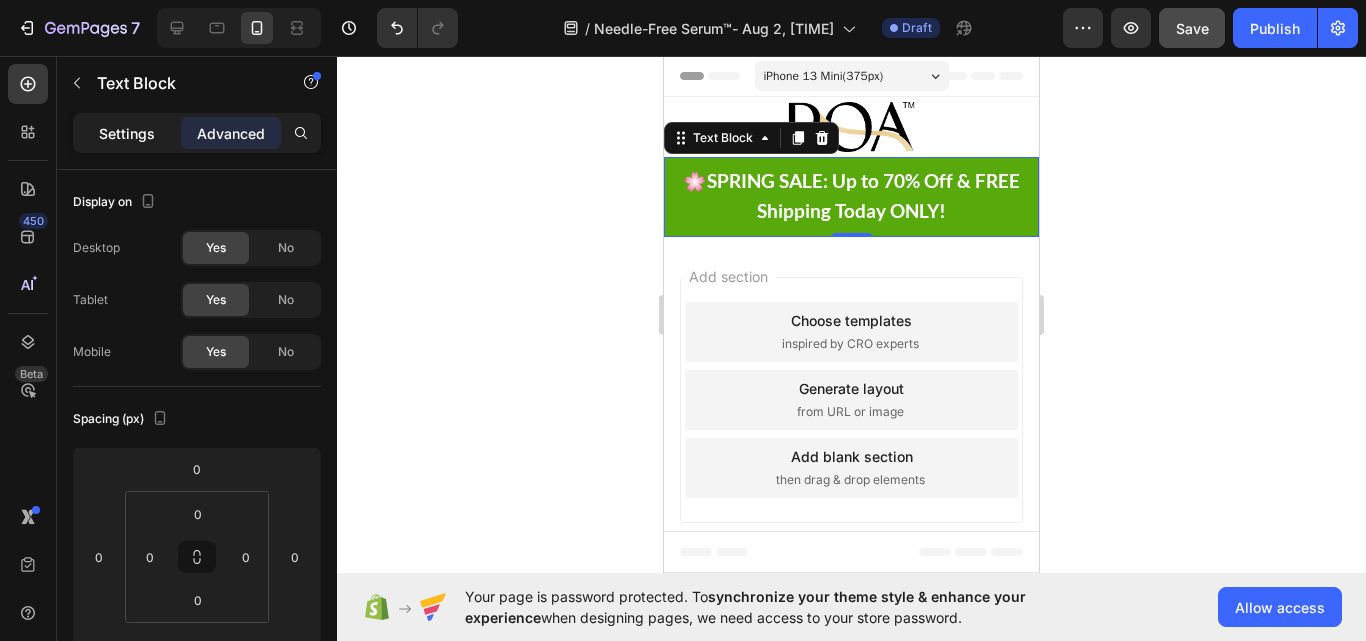 click on "Settings" at bounding box center (127, 133) 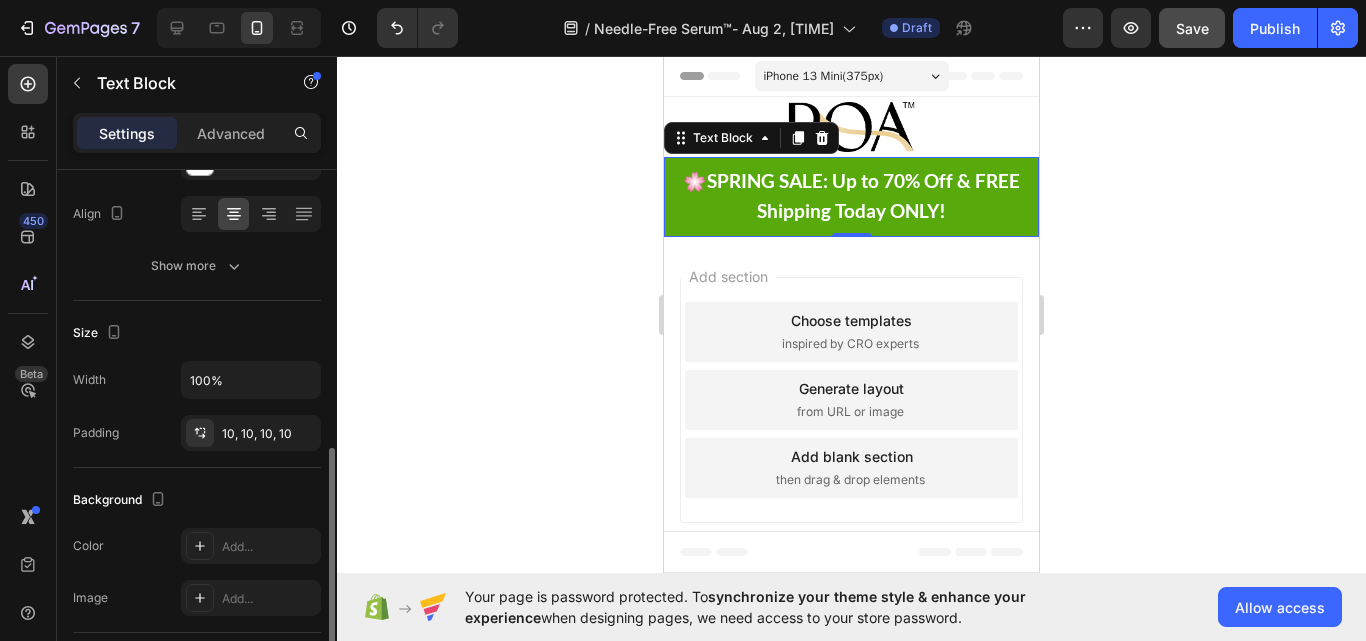 scroll, scrollTop: 400, scrollLeft: 0, axis: vertical 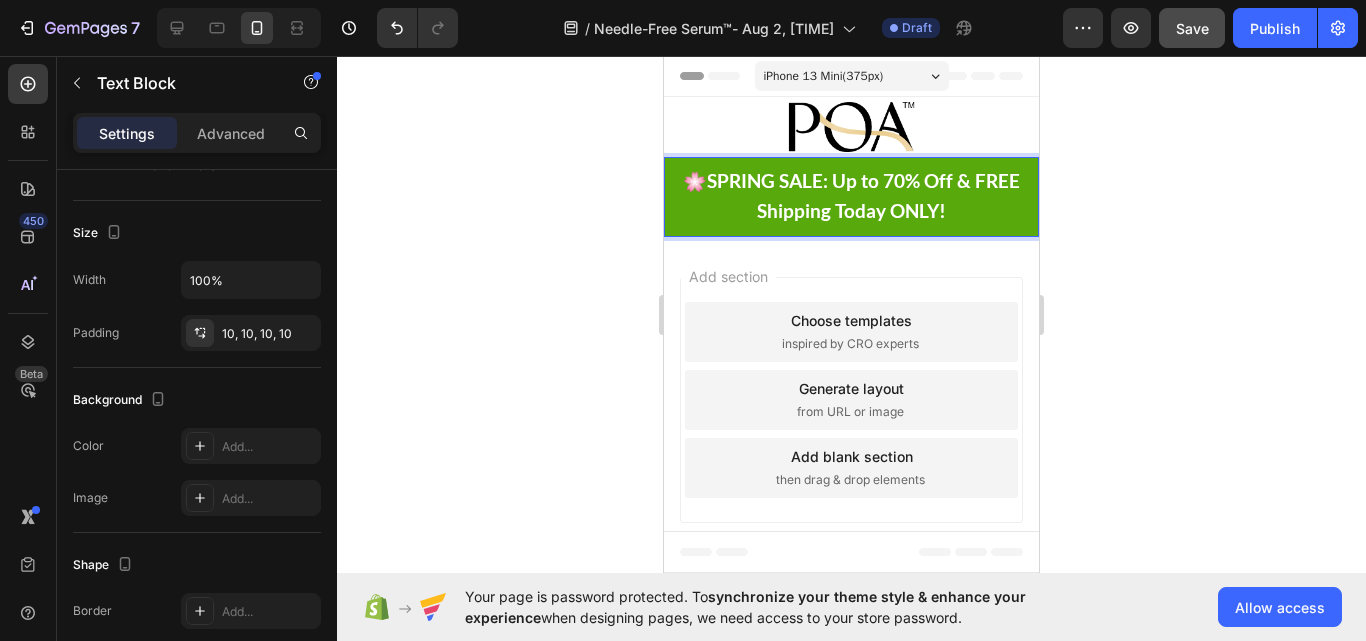 click on "🌸  SPRING SALE: Up to 70% Off & FREE Shipping Today ONLY!" at bounding box center (851, 197) 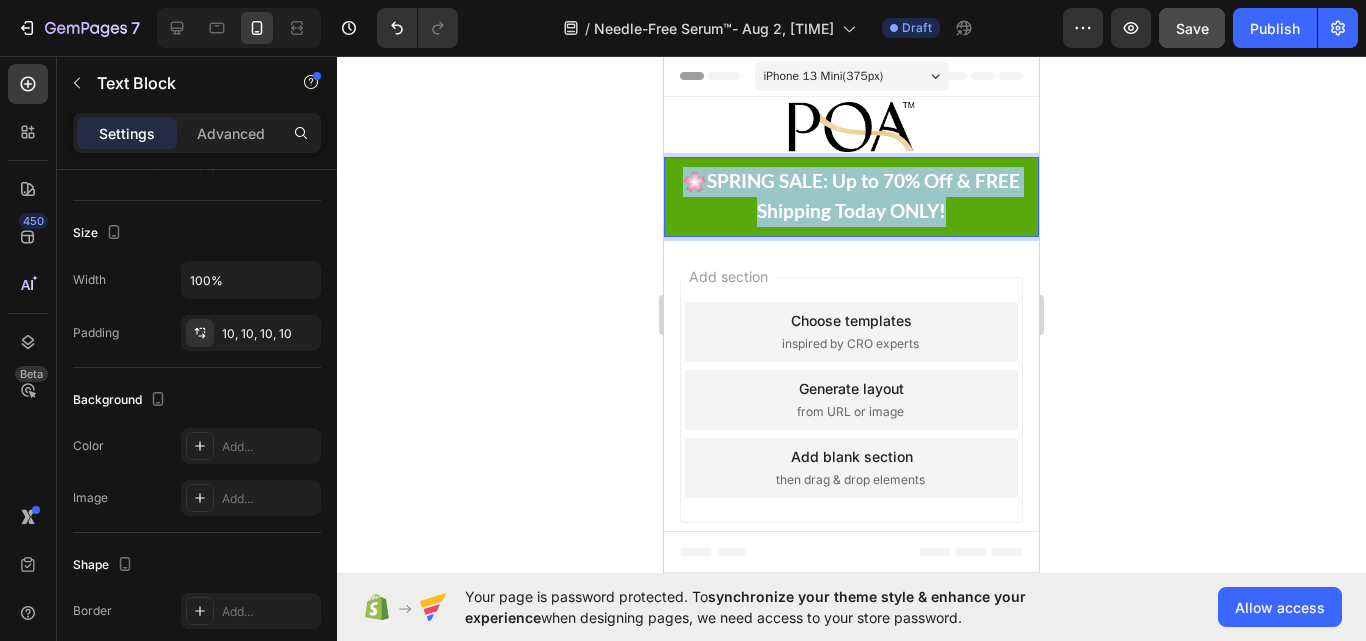 click on "🌸  SPRING SALE: Up to 70% Off & FREE Shipping Today ONLY!" at bounding box center [851, 197] 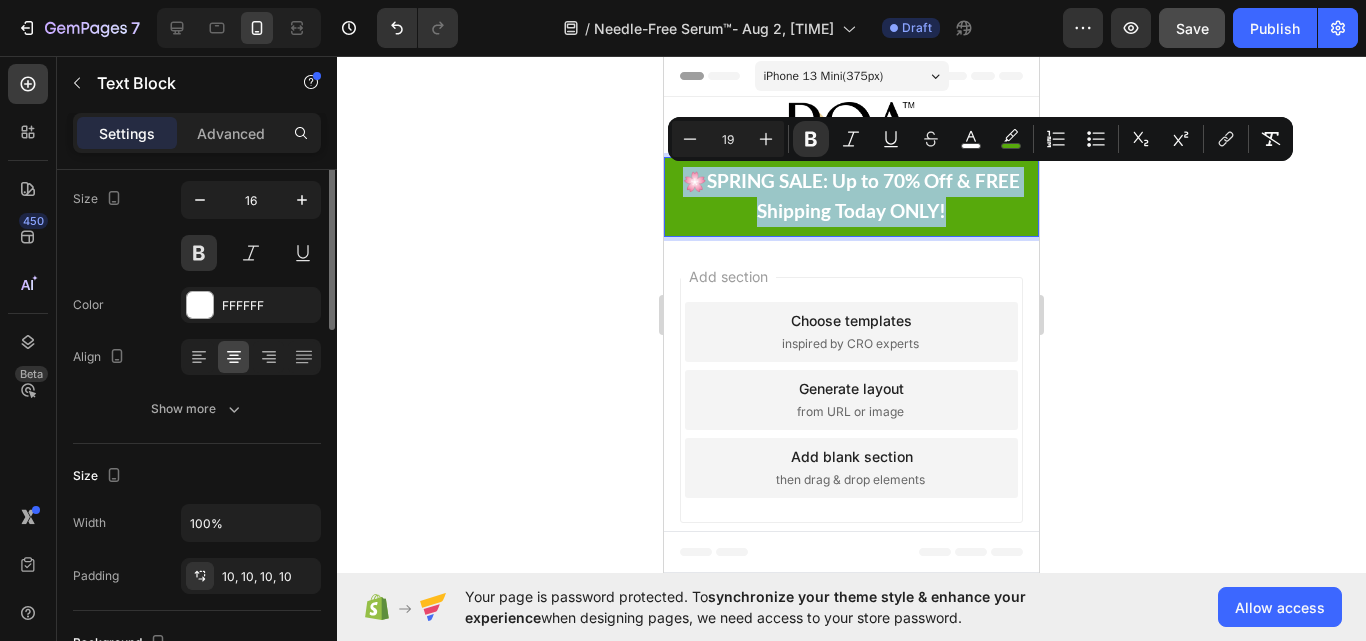 scroll, scrollTop: 0, scrollLeft: 0, axis: both 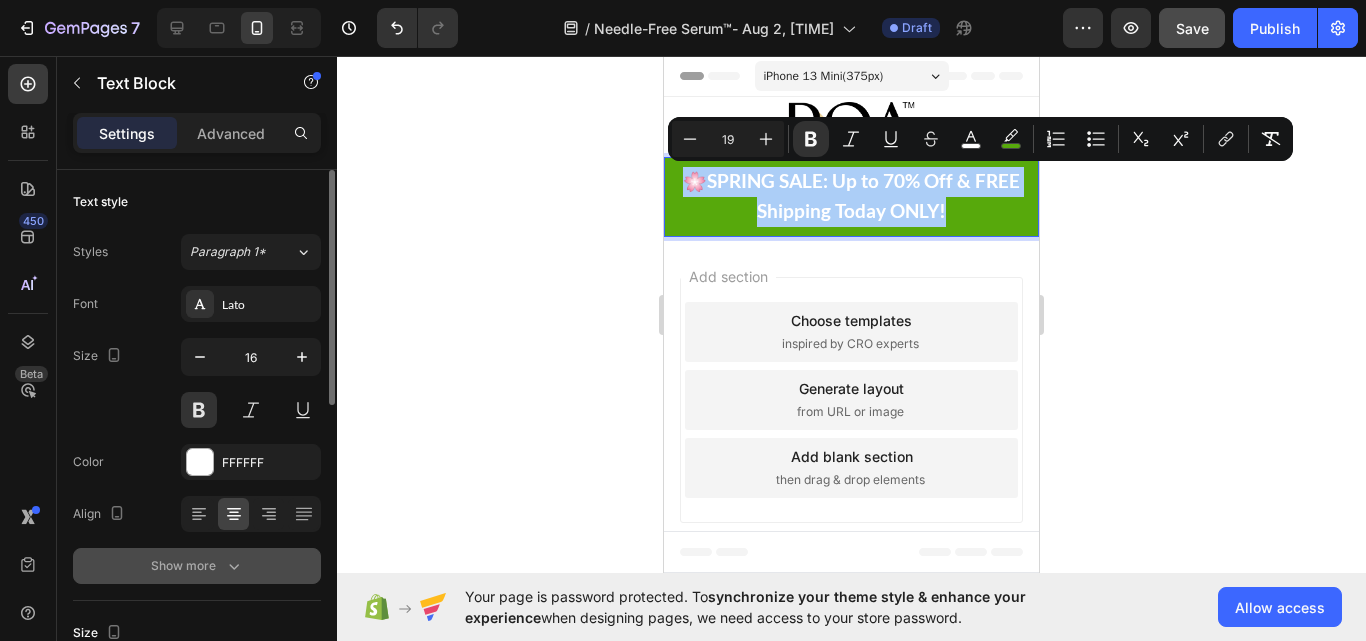 click on "Show more" at bounding box center [197, 566] 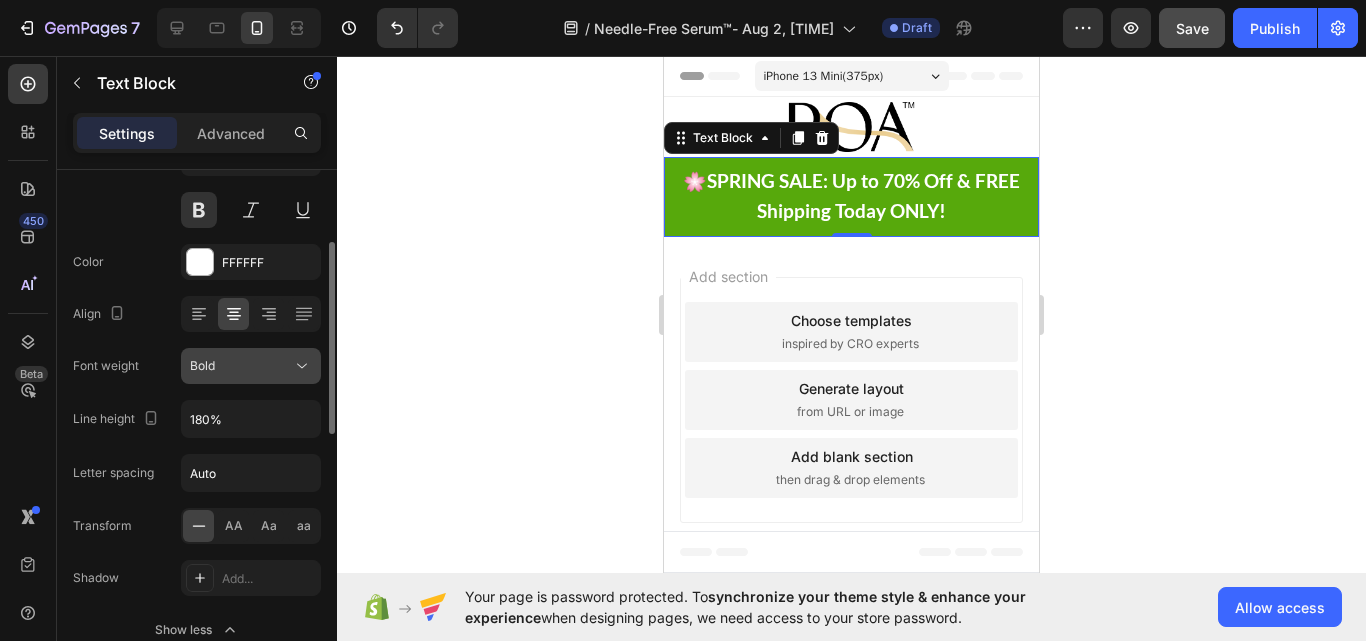 scroll, scrollTop: 300, scrollLeft: 0, axis: vertical 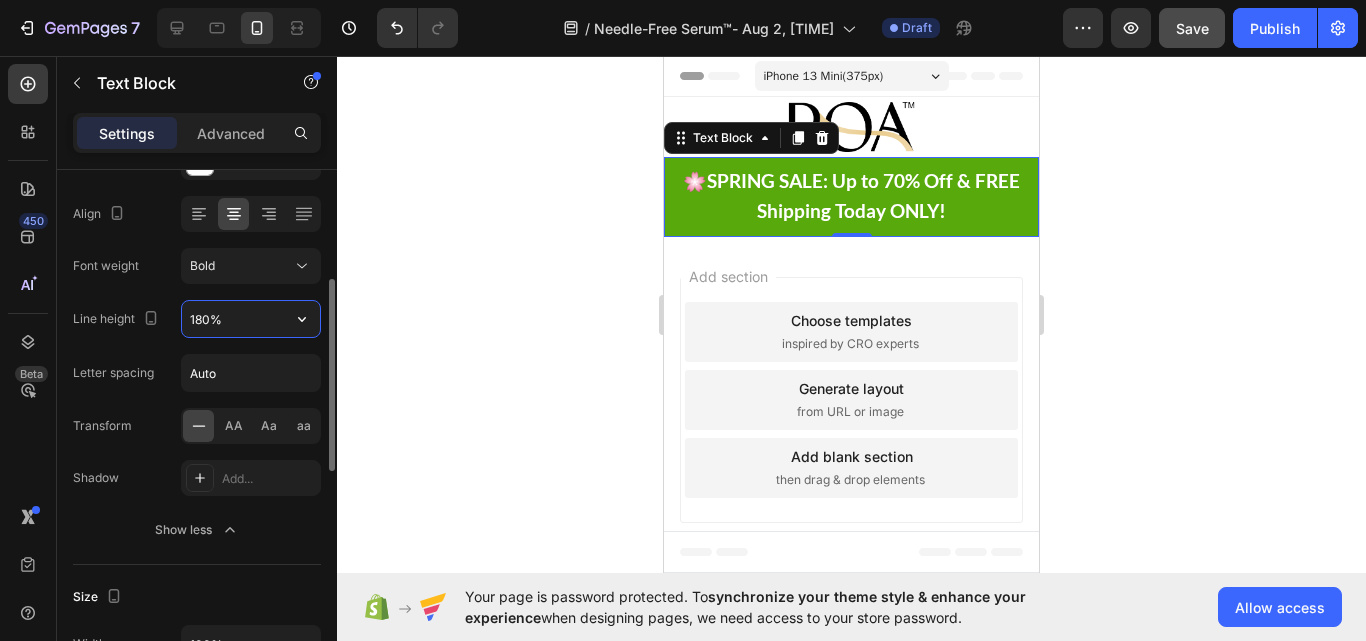 click on "180%" at bounding box center (251, 319) 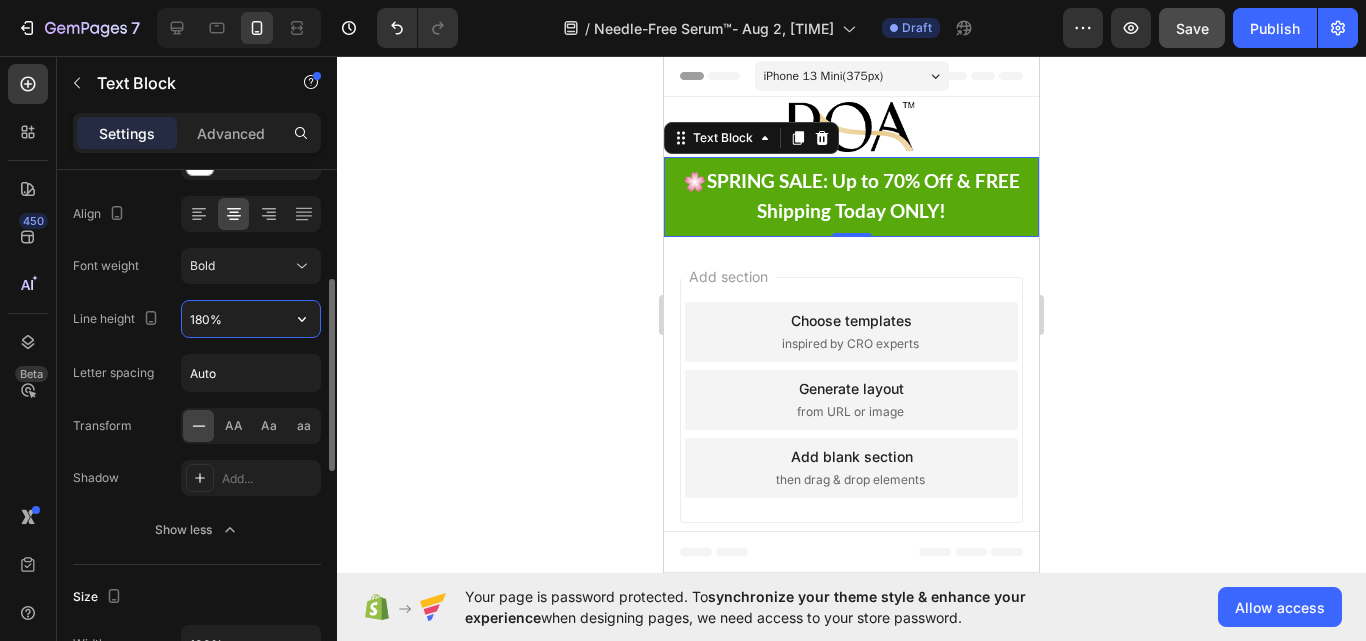 click on "180%" at bounding box center (251, 319) 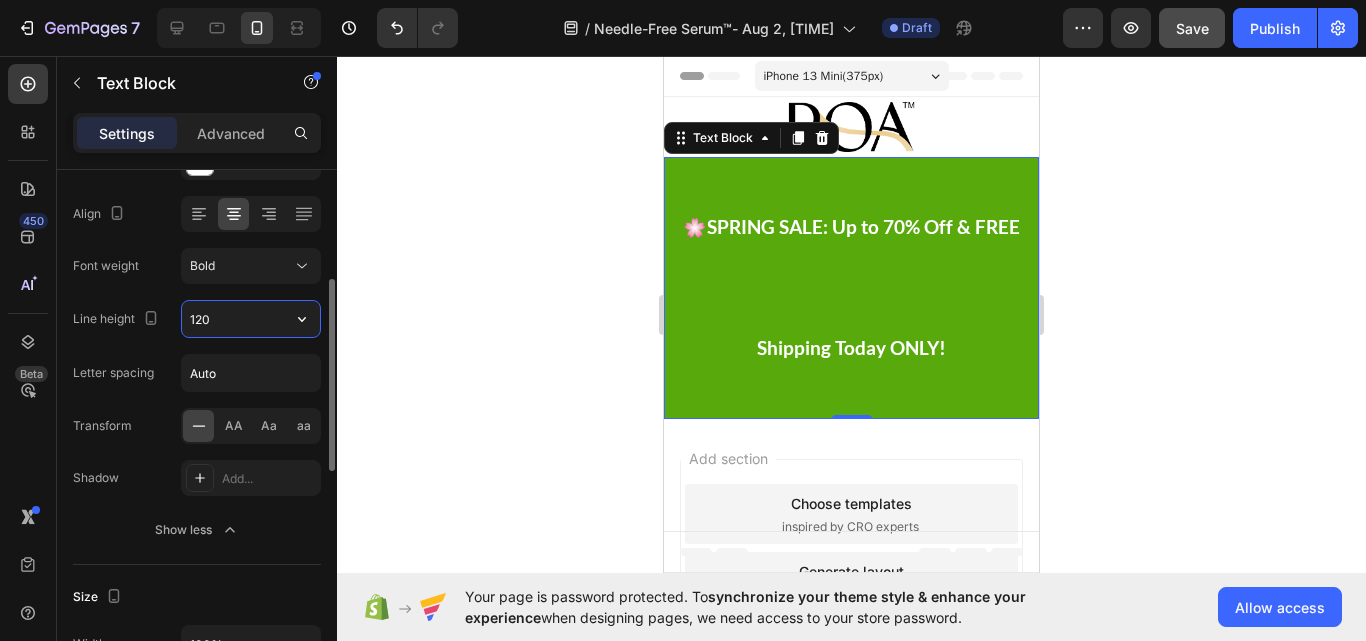 click on "120" at bounding box center [251, 319] 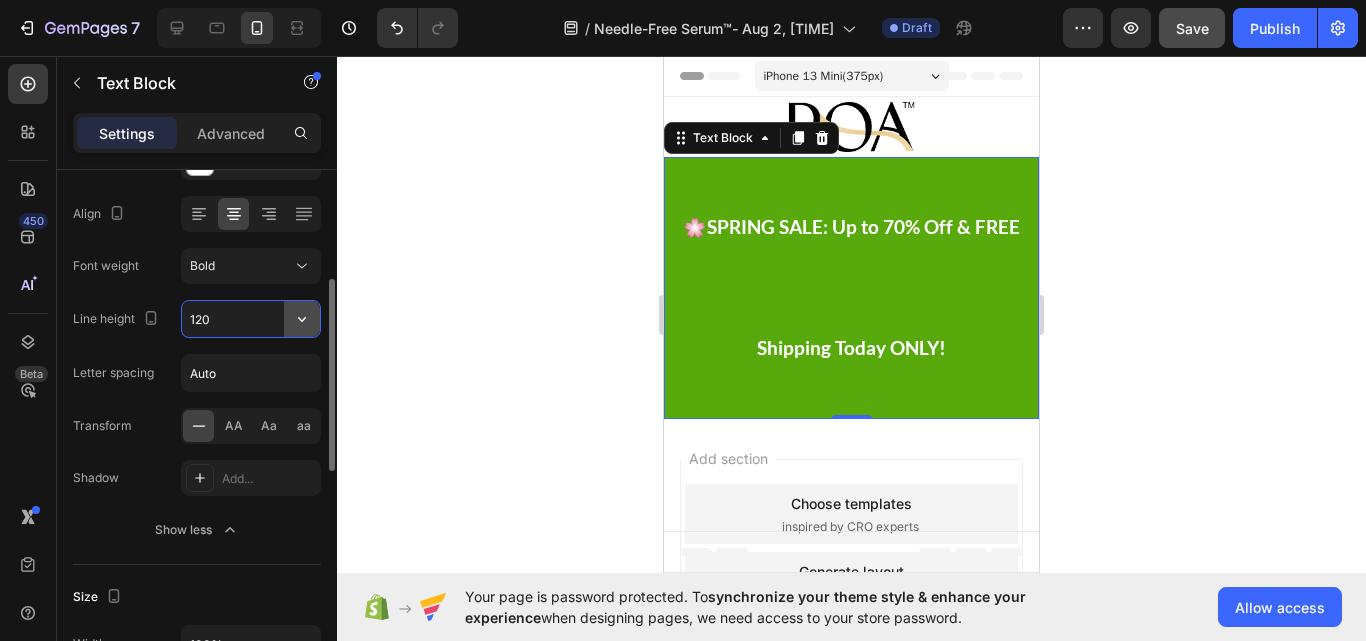 click 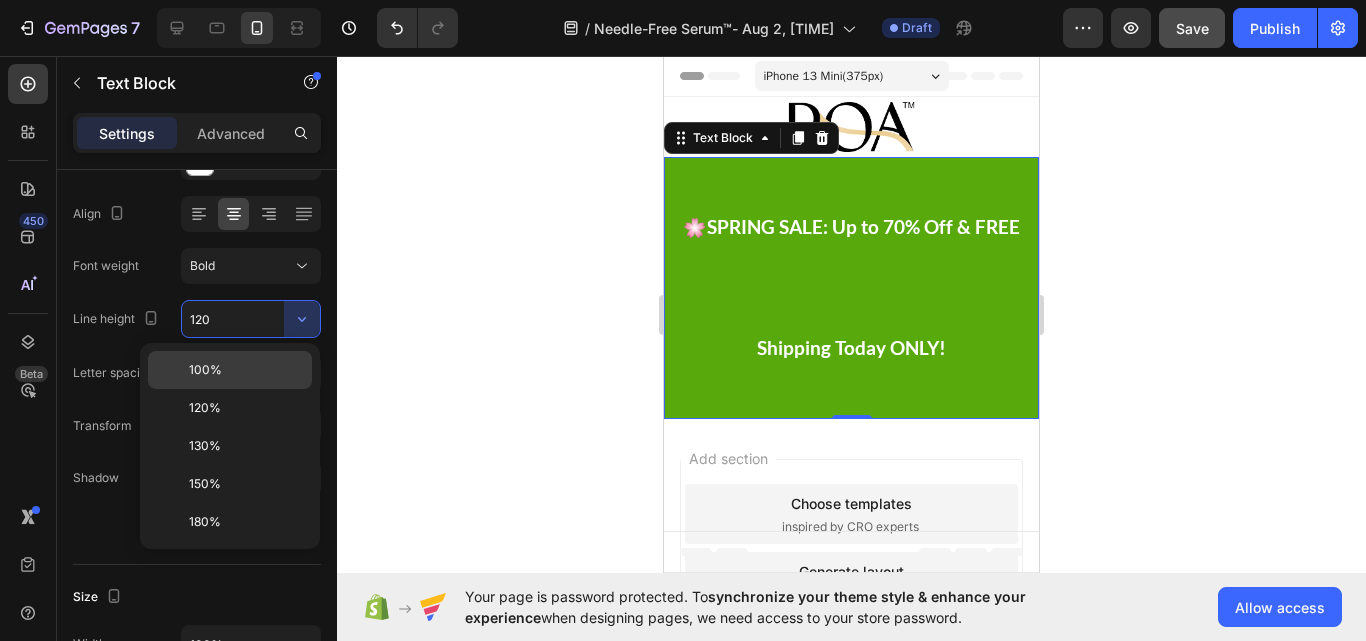 click on "100%" 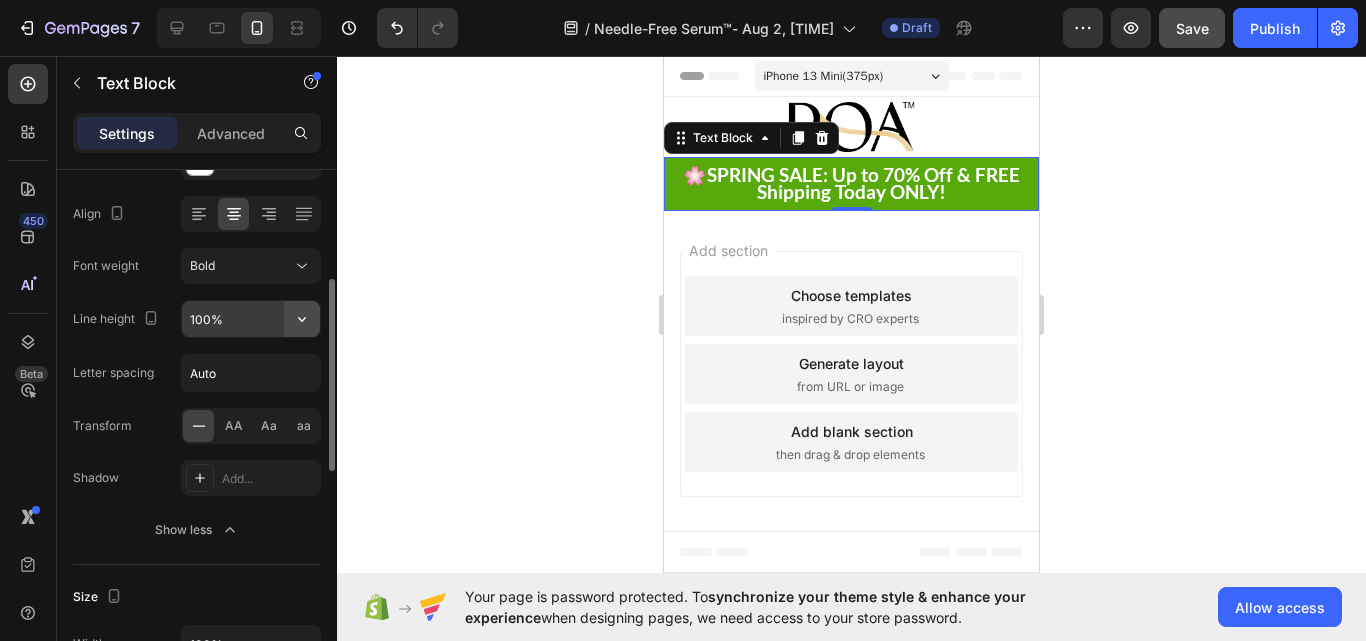 click 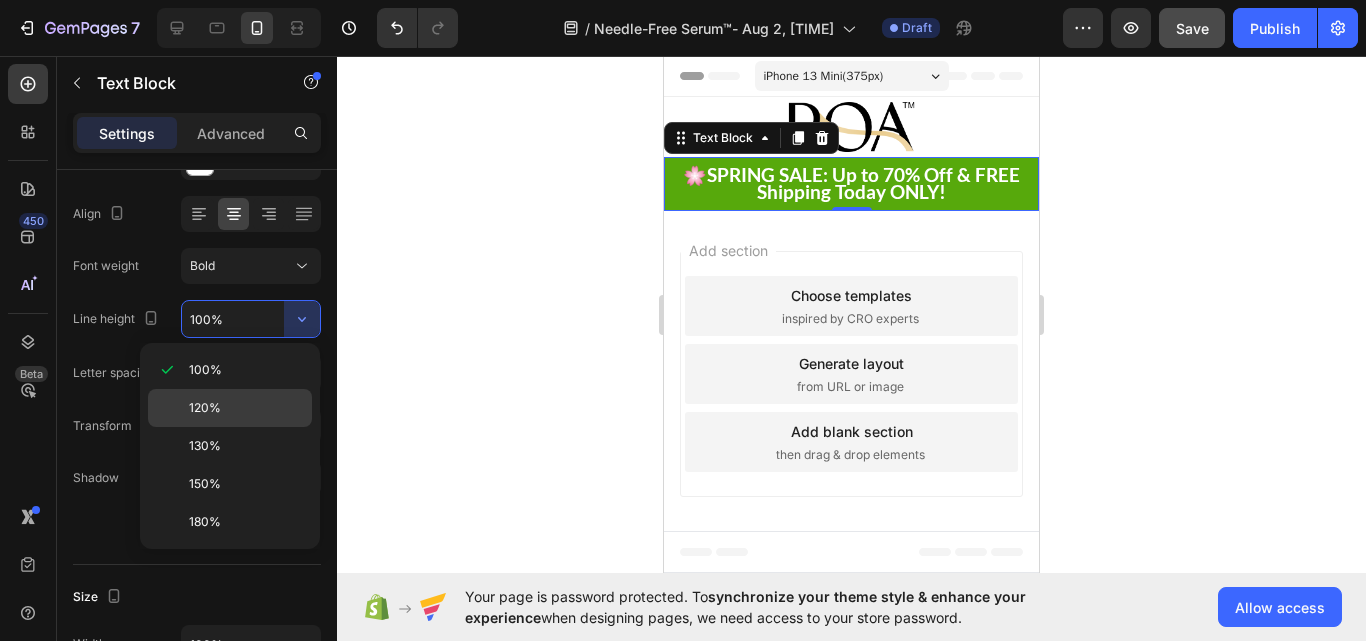 click on "120%" at bounding box center (246, 408) 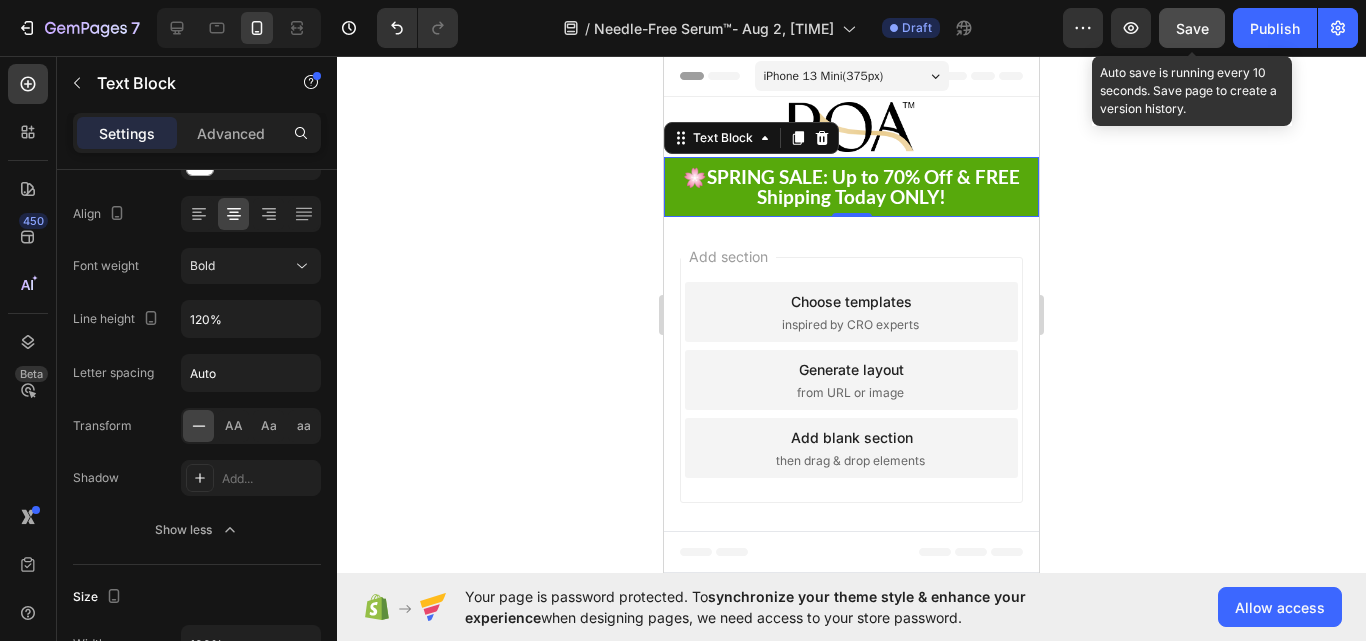 click on "Save" 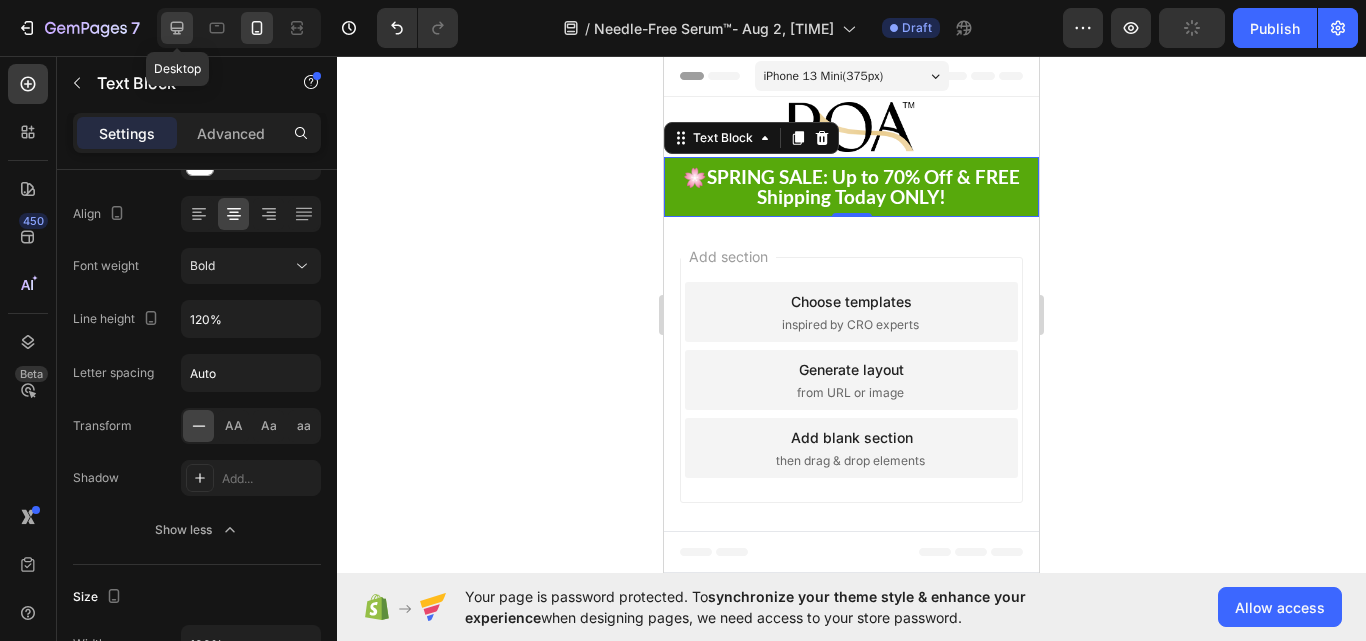 click 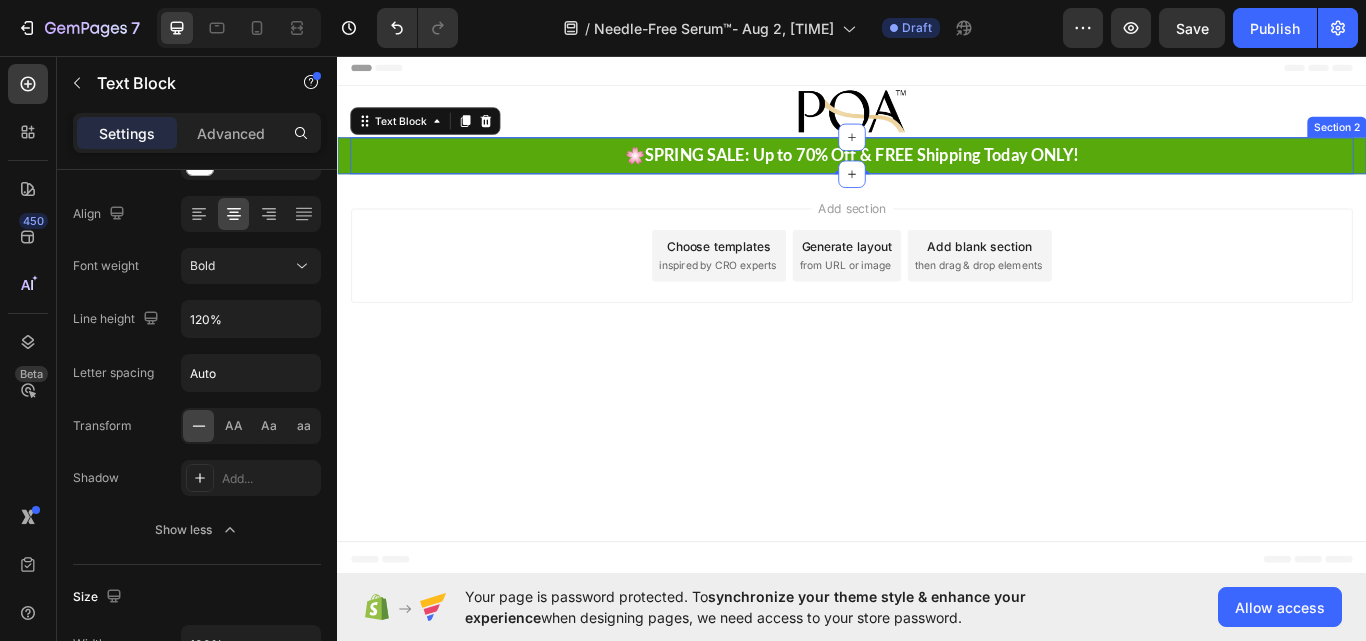 click on "🌸  SPRING SALE: Up to 70% Off & FREE Shipping Today ONLY! Text Block   0 Row" at bounding box center [937, 173] 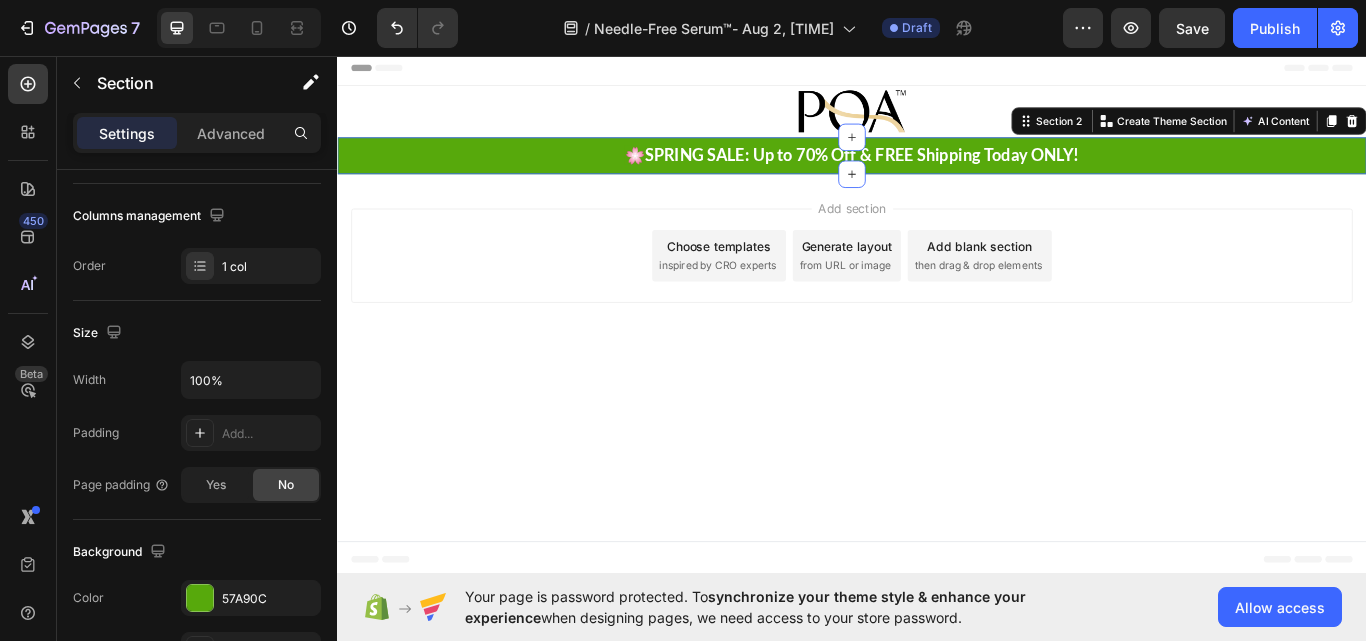 scroll, scrollTop: 0, scrollLeft: 0, axis: both 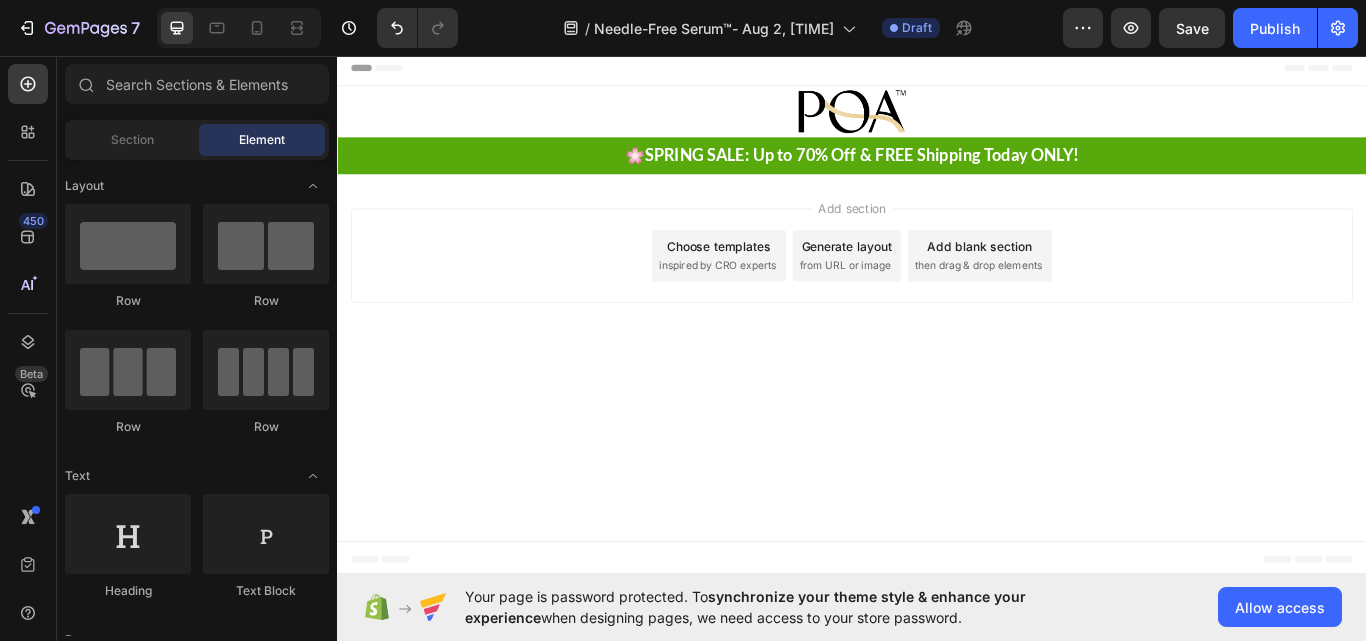 click on "Add blank section" at bounding box center [1086, 278] 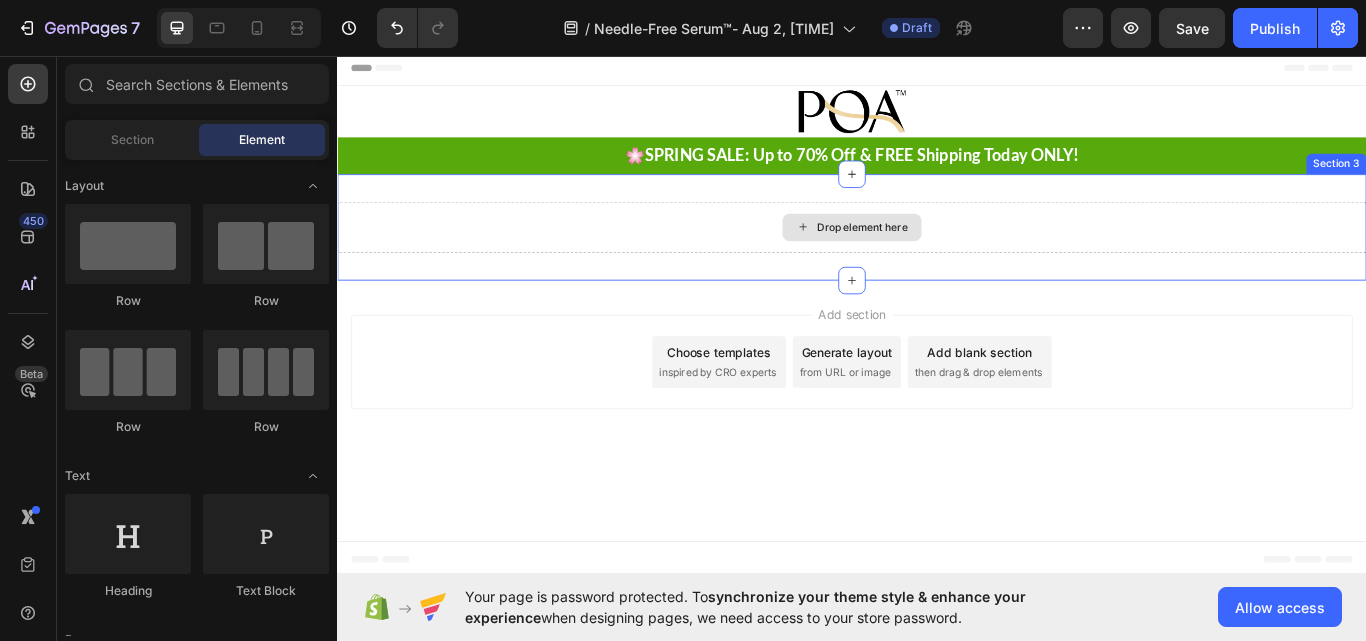 click on "Drop element here" at bounding box center [937, 257] 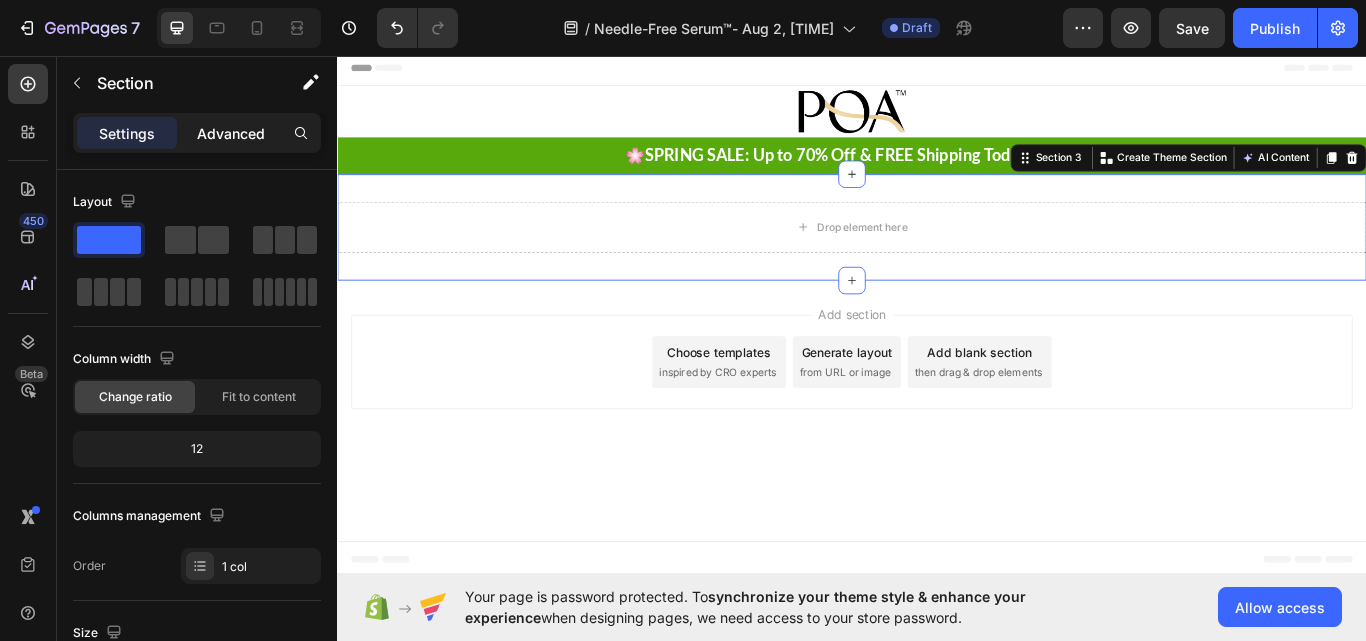 click on "Advanced" at bounding box center [231, 133] 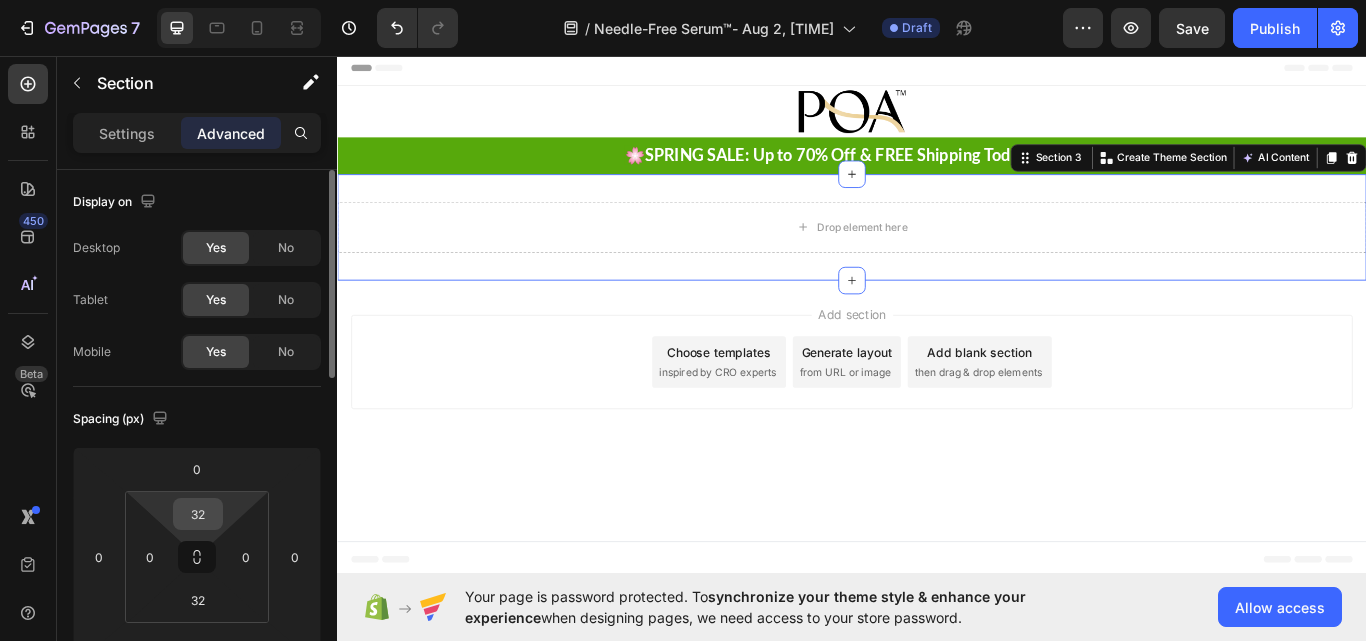 click on "32" at bounding box center [198, 514] 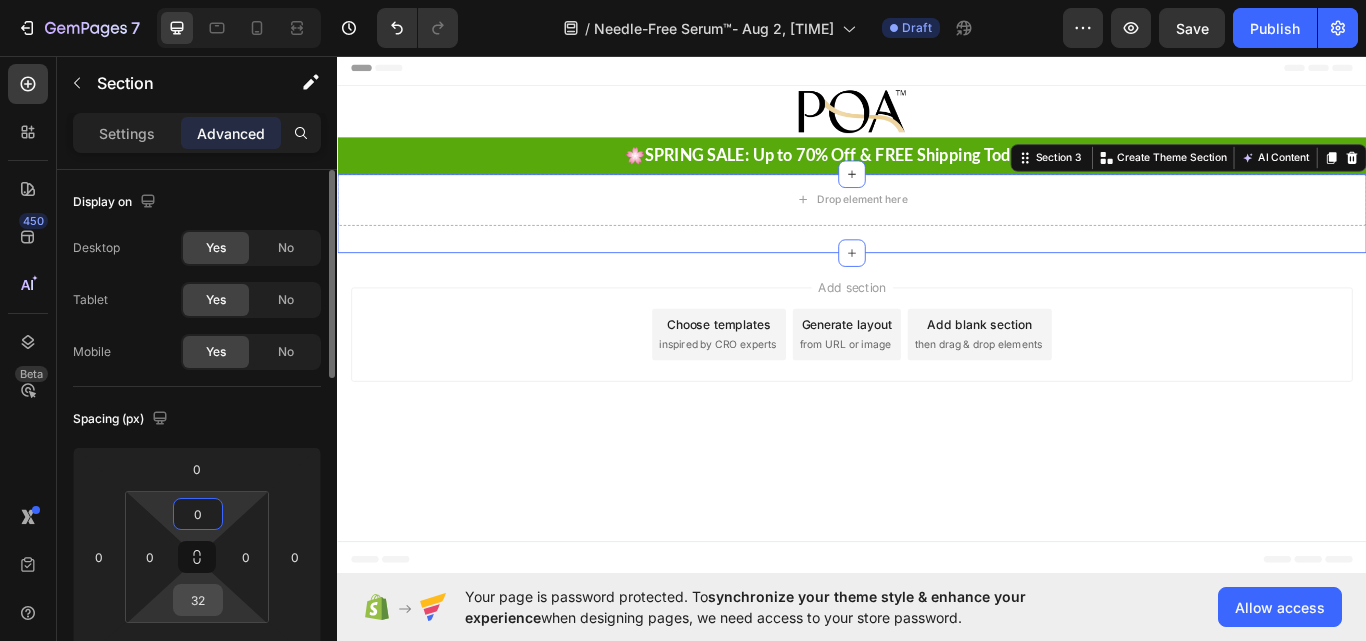 type on "0" 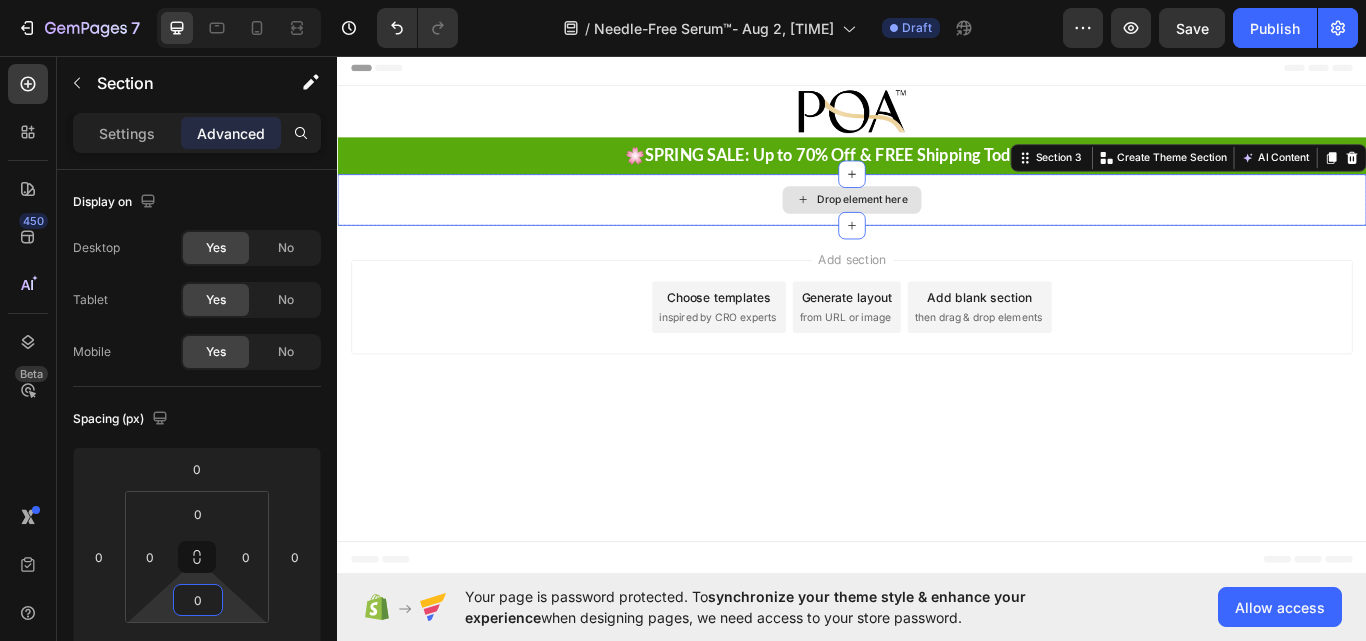 type on "0" 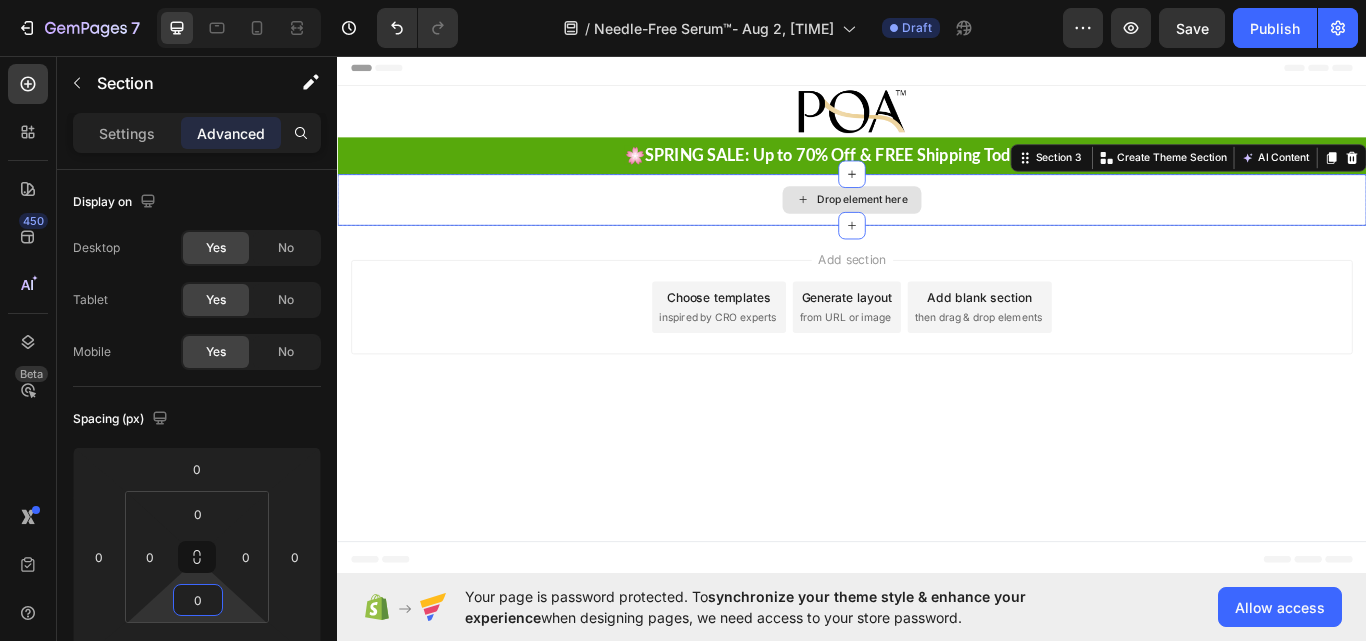 click on "Drop element here" at bounding box center (937, 225) 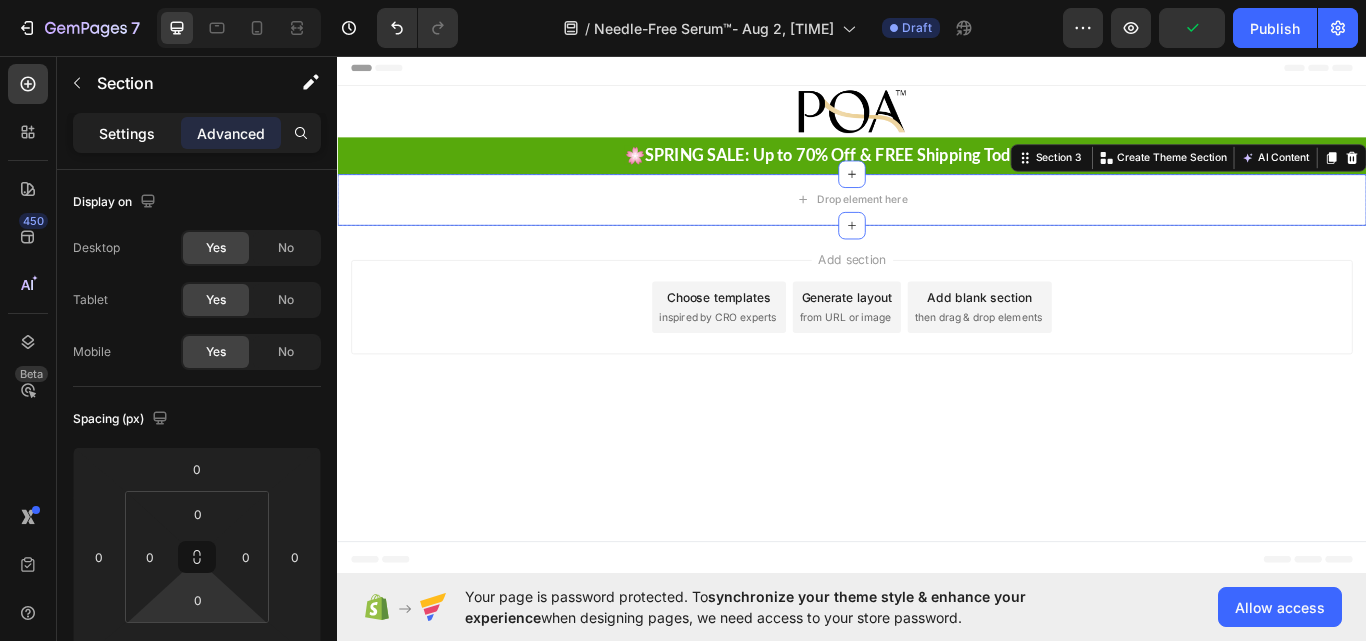 click on "Settings" at bounding box center [127, 133] 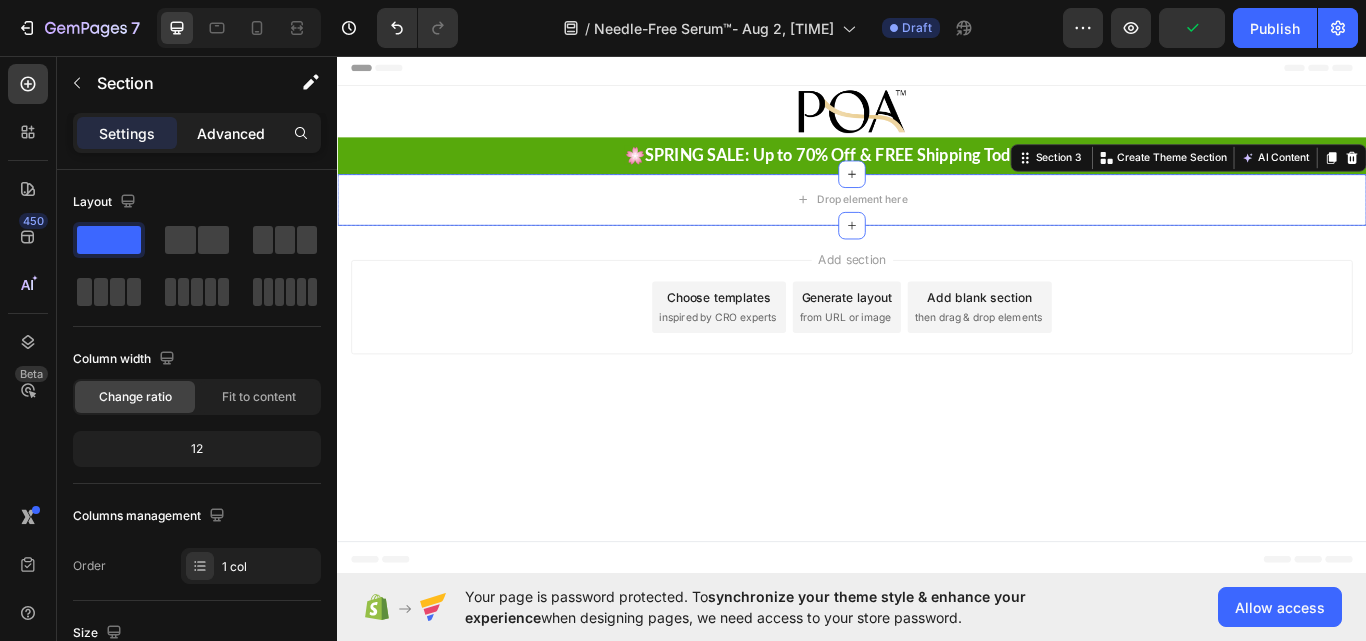 click on "Advanced" at bounding box center (231, 133) 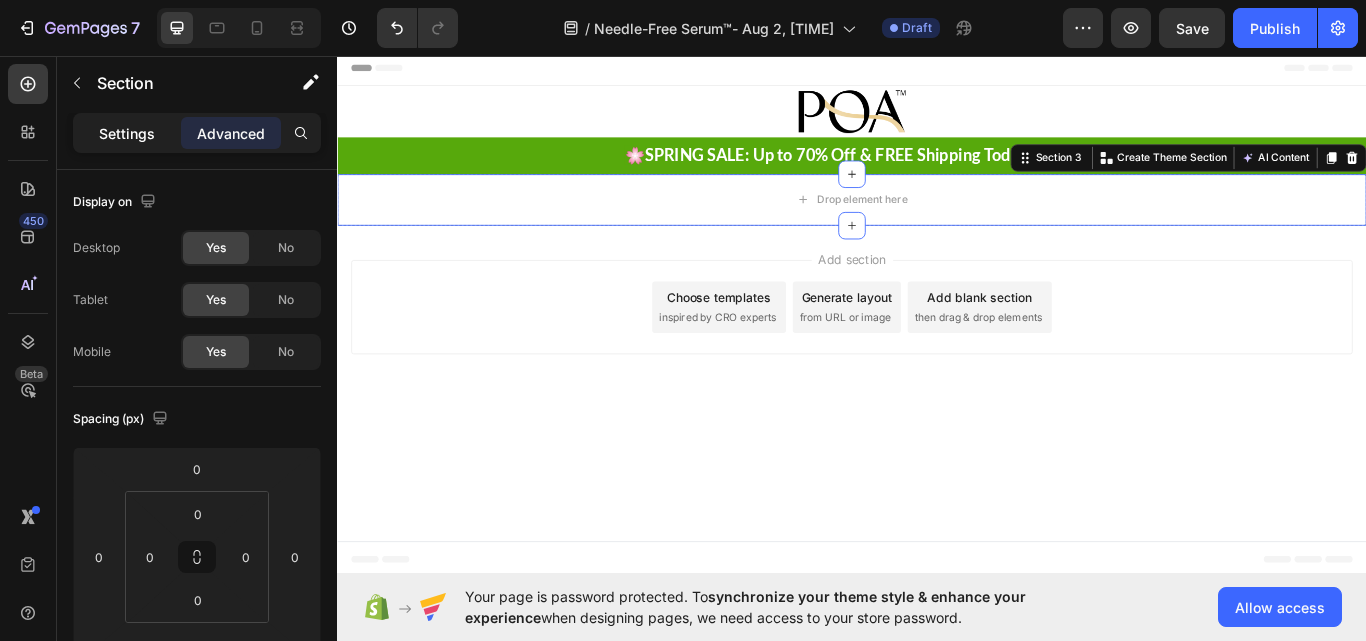 click on "Settings" 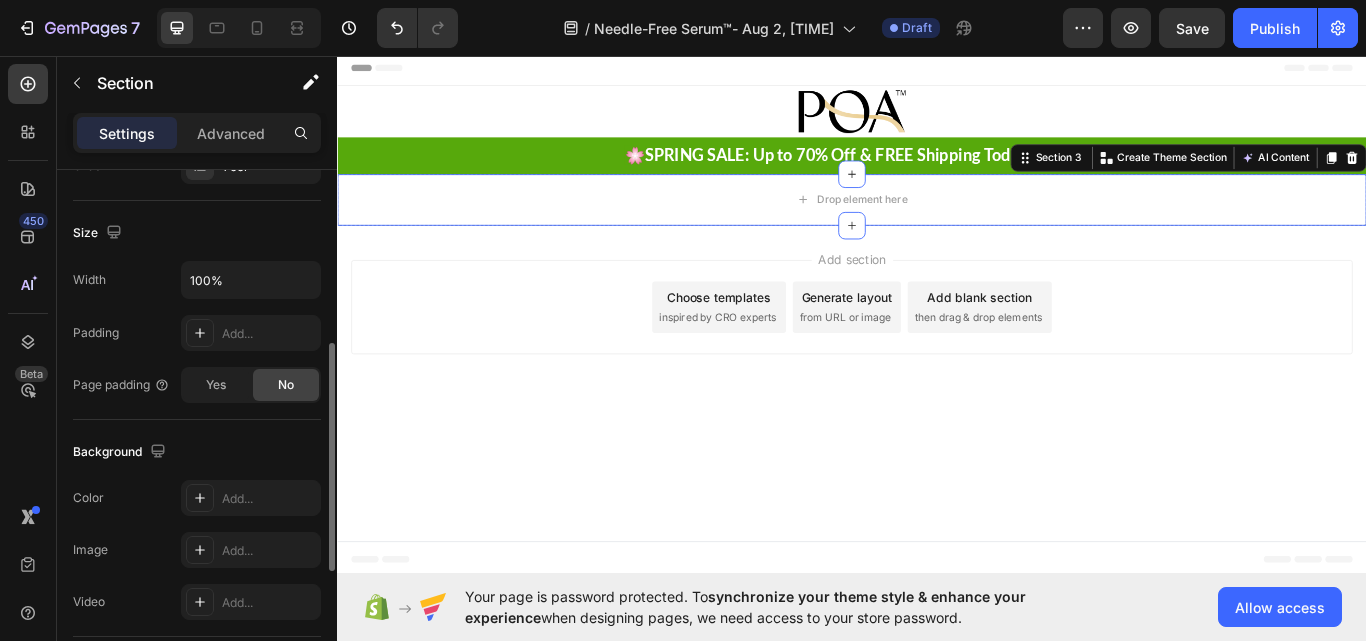 scroll, scrollTop: 0, scrollLeft: 0, axis: both 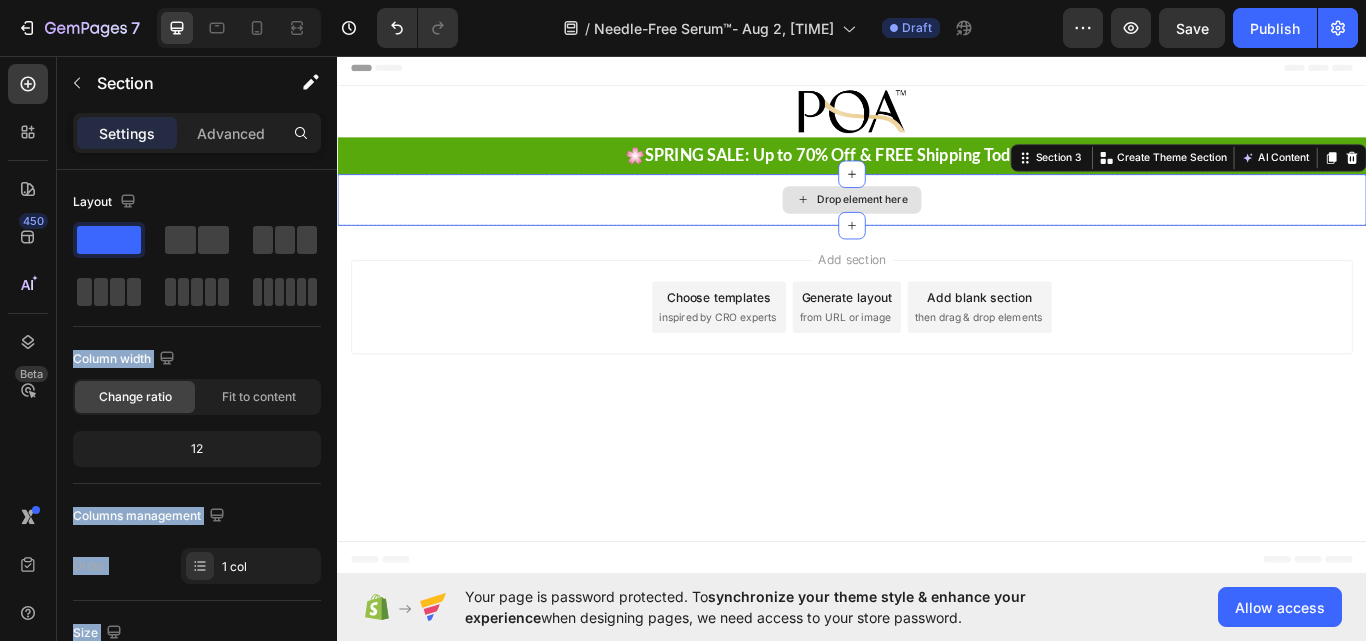drag, startPoint x: 532, startPoint y: 293, endPoint x: 613, endPoint y: 212, distance: 114.5513 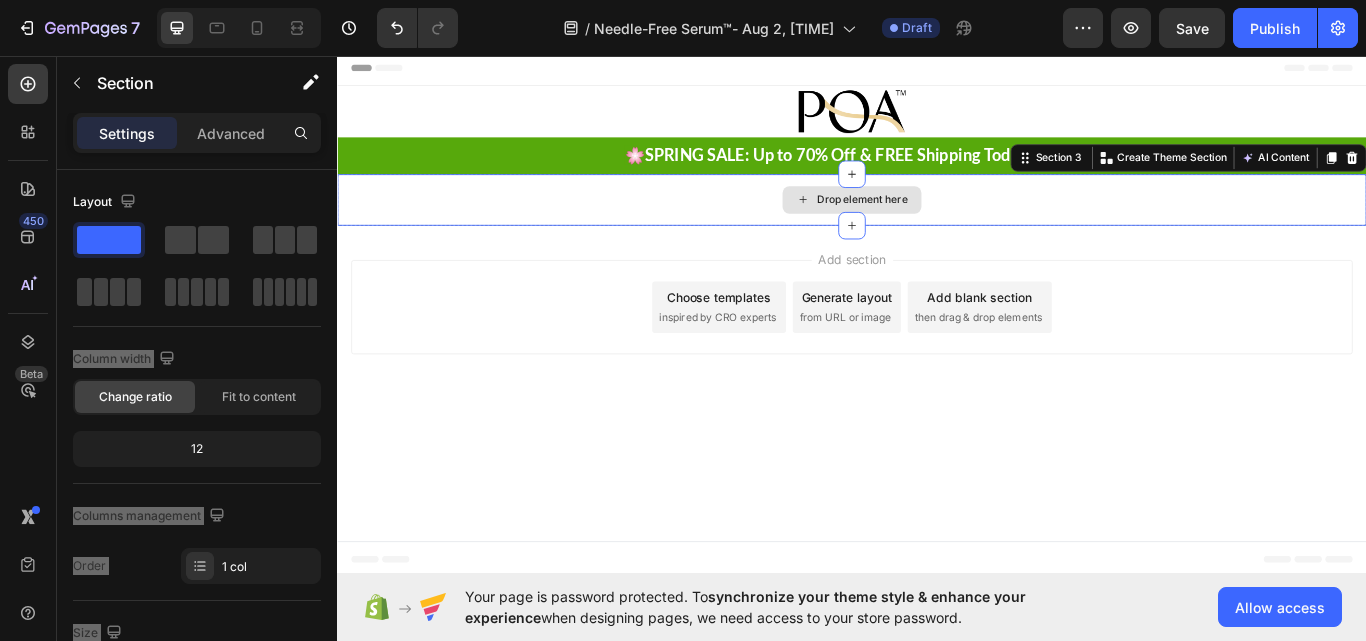 click 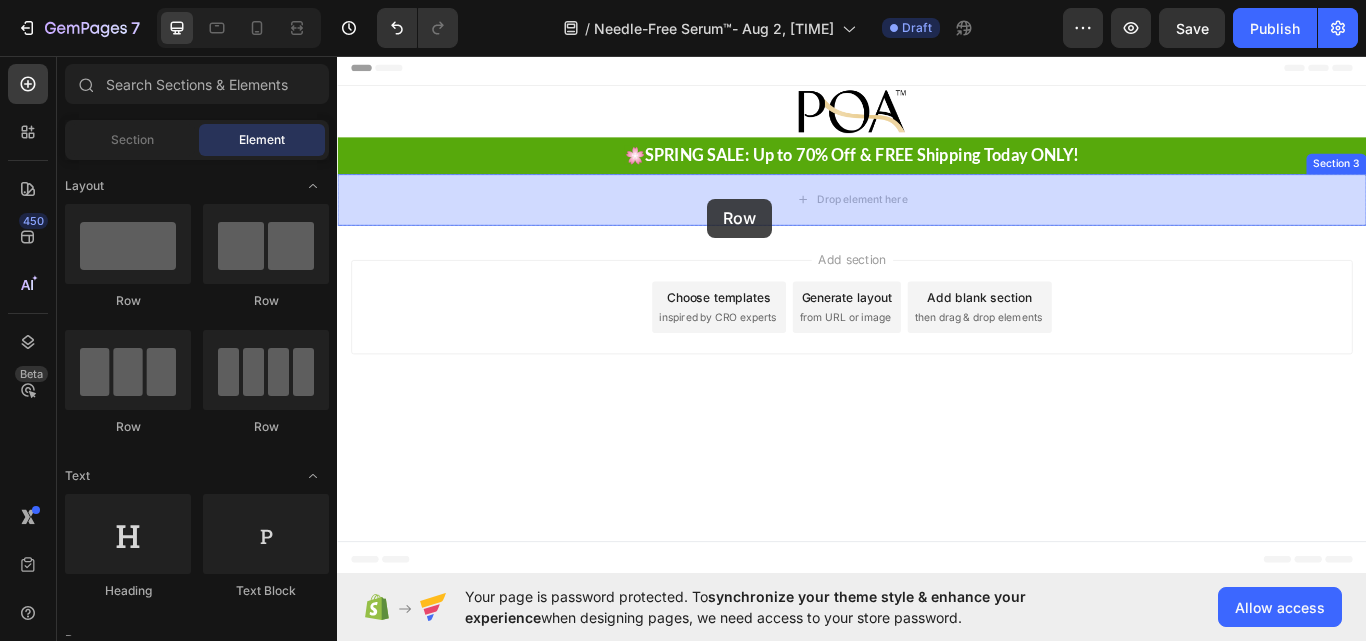 drag, startPoint x: 577, startPoint y: 312, endPoint x: 768, endPoint y: 223, distance: 210.71782 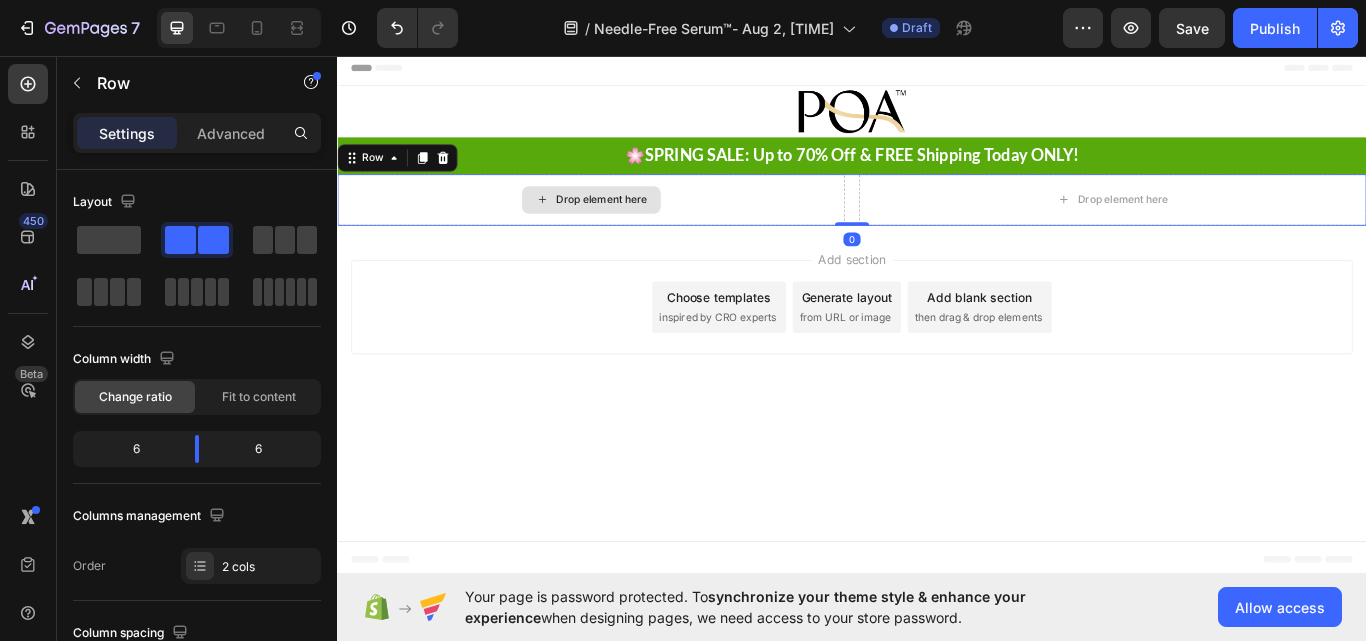 click on "Drop element here" at bounding box center [633, 225] 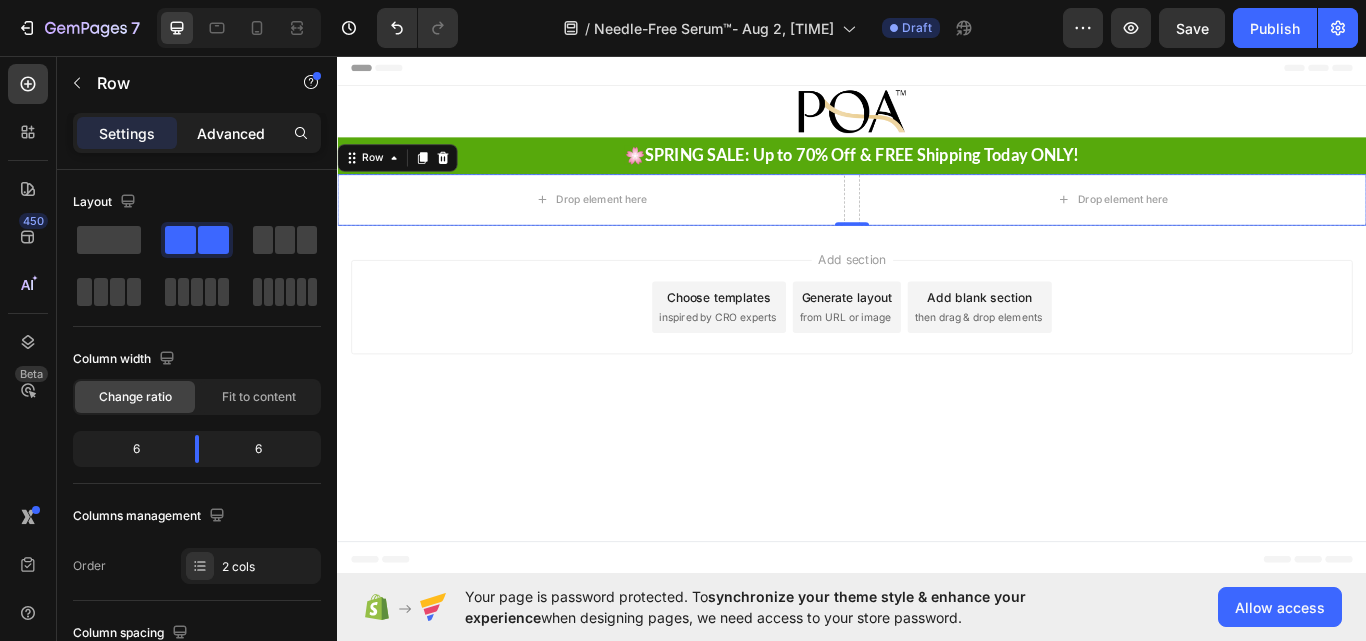 click on "Advanced" at bounding box center [231, 133] 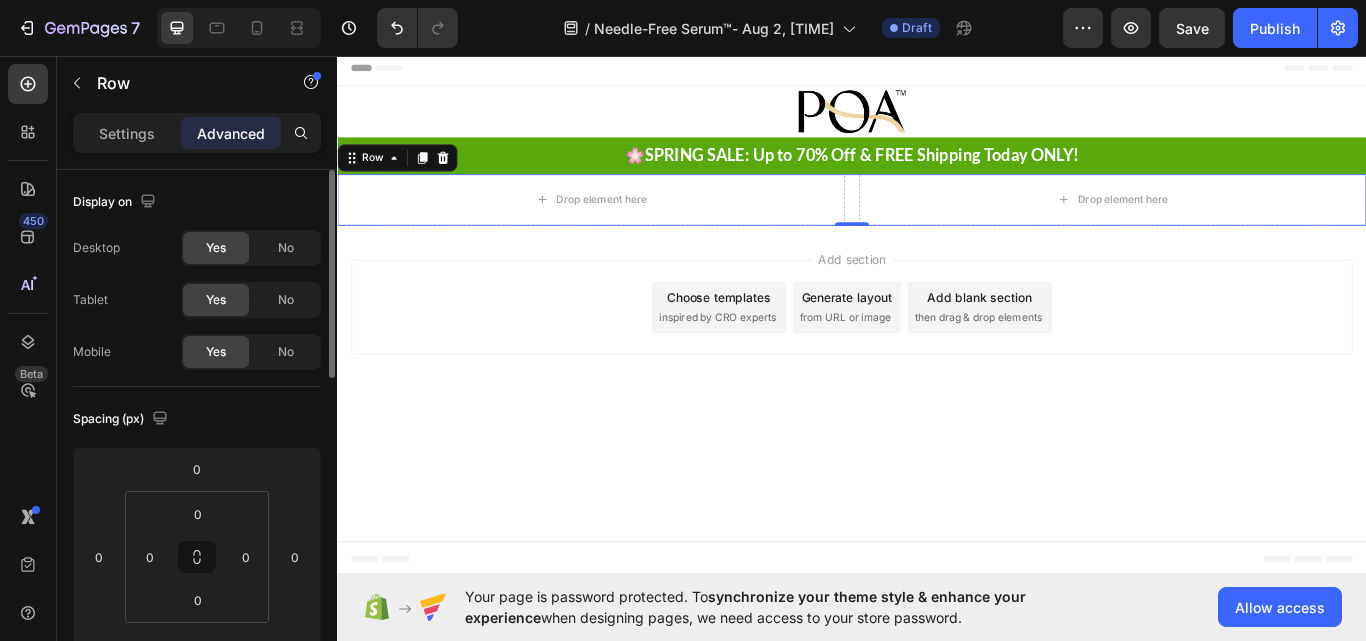 scroll, scrollTop: 100, scrollLeft: 0, axis: vertical 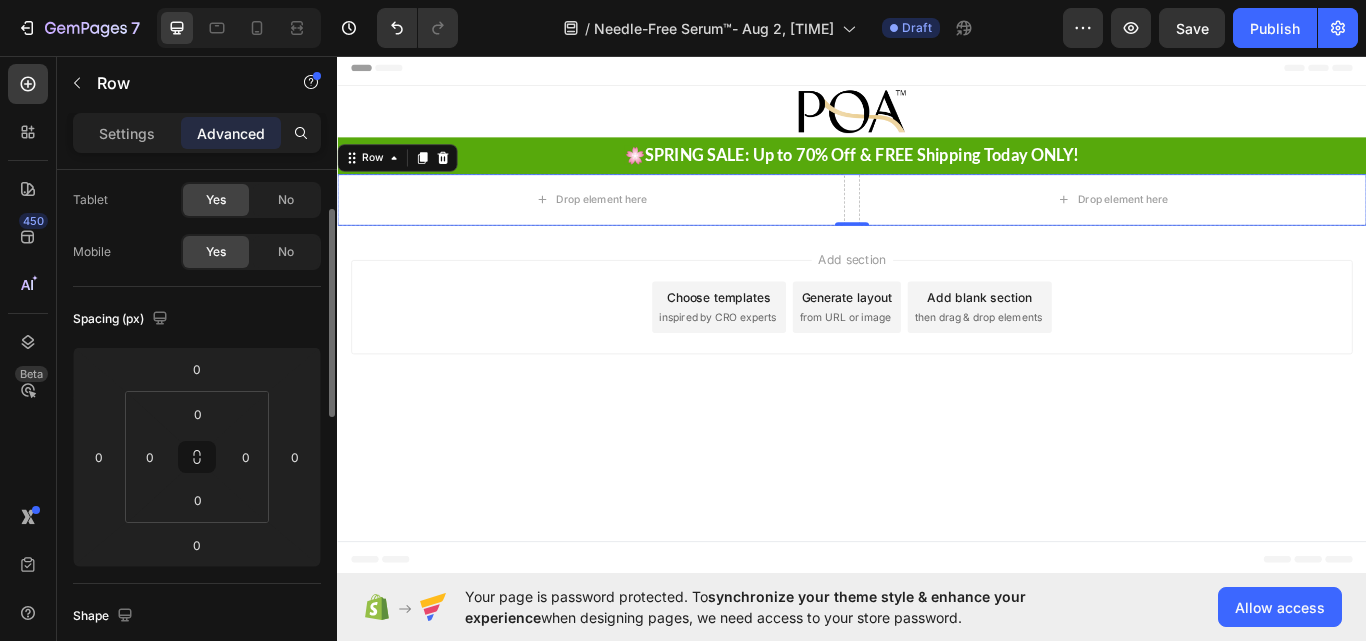 click on "Settings" at bounding box center (127, 133) 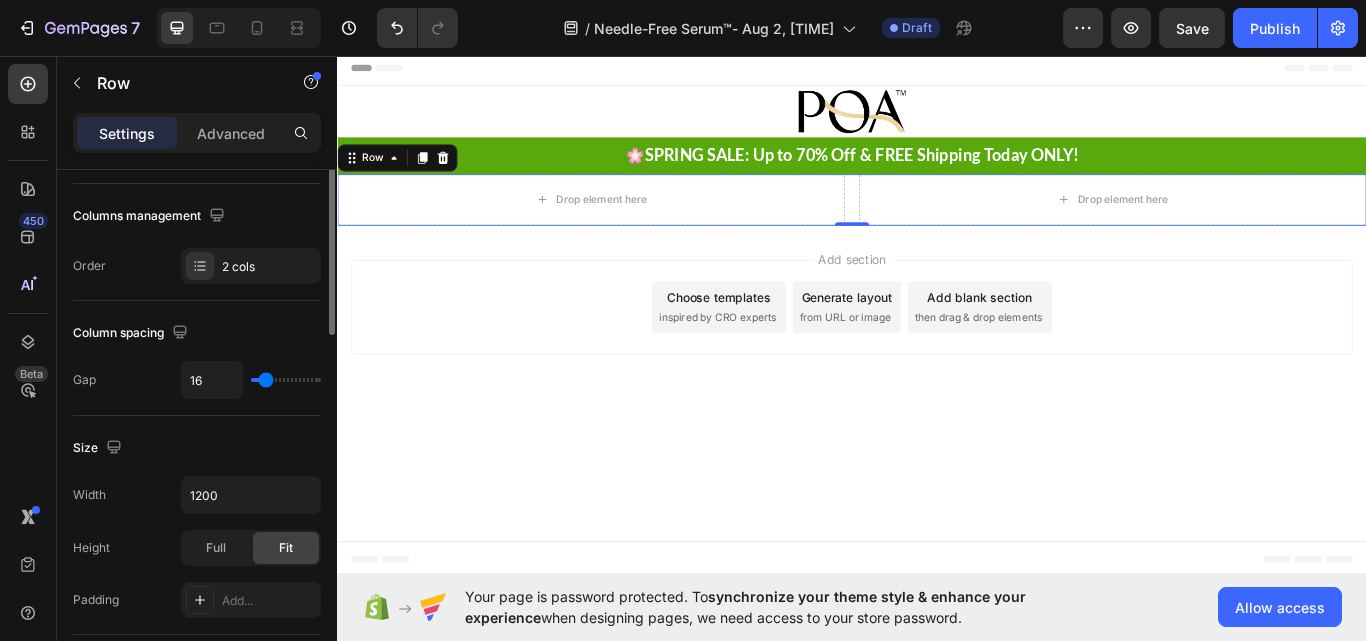 scroll, scrollTop: 500, scrollLeft: 0, axis: vertical 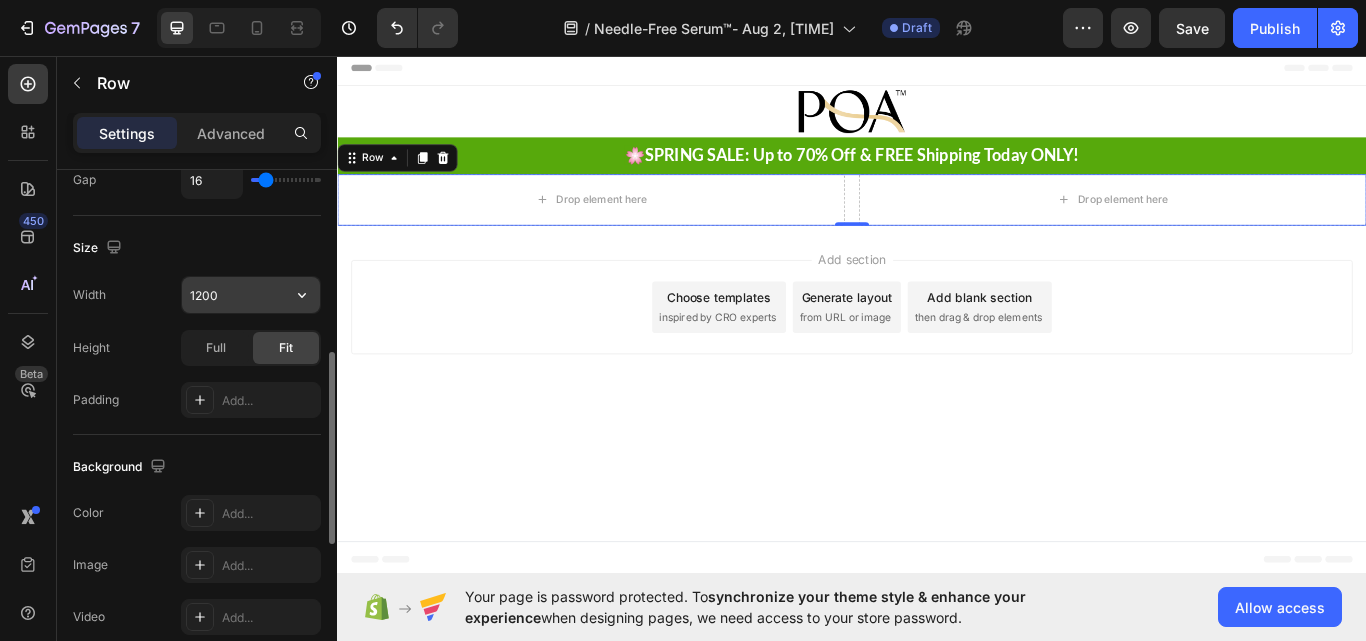 click on "1200" at bounding box center (251, 295) 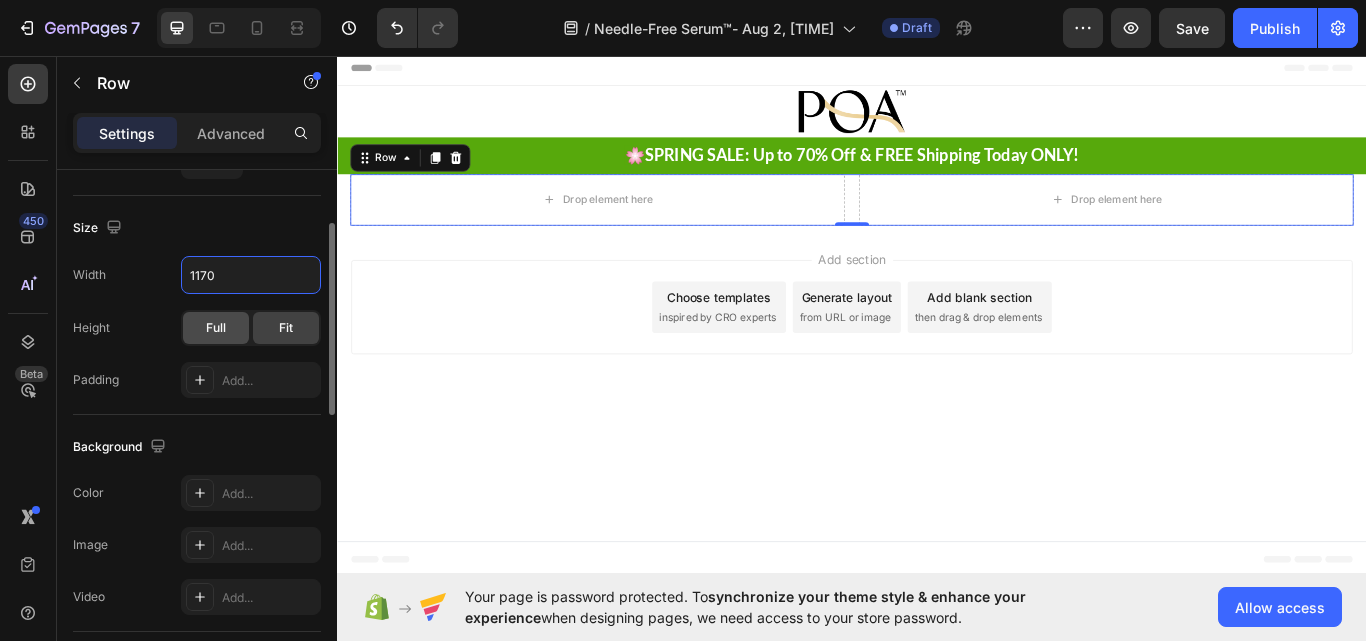 scroll, scrollTop: 420, scrollLeft: 0, axis: vertical 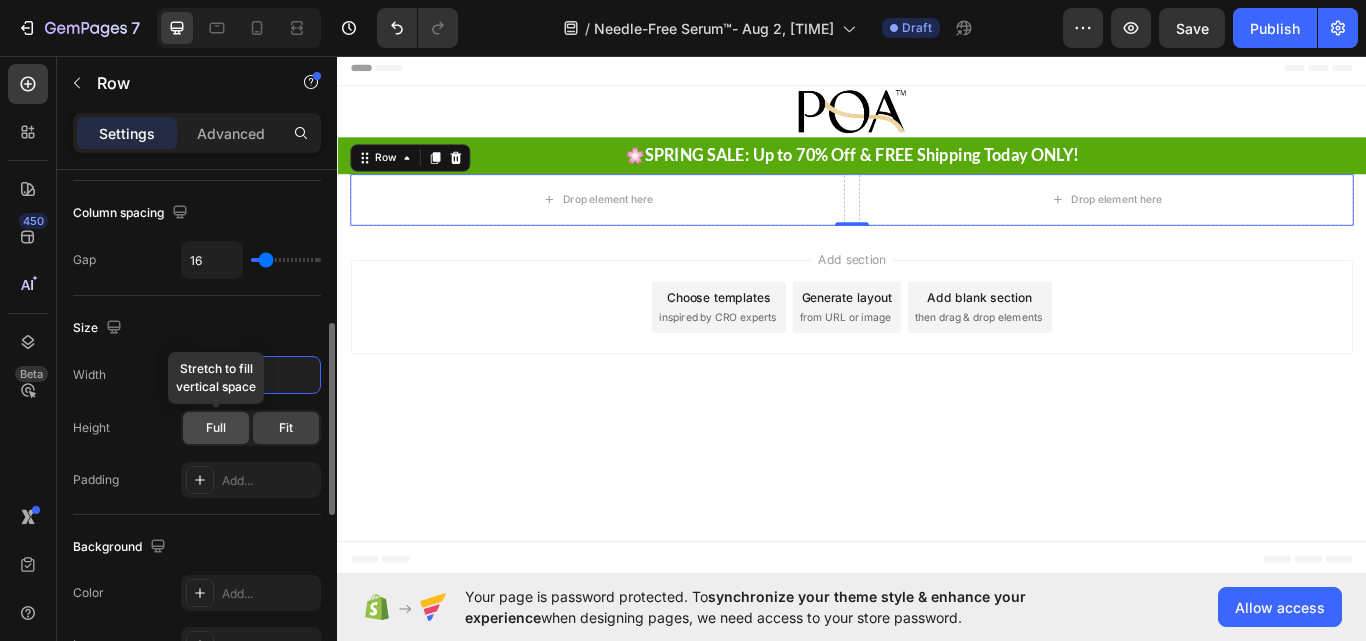 type on "1170" 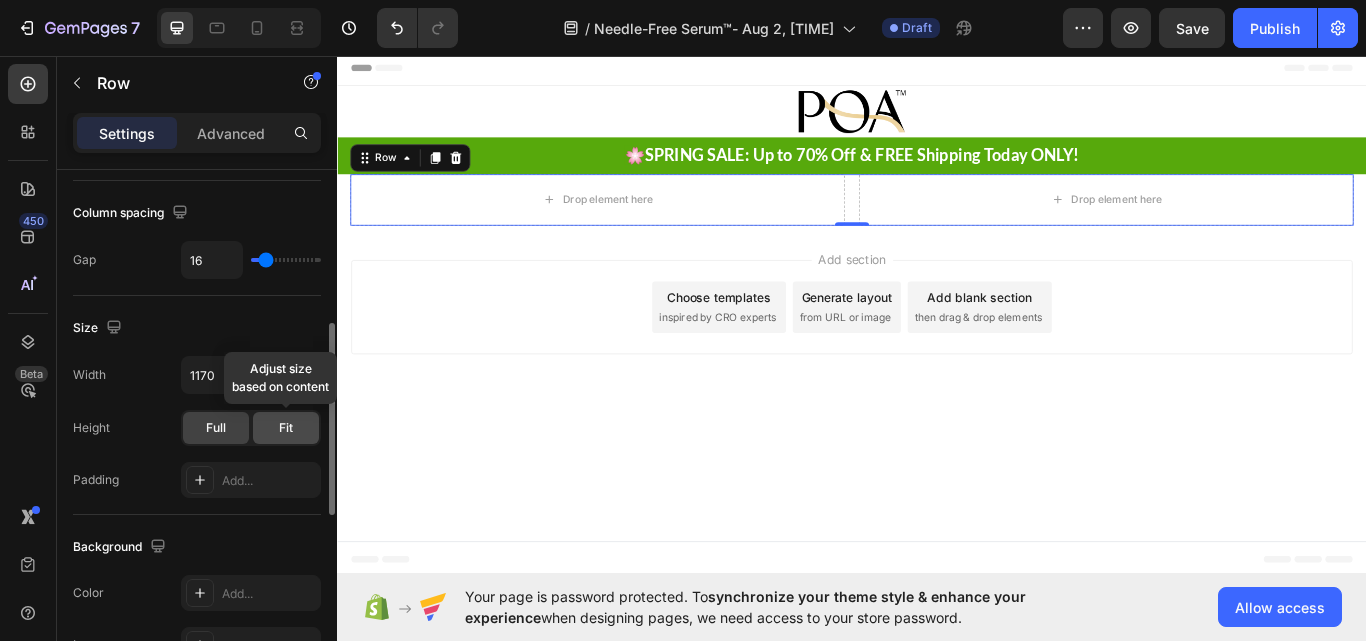 click on "Fit" 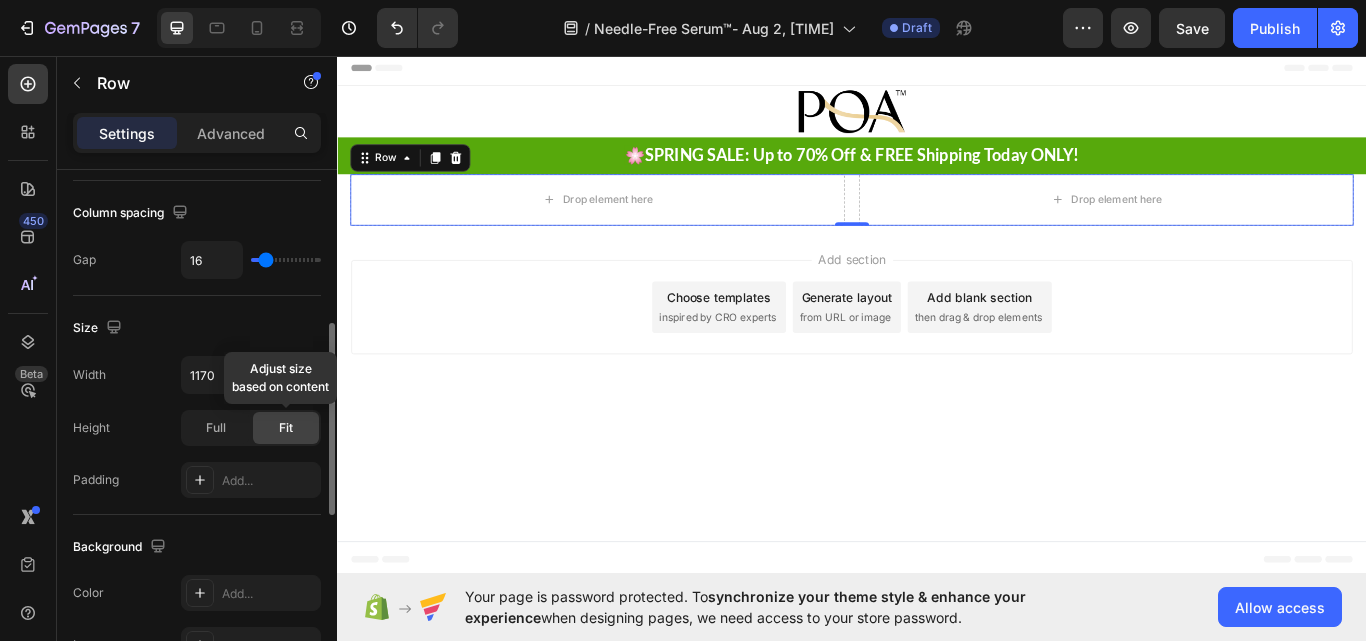 click on "Fit" 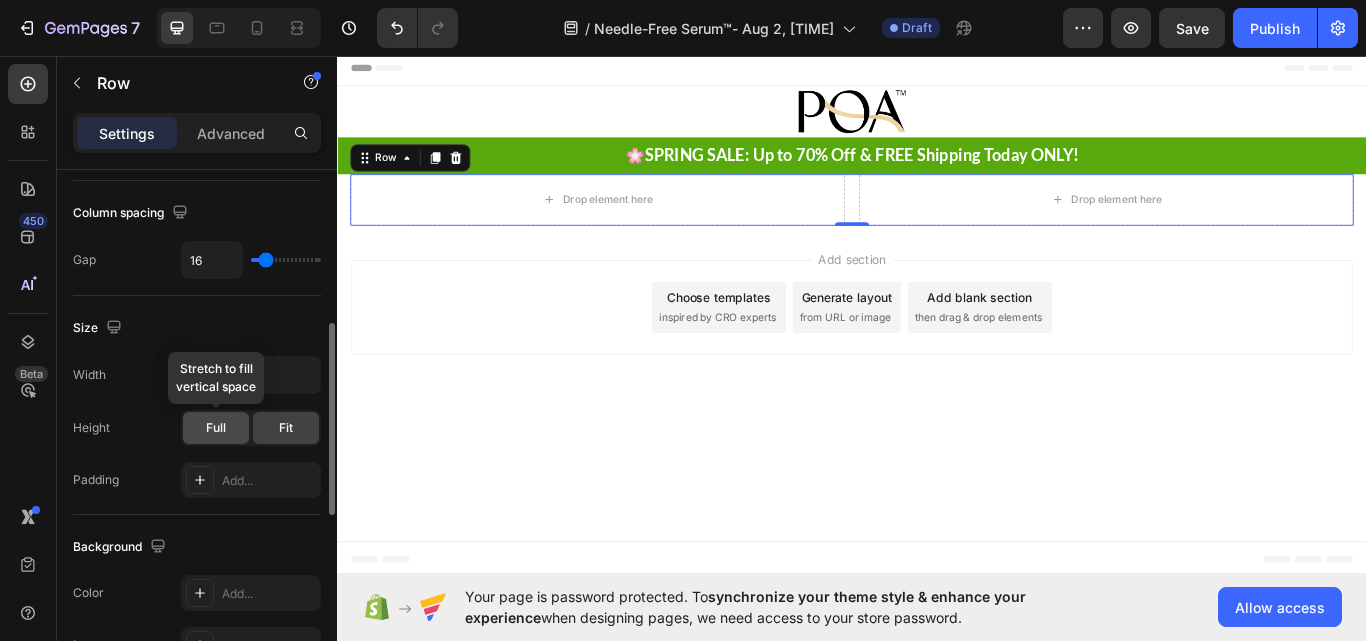 click on "Full" 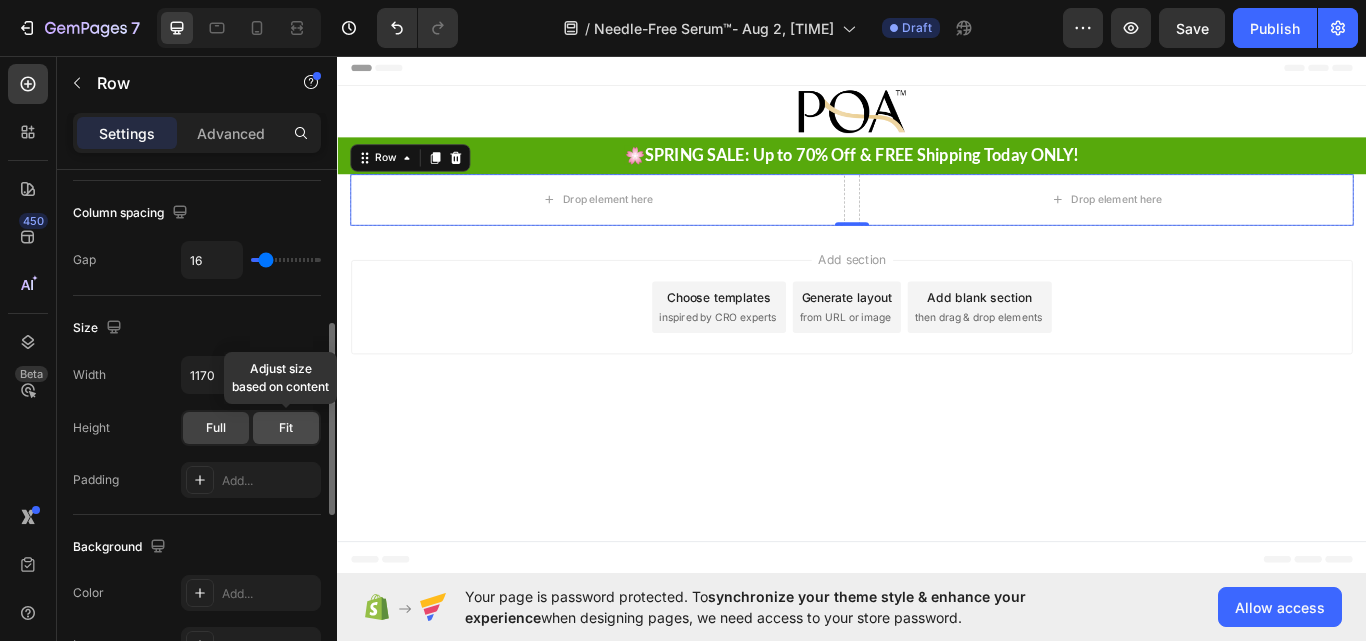 click on "Fit" 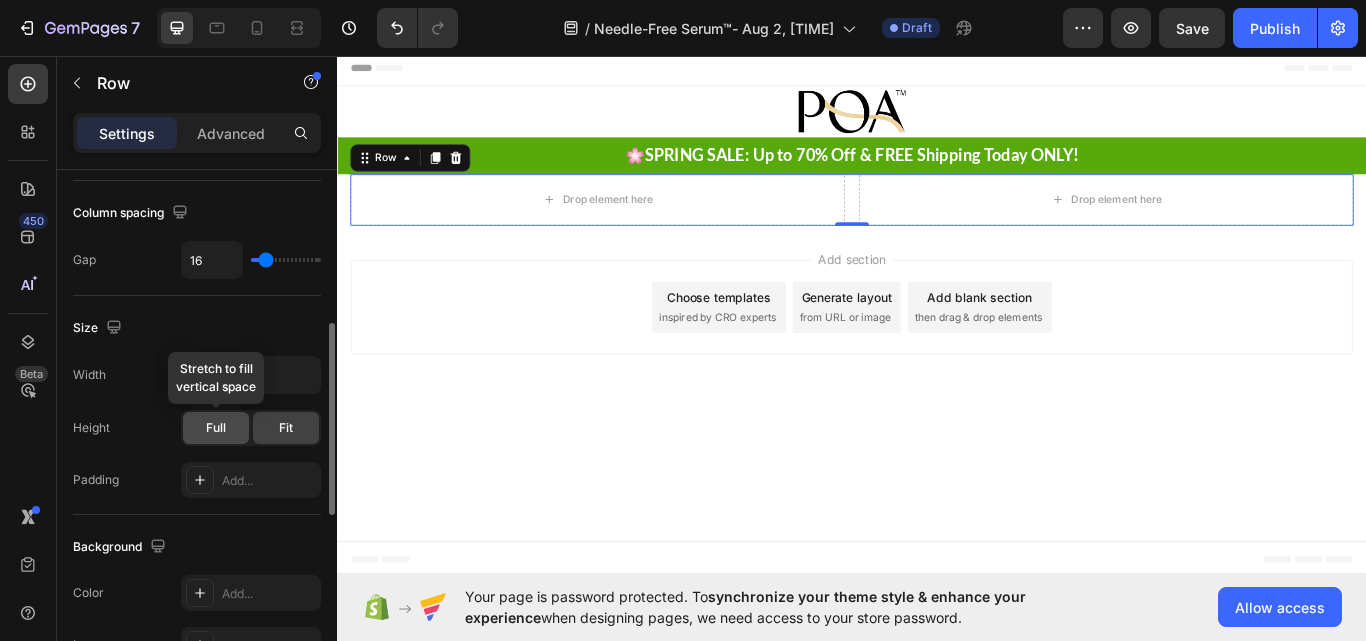 click on "Full" 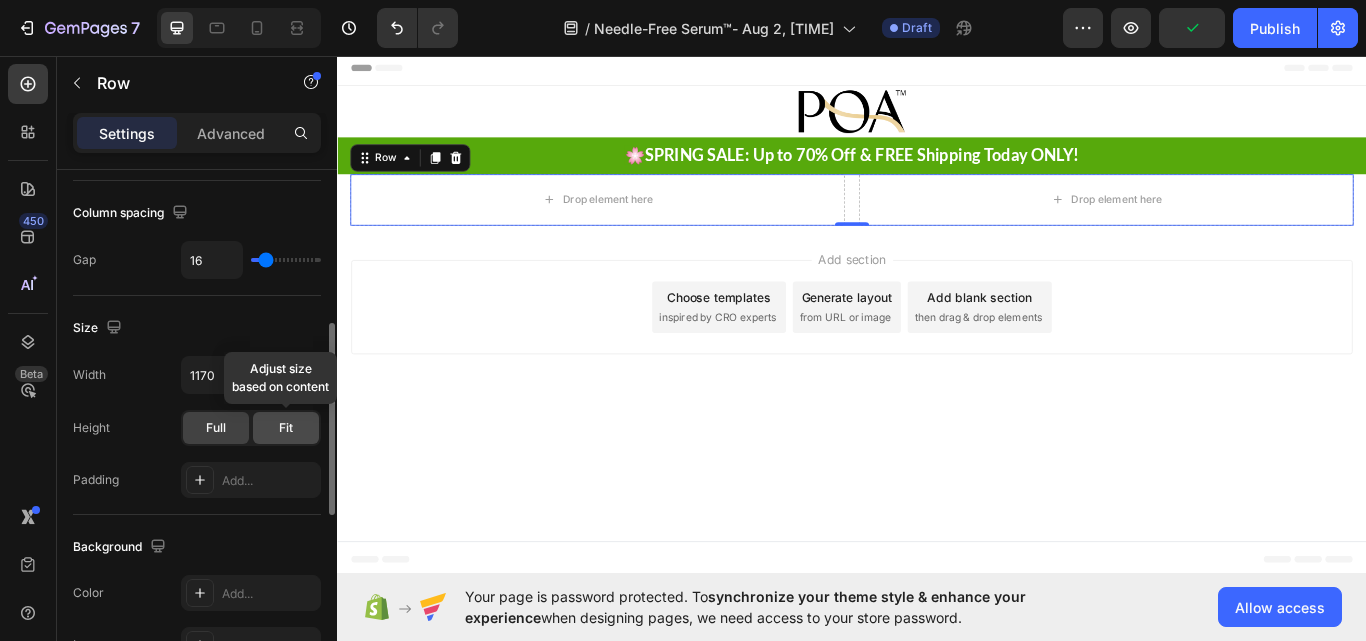 click on "Fit" 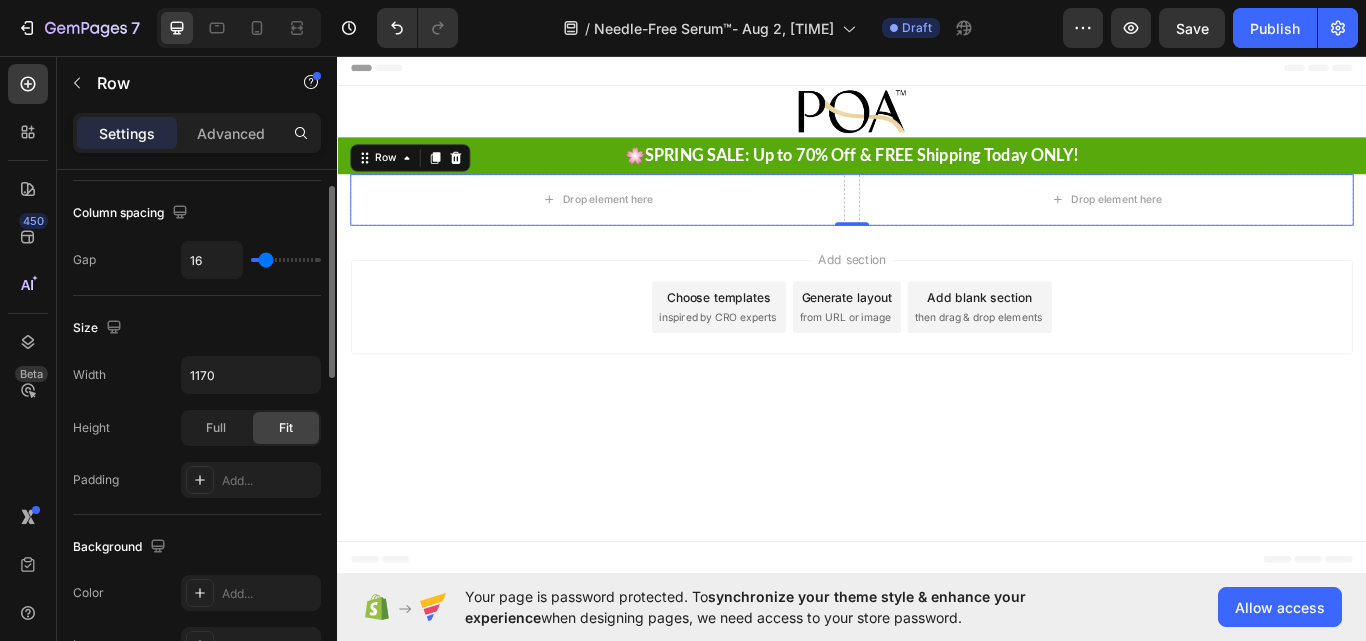 scroll, scrollTop: 320, scrollLeft: 0, axis: vertical 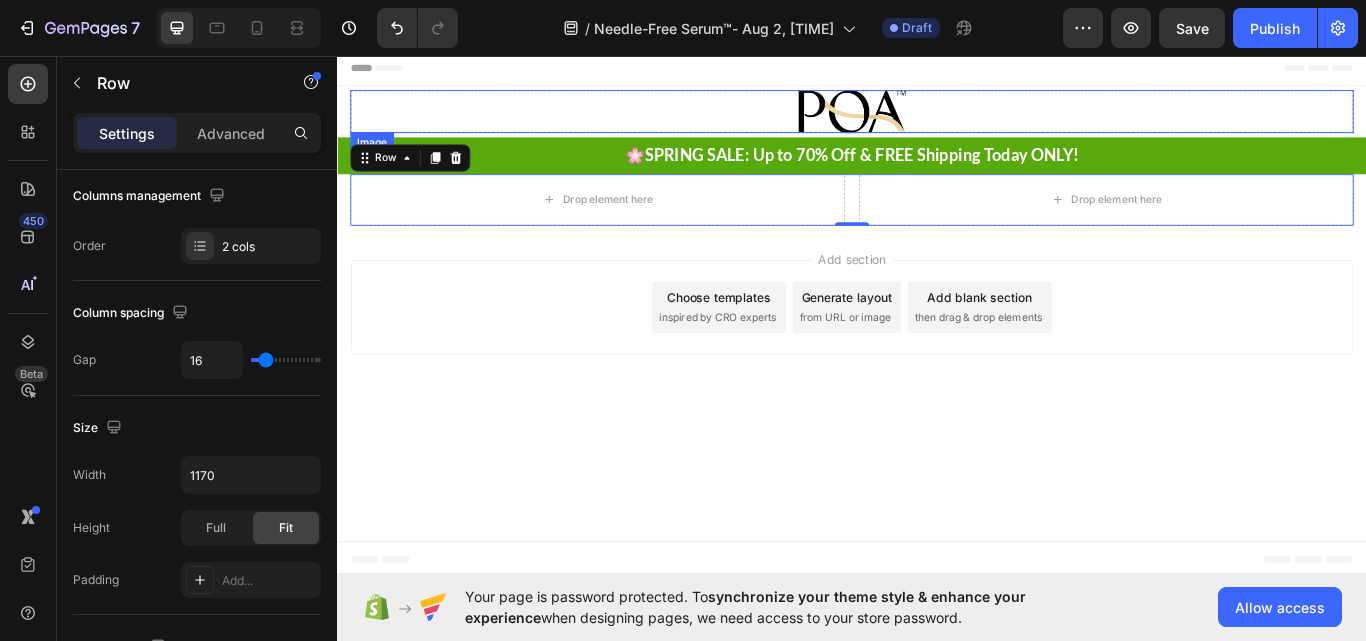 click at bounding box center [937, 122] 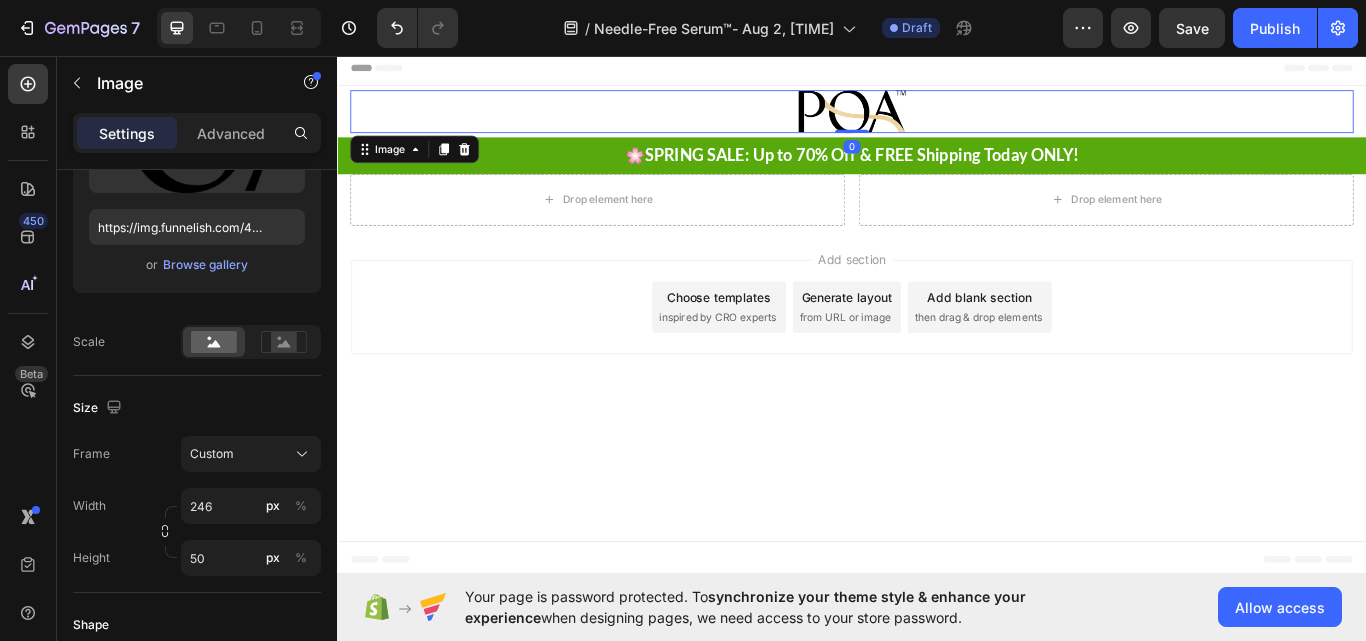 scroll, scrollTop: 0, scrollLeft: 0, axis: both 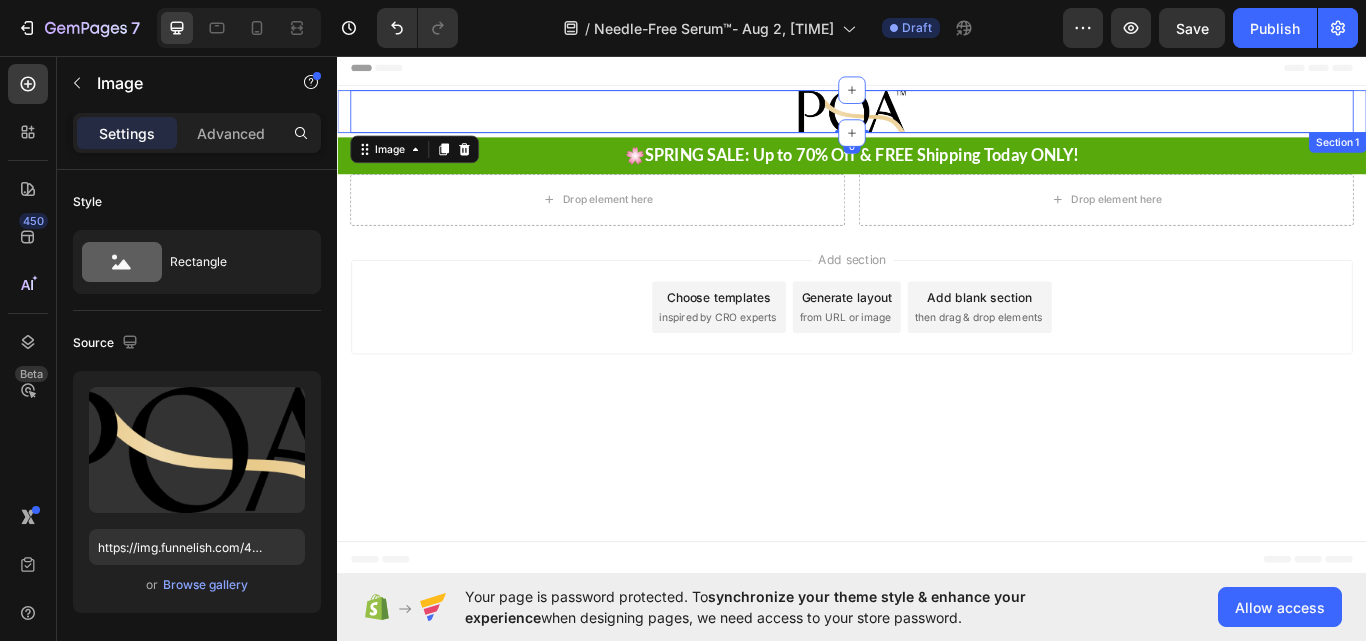 click on "Image   0 Row" at bounding box center [937, 122] 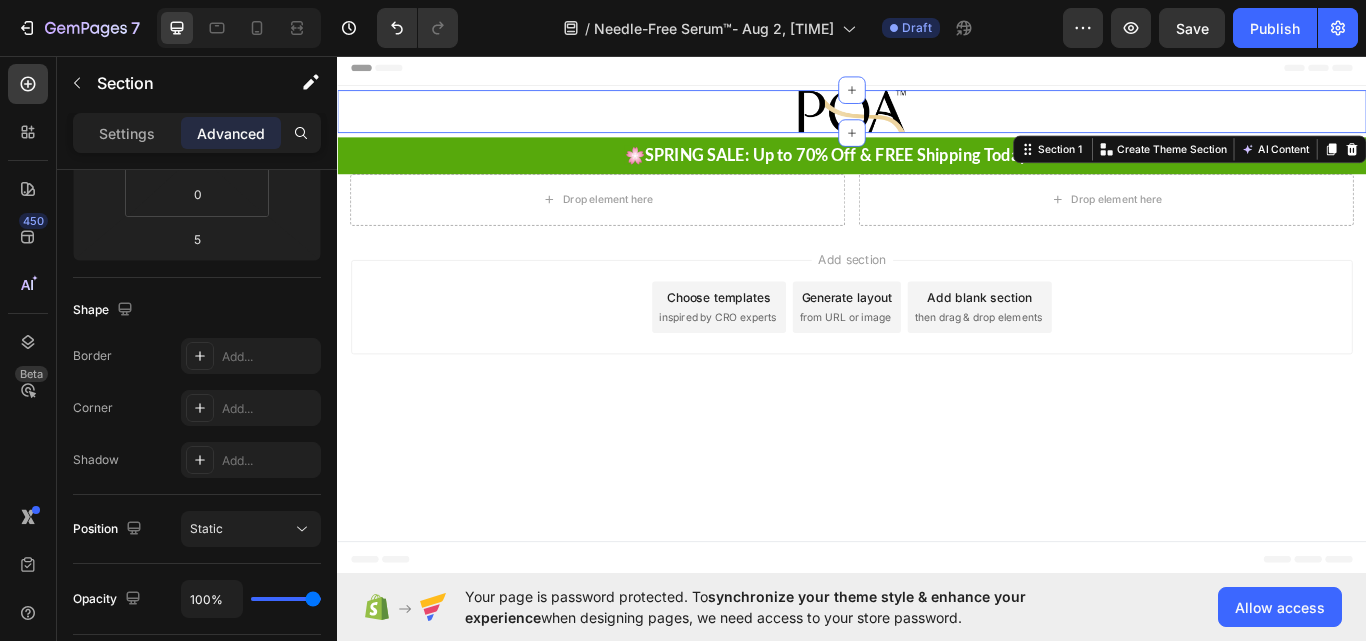 scroll, scrollTop: 0, scrollLeft: 0, axis: both 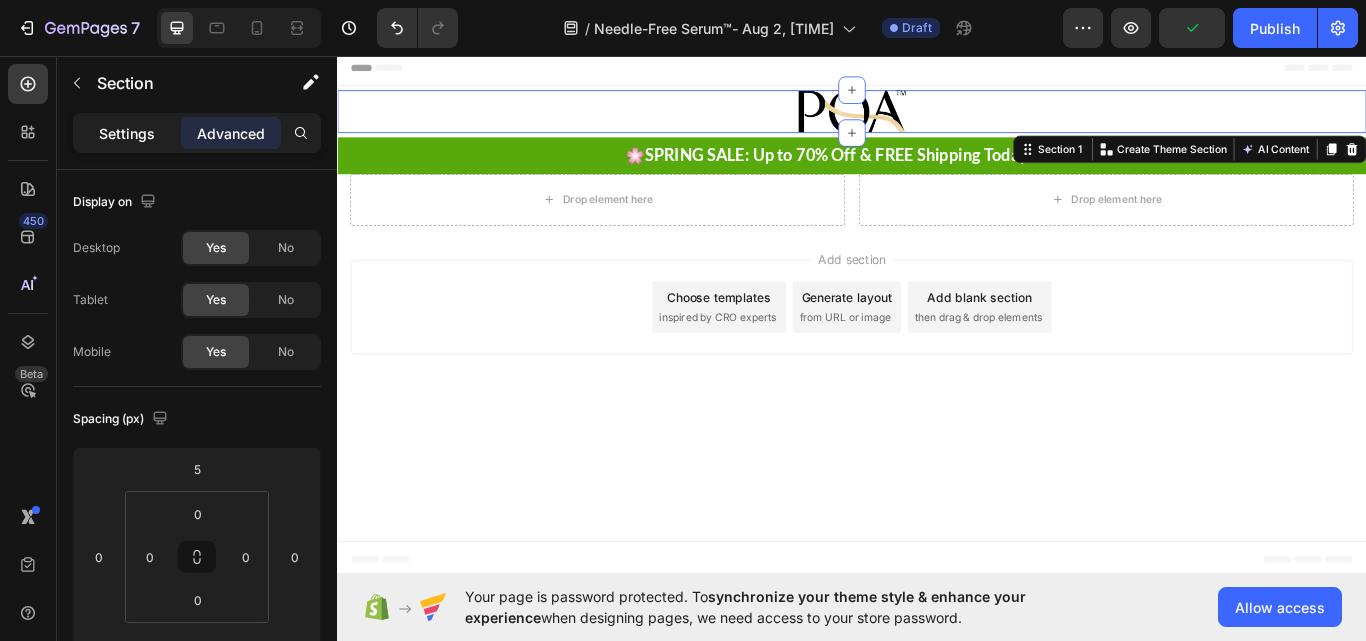 click on "Settings" at bounding box center (127, 133) 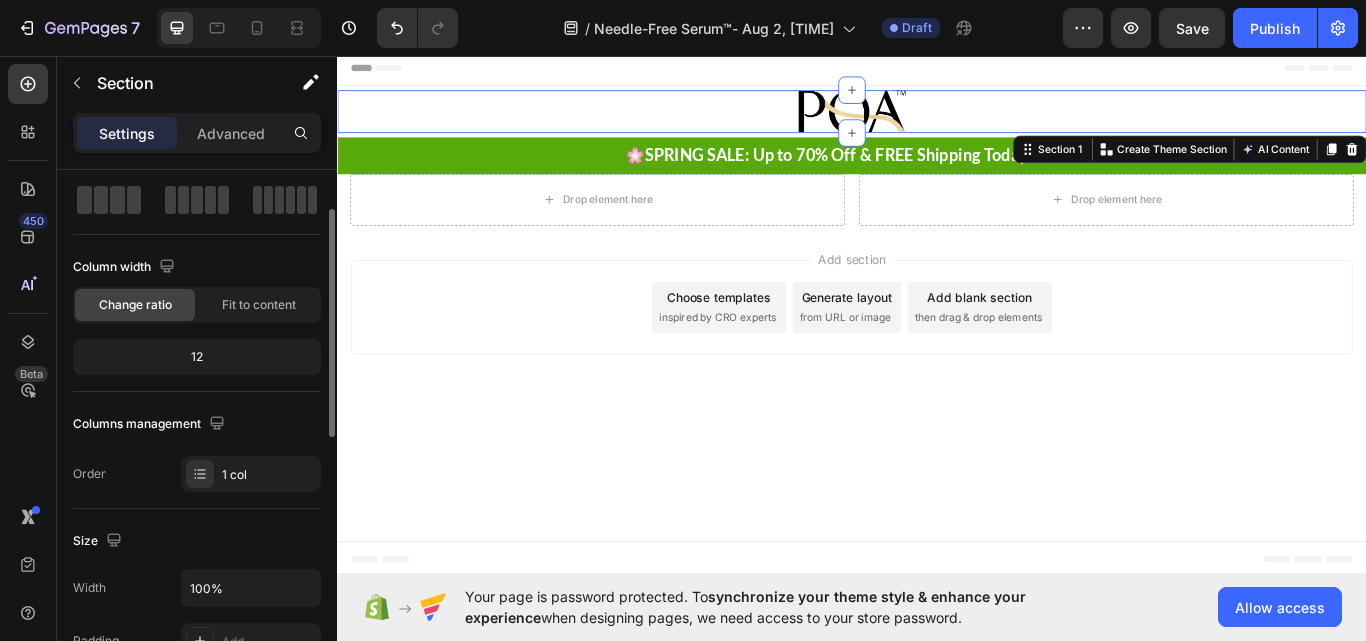 scroll, scrollTop: 0, scrollLeft: 0, axis: both 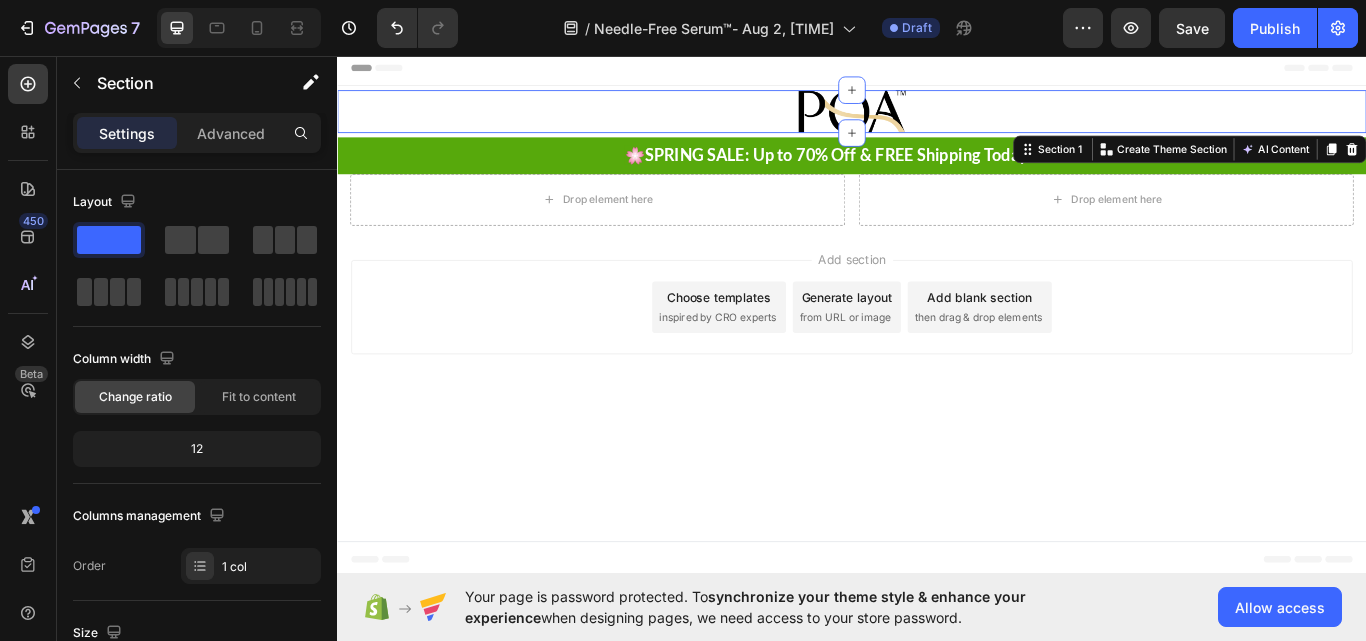 click on "Image Row" at bounding box center [937, 122] 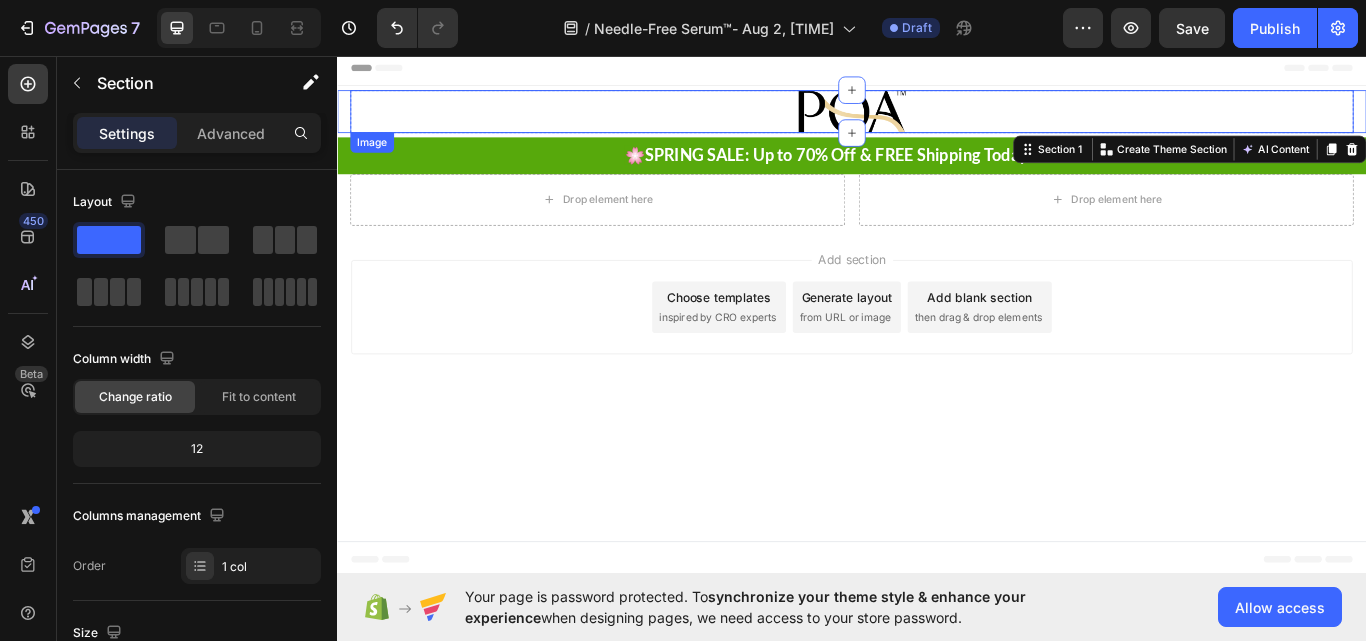 click at bounding box center [937, 122] 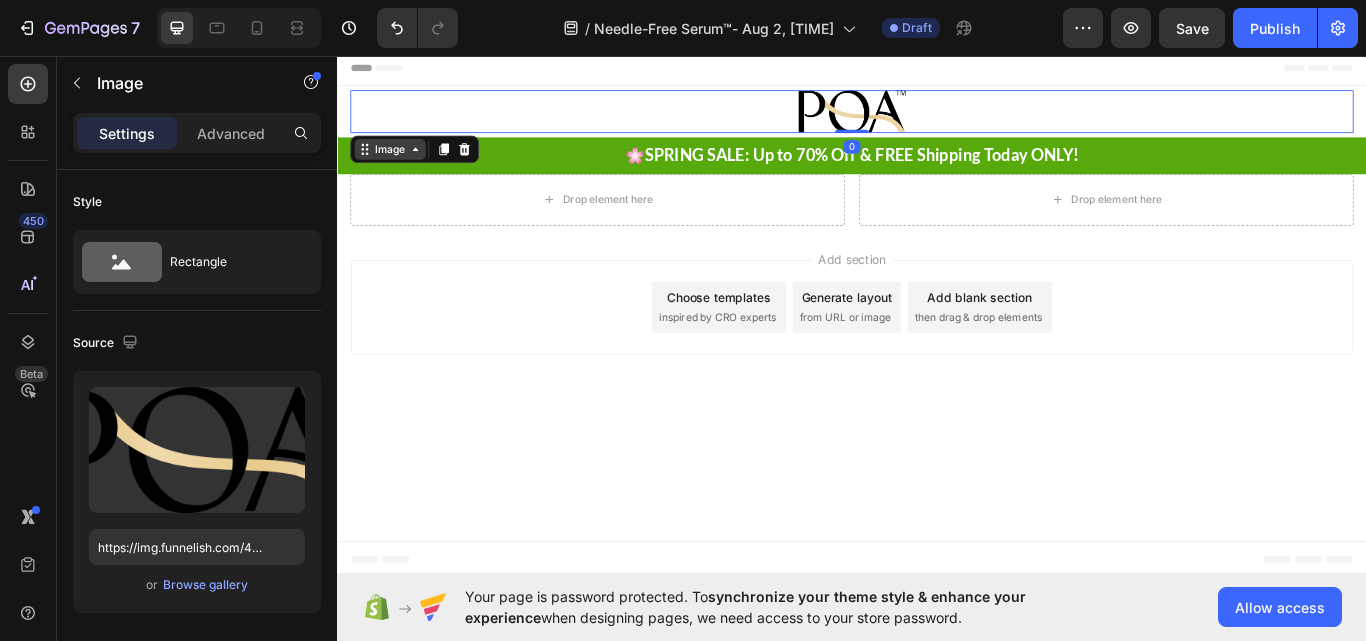 click on "Image" at bounding box center [398, 166] 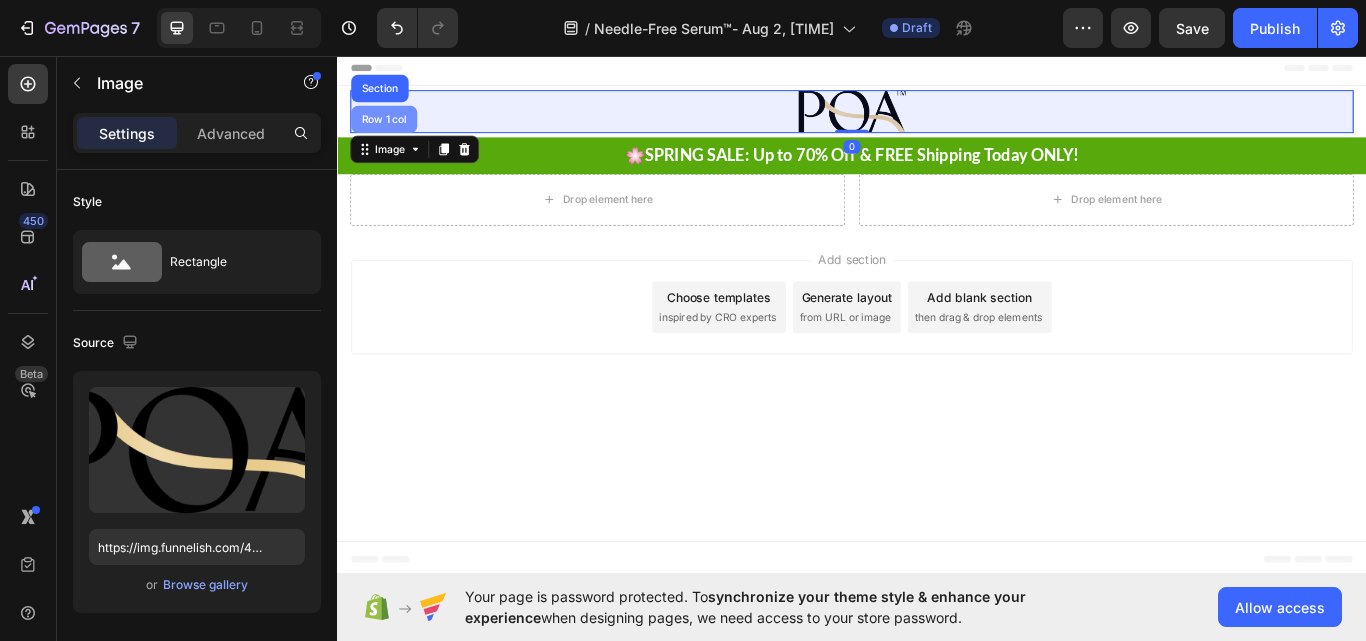 click on "Row 1 col" at bounding box center [391, 131] 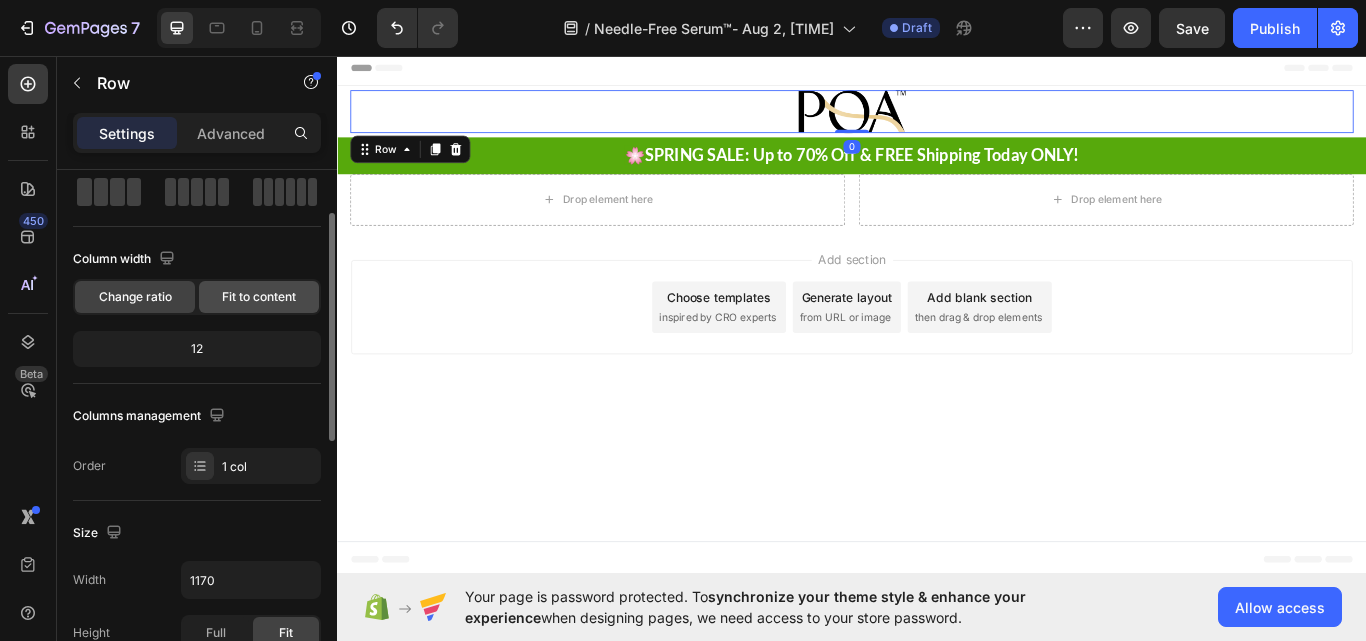 scroll, scrollTop: 300, scrollLeft: 0, axis: vertical 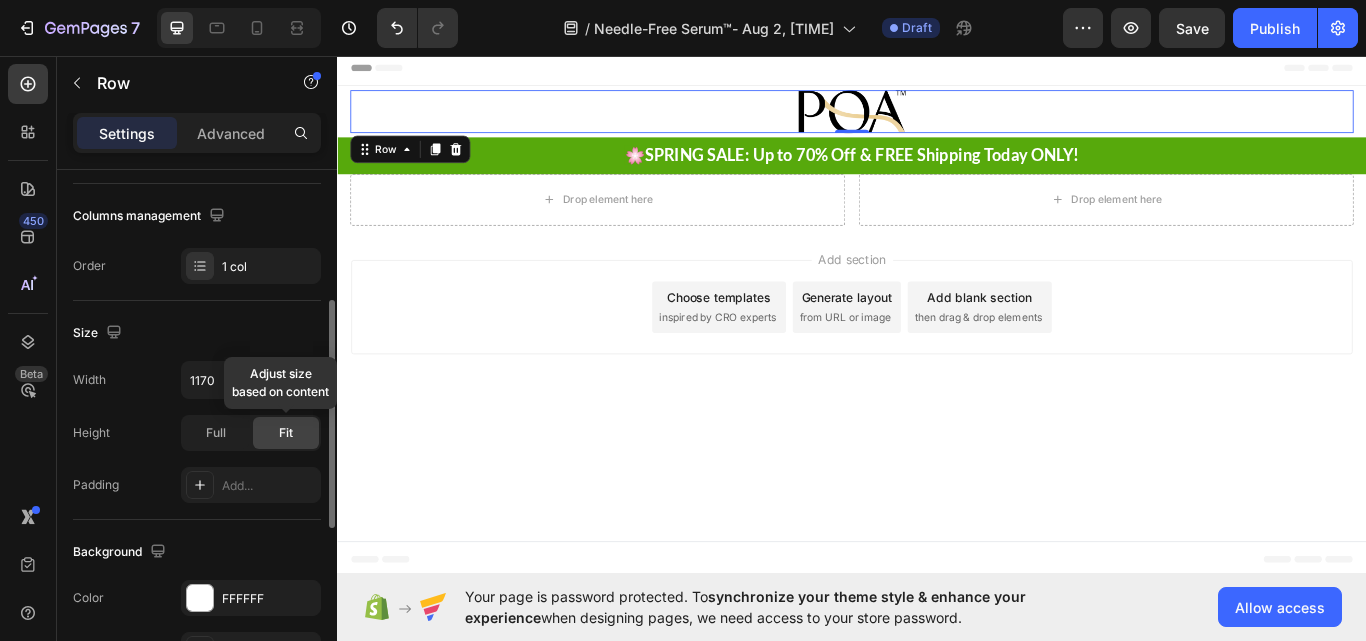 click on "Fit" 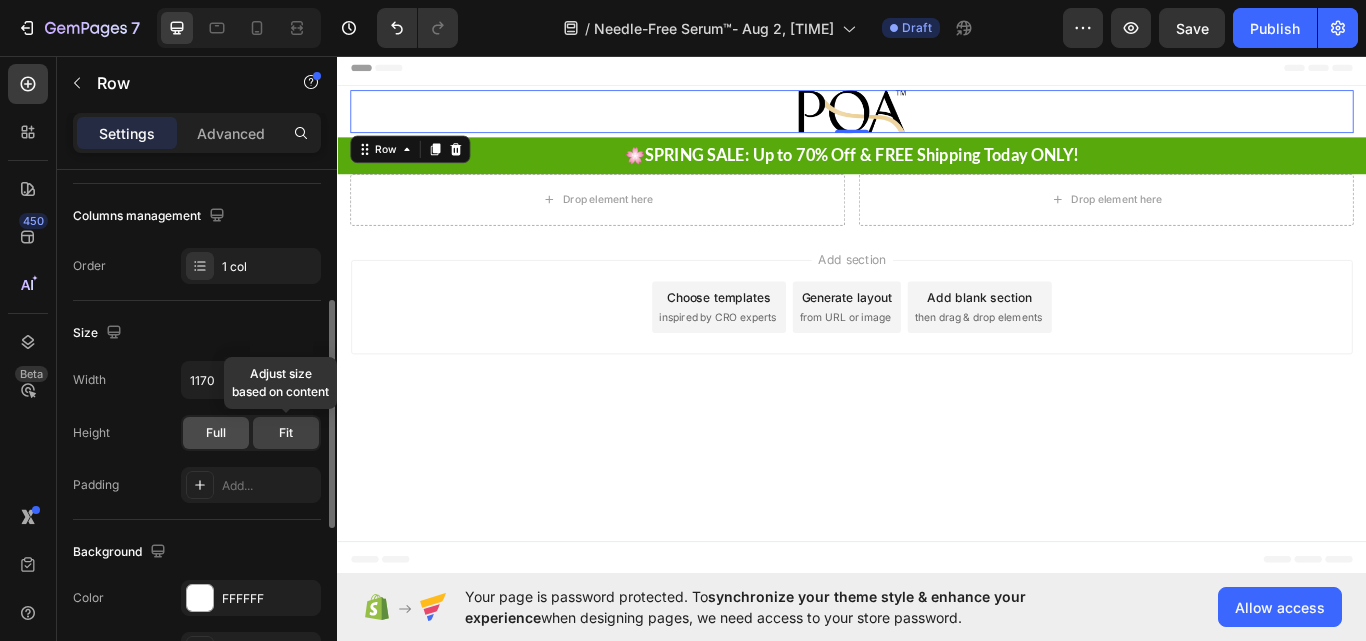 click on "Full" 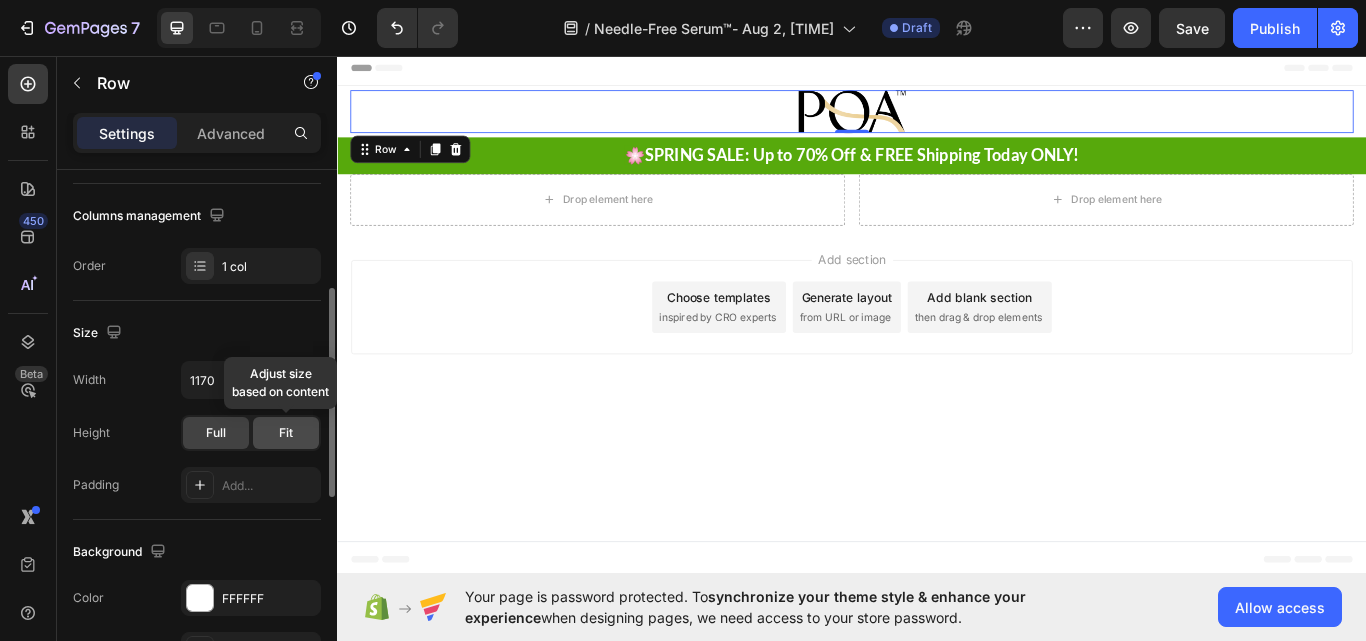 click on "Fit" 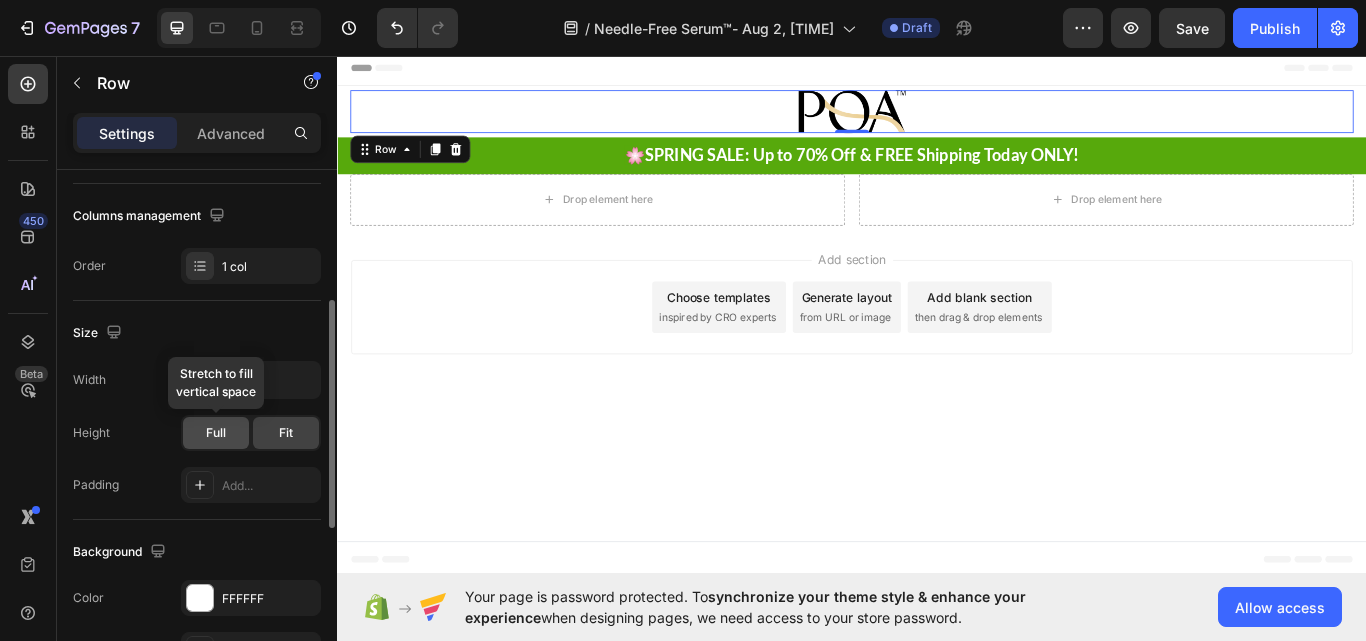 click on "Full" 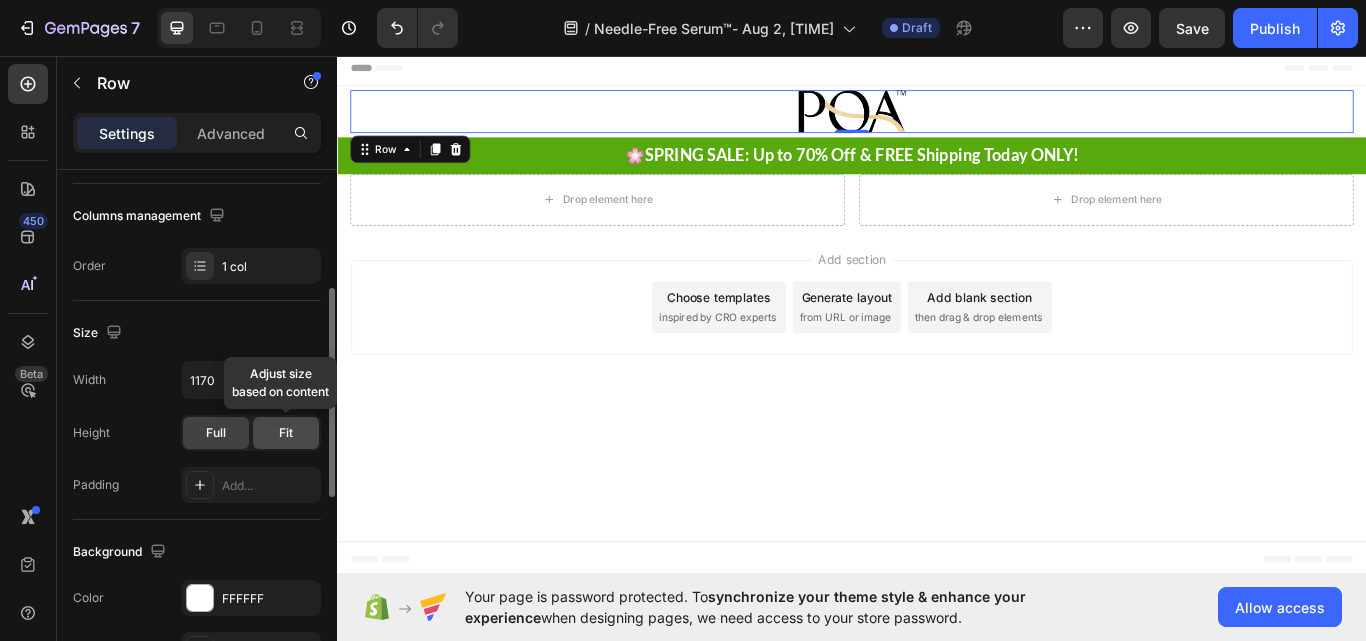 click on "Fit" 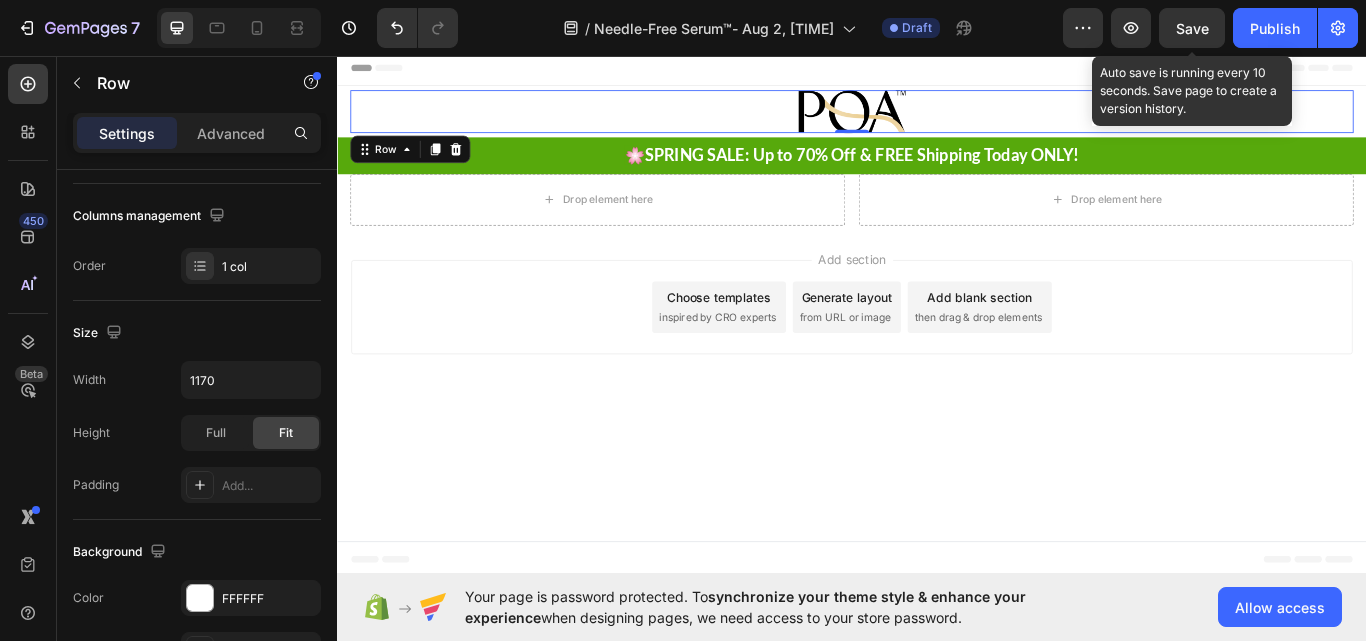 click on "Save" at bounding box center (1192, 28) 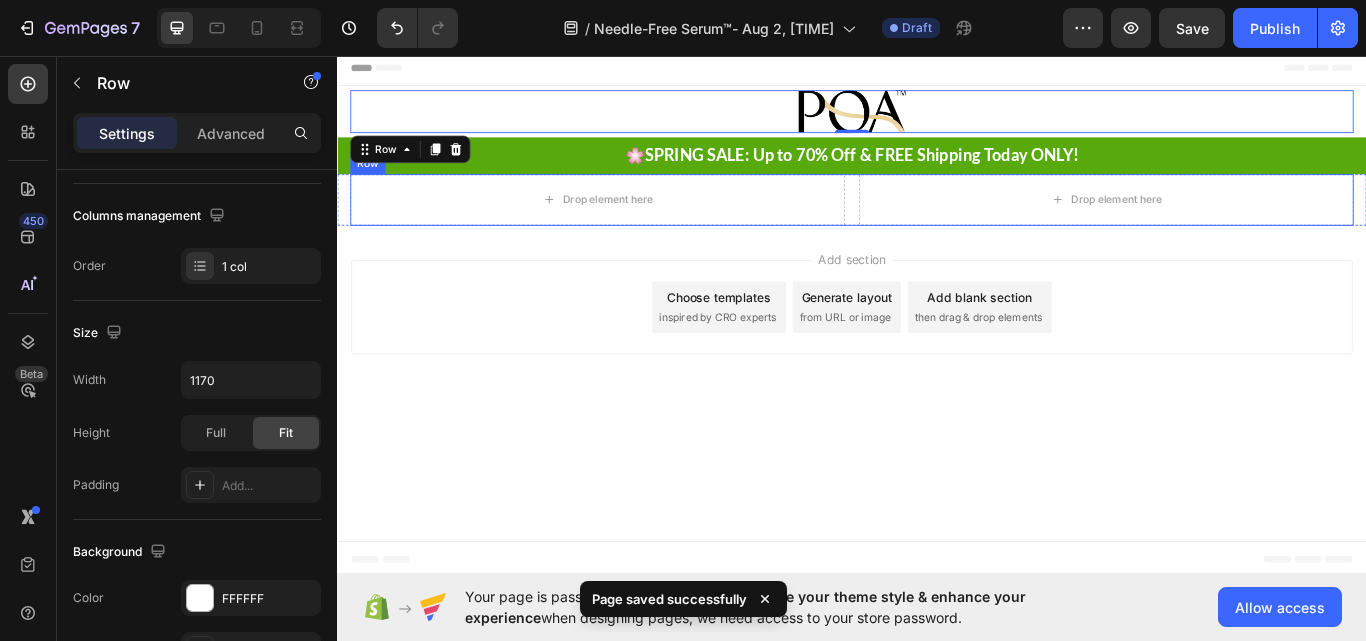 click on "Drop element here
Drop element here Row" at bounding box center (937, 225) 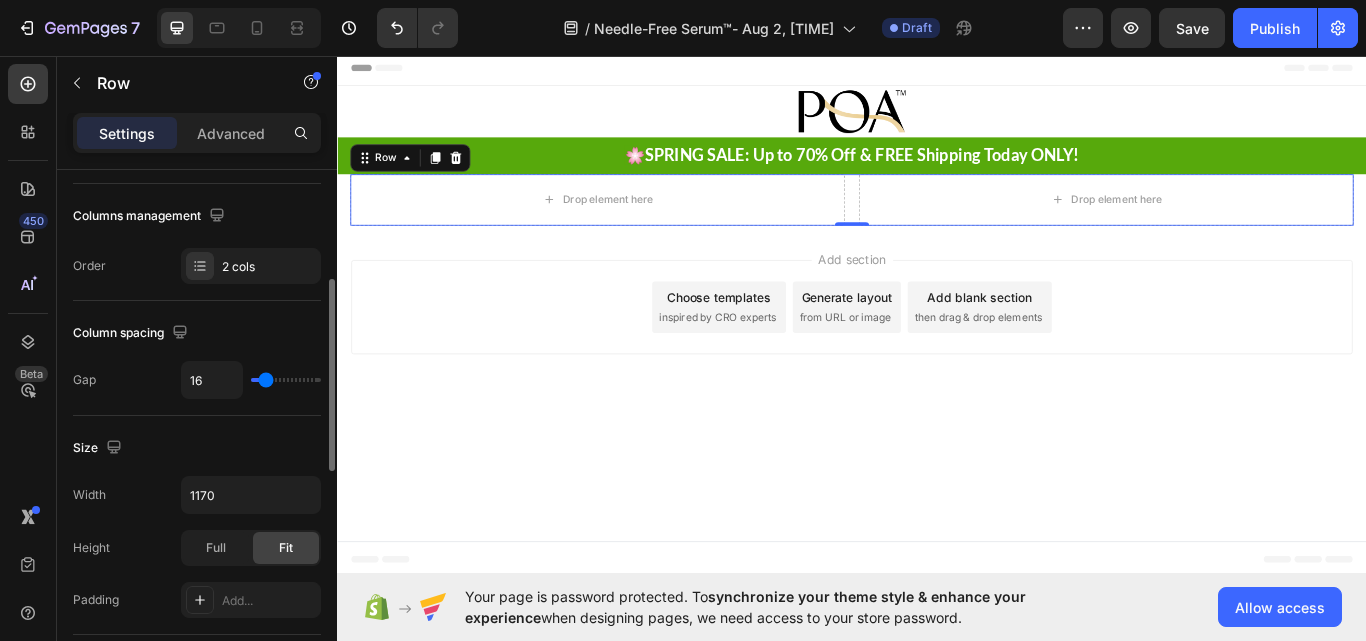 scroll, scrollTop: 200, scrollLeft: 0, axis: vertical 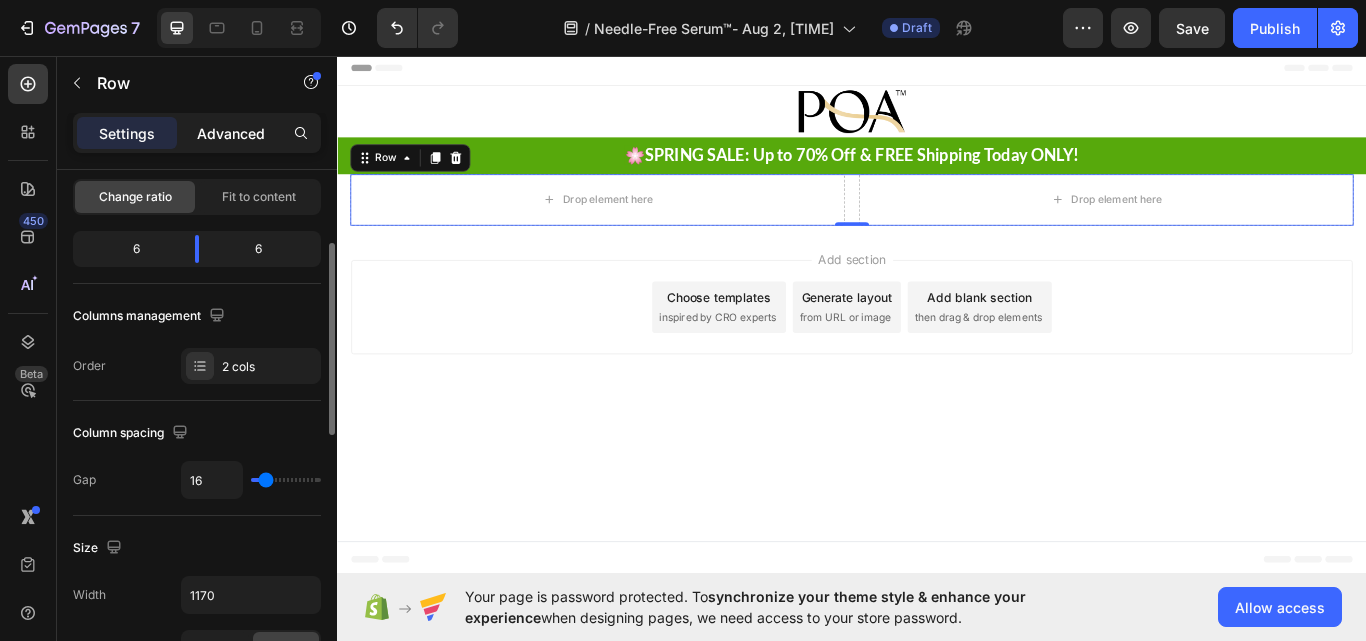 click on "Advanced" at bounding box center (231, 133) 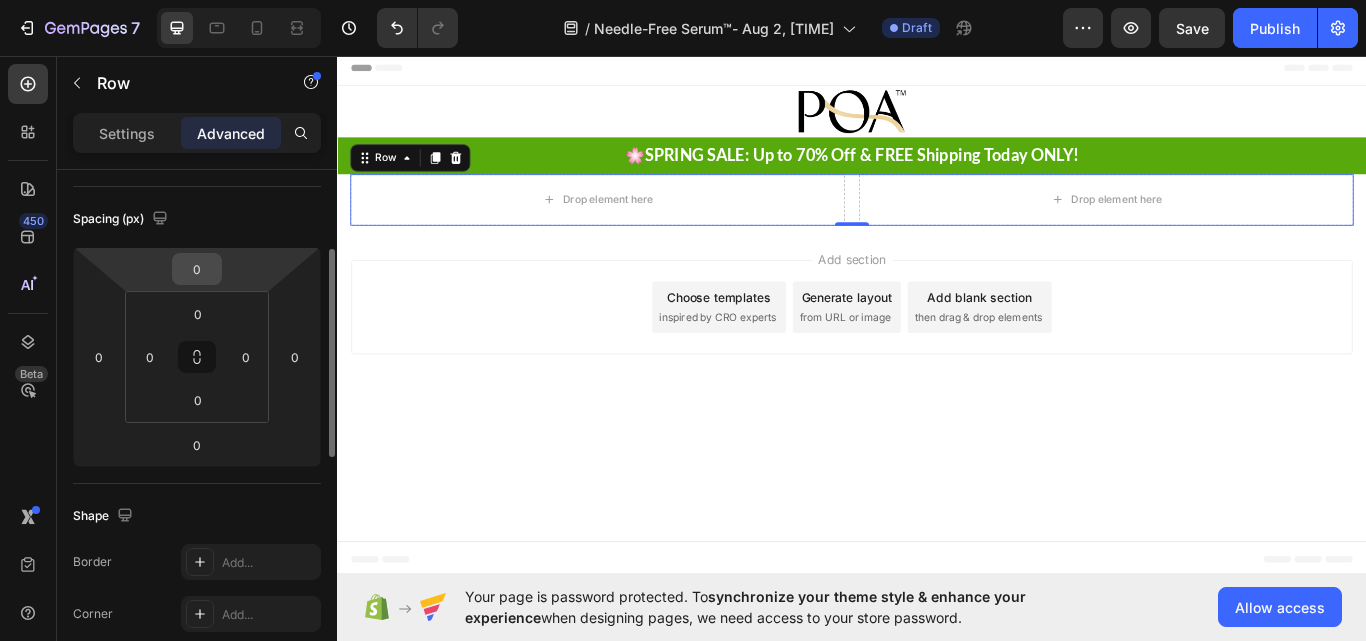 click on "0" at bounding box center (197, 269) 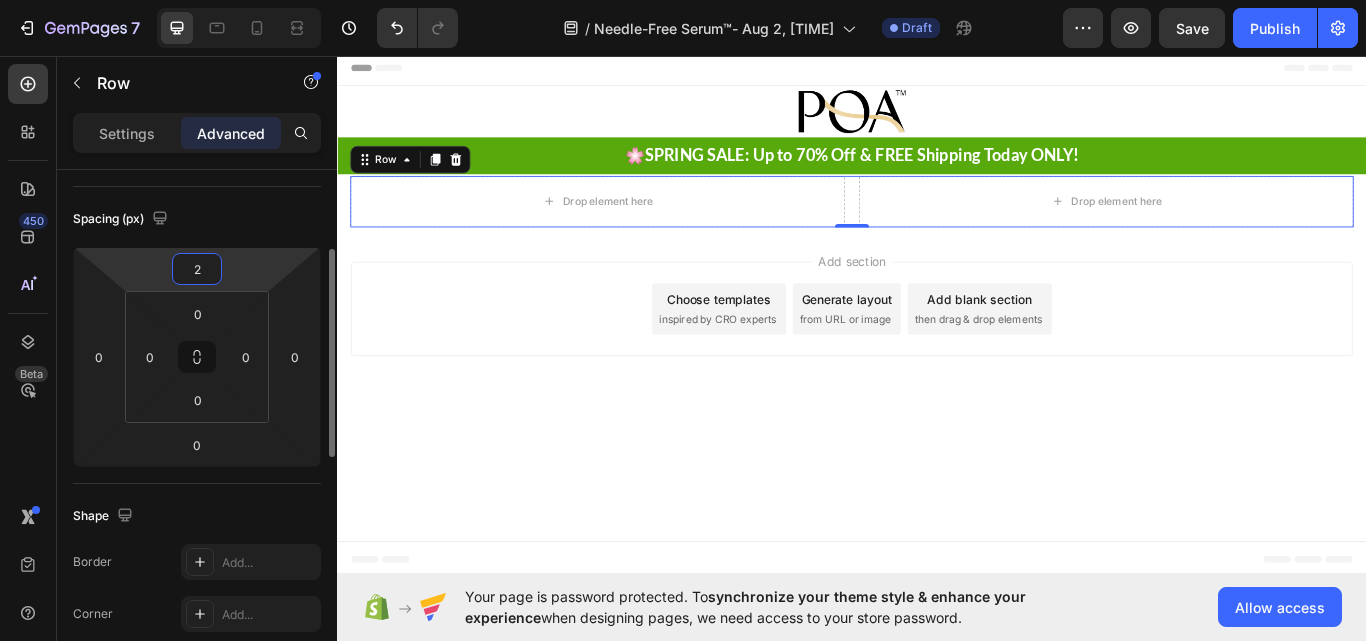 type on "20" 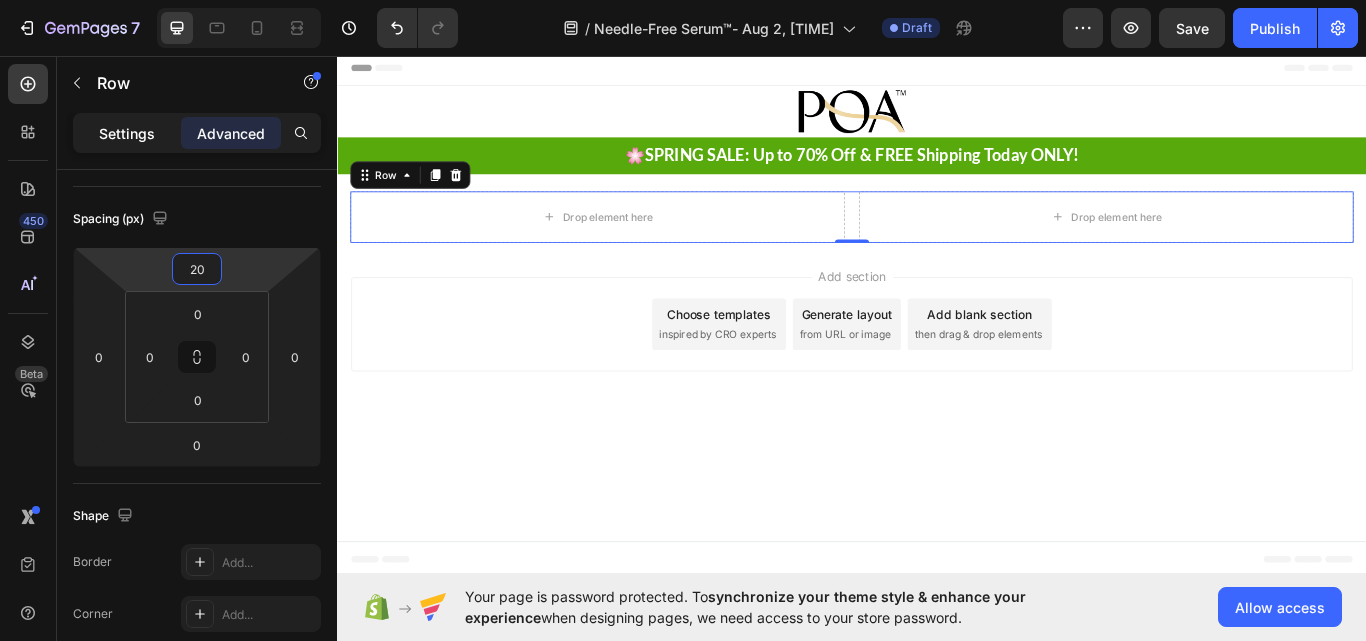 click on "Settings" at bounding box center (127, 133) 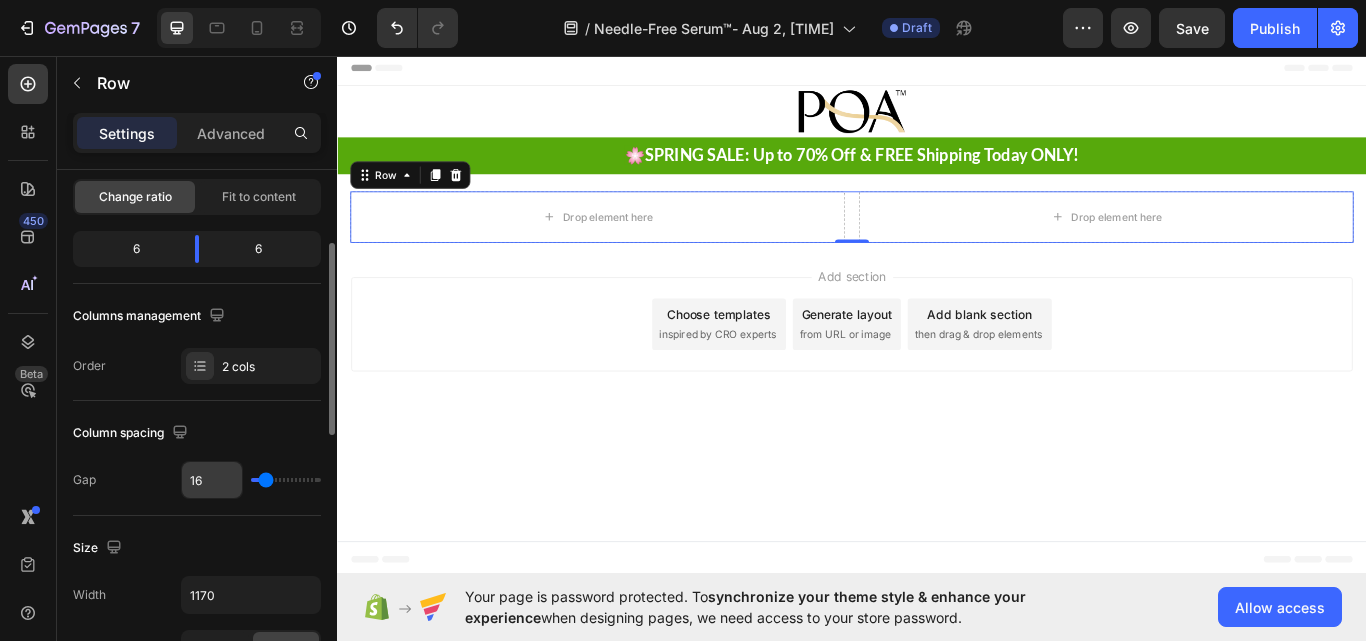 click on "16" at bounding box center [212, 480] 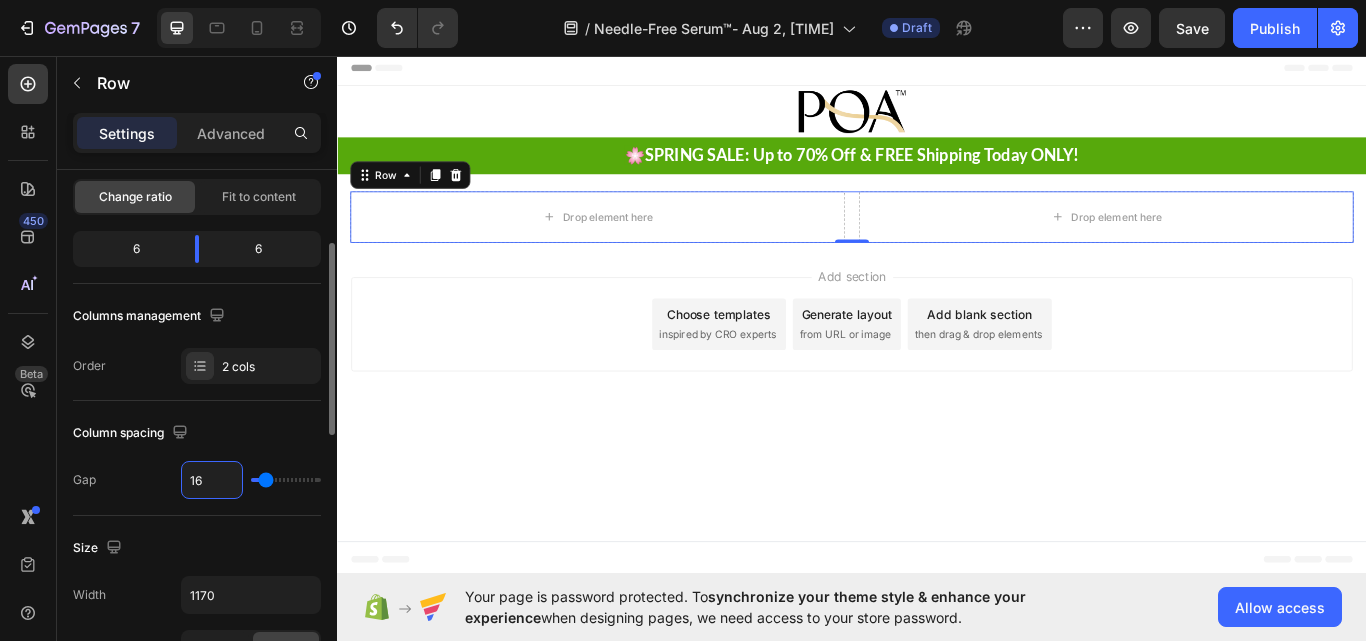 click on "16" at bounding box center (212, 480) 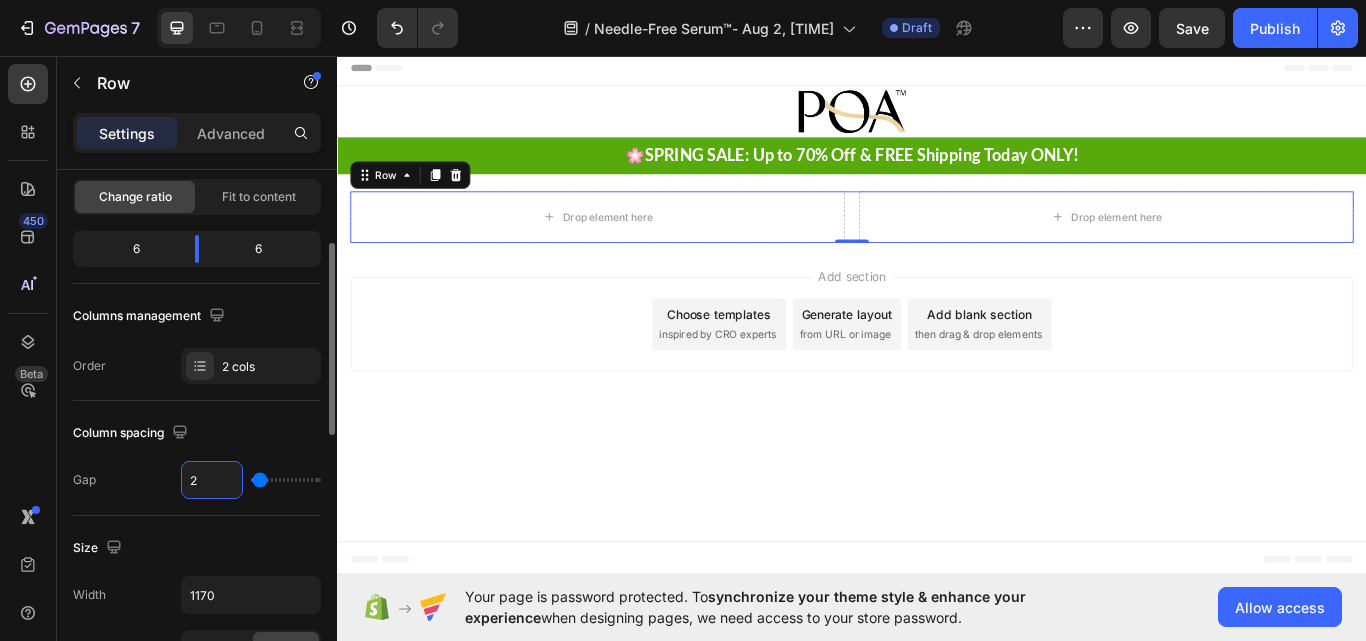 type on "20" 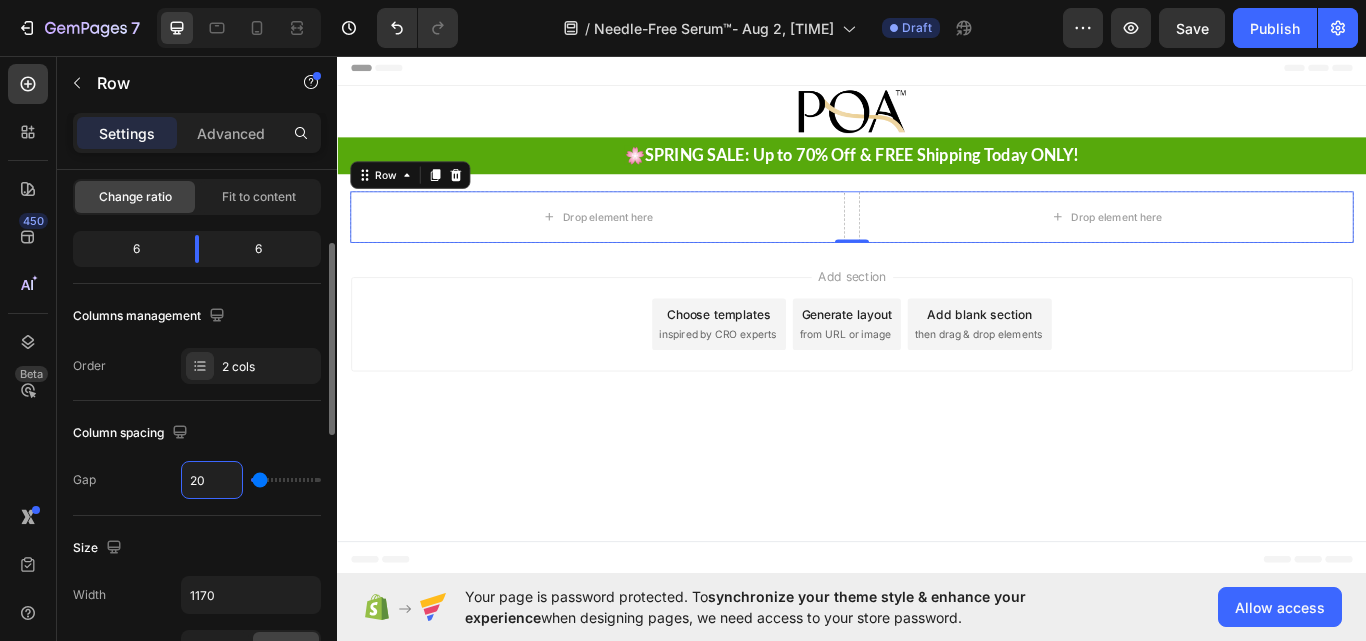 type on "20" 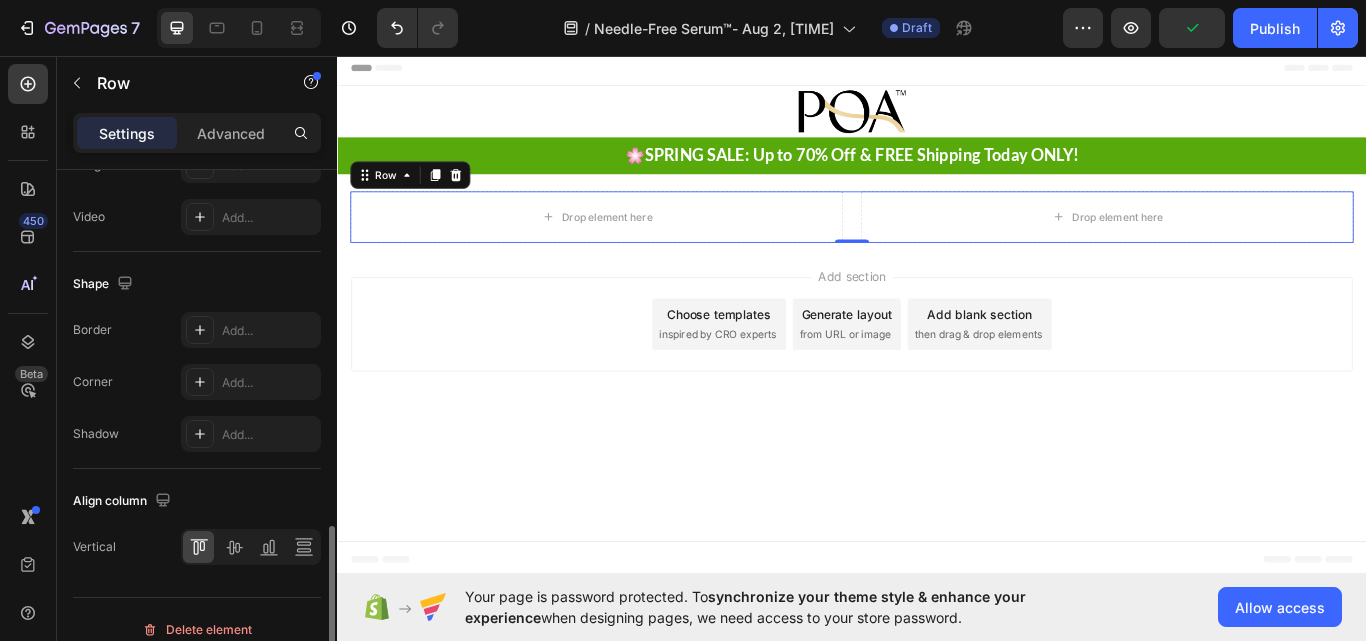 scroll, scrollTop: 920, scrollLeft: 0, axis: vertical 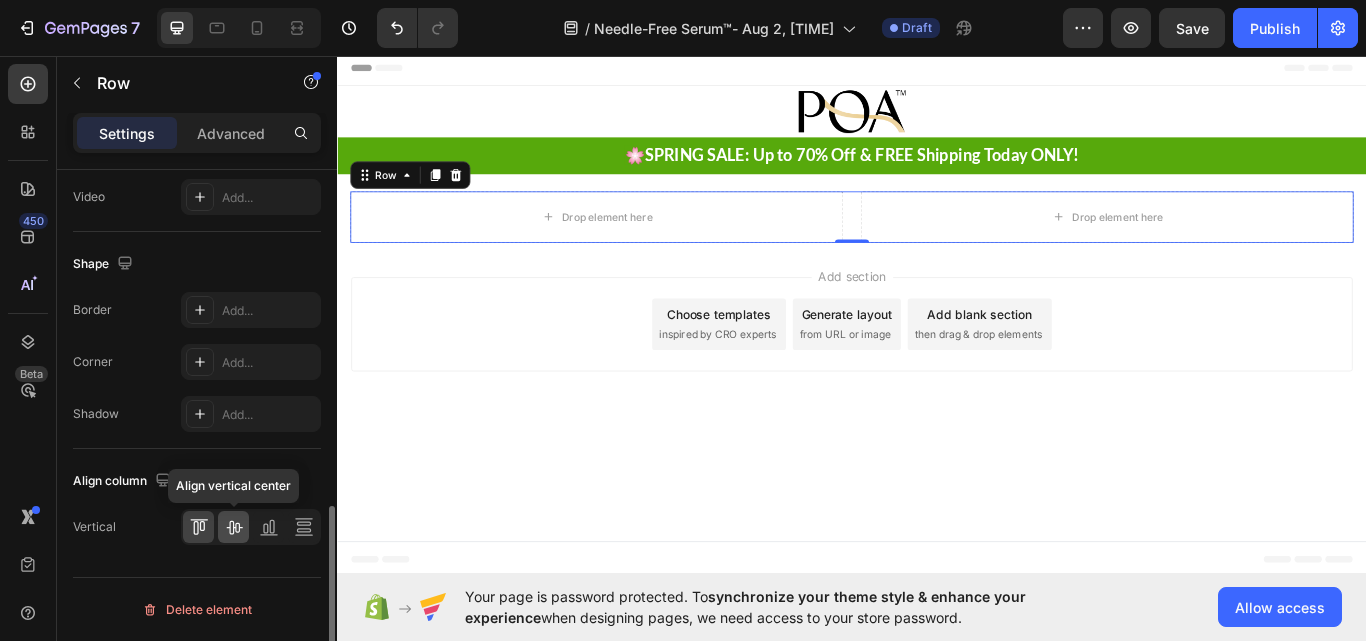 type on "20" 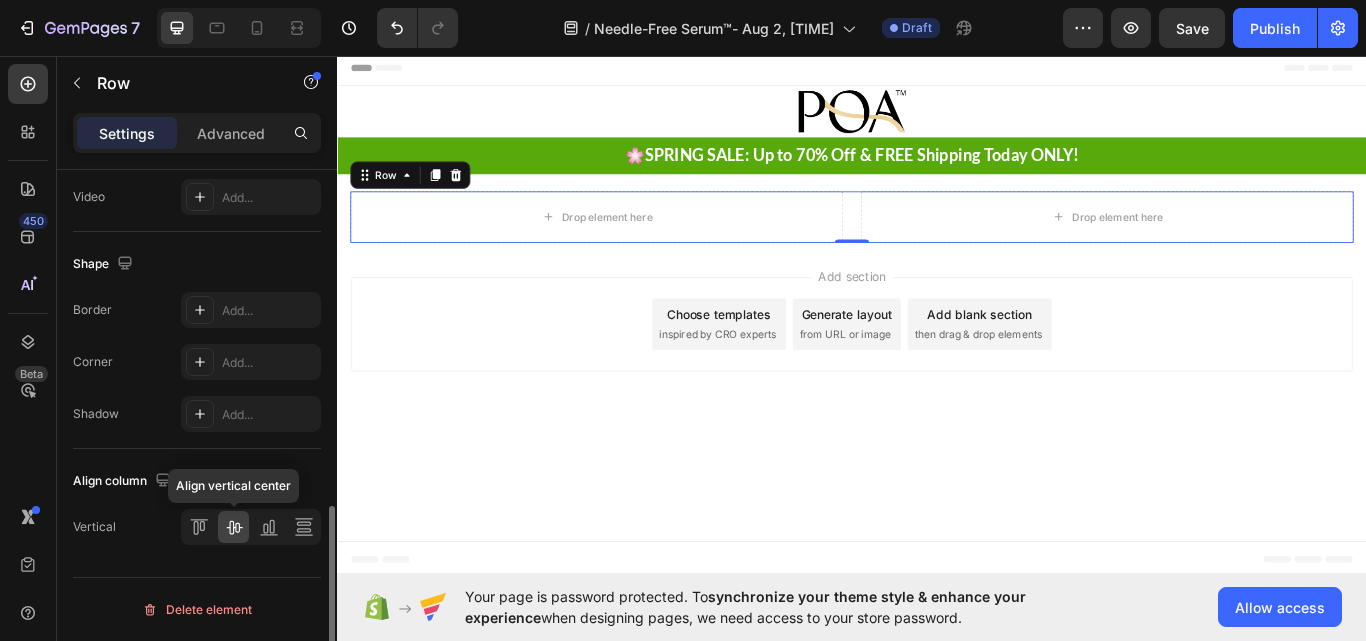 click 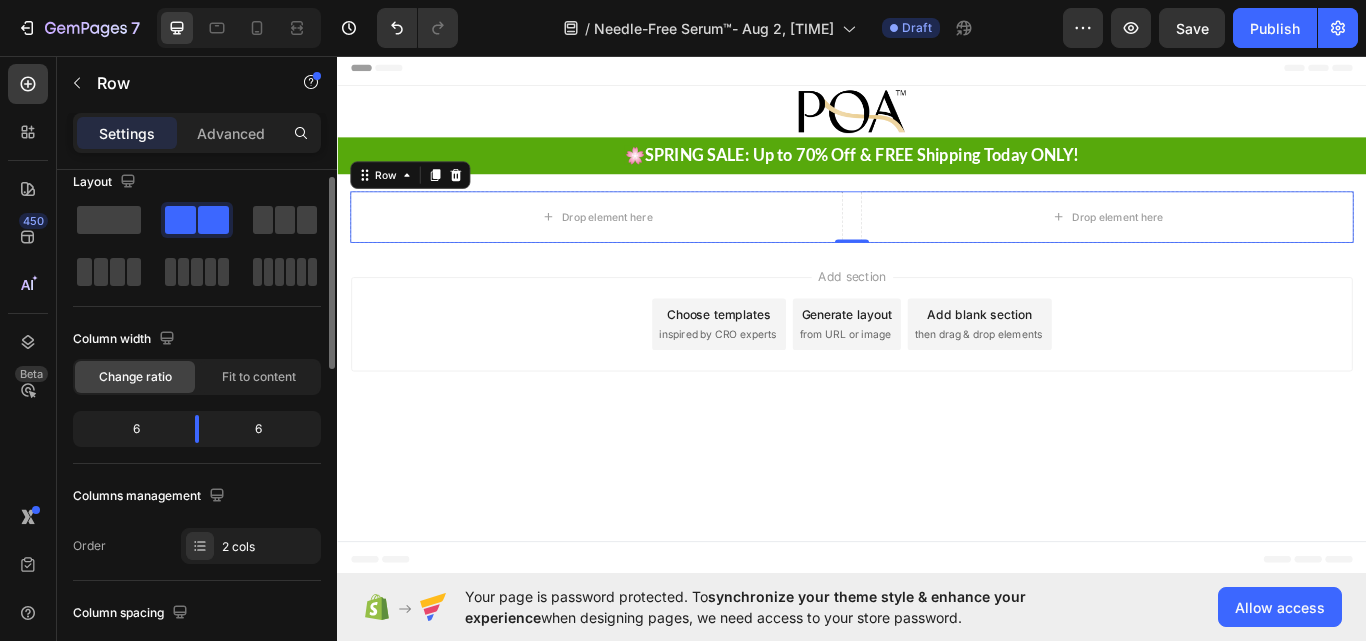 scroll, scrollTop: 0, scrollLeft: 0, axis: both 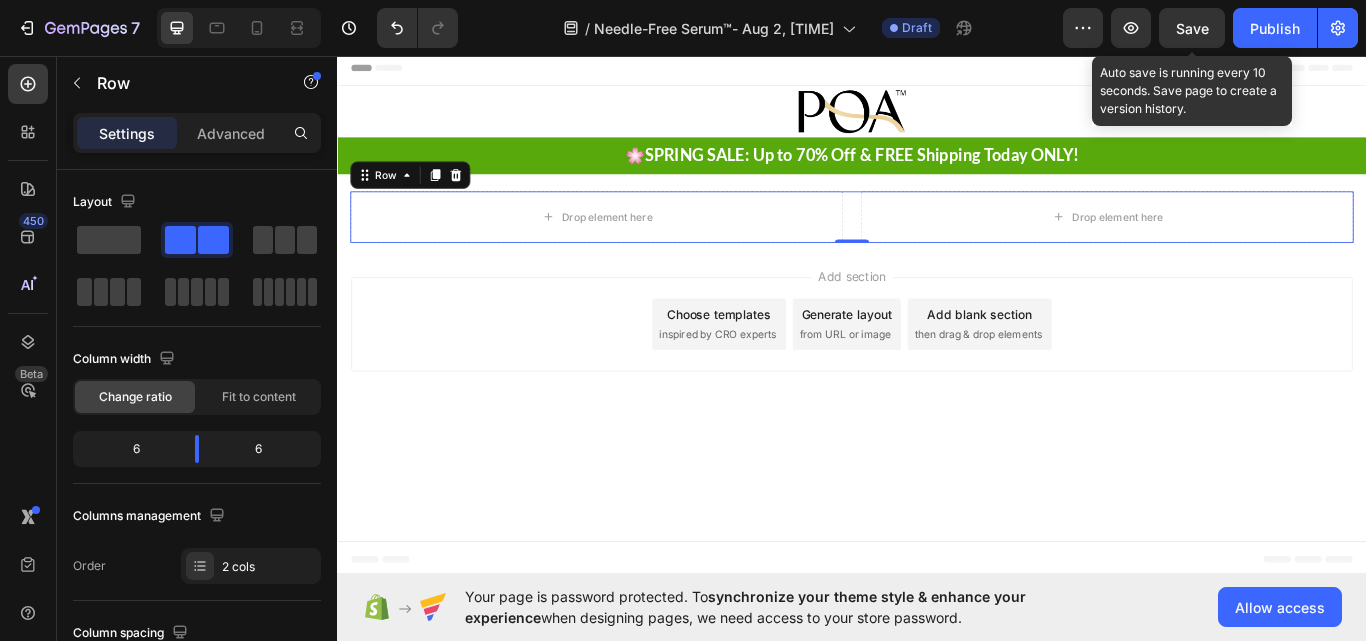 click on "Save" at bounding box center (1192, 28) 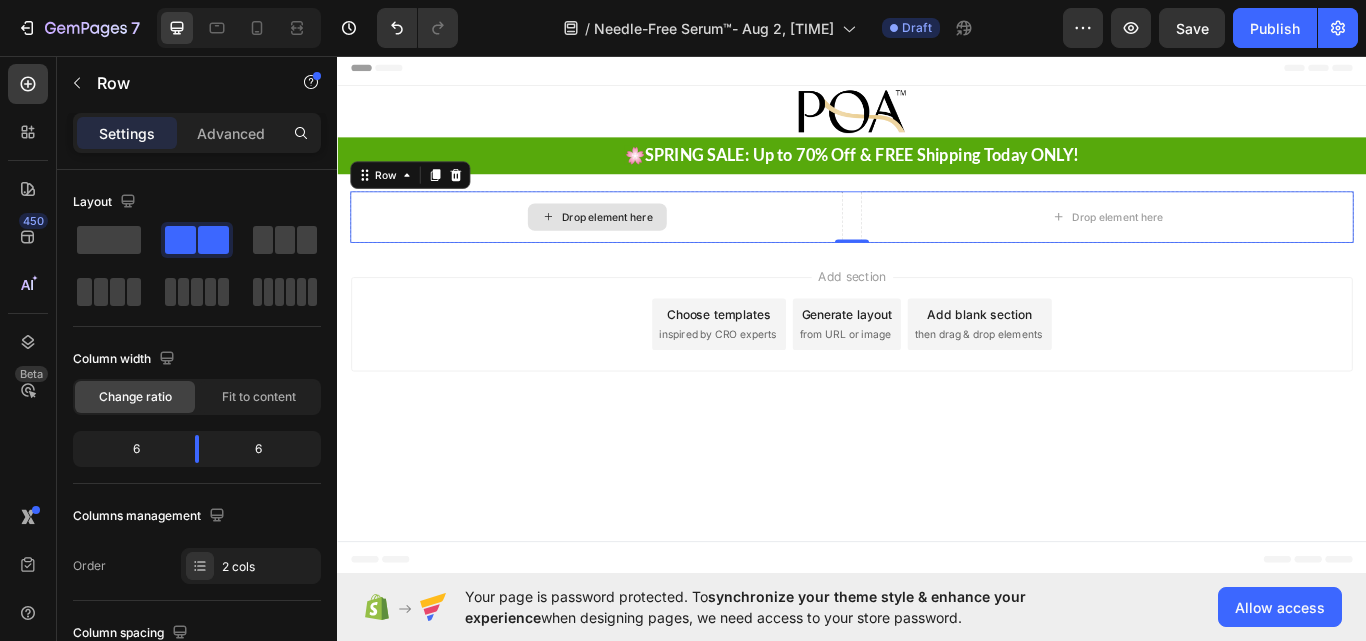 click on "Drop element here" at bounding box center (652, 245) 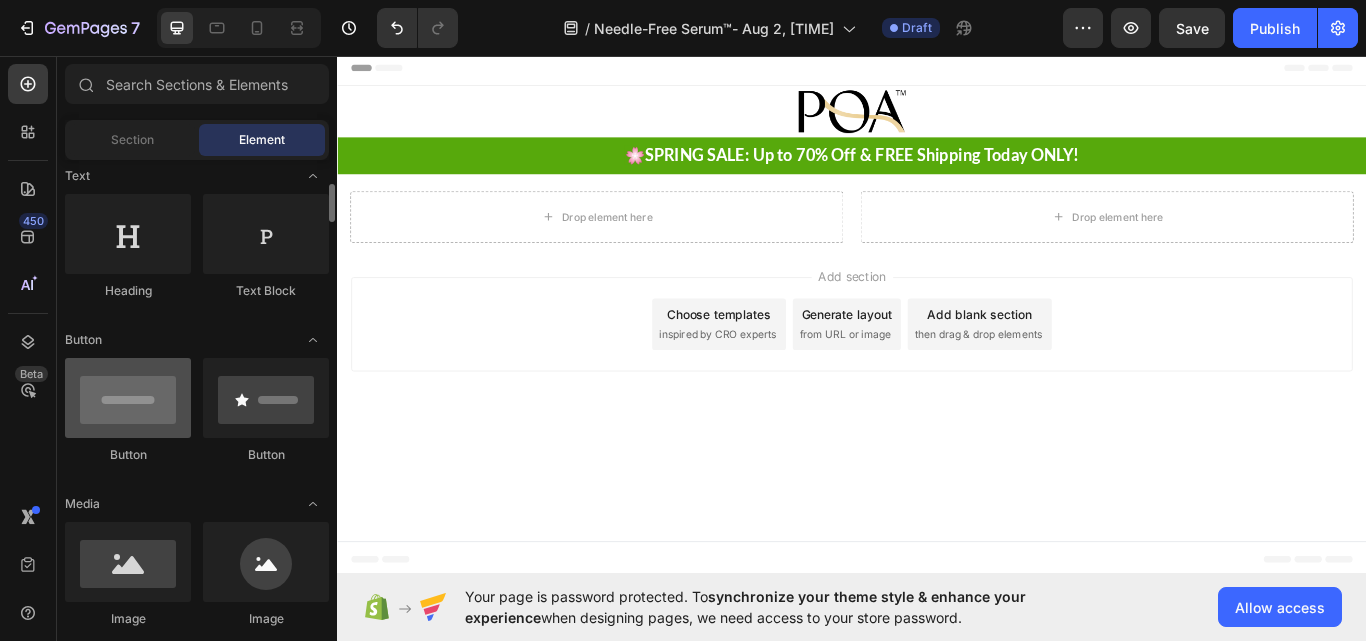 scroll, scrollTop: 500, scrollLeft: 0, axis: vertical 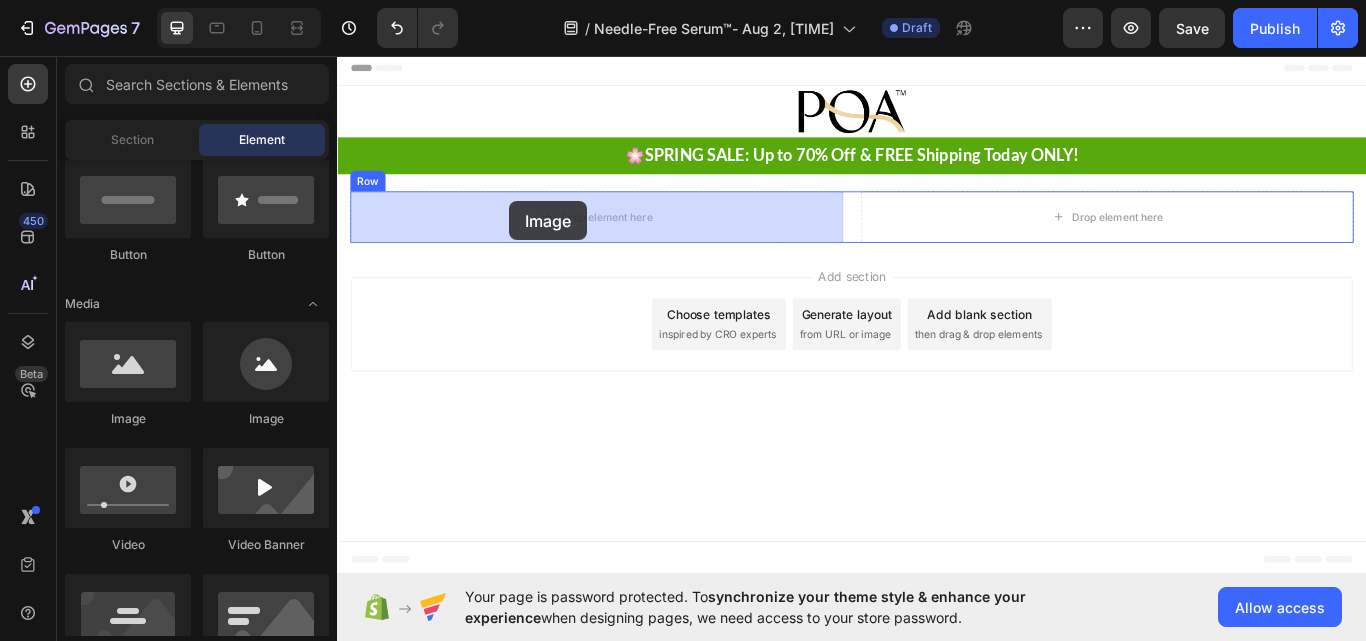 drag, startPoint x: 466, startPoint y: 422, endPoint x: 538, endPoint y: 226, distance: 208.80614 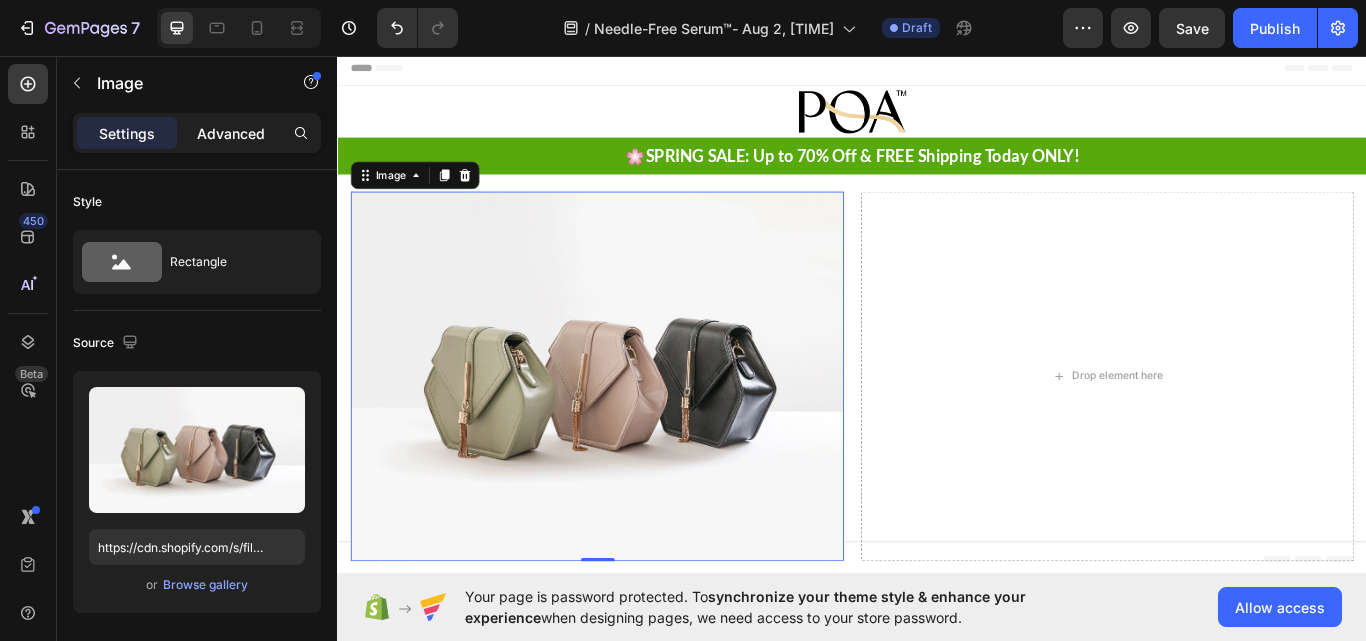 click on "Advanced" at bounding box center (231, 133) 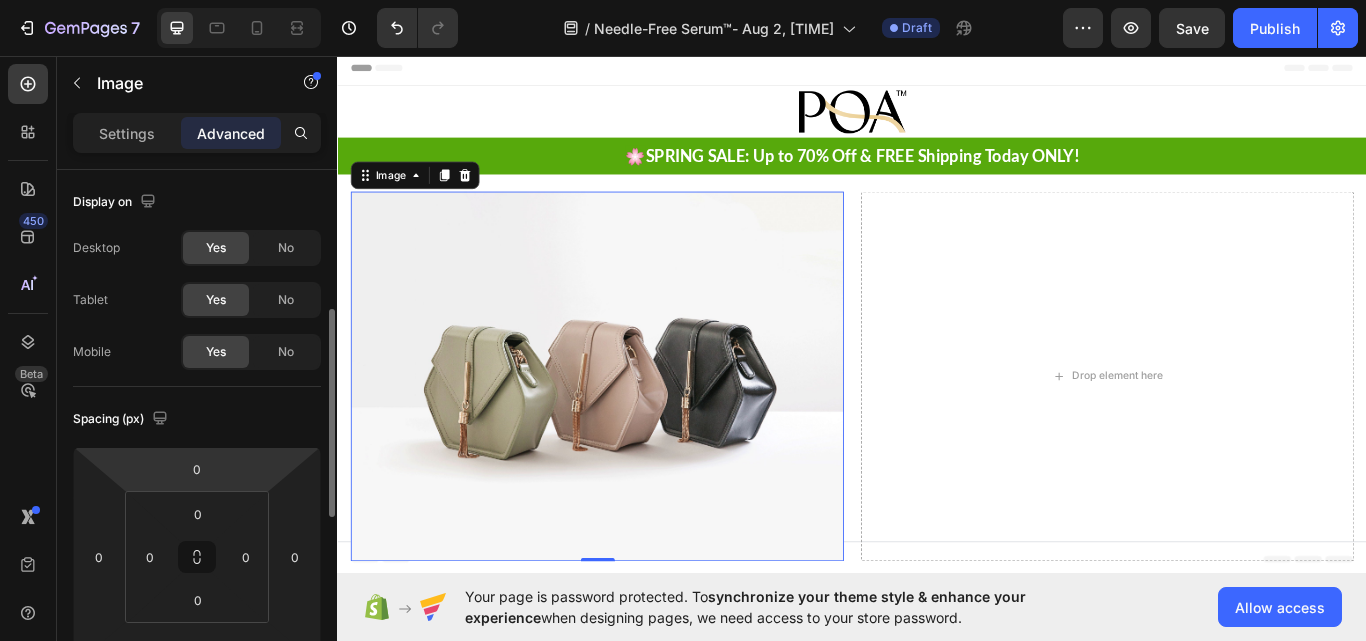 scroll, scrollTop: 100, scrollLeft: 0, axis: vertical 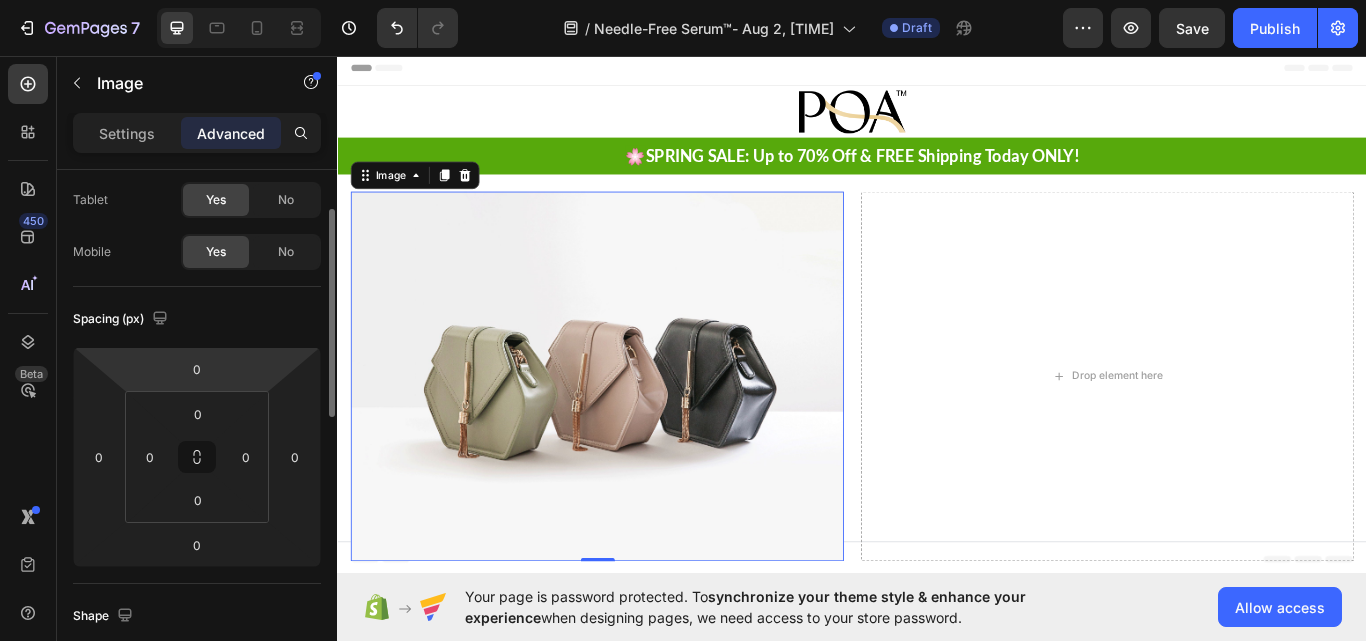 click on "Settings" at bounding box center (127, 133) 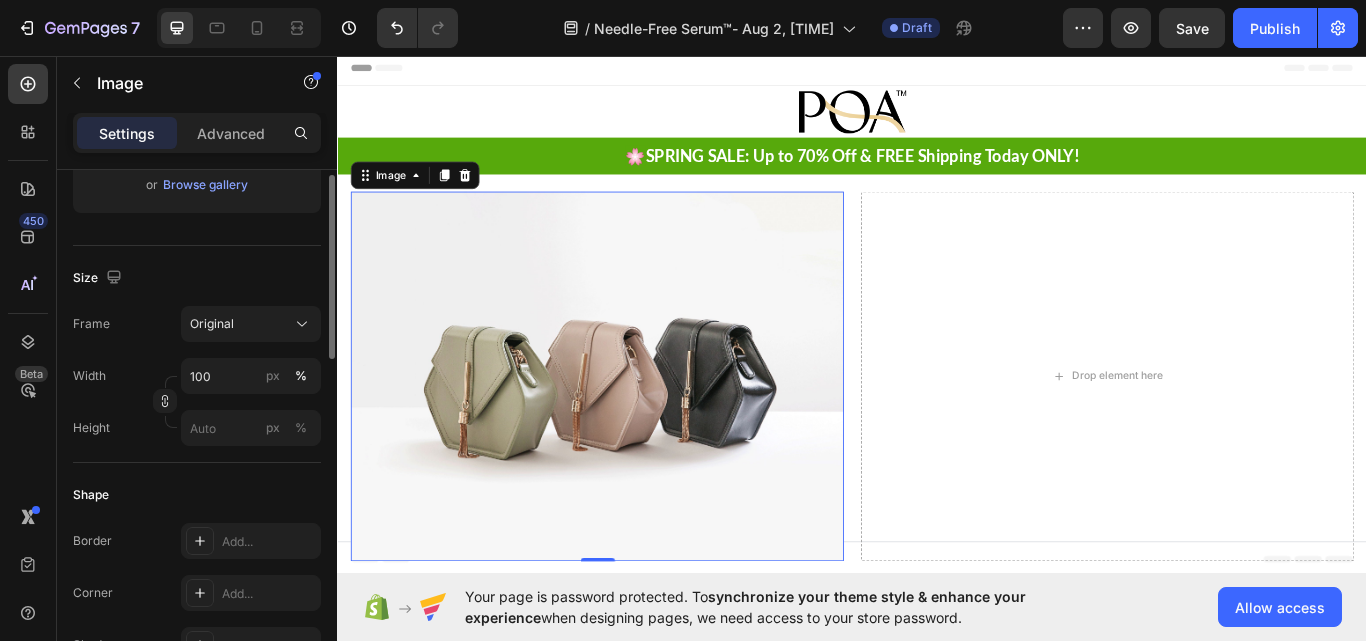 scroll, scrollTop: 200, scrollLeft: 0, axis: vertical 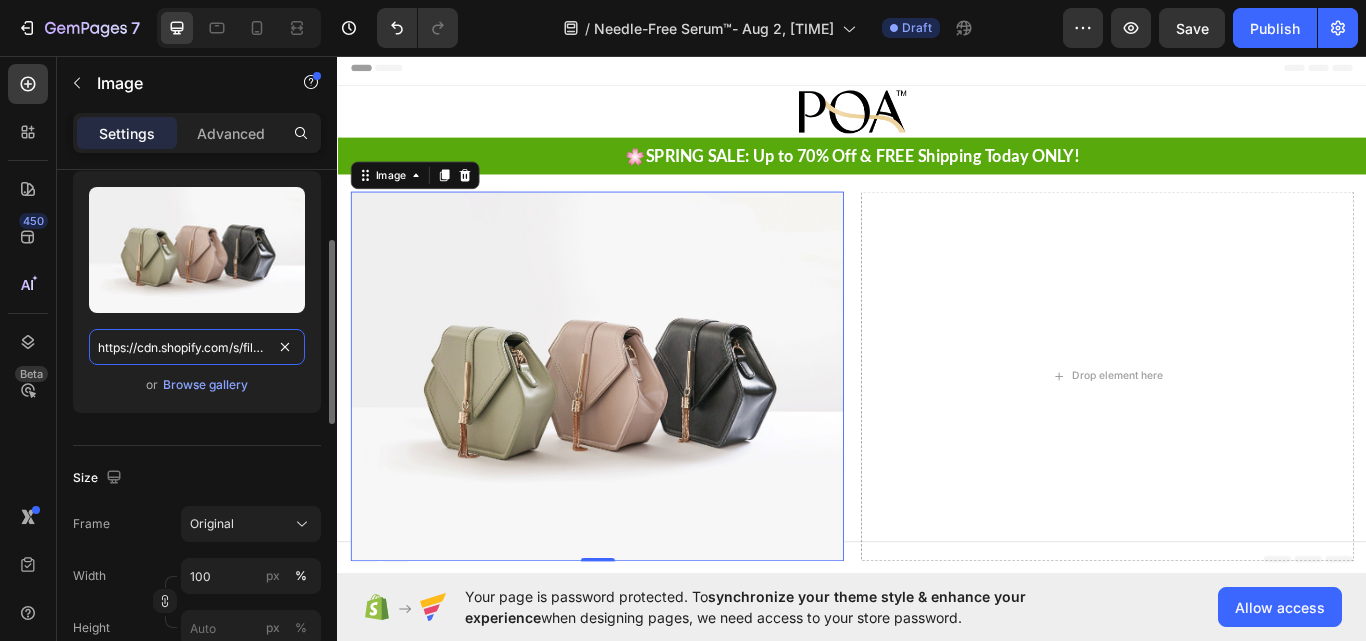 click on "https://cdn.shopify.com/s/files/1/2005/9307/files/image_demo.jpg" at bounding box center (197, 347) 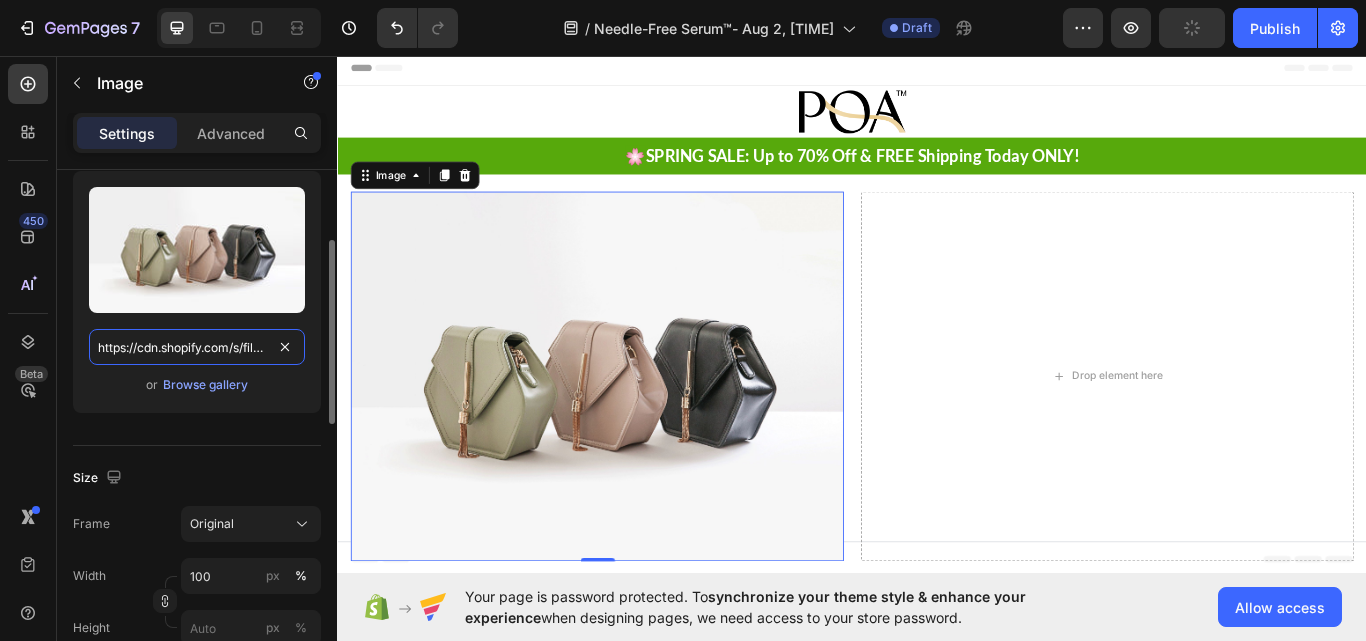 paste on "img.funnelish.com/43204/403366/1731591340-96969.12.pn" 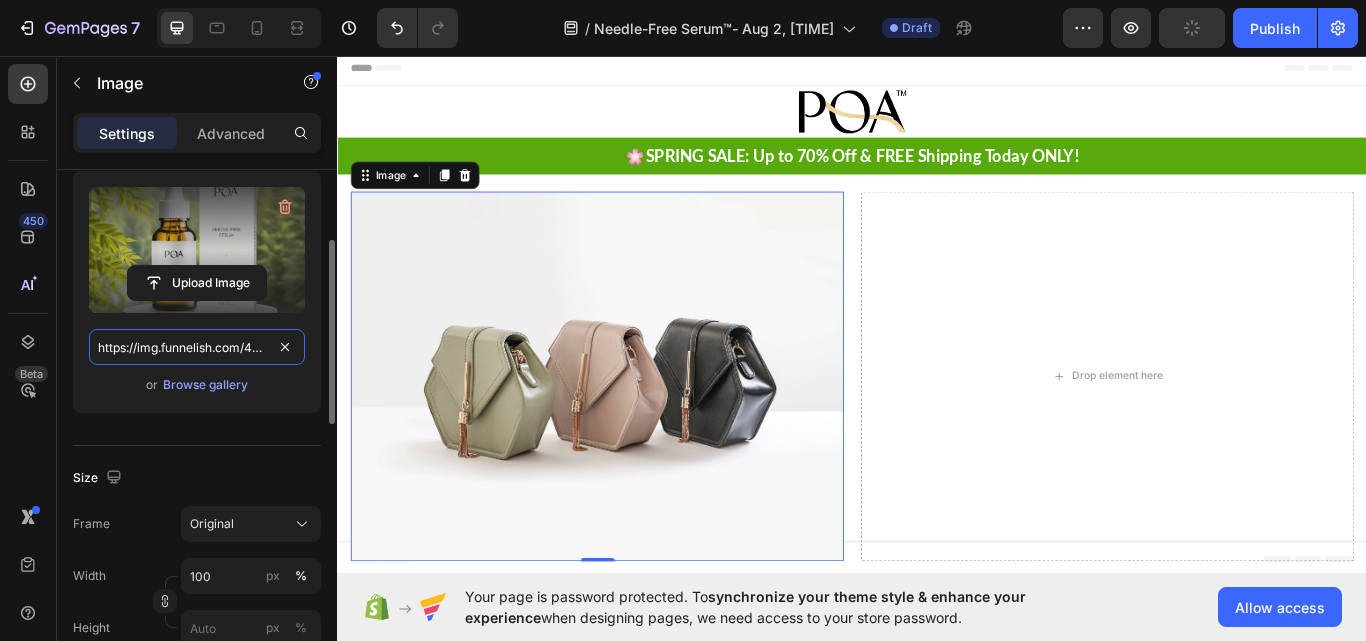 scroll, scrollTop: 0, scrollLeft: 215, axis: horizontal 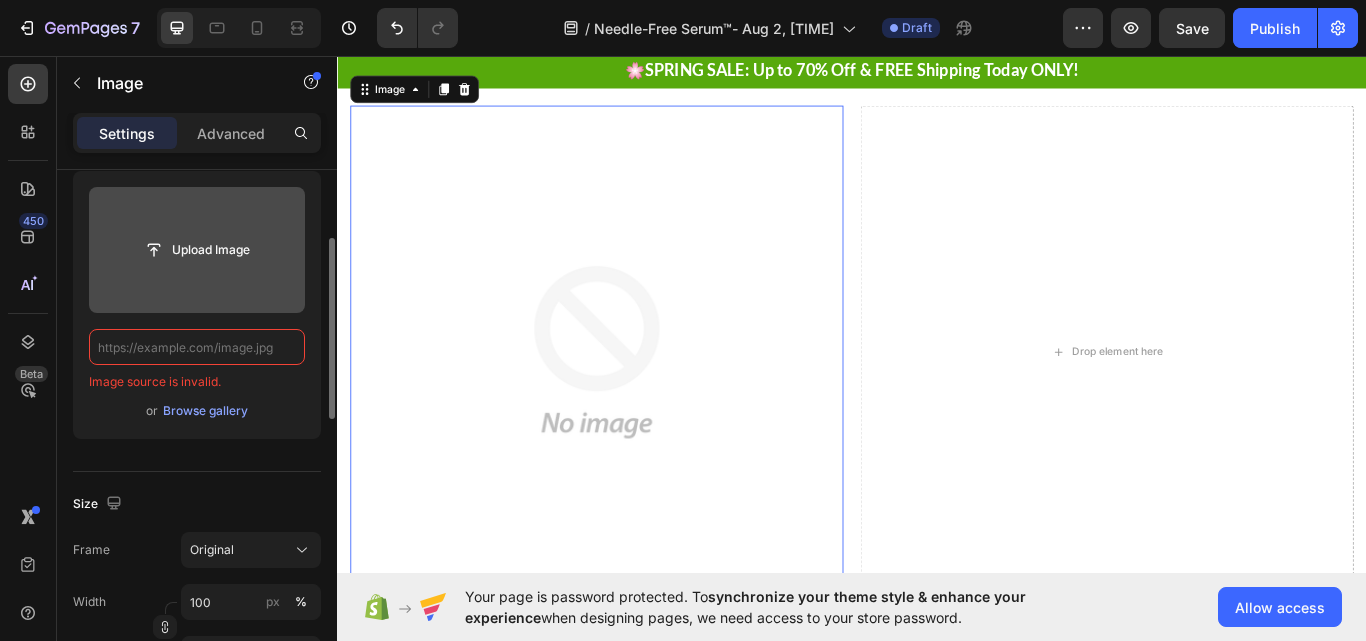 paste on "https://img.funnelish.com/43204/403366/1731591340-96969.12.png" 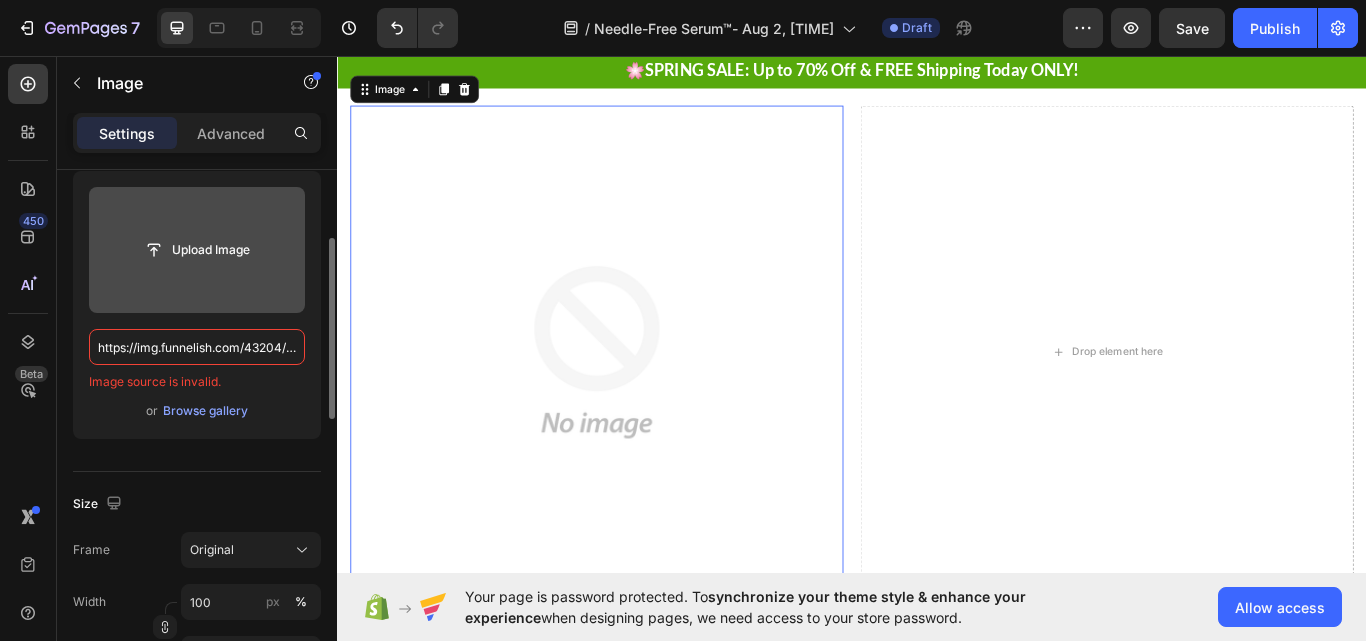 scroll, scrollTop: 0, scrollLeft: 215, axis: horizontal 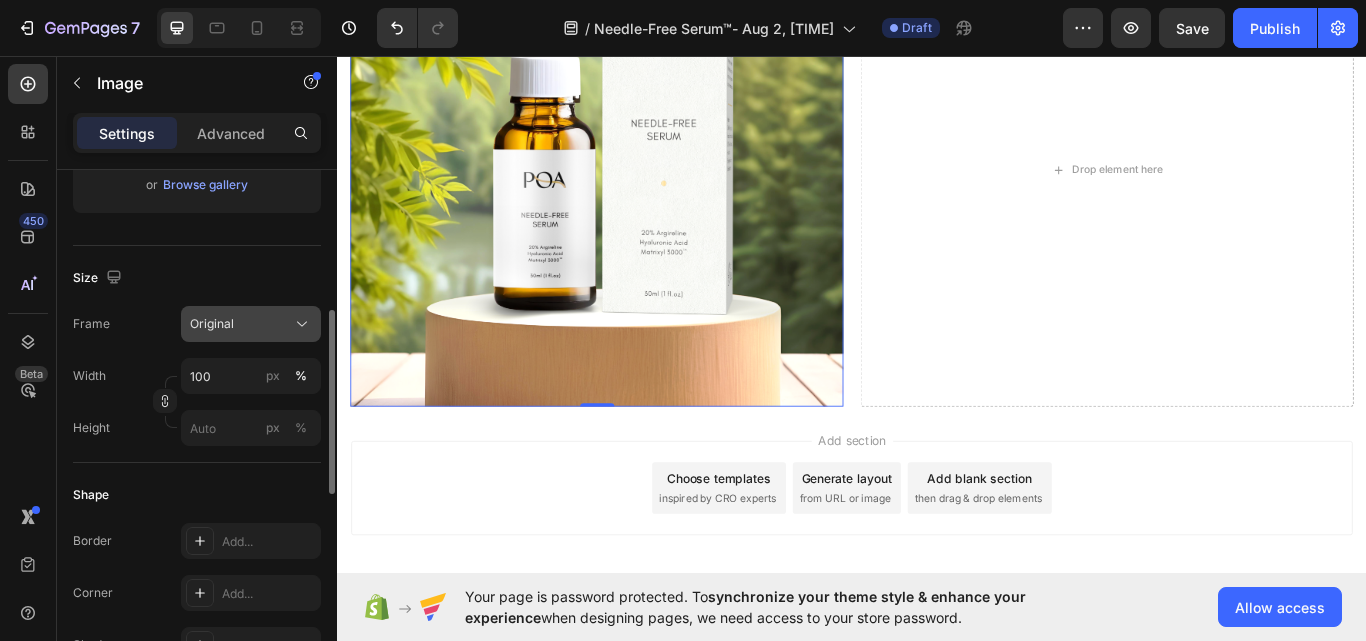 type on "https://img.funnelish.com/43204/403366/1731591340-96969.12.png" 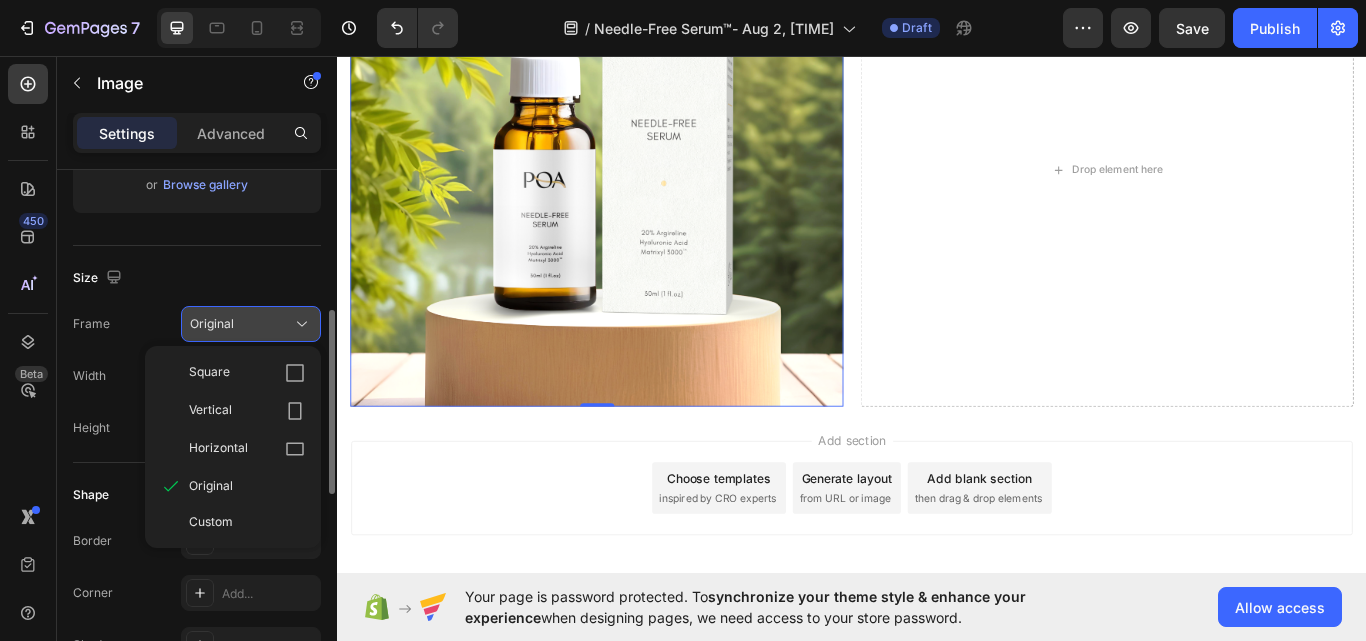 click on "Original" 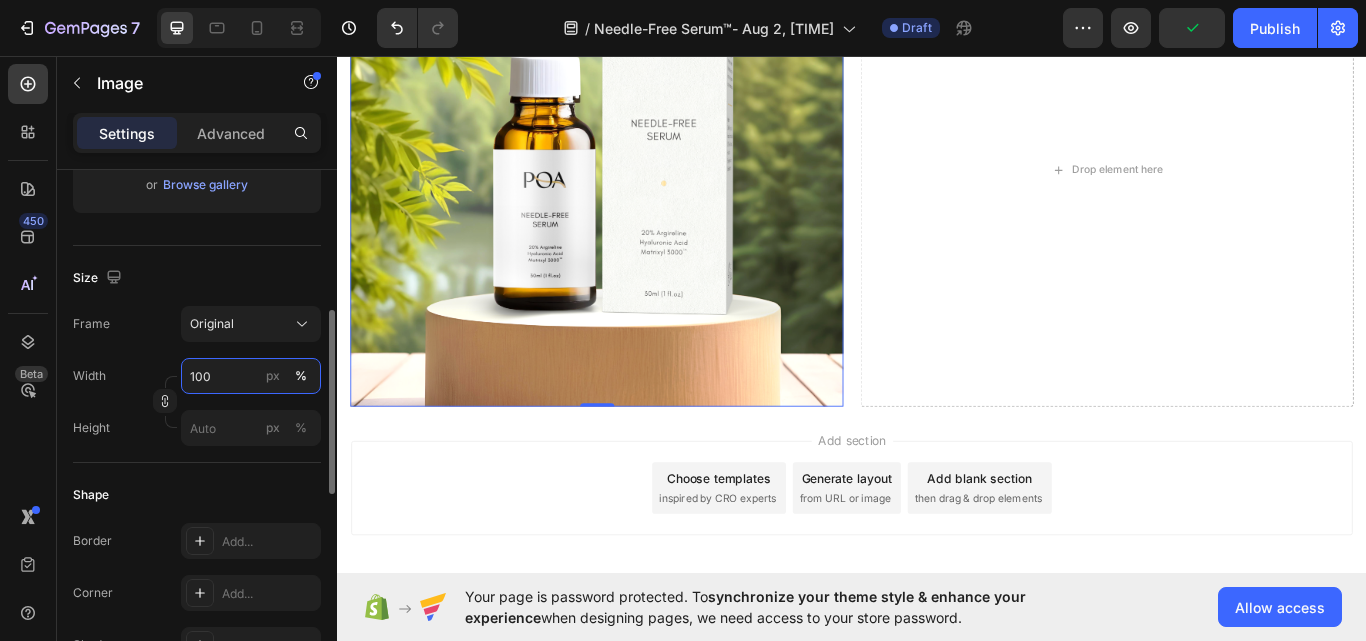 click on "100" at bounding box center (251, 376) 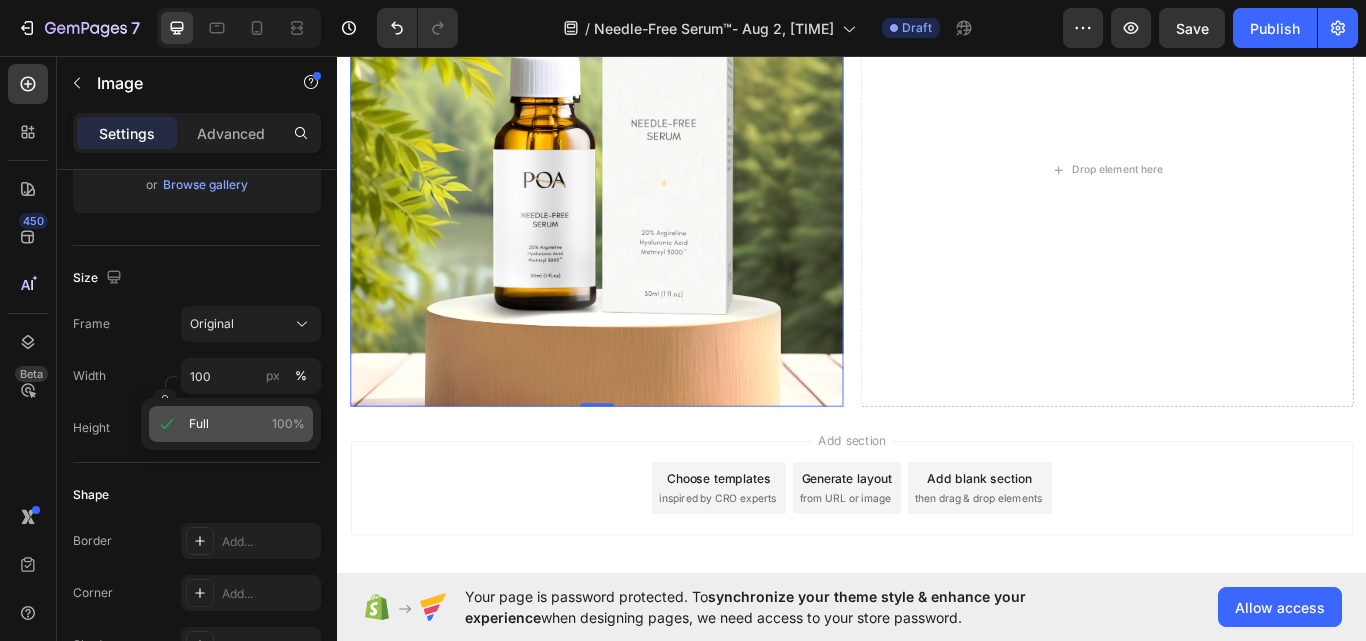 click on "Full 100%" at bounding box center (247, 424) 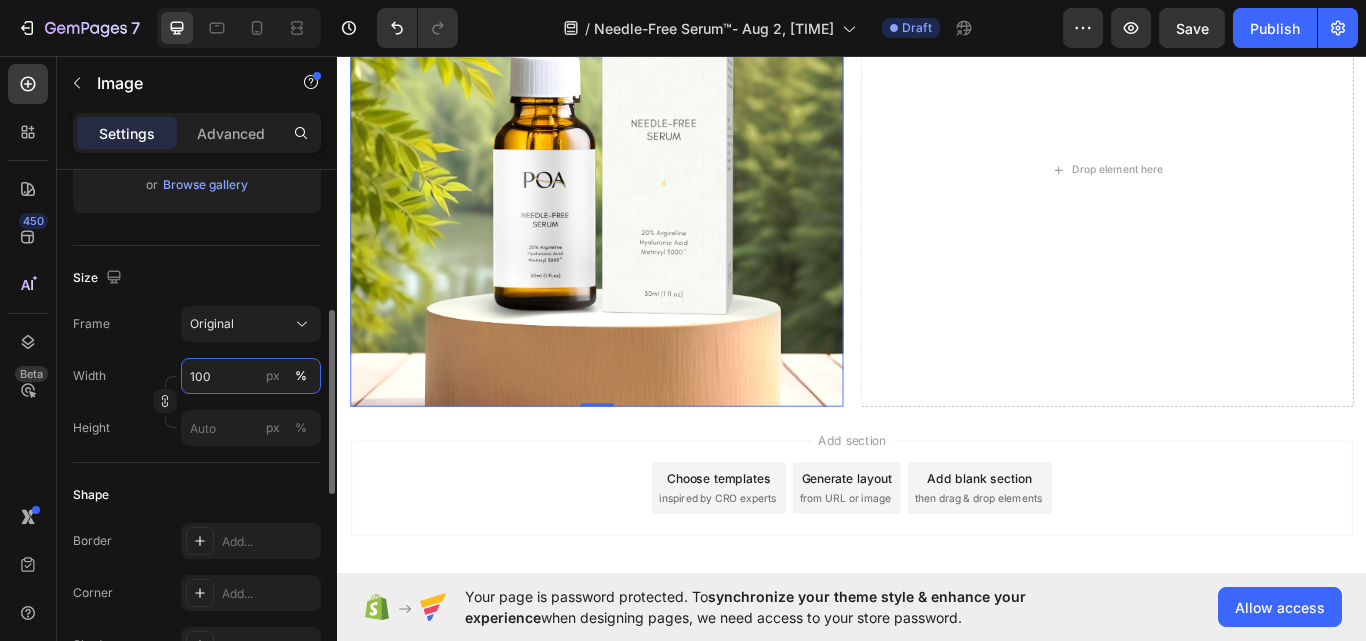 click on "100" at bounding box center [251, 376] 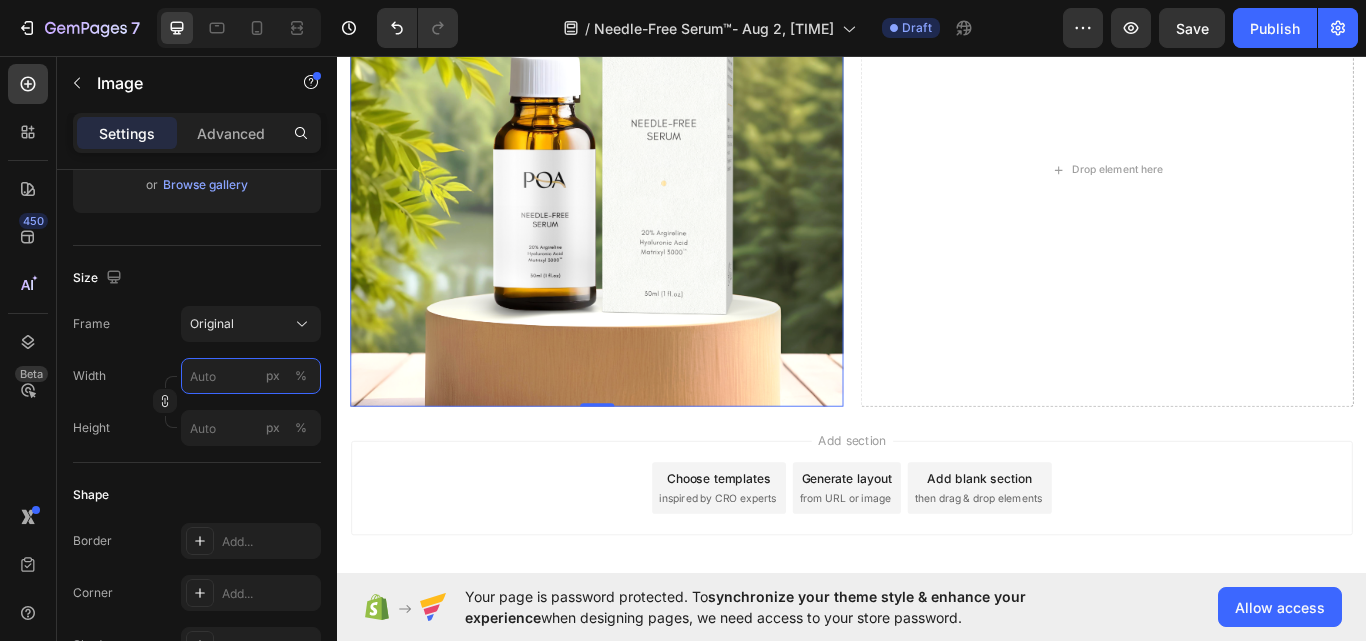 scroll, scrollTop: 0, scrollLeft: 0, axis: both 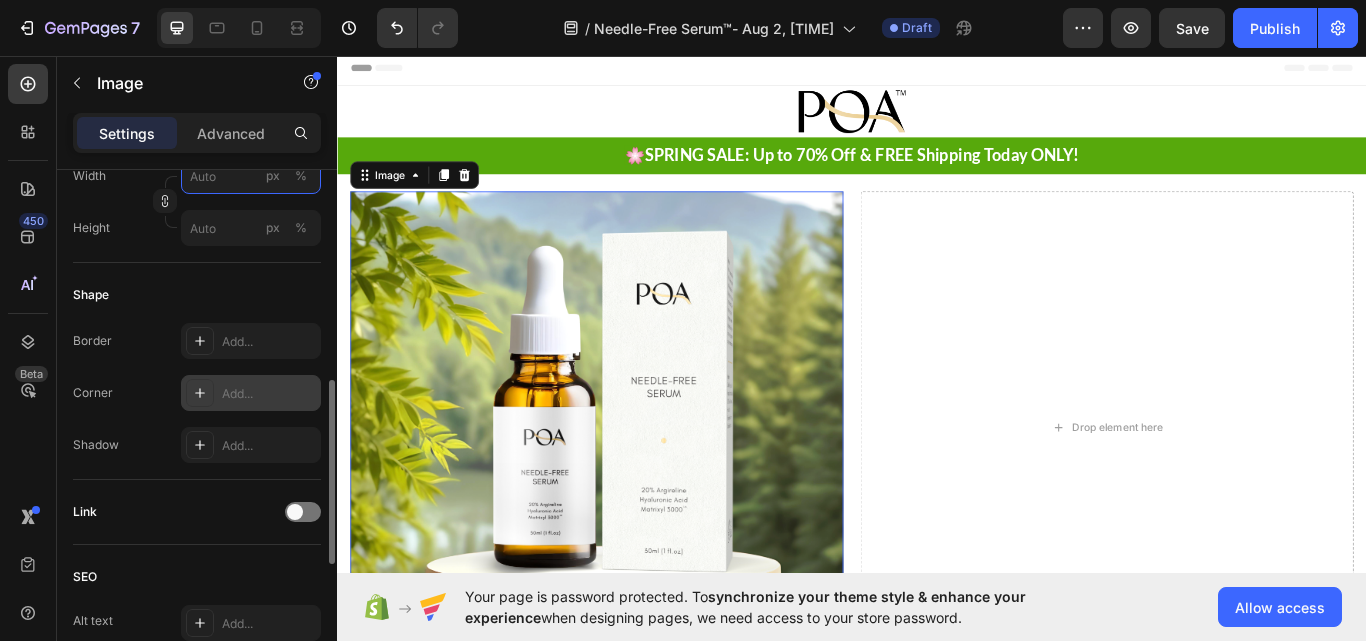 type 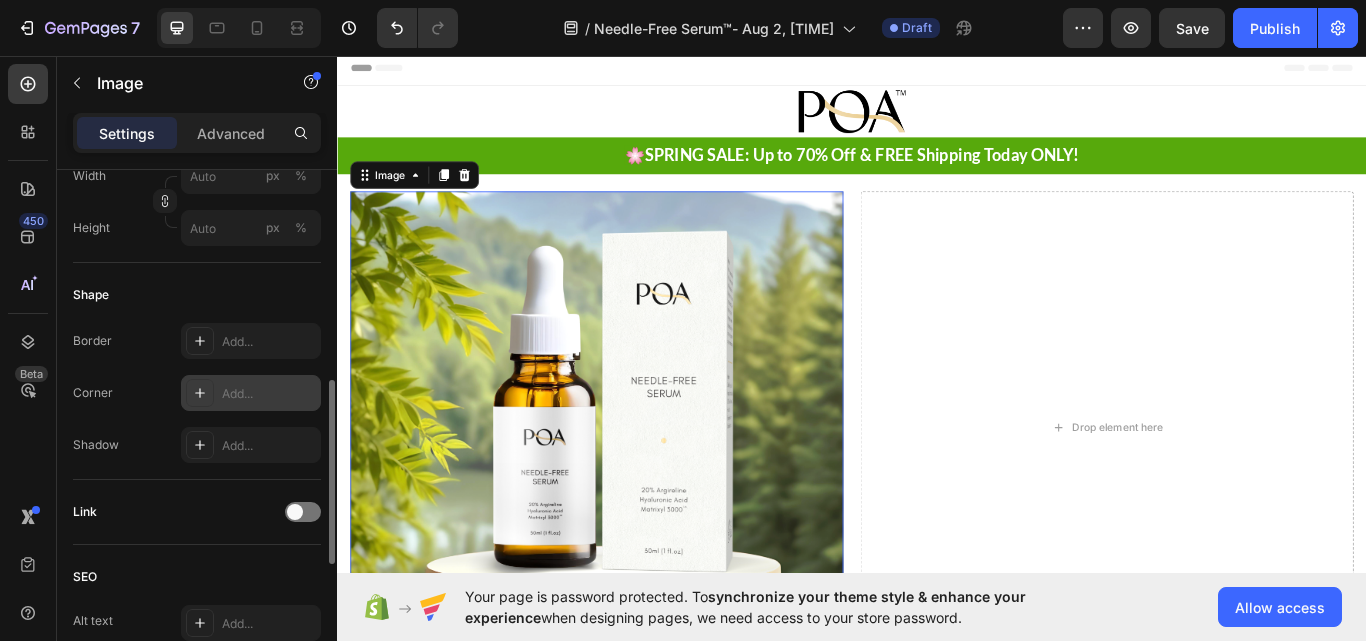 click on "Add..." at bounding box center [251, 393] 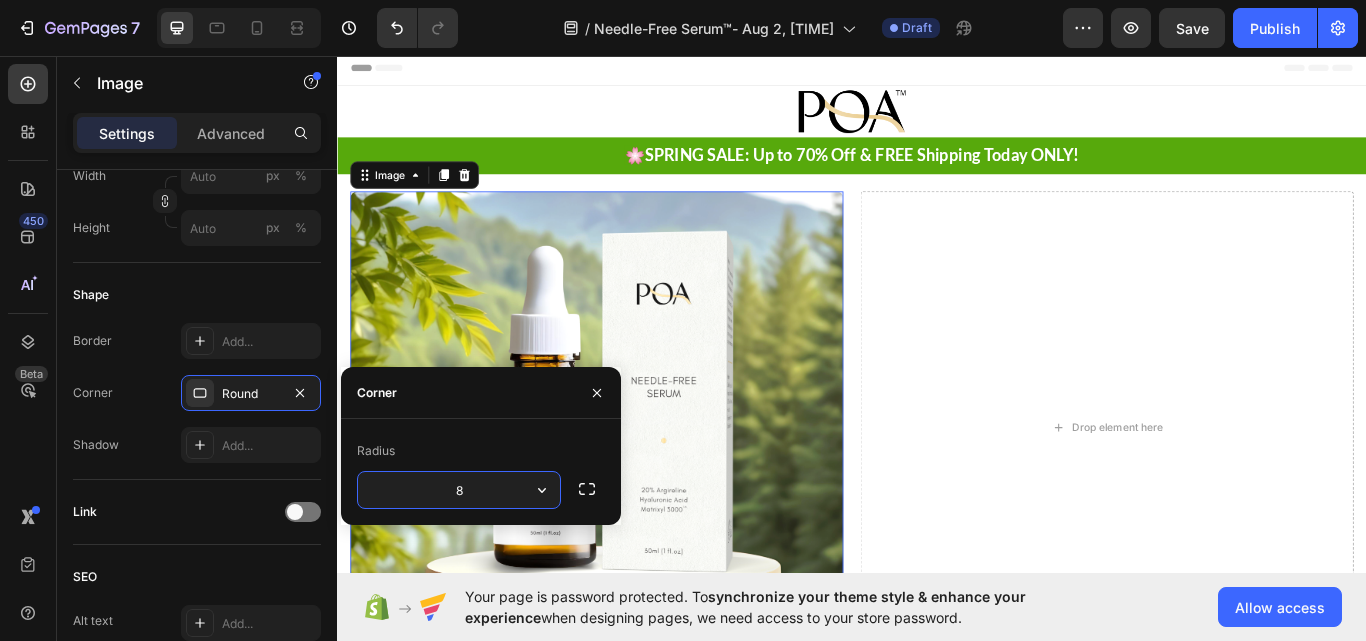 click on "8" at bounding box center (459, 490) 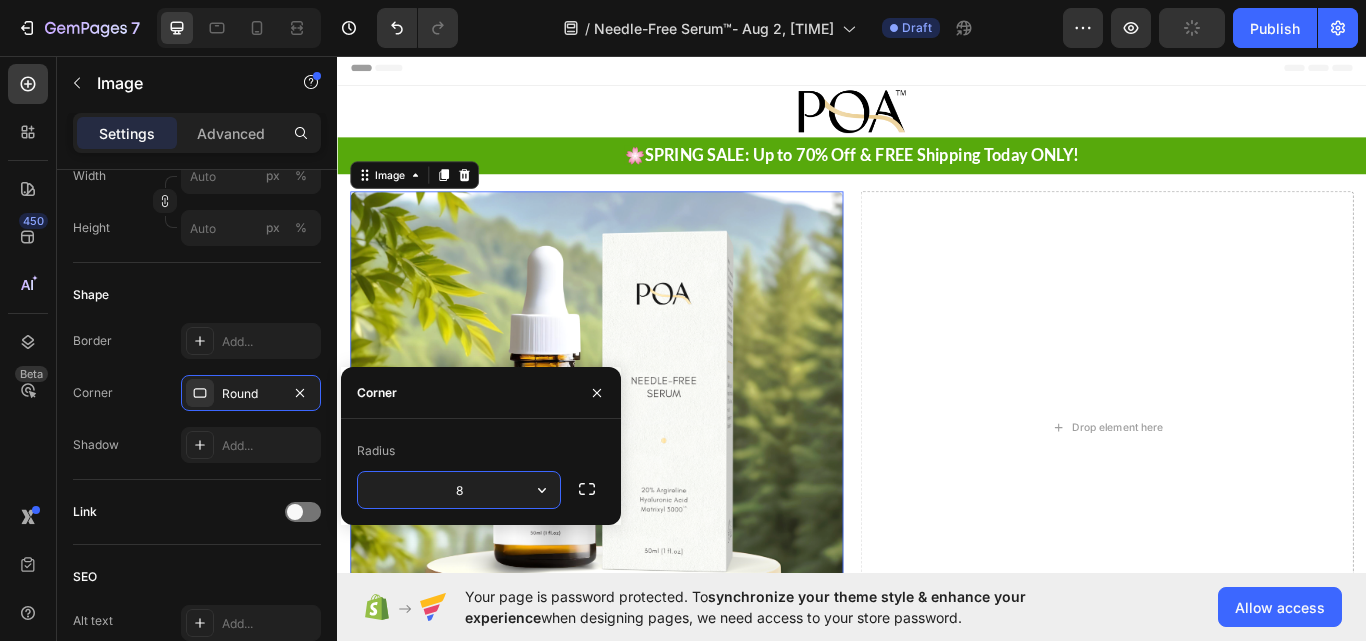 click on "8" at bounding box center [459, 490] 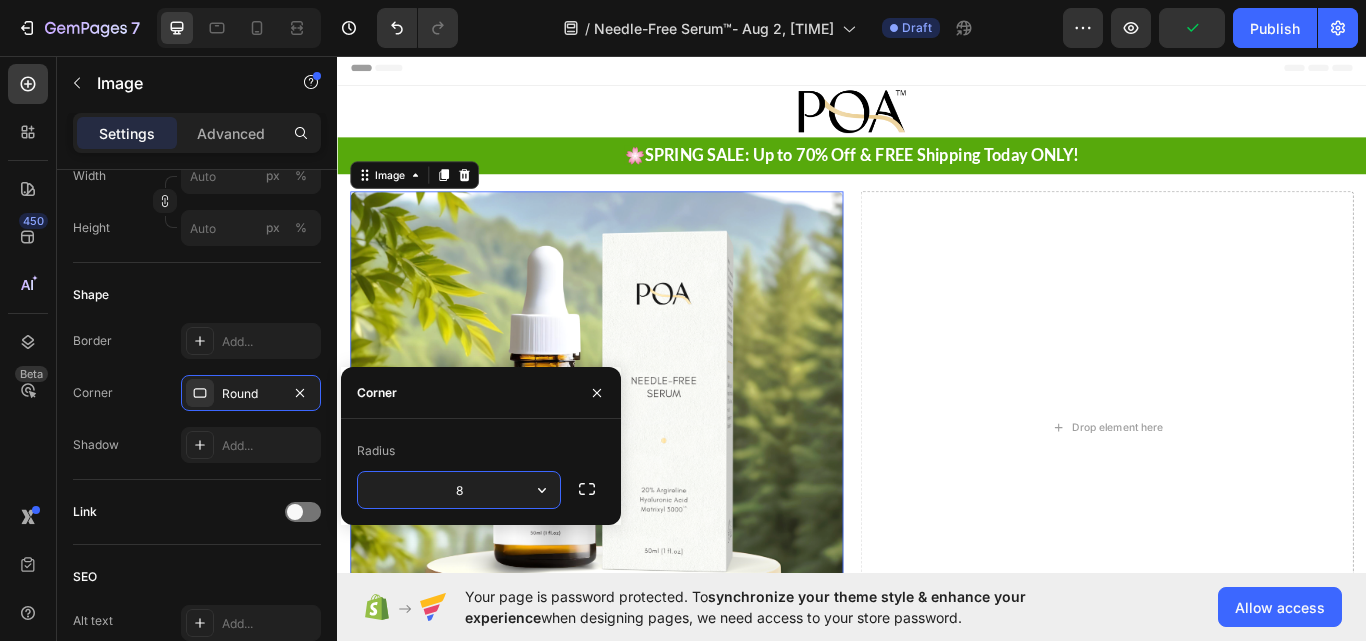 click on "8" at bounding box center (459, 490) 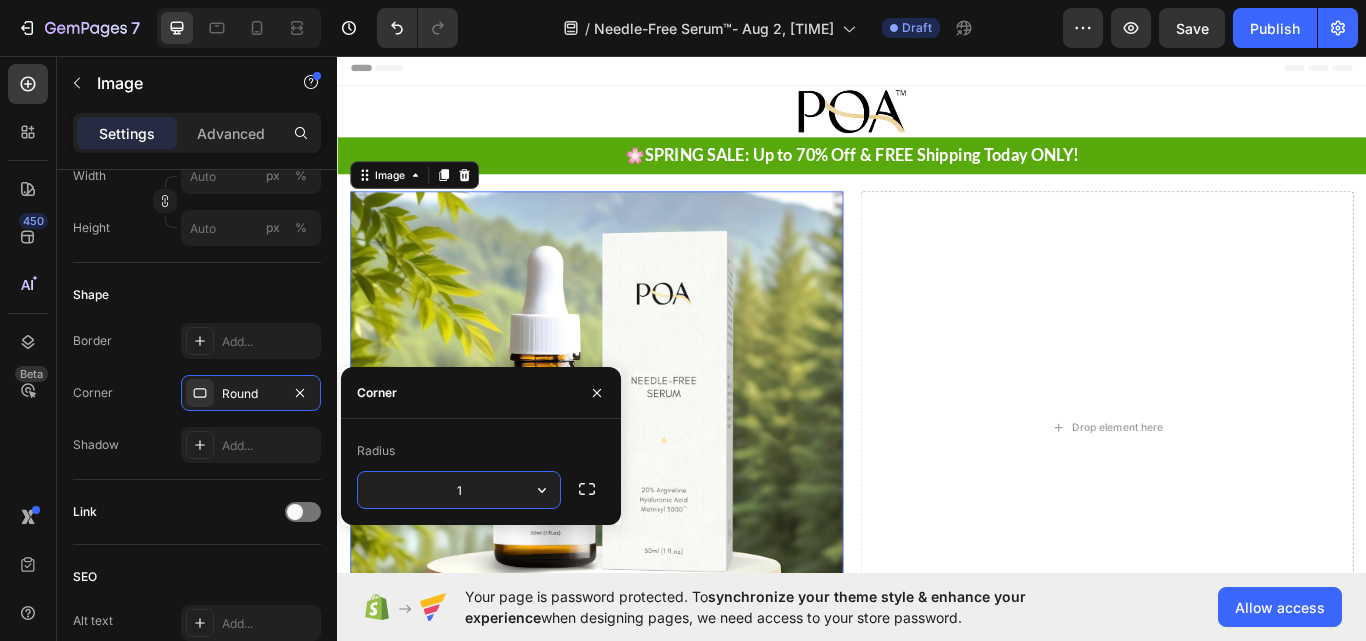 type on "10" 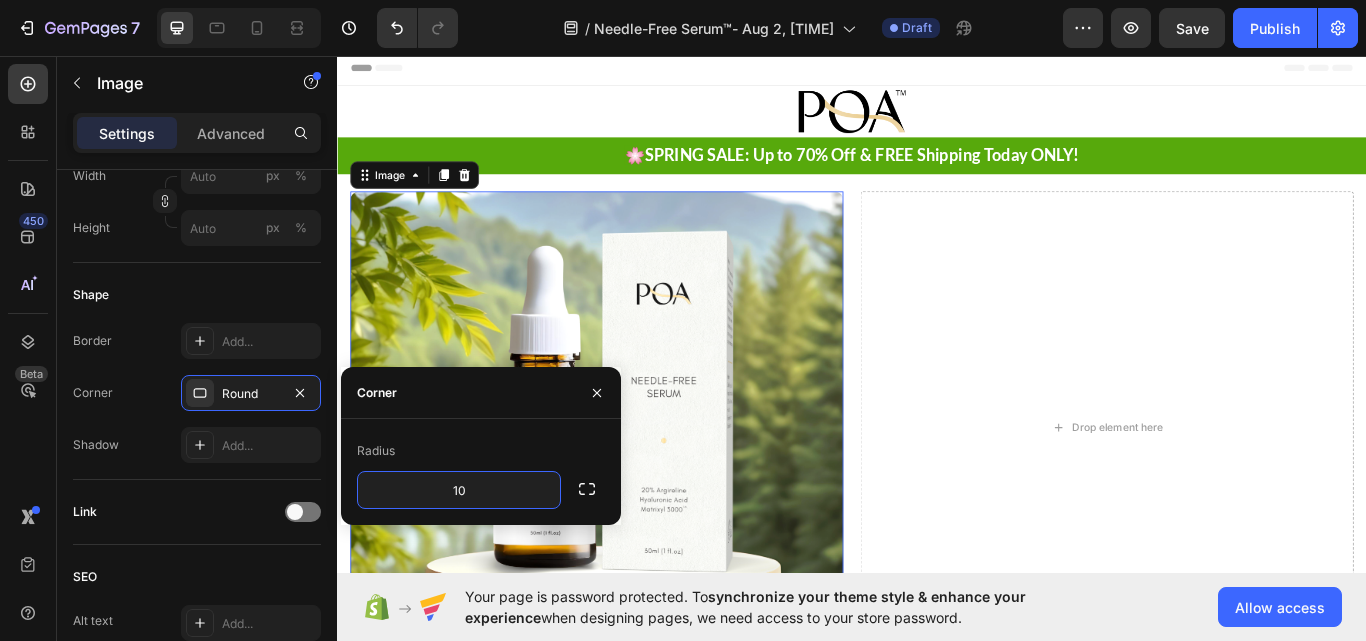 click on "Save" at bounding box center (1192, 28) 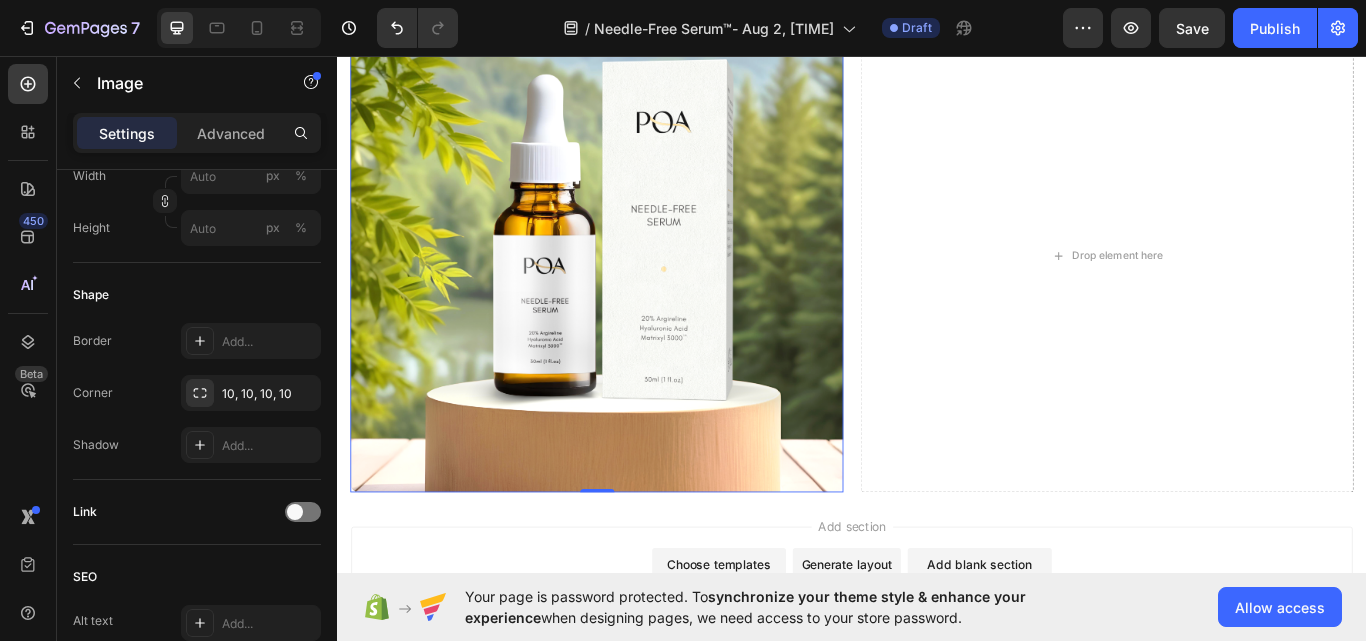 scroll, scrollTop: 300, scrollLeft: 0, axis: vertical 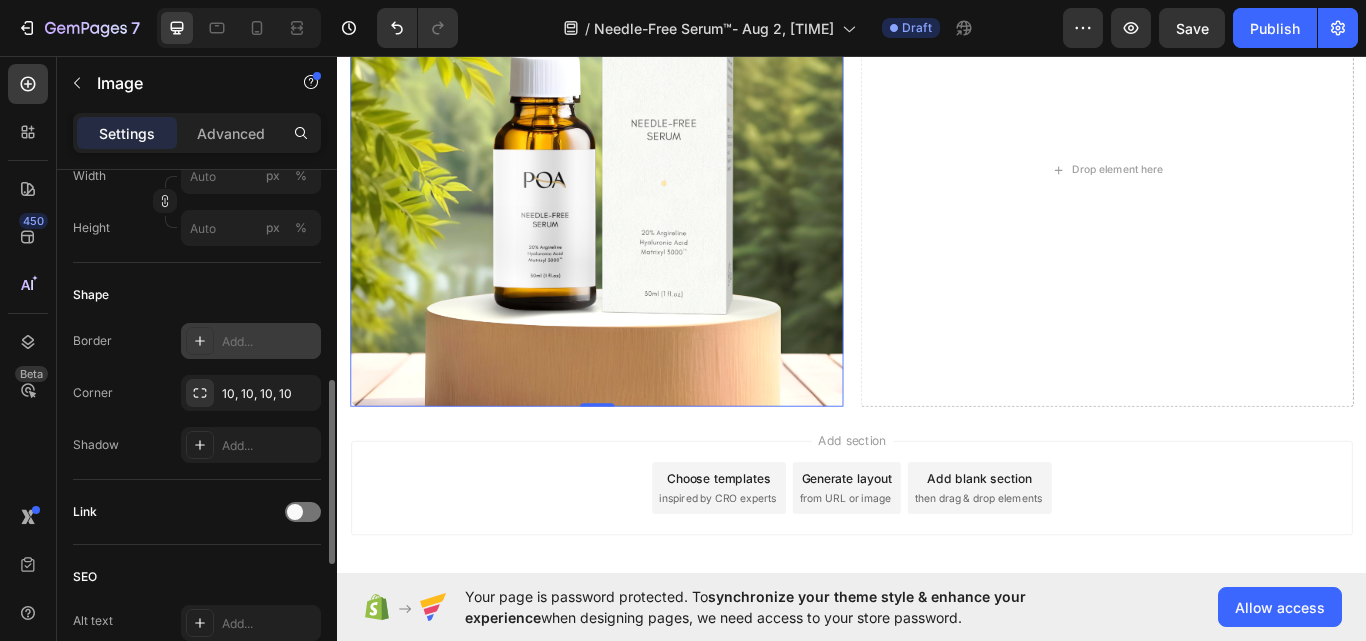 click on "Add..." at bounding box center [269, 342] 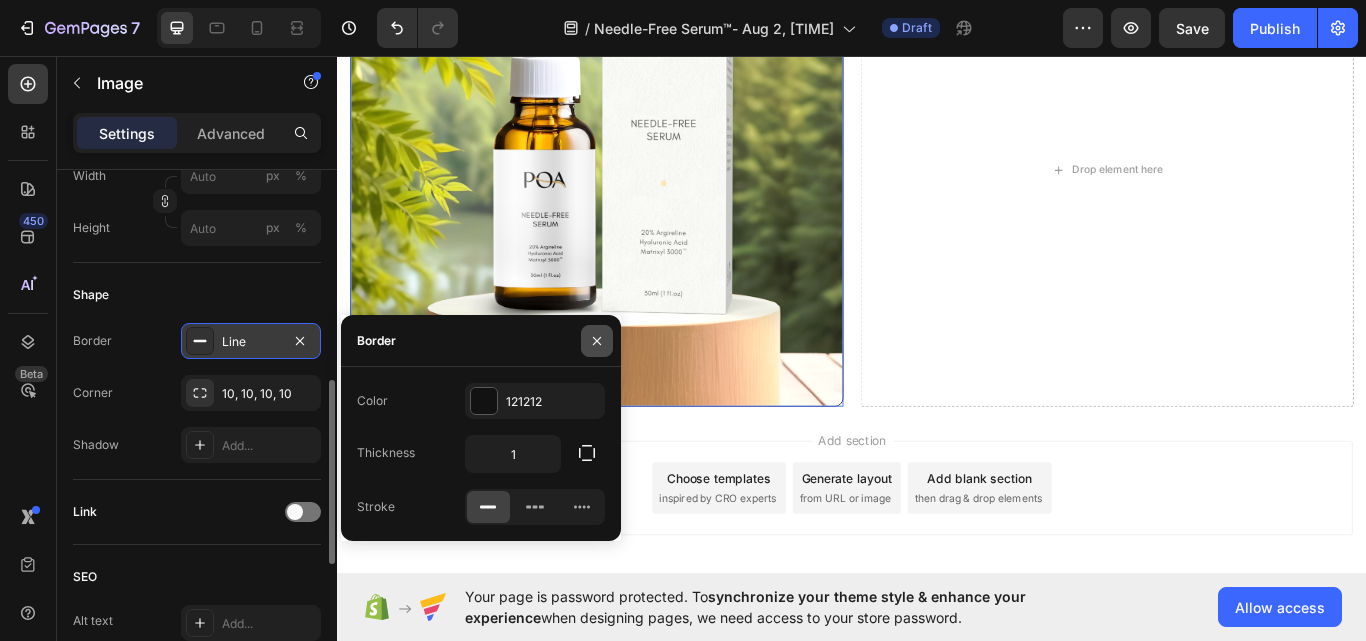 click 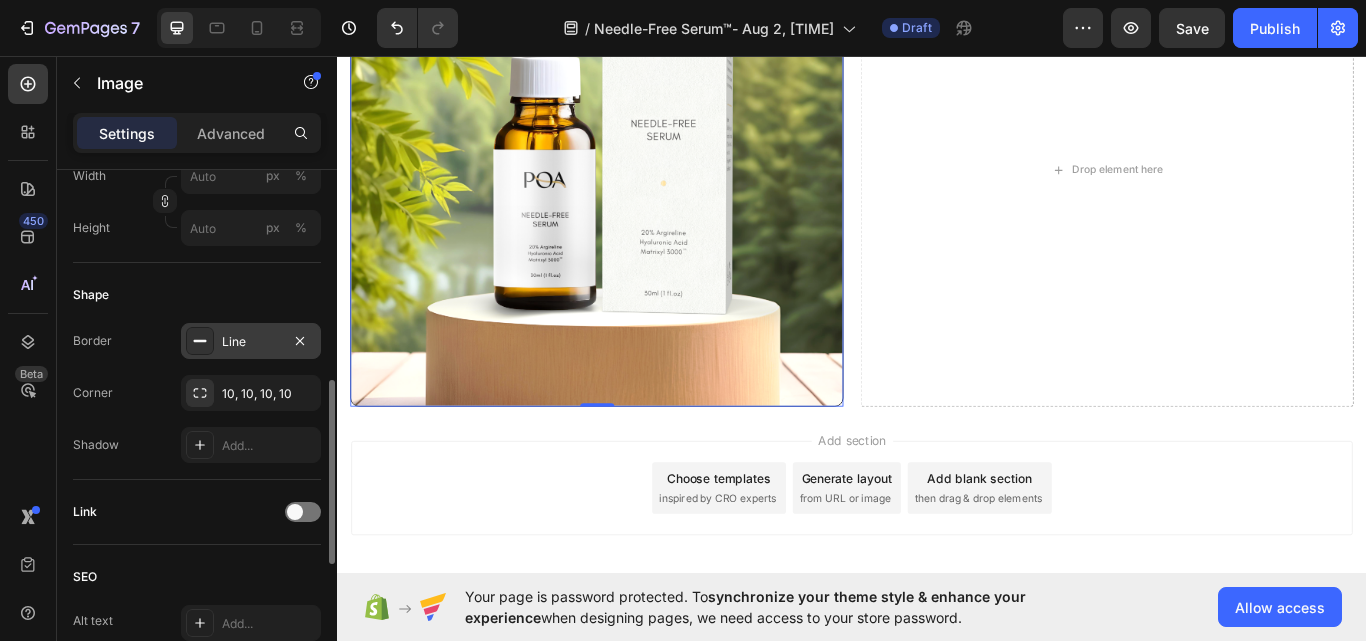 scroll, scrollTop: 100, scrollLeft: 0, axis: vertical 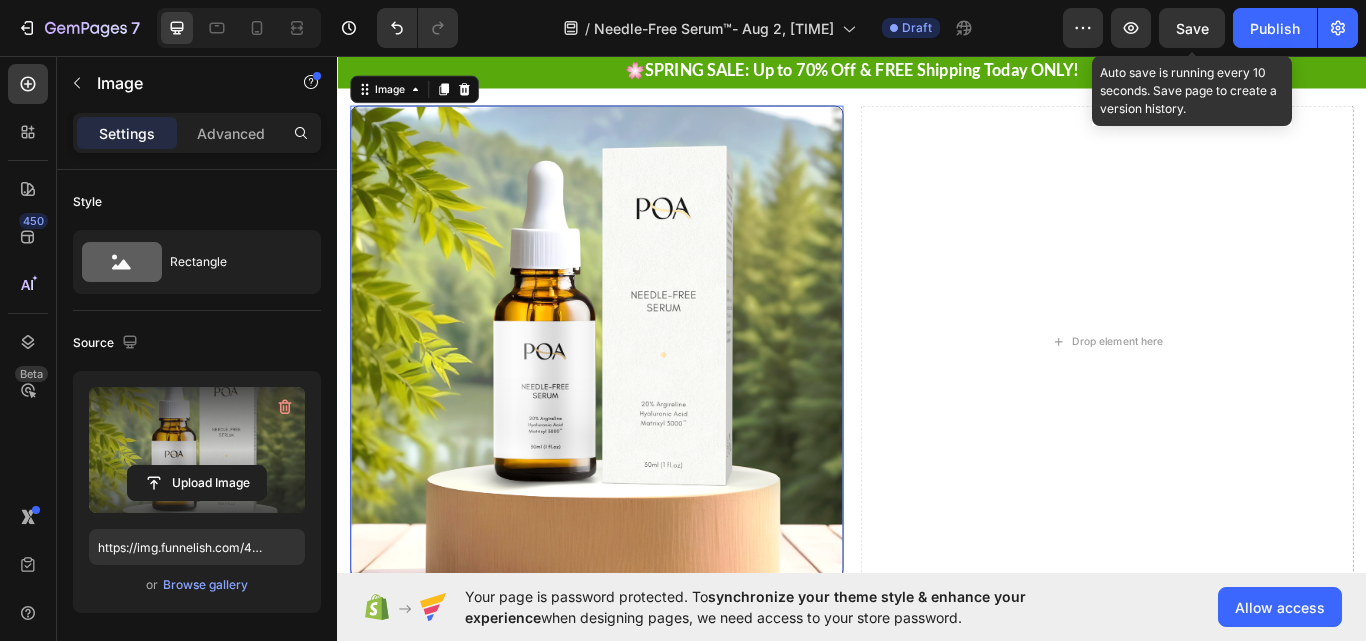 click on "Save" at bounding box center [1192, 28] 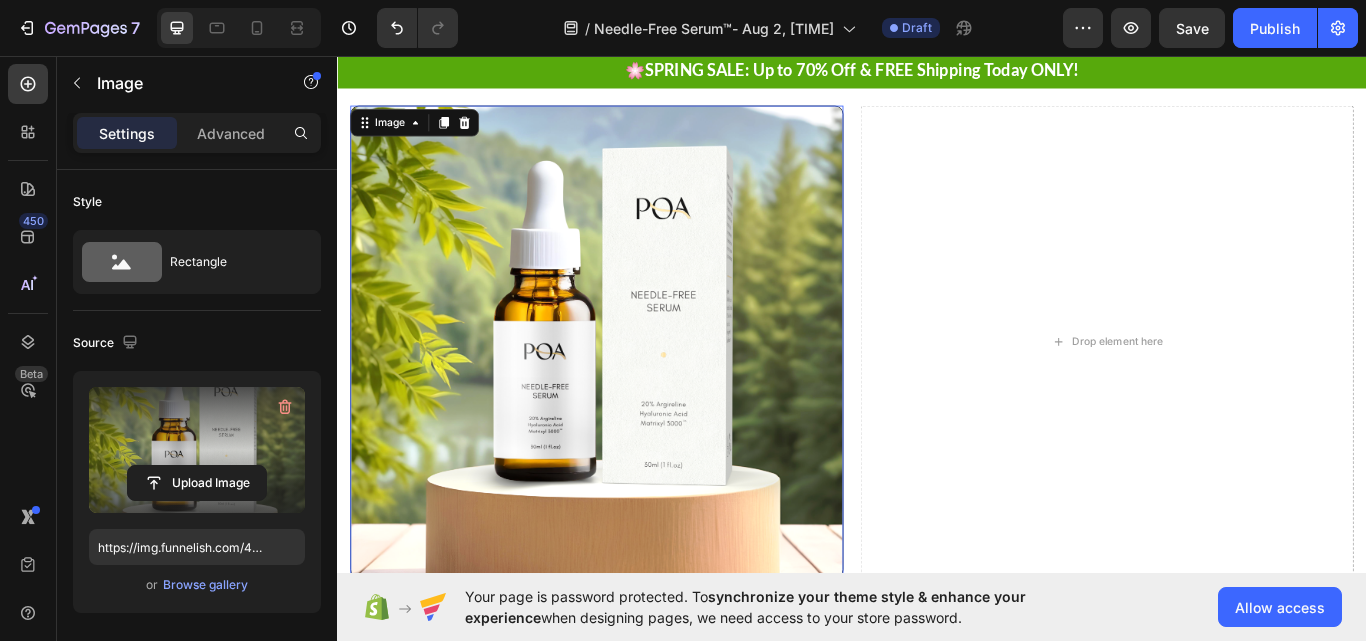 click at bounding box center (639, 390) 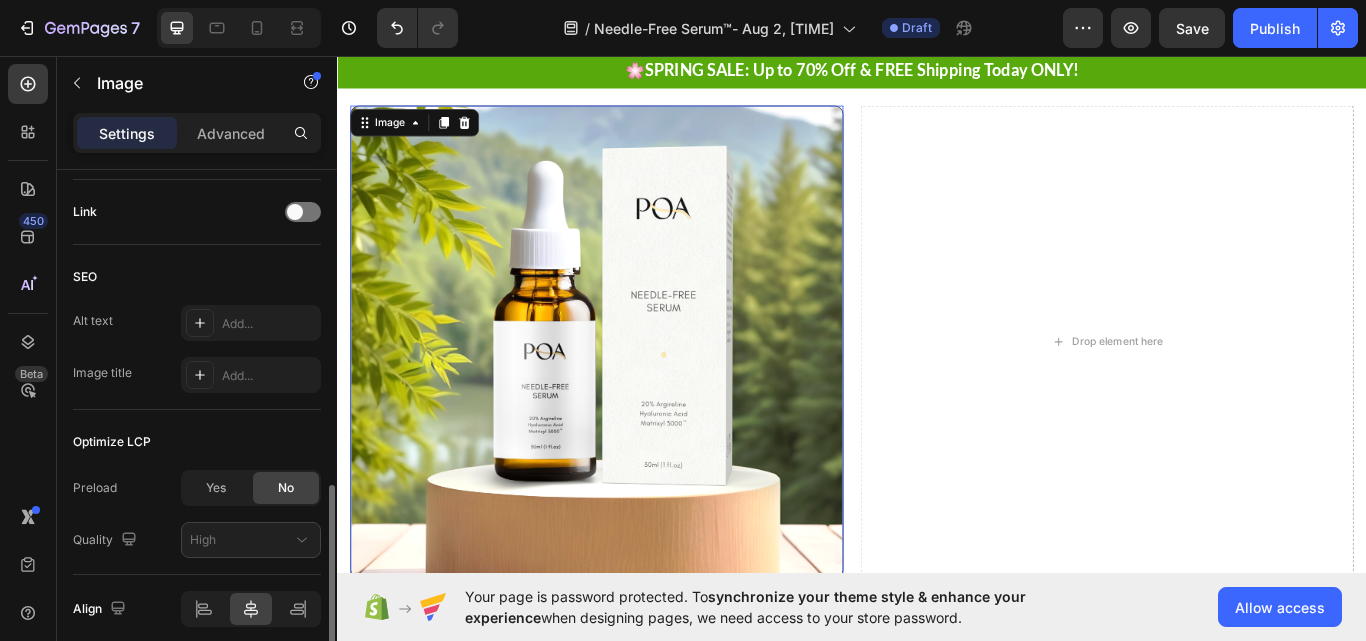 scroll, scrollTop: 982, scrollLeft: 0, axis: vertical 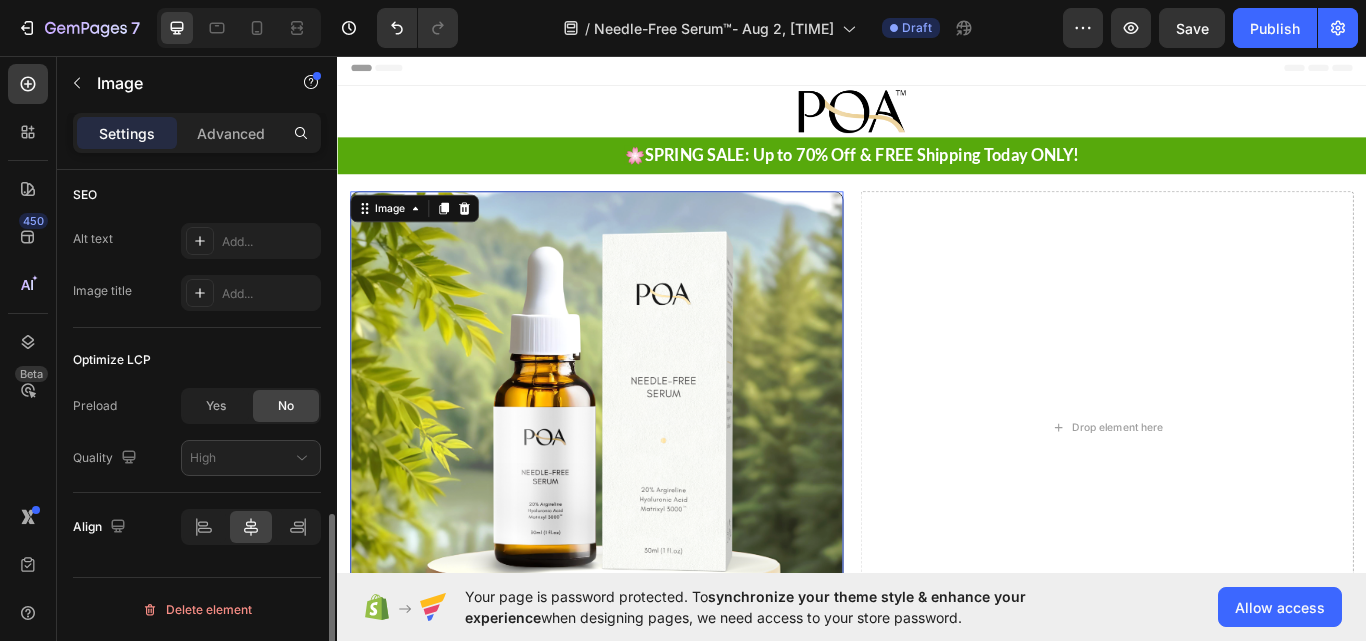 click at bounding box center [639, 490] 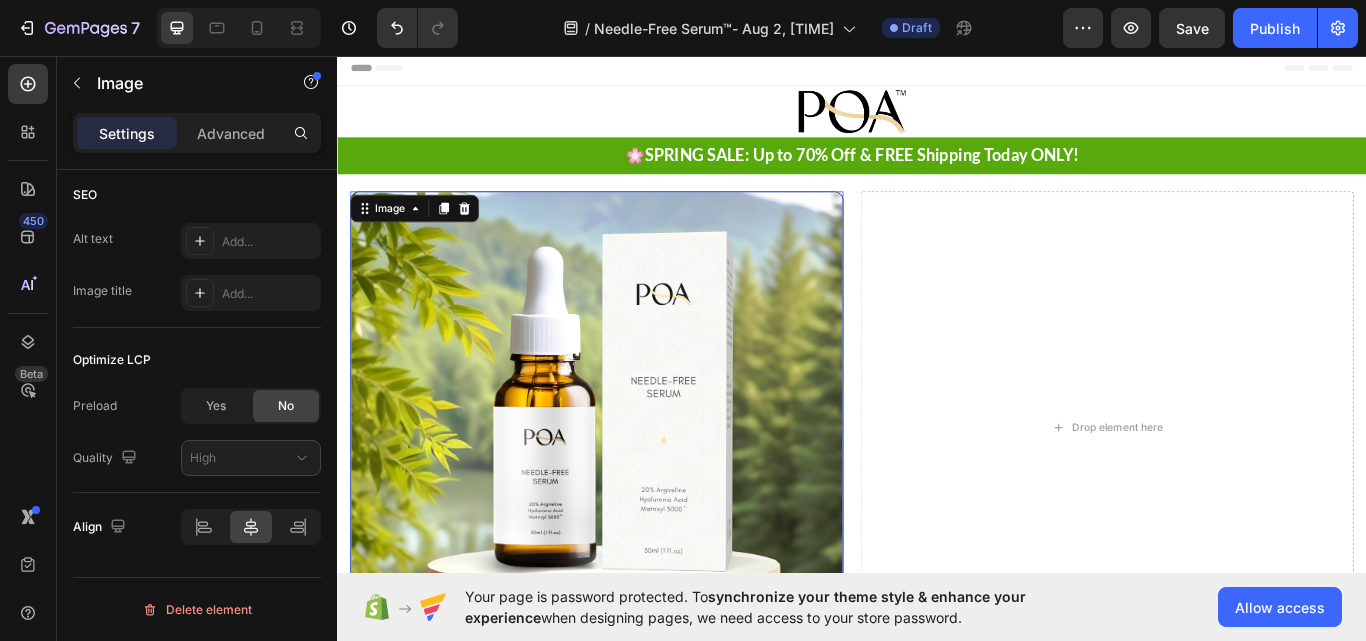 scroll, scrollTop: 582, scrollLeft: 0, axis: vertical 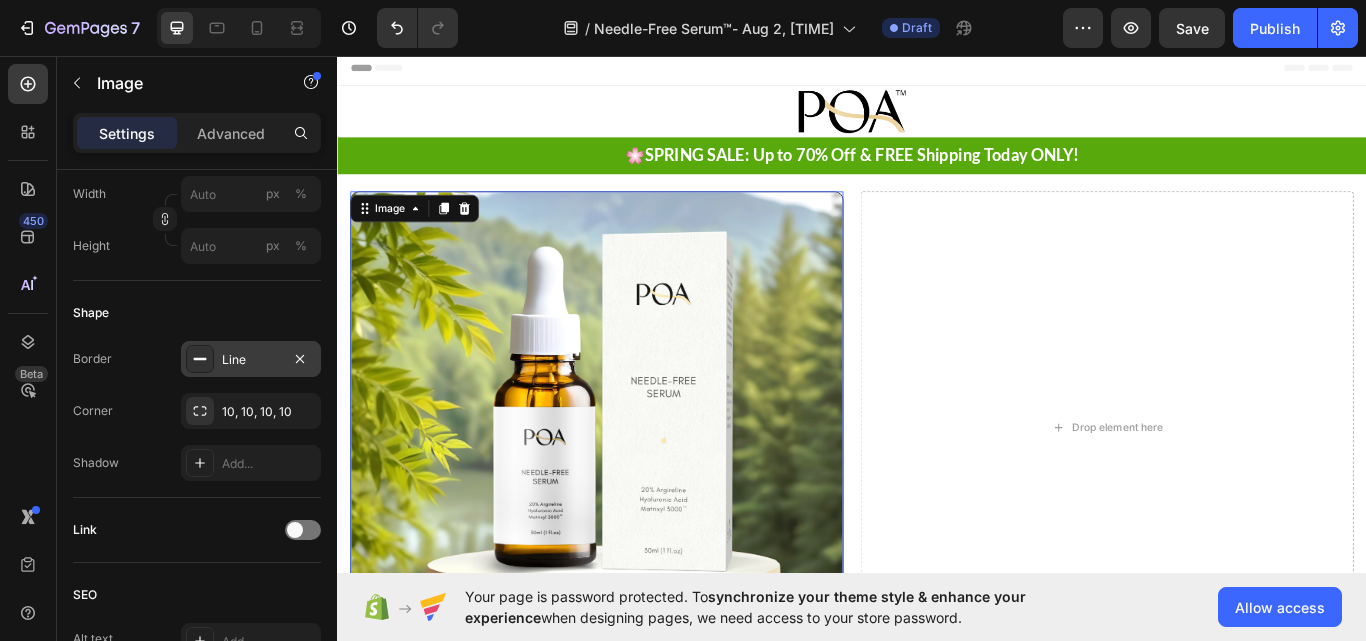 click 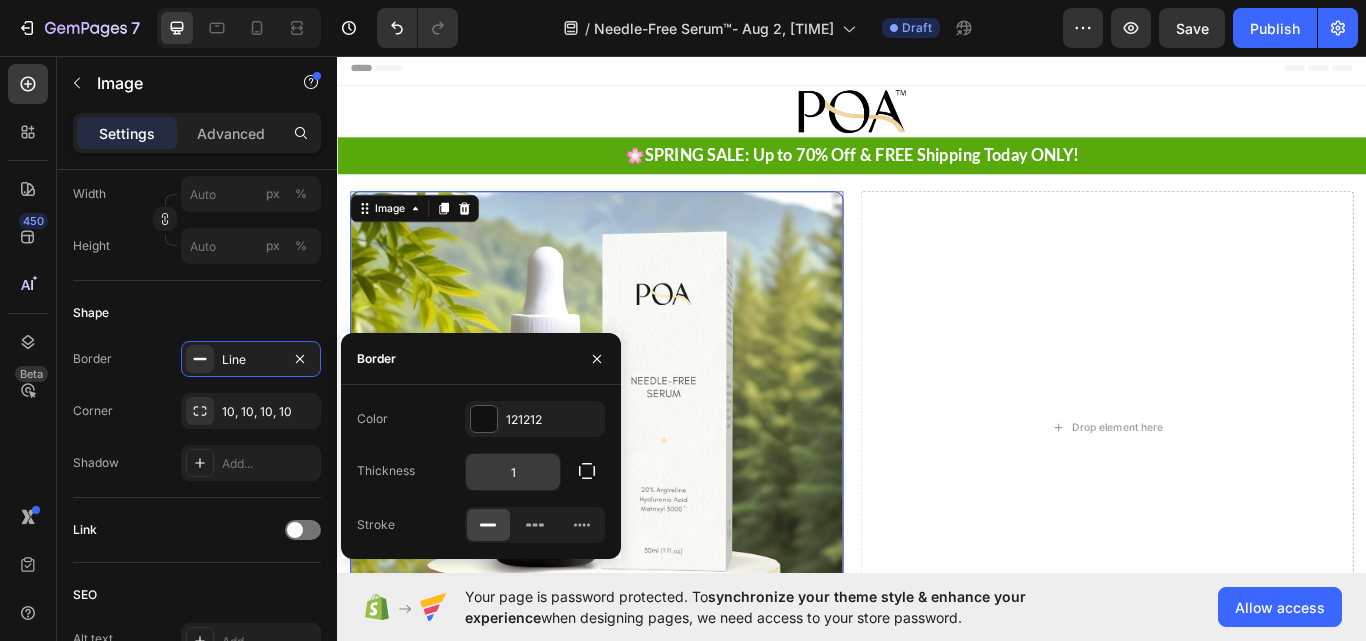 click on "1" at bounding box center [513, 472] 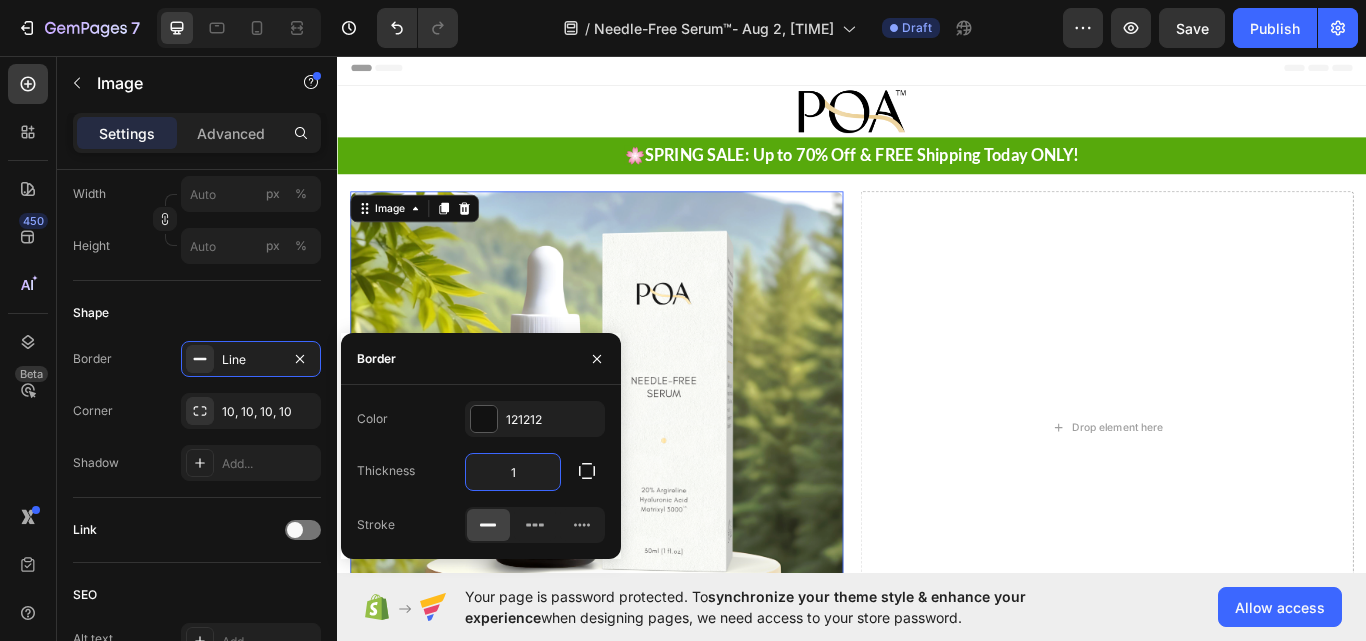 type on "0" 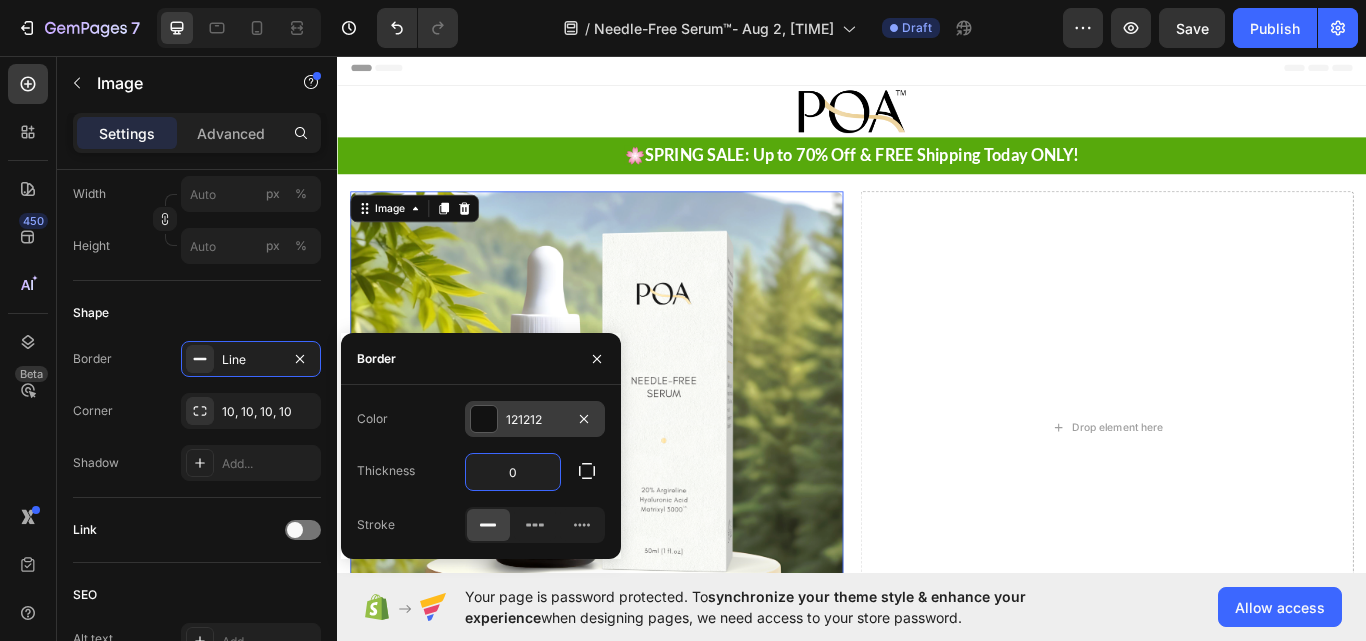 click at bounding box center (484, 419) 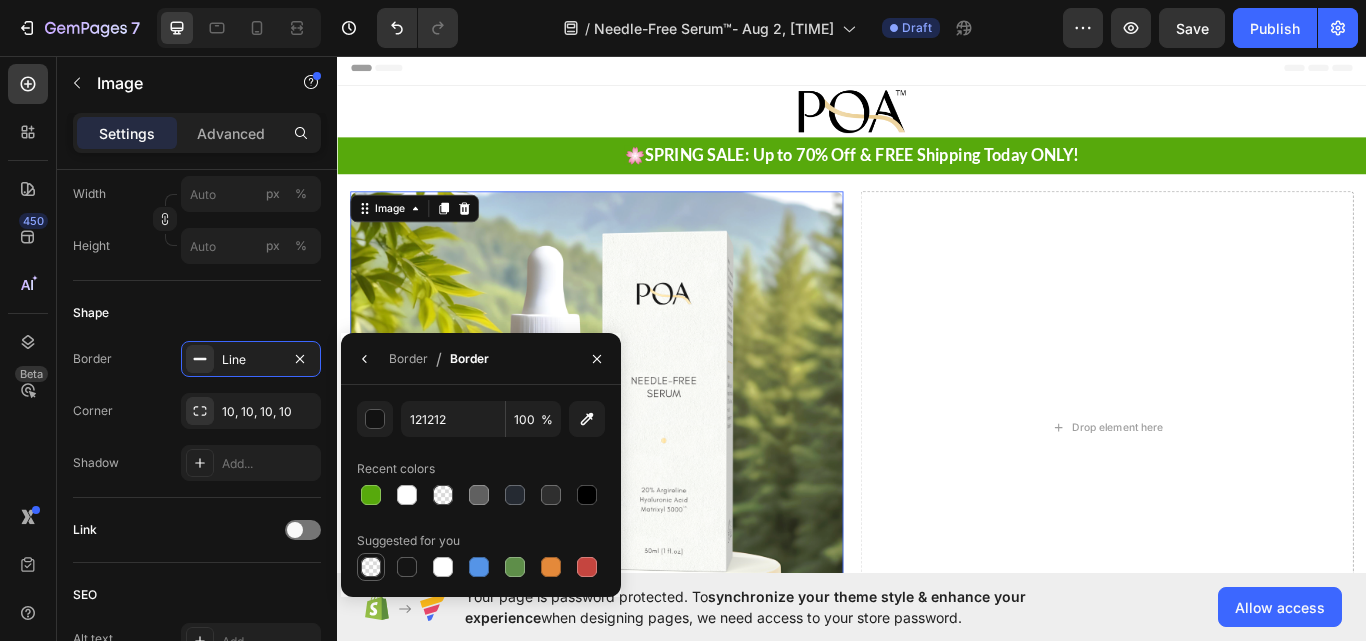 click at bounding box center [371, 567] 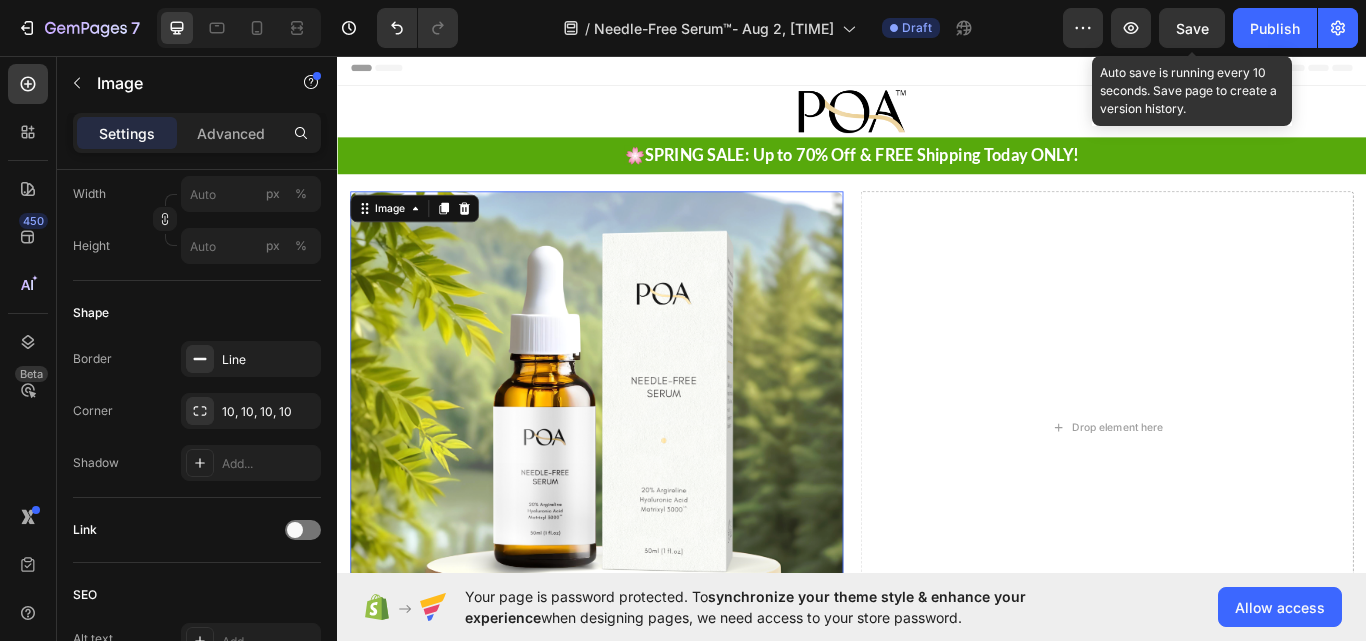 click on "Save" at bounding box center [1192, 28] 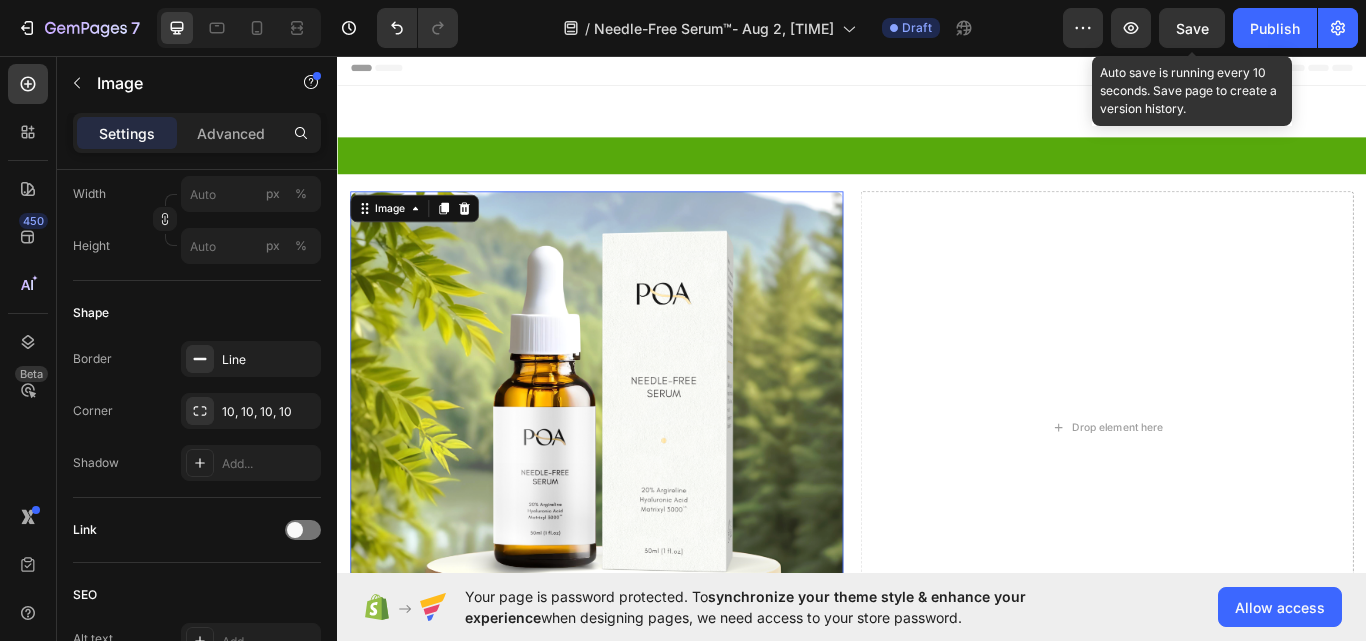 scroll, scrollTop: 341, scrollLeft: 0, axis: vertical 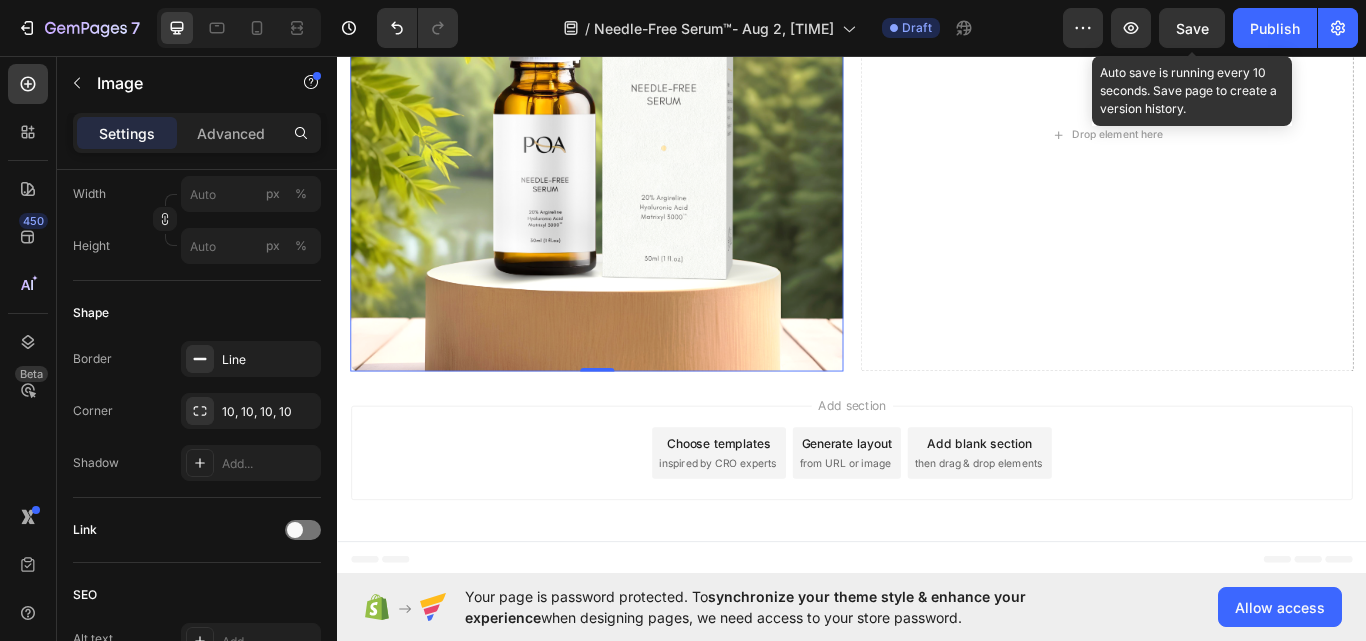 click at bounding box center [639, 149] 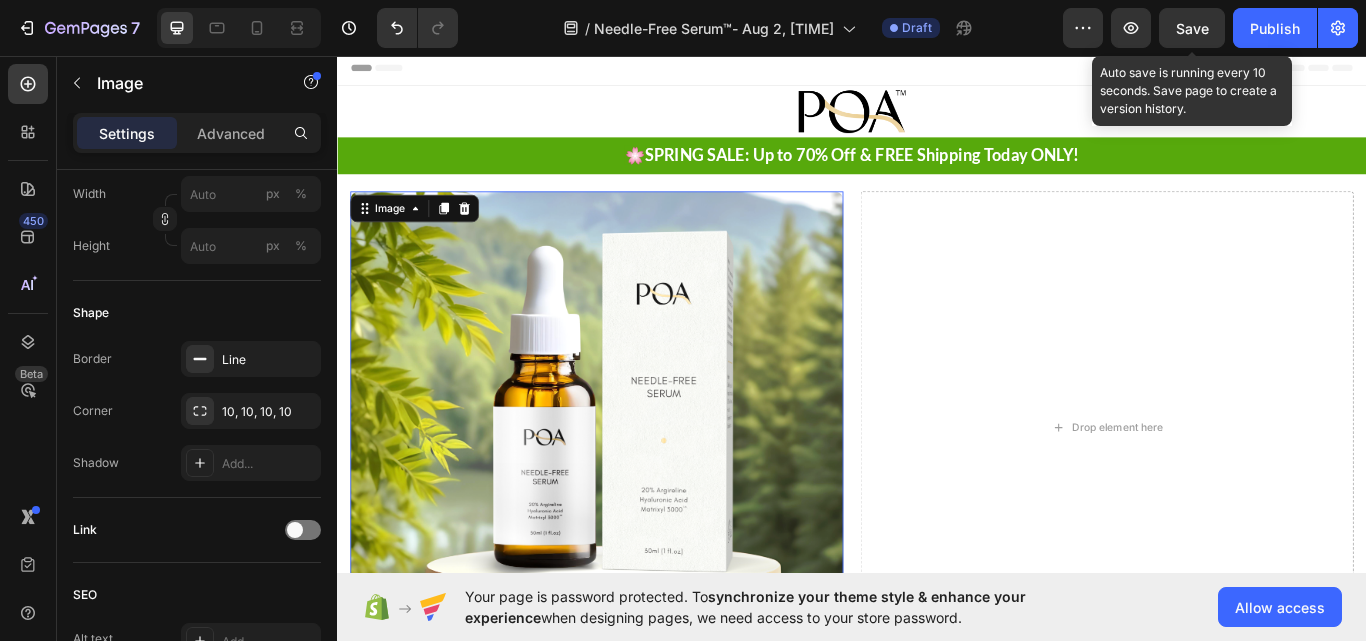 scroll, scrollTop: 341, scrollLeft: 0, axis: vertical 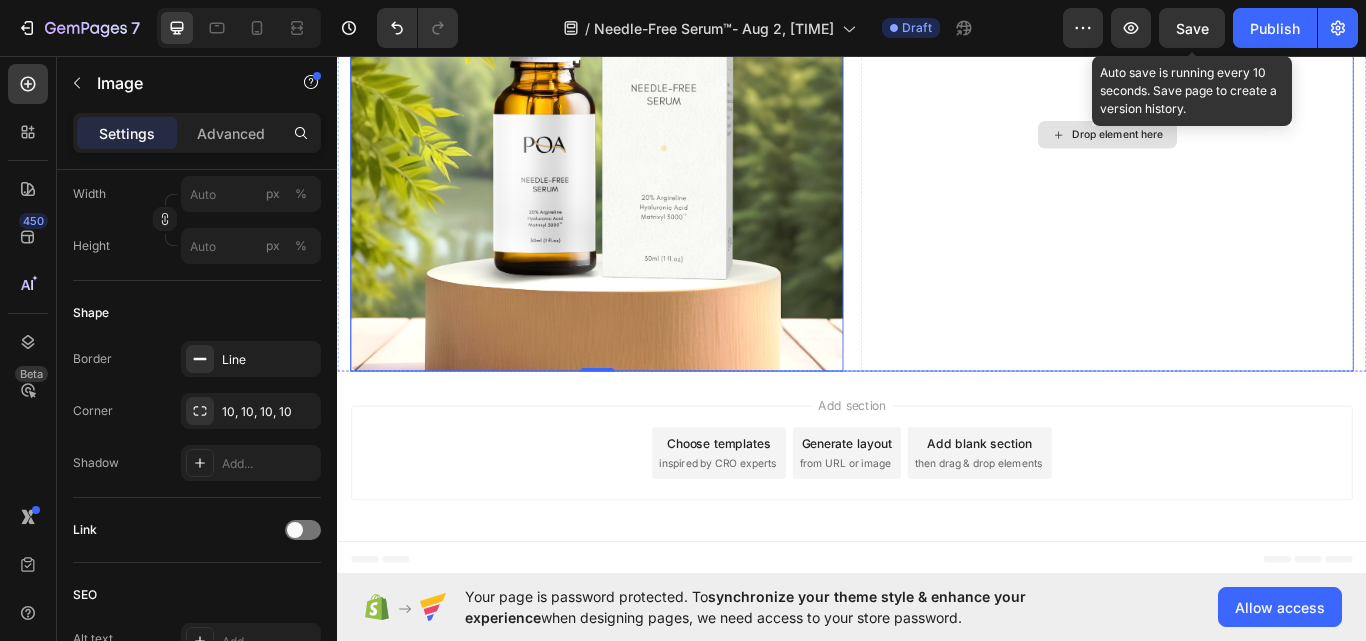 click on "Drop element here" at bounding box center (1234, 149) 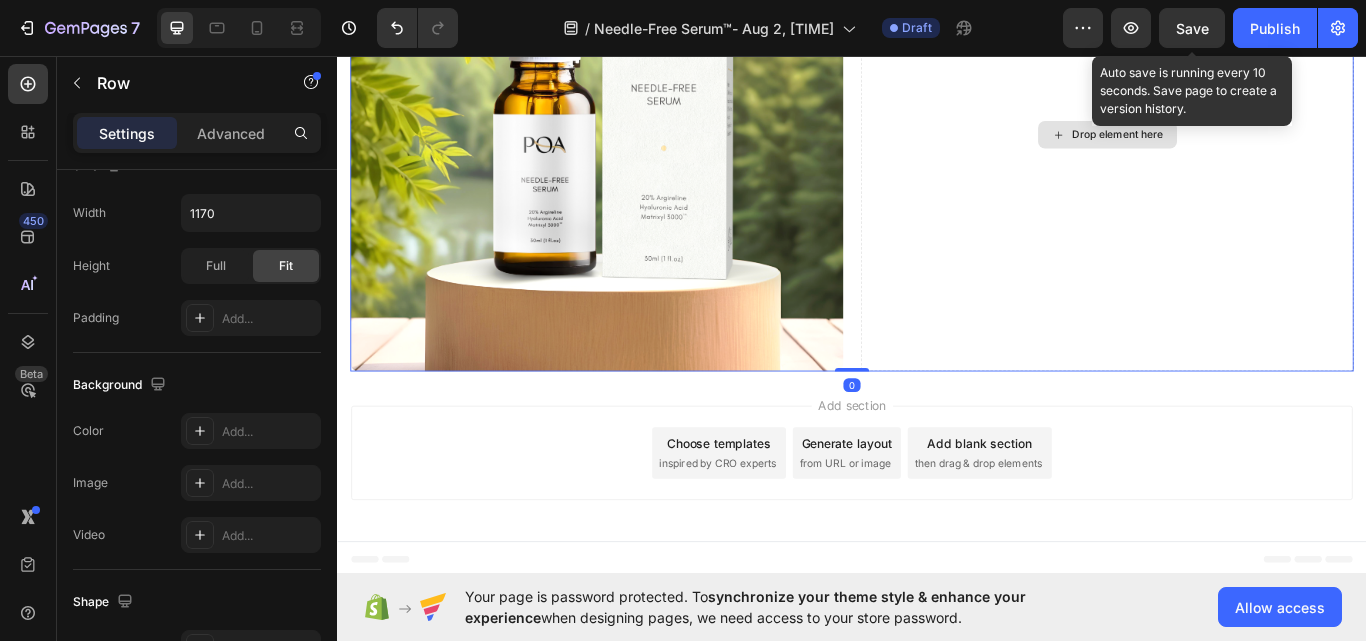 scroll, scrollTop: 0, scrollLeft: 0, axis: both 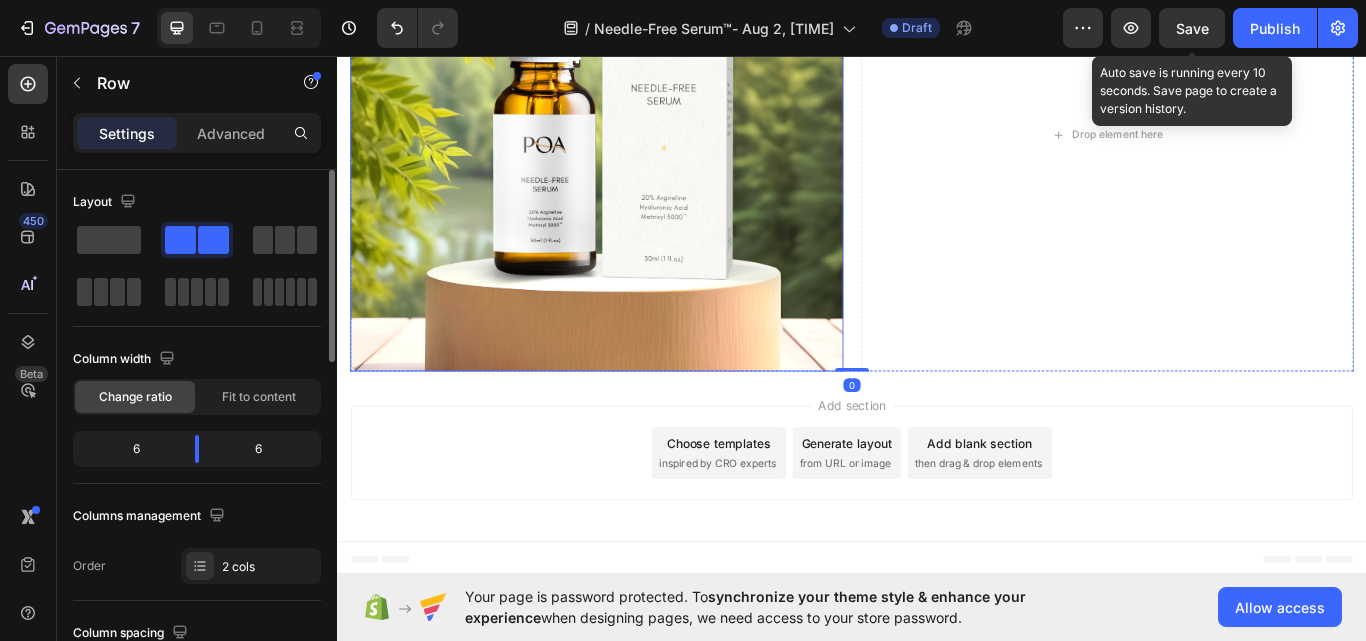click at bounding box center [639, 149] 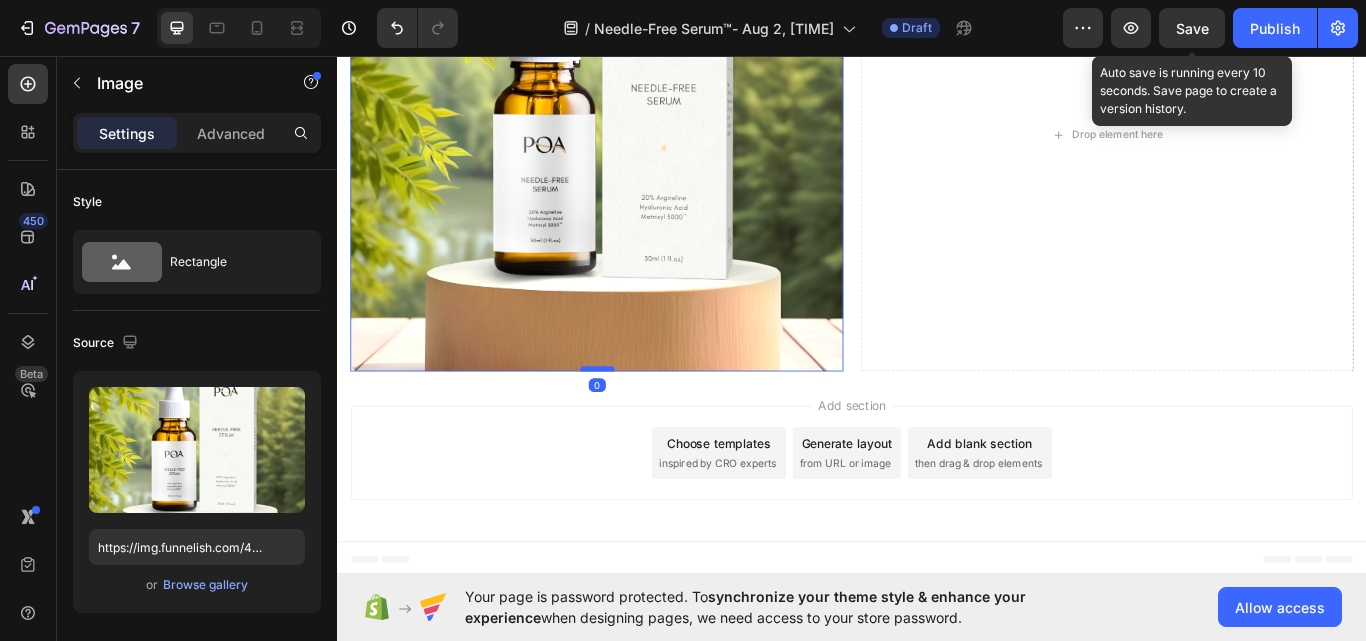 click at bounding box center (640, 422) 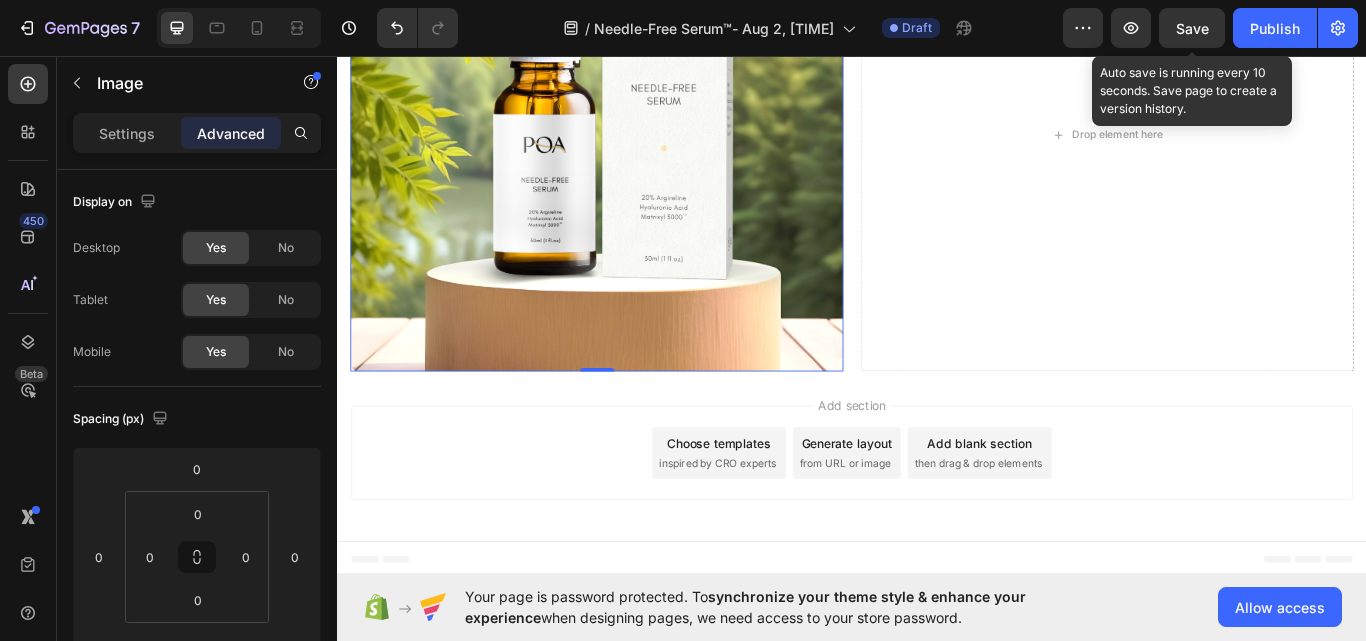 click at bounding box center [639, 149] 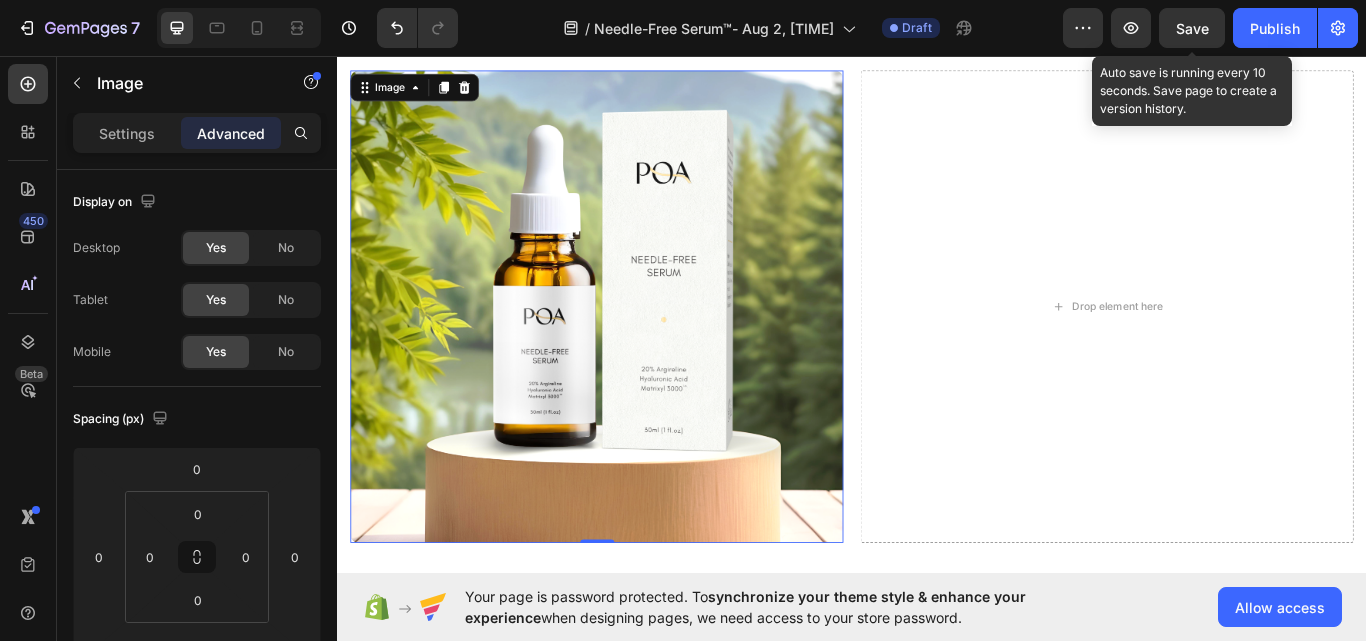 scroll, scrollTop: 41, scrollLeft: 0, axis: vertical 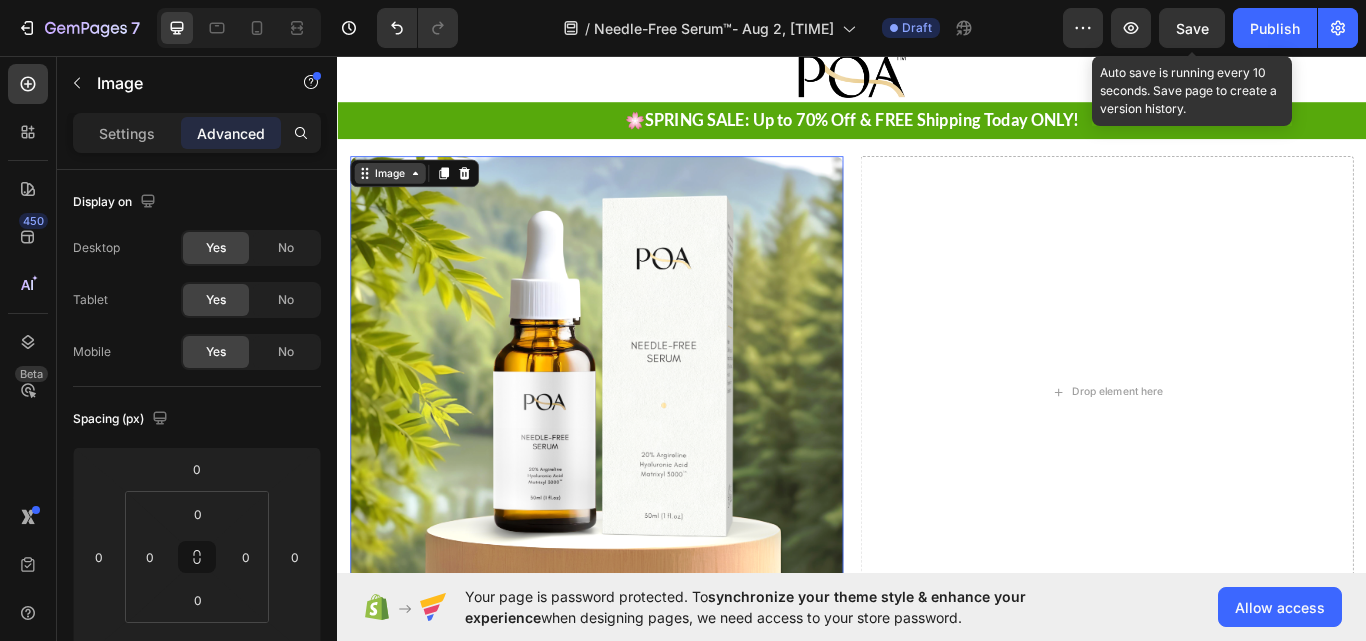 click on "Image" at bounding box center [398, 194] 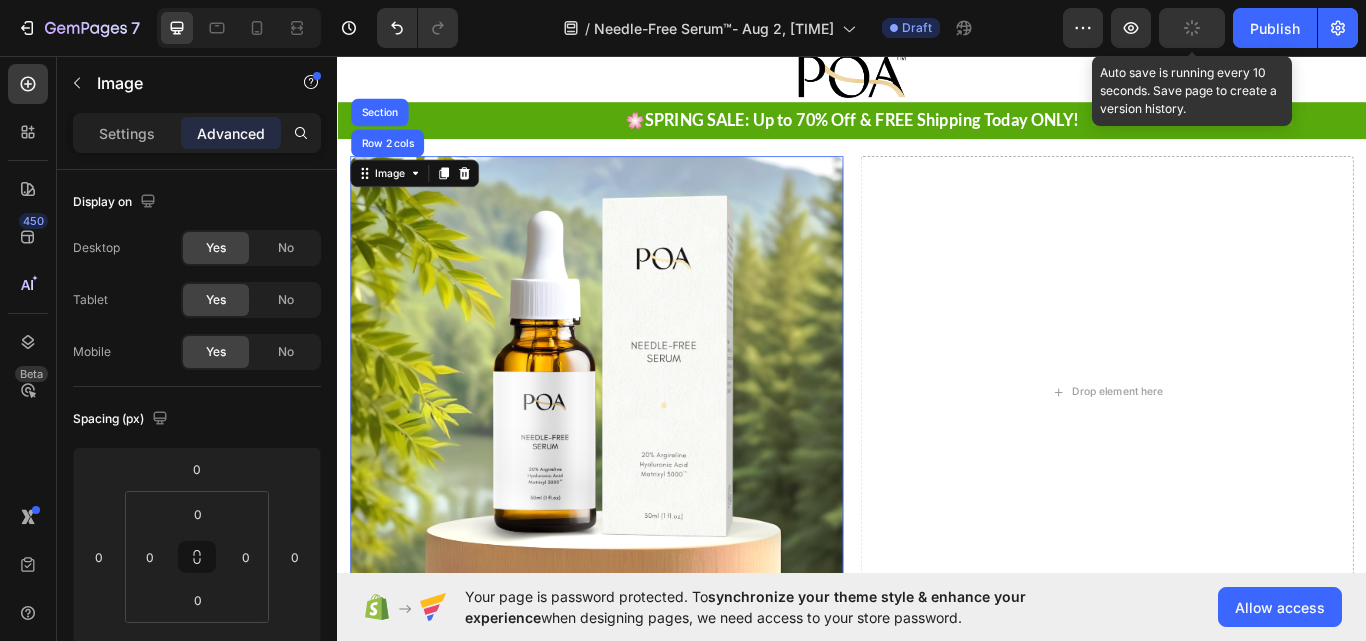 click at bounding box center (639, 449) 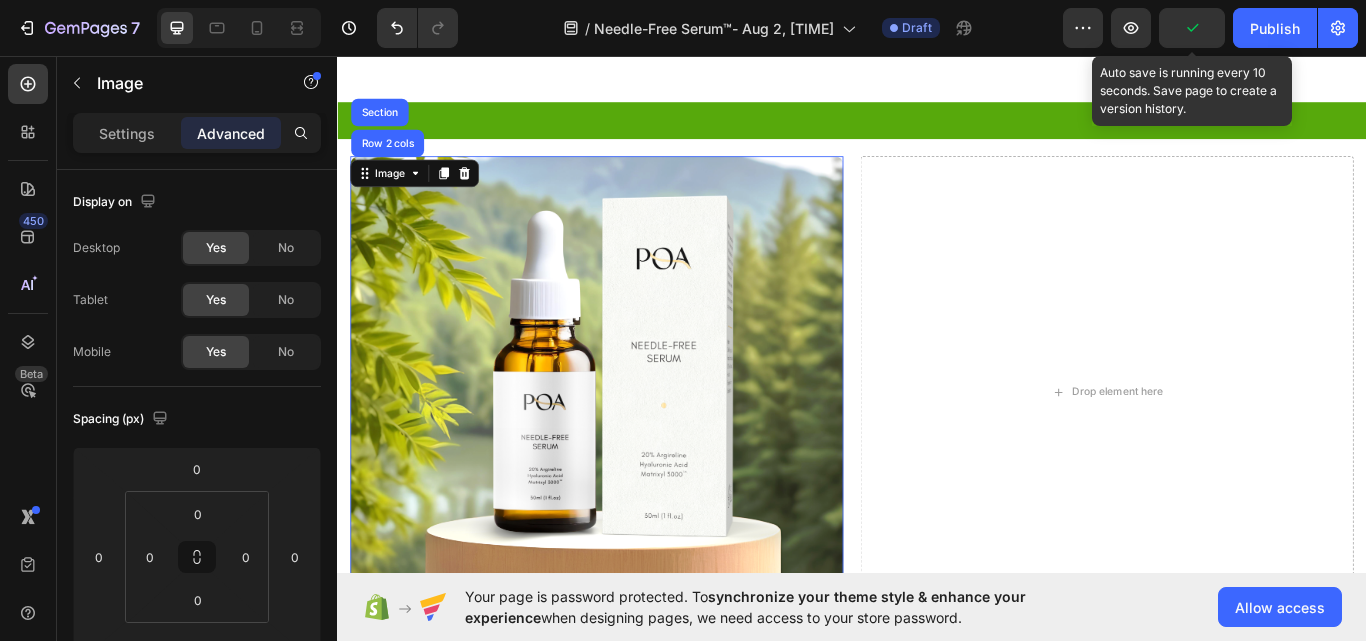 scroll, scrollTop: 341, scrollLeft: 0, axis: vertical 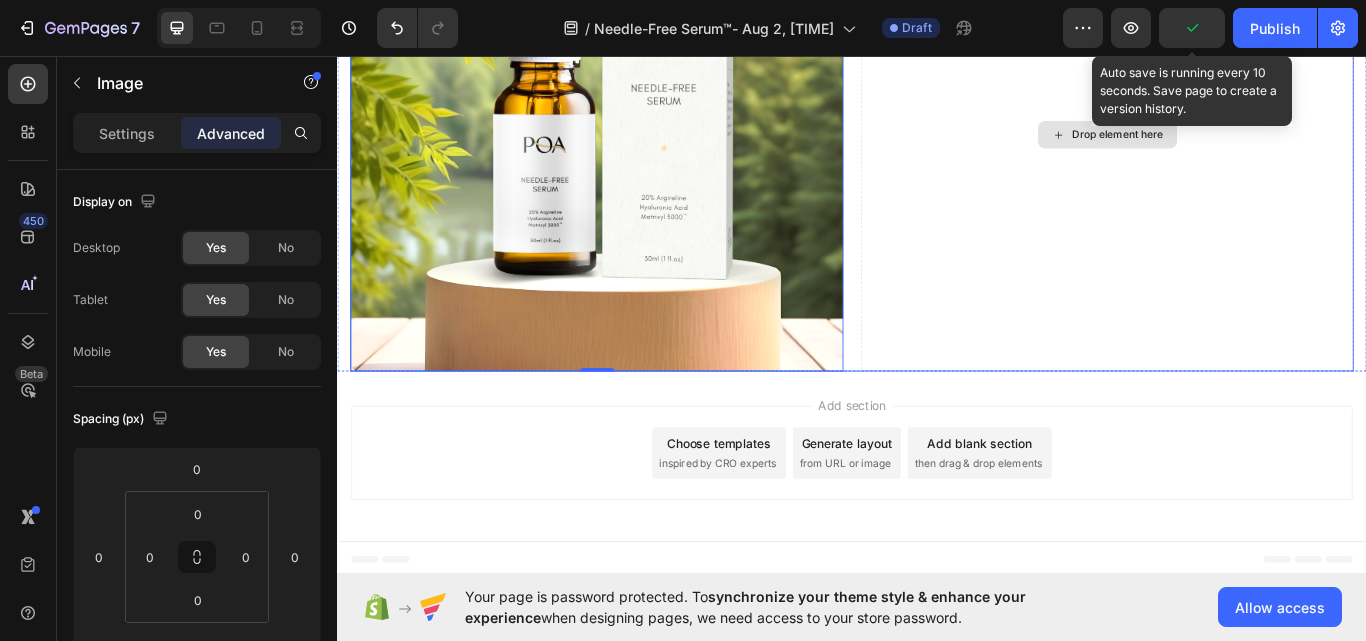 click on "Drop element here" at bounding box center [1234, 149] 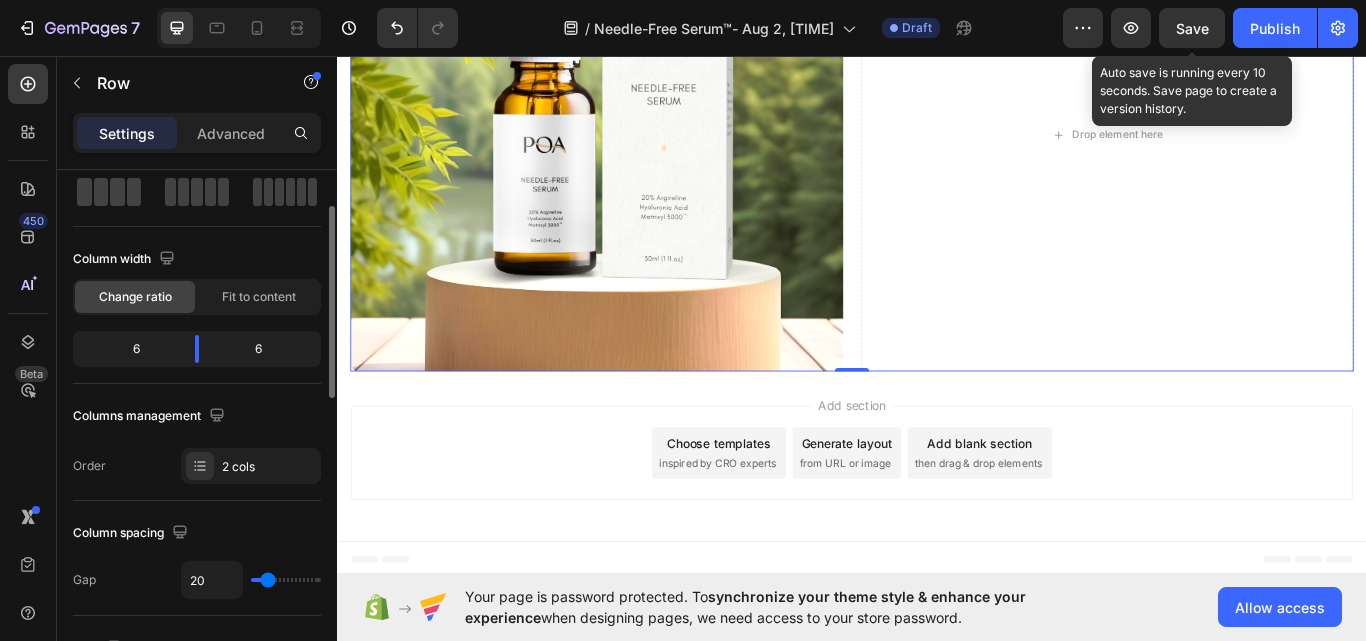 scroll, scrollTop: 0, scrollLeft: 0, axis: both 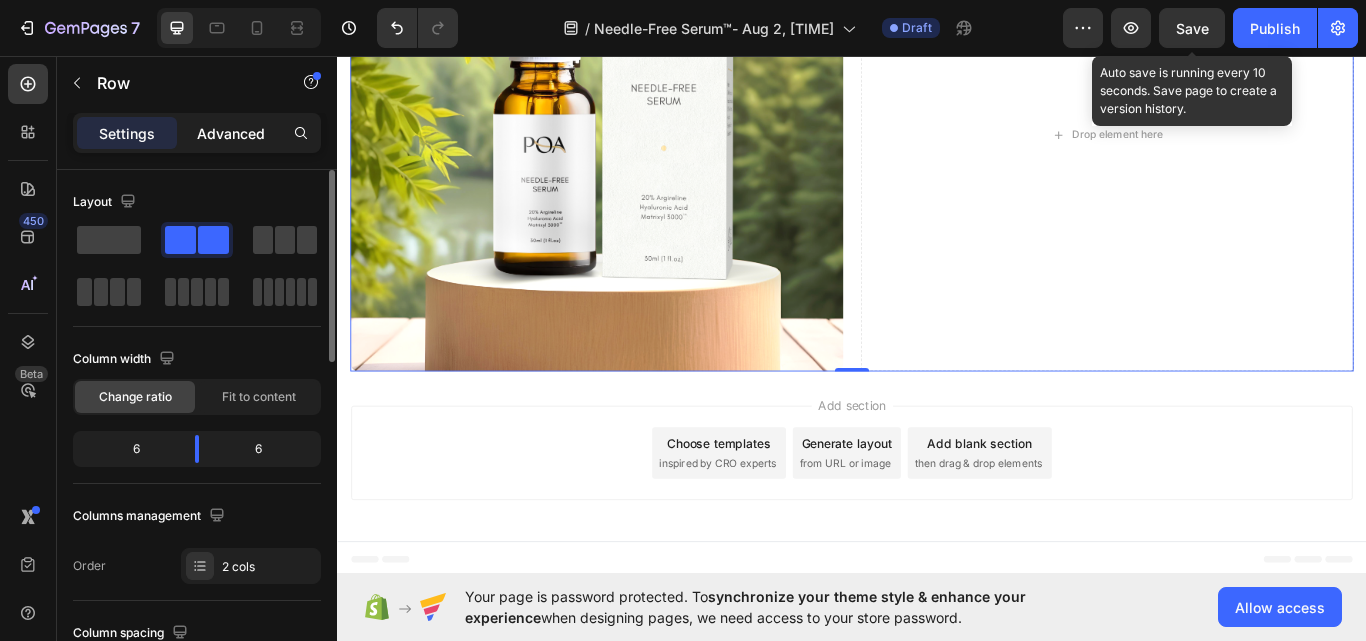 click on "Advanced" at bounding box center [231, 133] 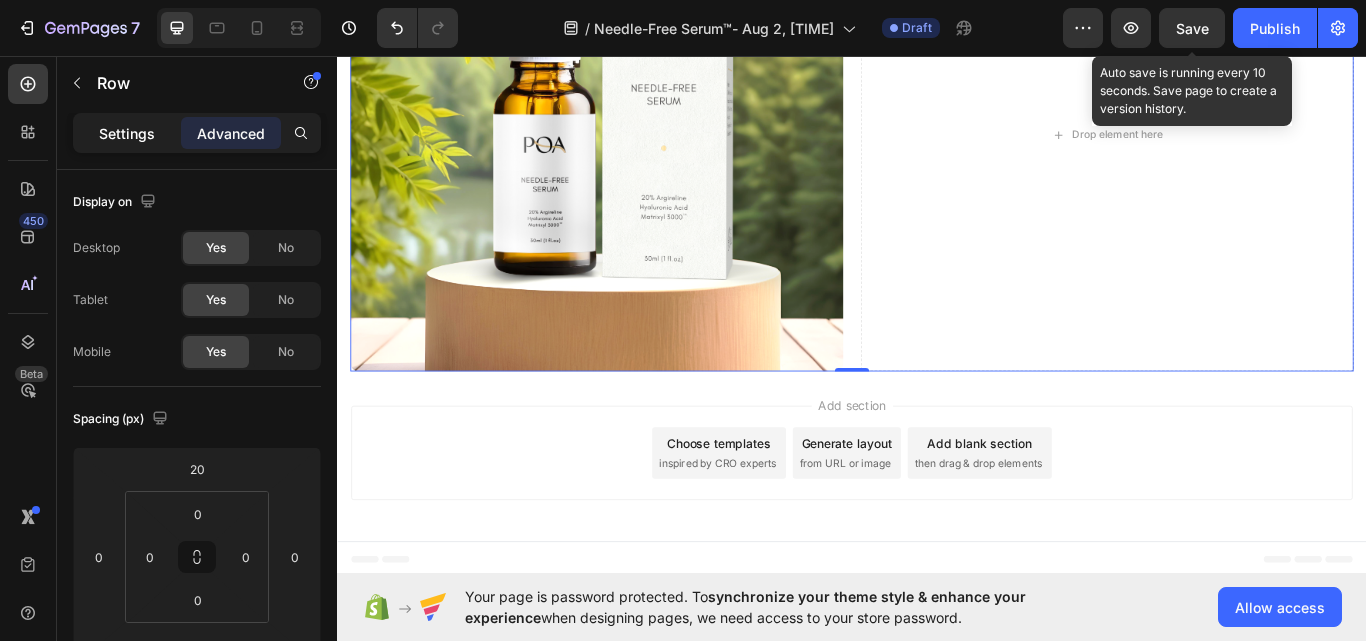 click on "Settings" 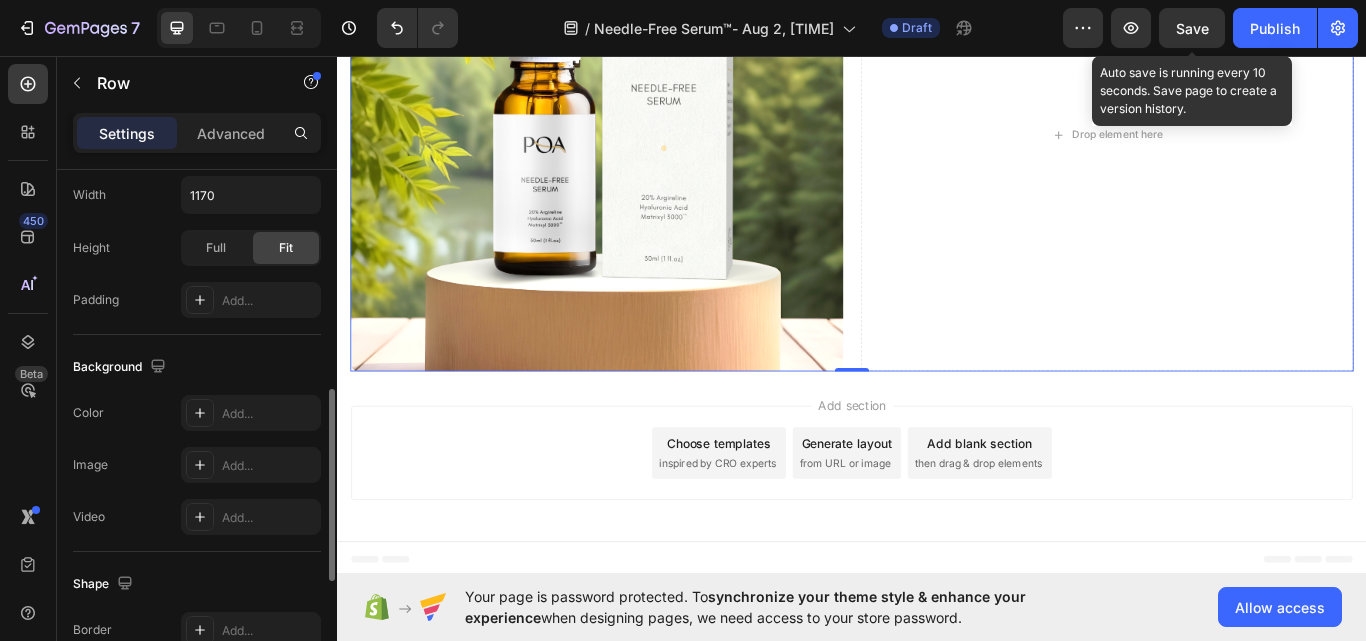 scroll, scrollTop: 0, scrollLeft: 0, axis: both 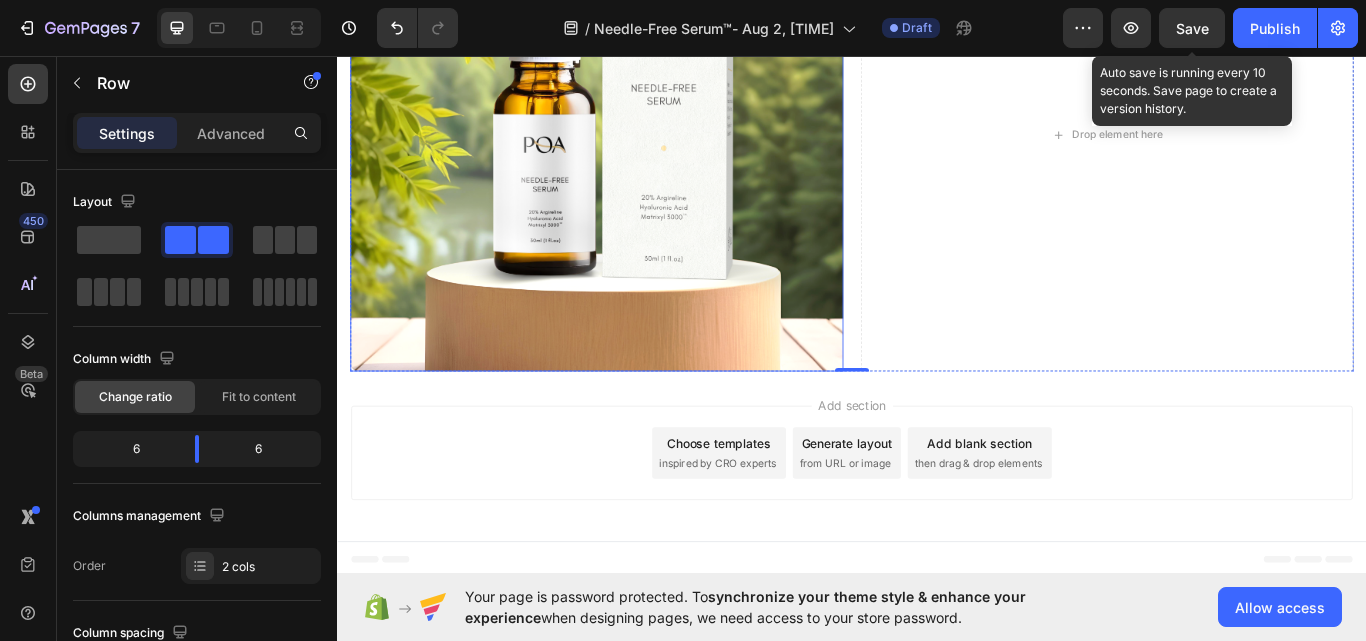 drag, startPoint x: 447, startPoint y: 288, endPoint x: 597, endPoint y: 375, distance: 173.40416 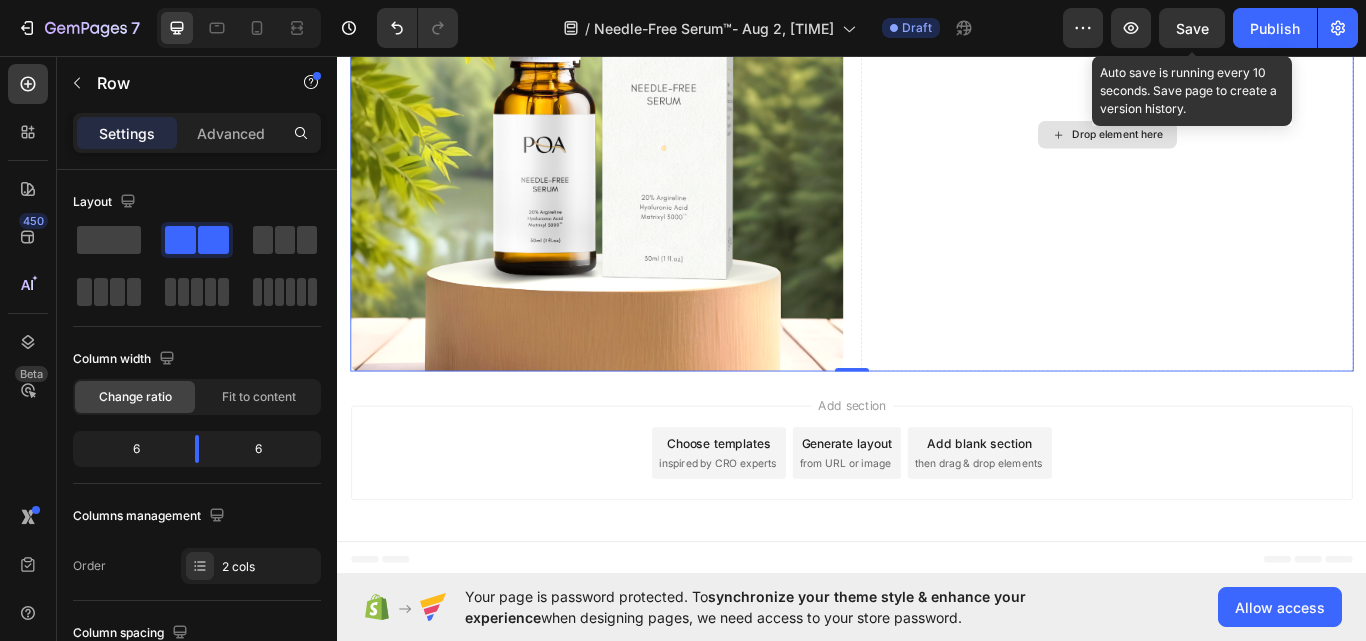 click on "Drop element here" at bounding box center (1234, 149) 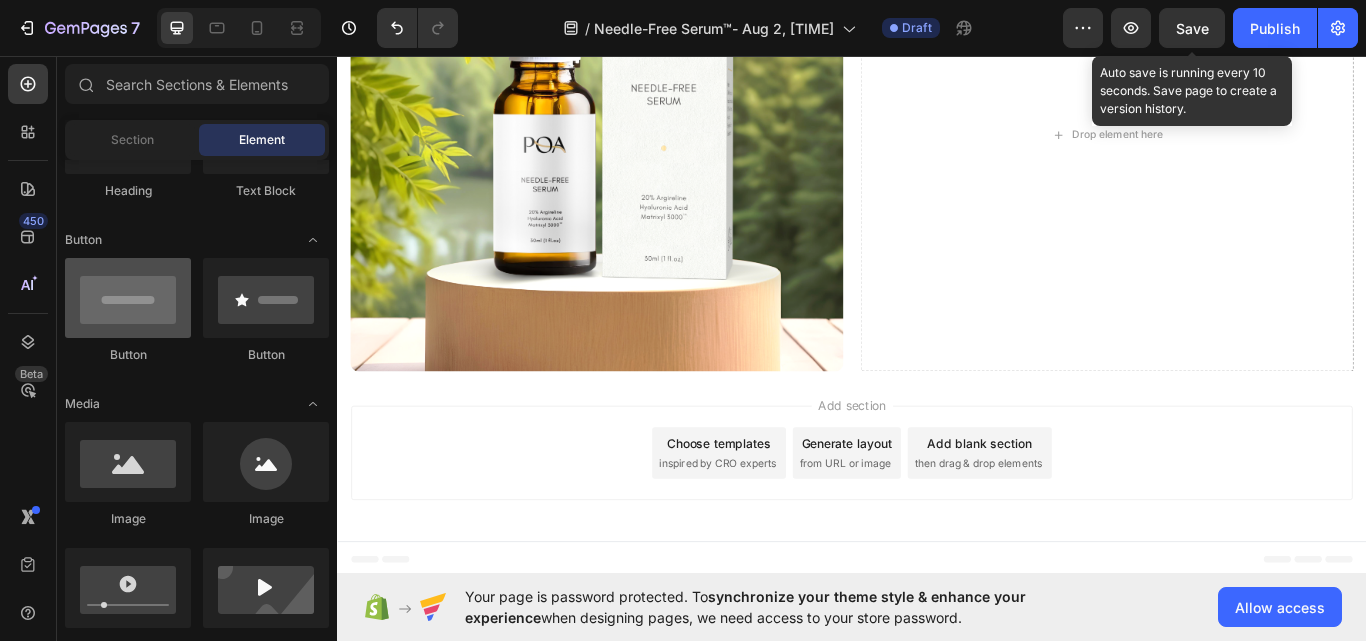 scroll, scrollTop: 0, scrollLeft: 0, axis: both 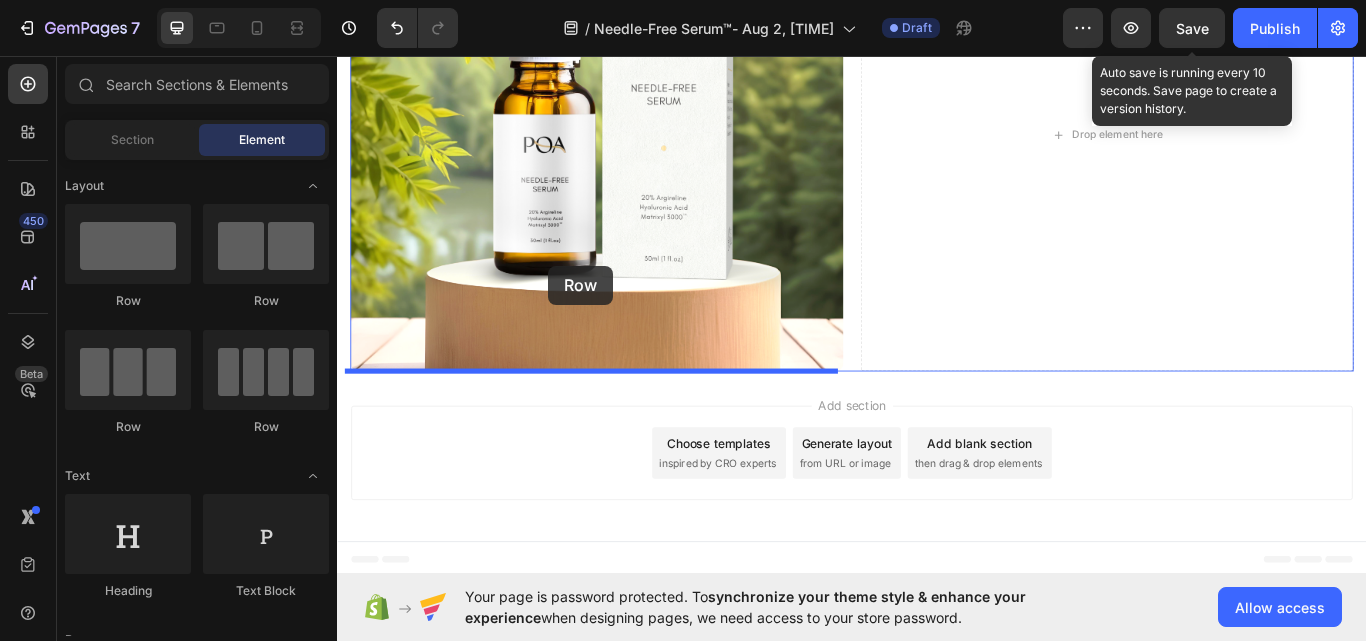 drag, startPoint x: 442, startPoint y: 302, endPoint x: 583, endPoint y: 301, distance: 141.00354 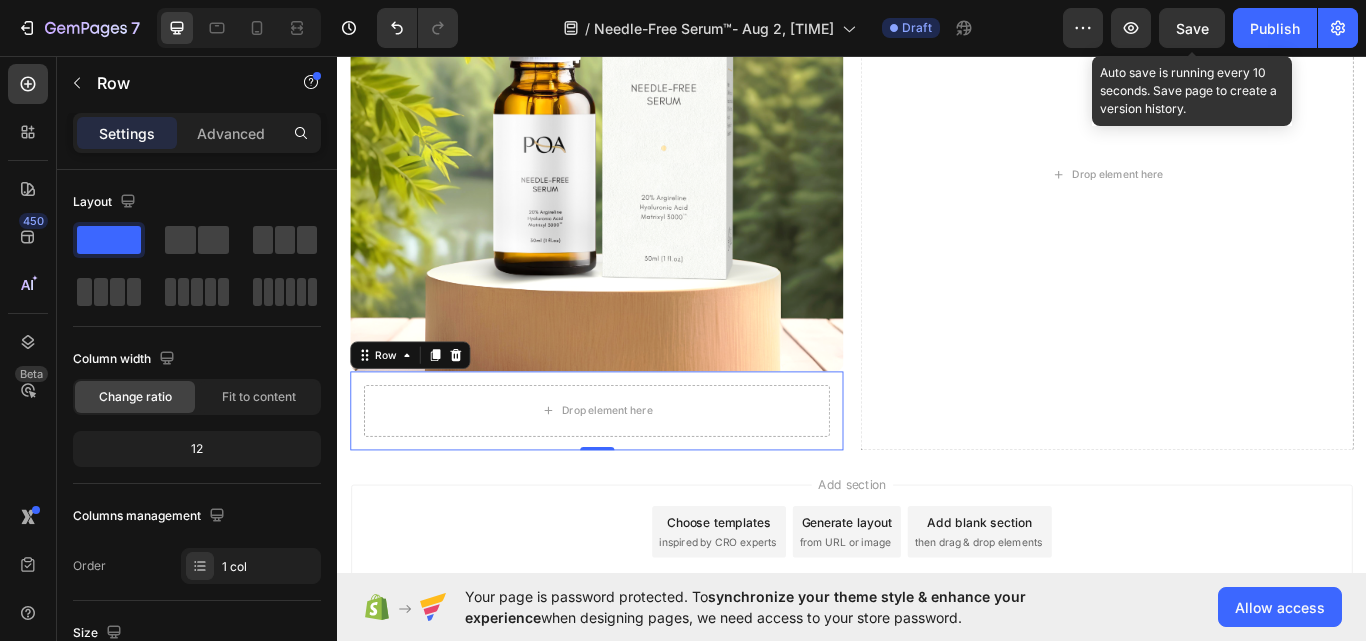 click on "Drop element here Row   0" at bounding box center (639, 471) 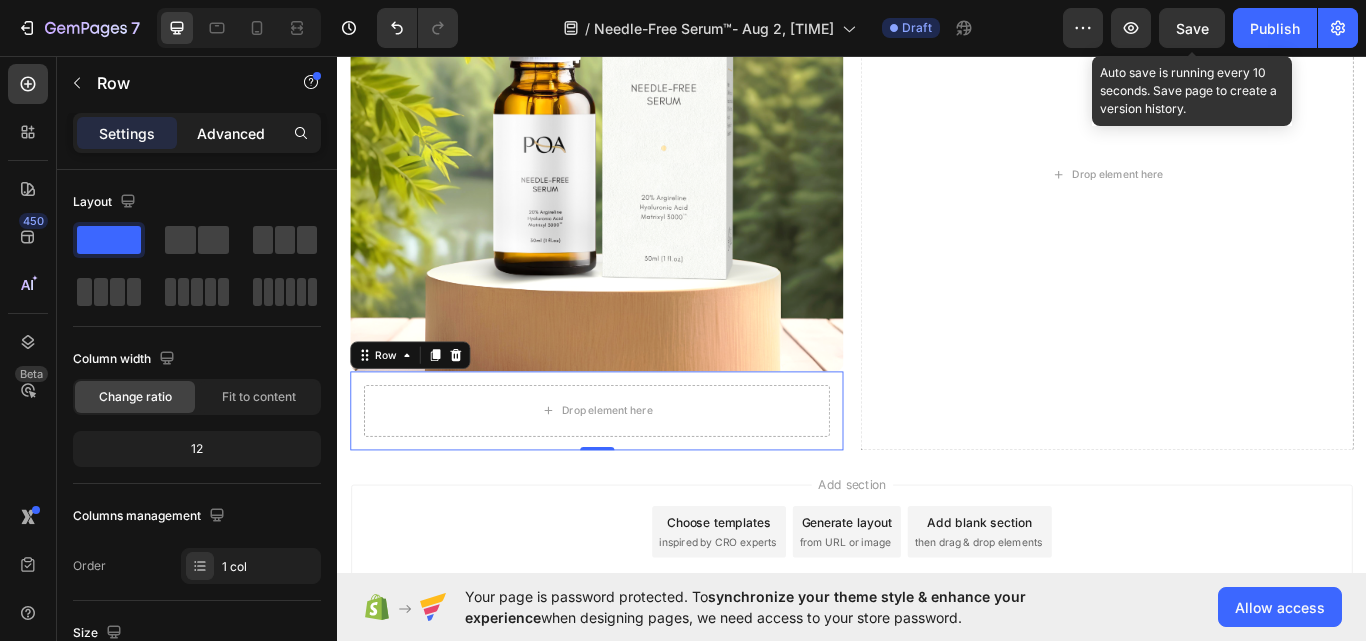 click on "Advanced" at bounding box center [231, 133] 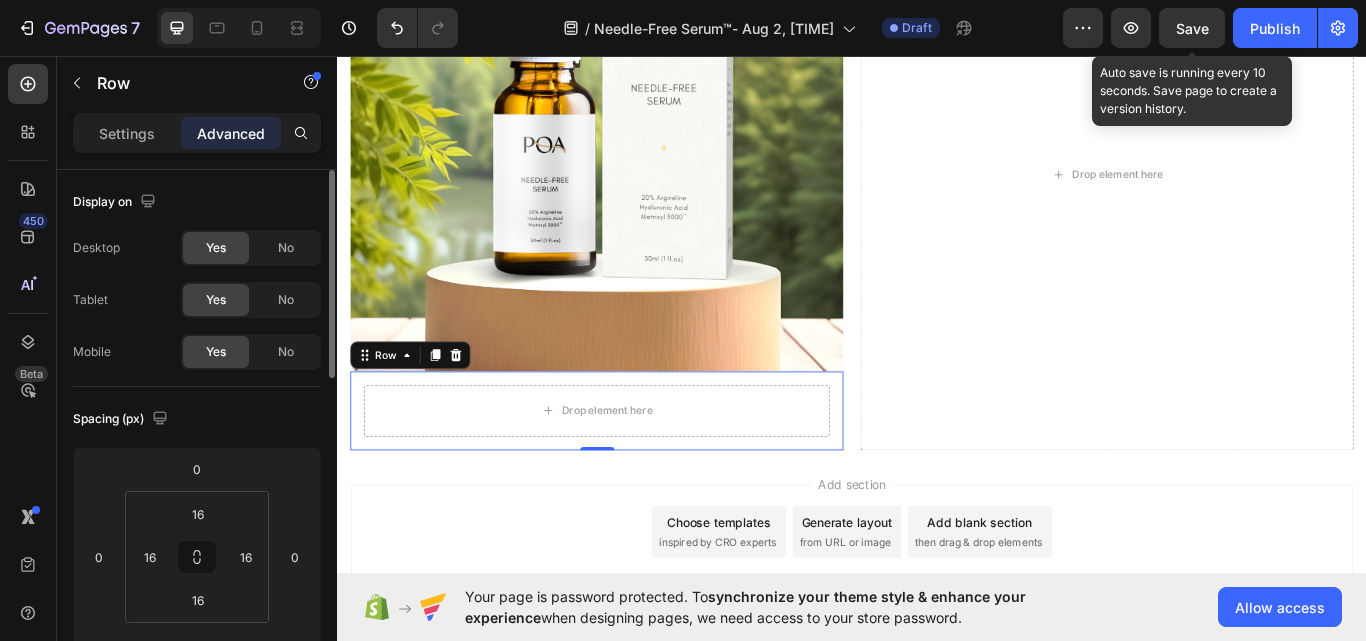 scroll, scrollTop: 100, scrollLeft: 0, axis: vertical 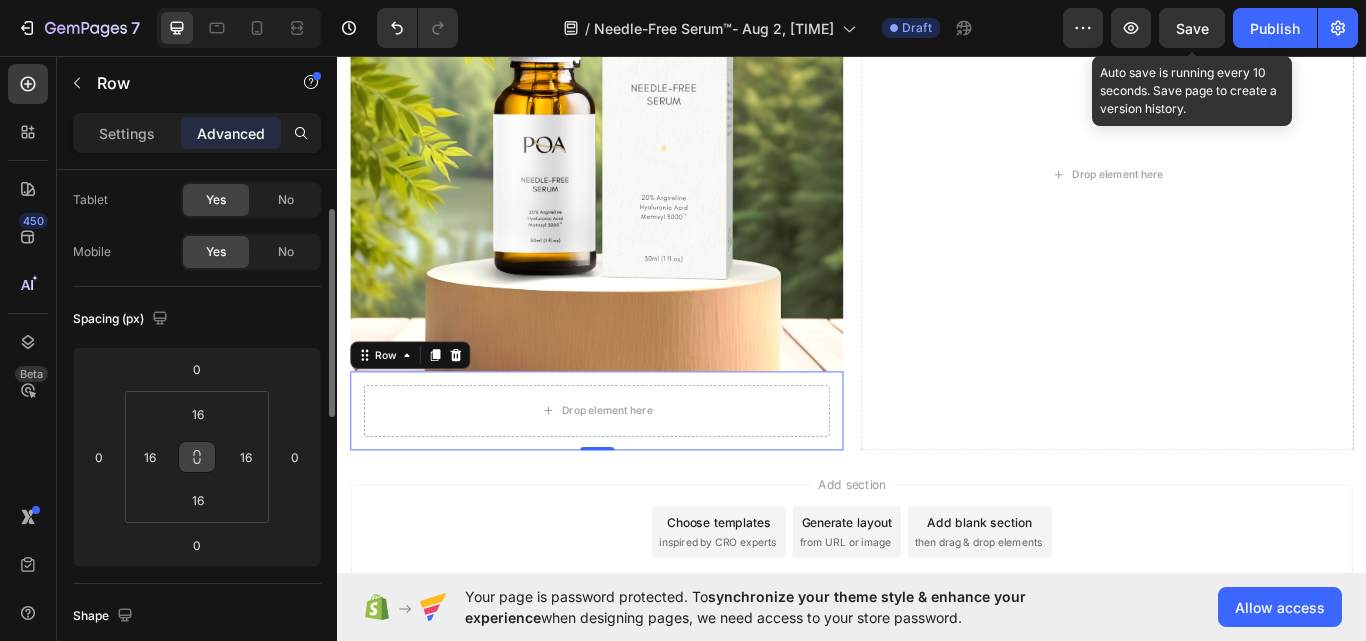click 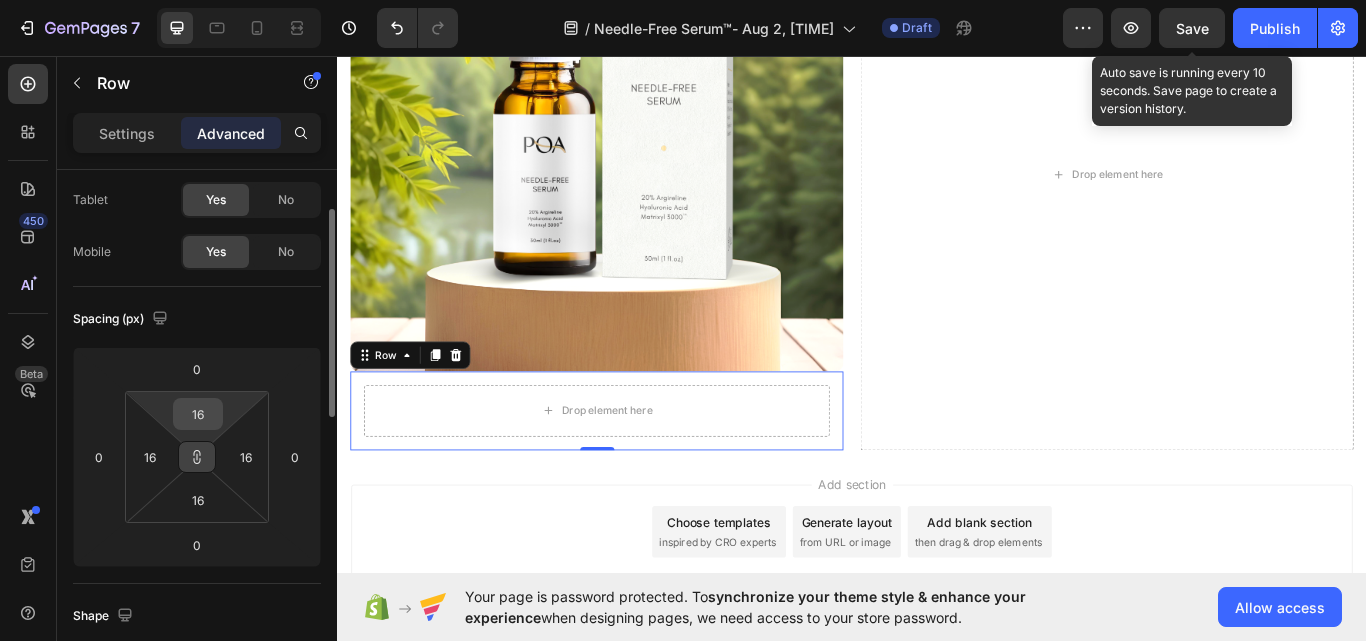 click on "16" at bounding box center (198, 414) 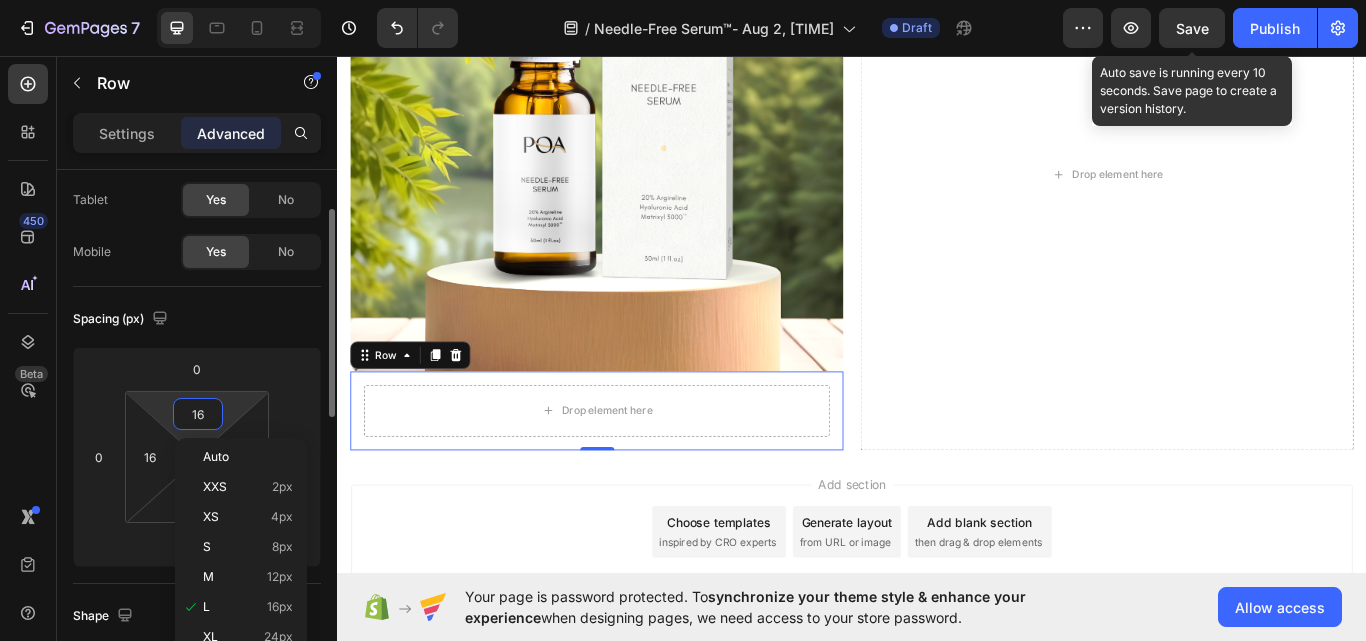 type on "1" 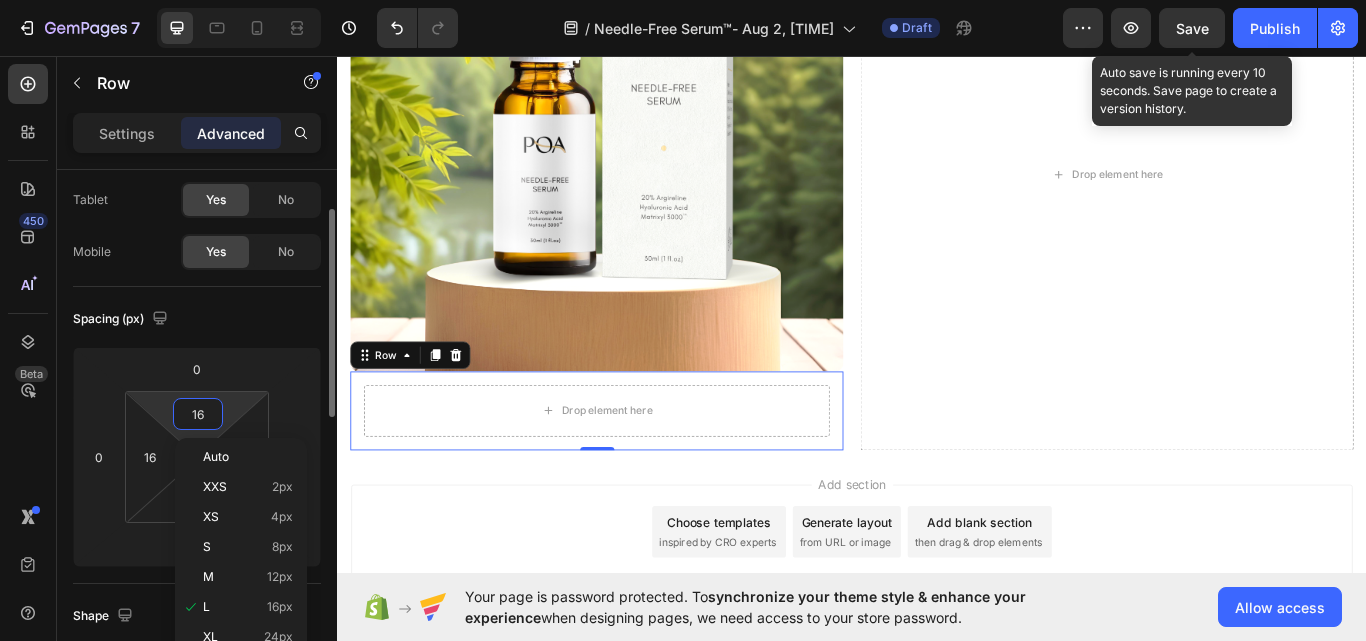 type on "1" 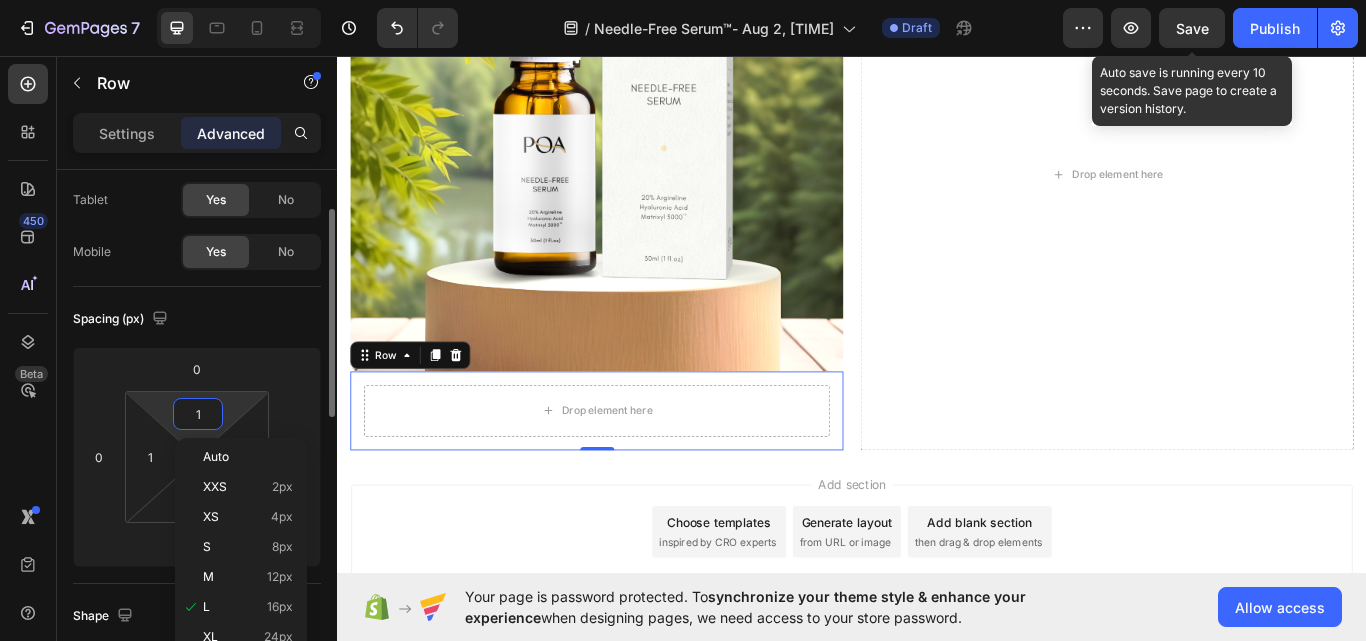 type on "10" 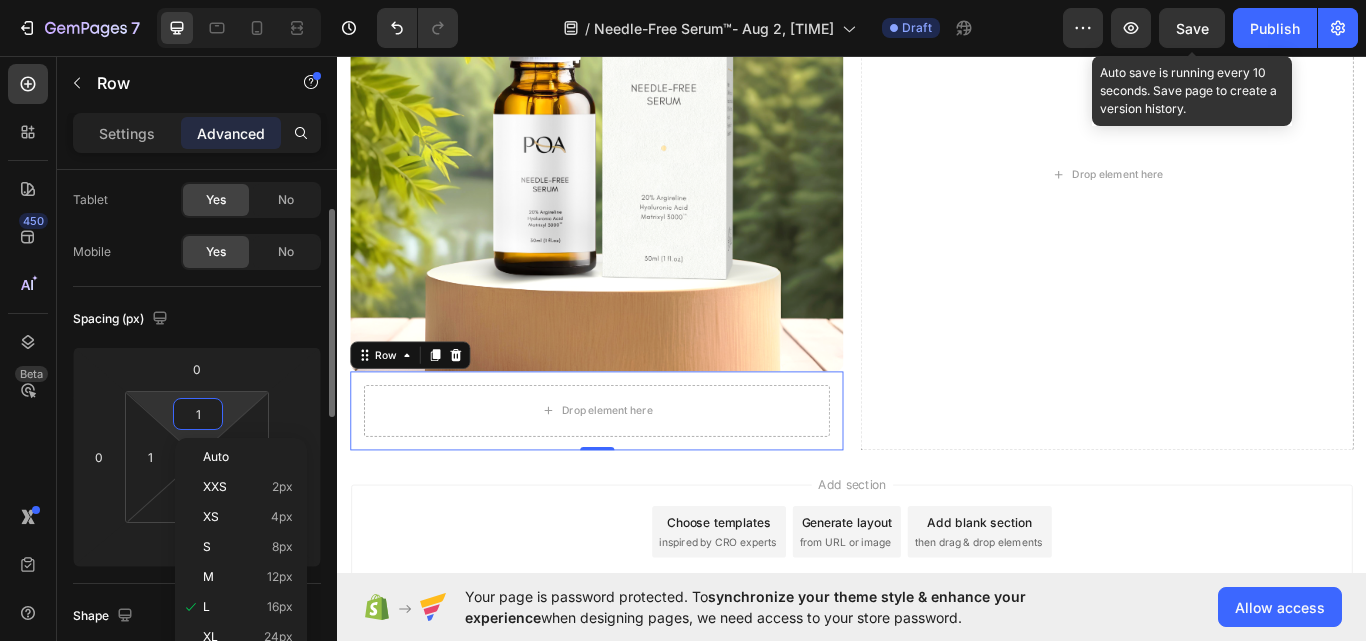 type on "10" 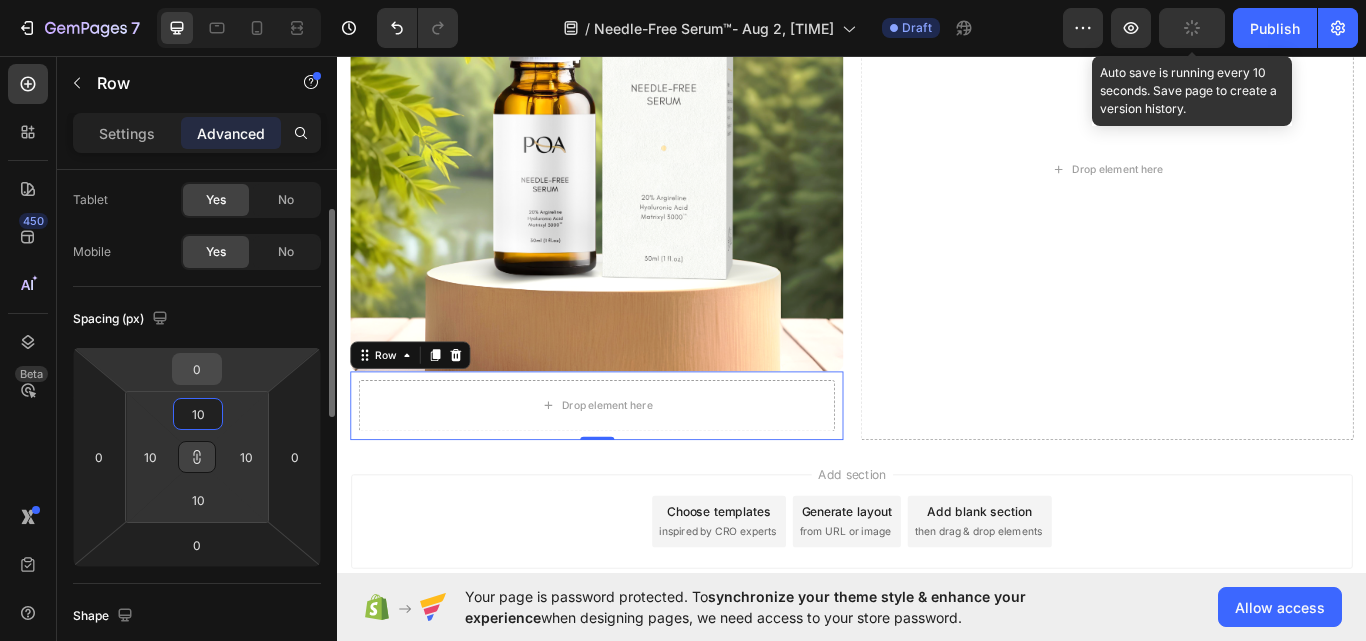 type on "10" 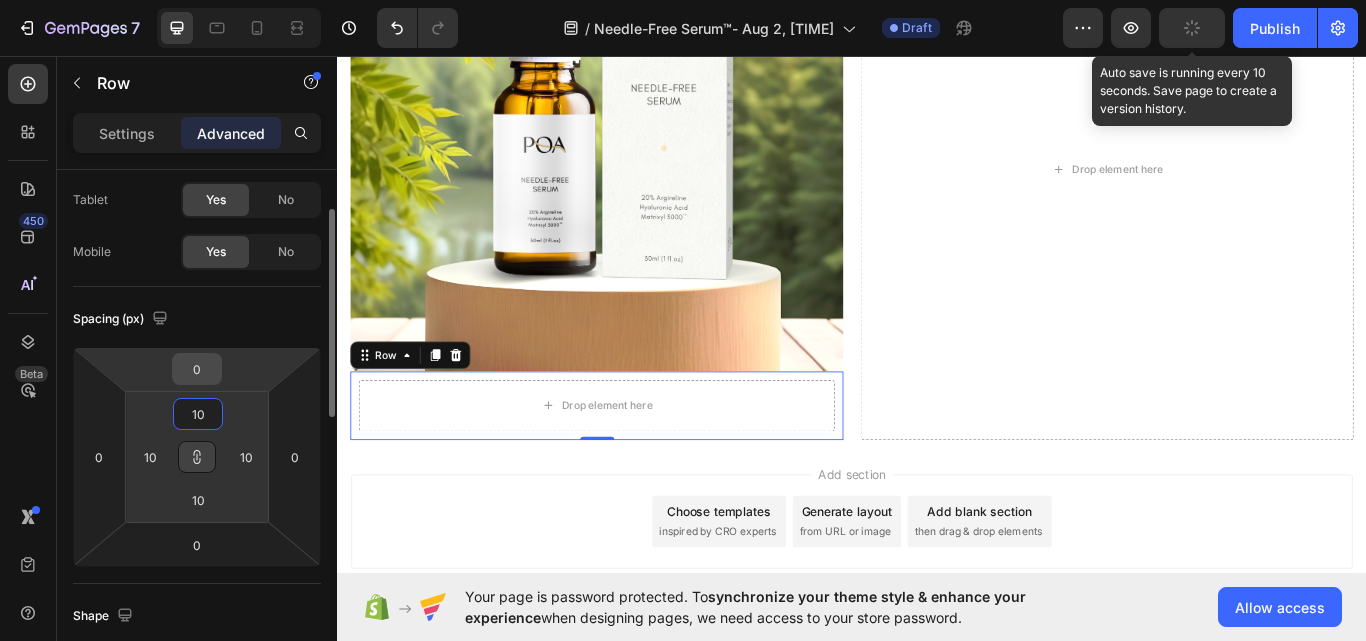 click on "0" at bounding box center (197, 369) 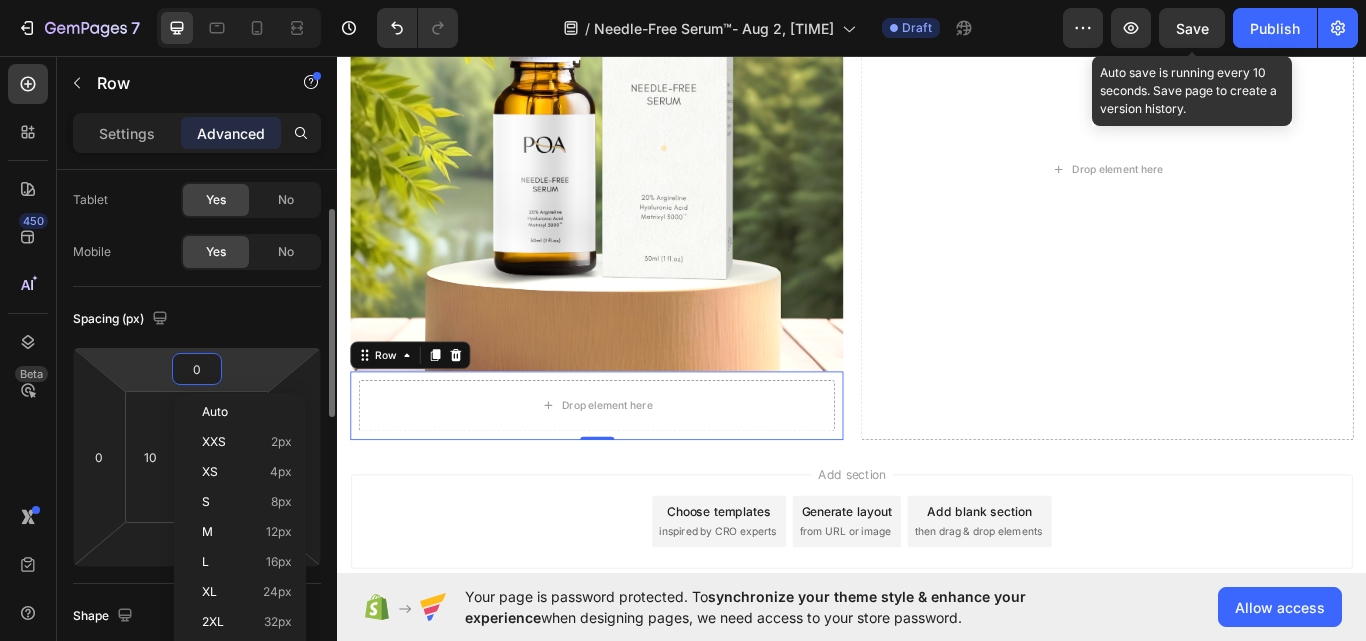 type on "1" 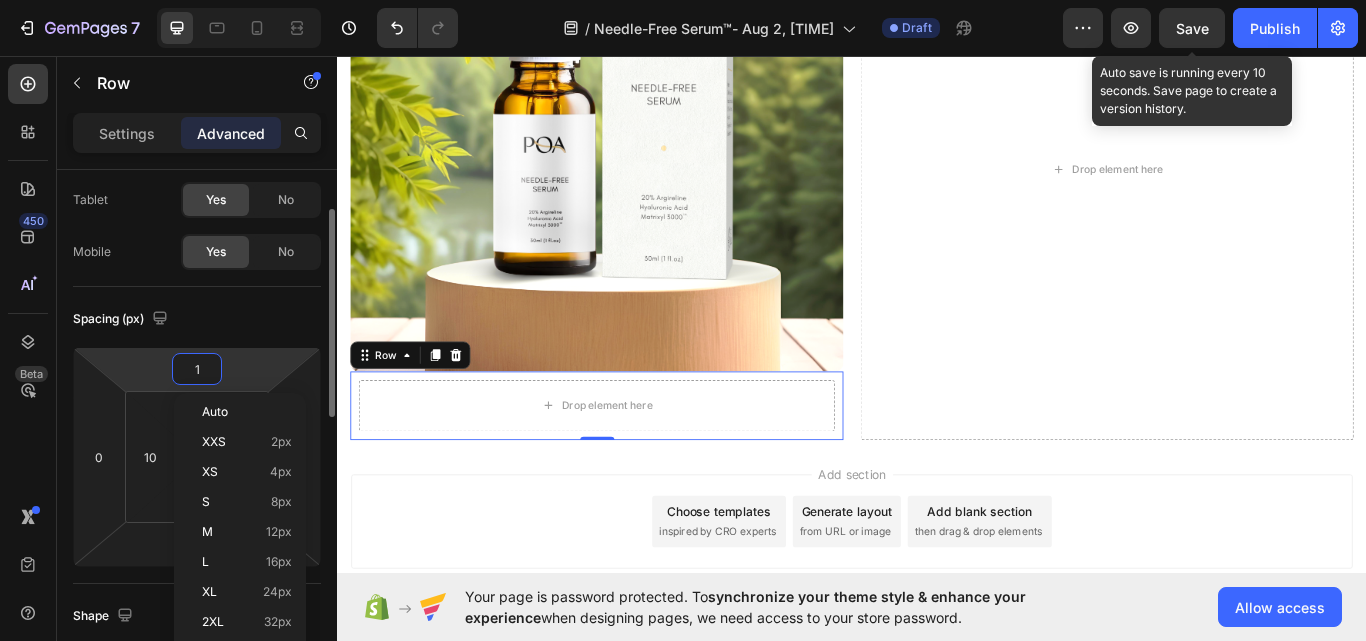 type on "1" 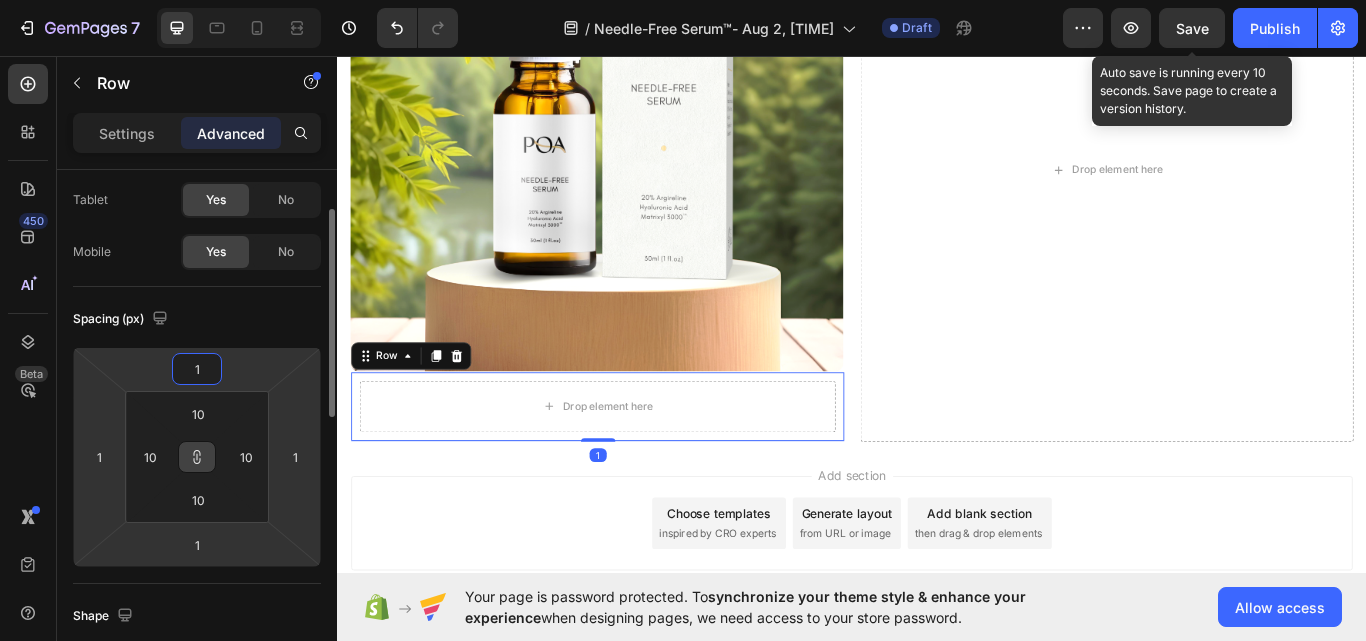 type on "2" 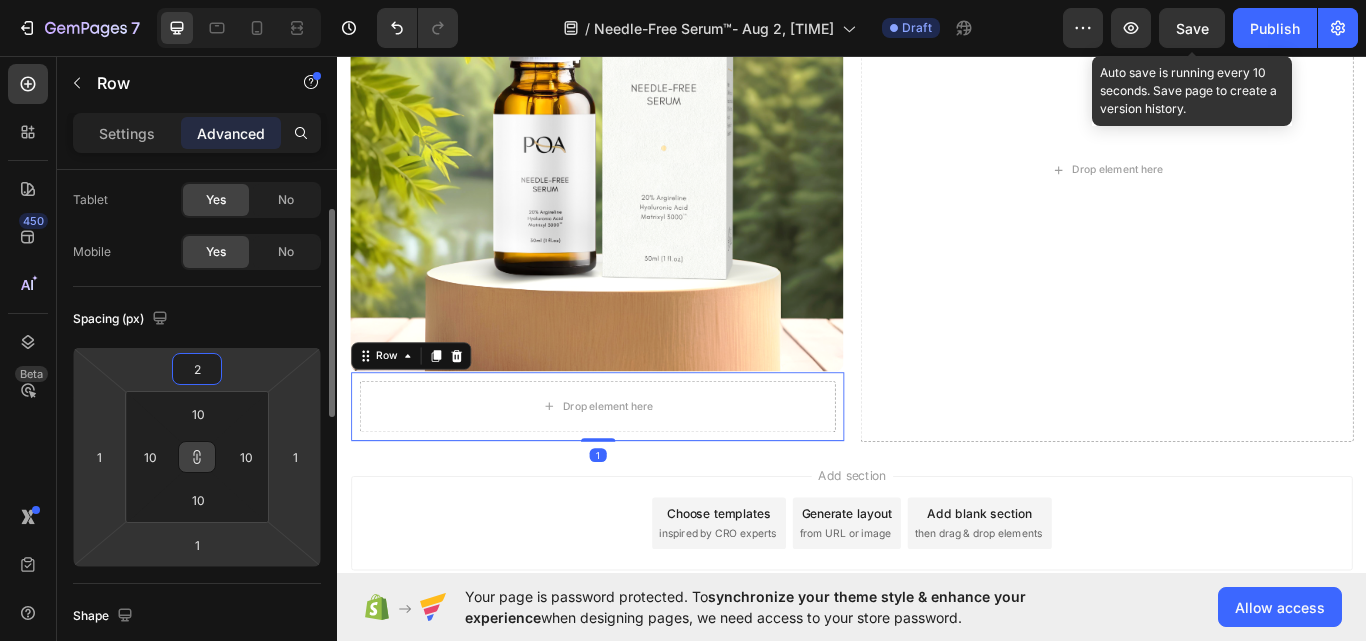 type on "2" 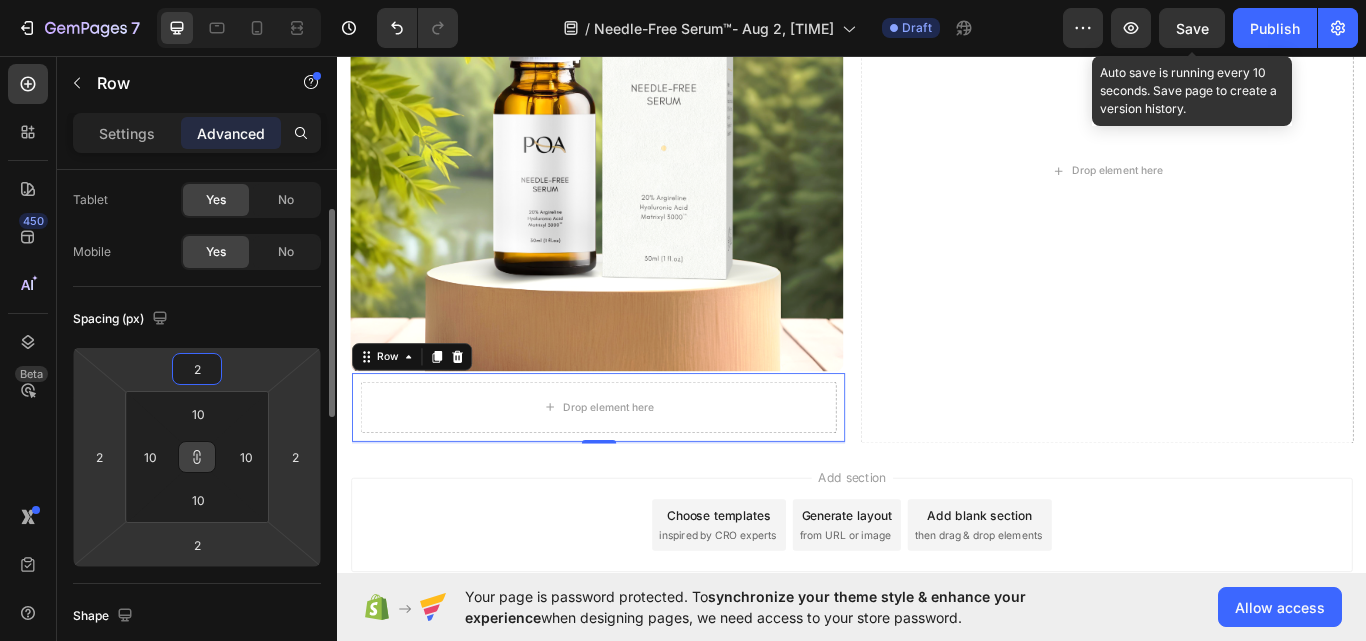 type on "20" 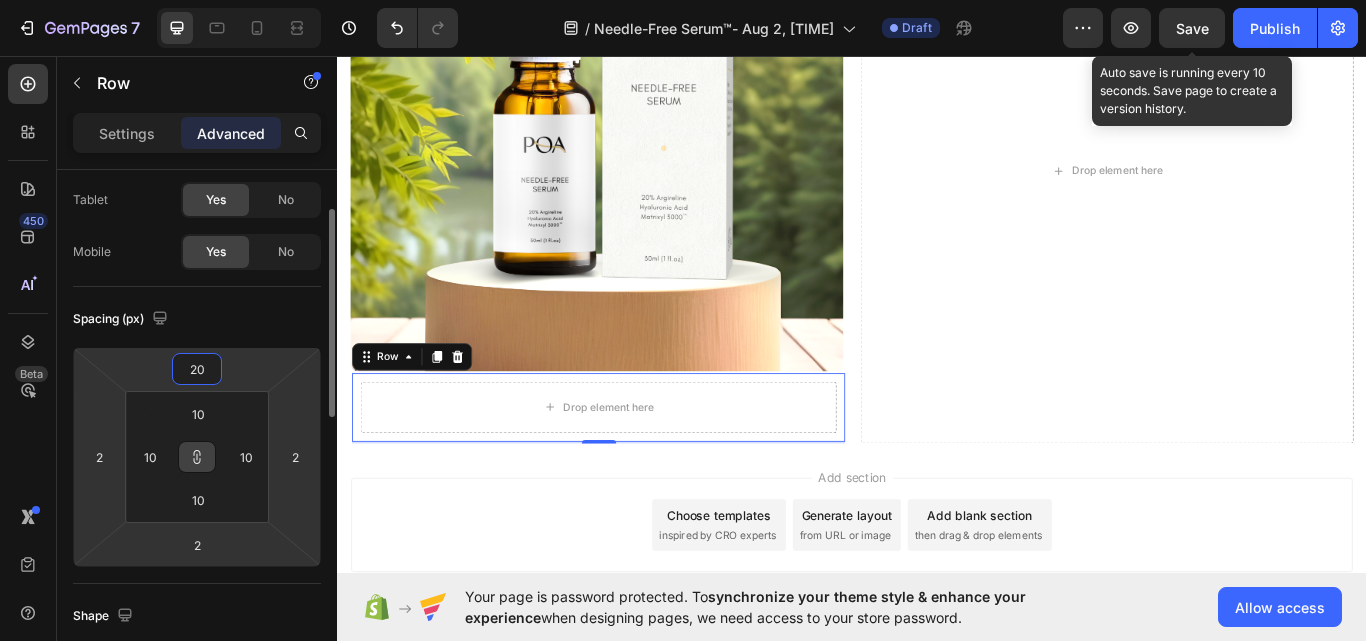 type on "20" 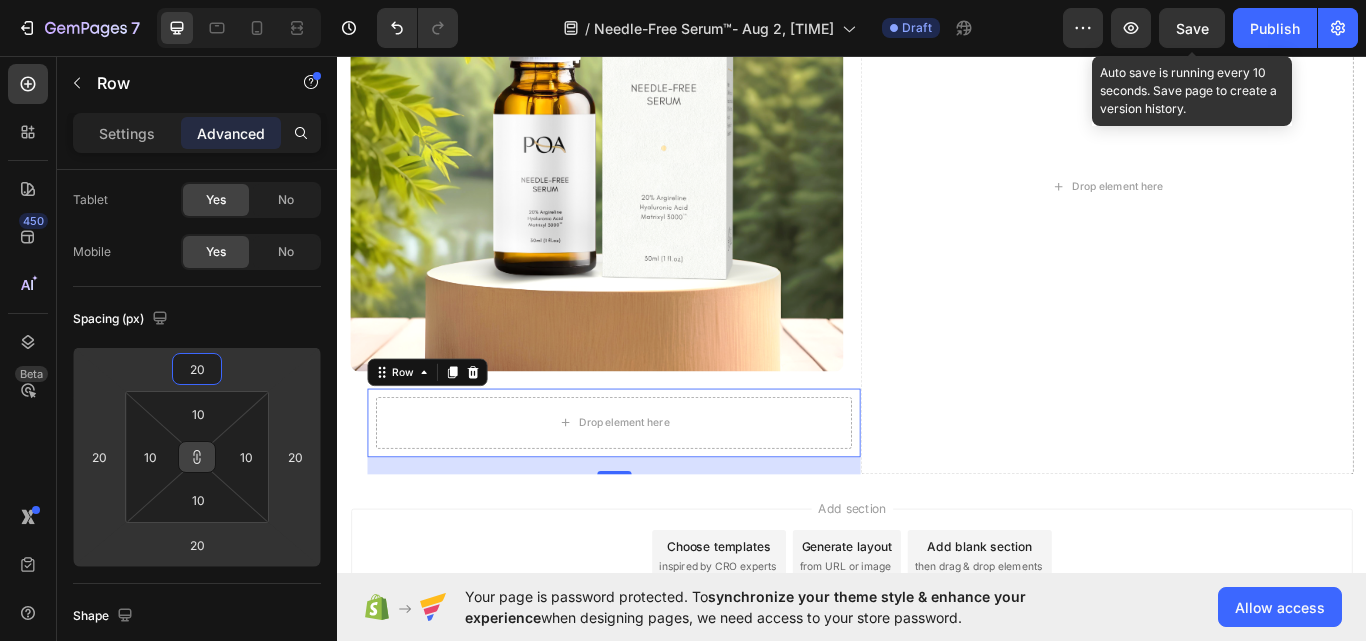 type on "20" 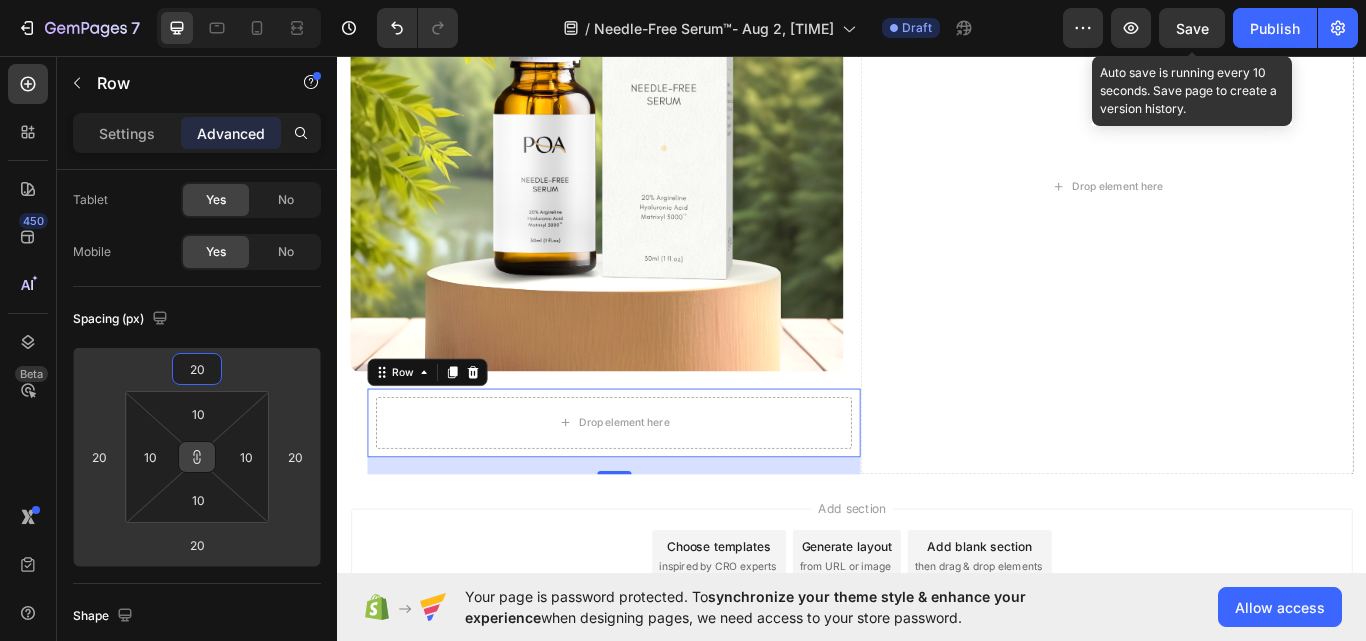 click 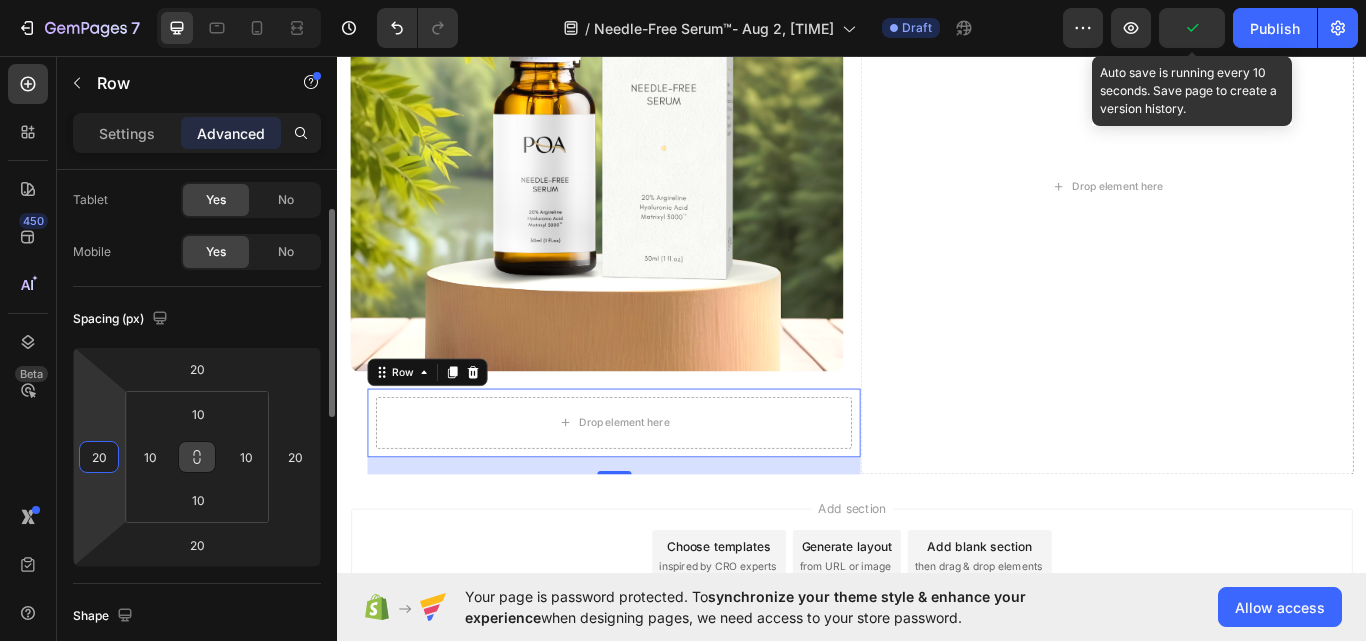 click on "20" at bounding box center (99, 457) 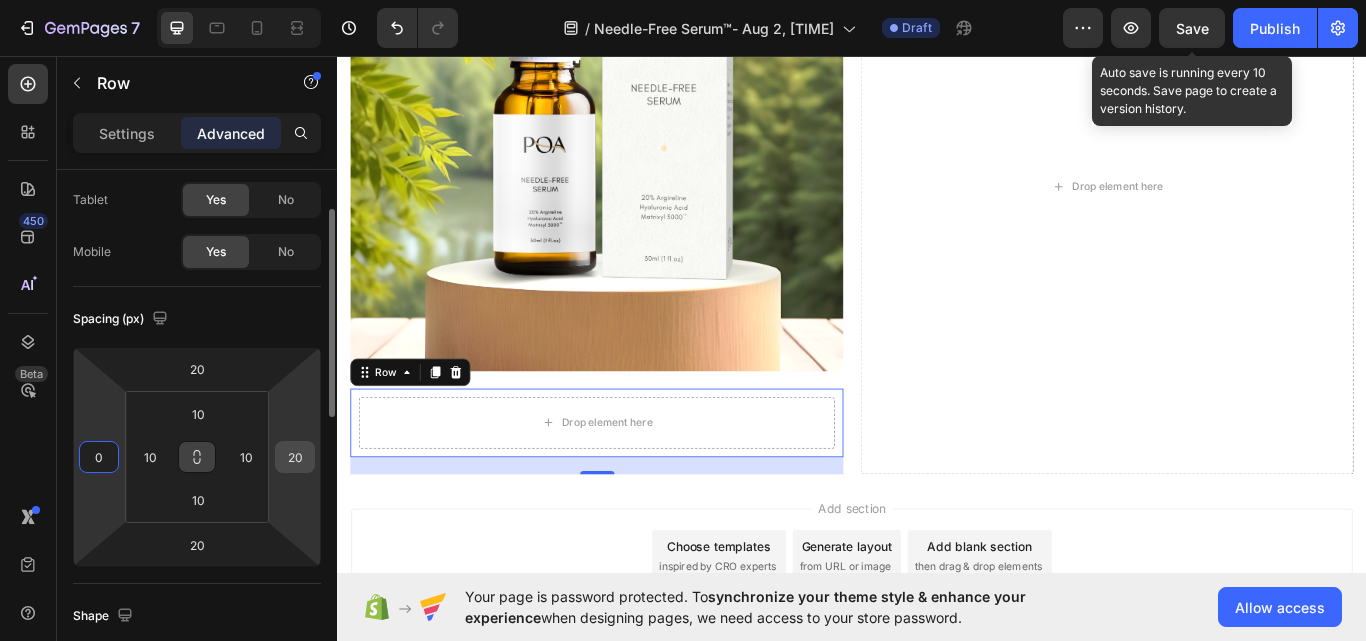 type on "0" 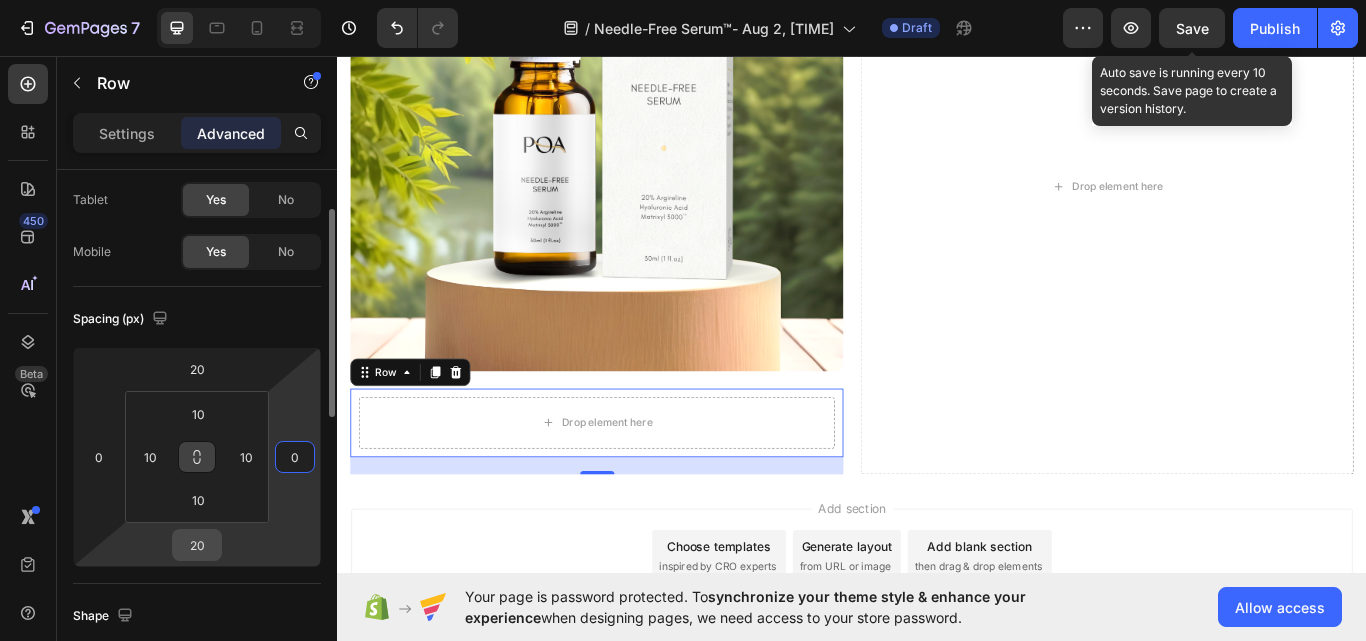 type on "0" 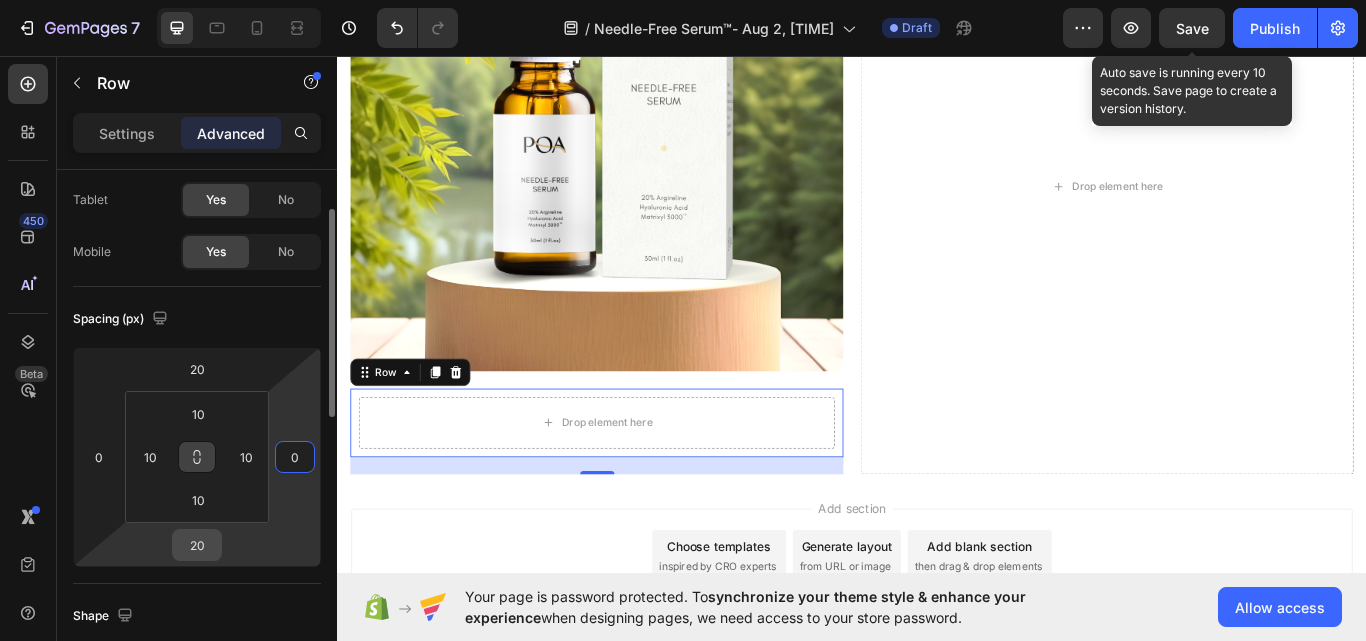 click on "20" at bounding box center (197, 545) 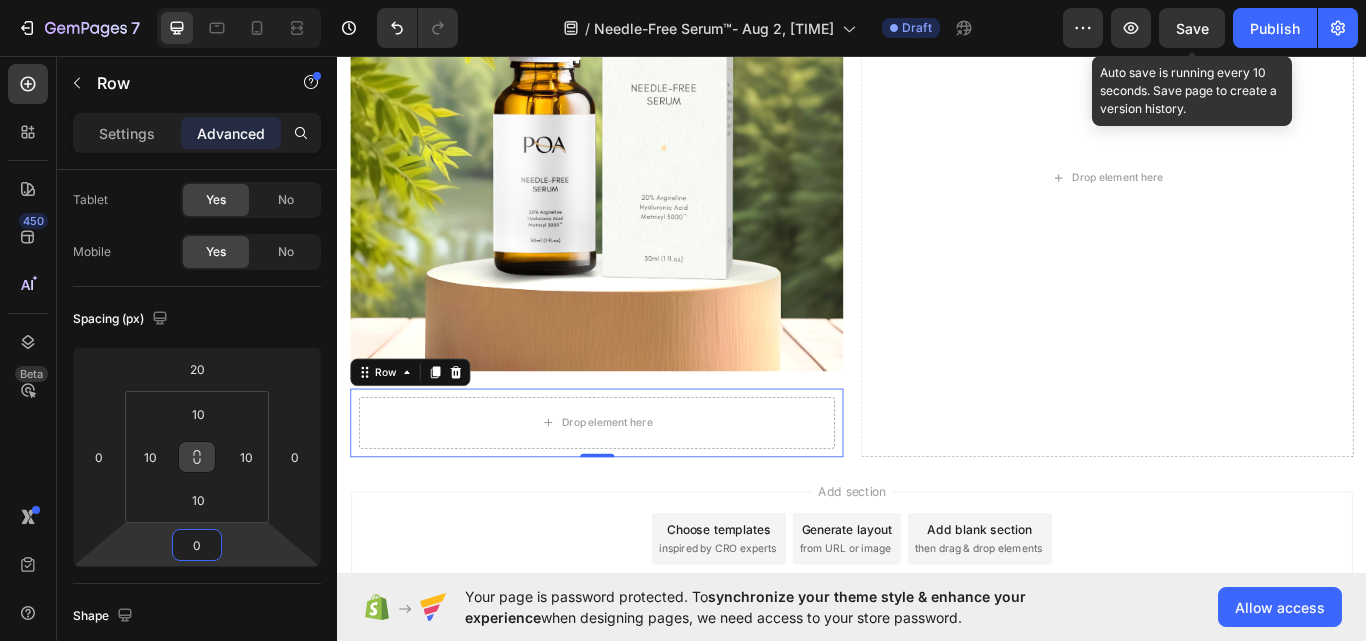 type on "0" 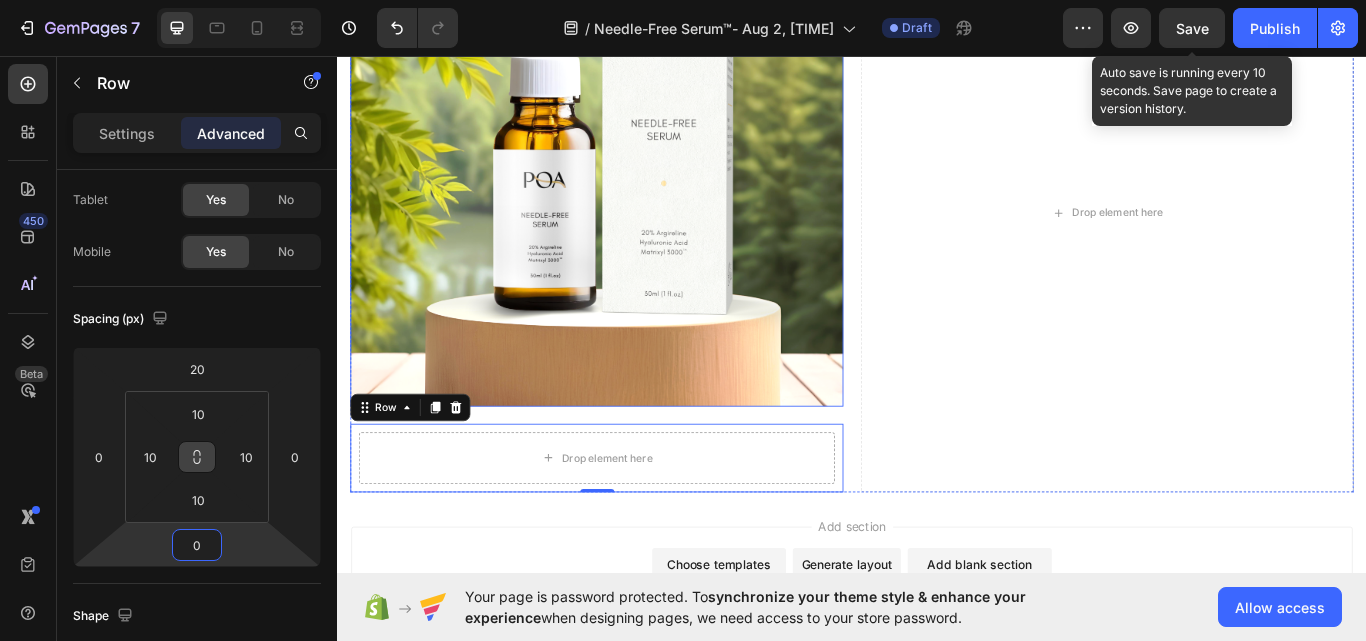 scroll, scrollTop: 400, scrollLeft: 0, axis: vertical 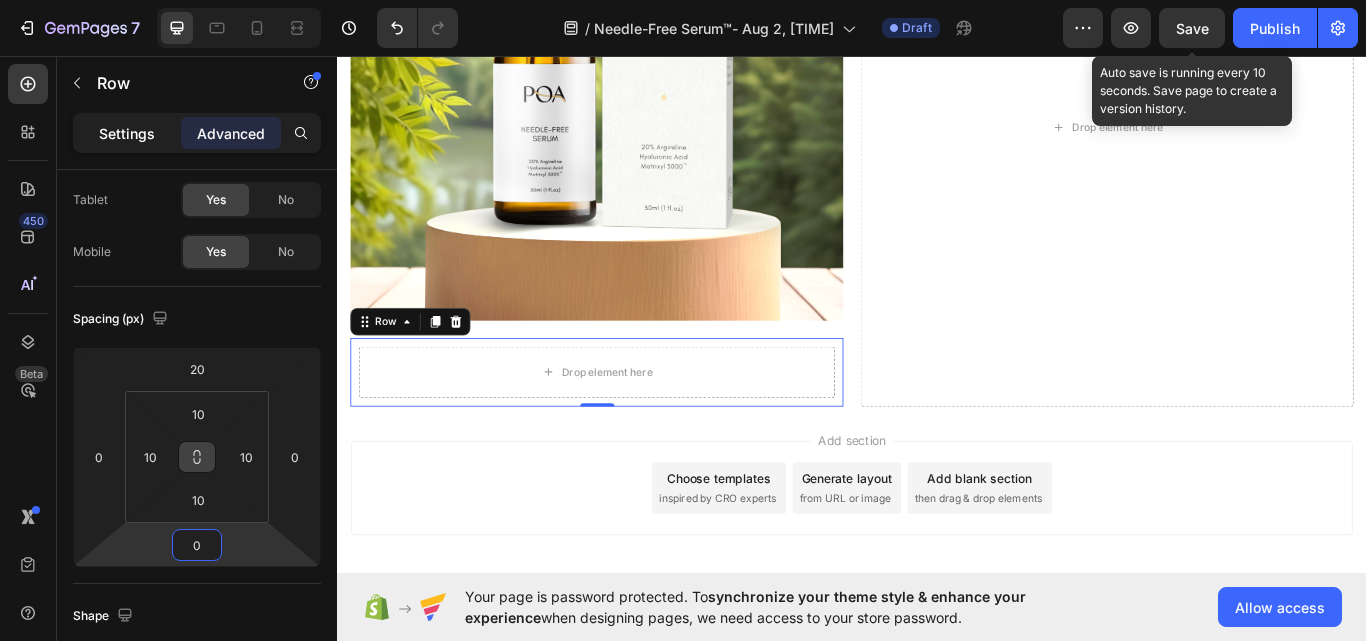 click on "Settings" 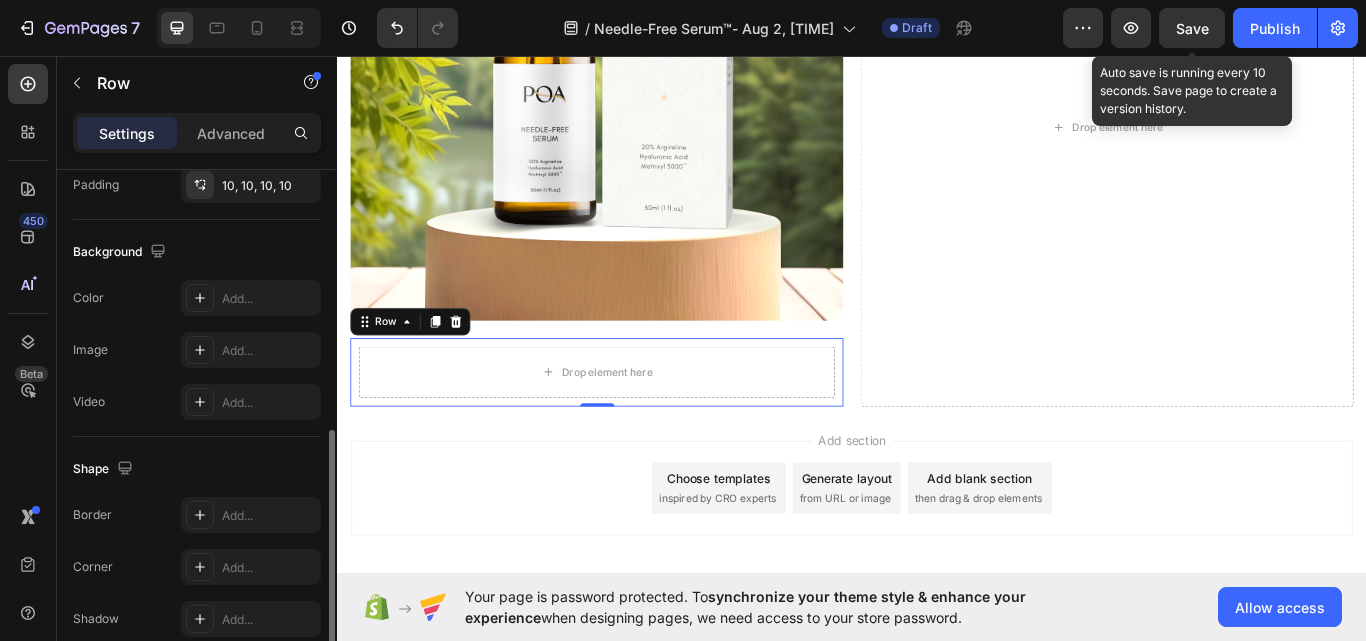 scroll, scrollTop: 692, scrollLeft: 0, axis: vertical 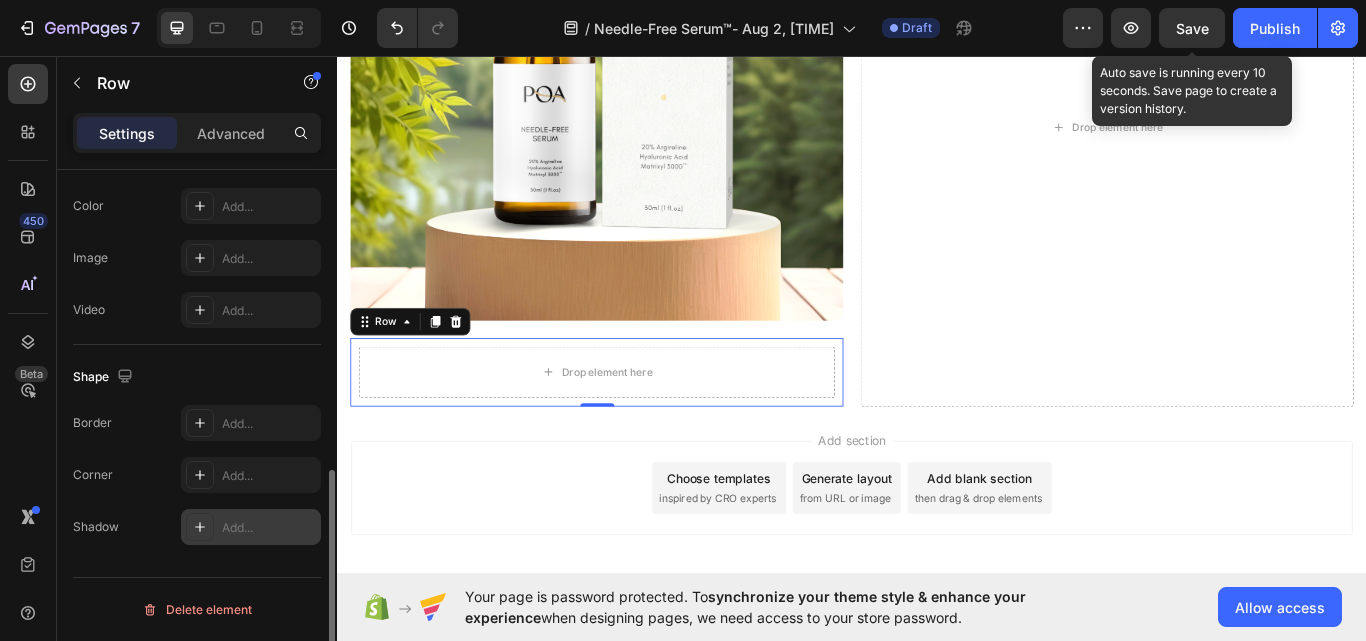 click on "Add..." at bounding box center [269, 528] 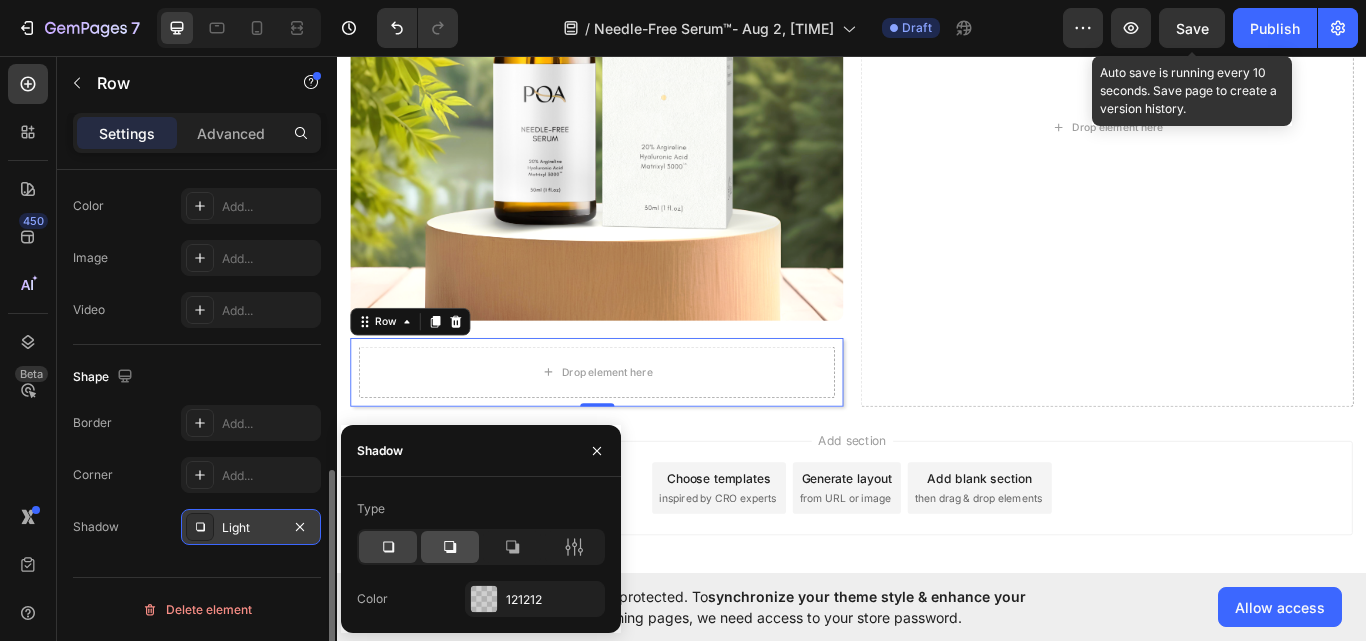 scroll, scrollTop: 441, scrollLeft: 0, axis: vertical 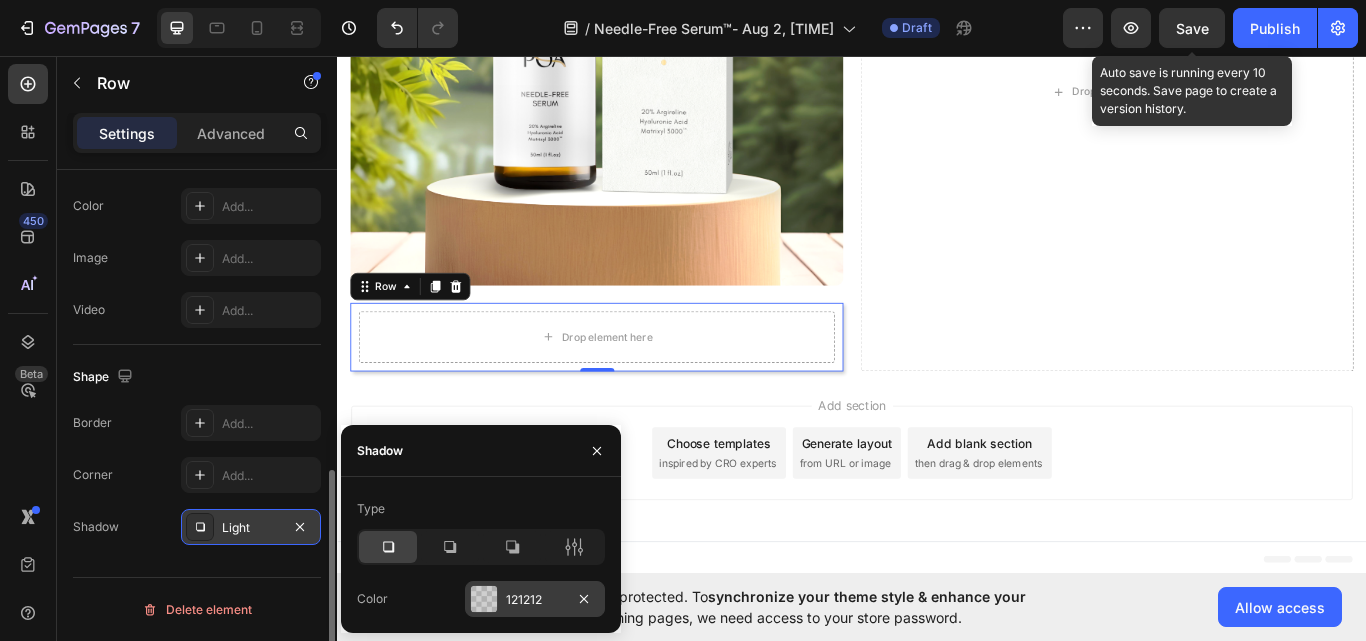 click on "121212" at bounding box center [535, 600] 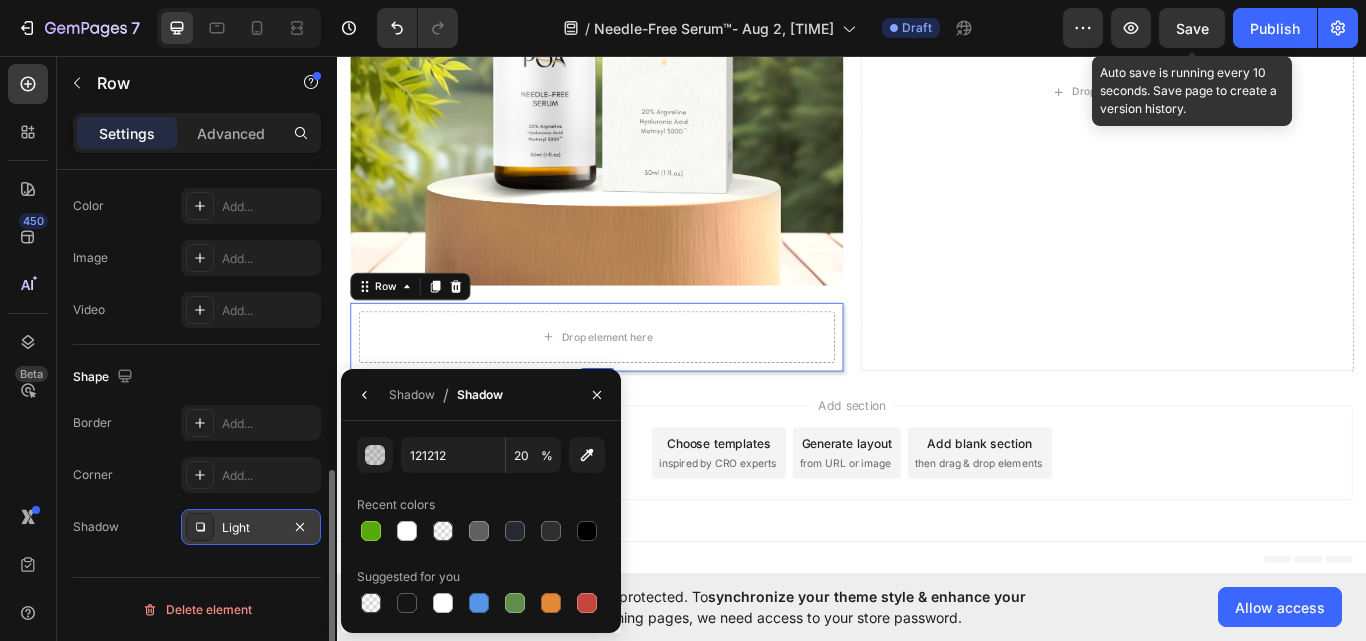click at bounding box center (515, 603) 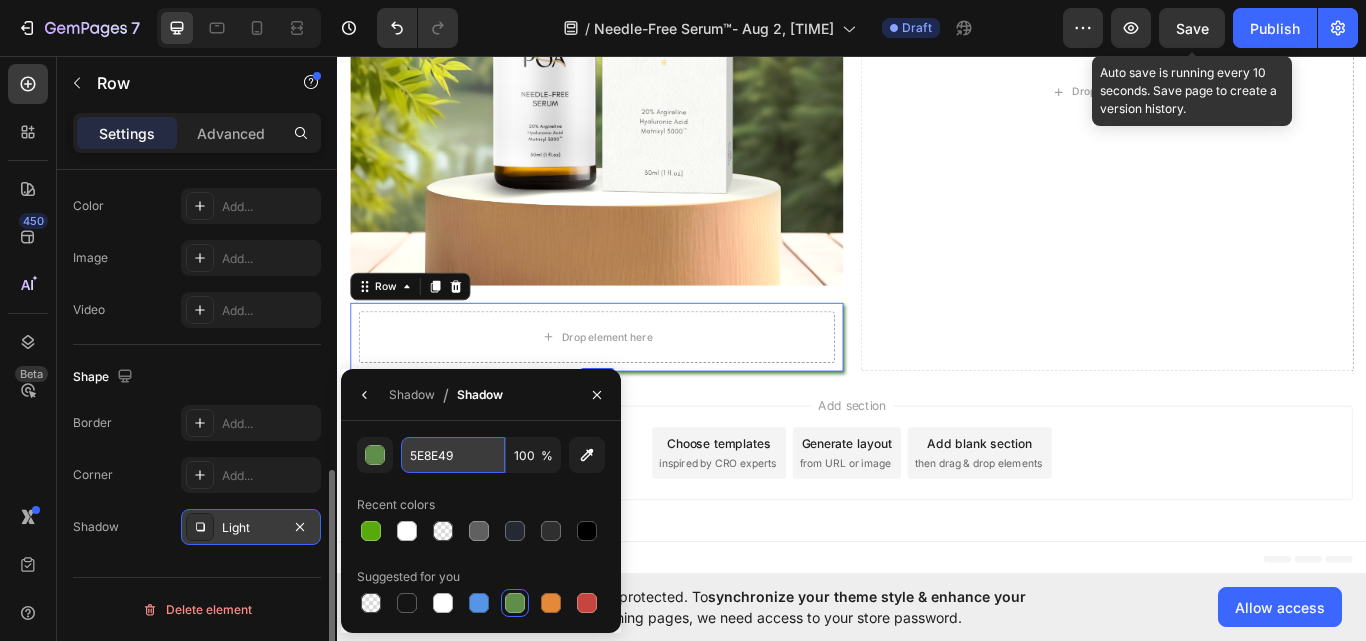 click on "5E8E49" at bounding box center (453, 455) 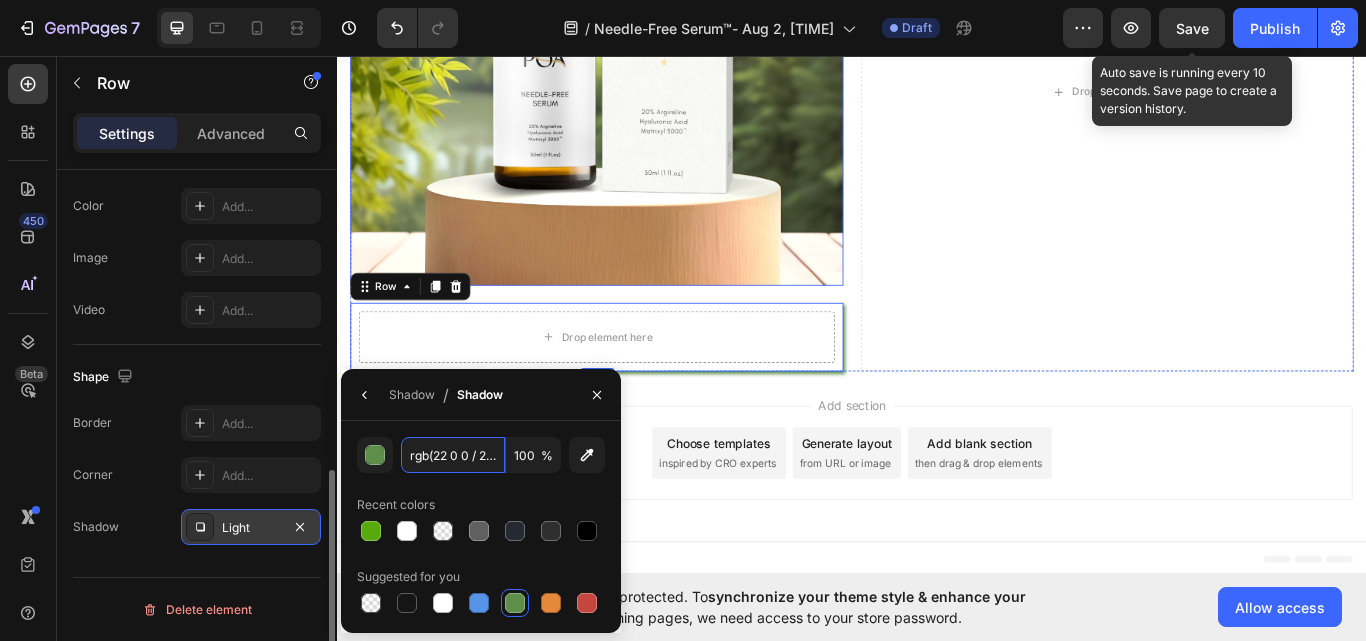 scroll, scrollTop: 0, scrollLeft: 14, axis: horizontal 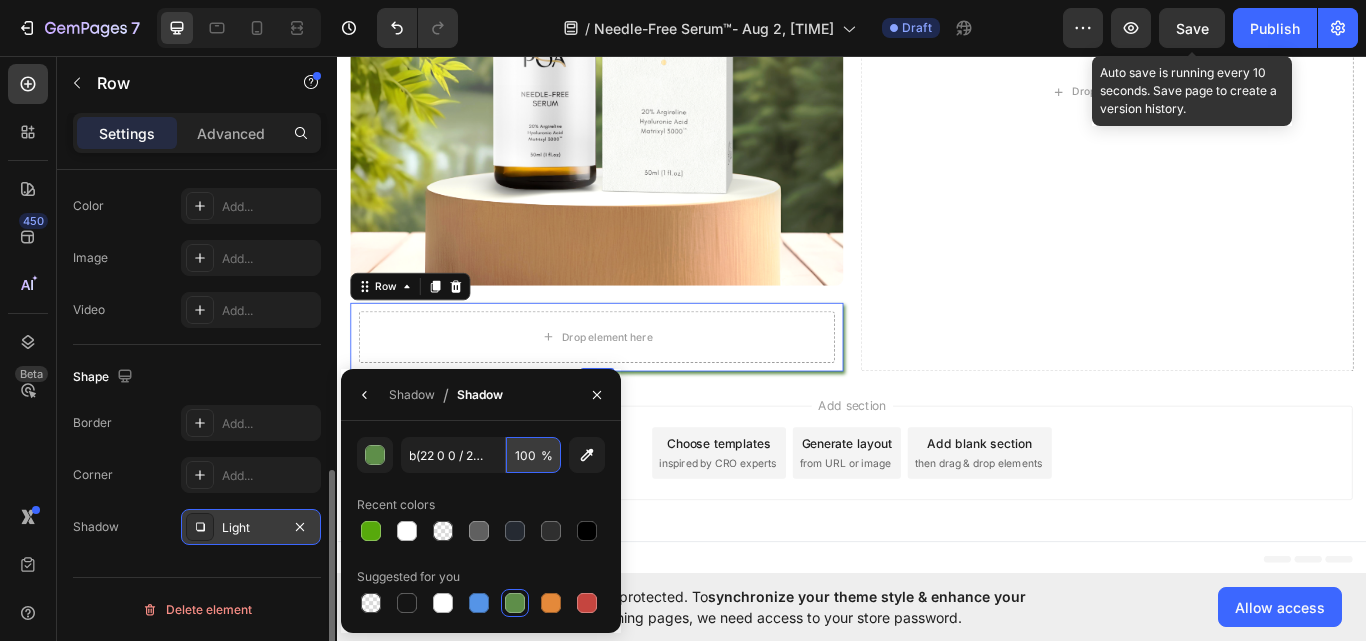type on "5E8E49" 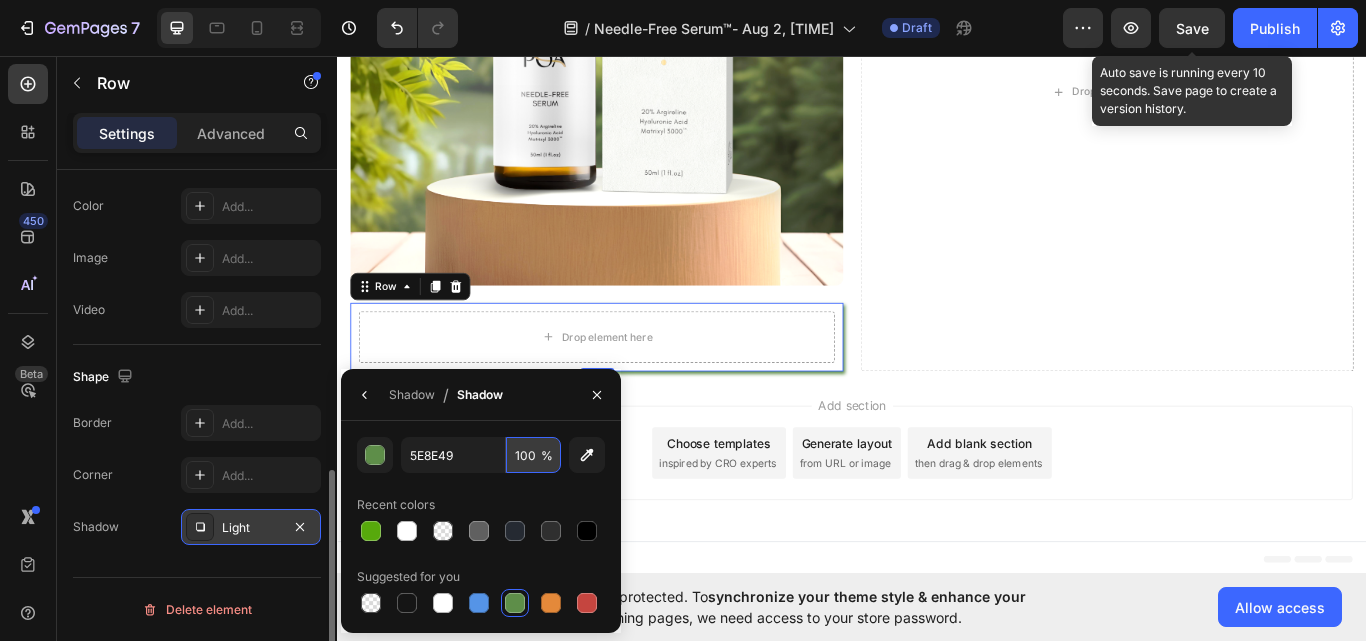 scroll, scrollTop: 0, scrollLeft: 0, axis: both 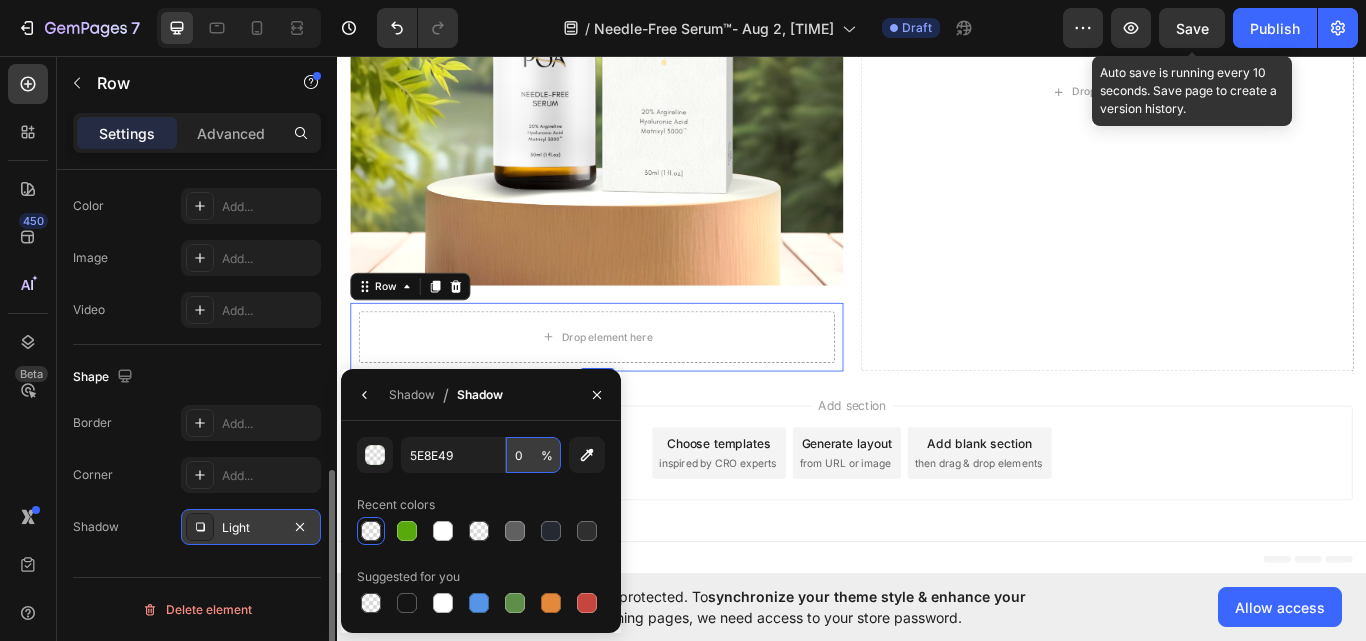 click on "0" at bounding box center [533, 455] 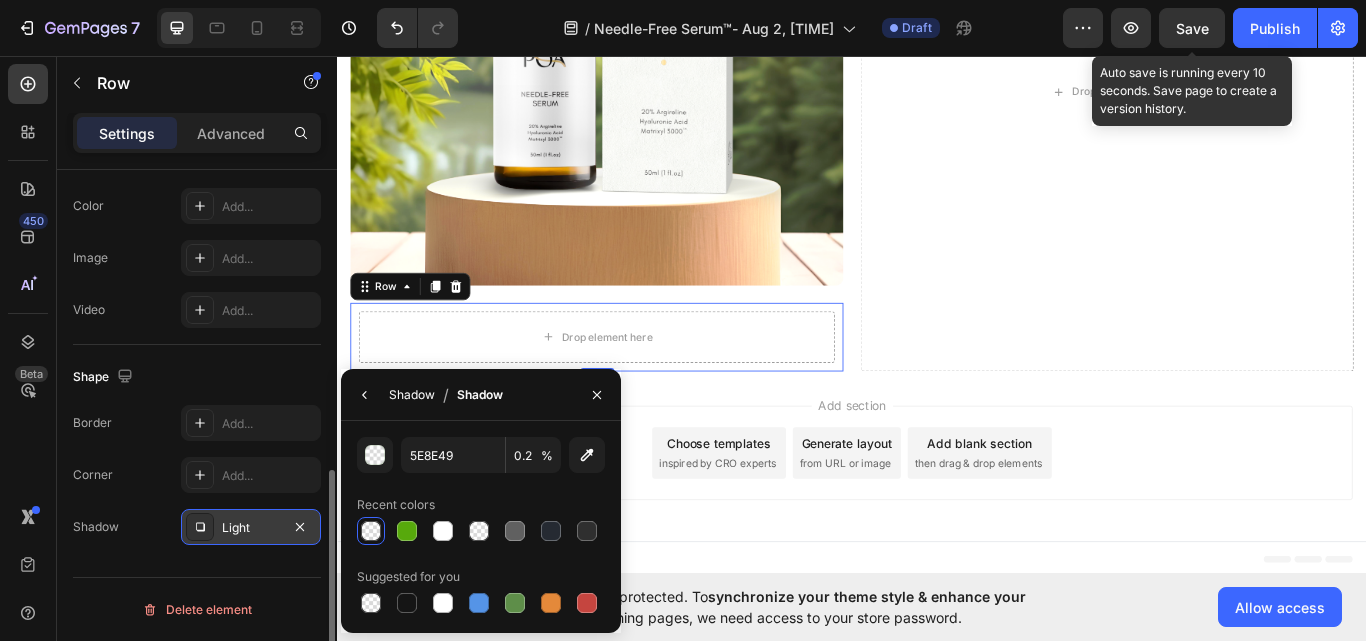 type on "0" 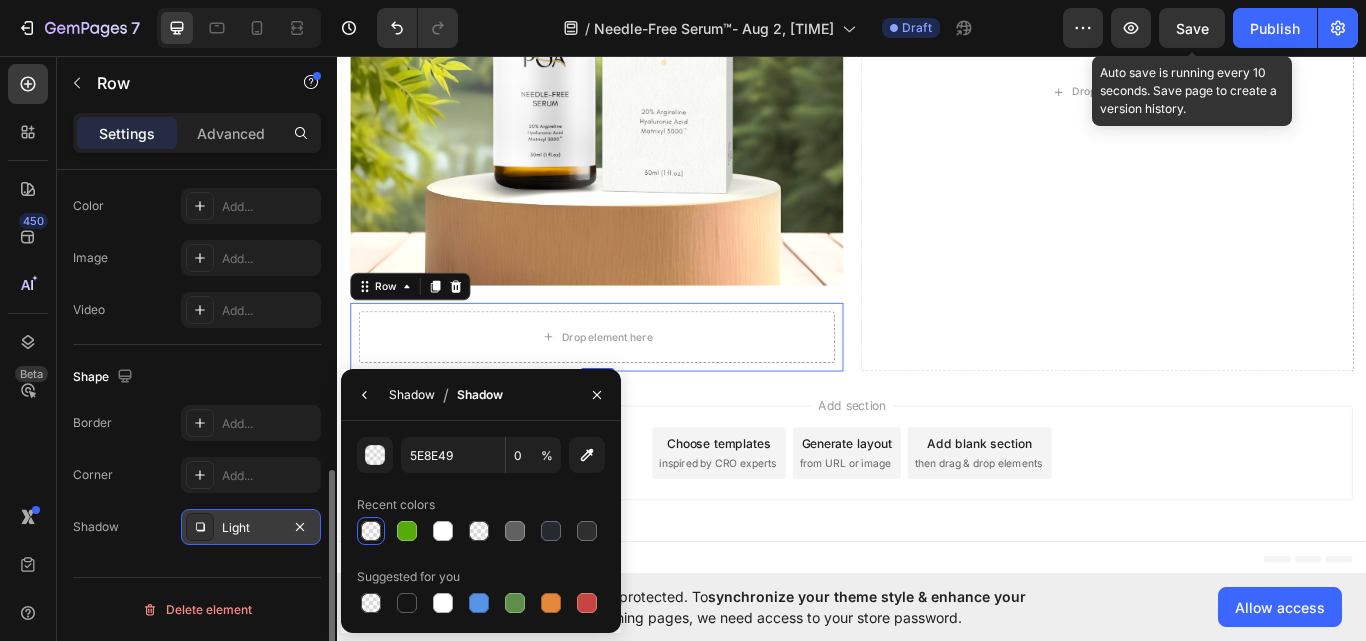 click on "Shadow" at bounding box center (412, 395) 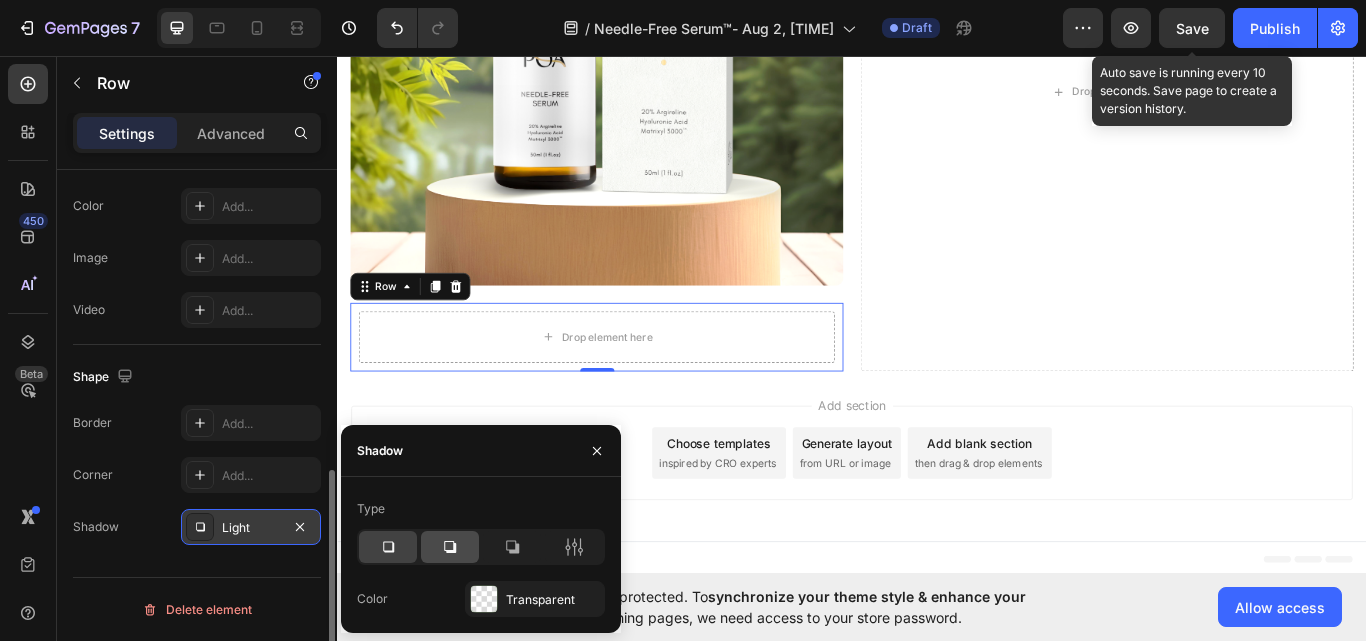 click 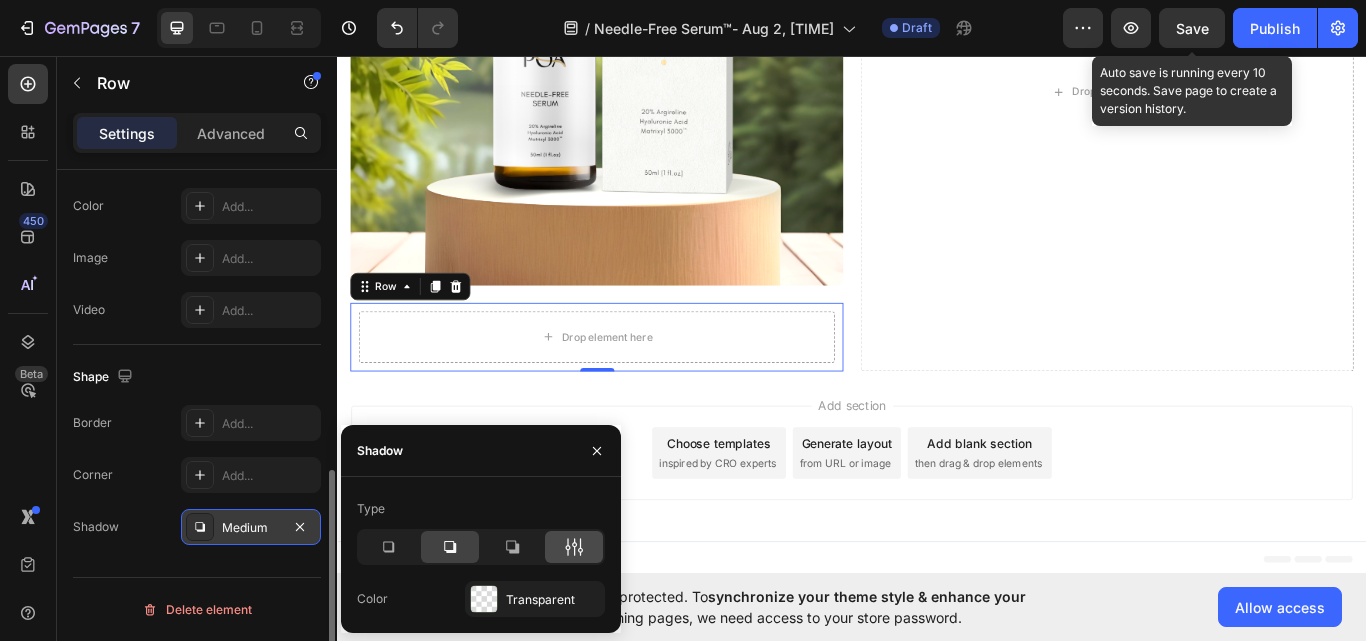 click 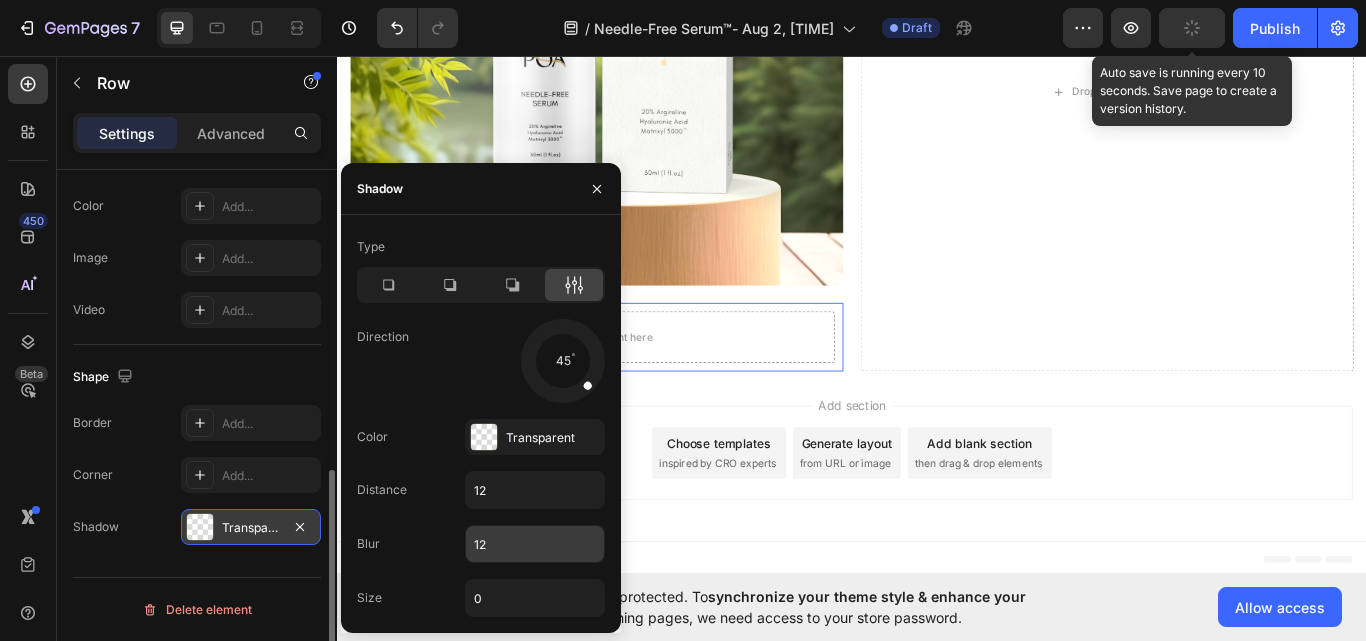 click on "12" at bounding box center (535, 544) 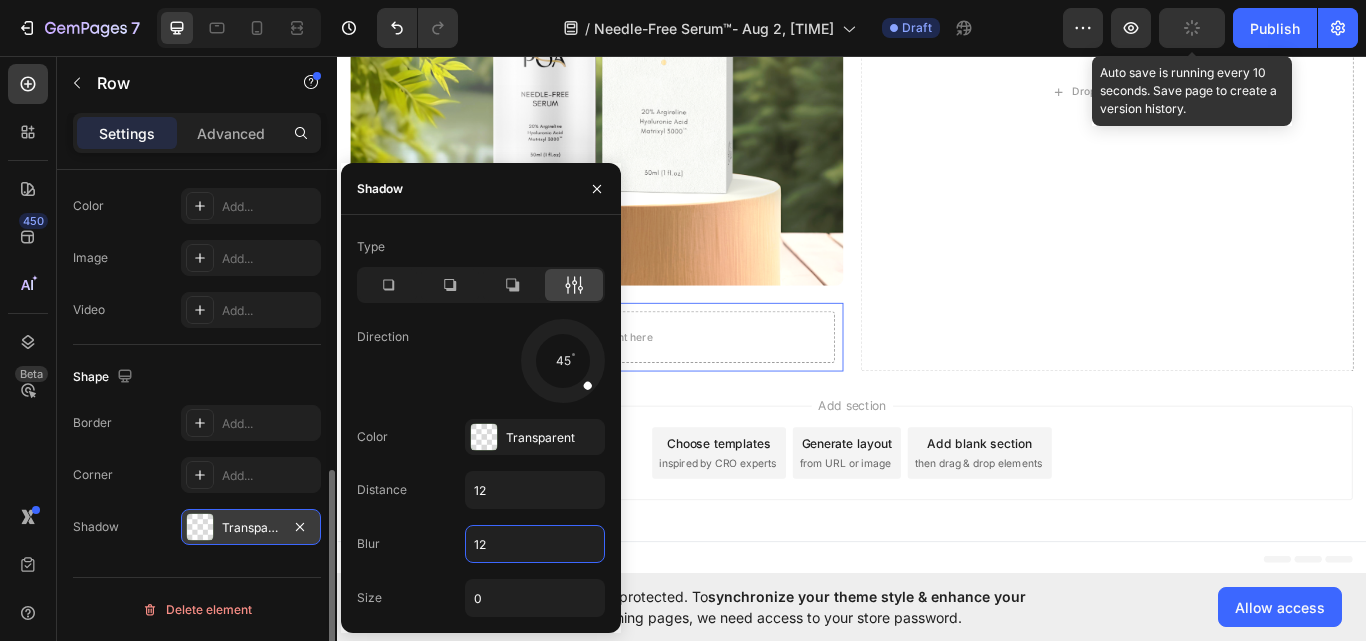 click on "12" at bounding box center [535, 544] 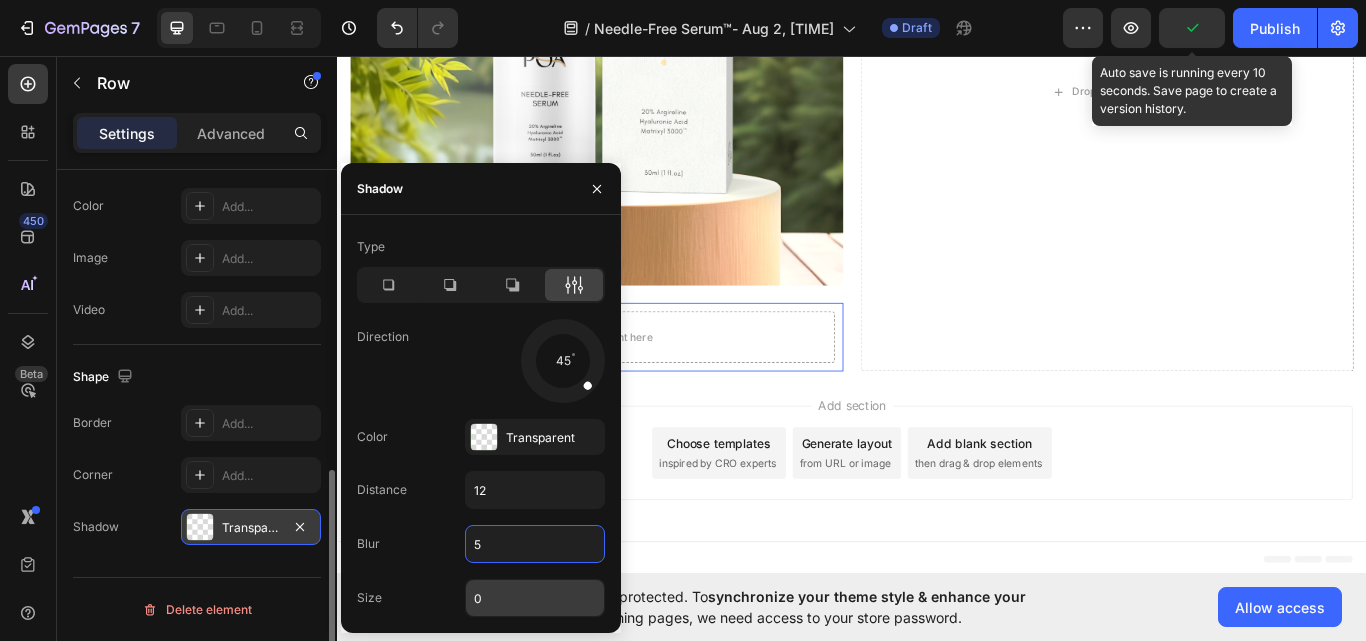 type on "5" 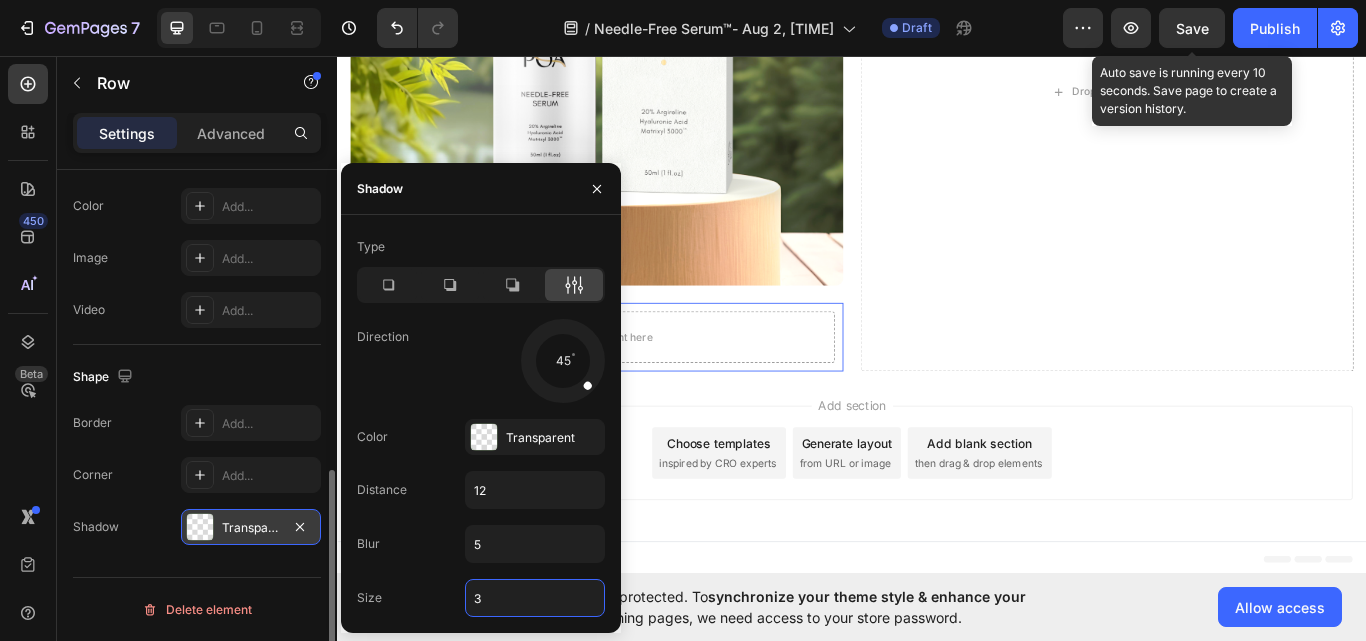 type on "3" 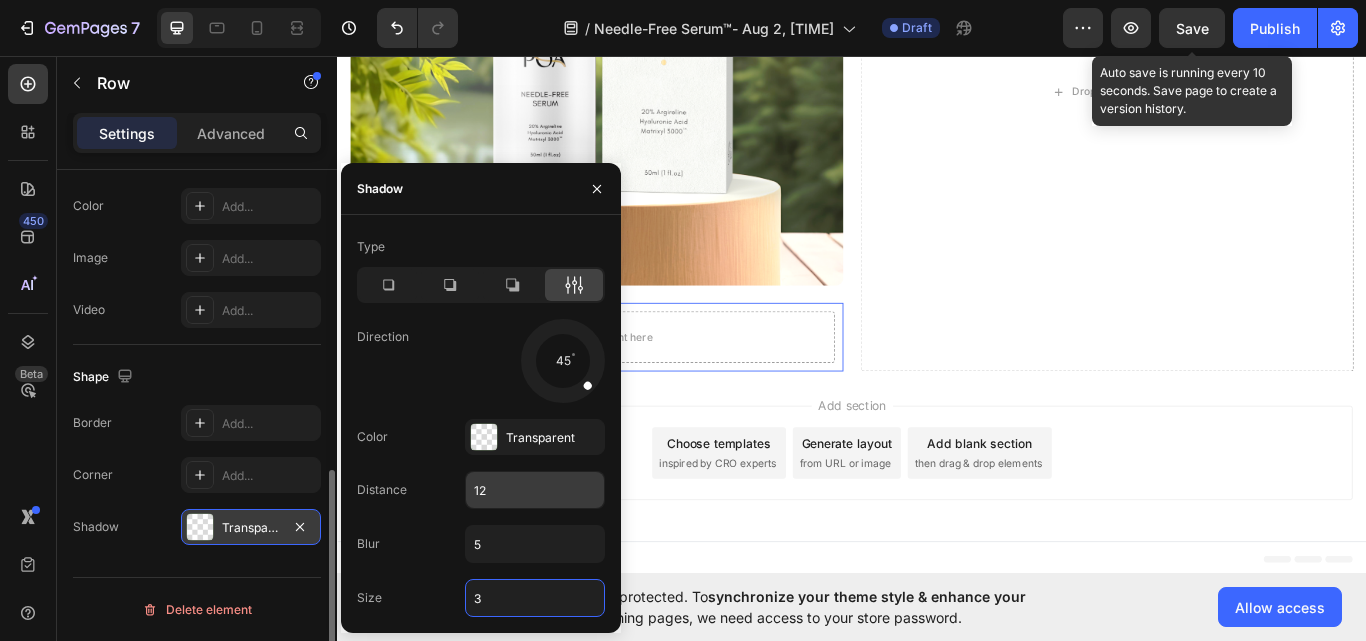 click on "12" at bounding box center [535, 490] 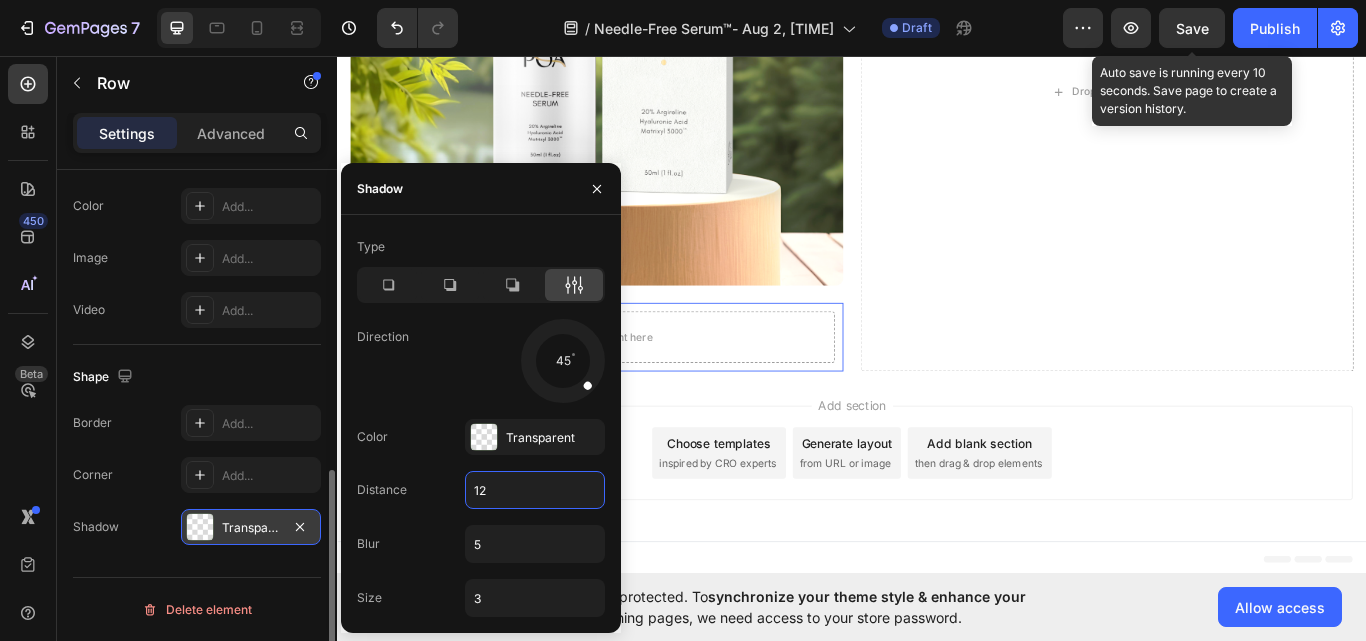 type on "2" 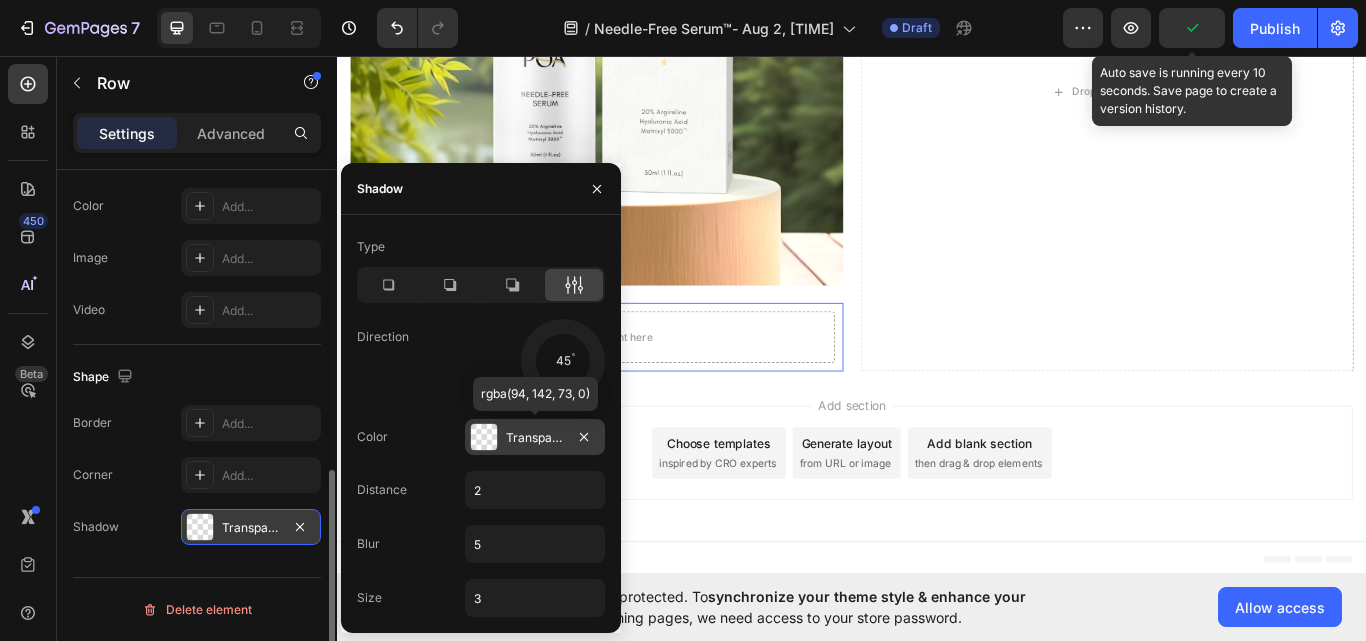 click on "Transparent" at bounding box center [535, 438] 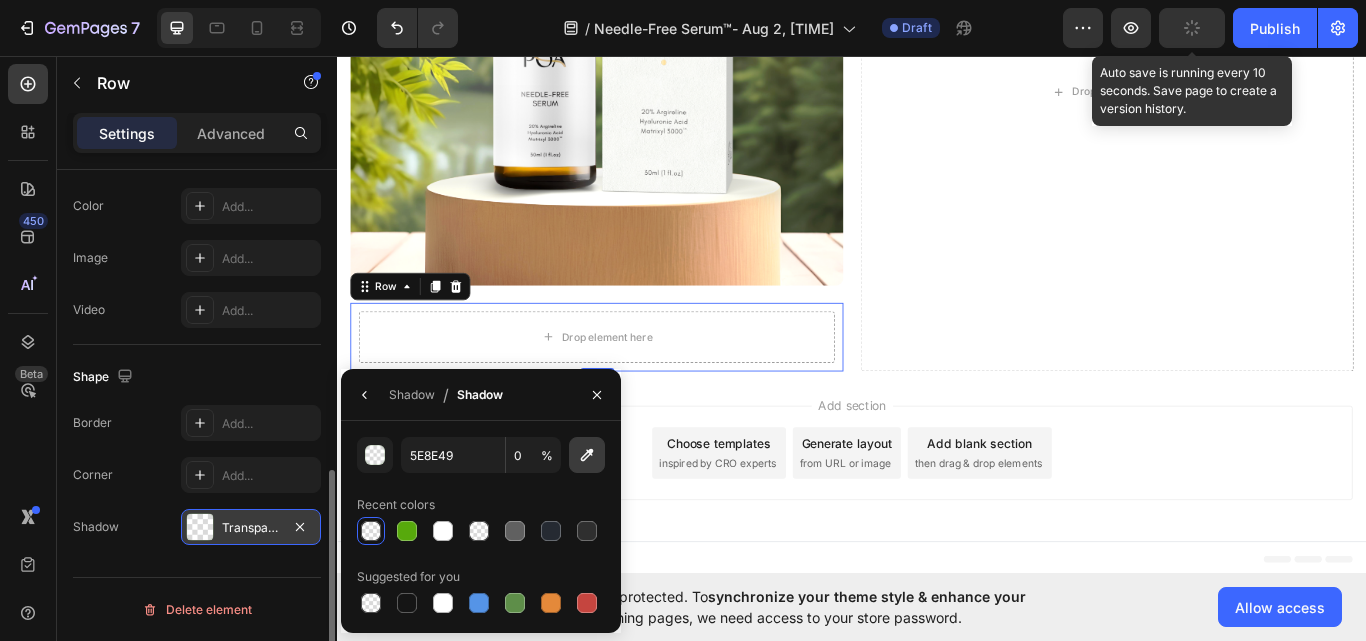 click 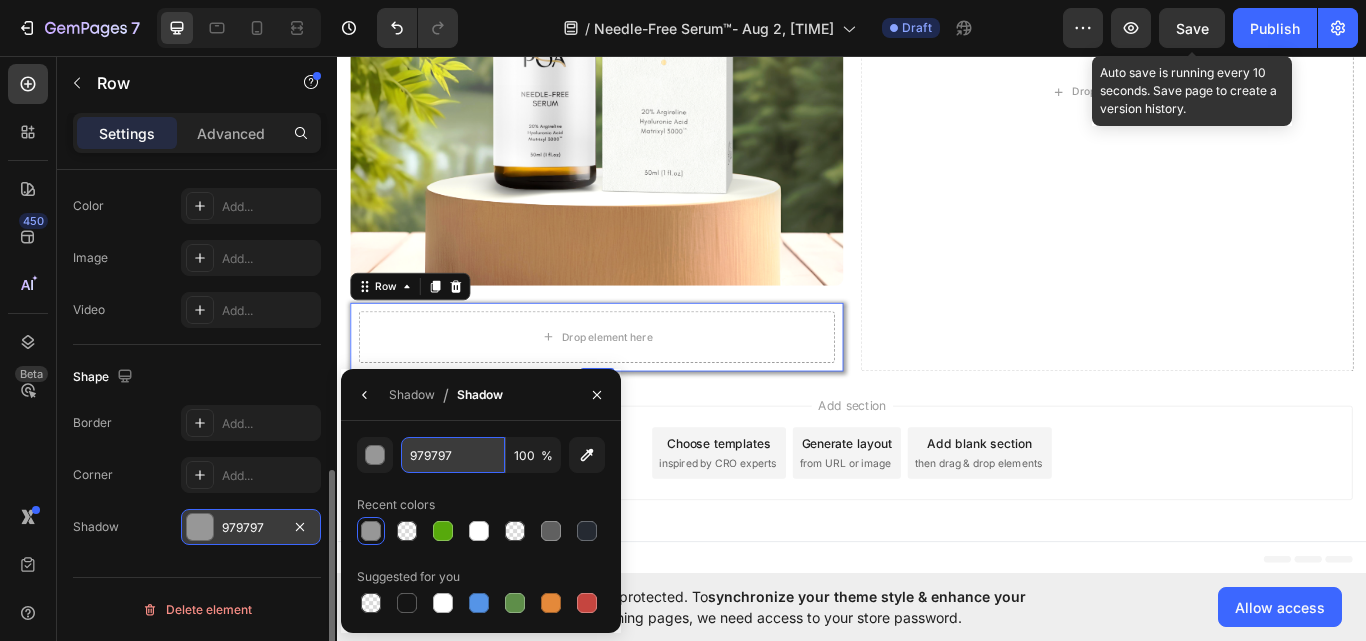 click on "979797" at bounding box center (453, 455) 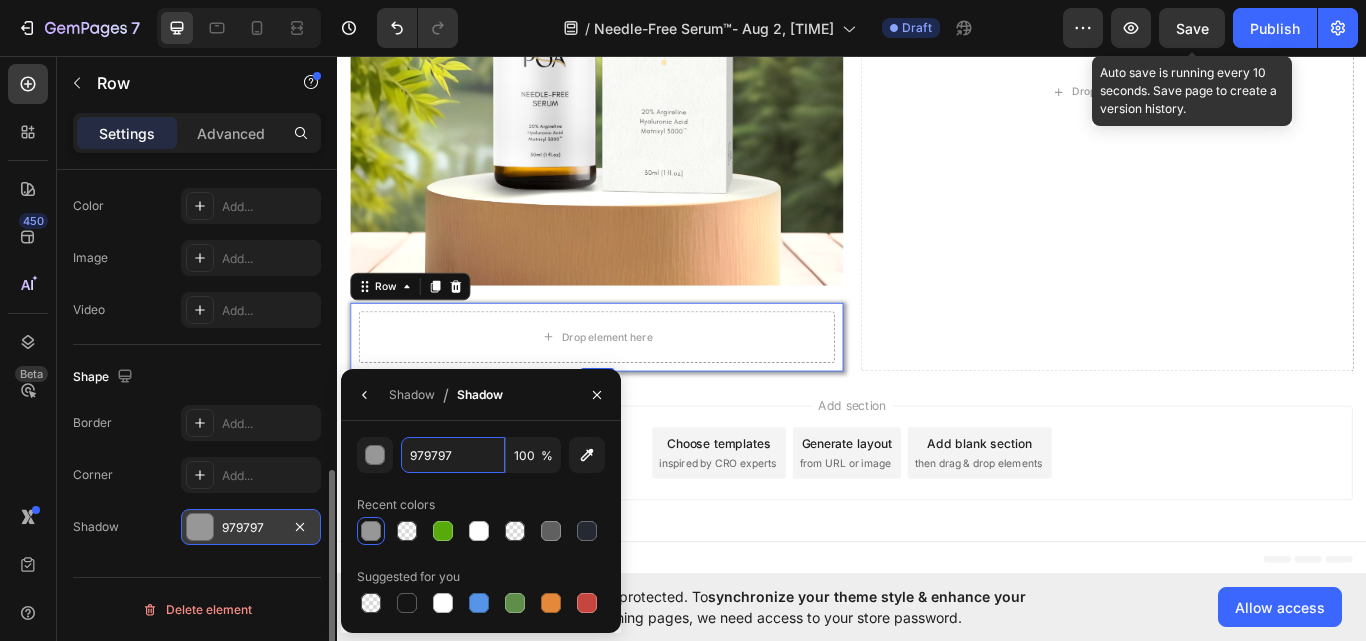 type on "rgb(22 0 0 / 20%)" 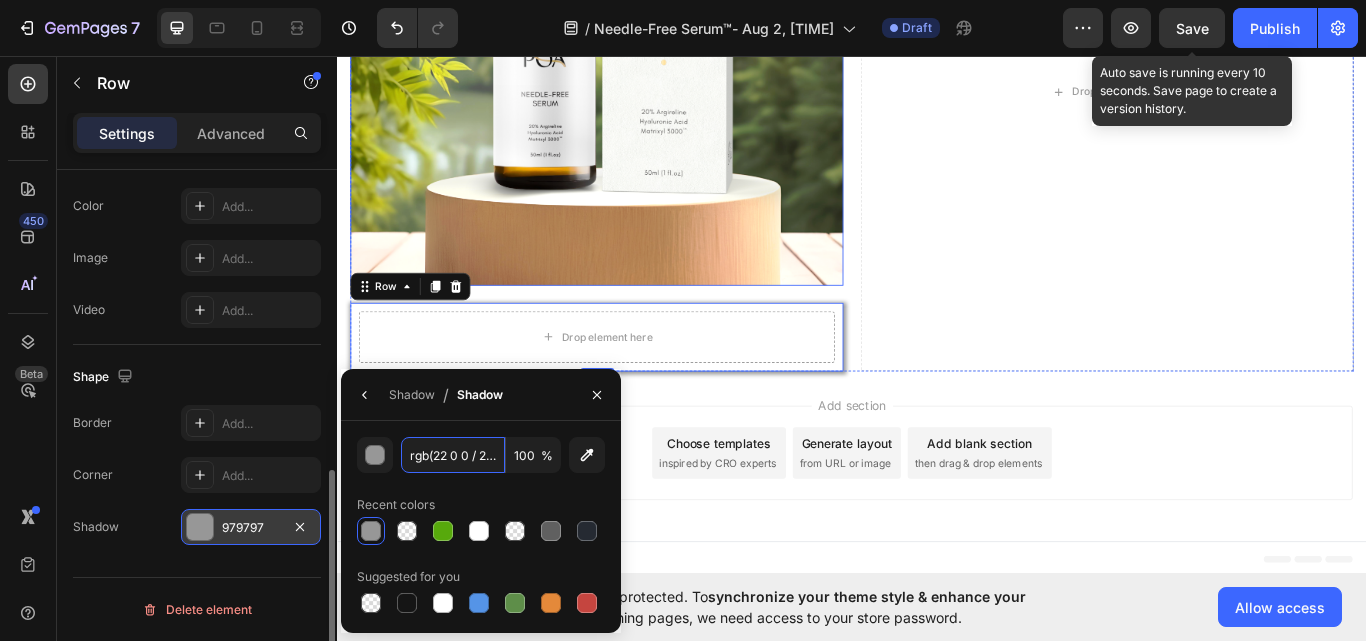 scroll, scrollTop: 0, scrollLeft: 14, axis: horizontal 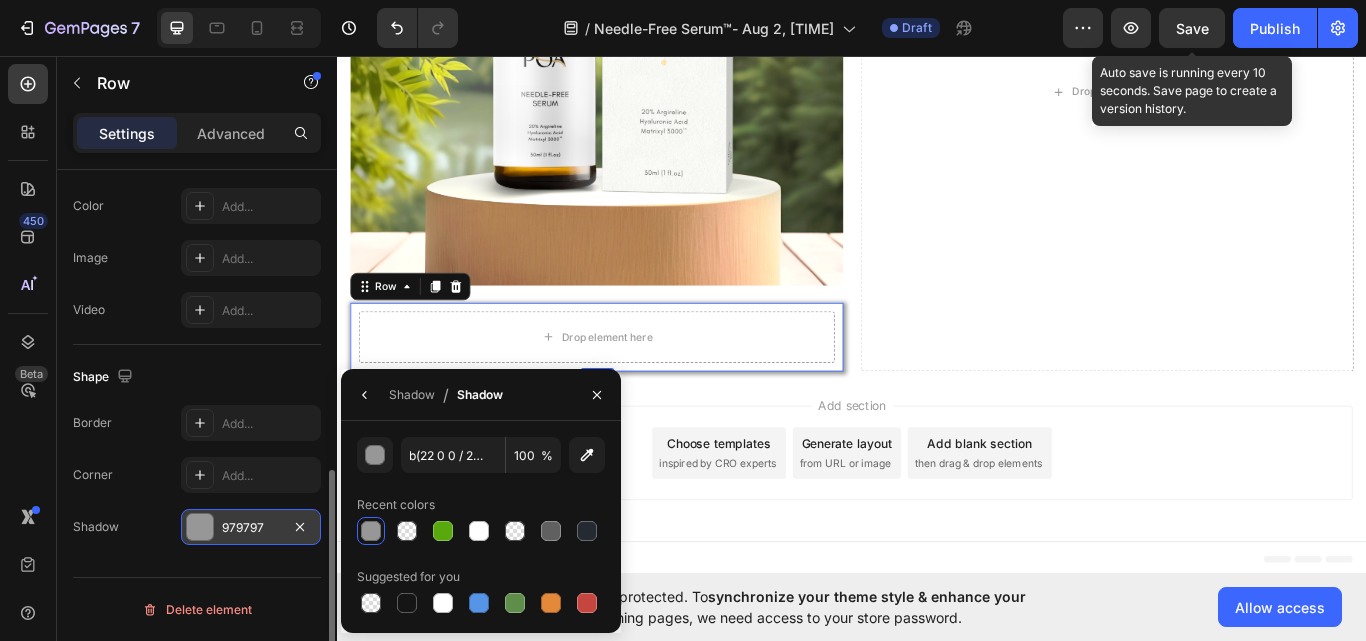 click on "Save" at bounding box center (1192, 28) 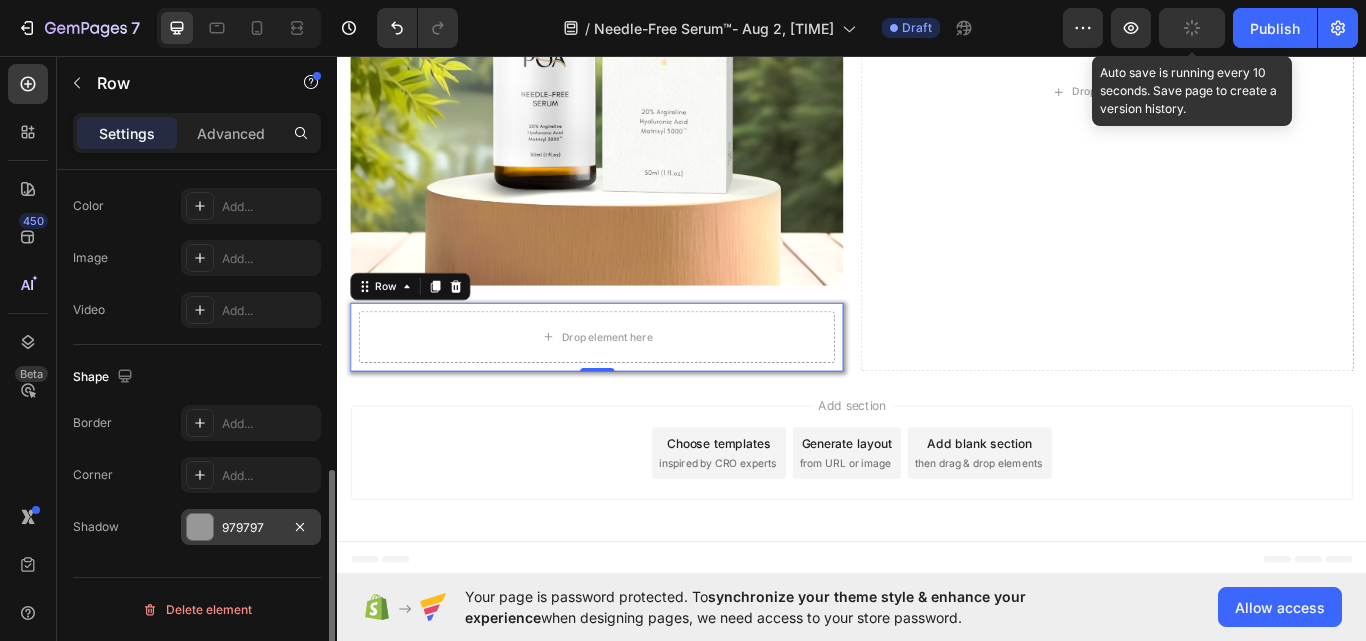 scroll, scrollTop: 0, scrollLeft: 0, axis: both 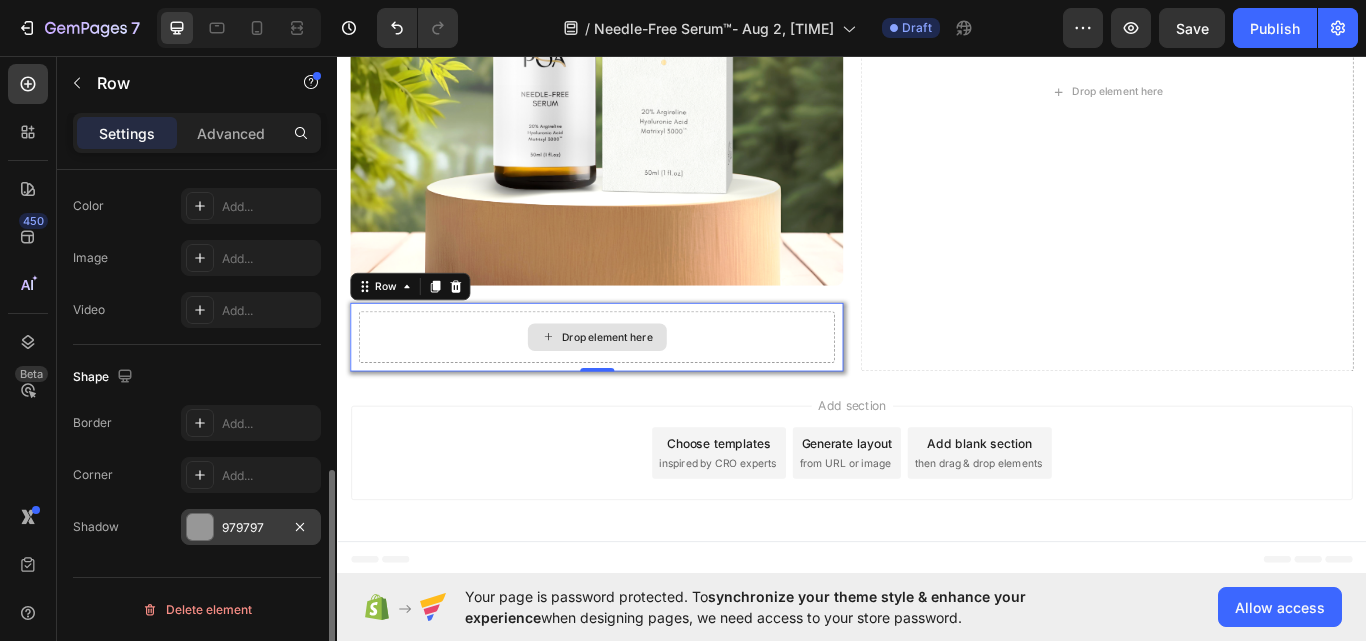 click on "Drop element here" at bounding box center (652, 385) 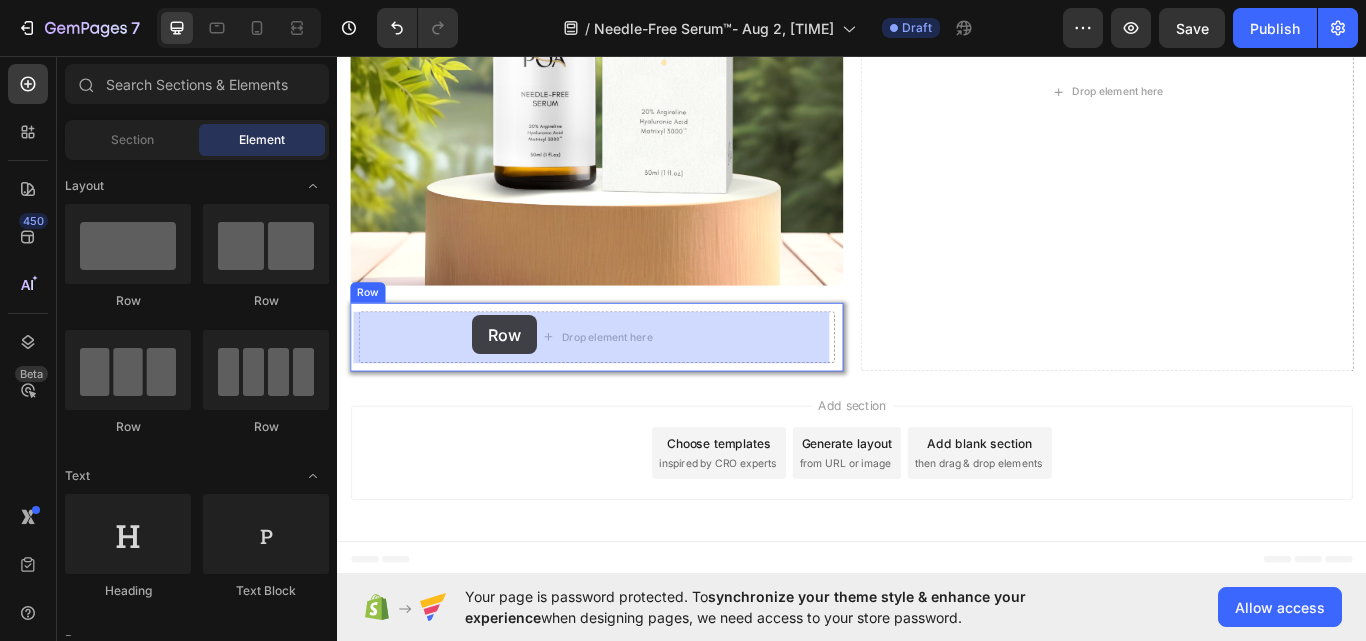 drag, startPoint x: 476, startPoint y: 308, endPoint x: 495, endPoint y: 359, distance: 54.42426 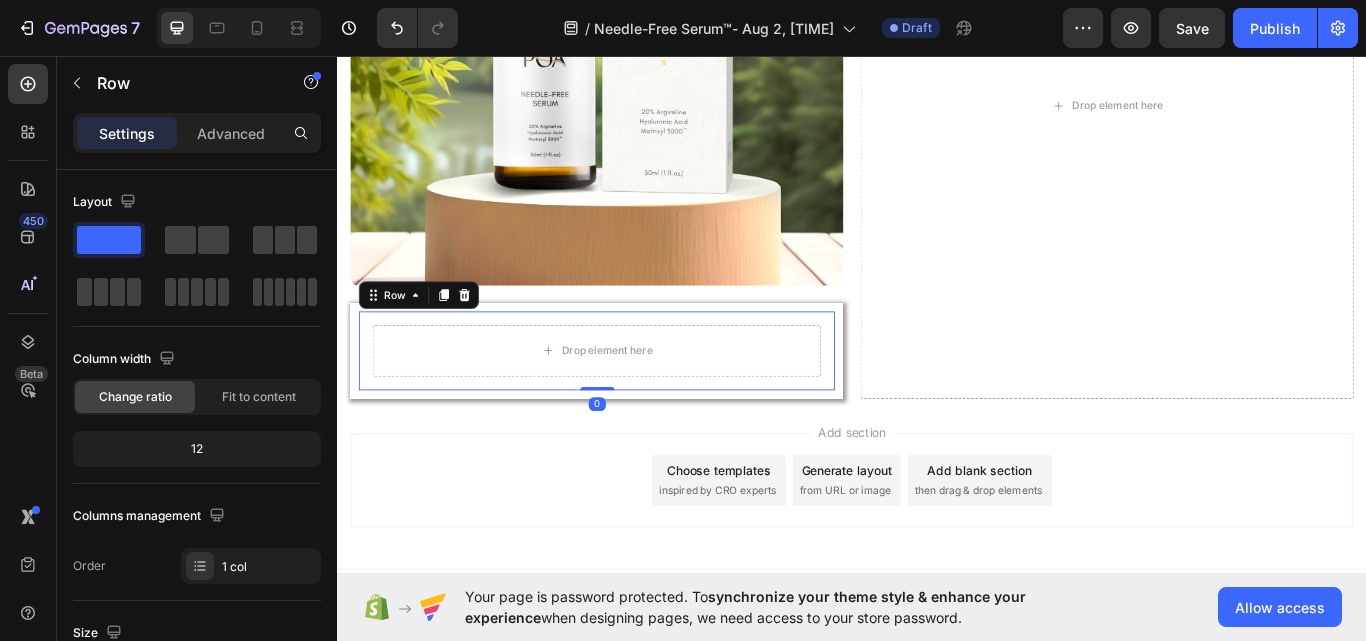 click on "Drop element here Row   0" at bounding box center [639, 401] 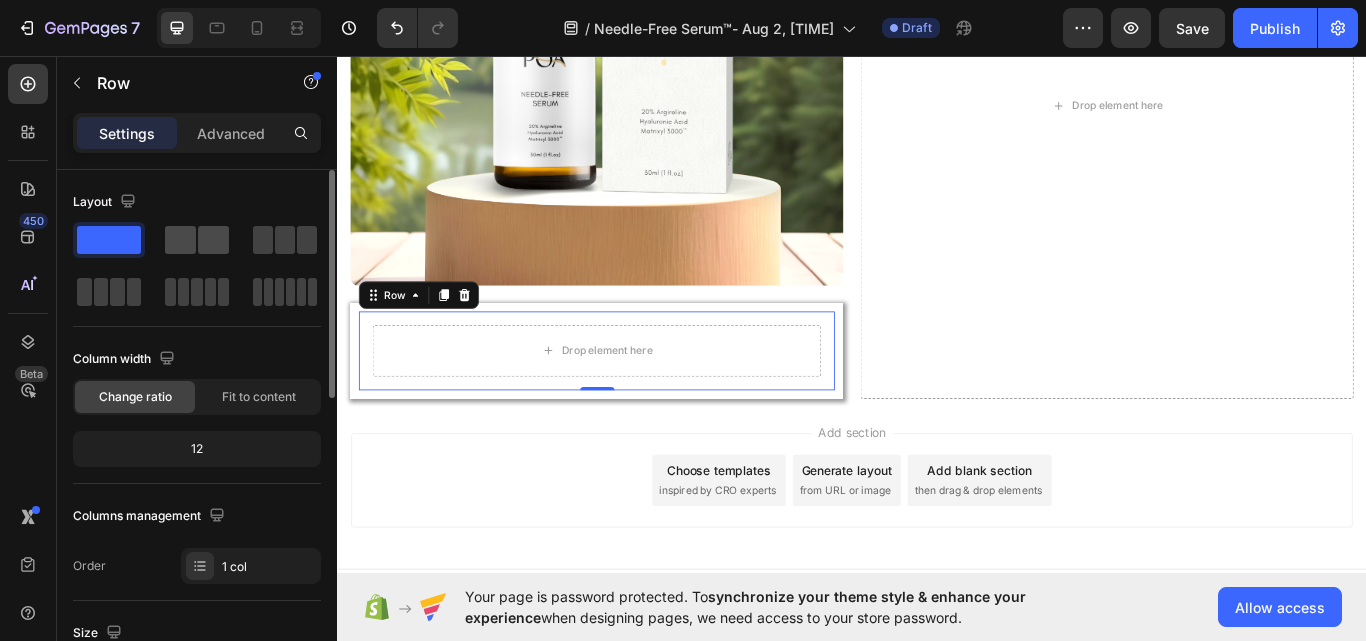 click 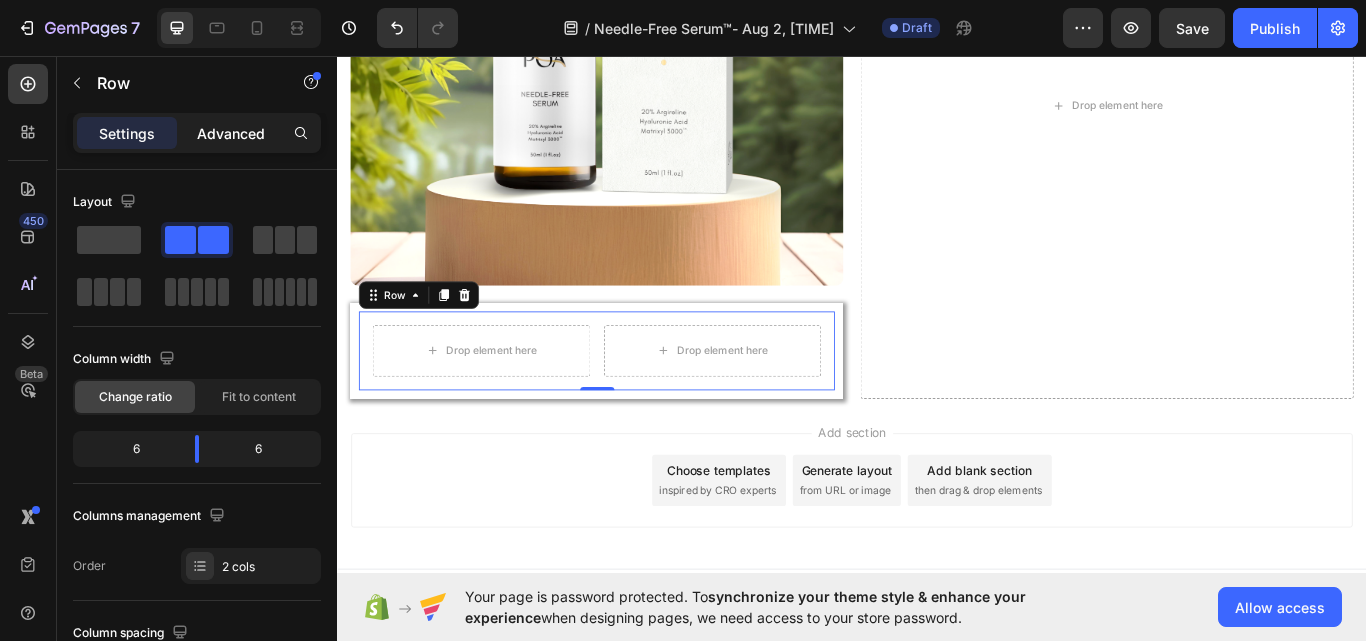 click on "Advanced" 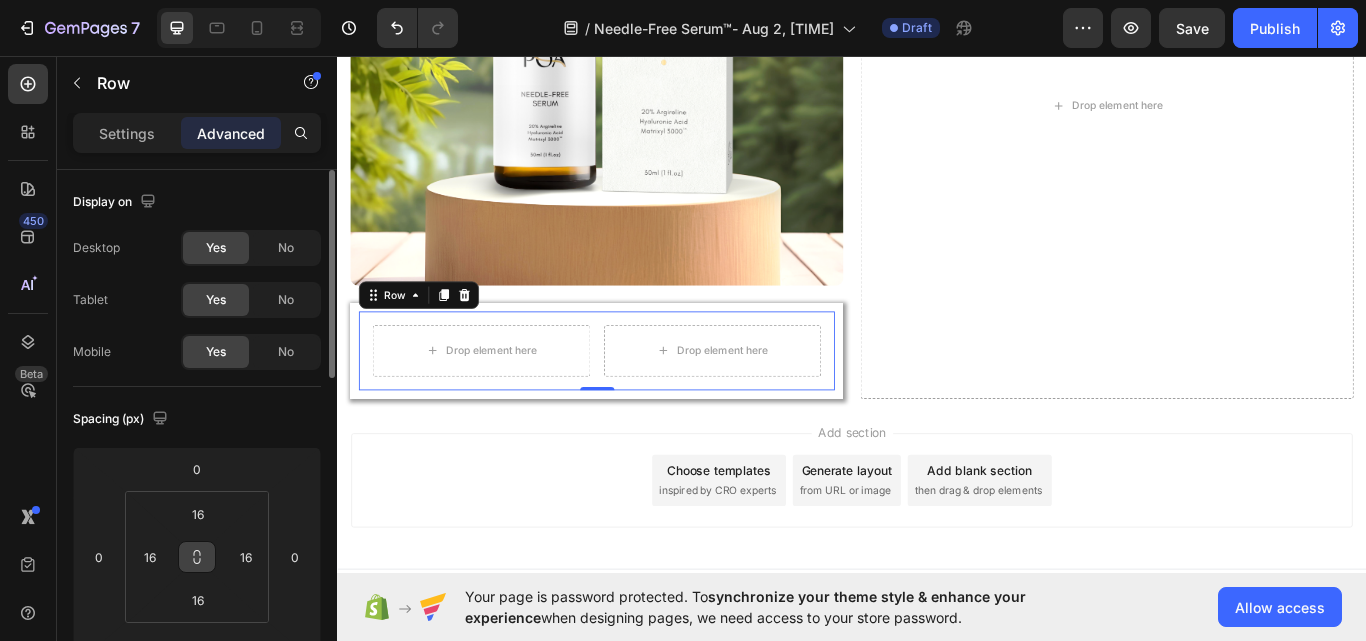 click 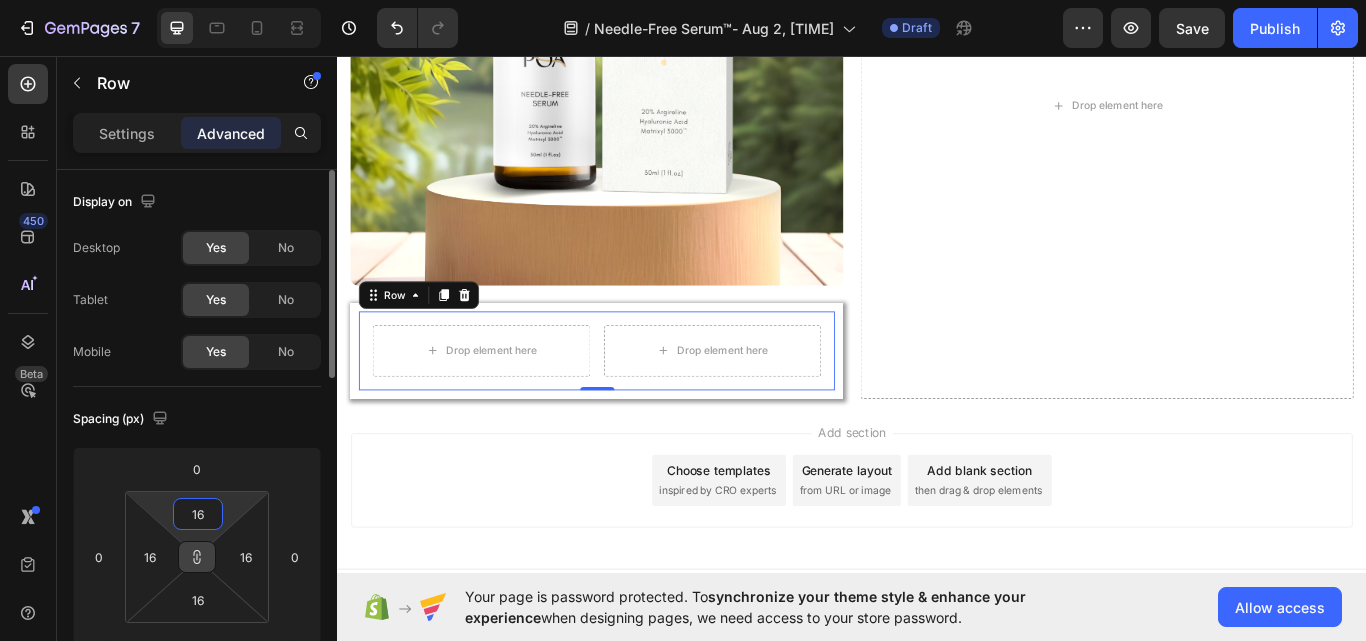 click on "16" at bounding box center [198, 514] 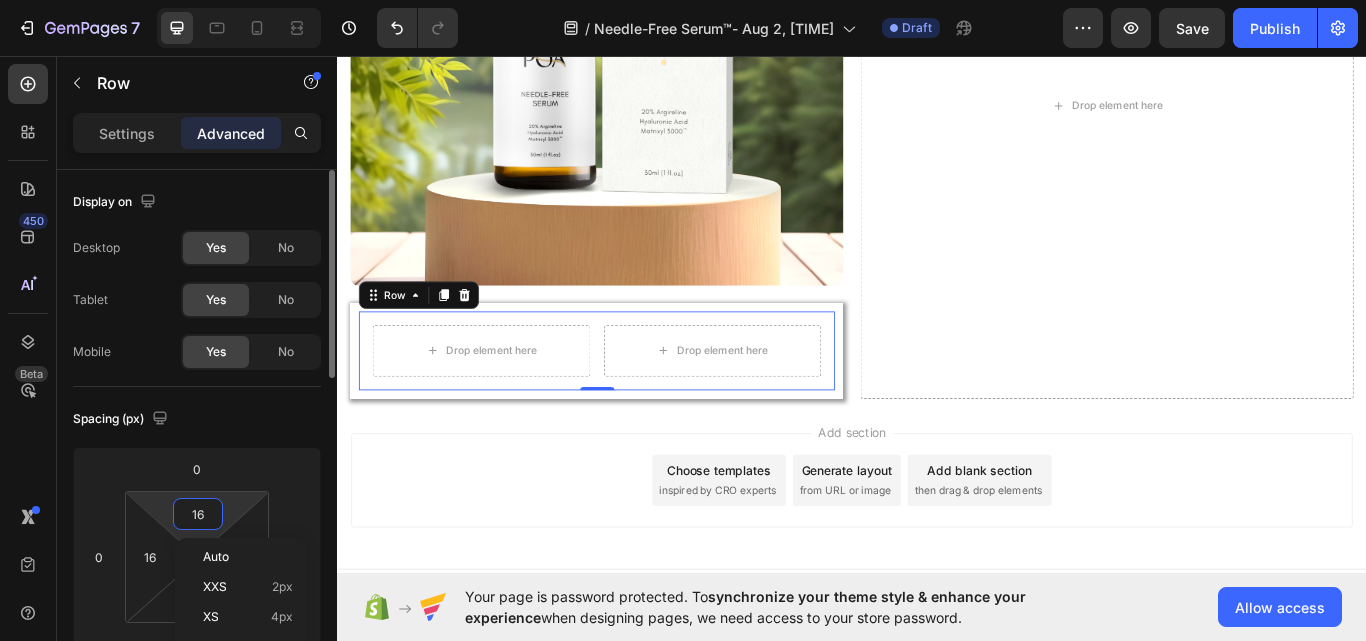 type on "0" 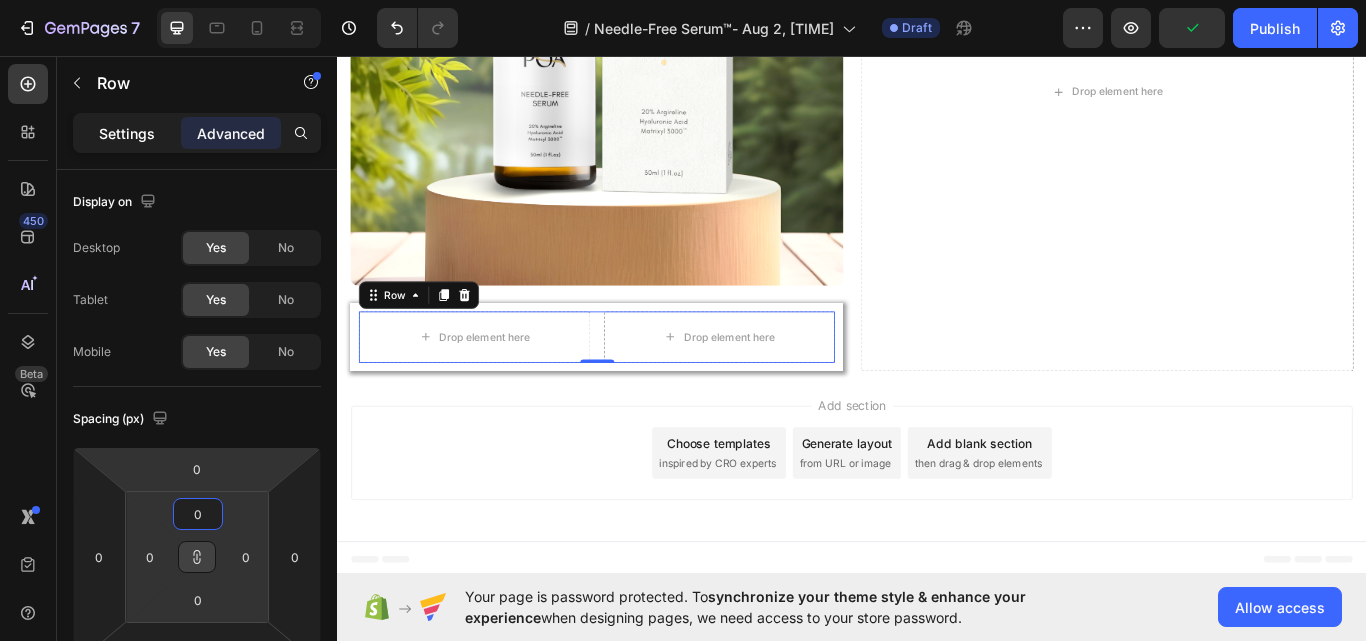 click on "Settings" at bounding box center [127, 133] 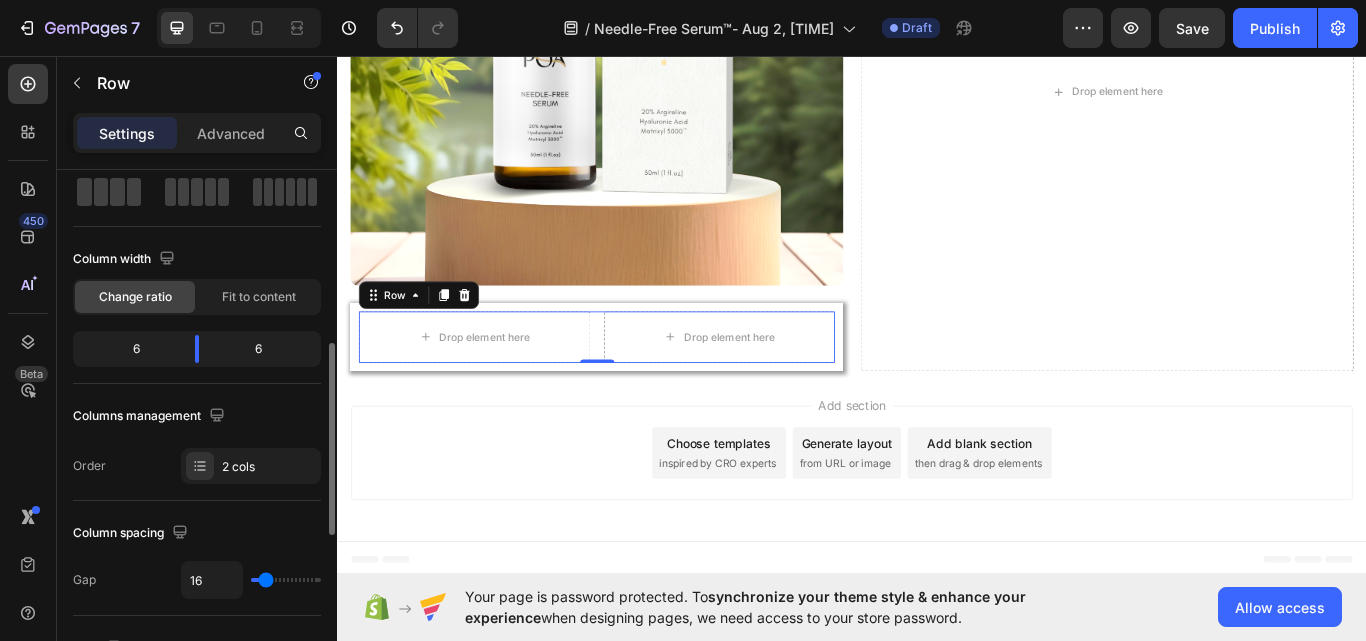 scroll, scrollTop: 200, scrollLeft: 0, axis: vertical 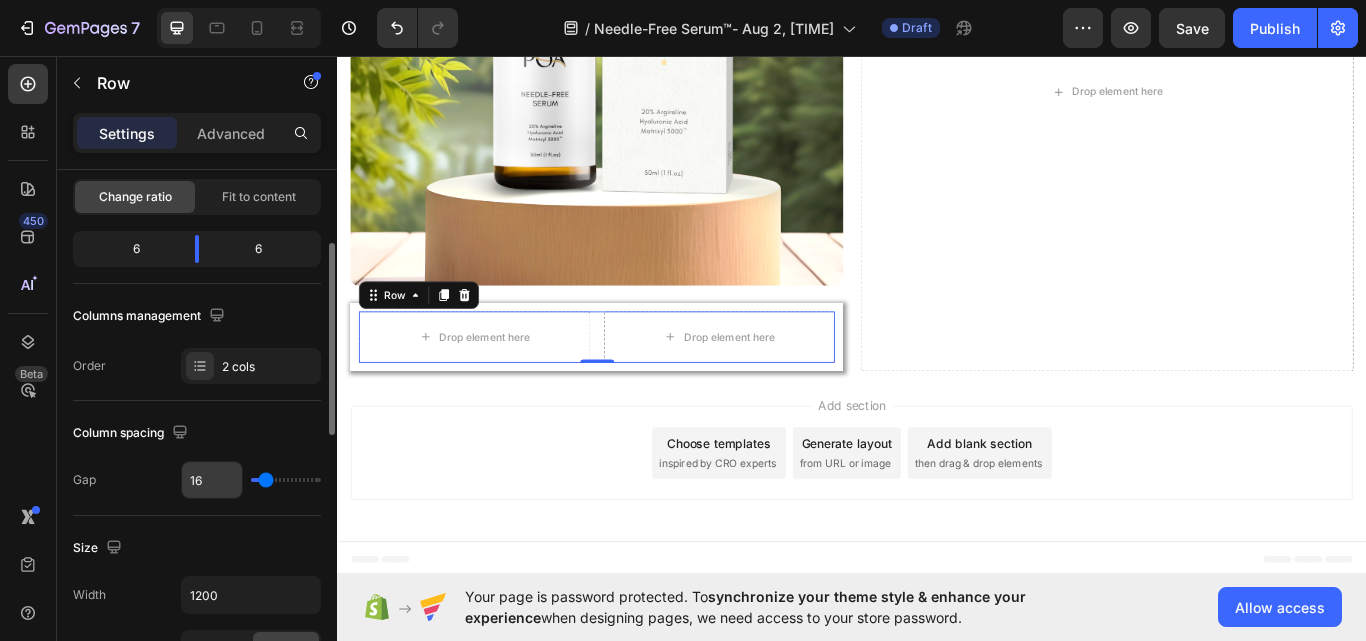 click on "16" at bounding box center [212, 480] 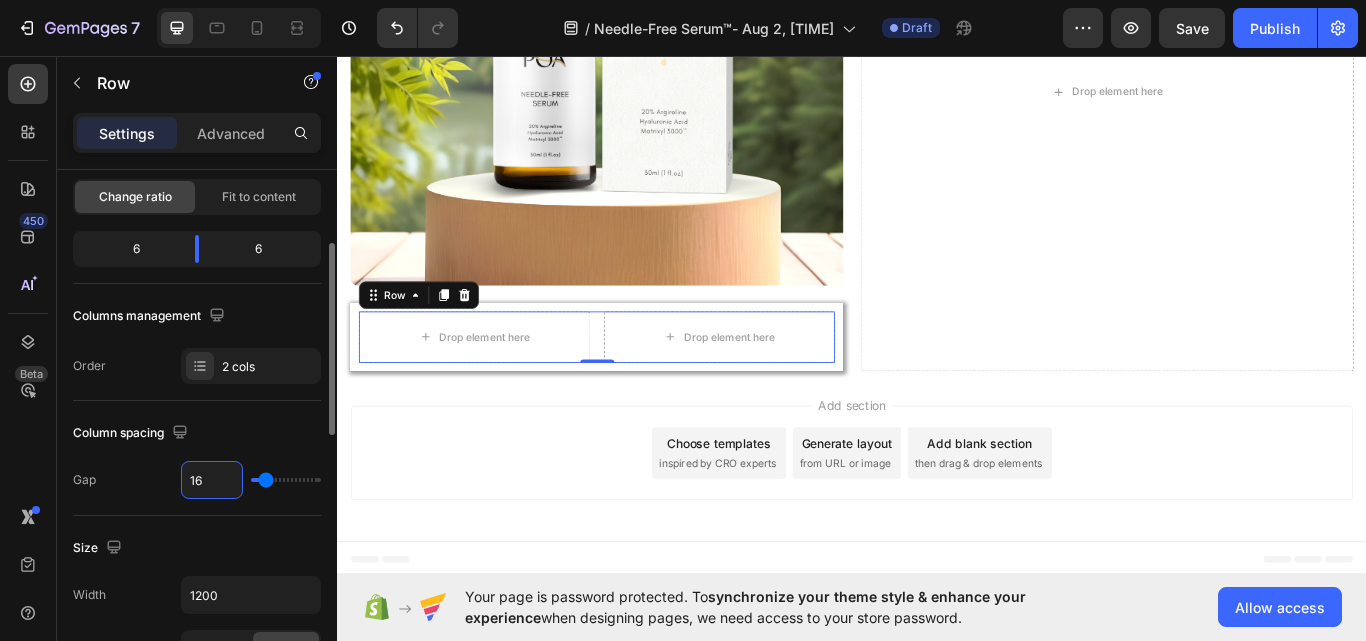 type 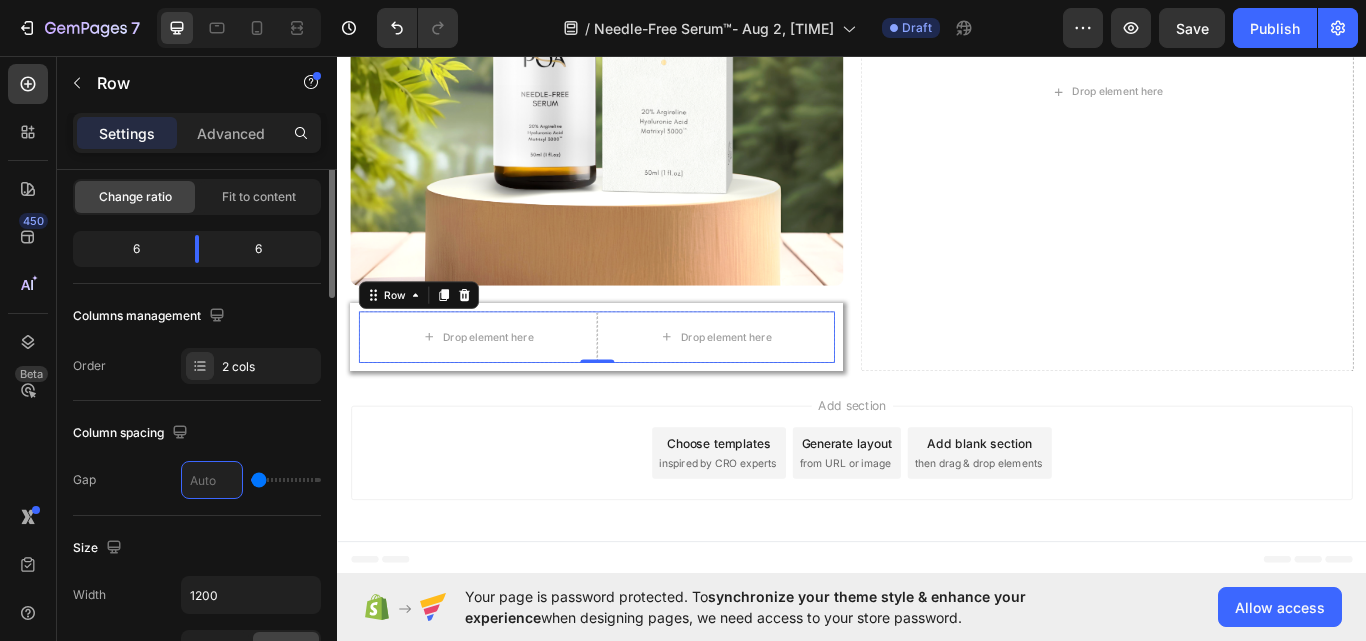 scroll, scrollTop: 0, scrollLeft: 0, axis: both 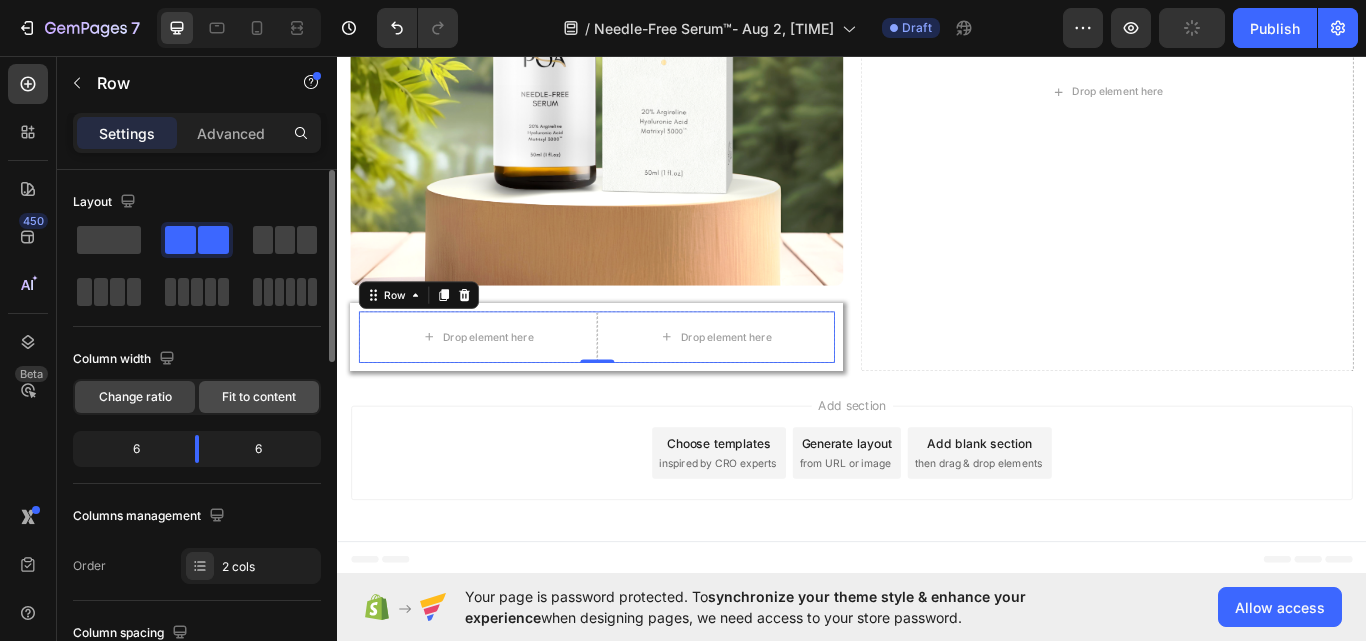 click on "Fit to content" 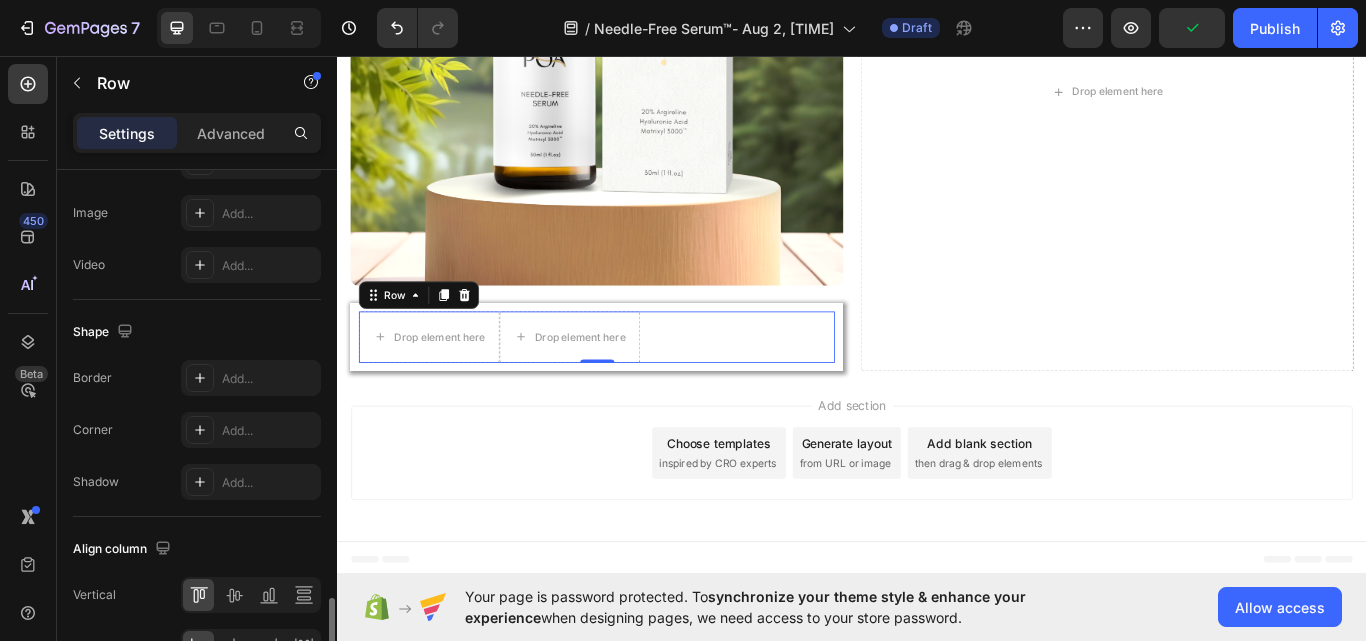 scroll, scrollTop: 900, scrollLeft: 0, axis: vertical 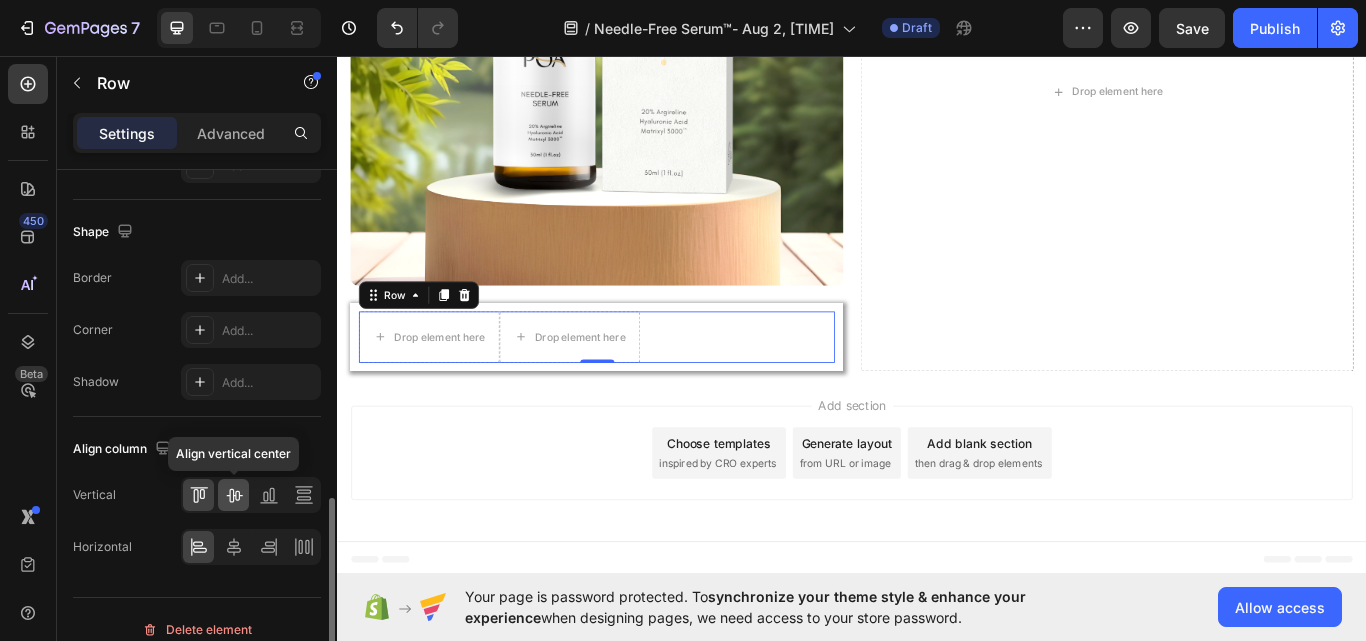 click 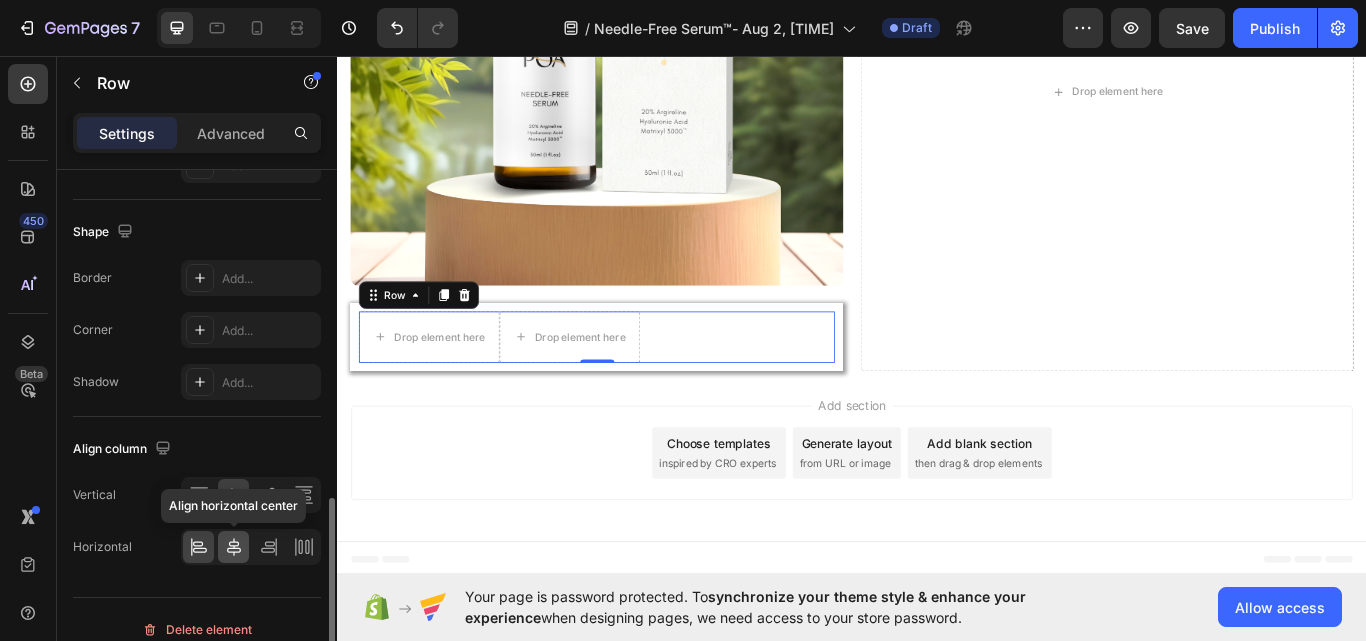 click 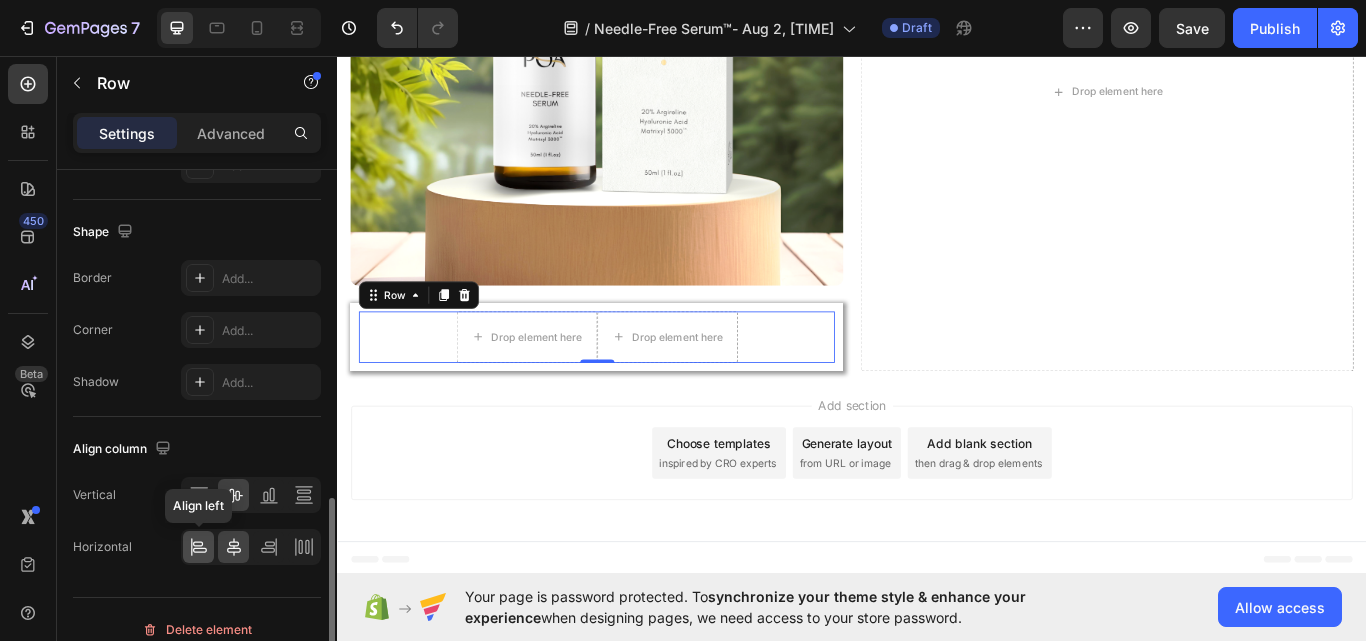 click 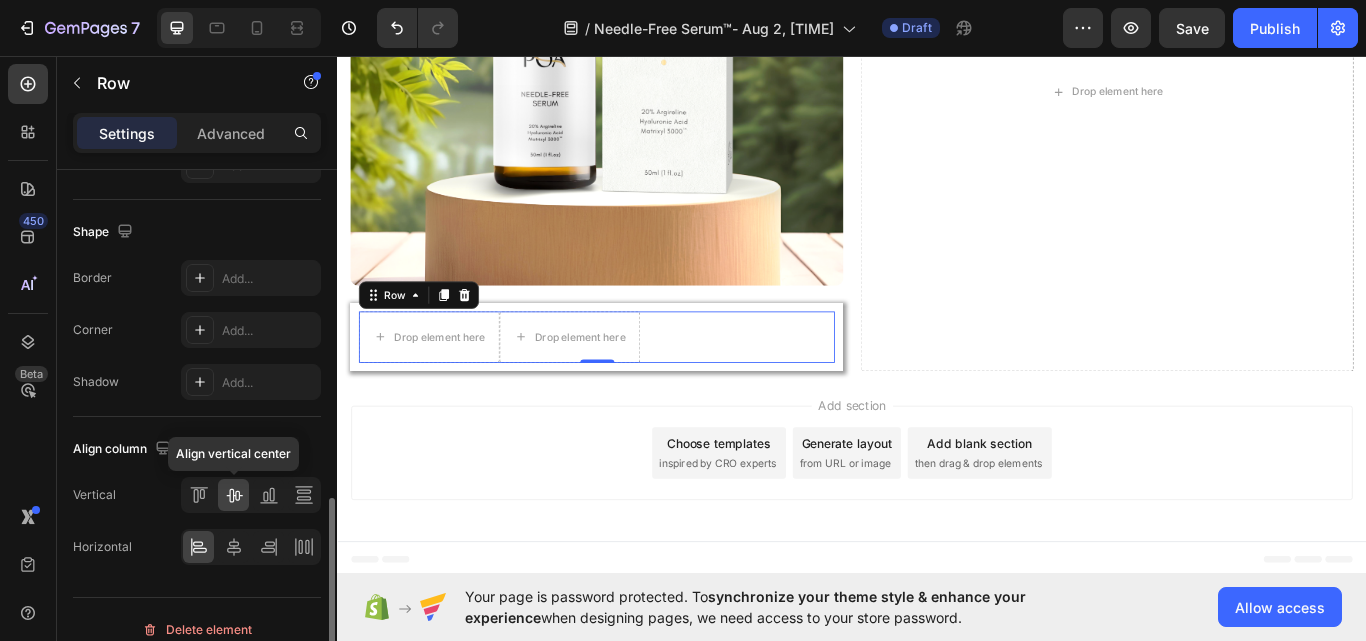 click 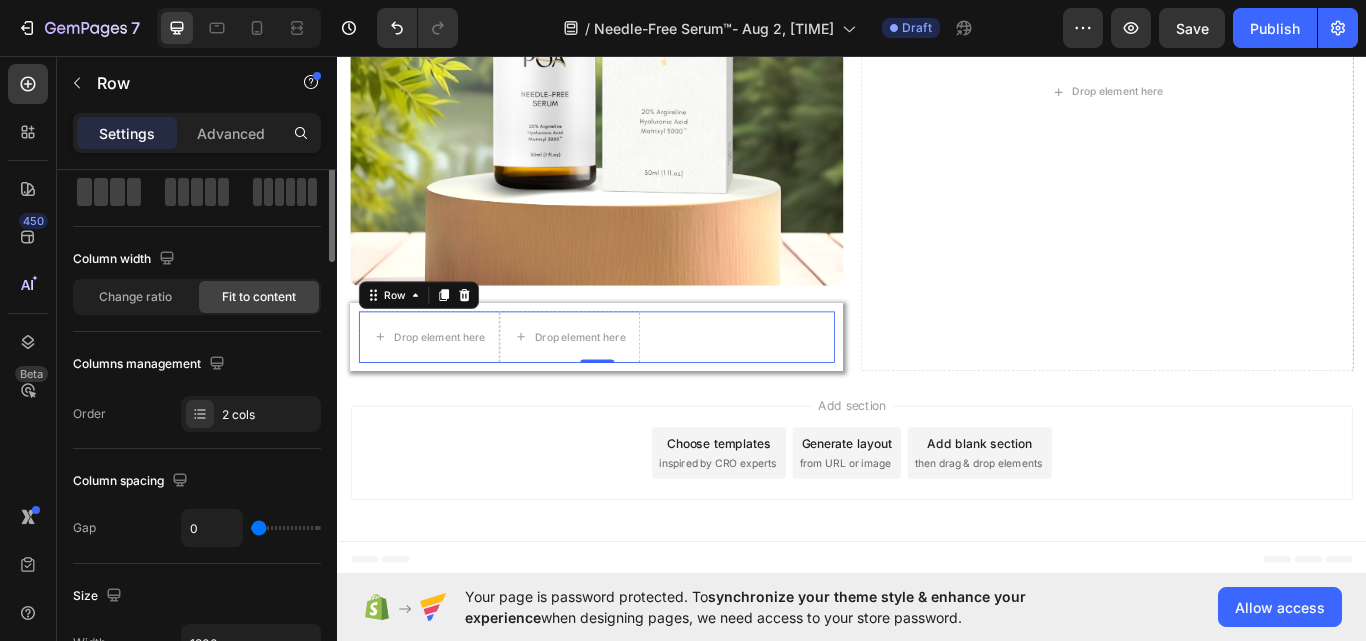 scroll, scrollTop: 0, scrollLeft: 0, axis: both 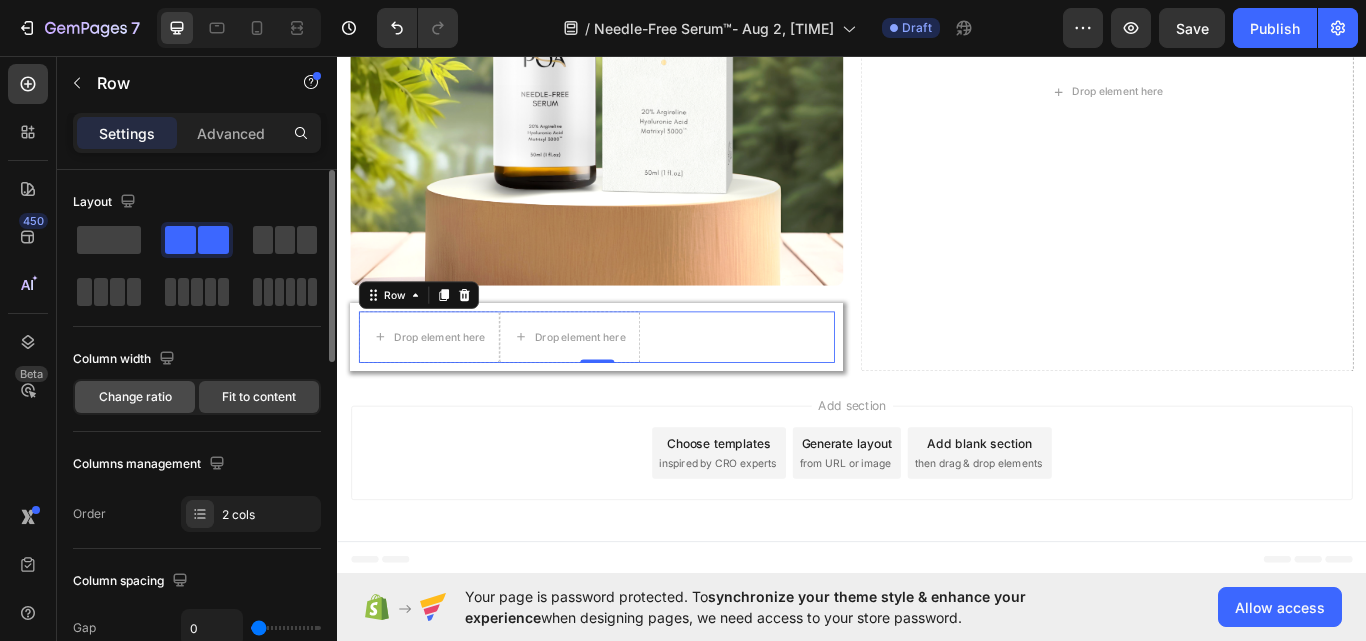 click on "Change ratio" 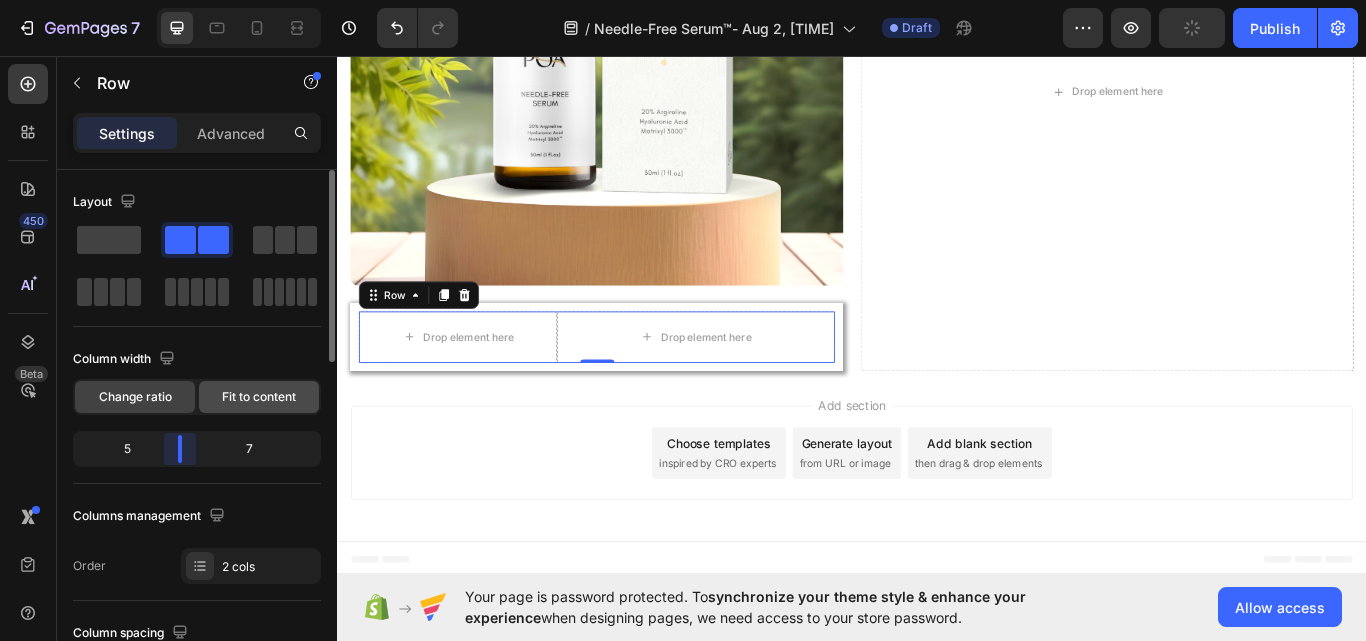 drag, startPoint x: 196, startPoint y: 449, endPoint x: 229, endPoint y: 406, distance: 54.20332 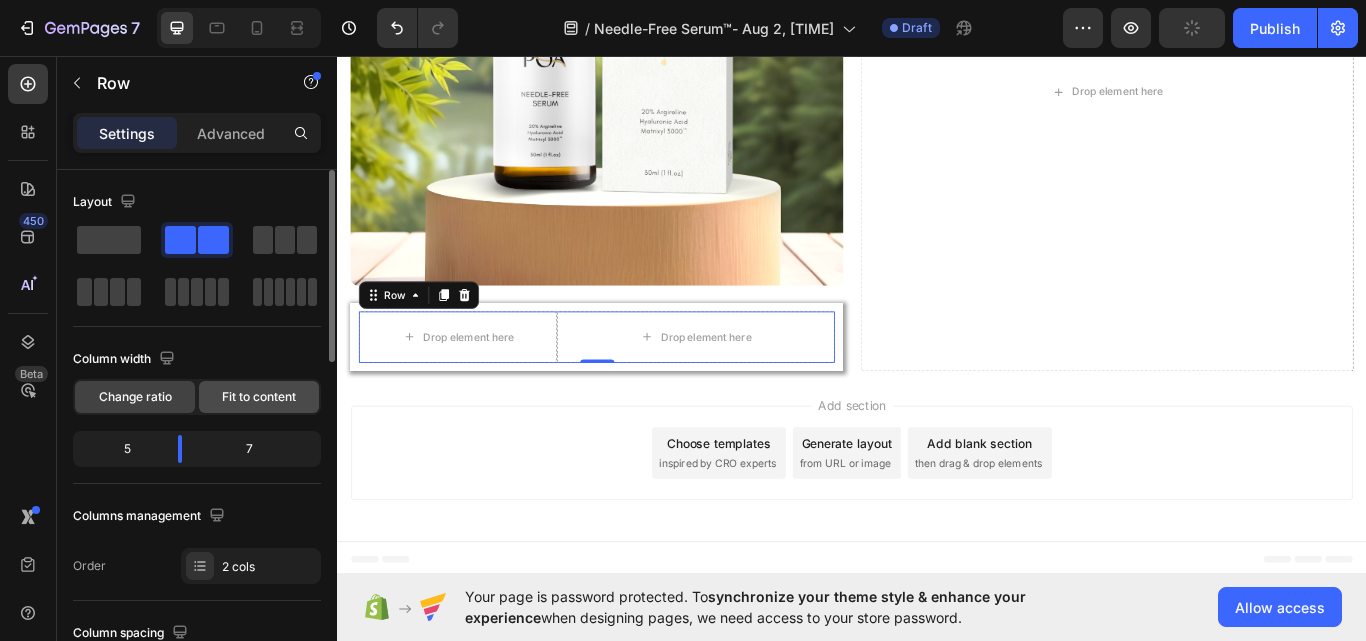 click on "Fit to content" 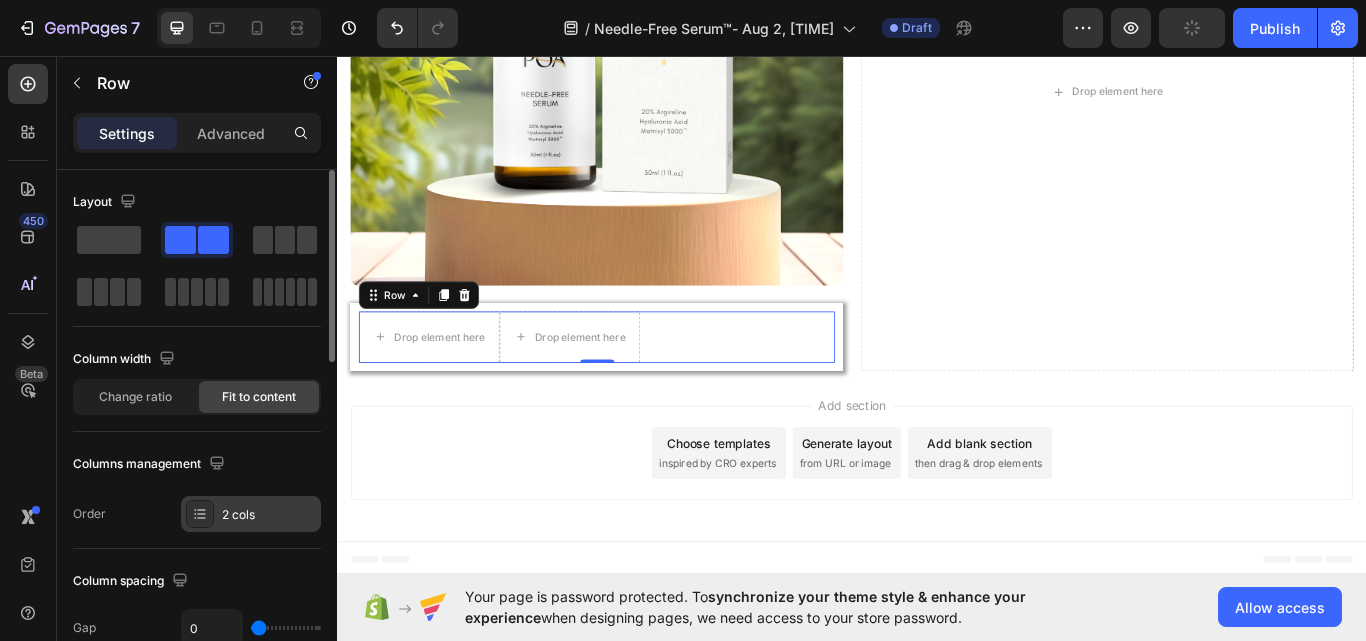 scroll, scrollTop: 100, scrollLeft: 0, axis: vertical 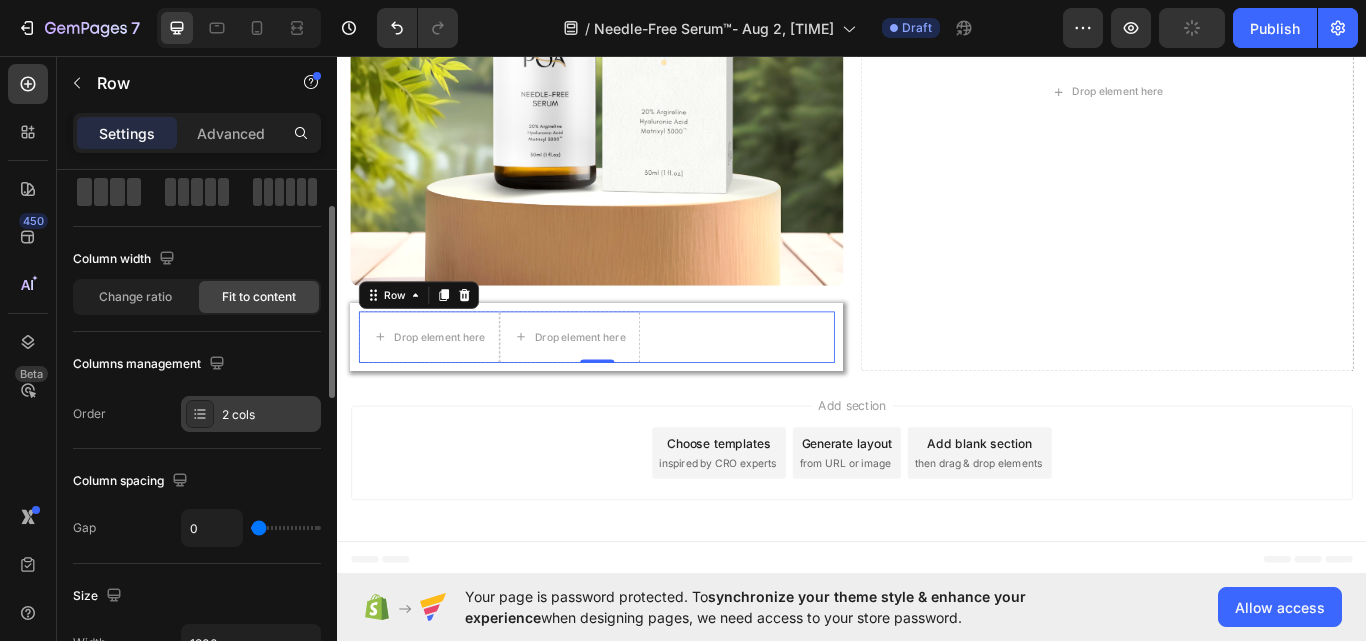 click 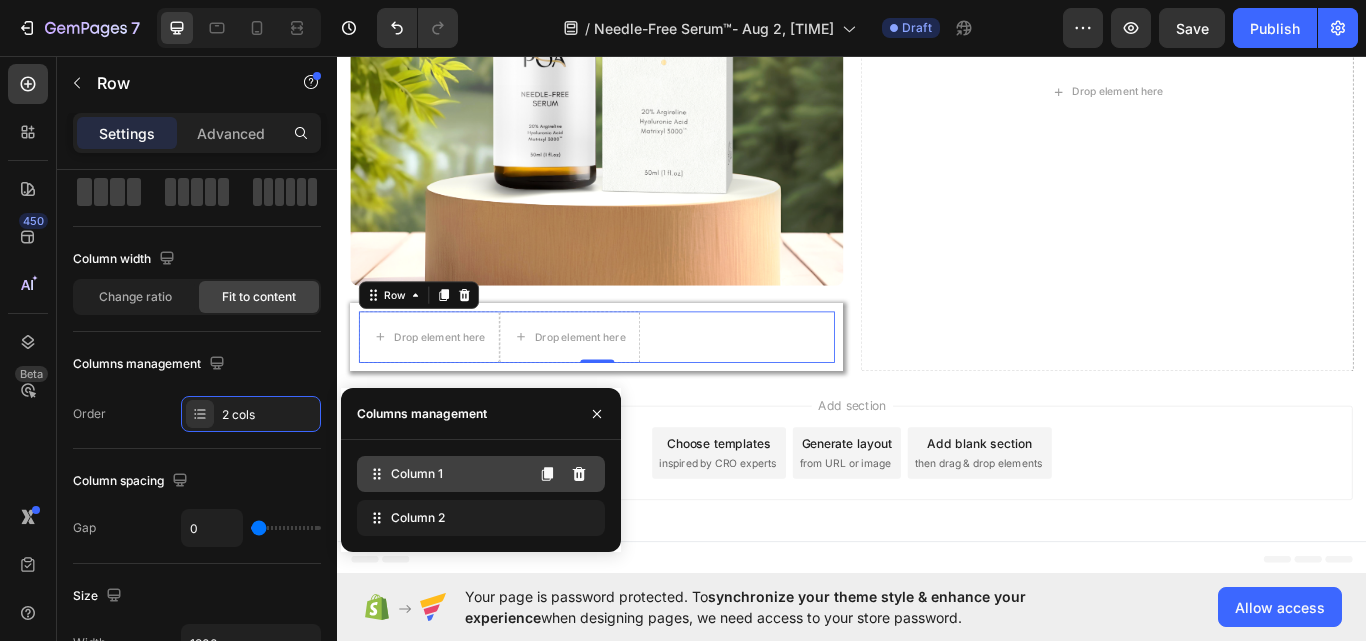 type 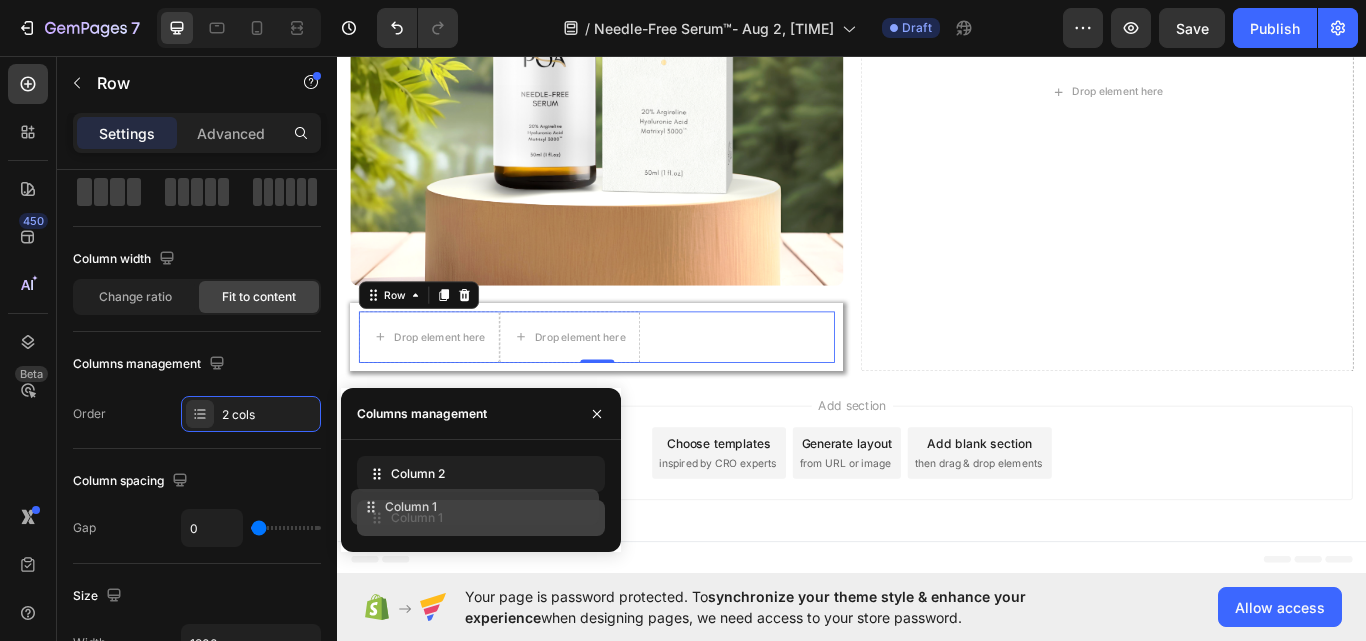 drag, startPoint x: 373, startPoint y: 474, endPoint x: 367, endPoint y: 507, distance: 33.54102 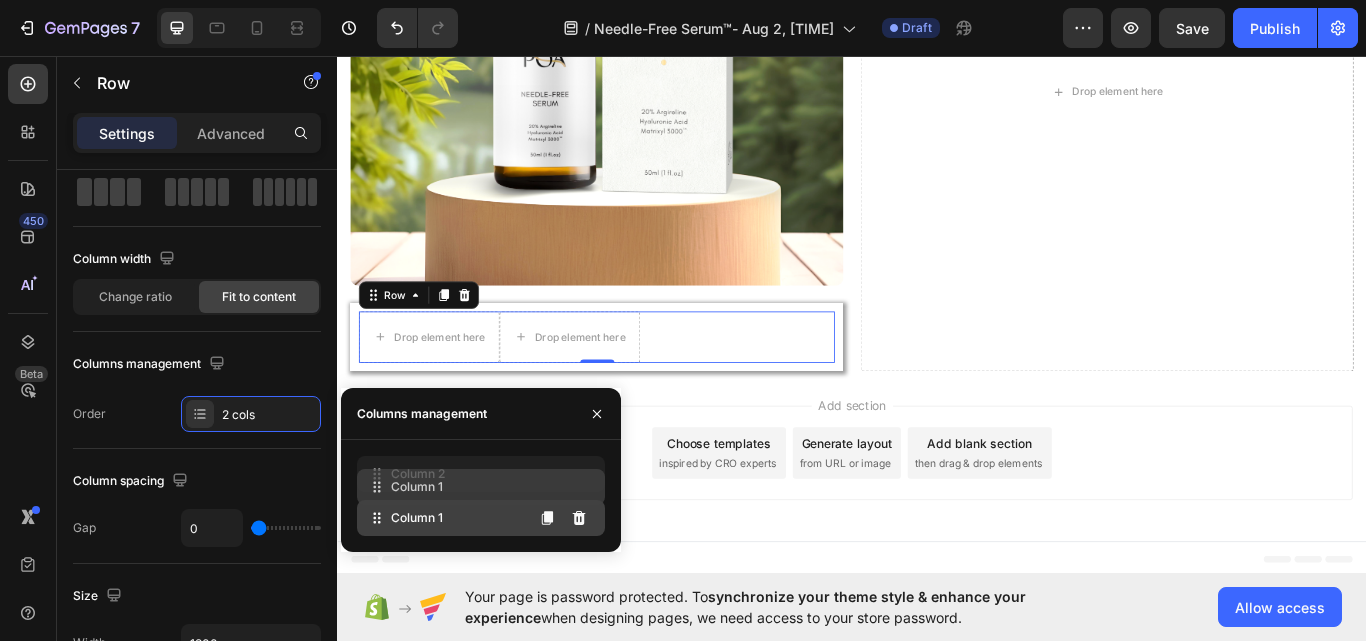 drag, startPoint x: 372, startPoint y: 523, endPoint x: 373, endPoint y: 485, distance: 38.013157 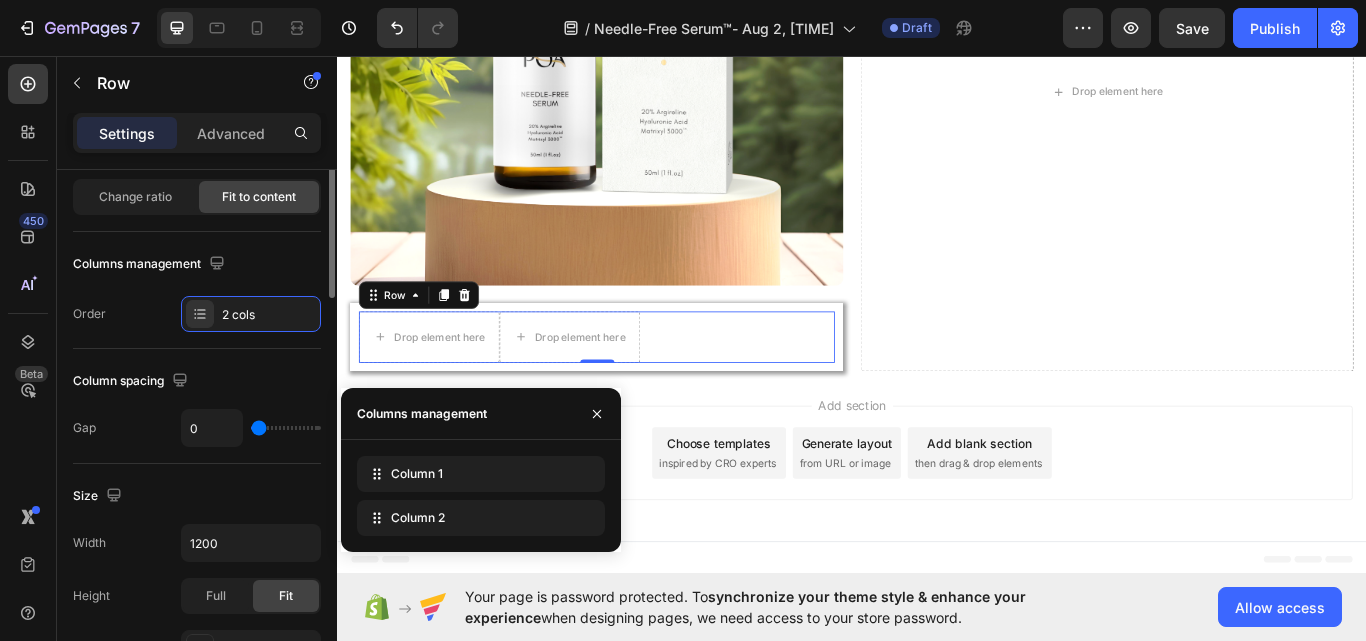 scroll, scrollTop: 0, scrollLeft: 0, axis: both 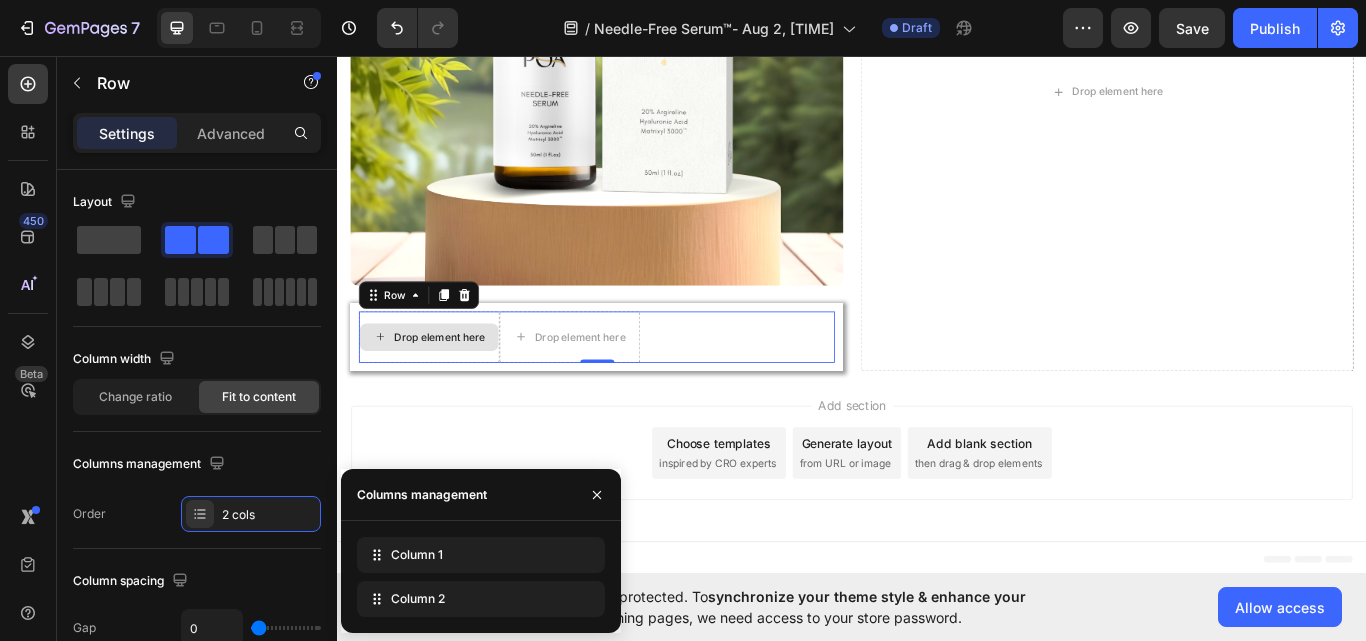click on "Drop element here" at bounding box center [456, 385] 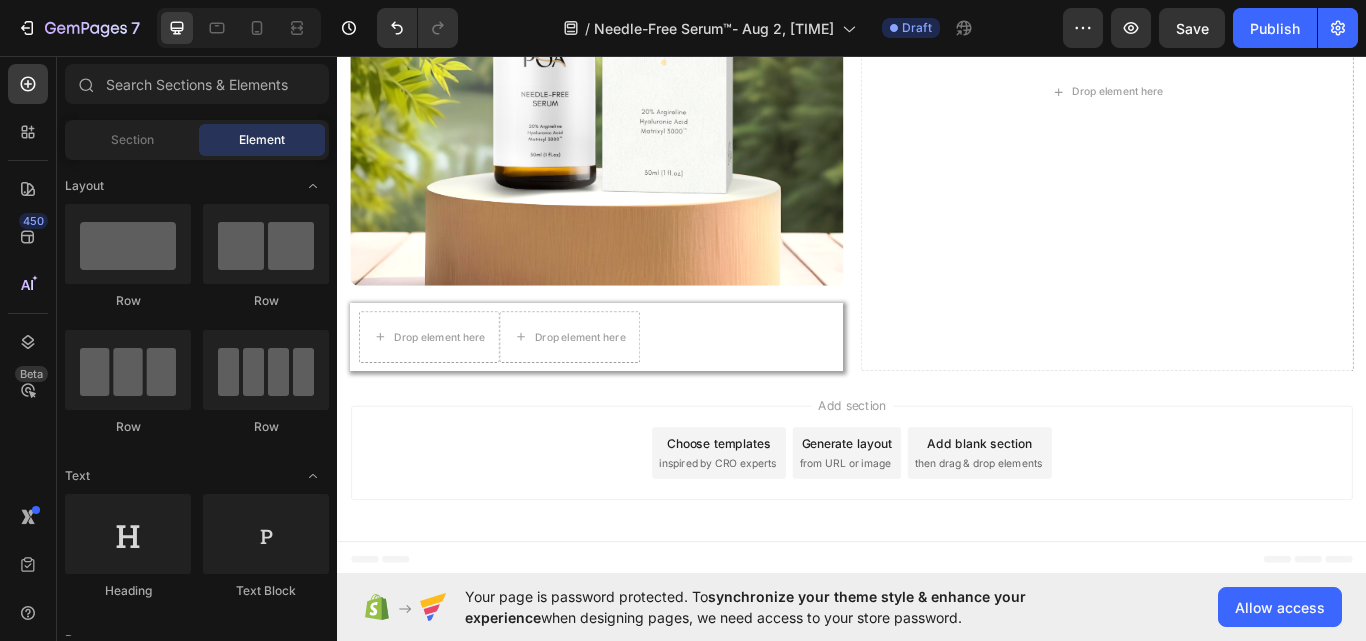 scroll, scrollTop: 400, scrollLeft: 0, axis: vertical 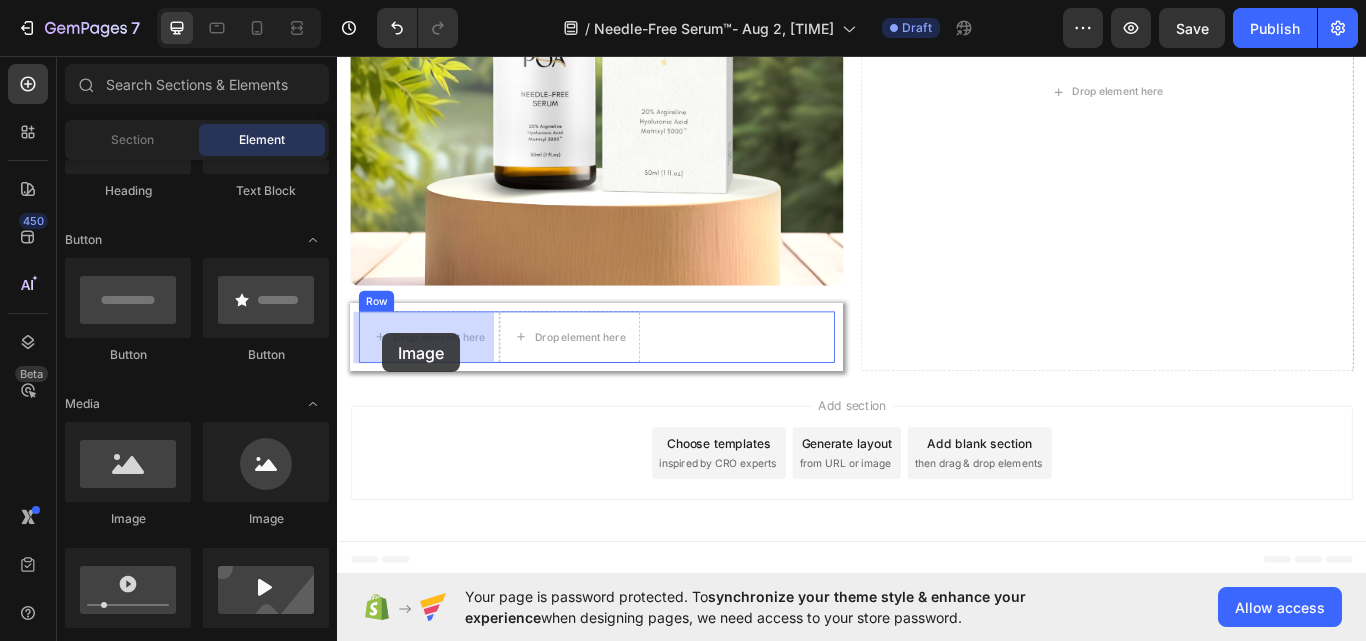 drag, startPoint x: 460, startPoint y: 536, endPoint x: 389, endPoint y: 380, distance: 171.3972 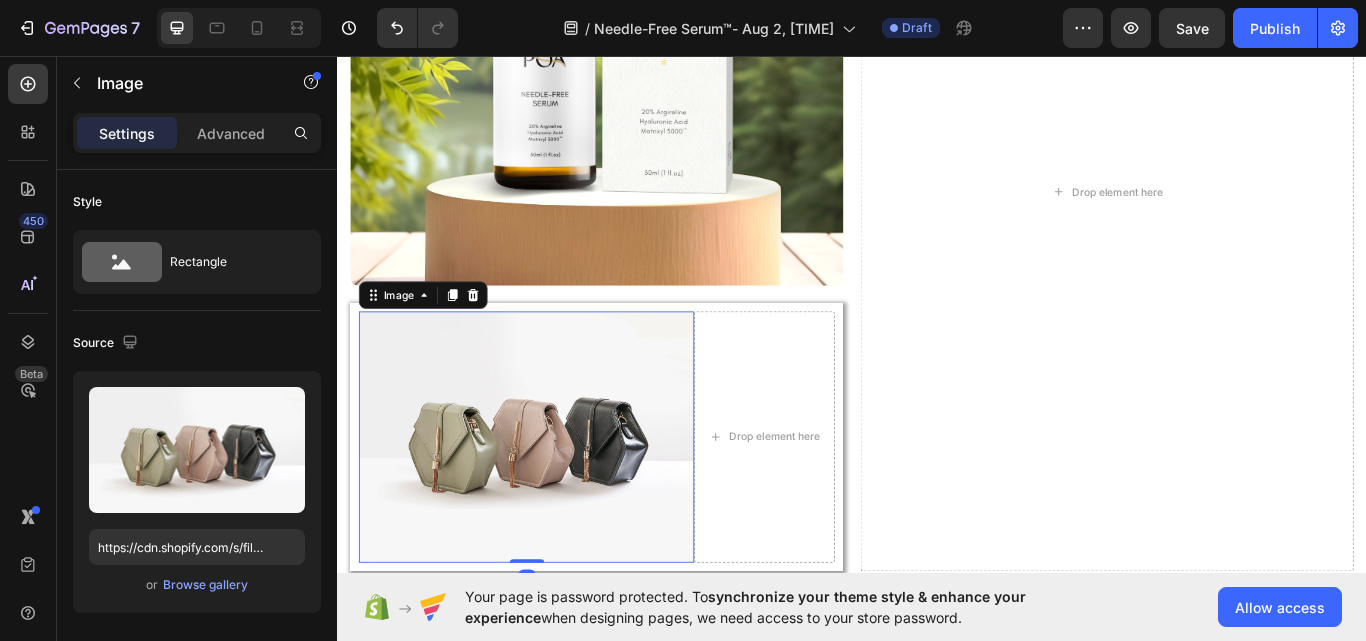 scroll, scrollTop: 641, scrollLeft: 0, axis: vertical 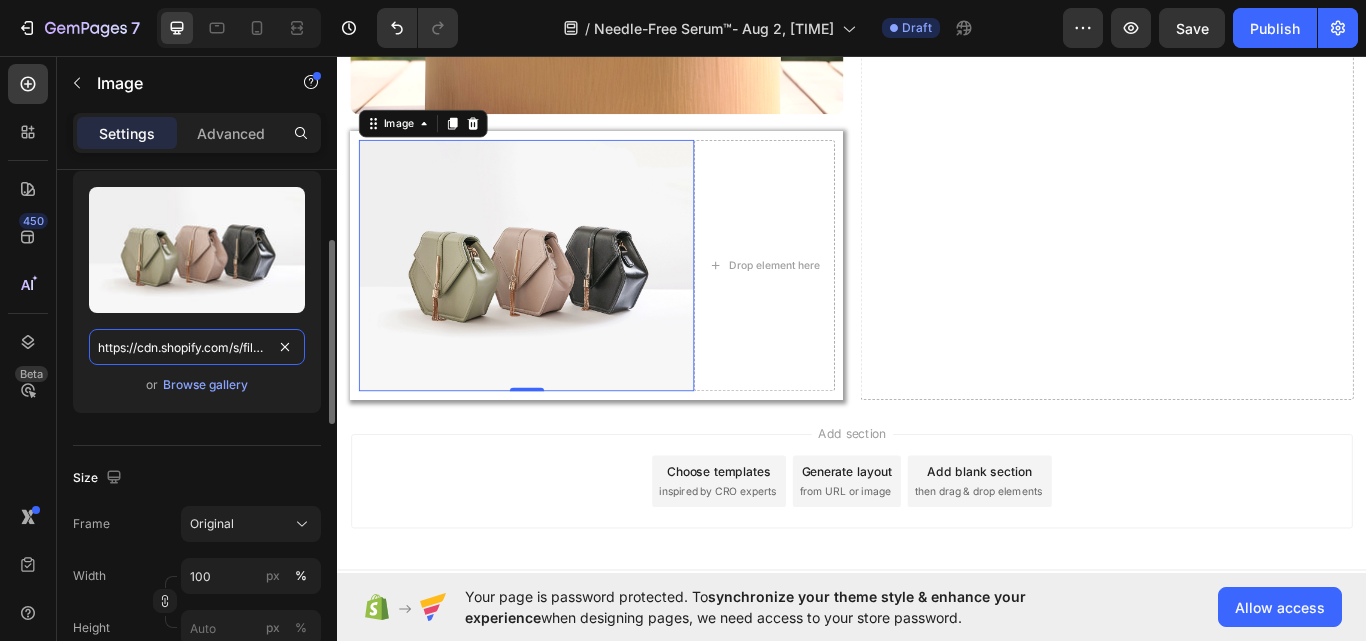 click on "https://cdn.shopify.com/s/files/1/2005/9307/files/image_demo.jpg" at bounding box center (197, 347) 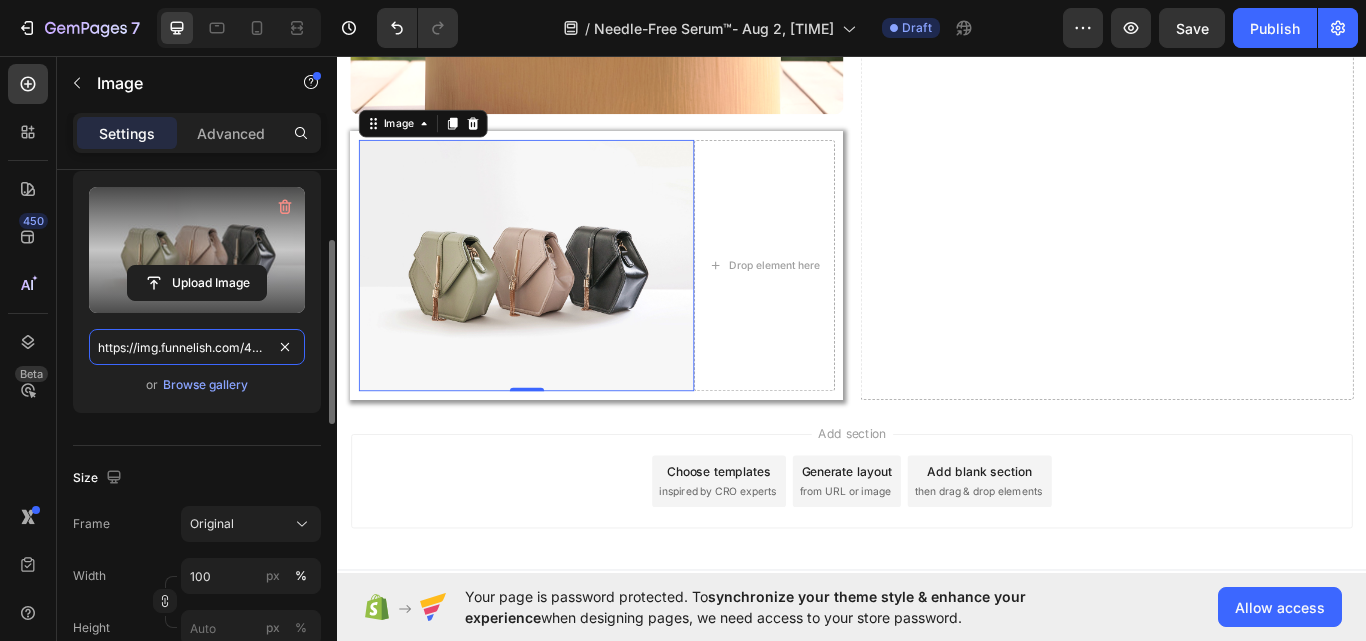 scroll, scrollTop: 0, scrollLeft: 439, axis: horizontal 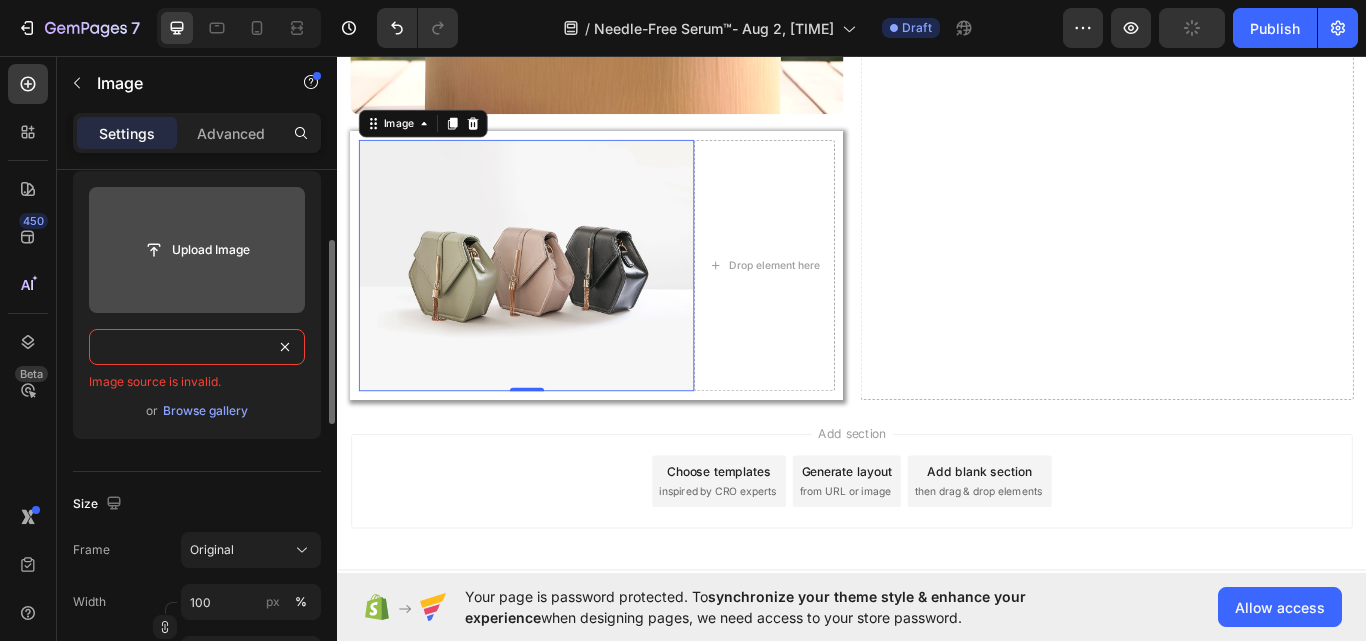 type on "https://img.funnelish.com/43204/381256/1720780558-Screenshot%202024-07-12%20at%2013.35.42.png" 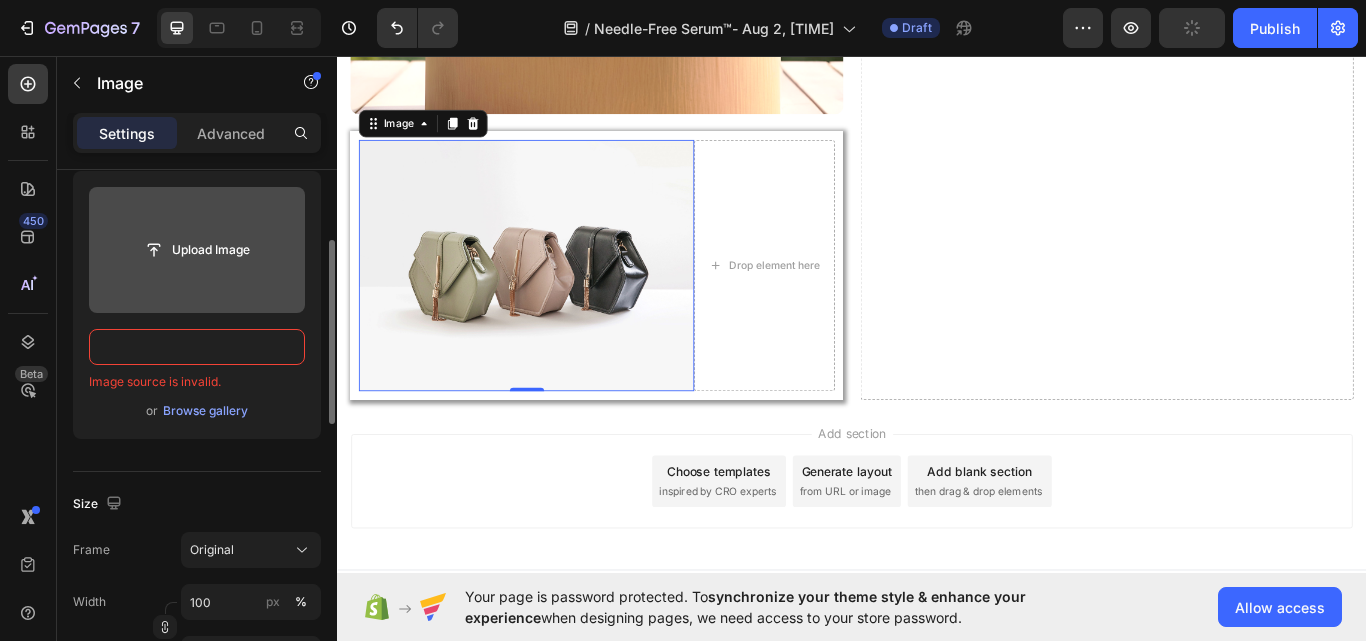 scroll, scrollTop: 0, scrollLeft: 0, axis: both 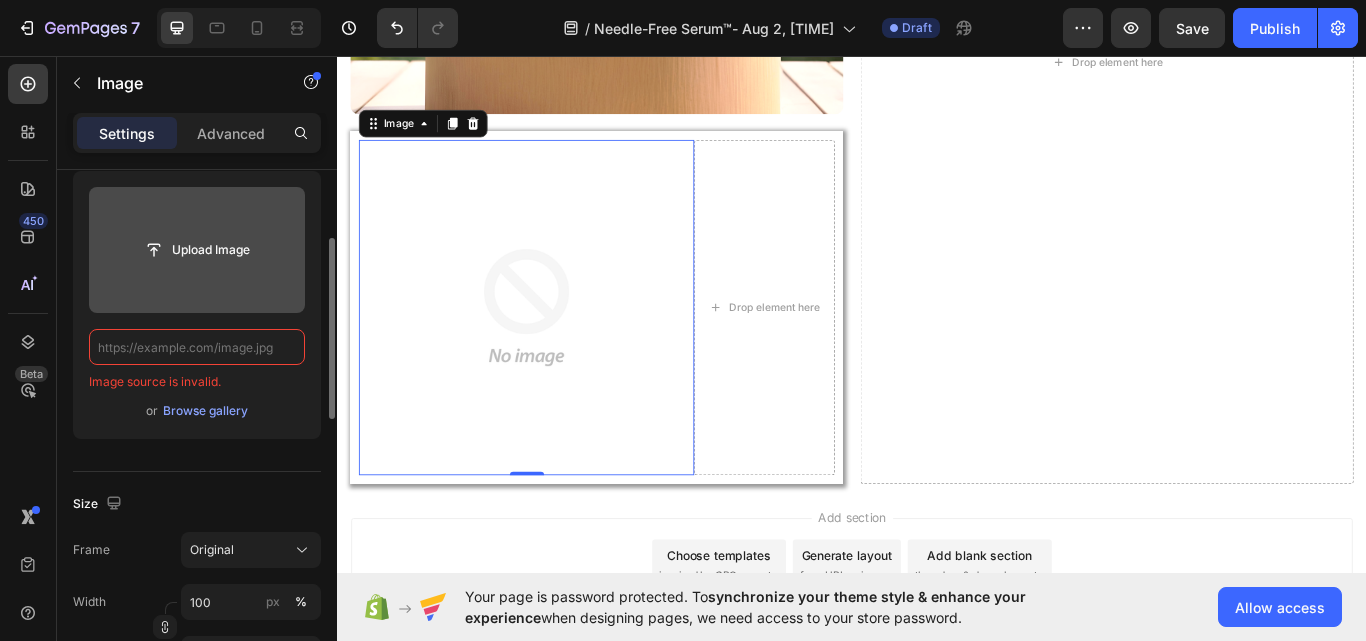 paste on "https://img.funnelish.com/43204/381256/1720780558-Screenshot%202024-07-12%20at%2013.35.42.png" 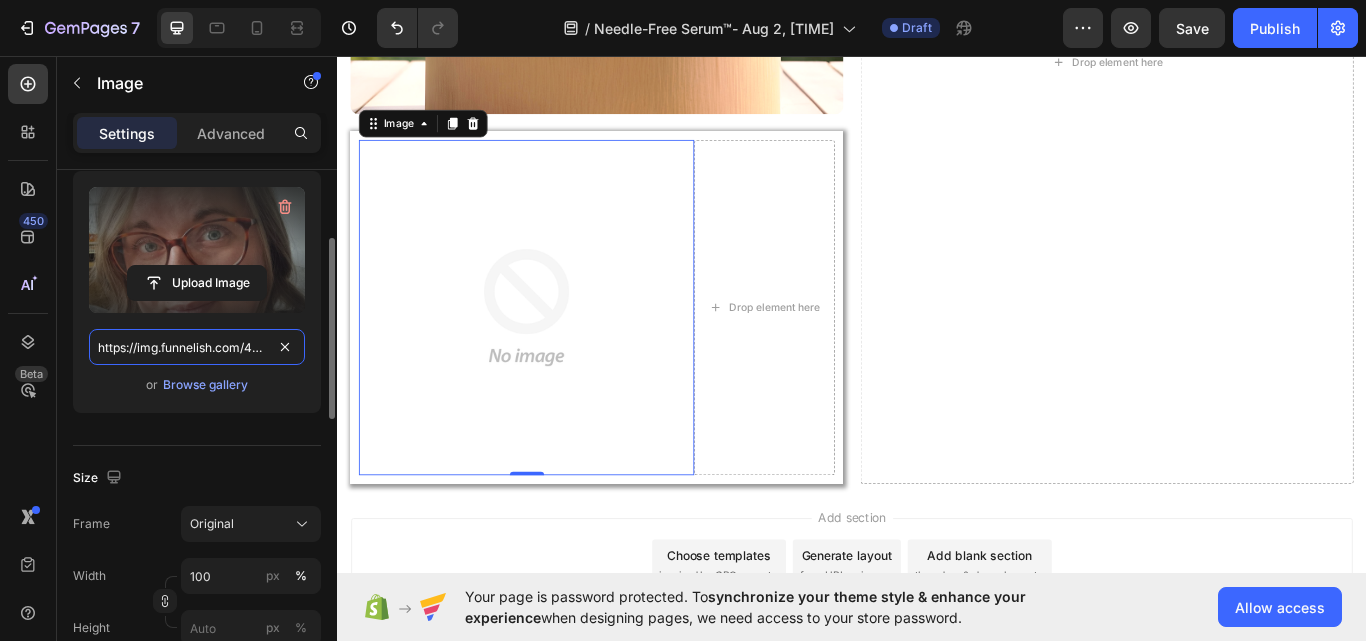 scroll, scrollTop: 0, scrollLeft: 439, axis: horizontal 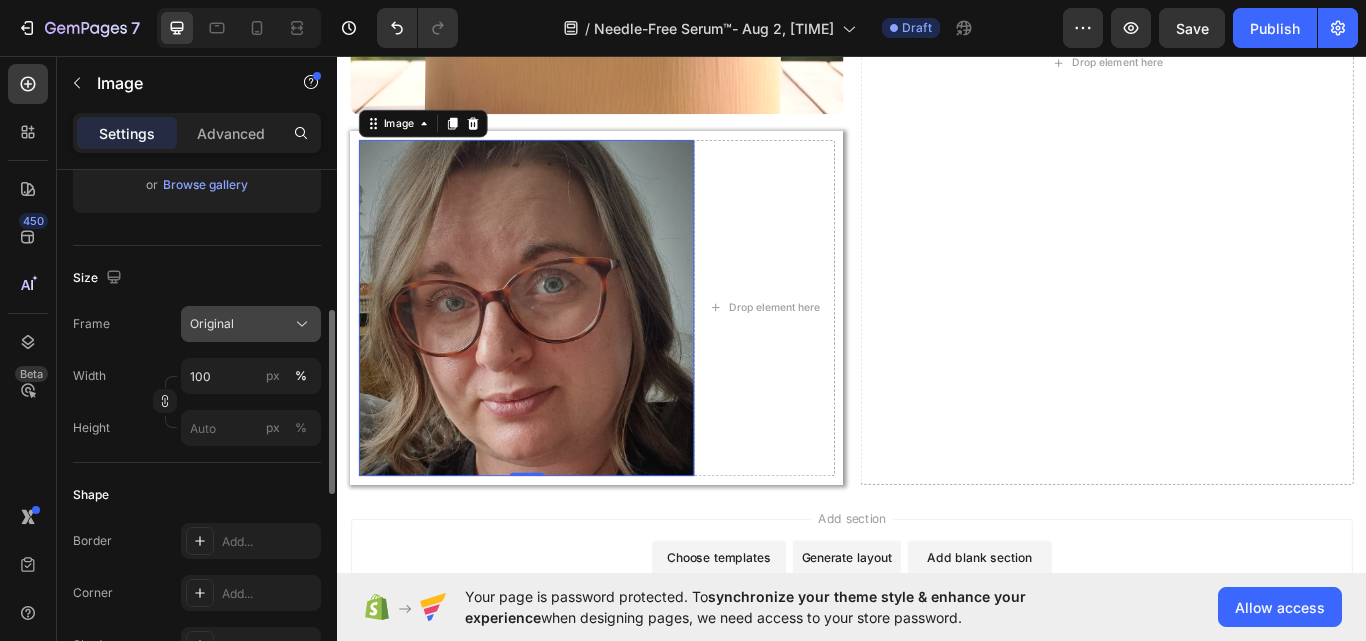 type on "https://img.funnelish.com/43204/381256/1720780558-Screenshot%202024-07-12%20at%2013.35.42.png" 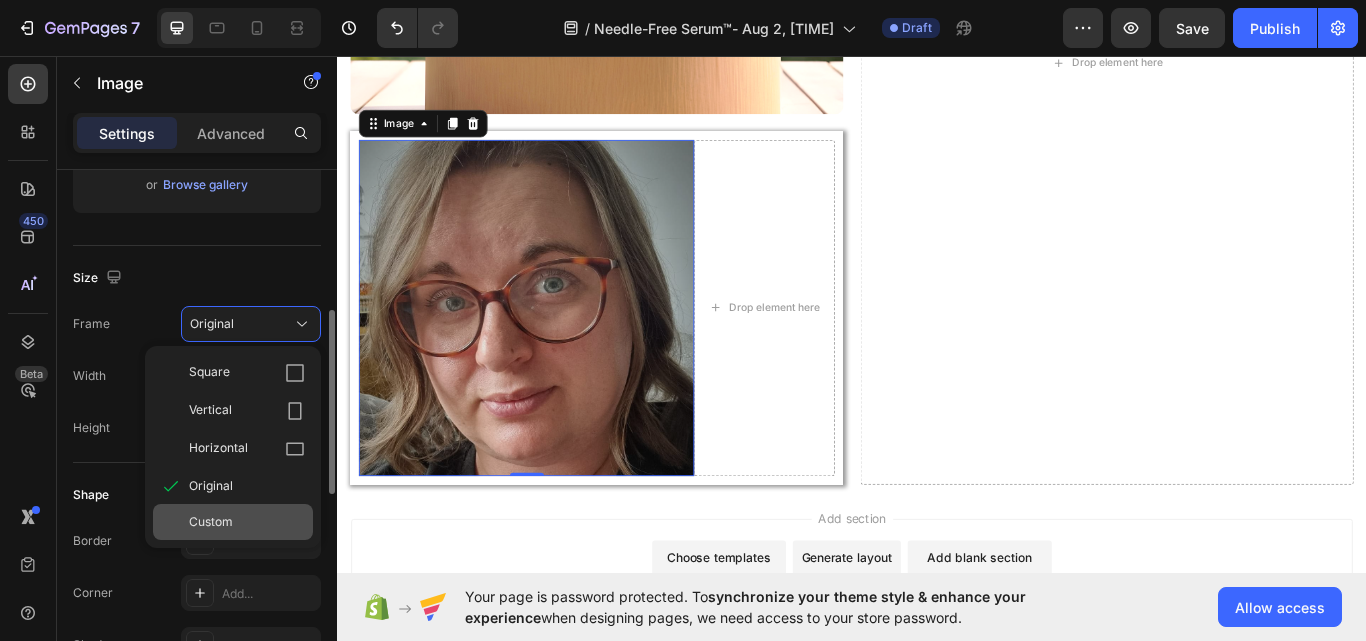 click on "Custom" 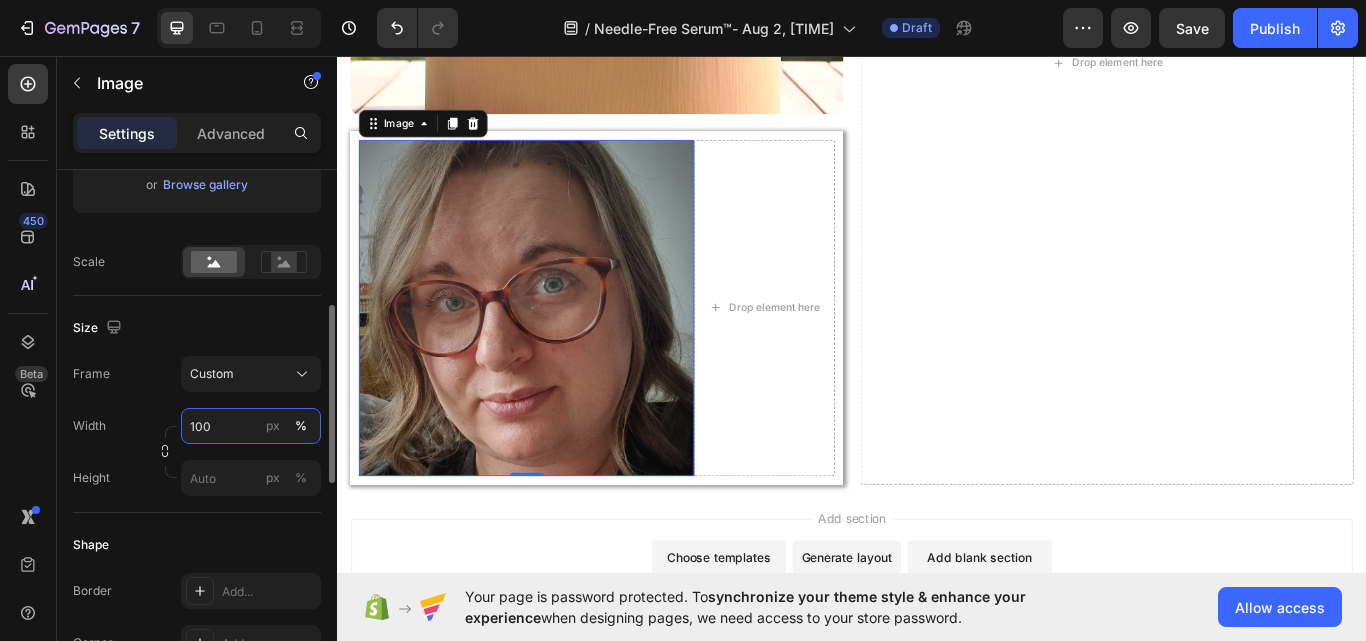 click on "100" at bounding box center (251, 426) 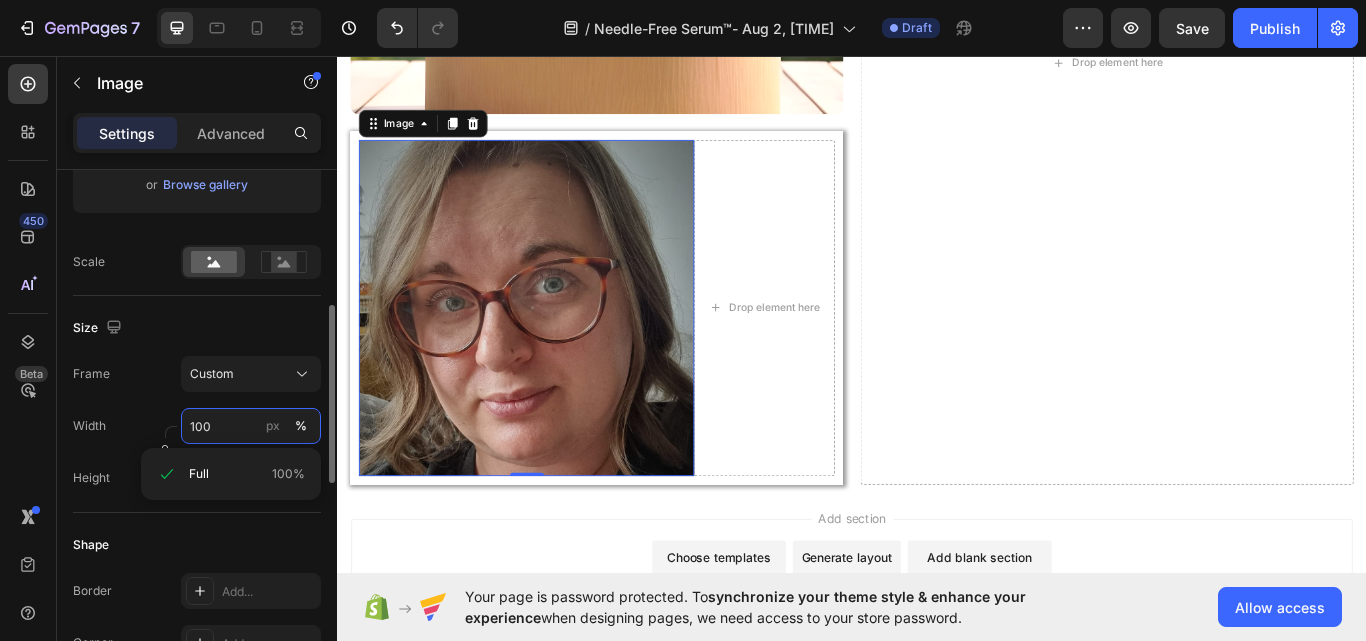 click on "100" at bounding box center (251, 426) 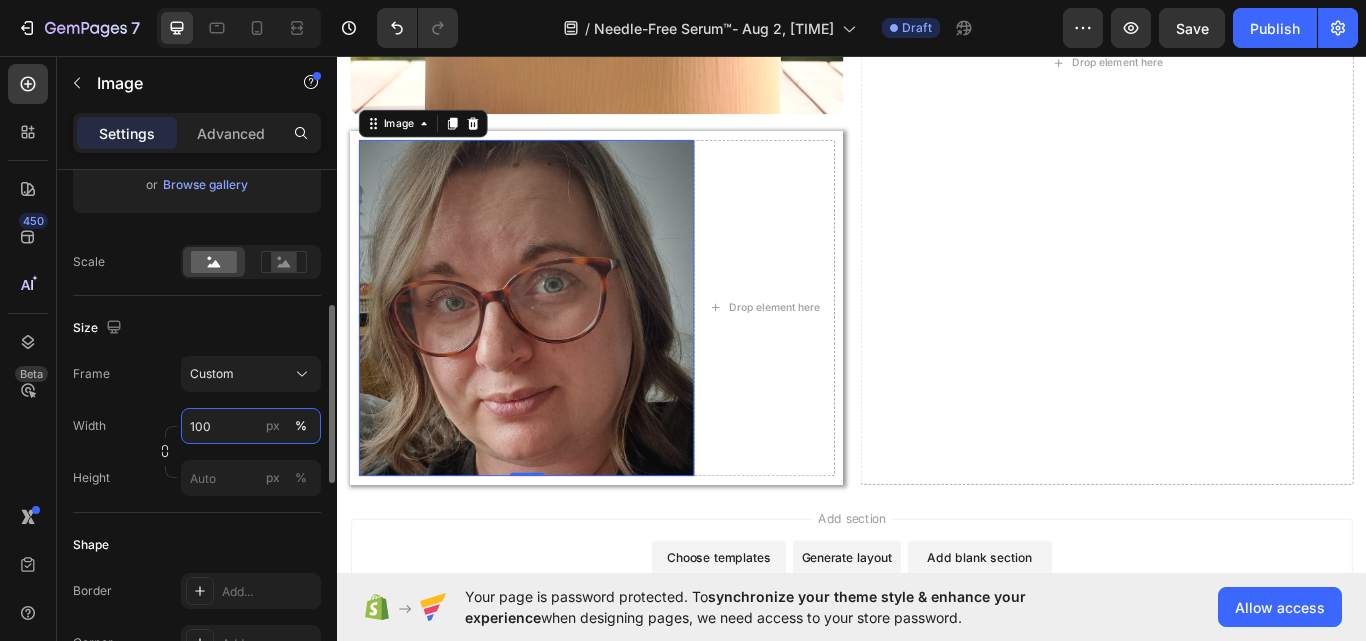 click on "100" at bounding box center [251, 426] 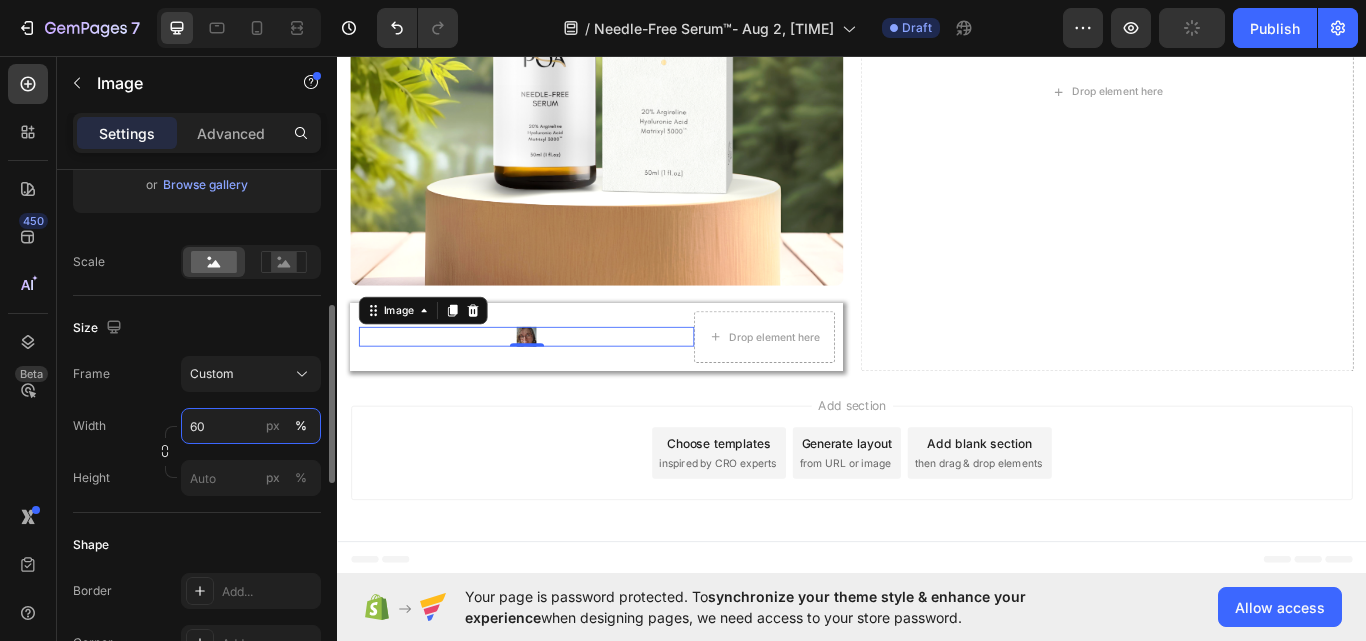 scroll, scrollTop: 616, scrollLeft: 0, axis: vertical 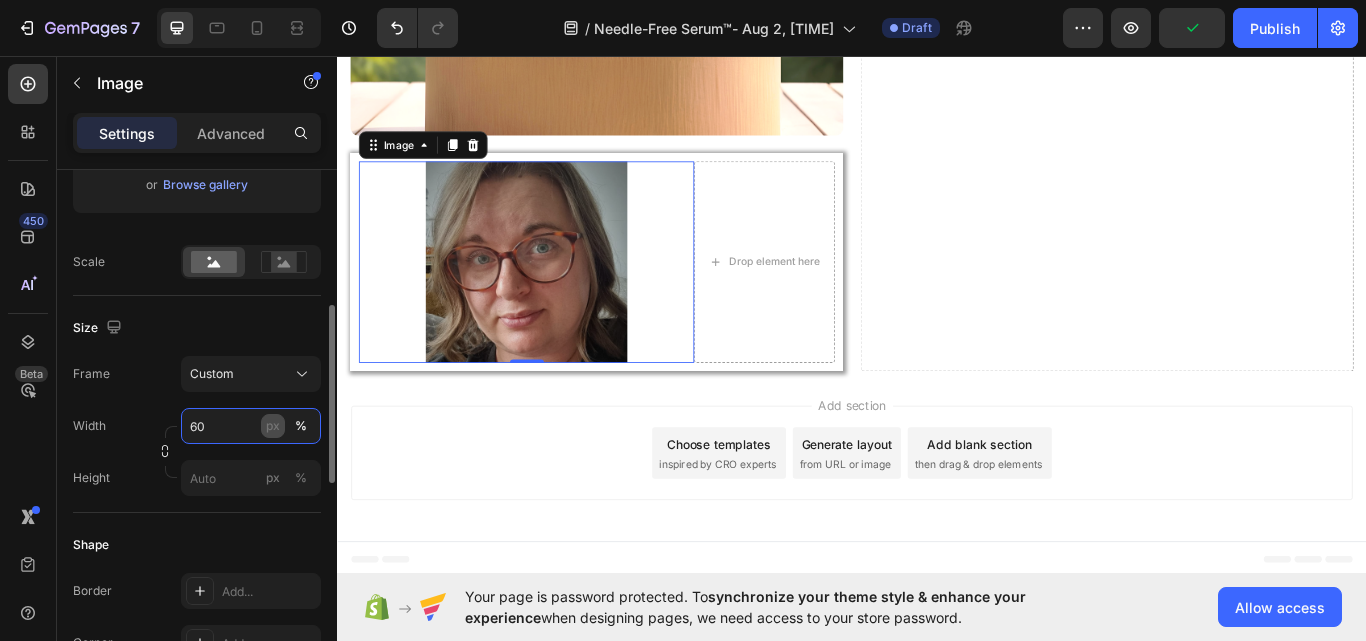 type on "60" 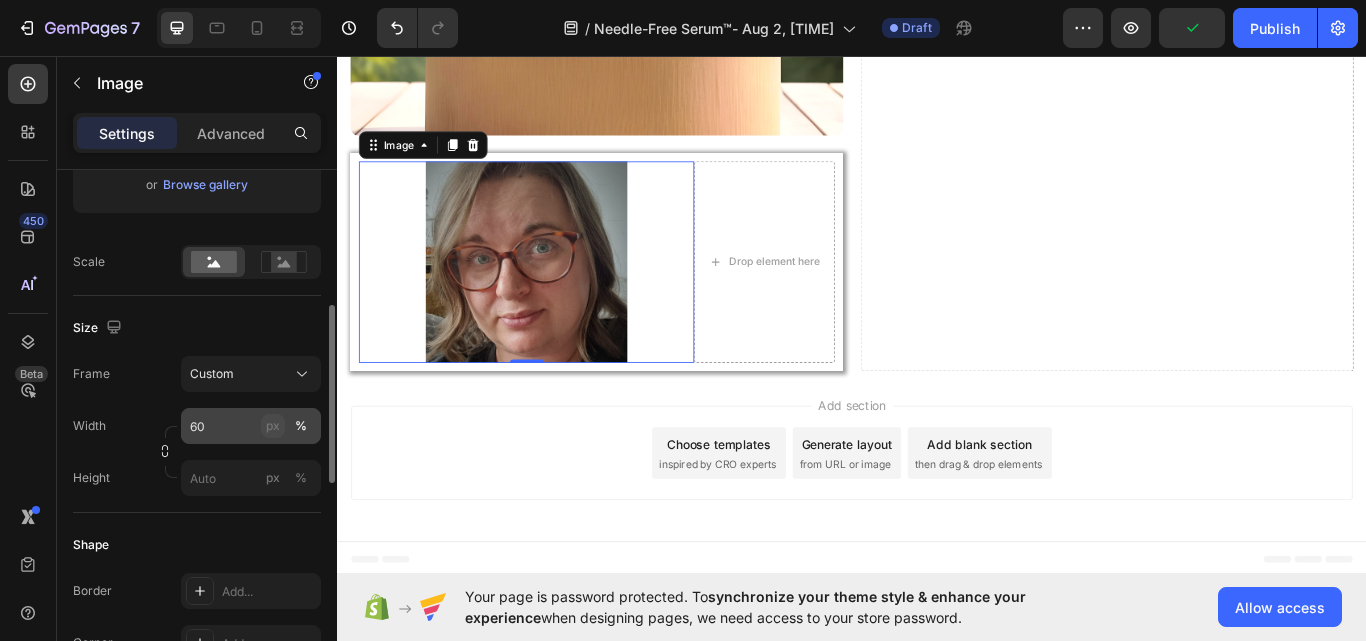 click on "px" at bounding box center (273, 426) 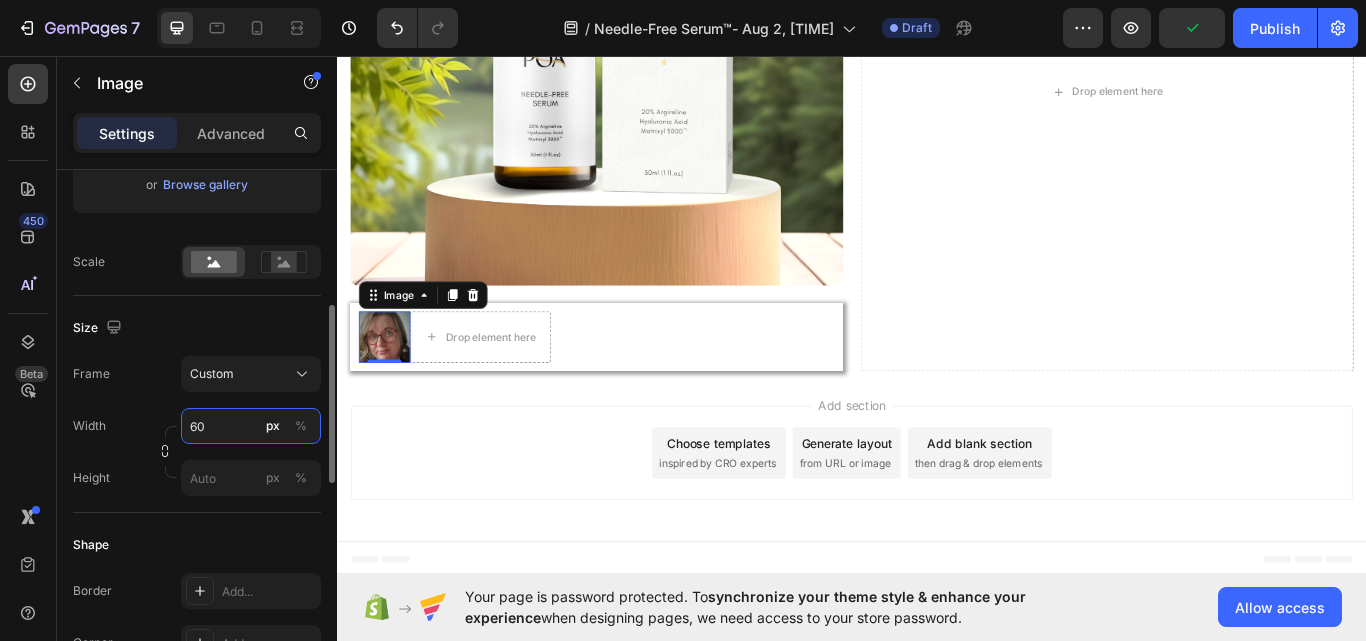 scroll, scrollTop: 441, scrollLeft: 0, axis: vertical 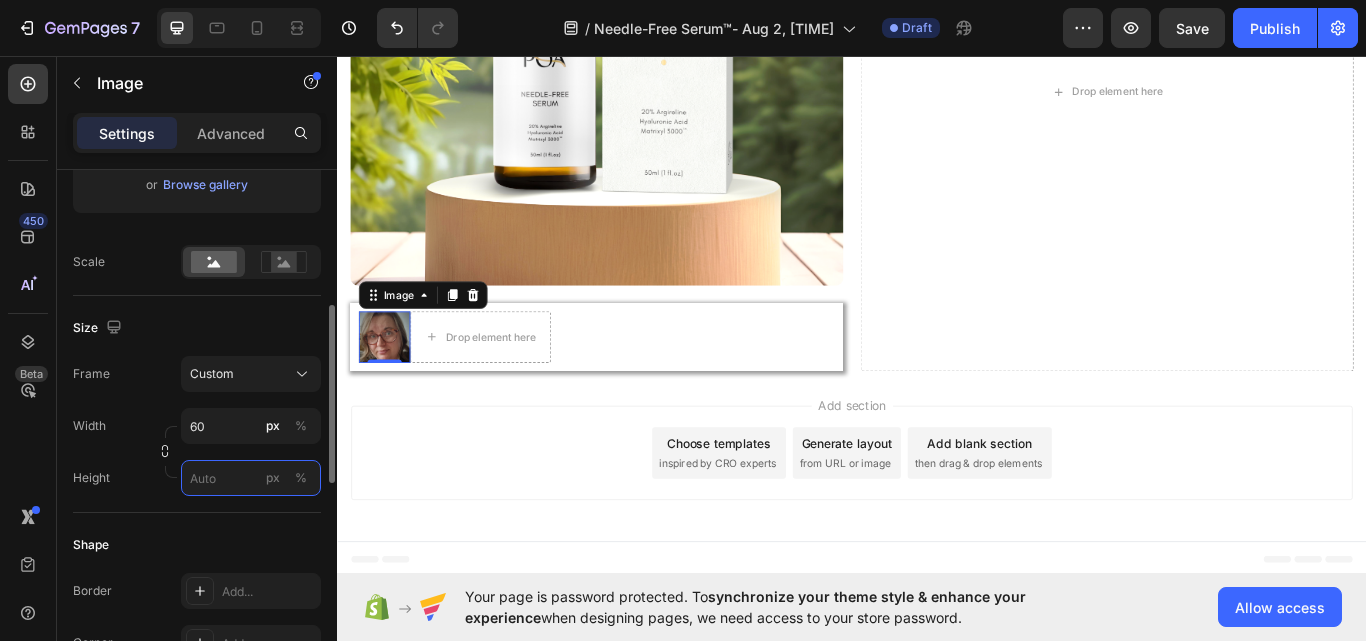 click on "px %" at bounding box center (251, 478) 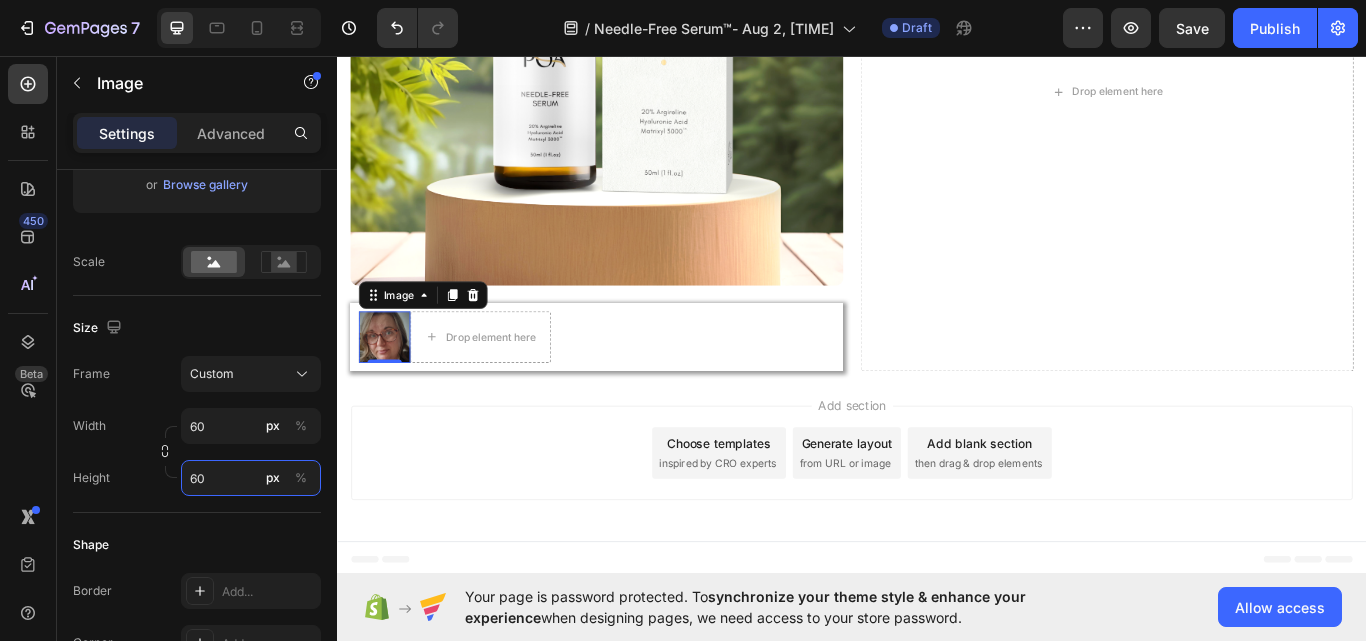 type on "60" 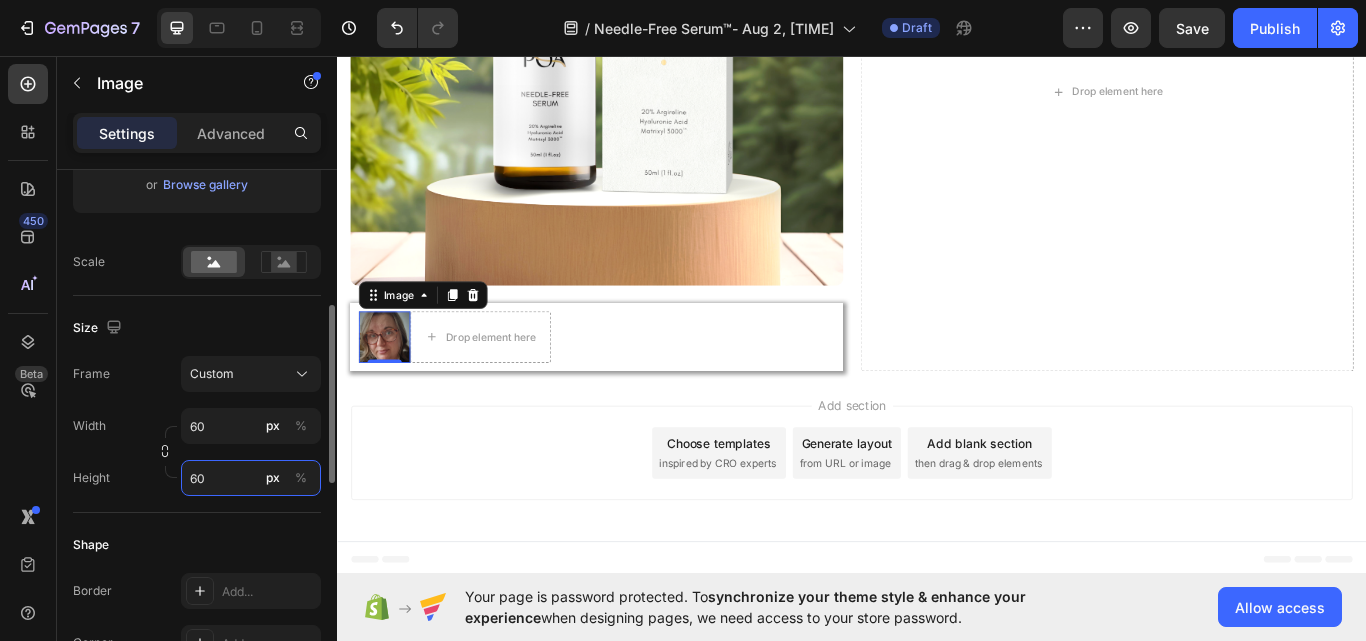 scroll, scrollTop: 600, scrollLeft: 0, axis: vertical 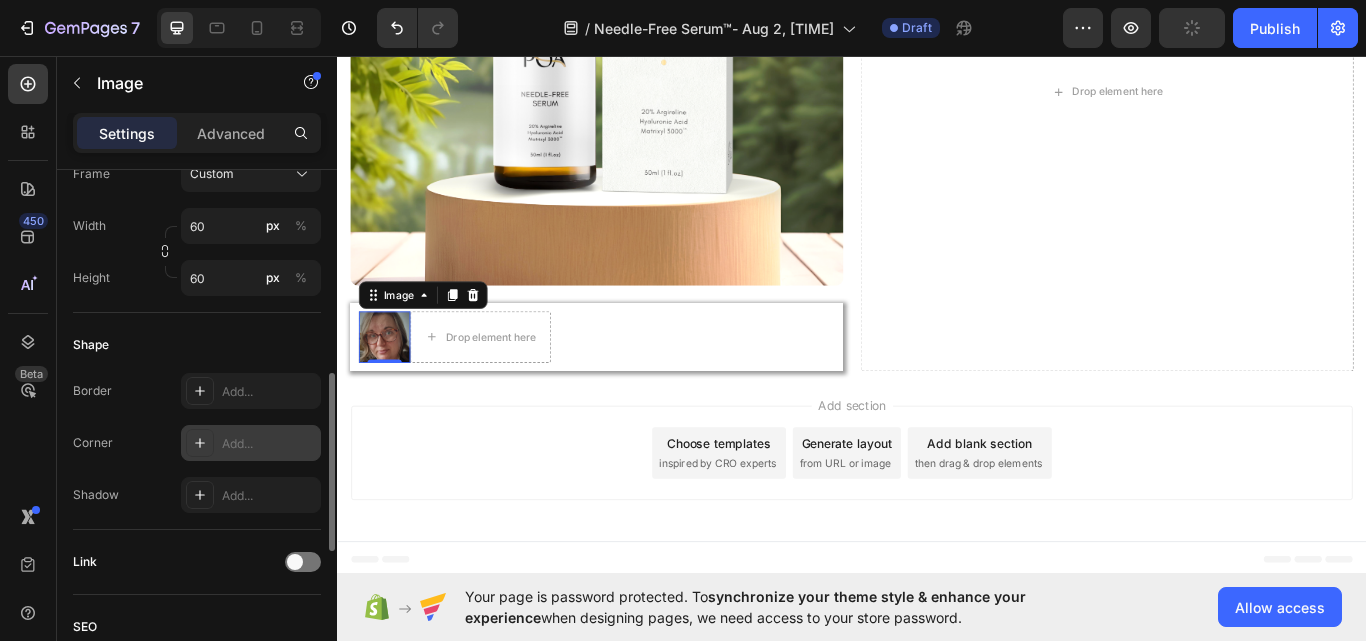 click at bounding box center (200, 443) 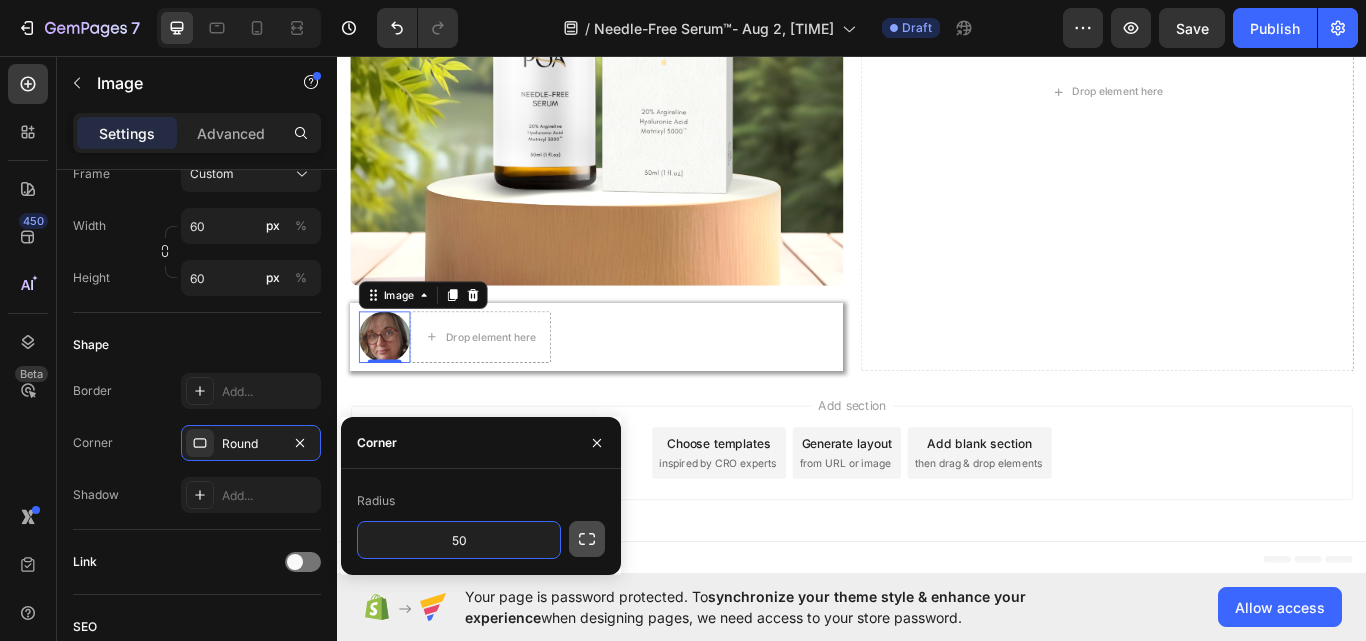 type on "50" 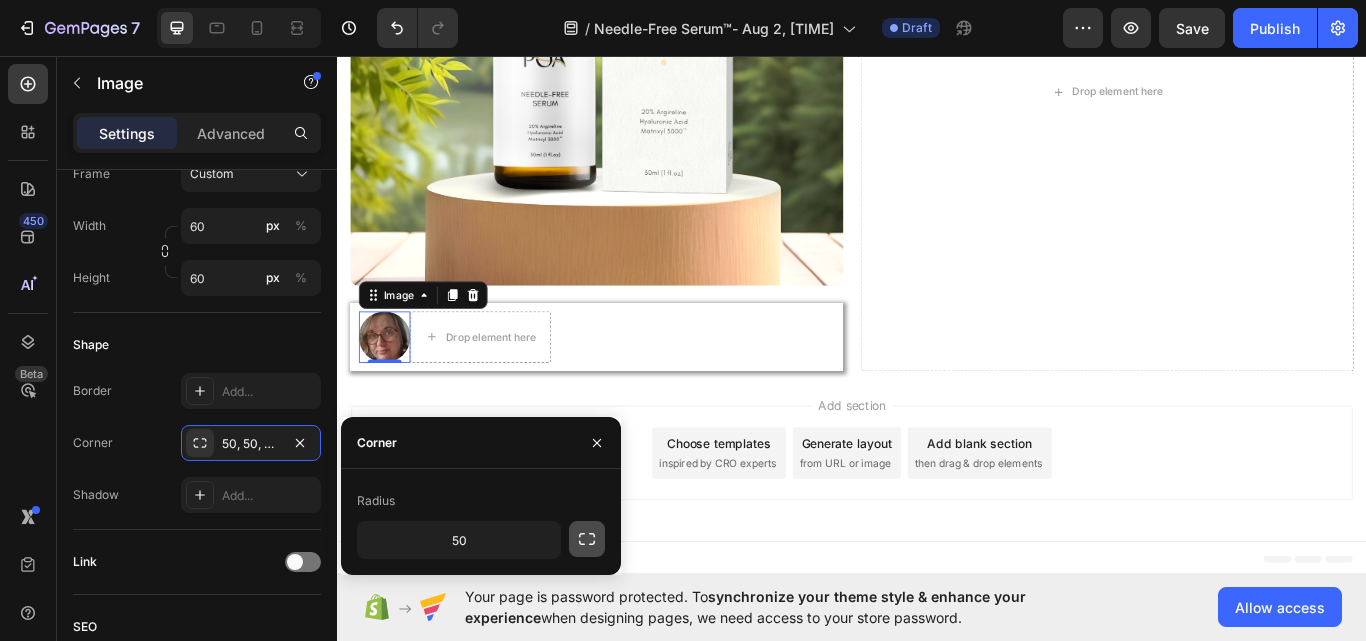 click 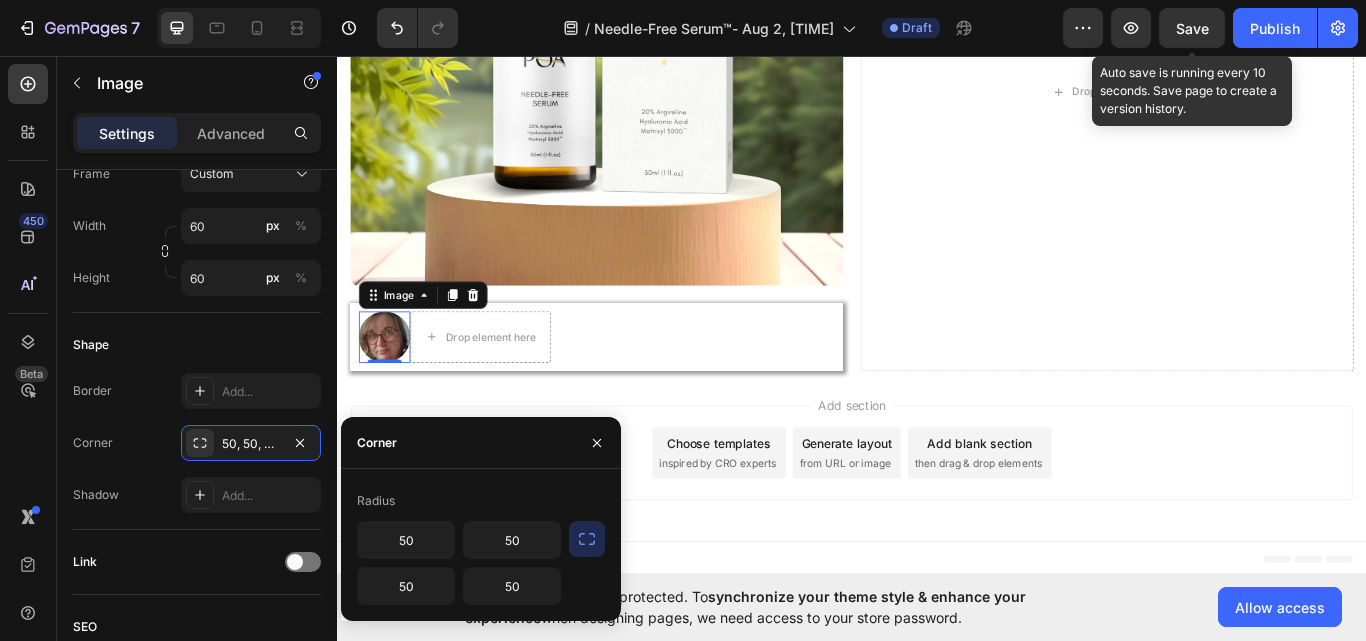 click on "Save" at bounding box center [1192, 28] 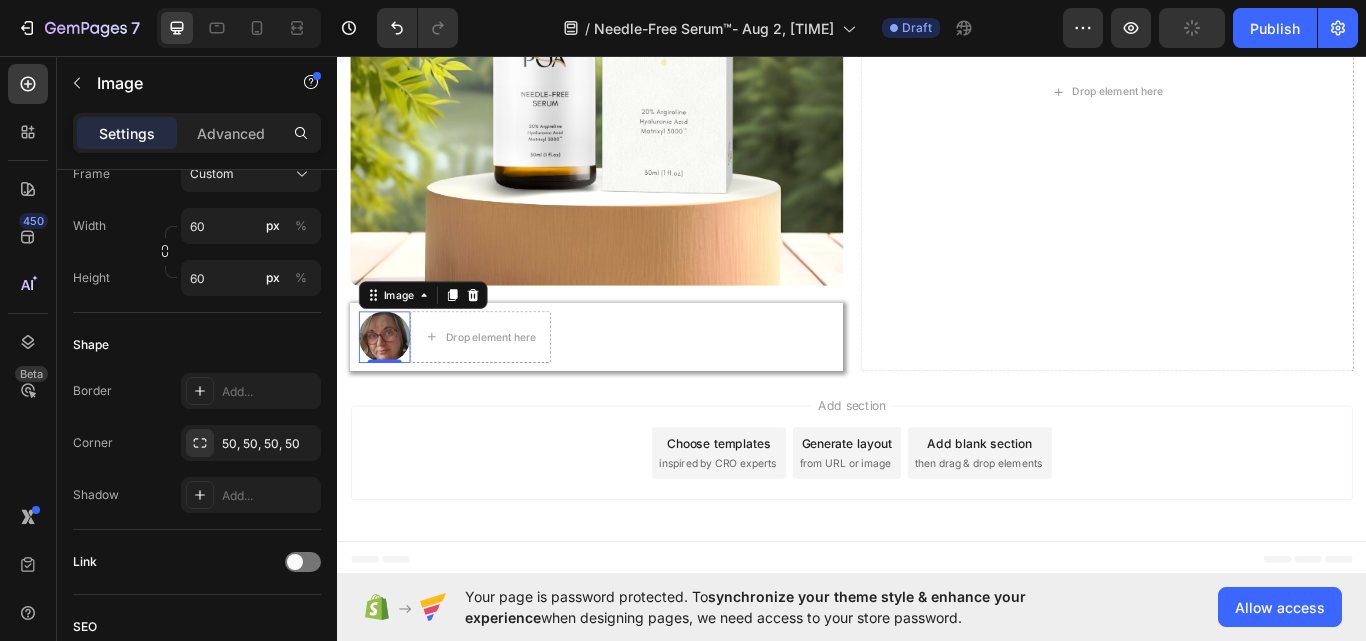 scroll, scrollTop: 300, scrollLeft: 0, axis: vertical 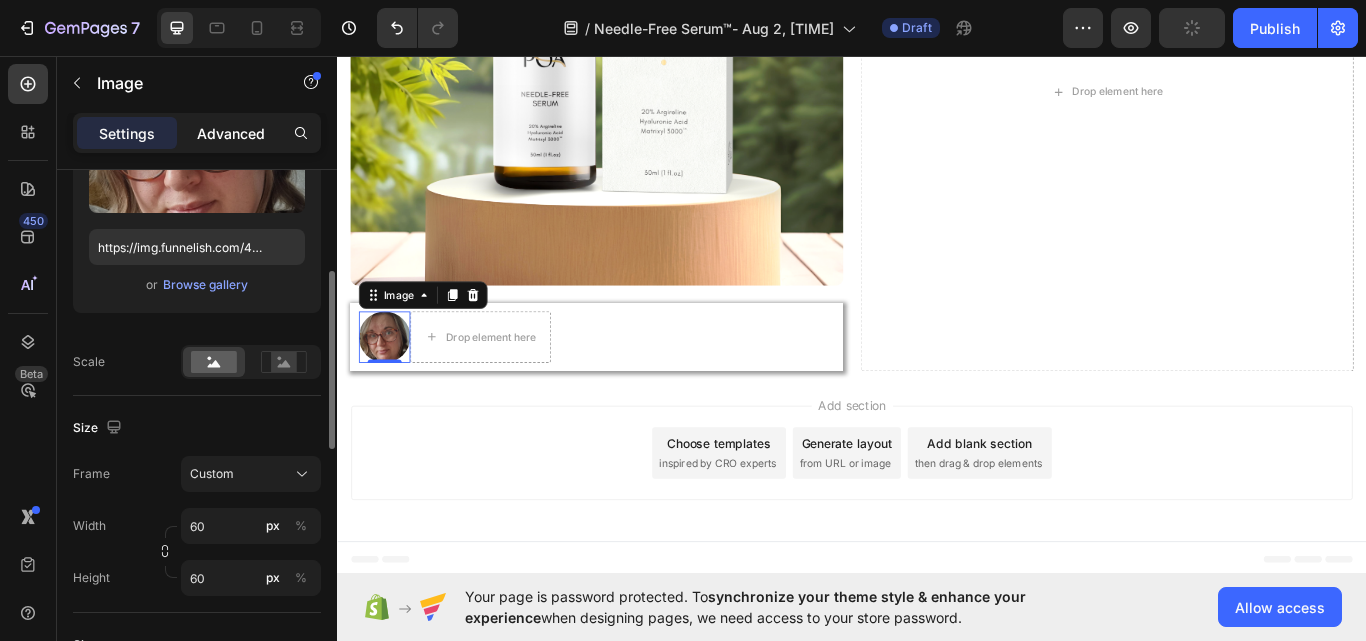 click on "Advanced" at bounding box center (231, 133) 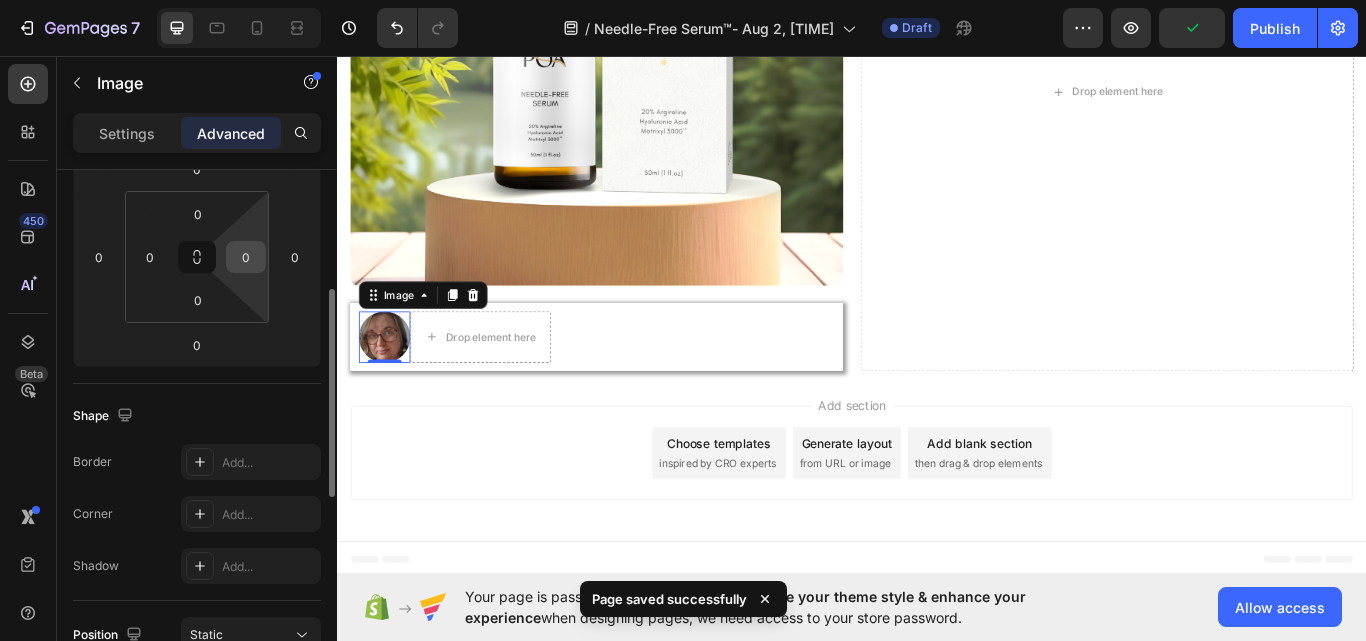click on "0" at bounding box center (246, 257) 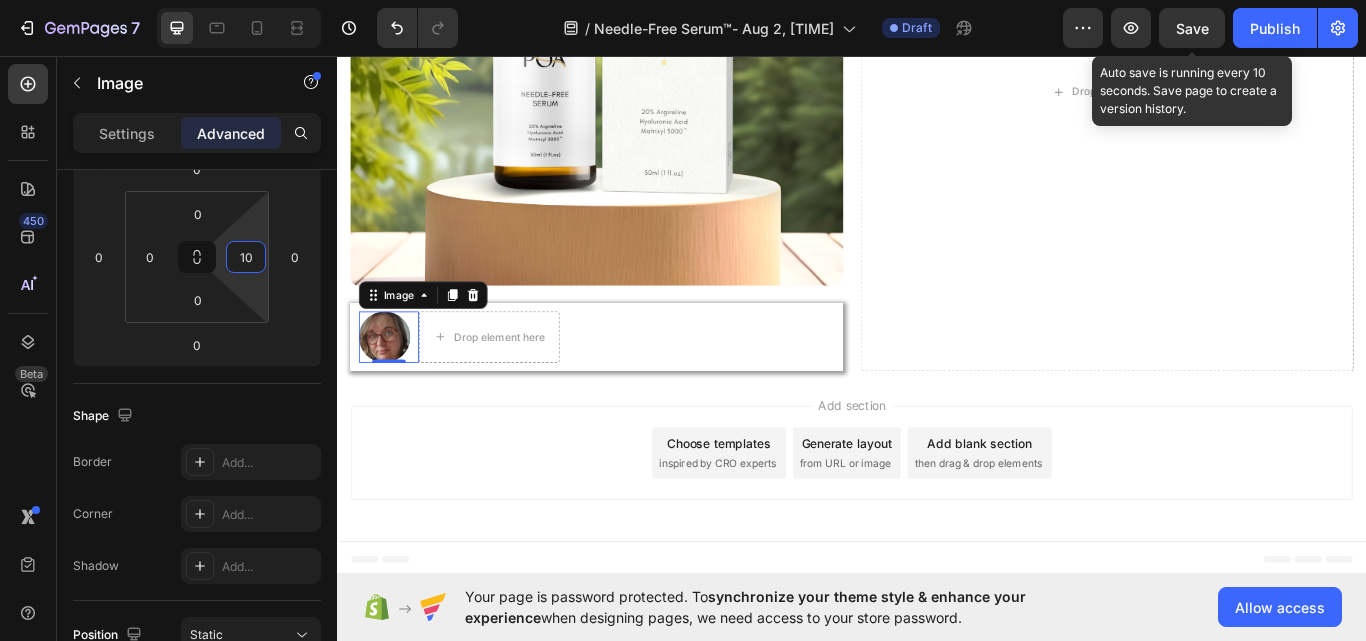 type on "10" 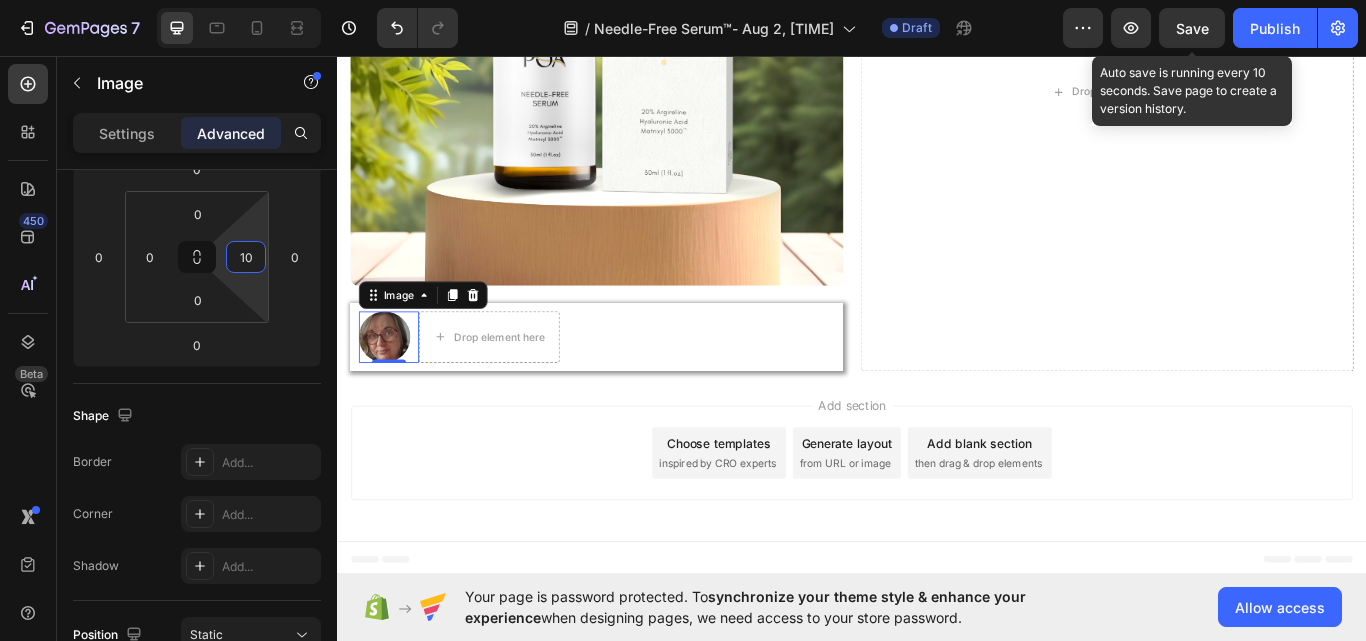 click on "Save" at bounding box center [1192, 28] 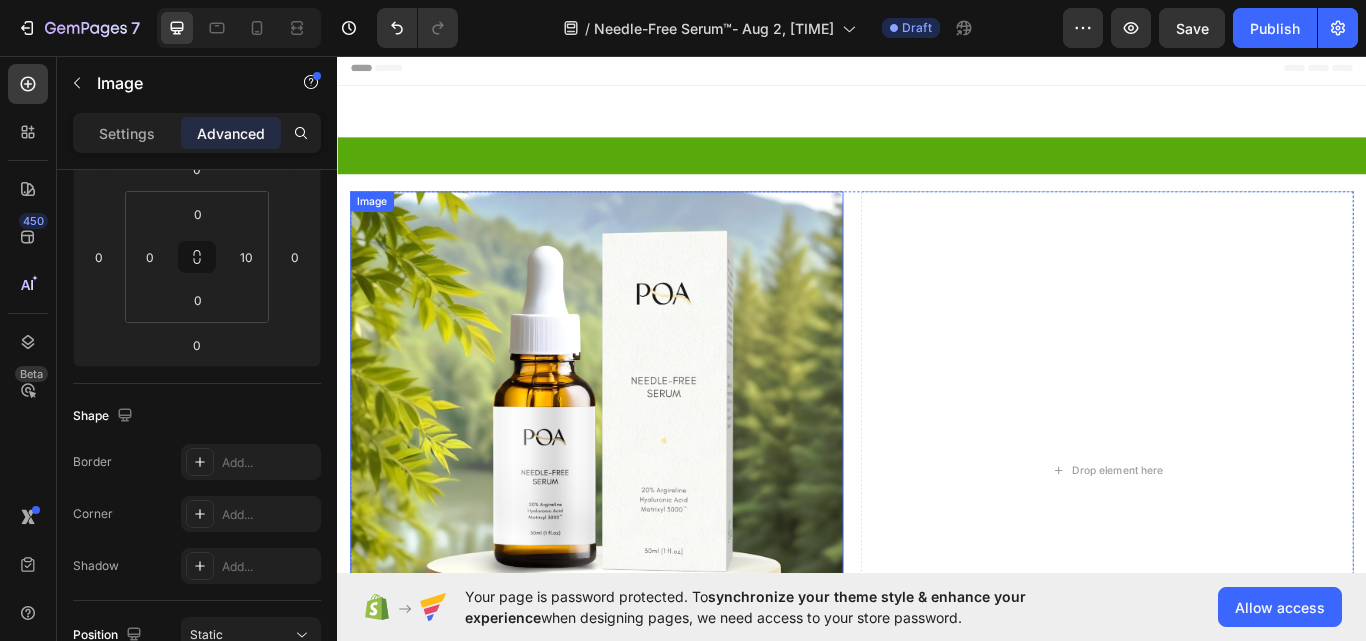 scroll, scrollTop: 441, scrollLeft: 0, axis: vertical 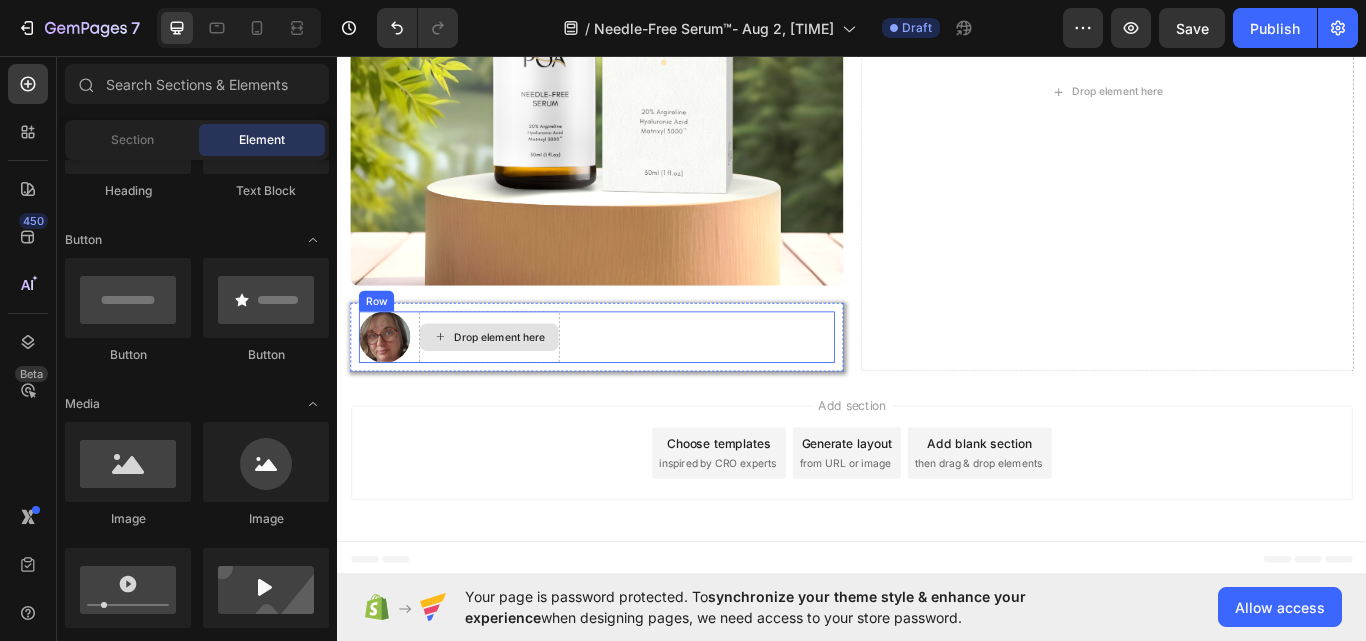 click on "Drop element here" at bounding box center [526, 385] 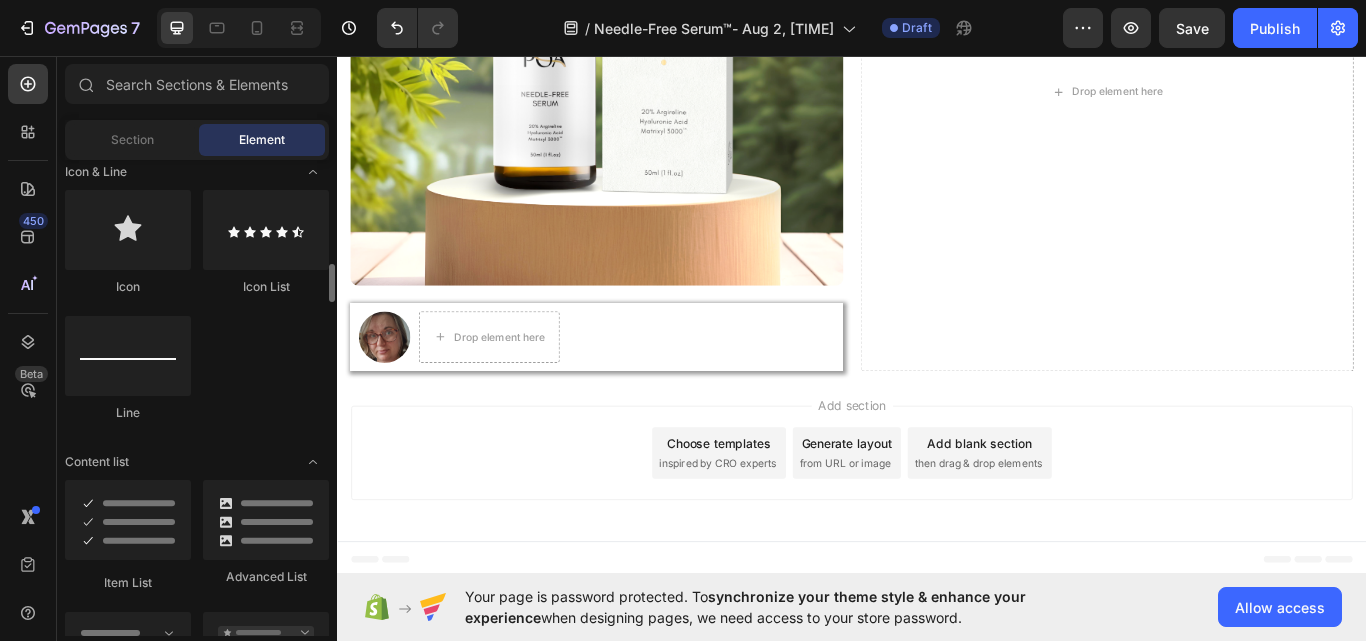 scroll, scrollTop: 1400, scrollLeft: 0, axis: vertical 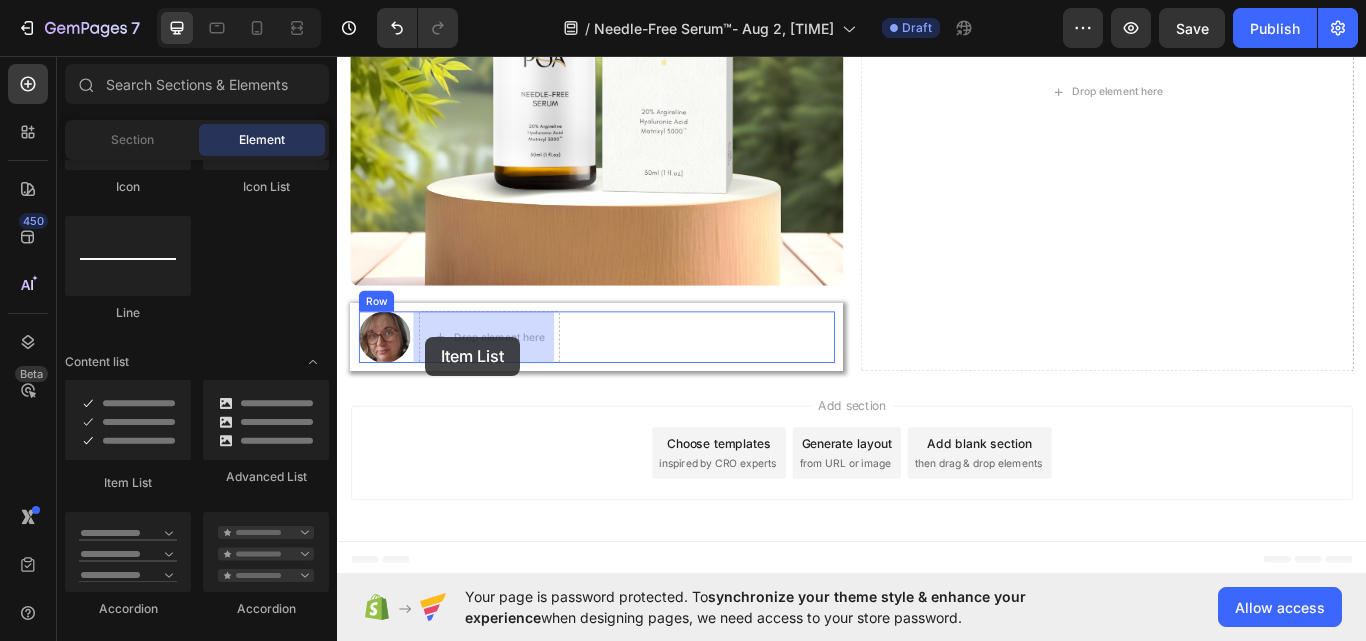 drag, startPoint x: 462, startPoint y: 462, endPoint x: 440, endPoint y: 383, distance: 82.006096 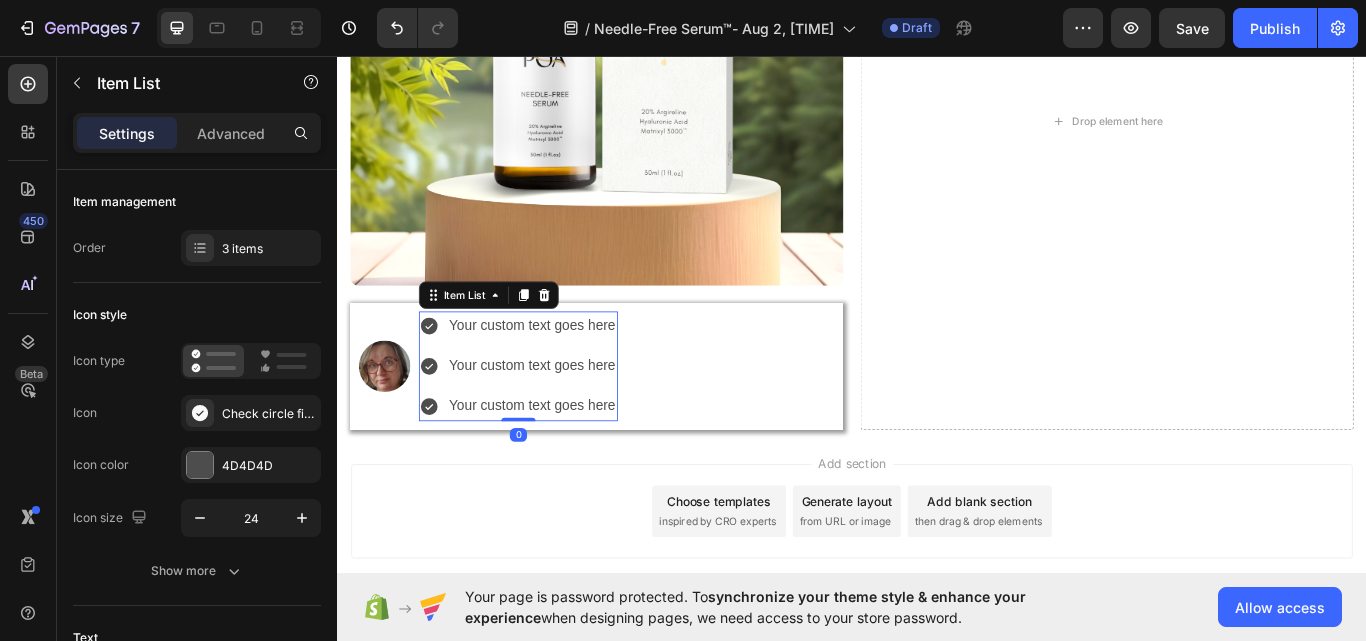 click on "Your custom text goes here Your custom text goes here Your custom text goes here" at bounding box center [548, 419] 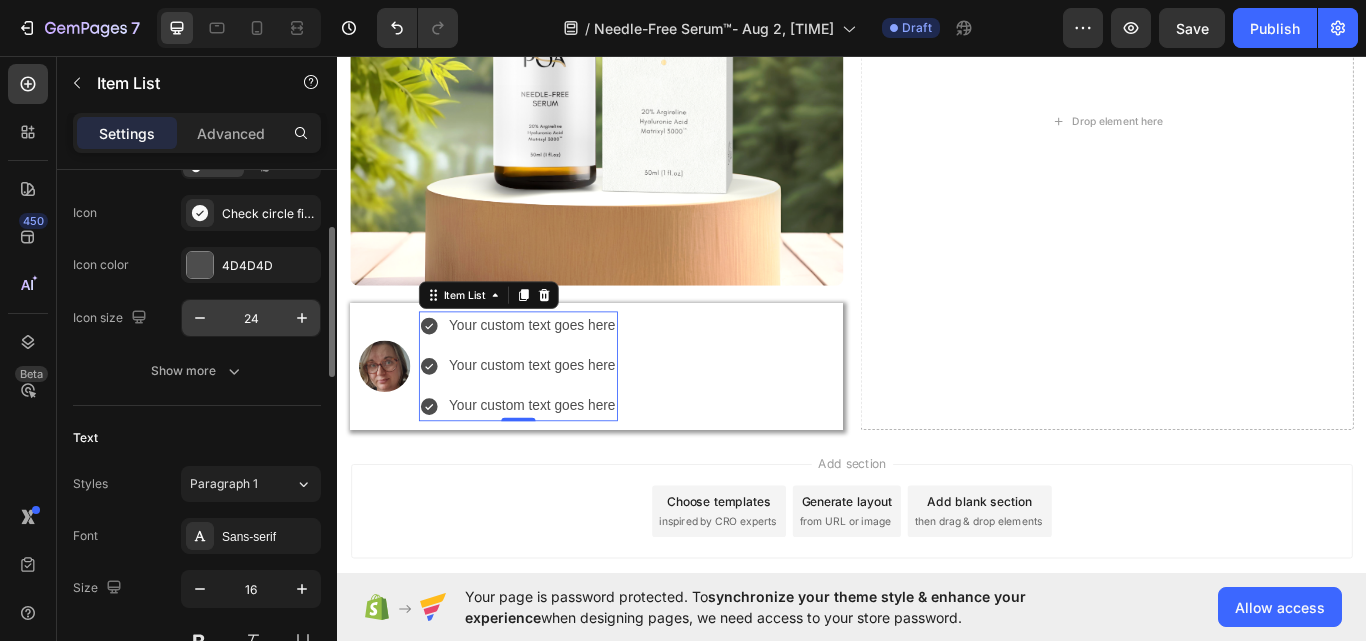 scroll, scrollTop: 0, scrollLeft: 0, axis: both 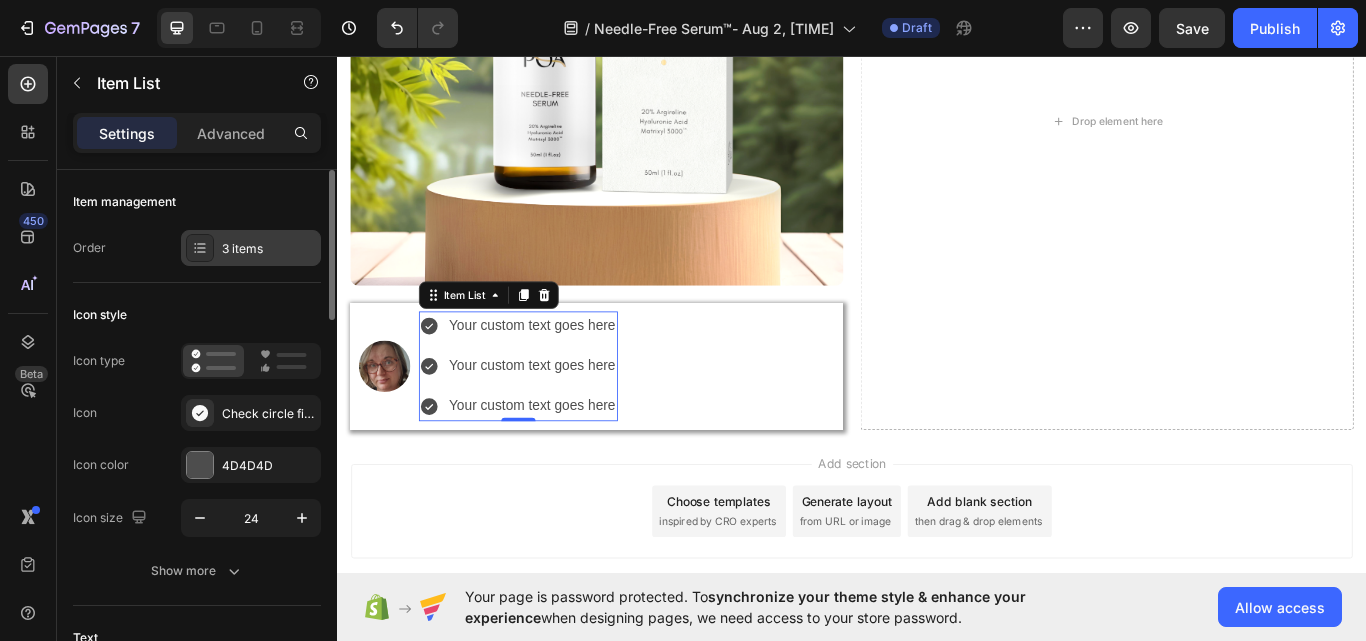 click on "3 items" at bounding box center [251, 248] 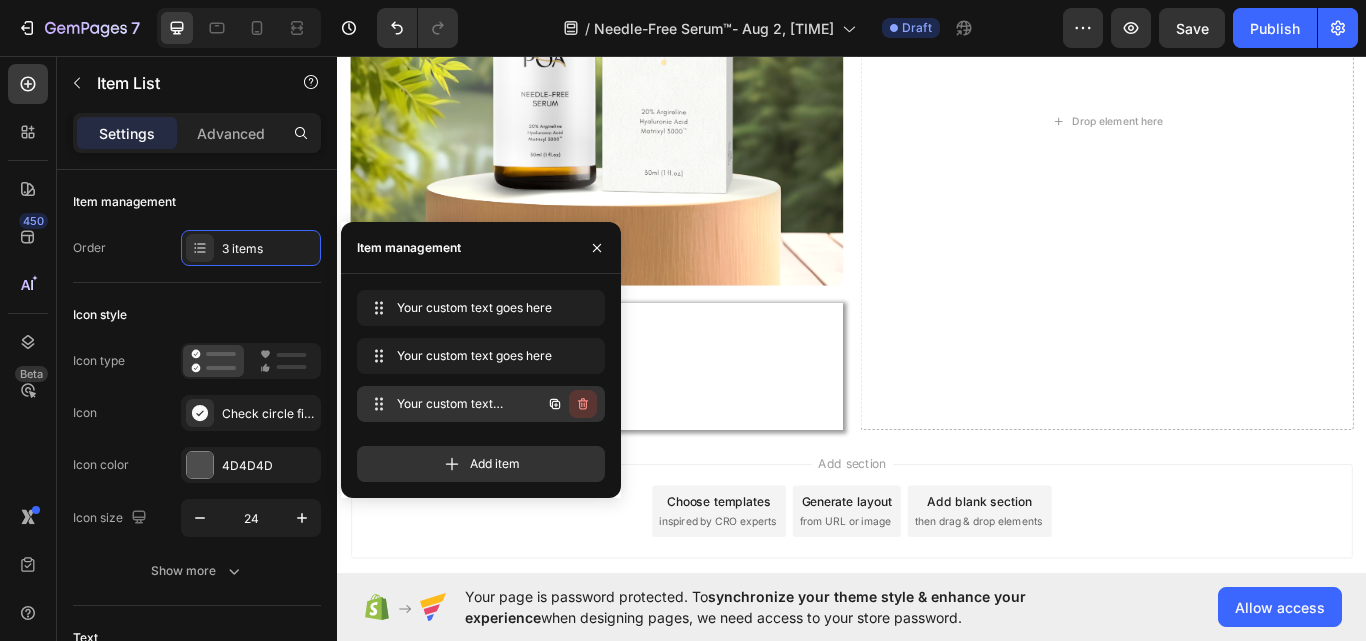 click 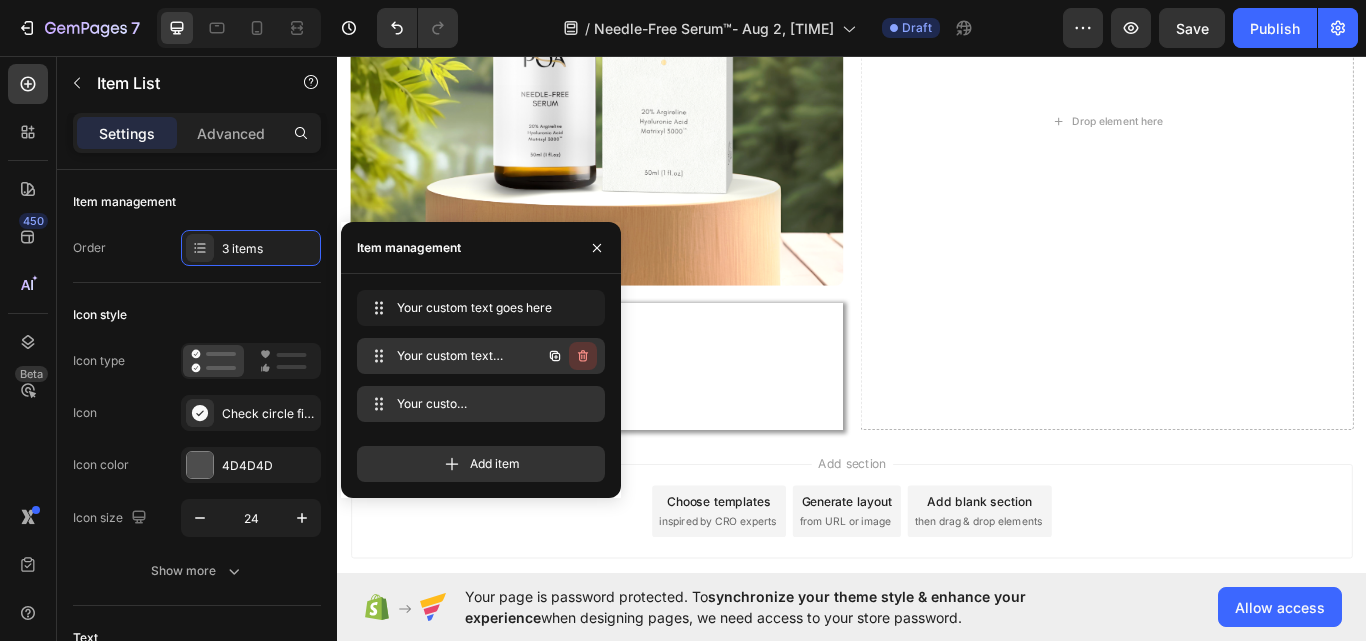 click 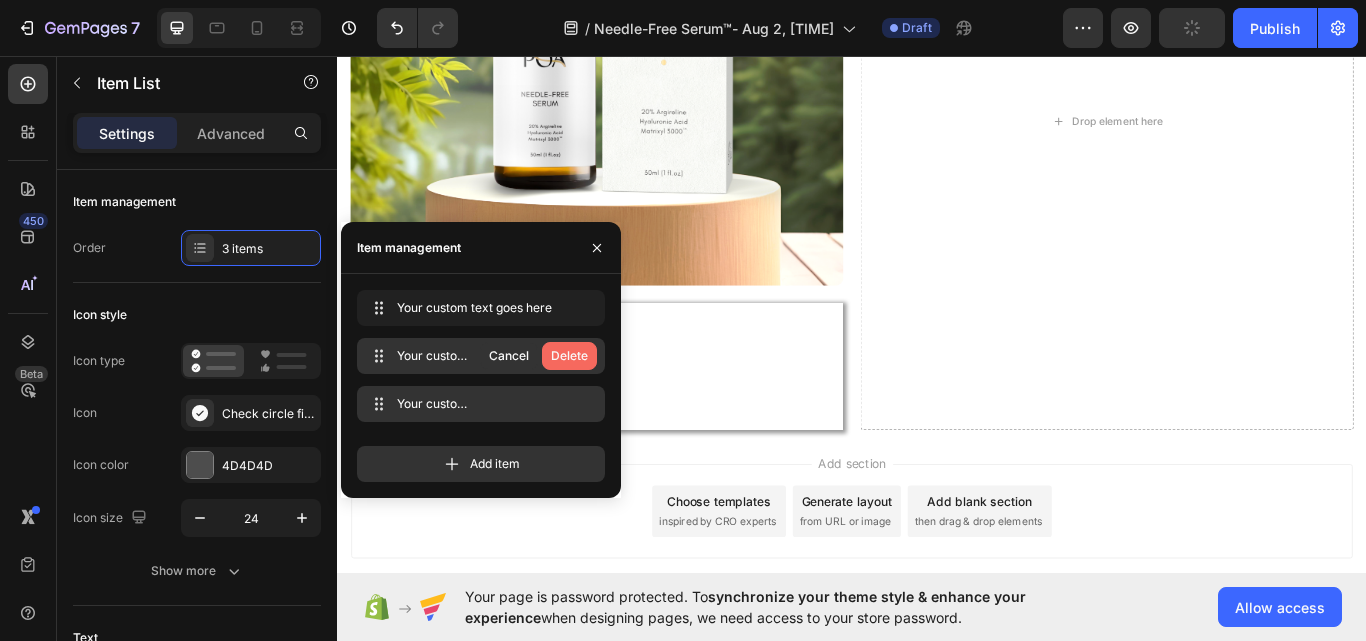 click on "Delete" at bounding box center (569, 356) 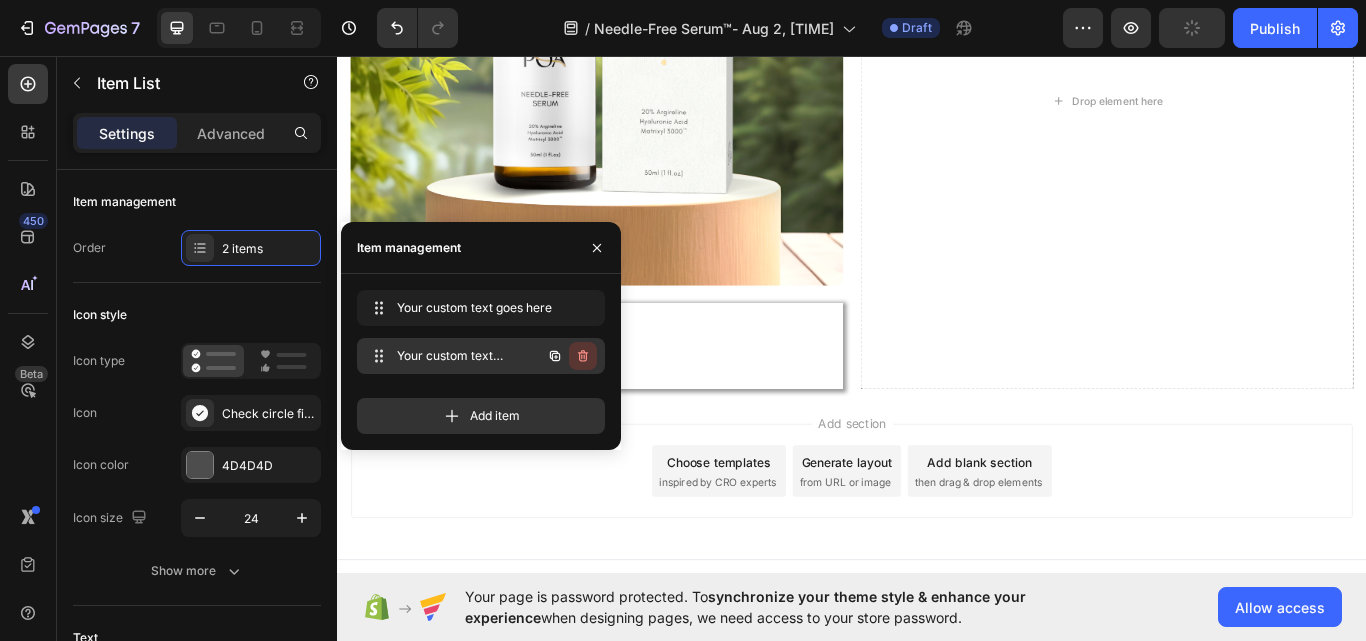 click 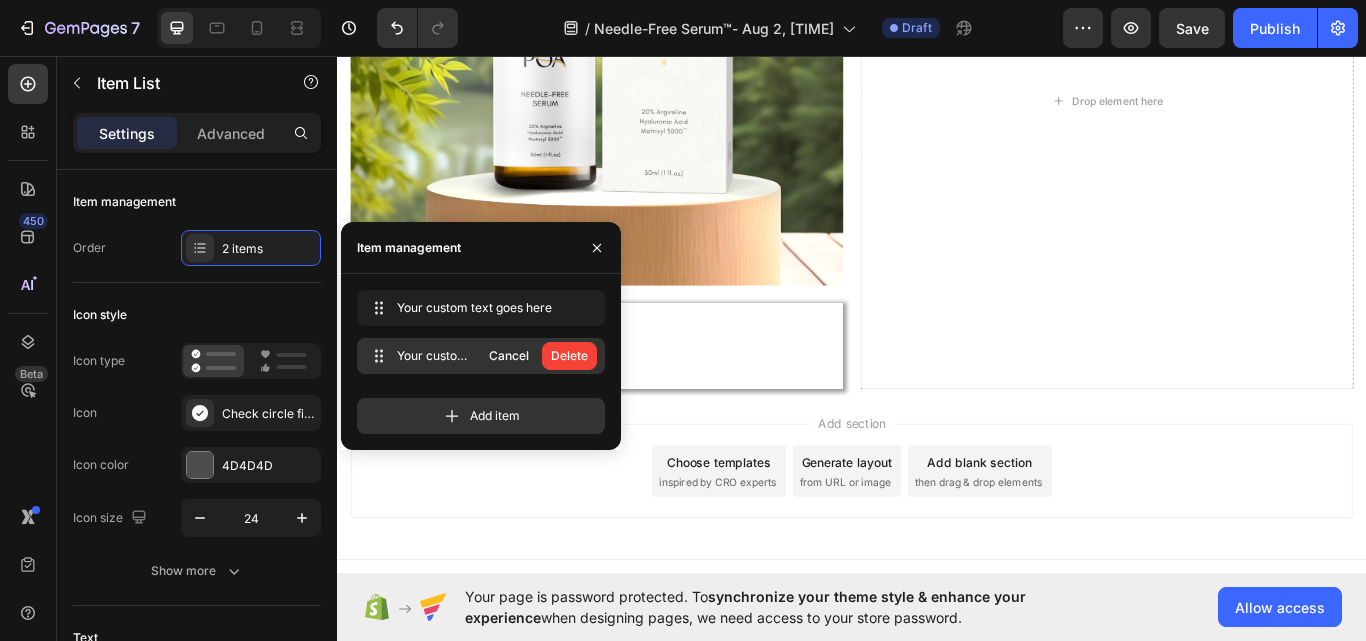 click on "Delete" at bounding box center [569, 356] 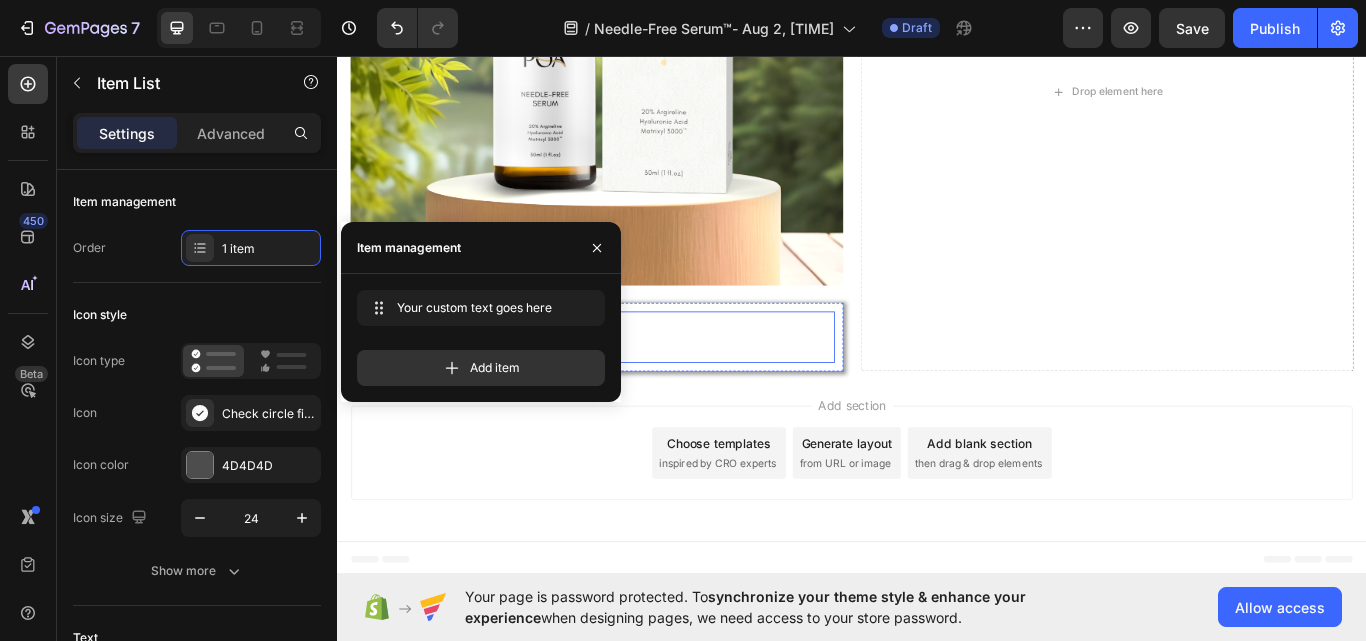 click on "Image Your custom text goes here Item List   0 Row" at bounding box center [639, 385] 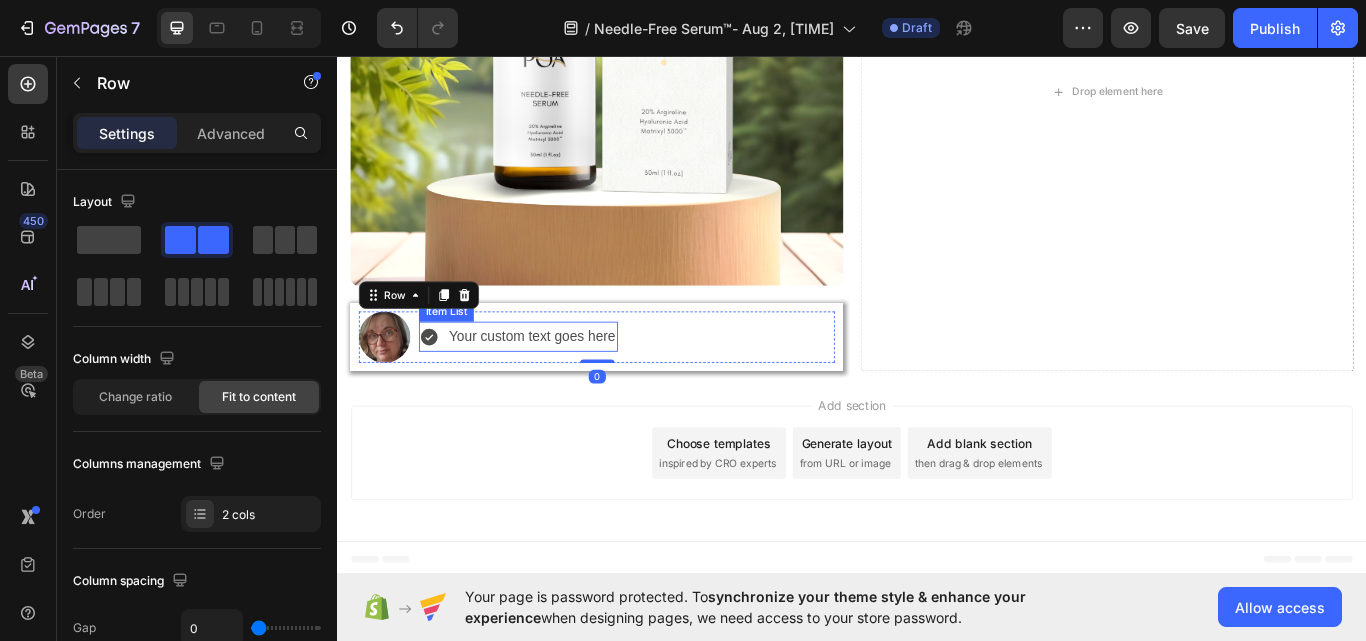 click on "Your custom text goes here" at bounding box center (564, 384) 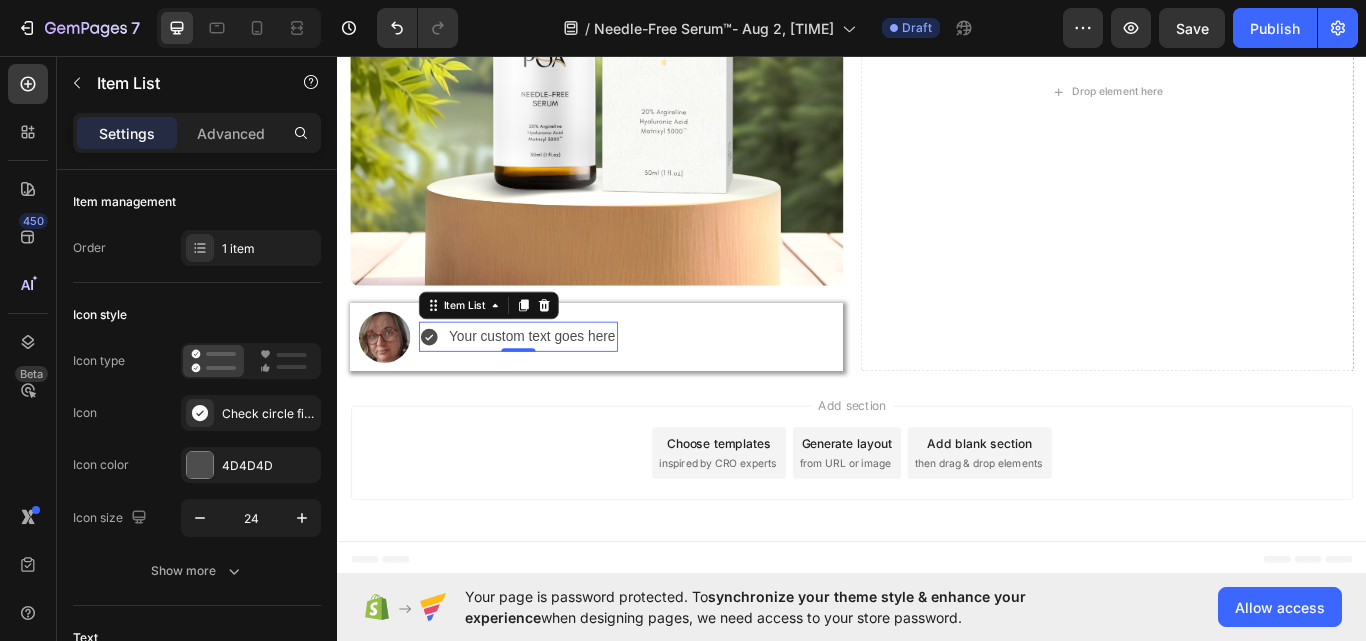 click on "Your custom text goes here" at bounding box center [548, 384] 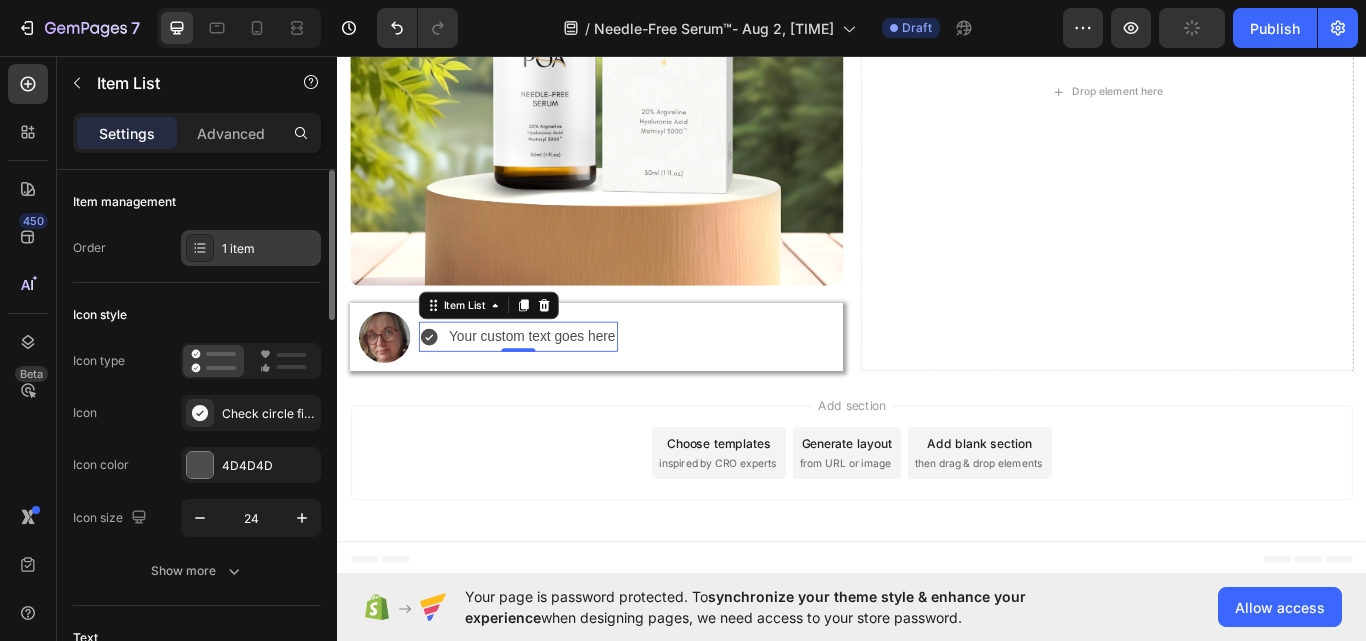 click on "1 item" at bounding box center (269, 249) 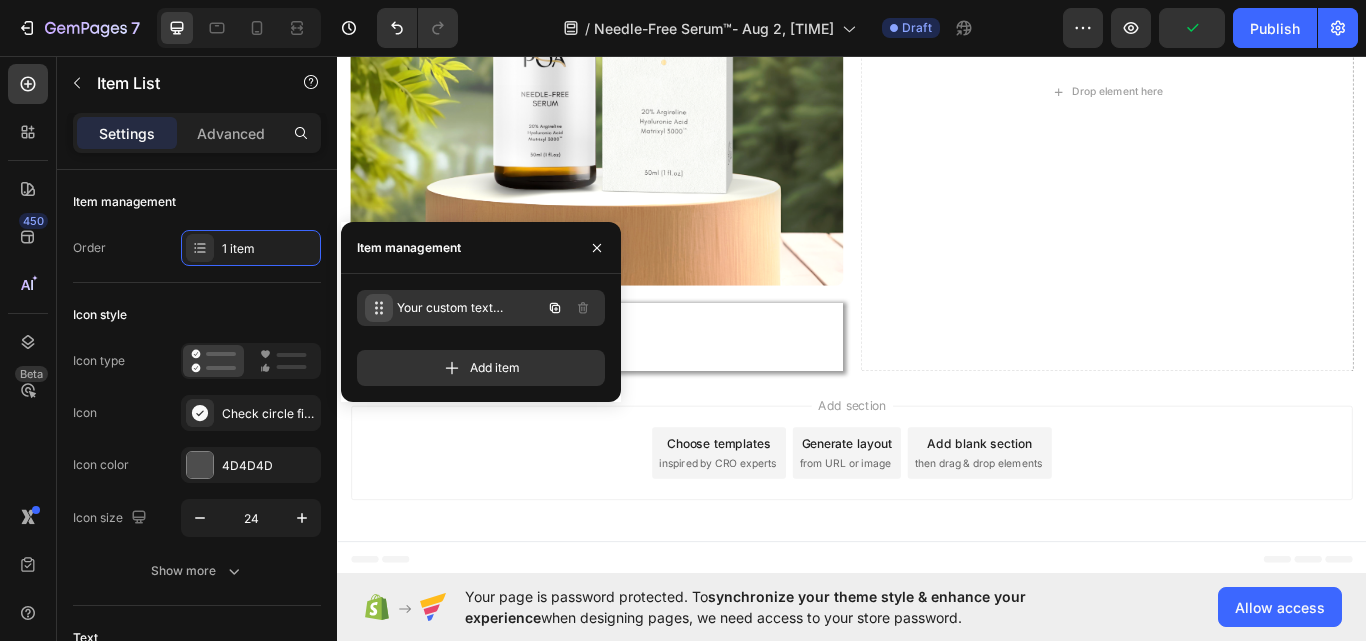 click 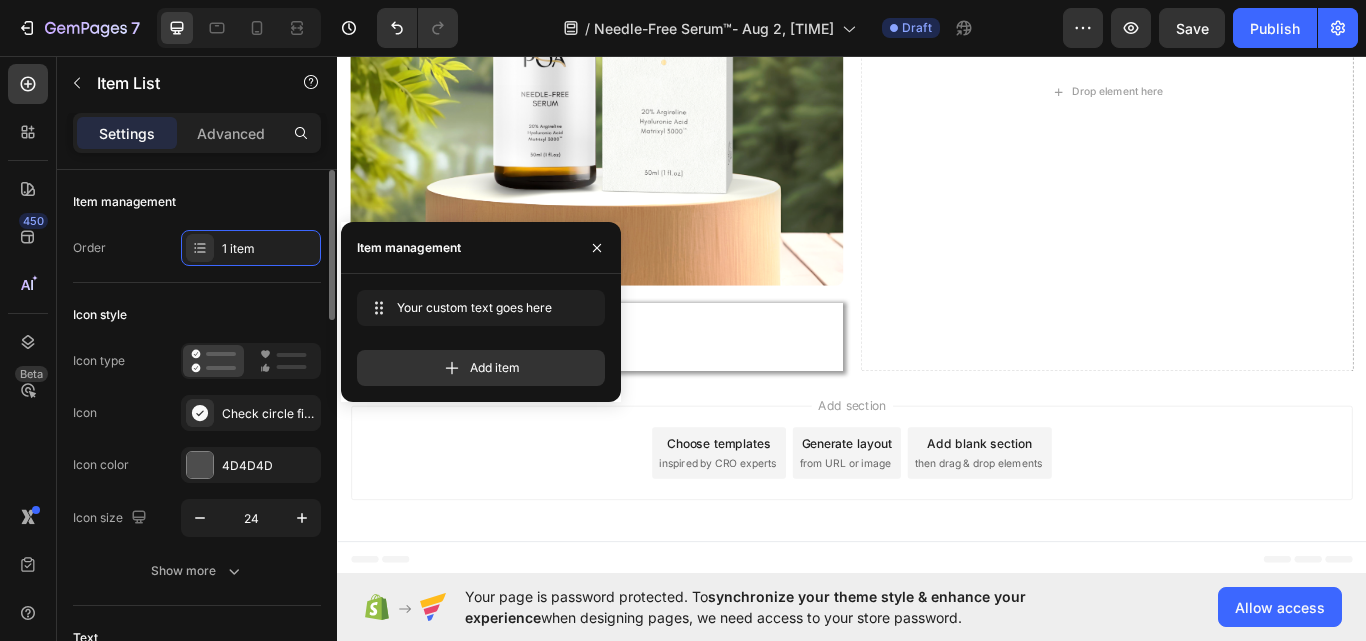 scroll, scrollTop: 100, scrollLeft: 0, axis: vertical 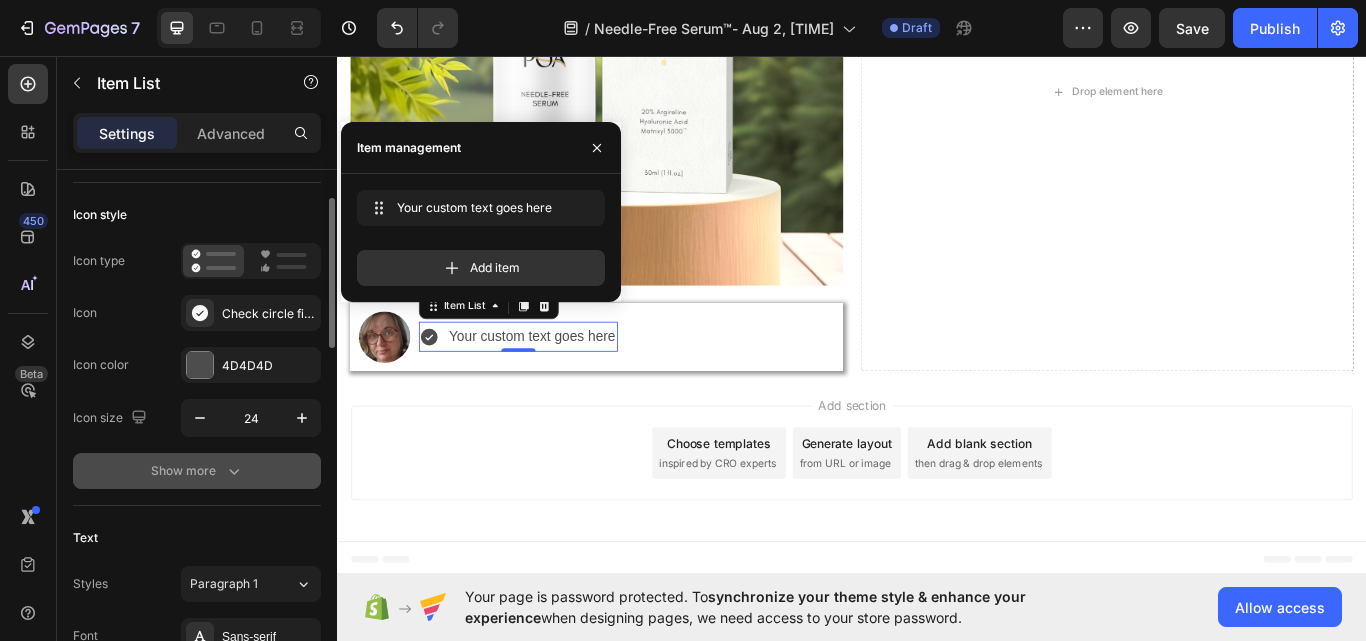 click on "Show more" at bounding box center [197, 471] 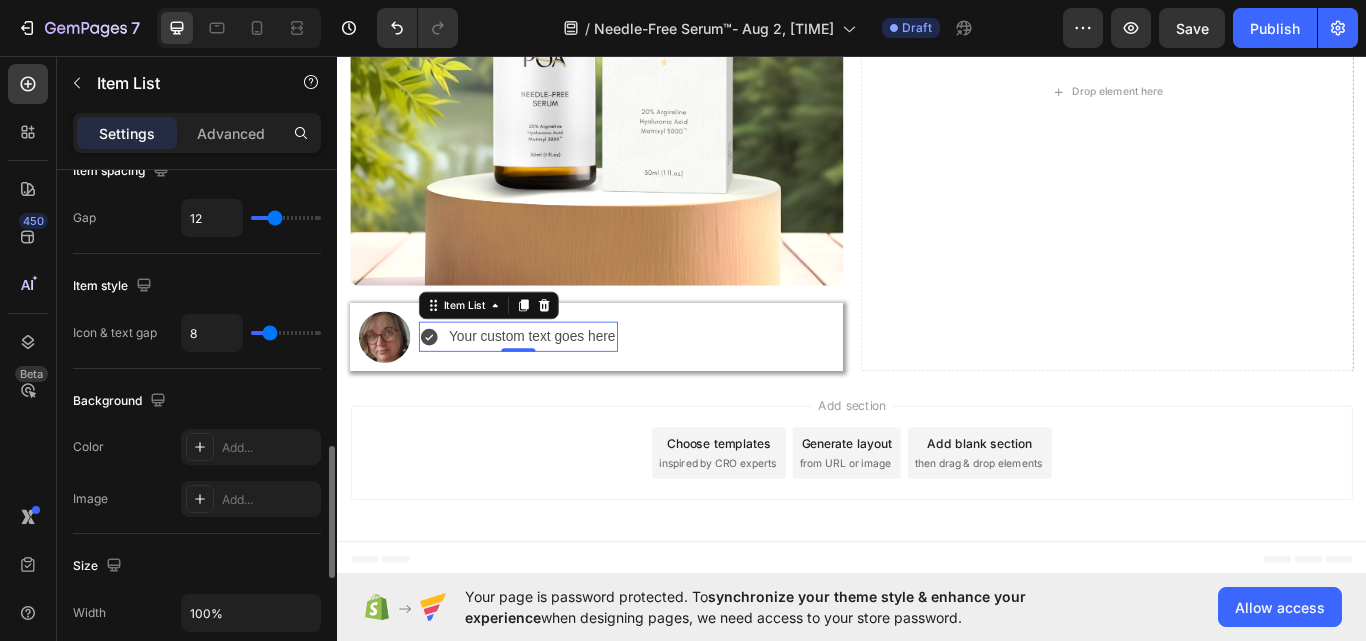 scroll, scrollTop: 1000, scrollLeft: 0, axis: vertical 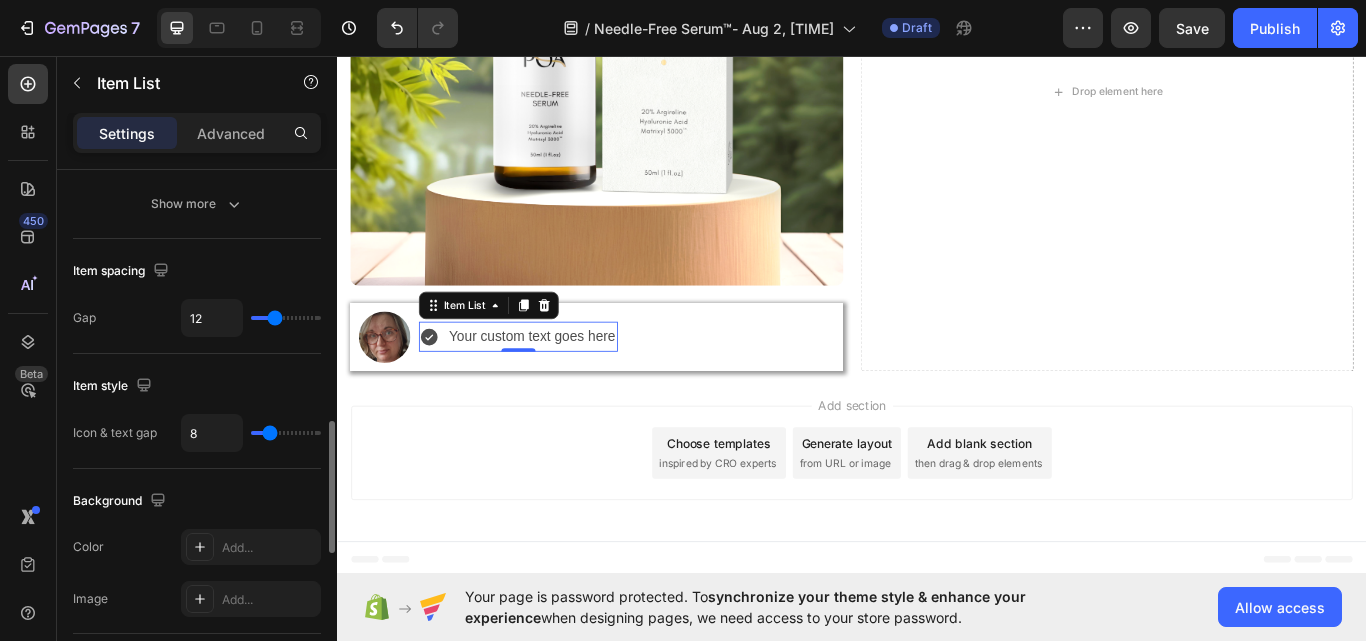 type on "8" 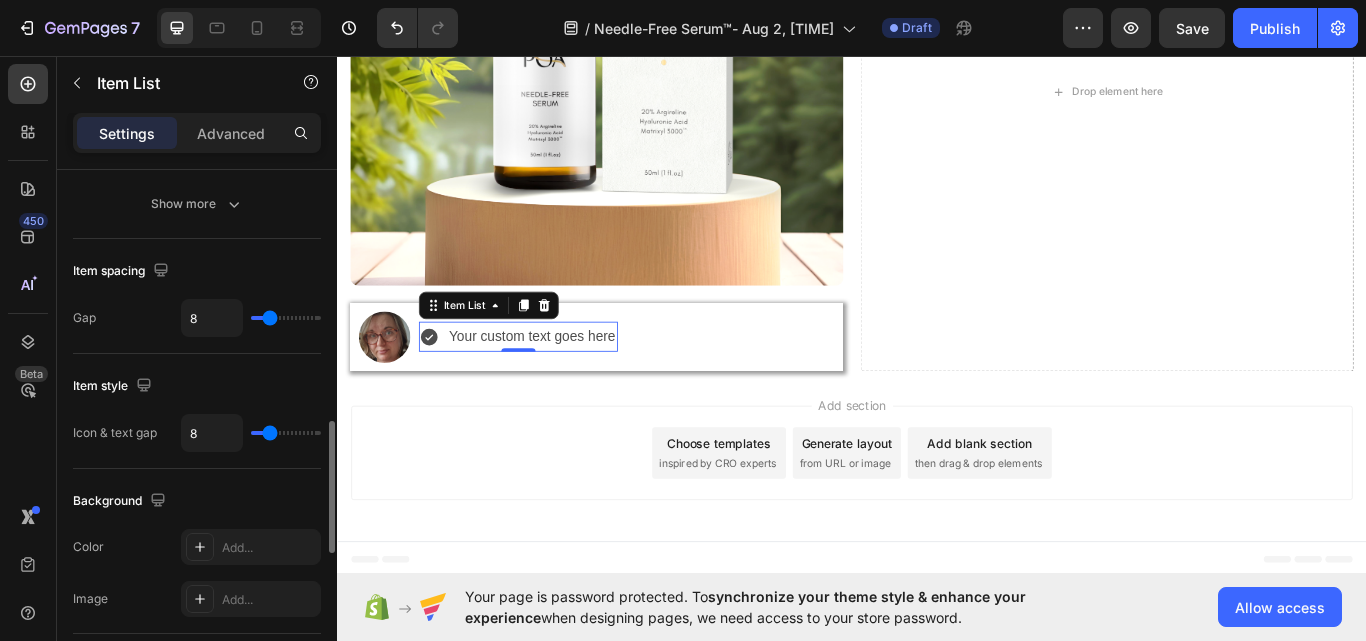 type on "0" 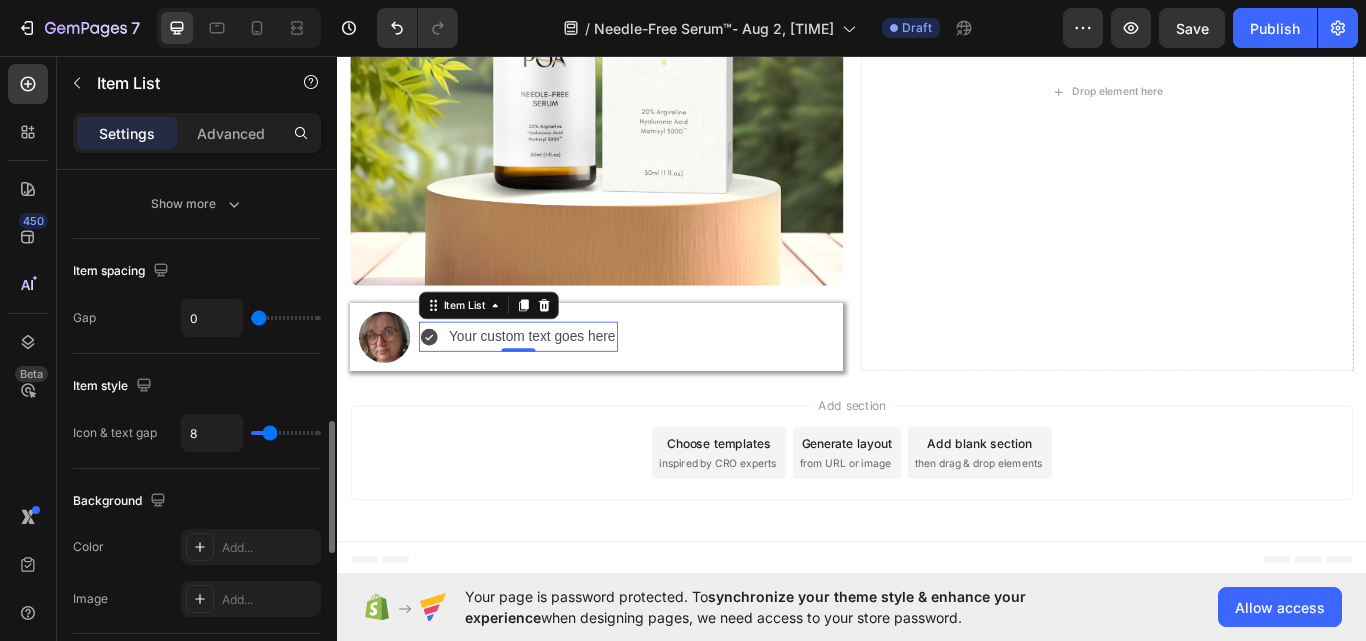 type on "0" 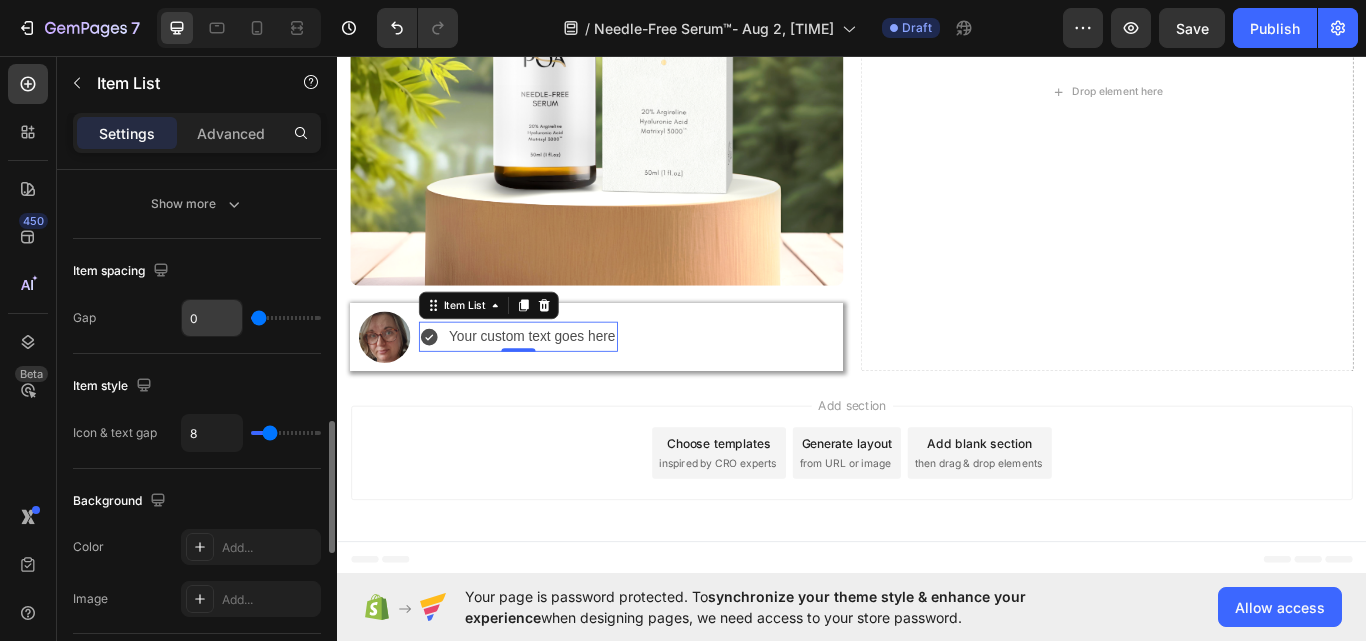 drag, startPoint x: 262, startPoint y: 321, endPoint x: 236, endPoint y: 327, distance: 26.683329 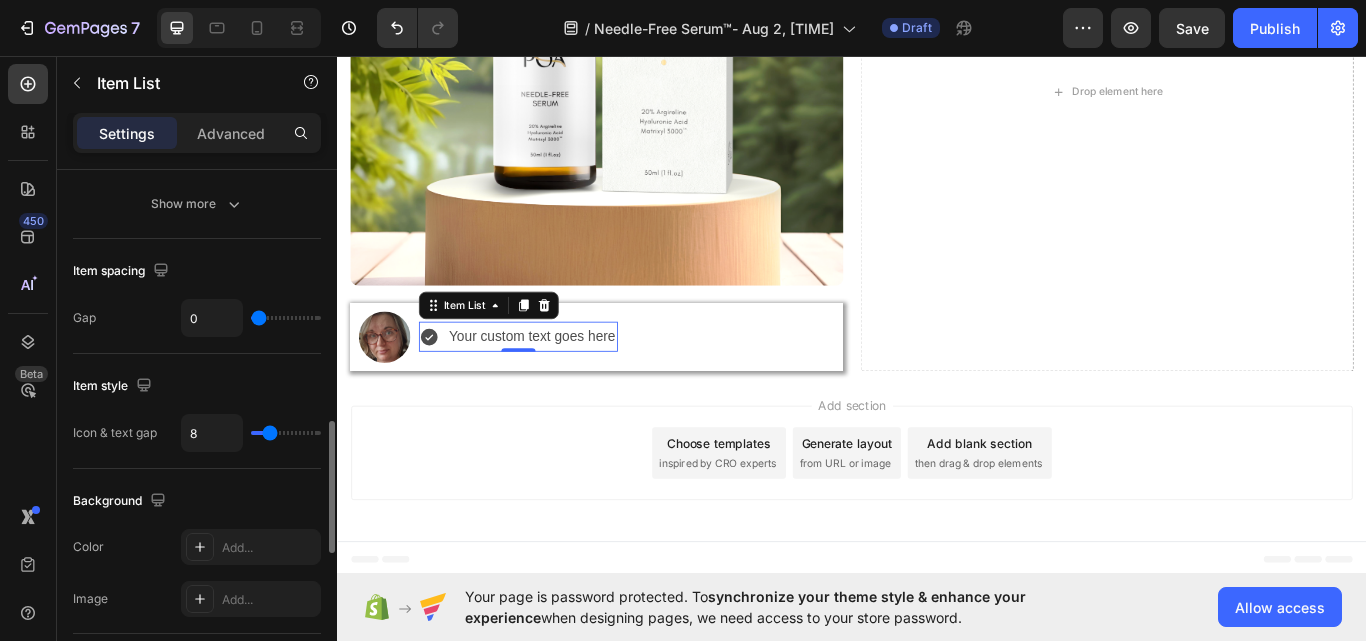 type on "7" 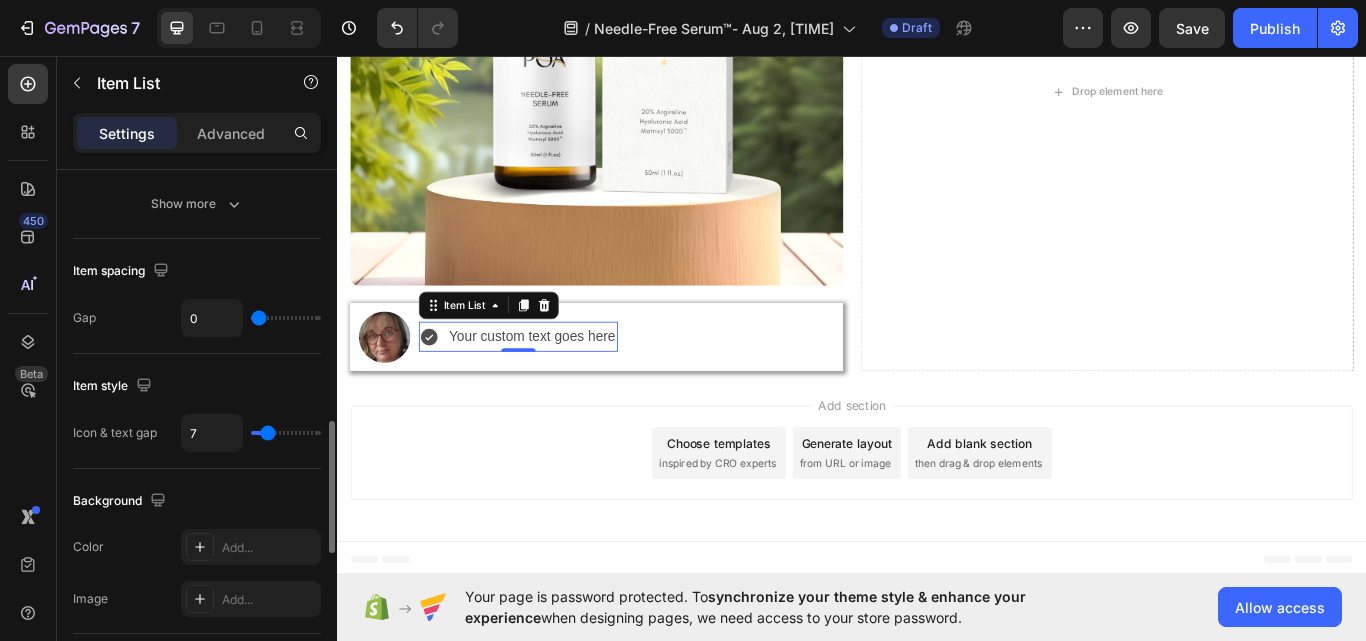 type on "0" 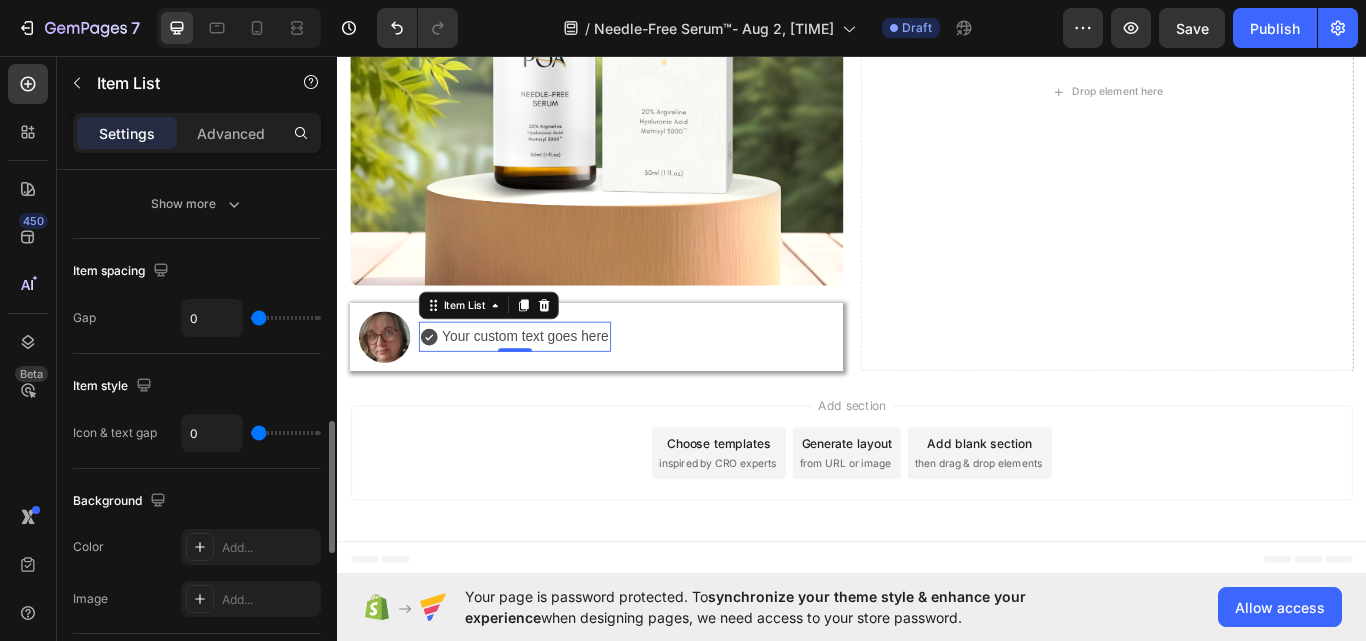 type on "1" 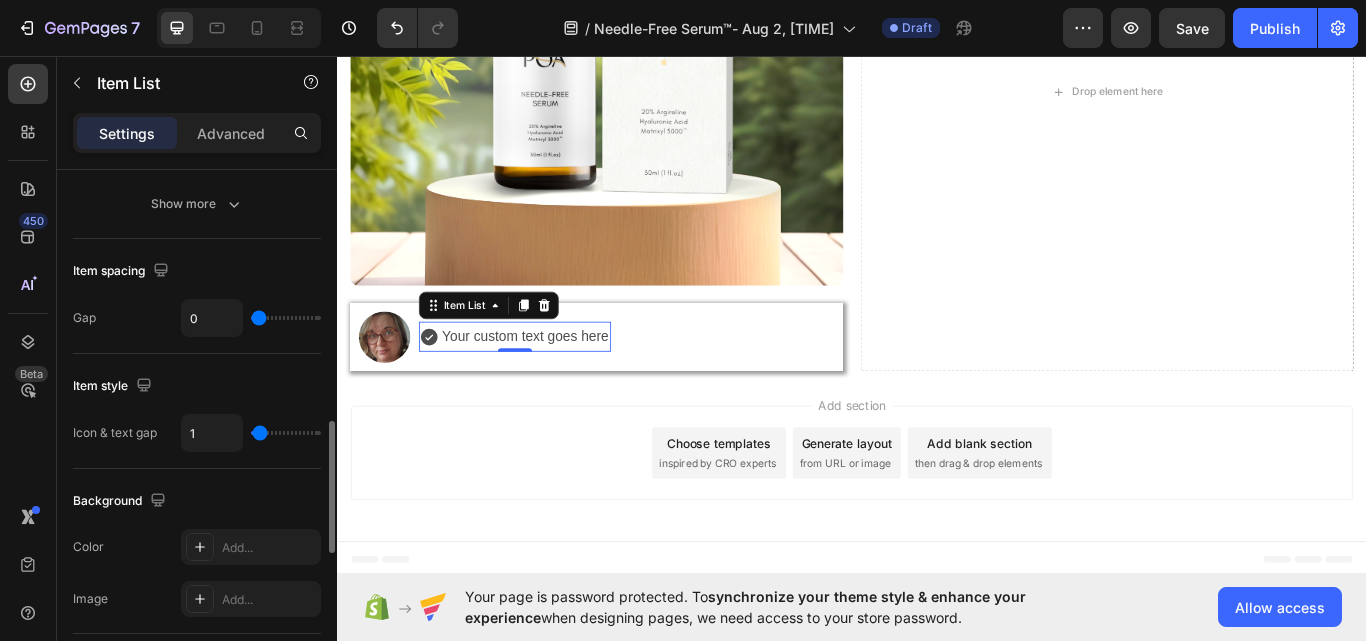 type on "12" 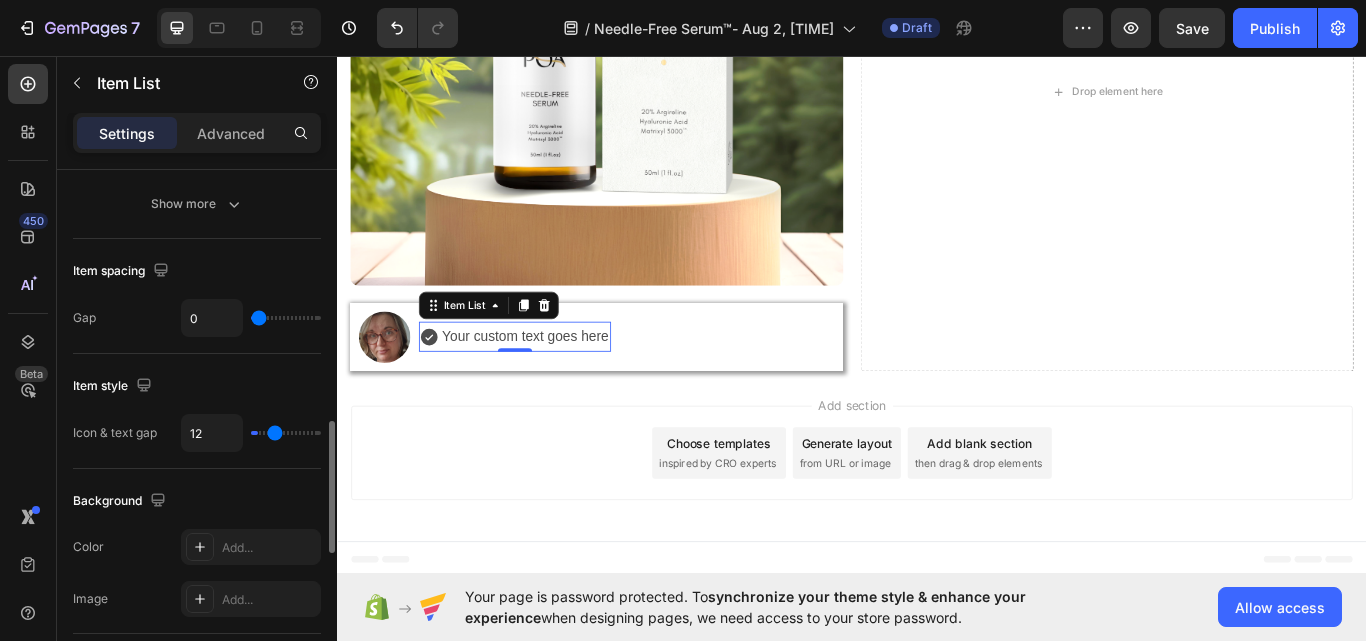 type on "40" 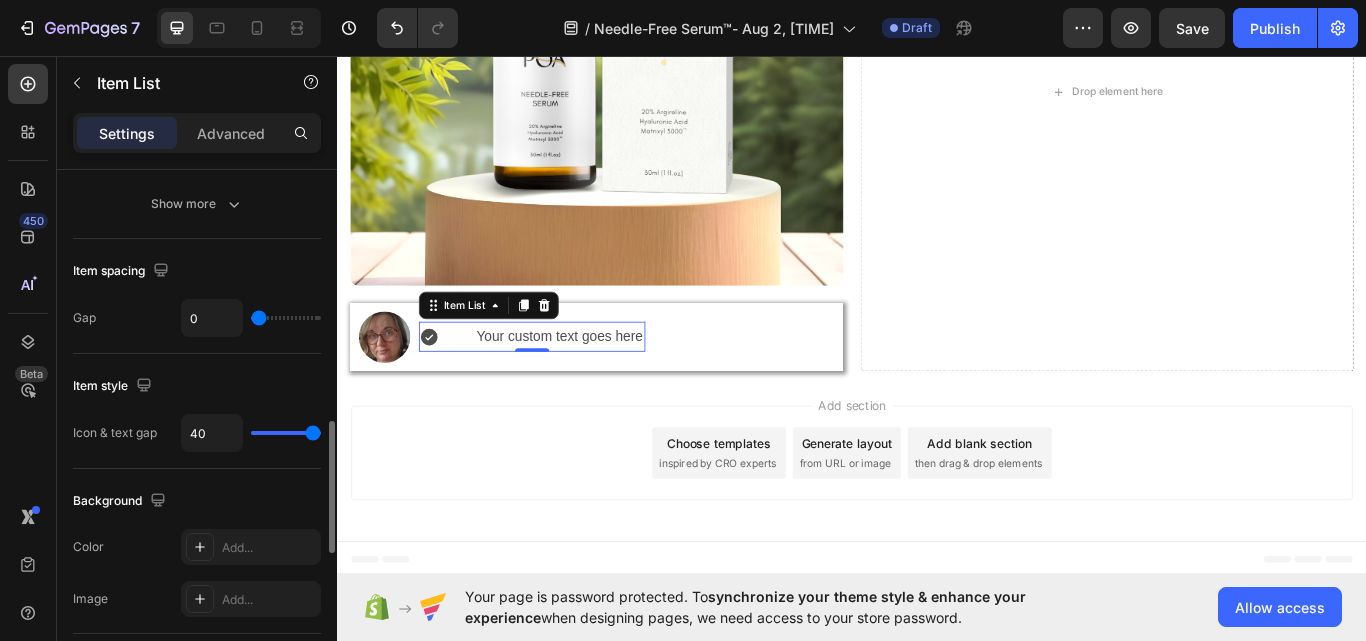 type on "30" 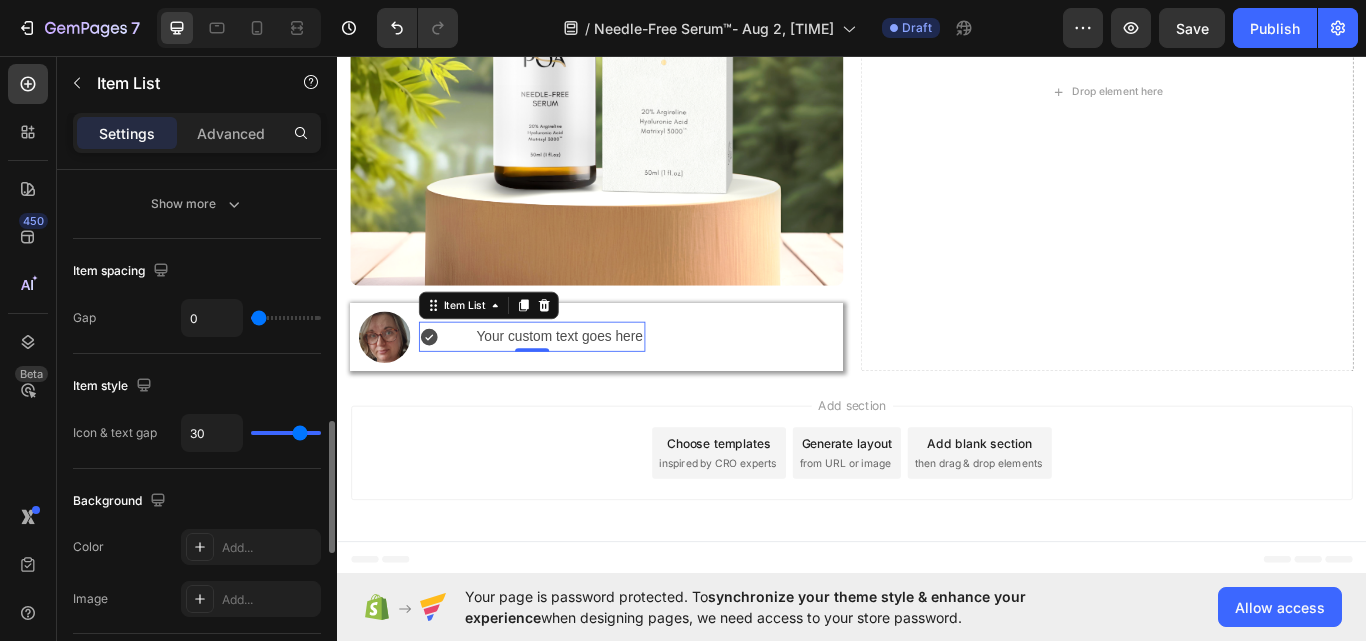type on "0" 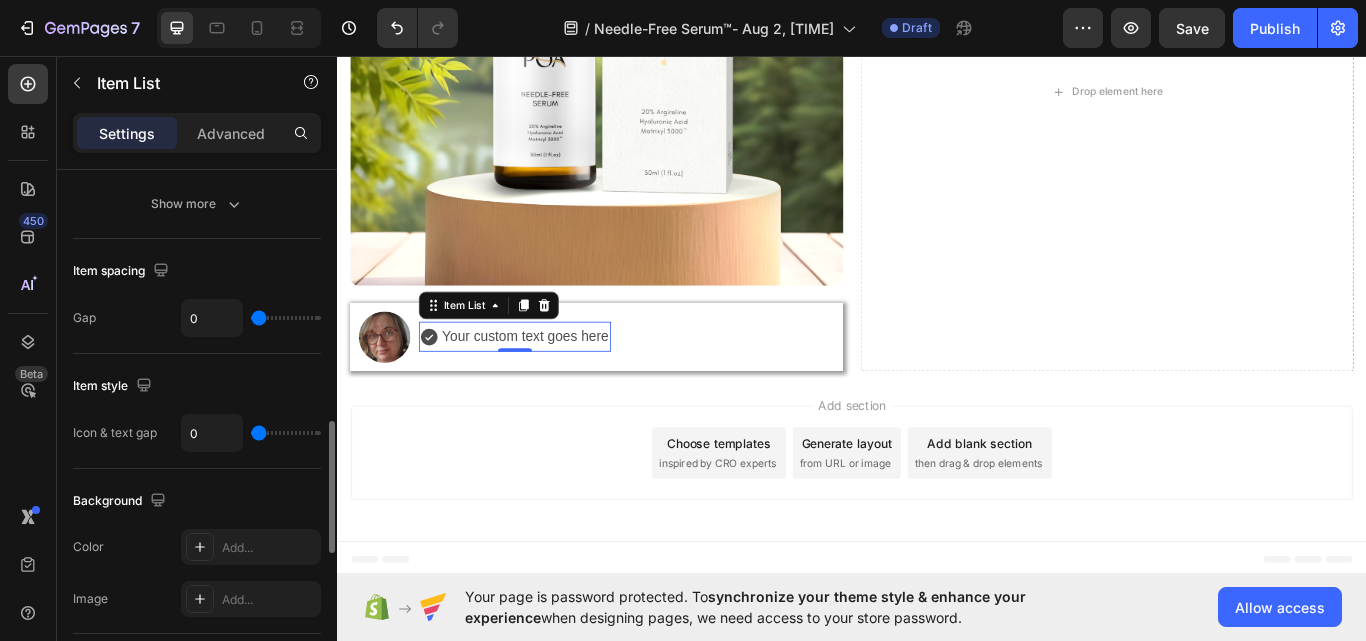 drag, startPoint x: 271, startPoint y: 428, endPoint x: 235, endPoint y: 438, distance: 37.363083 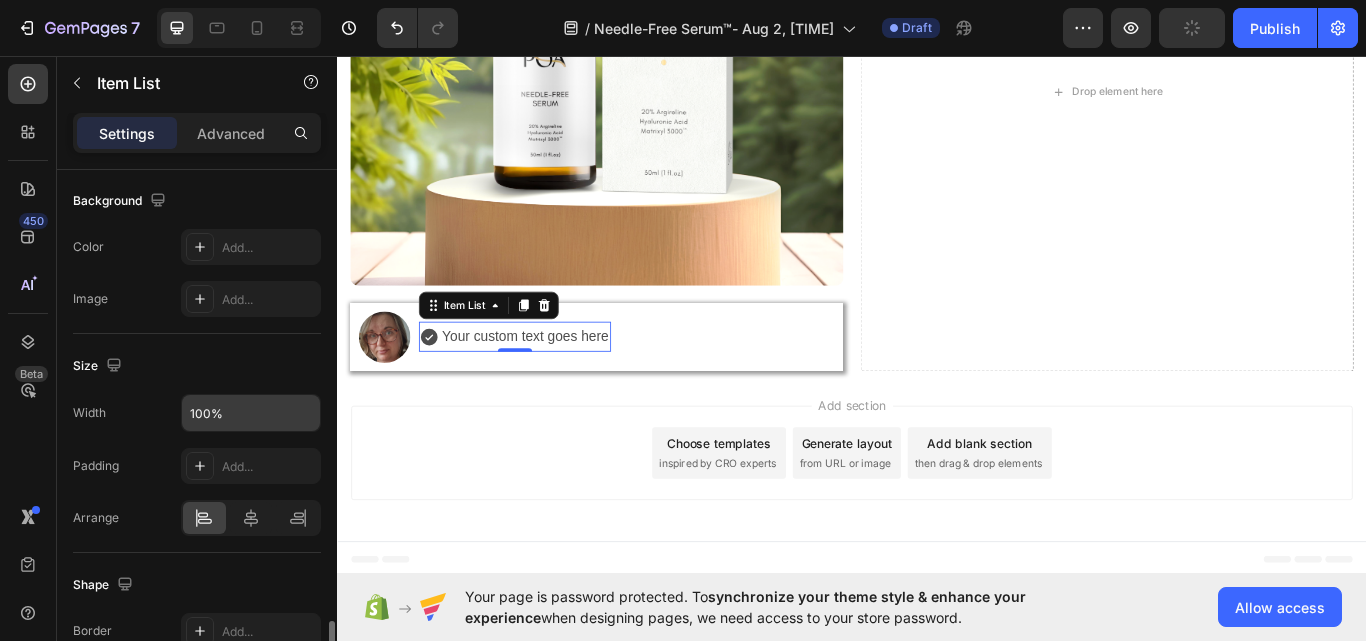 scroll, scrollTop: 1400, scrollLeft: 0, axis: vertical 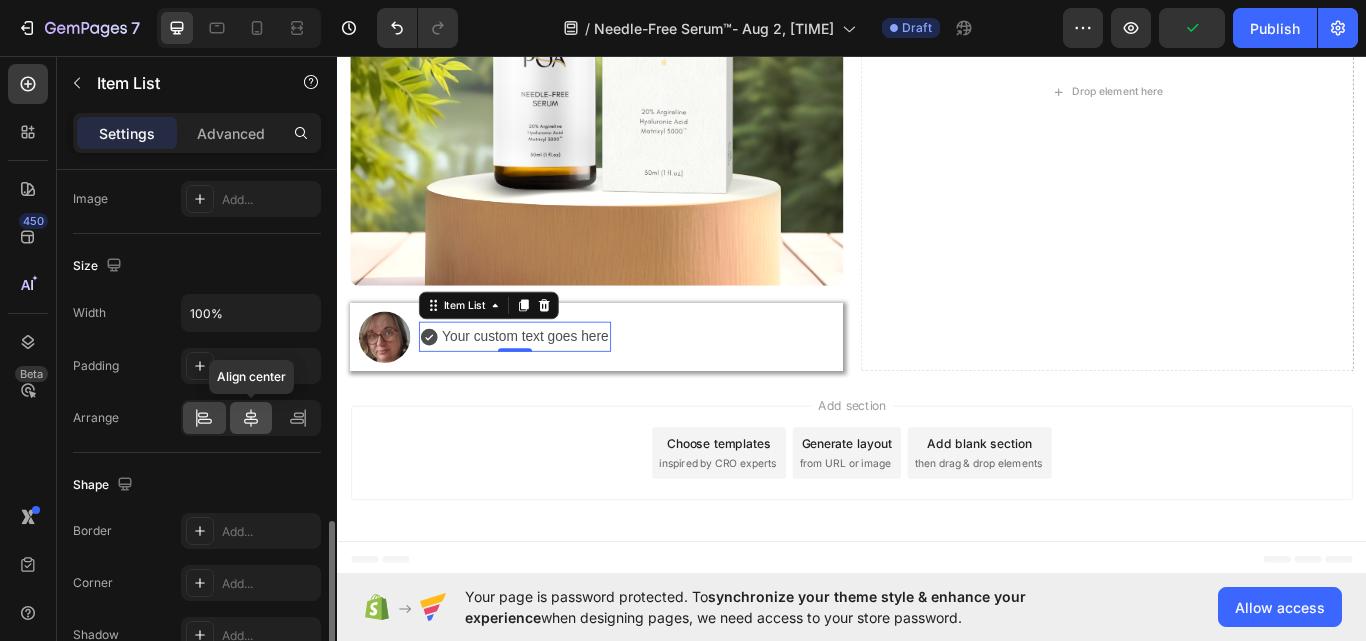 click 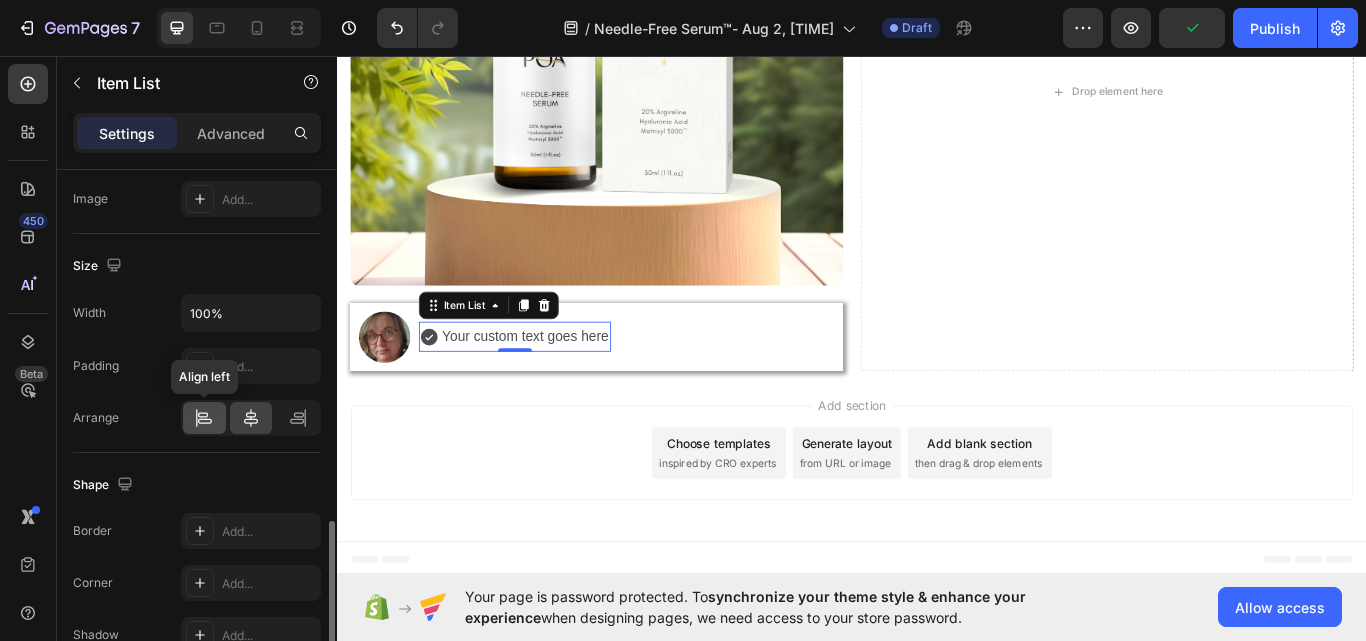 click 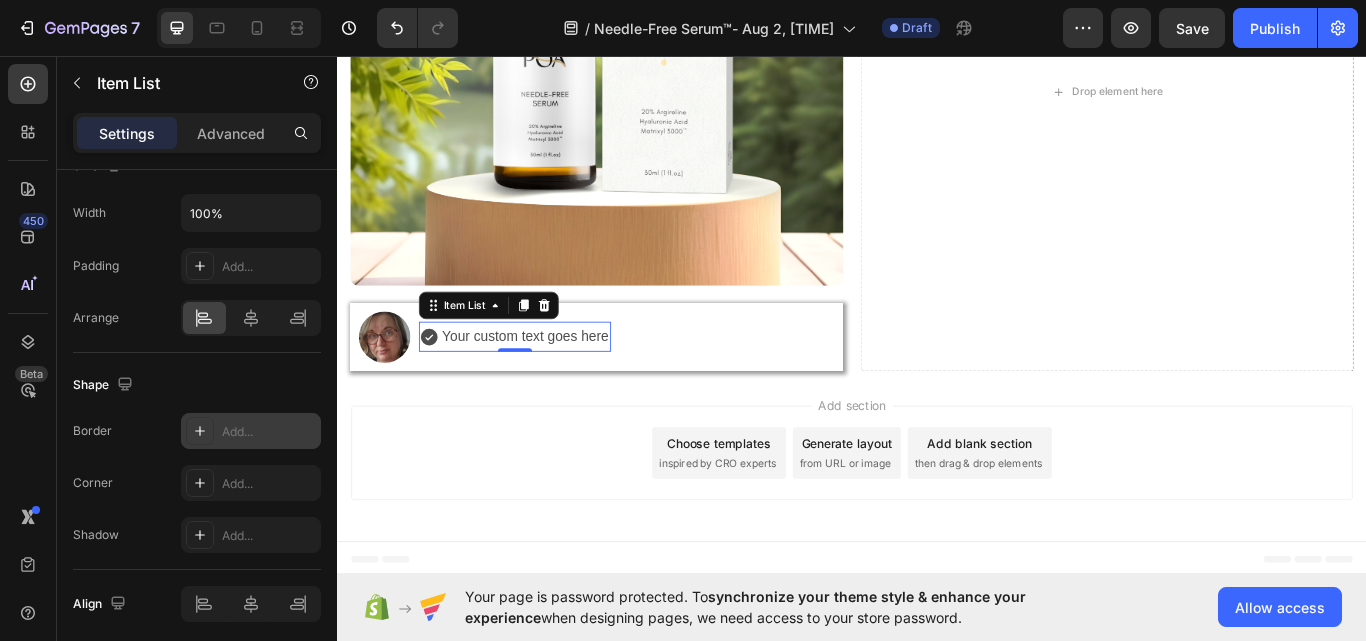 scroll, scrollTop: 1577, scrollLeft: 0, axis: vertical 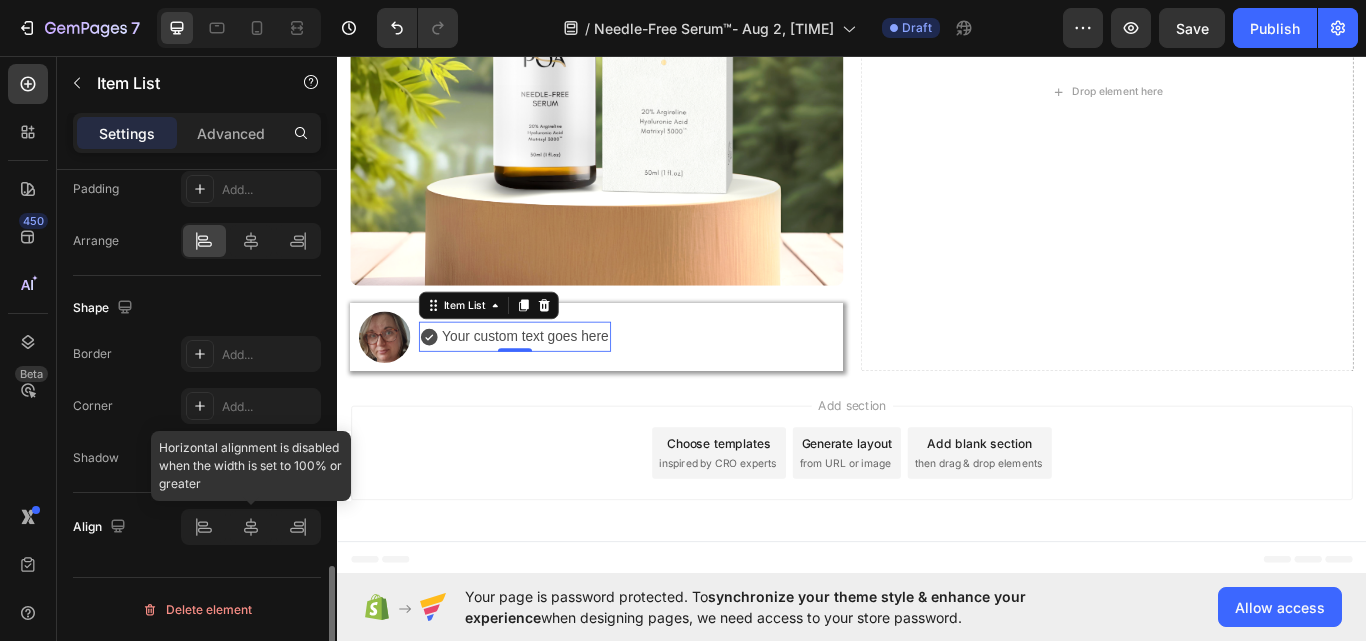 click 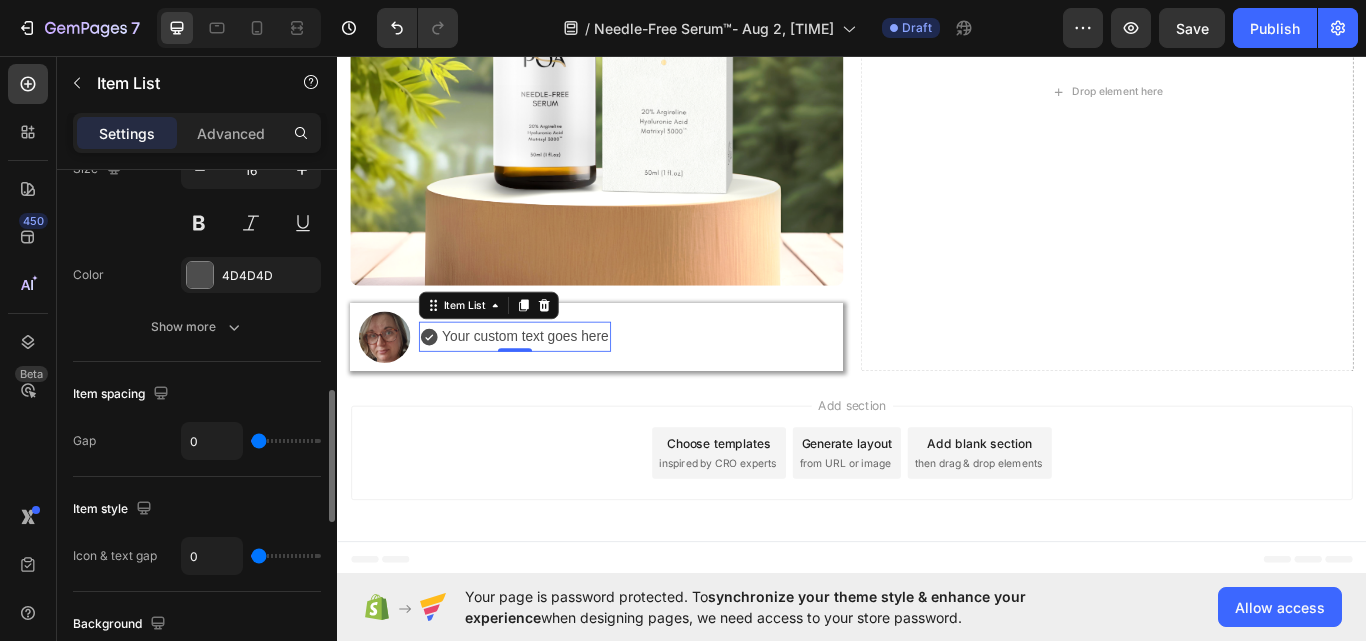 scroll, scrollTop: 777, scrollLeft: 0, axis: vertical 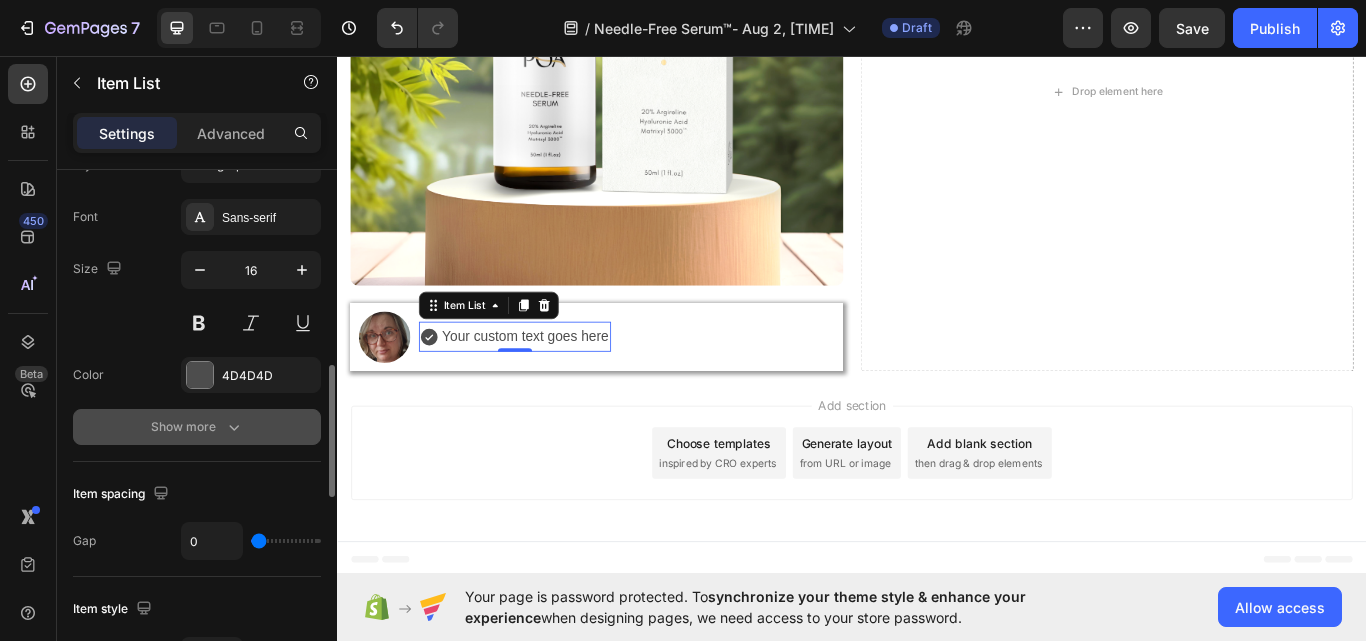 click 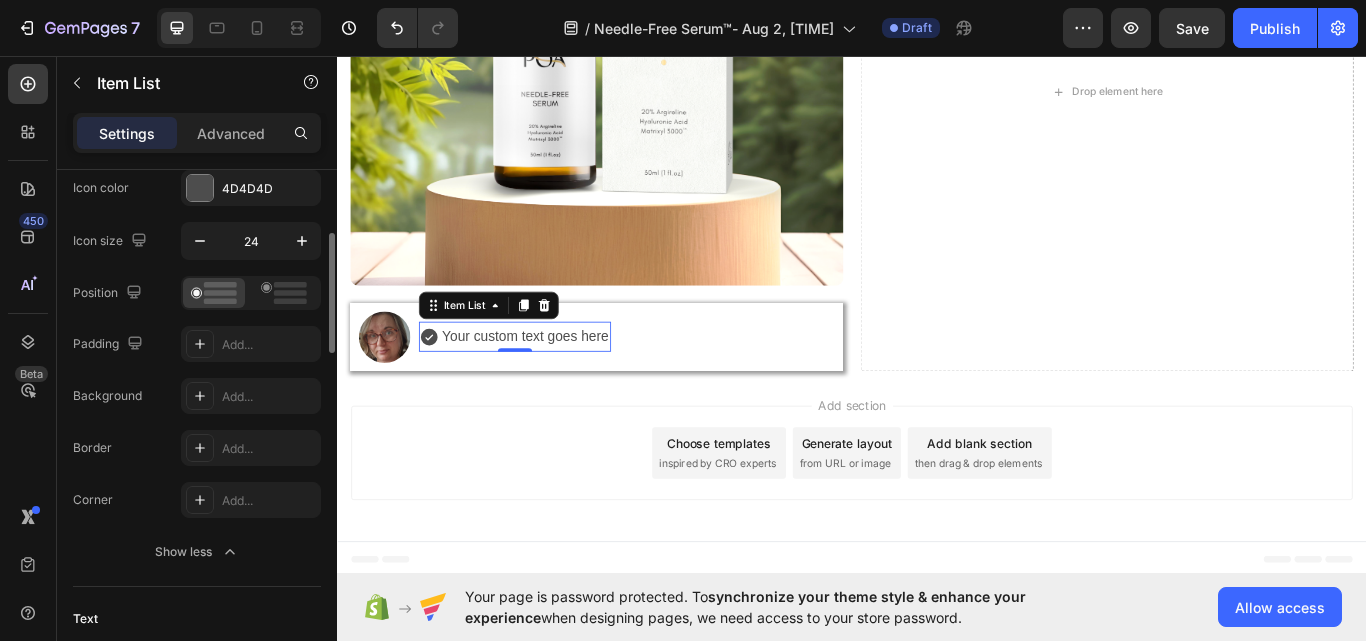 scroll, scrollTop: 177, scrollLeft: 0, axis: vertical 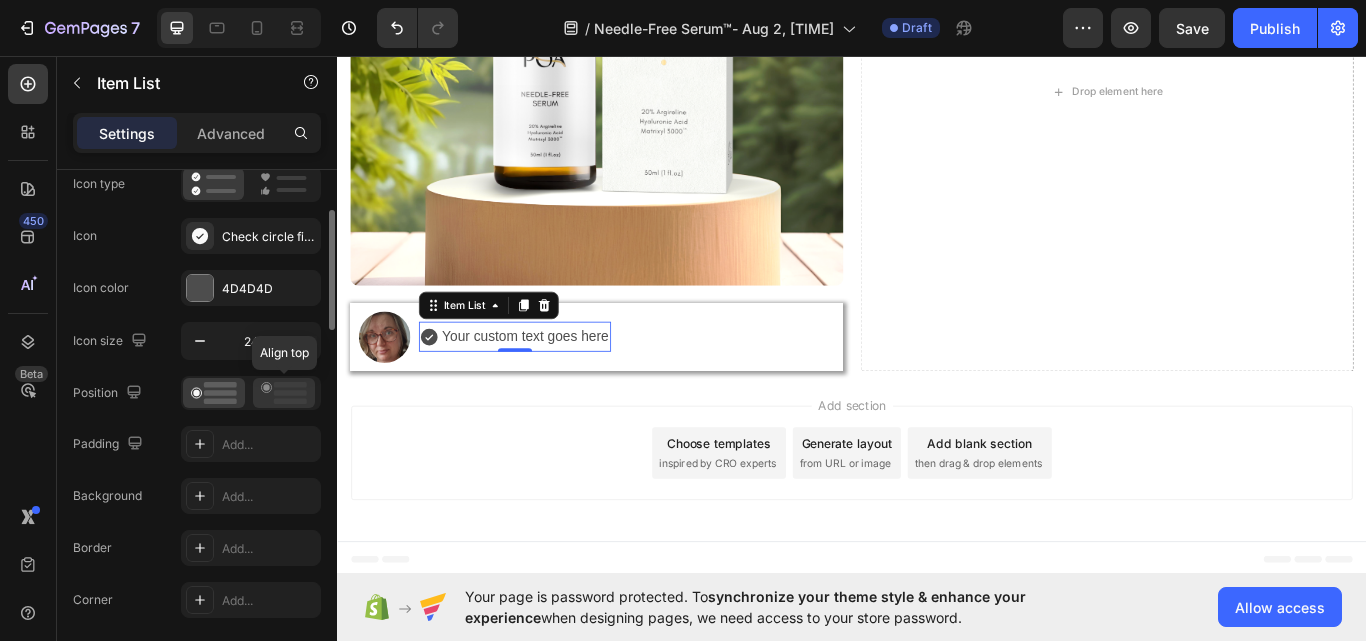 click 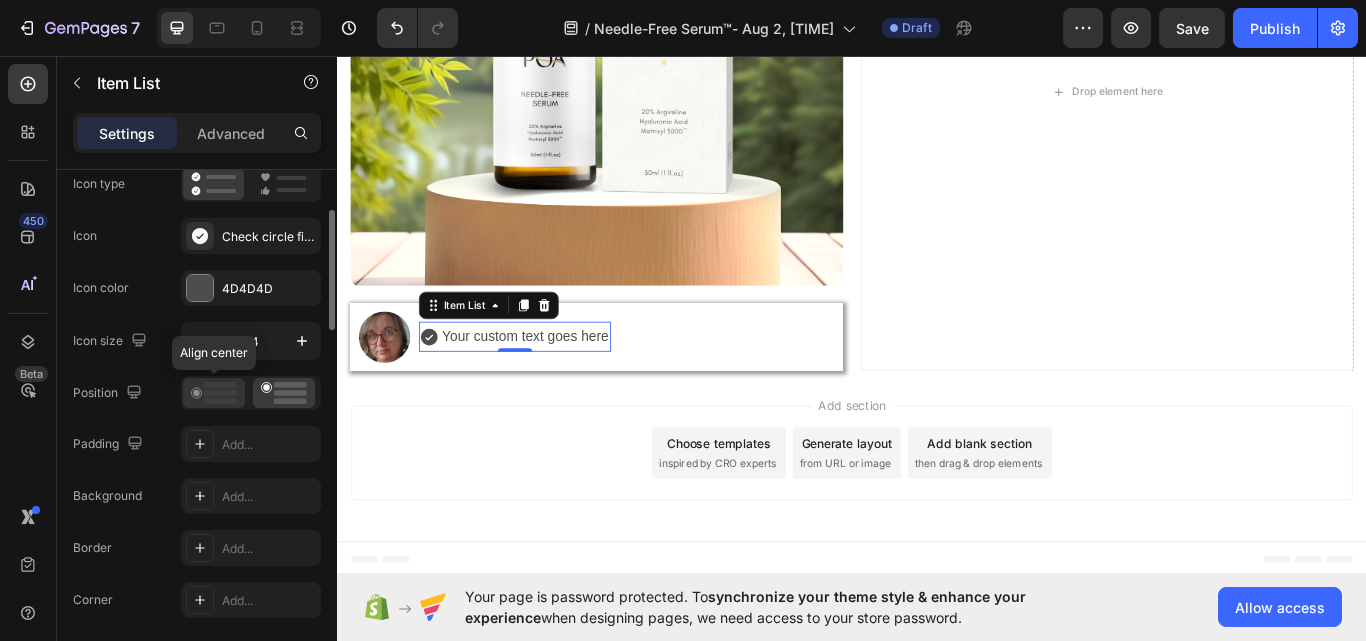 click 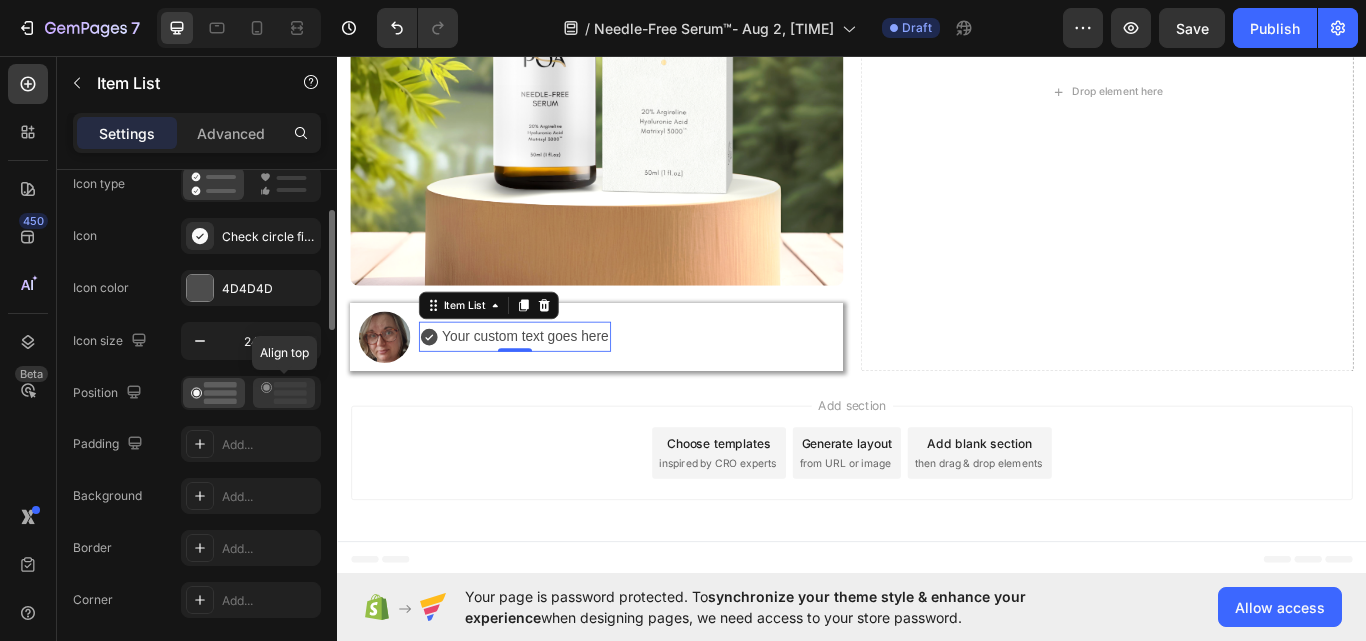 click 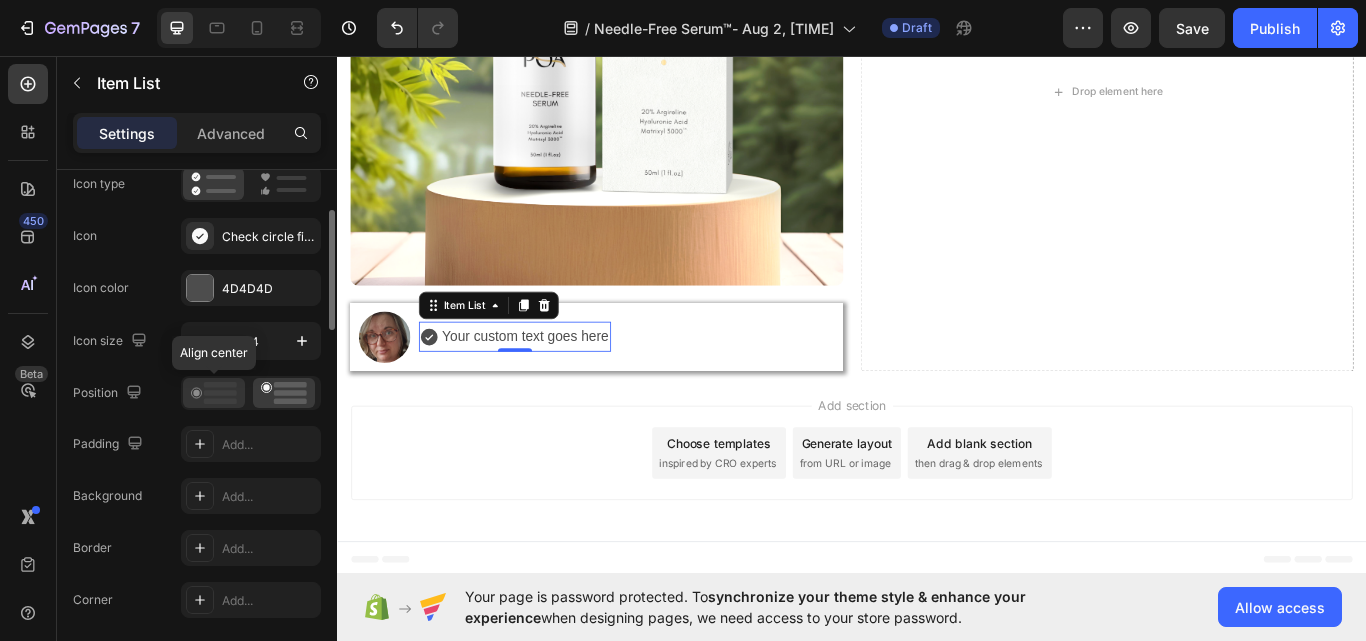 click 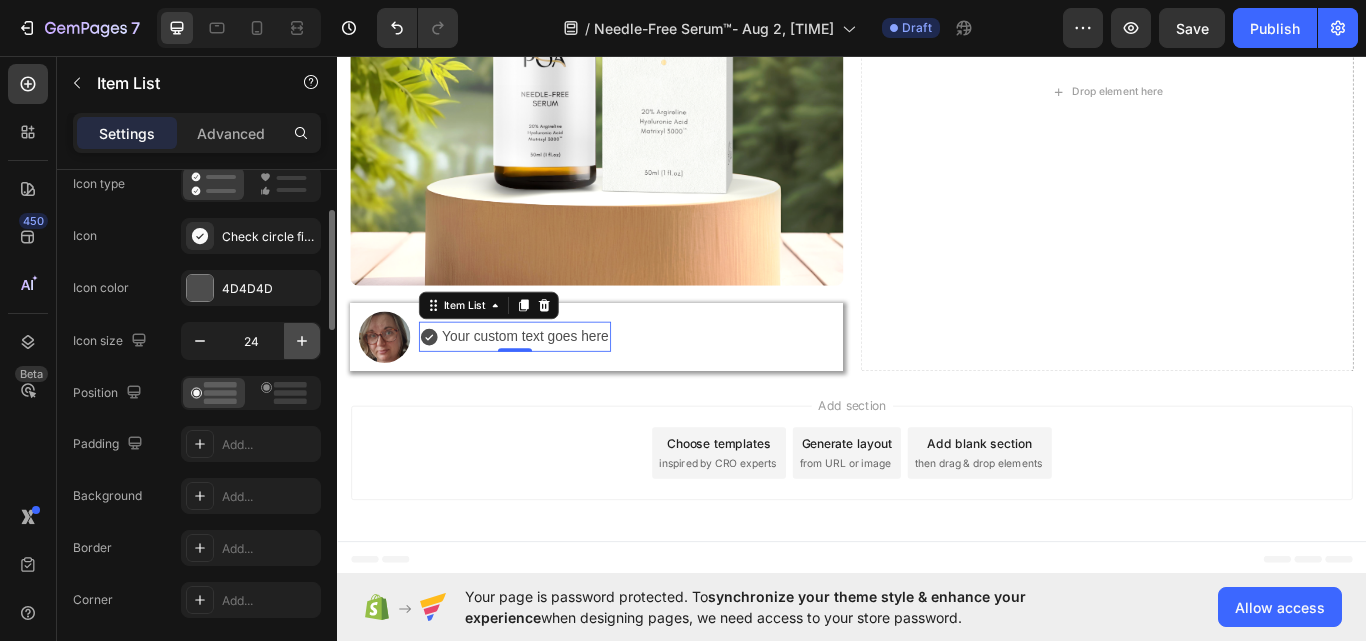 click 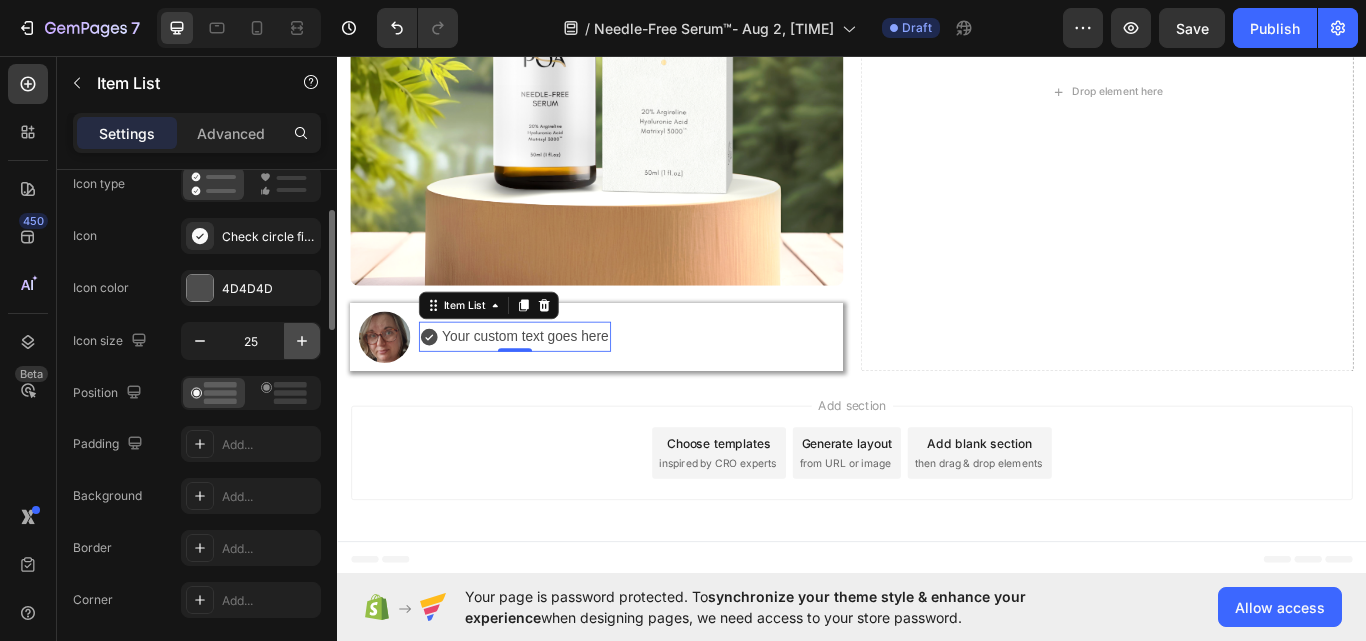 click 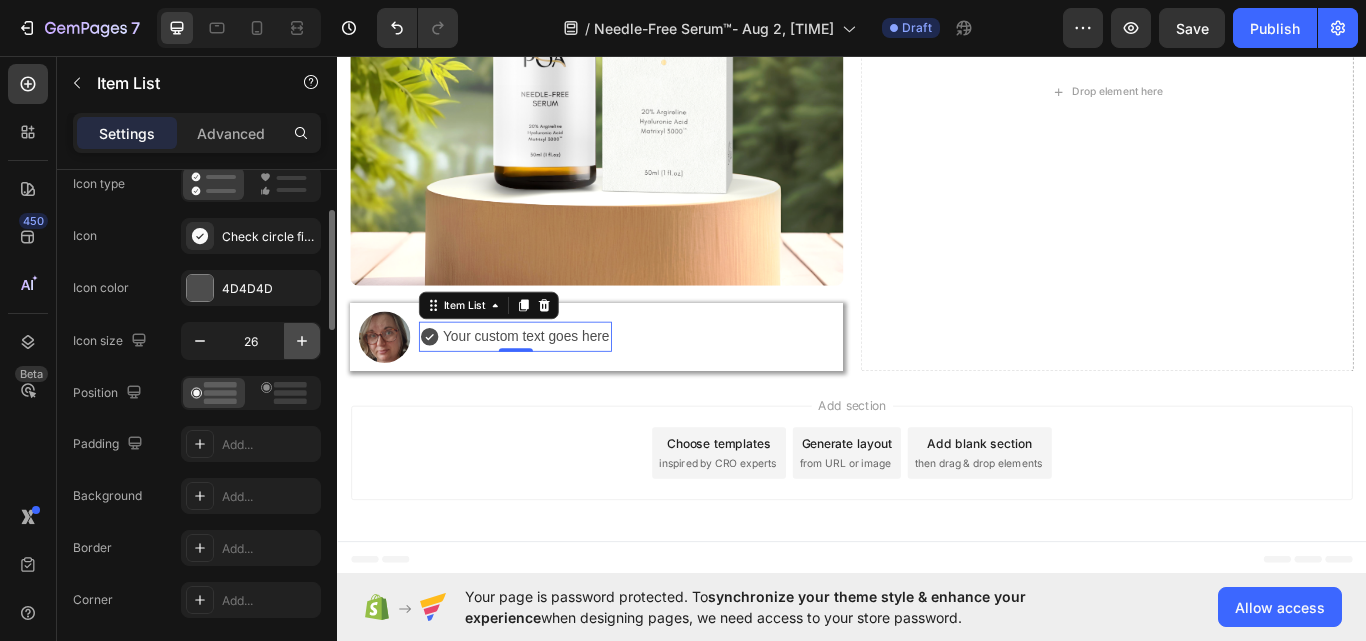 click 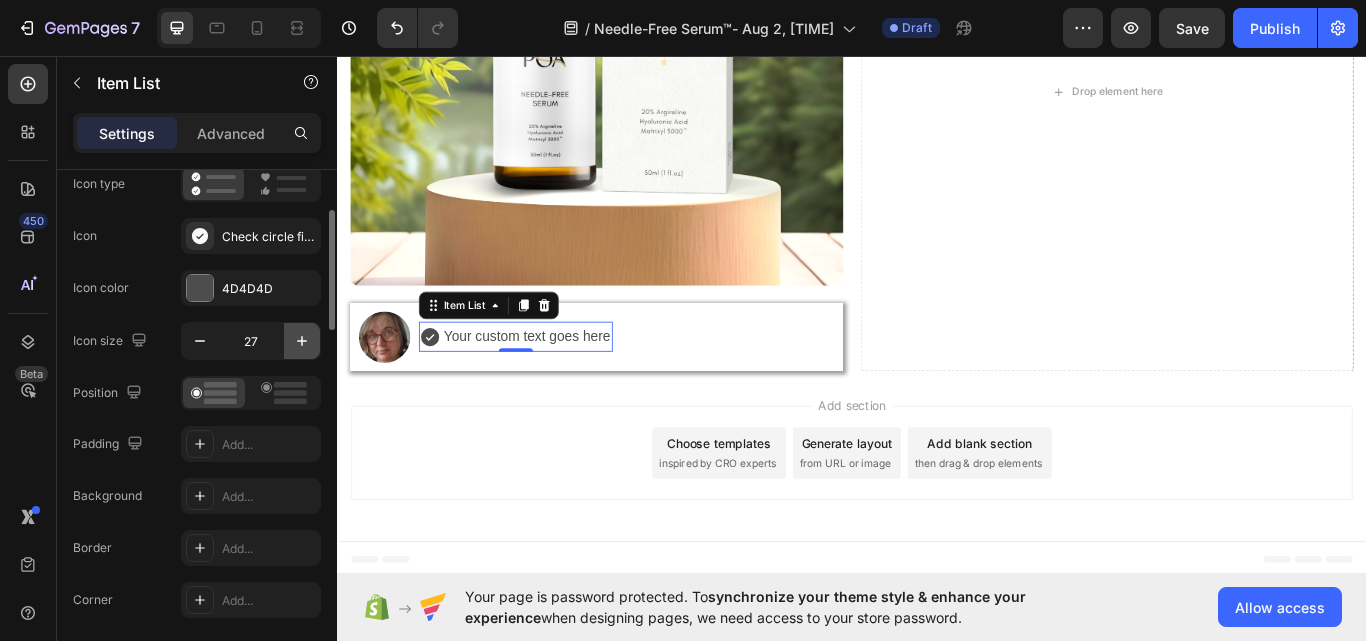 click 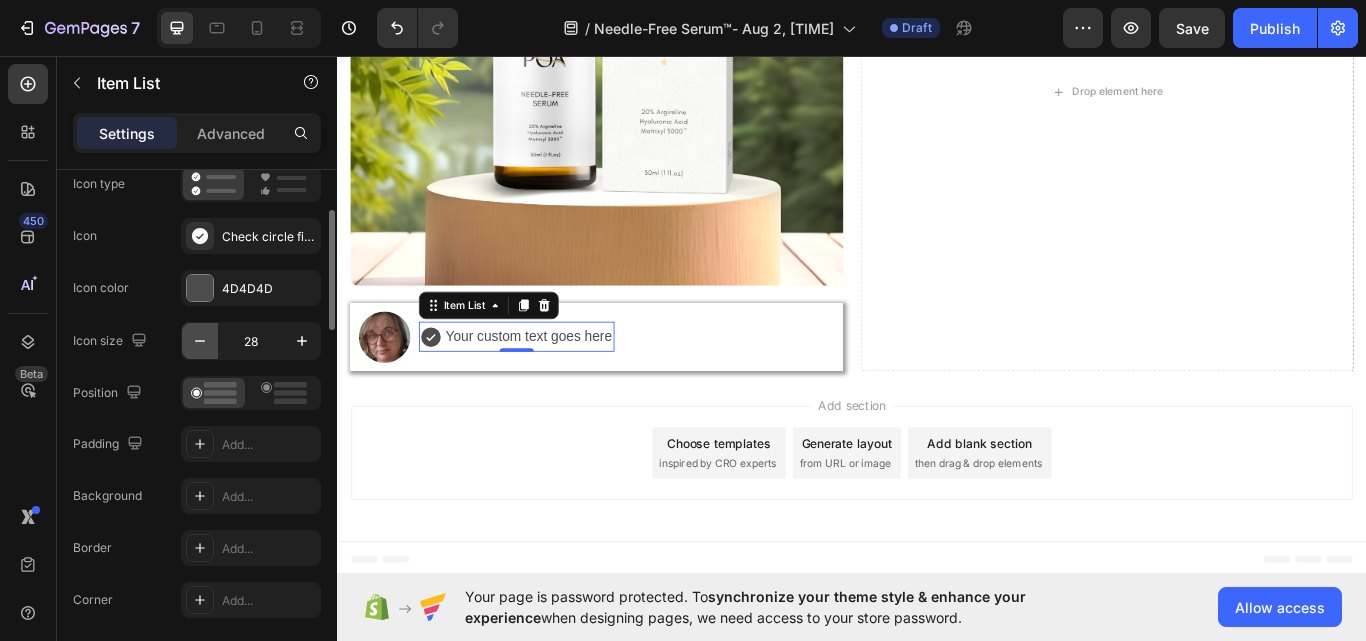 click 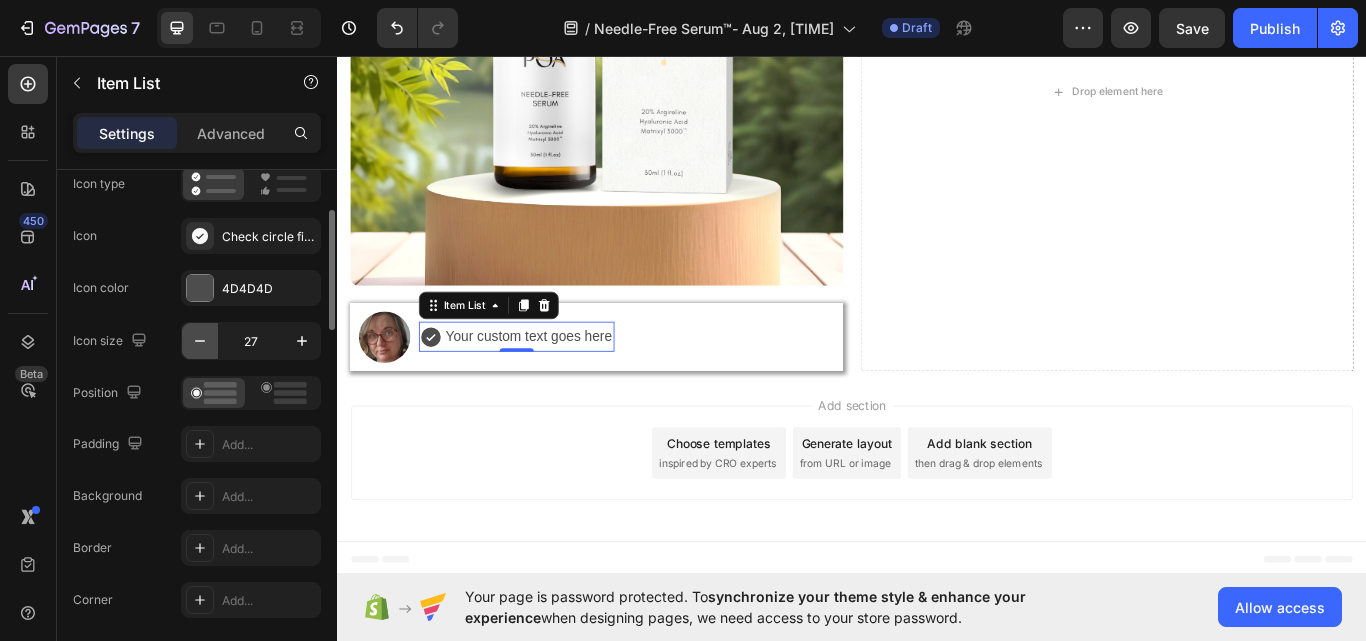 click 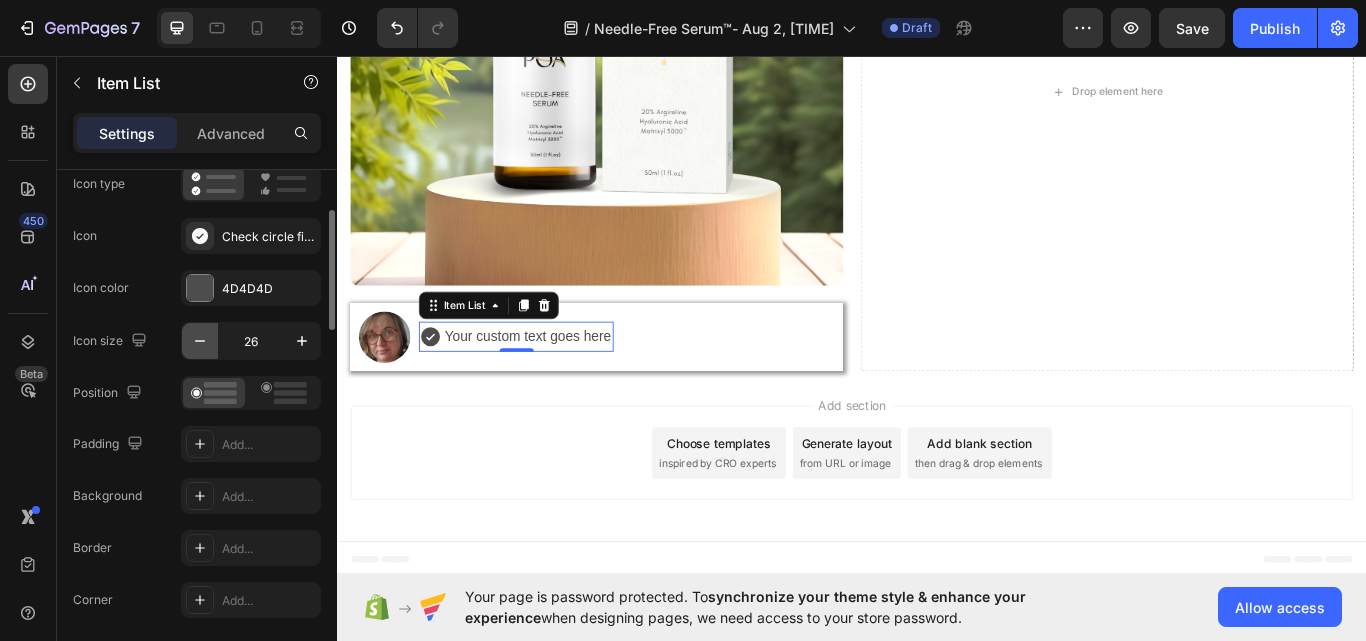 click 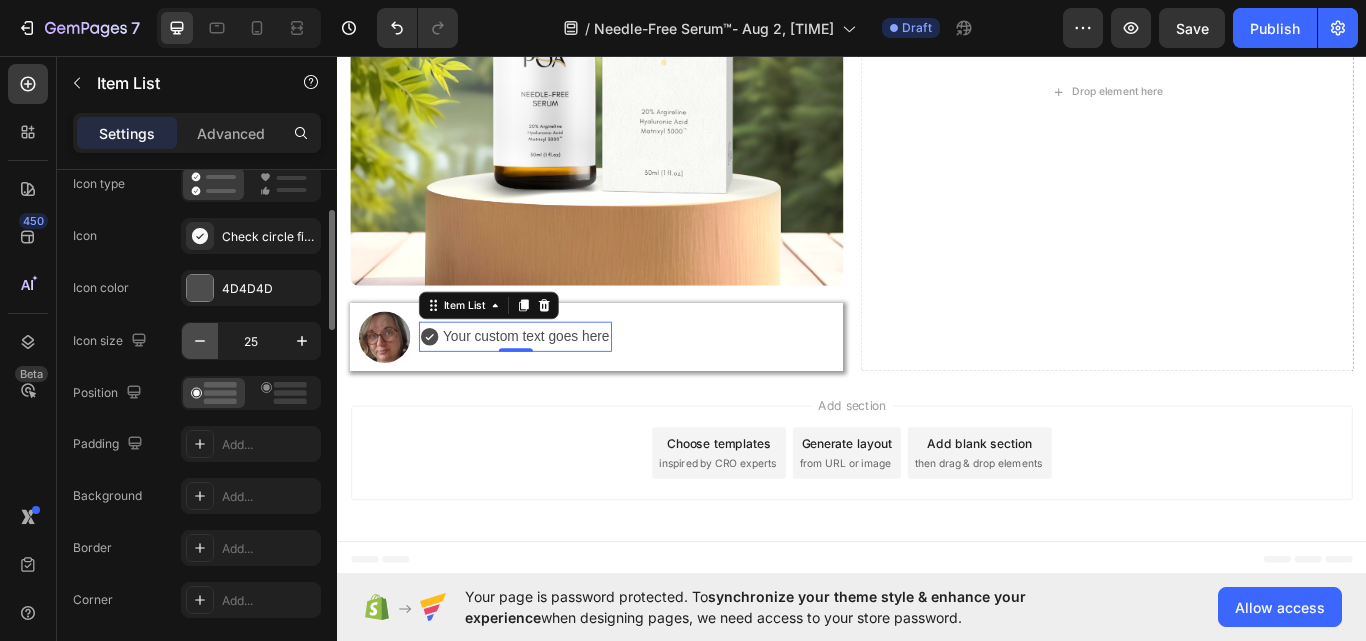 click 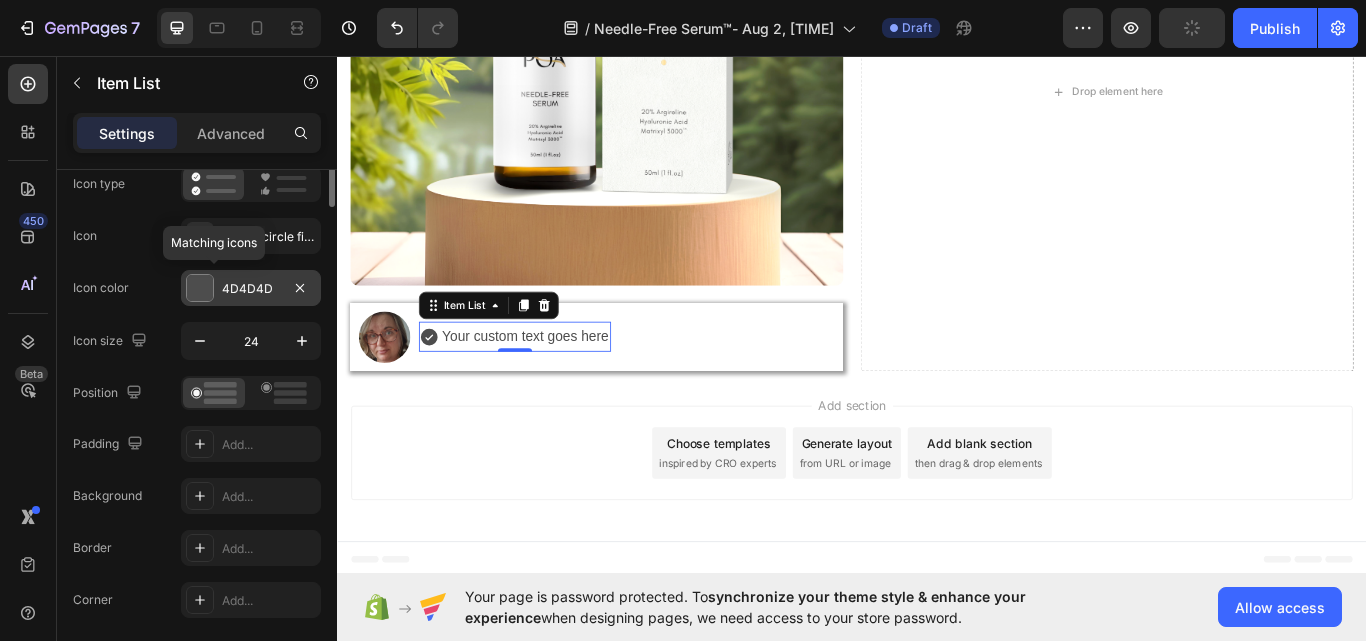 scroll, scrollTop: 77, scrollLeft: 0, axis: vertical 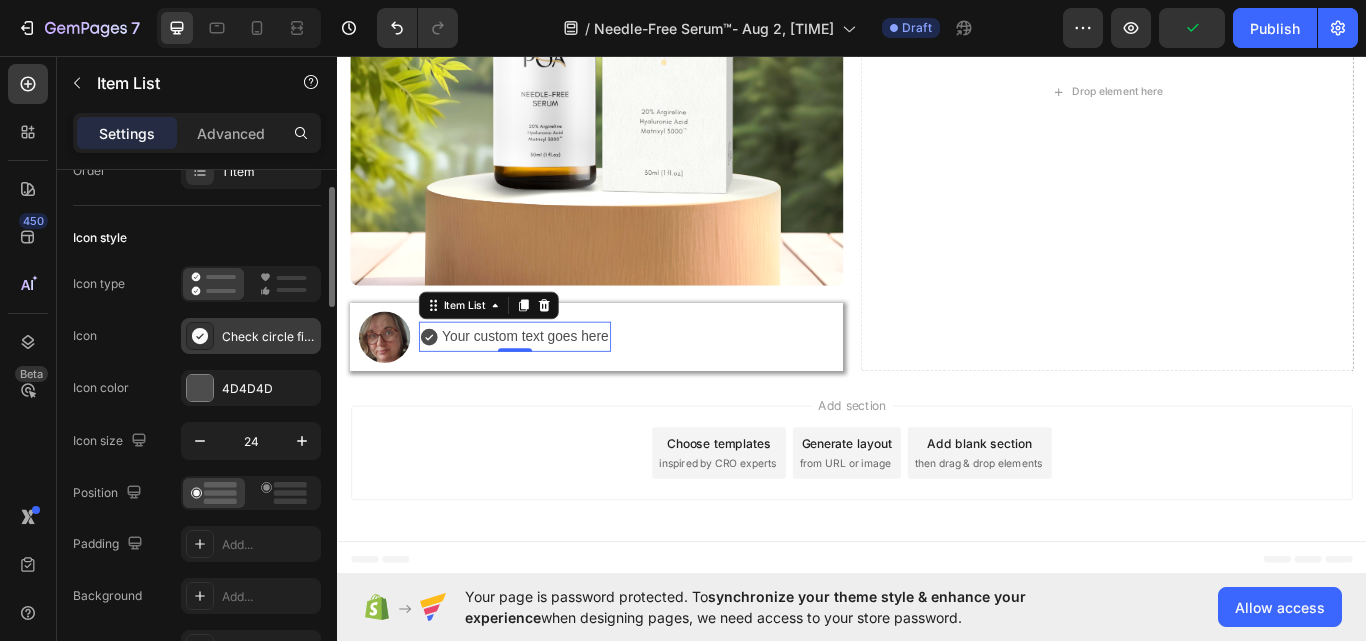 click on "Check circle filled" at bounding box center [251, 336] 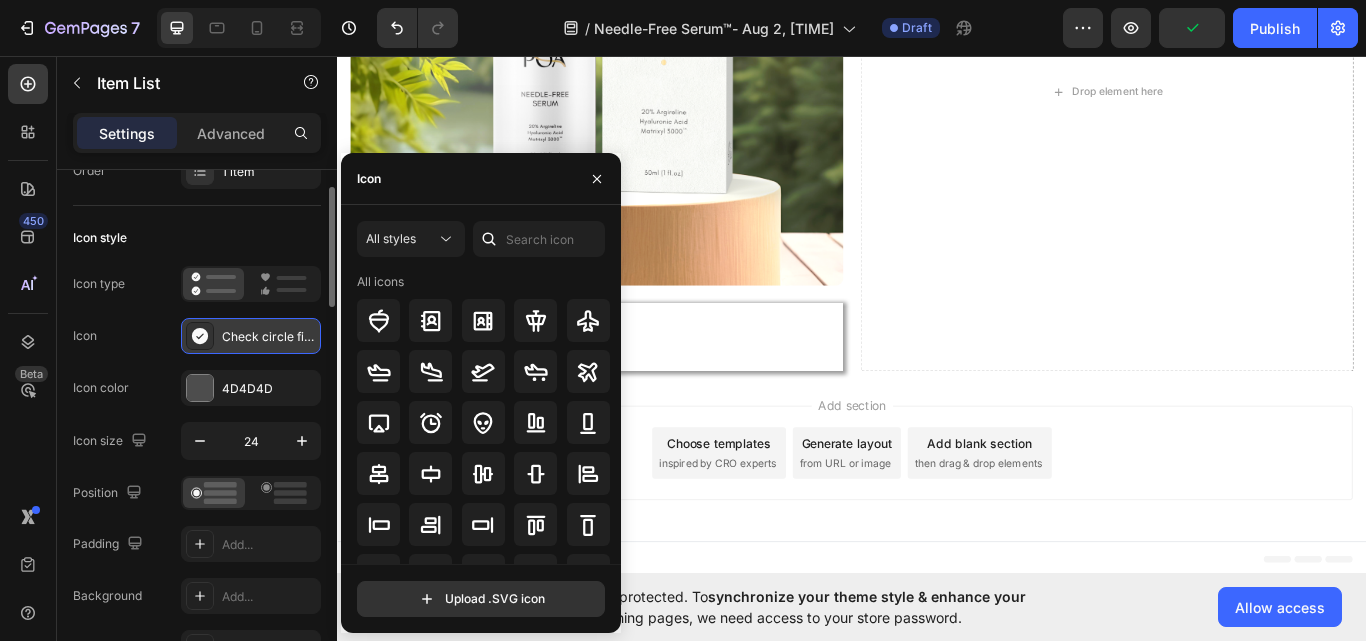 click on "Check circle filled" at bounding box center [251, 336] 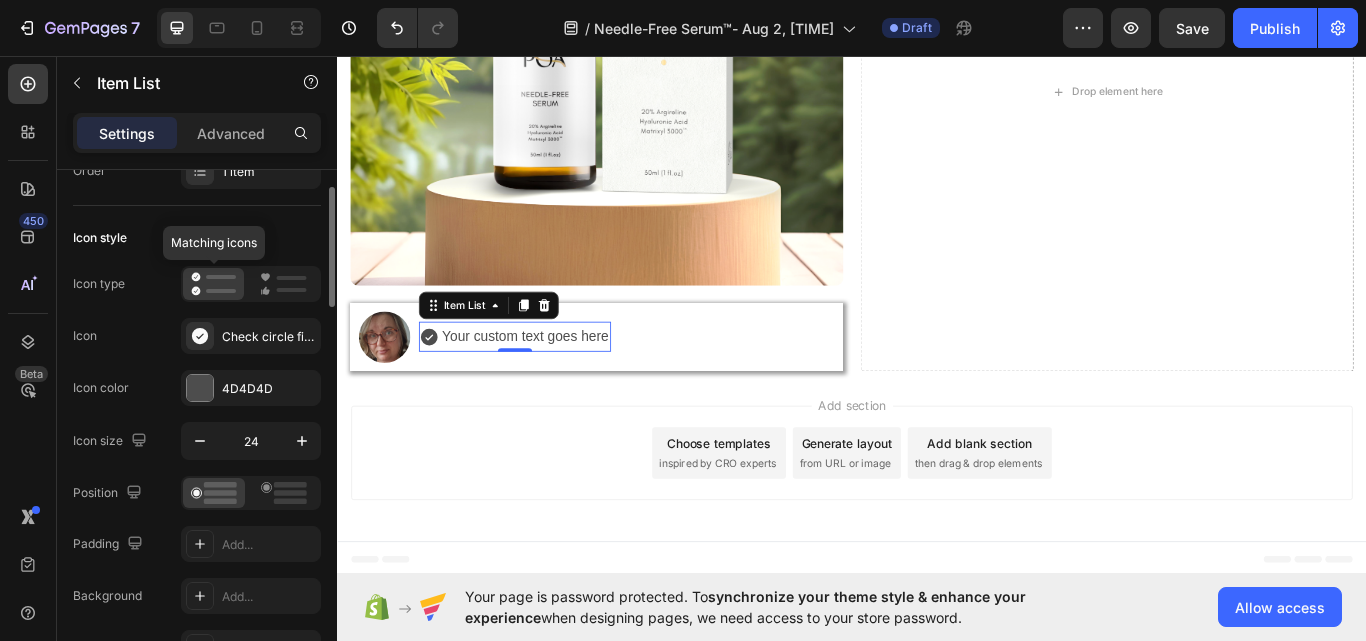 click 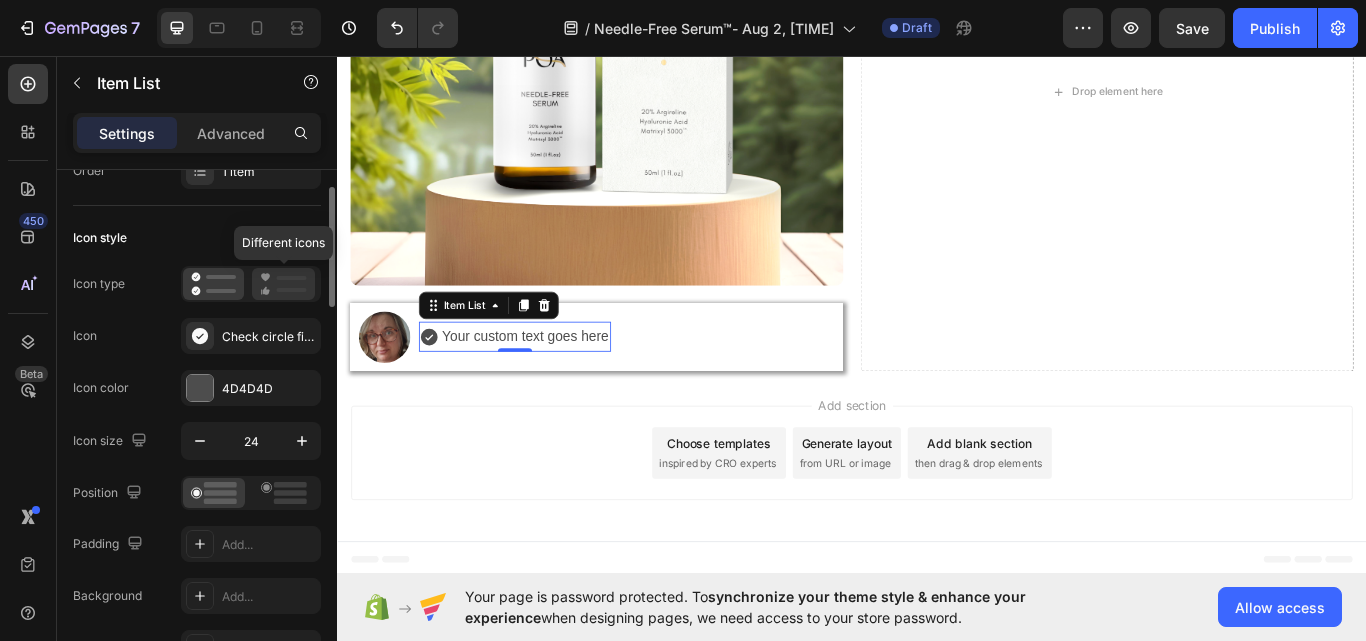 click 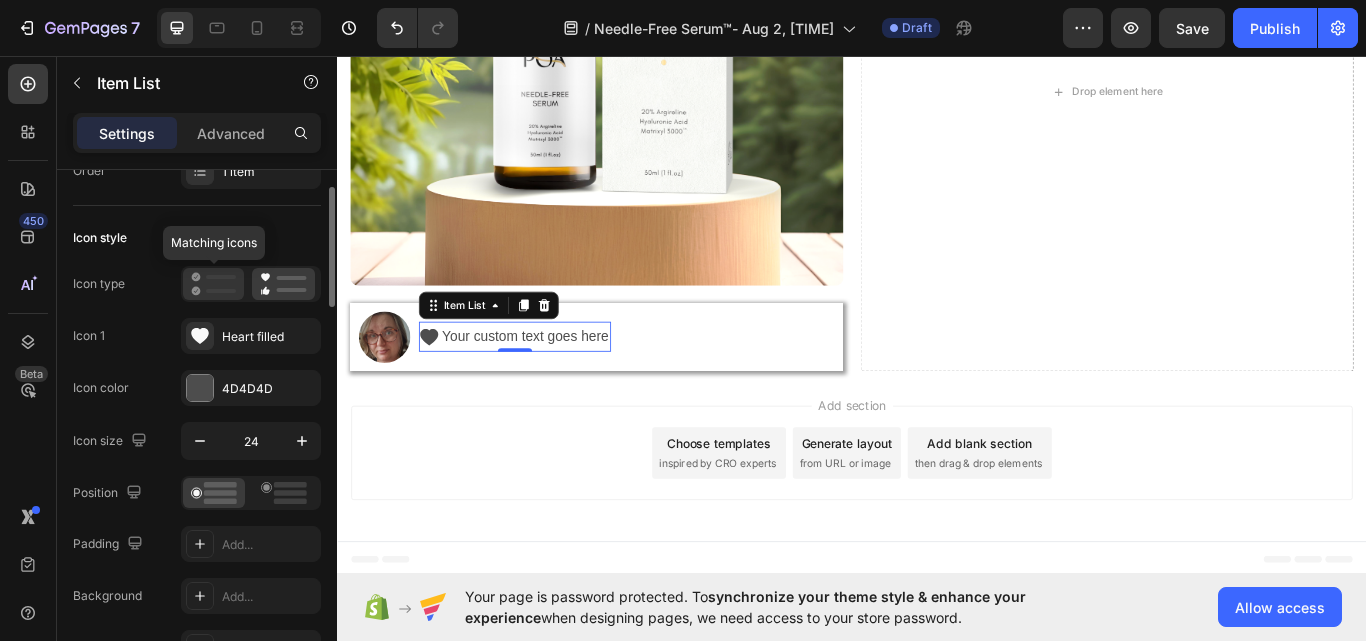 click 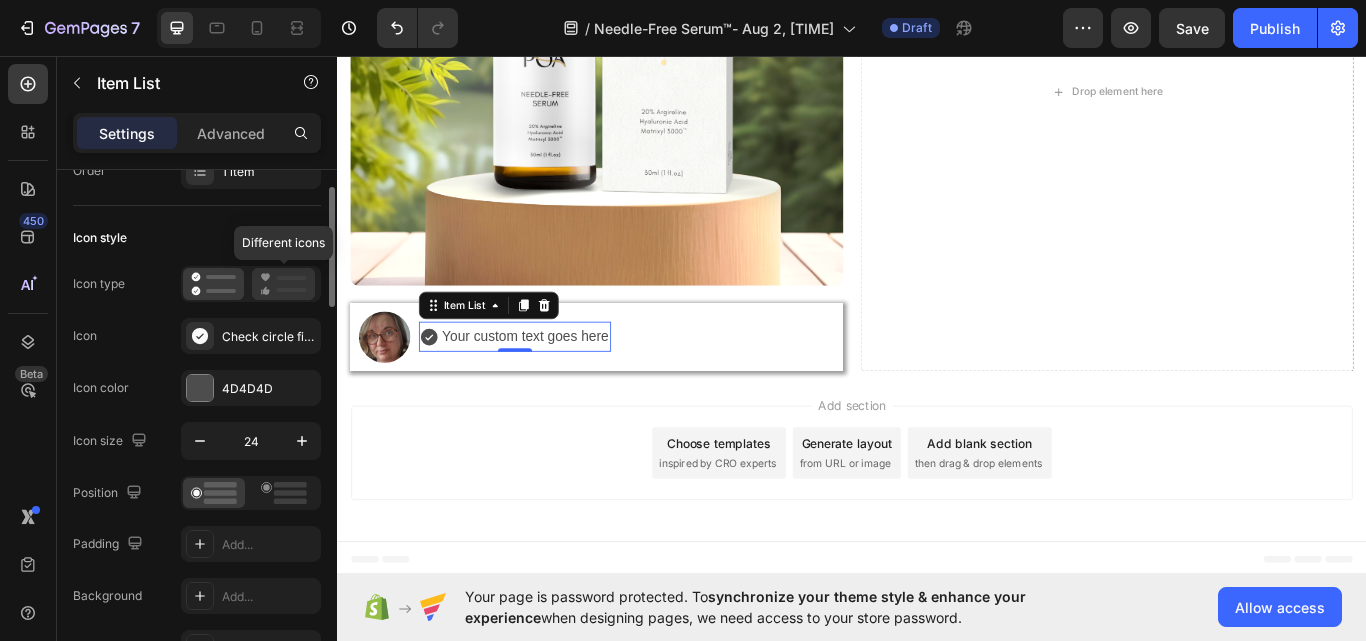 click 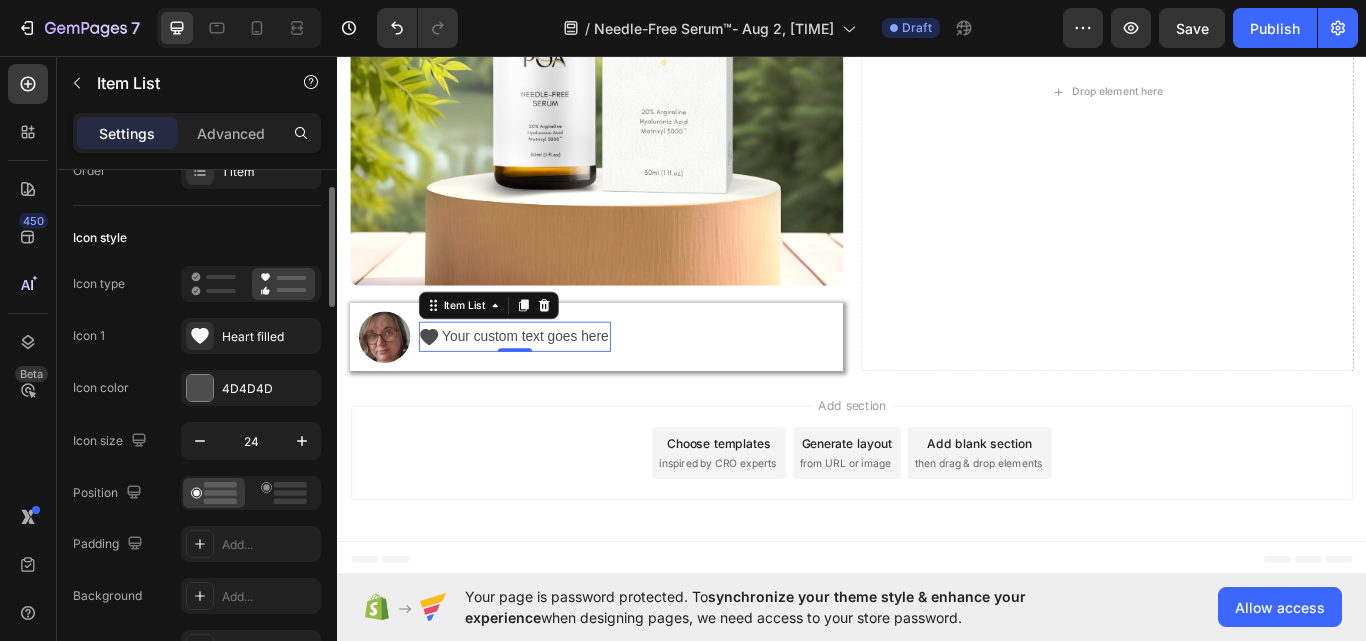 click at bounding box center (251, 284) 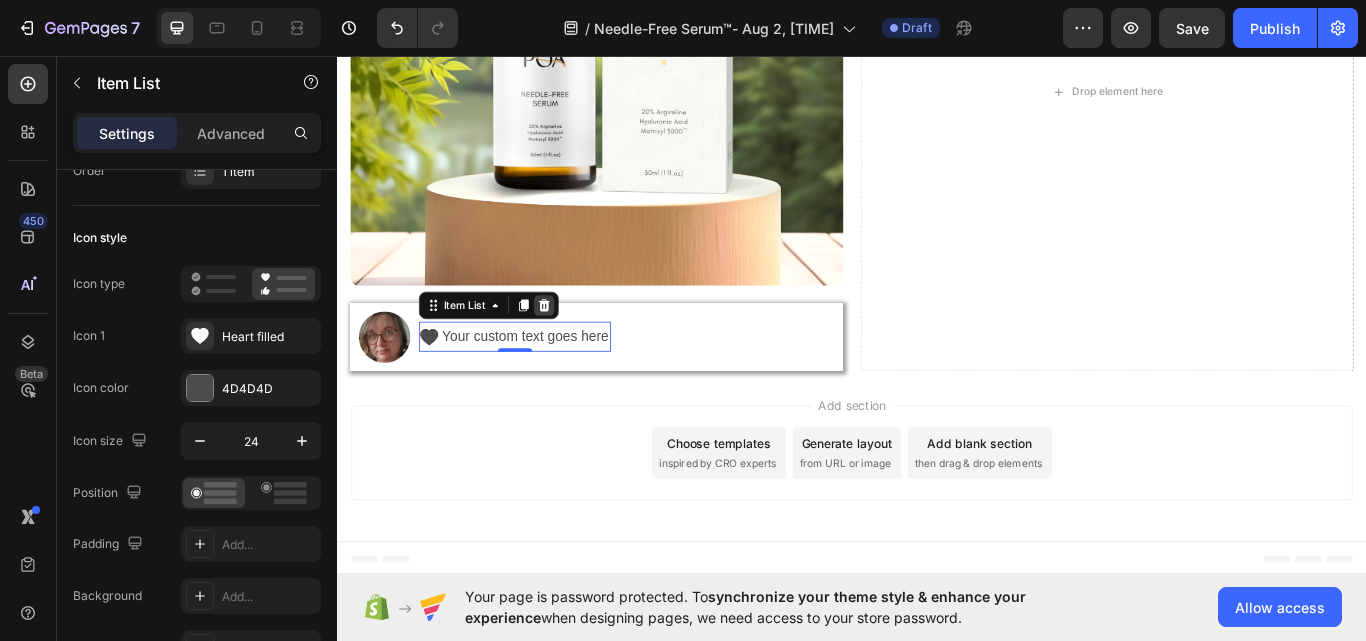 click 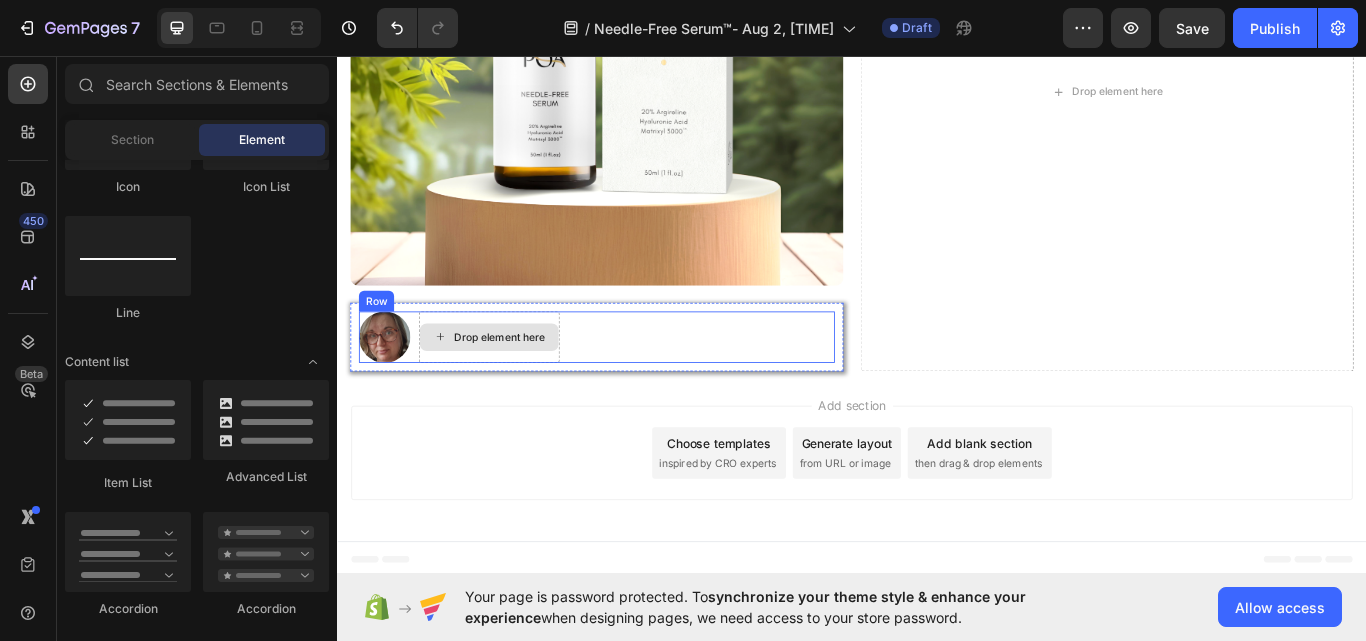 click on "Drop element here" at bounding box center (526, 385) 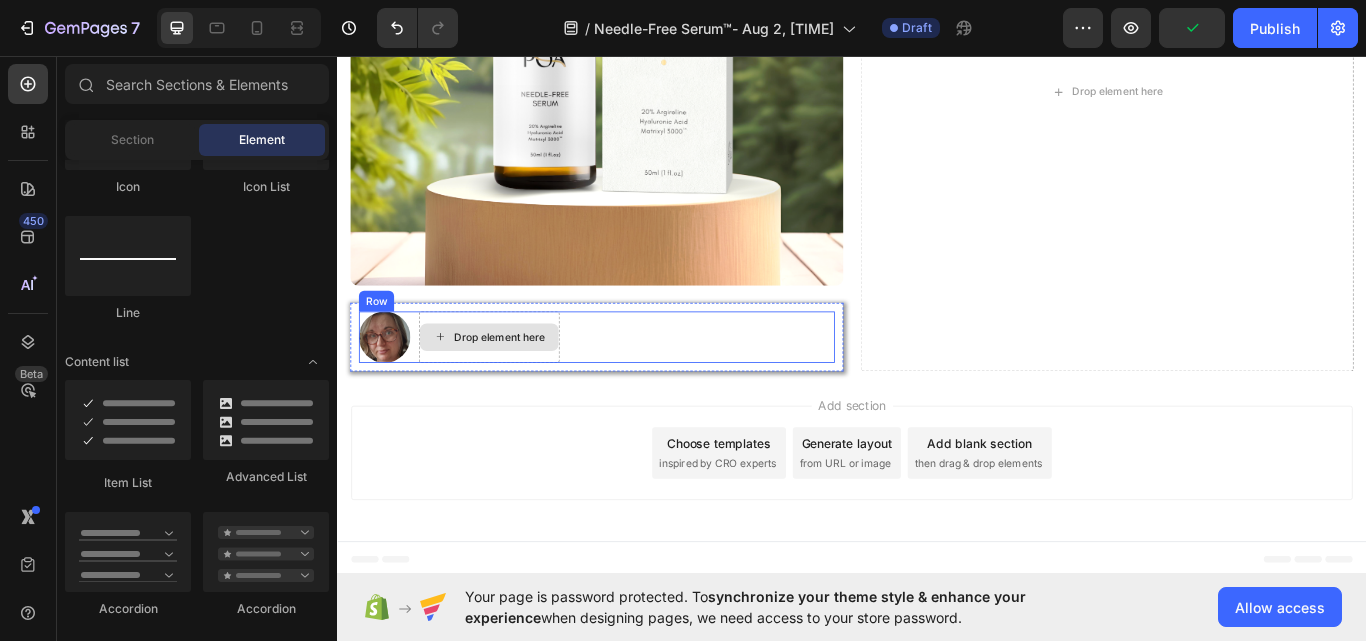 click on "Drop element here" at bounding box center (526, 385) 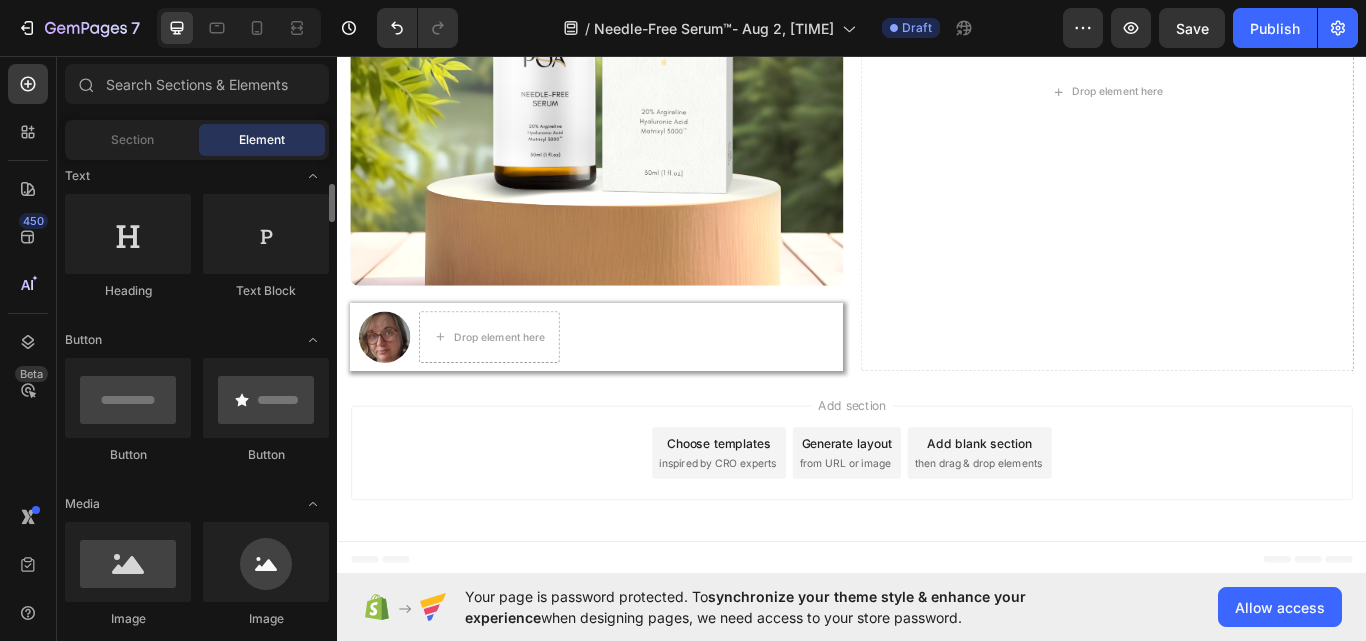 scroll, scrollTop: 0, scrollLeft: 0, axis: both 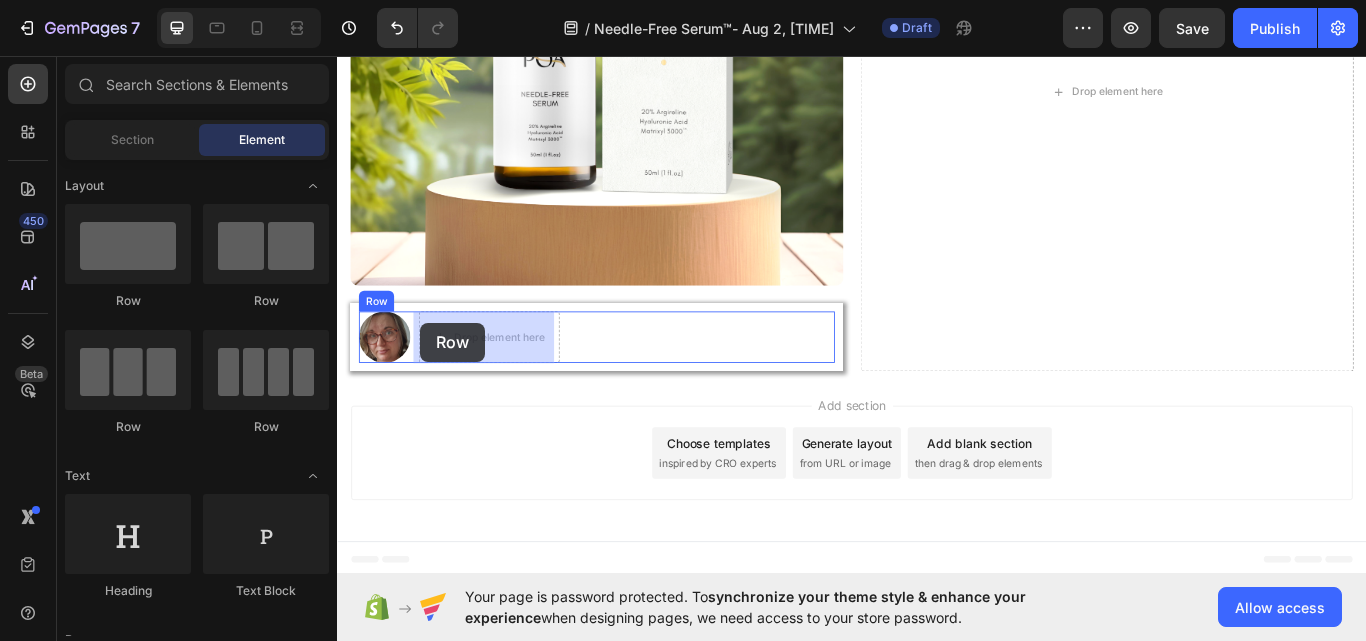 drag, startPoint x: 571, startPoint y: 309, endPoint x: 434, endPoint y: 368, distance: 149.16434 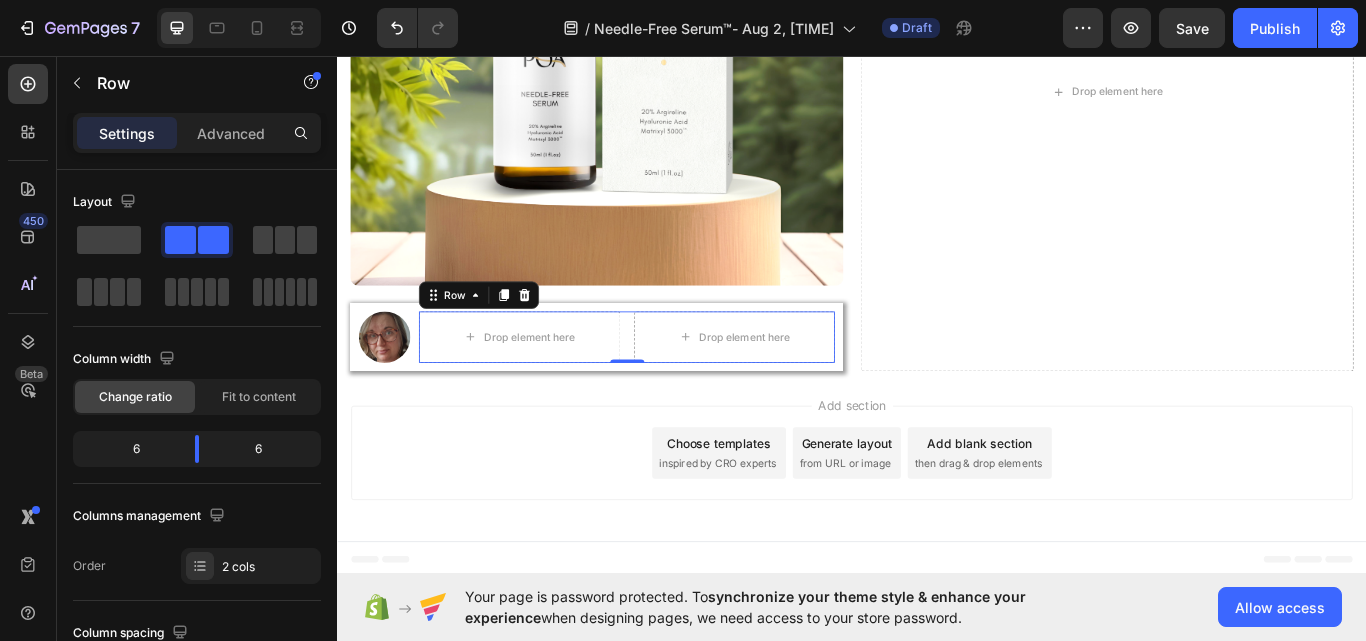 click on "Drop element here
Drop element here Row   0" at bounding box center (674, 385) 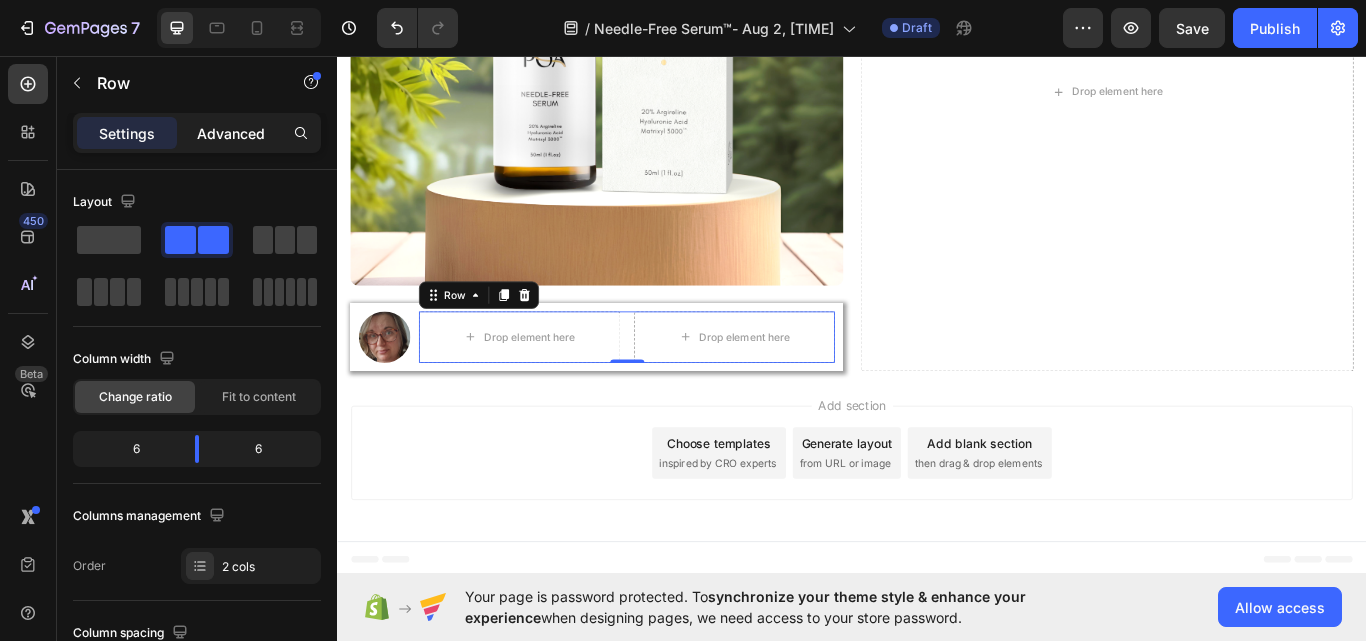 click on "Advanced" at bounding box center [231, 133] 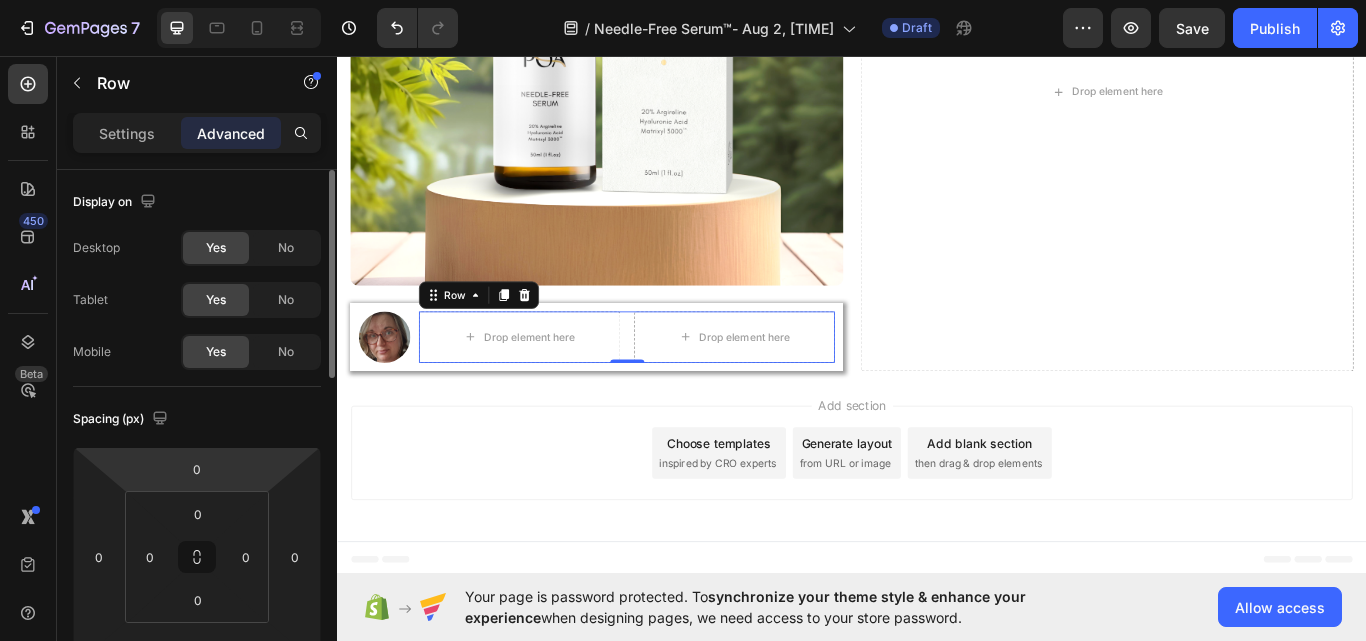 scroll, scrollTop: 200, scrollLeft: 0, axis: vertical 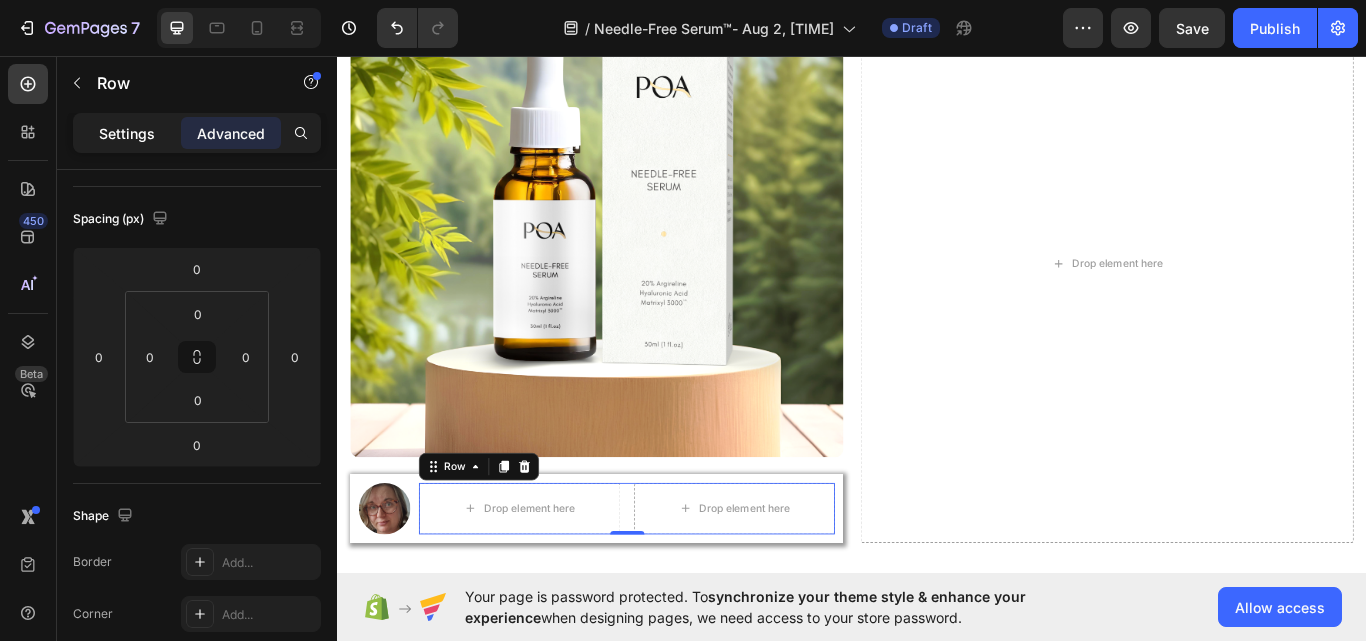 click on "Settings" at bounding box center [127, 133] 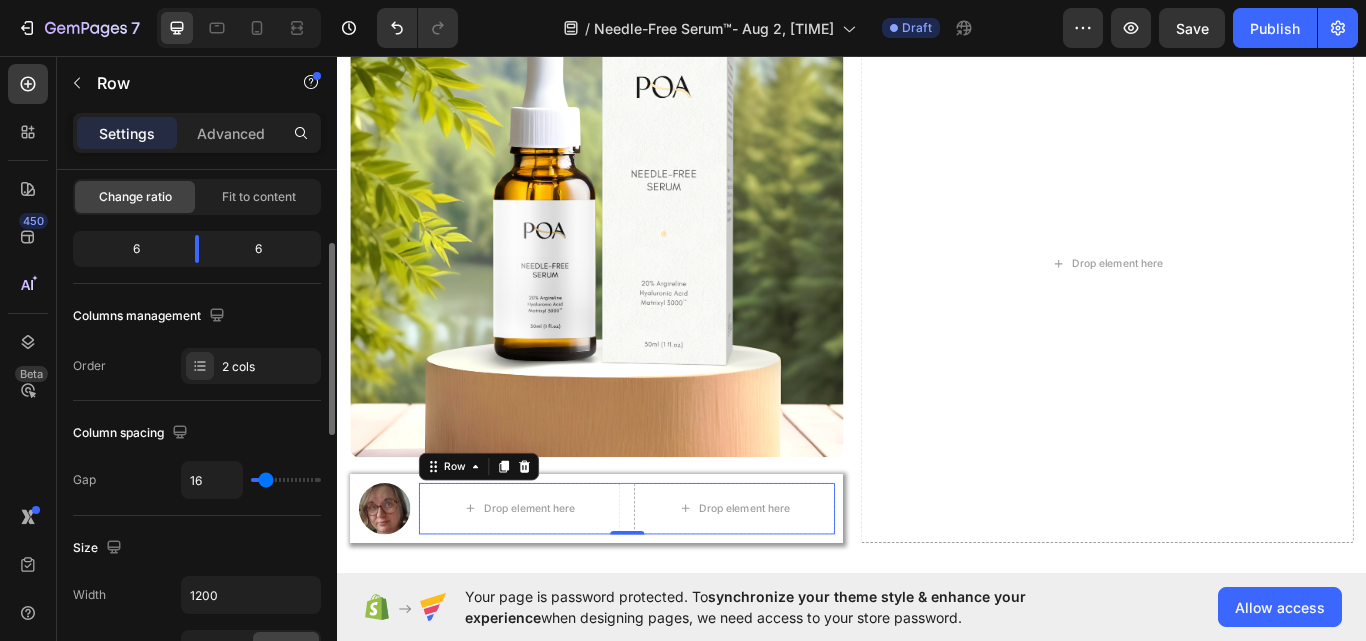 scroll, scrollTop: 300, scrollLeft: 0, axis: vertical 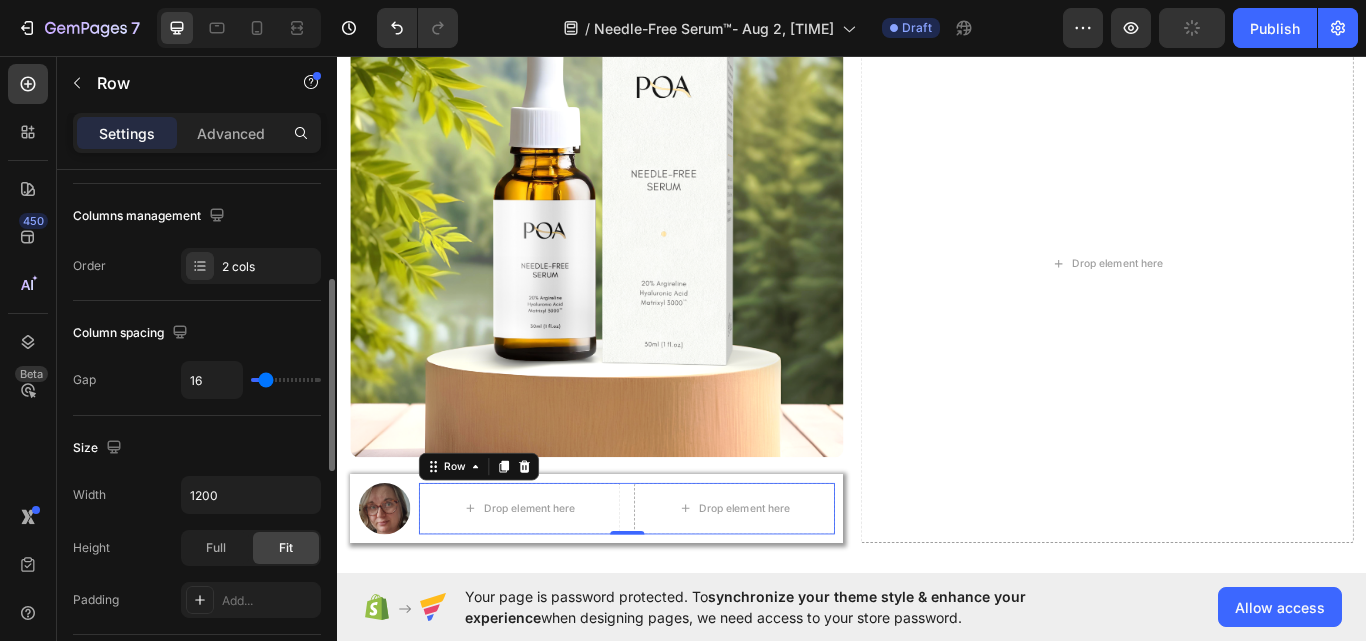 type on "18" 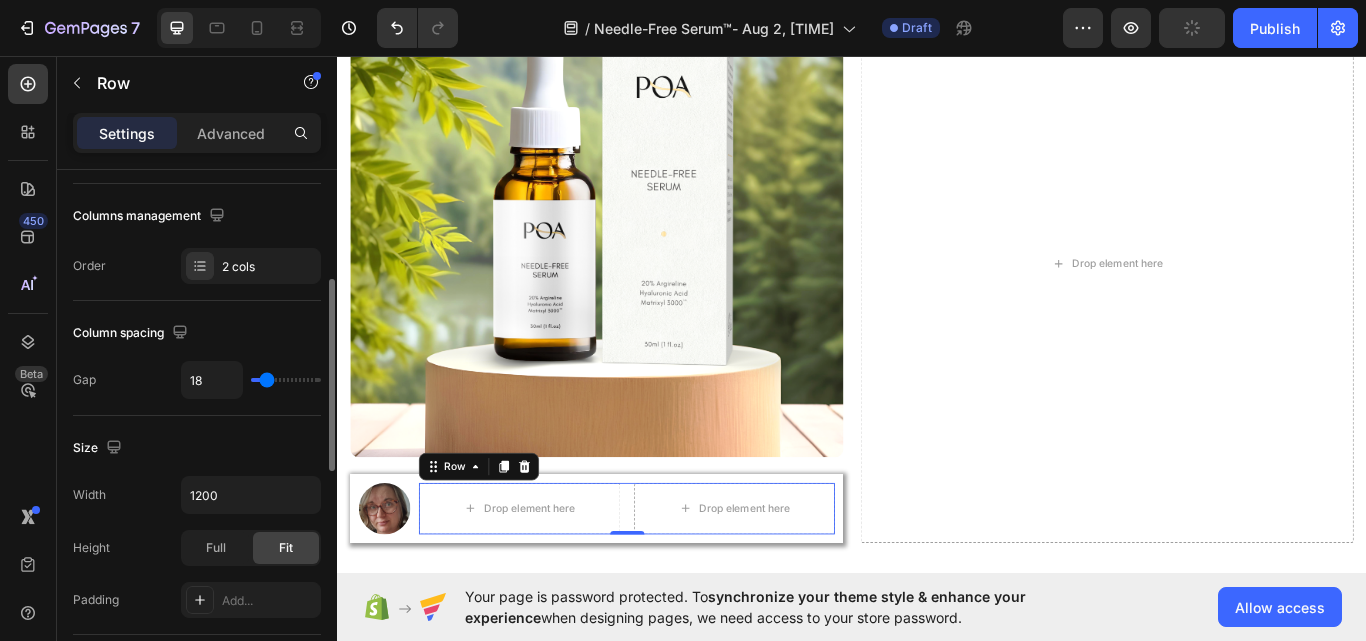 type on "0" 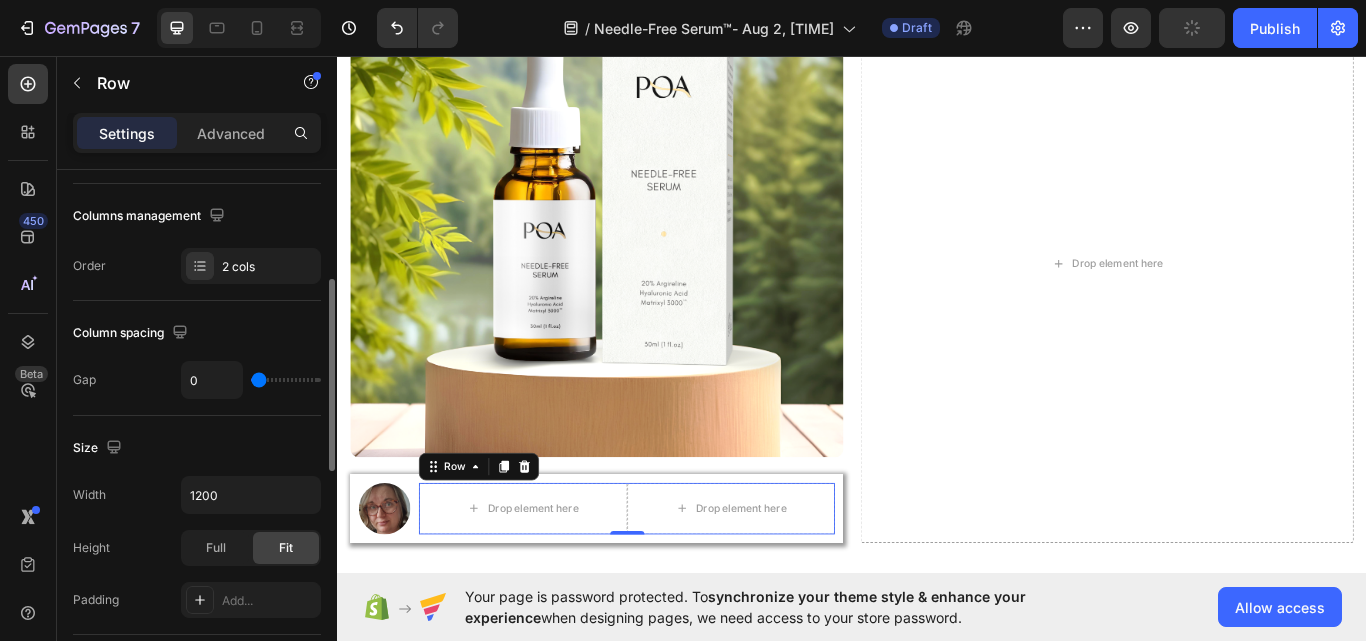 type on "0" 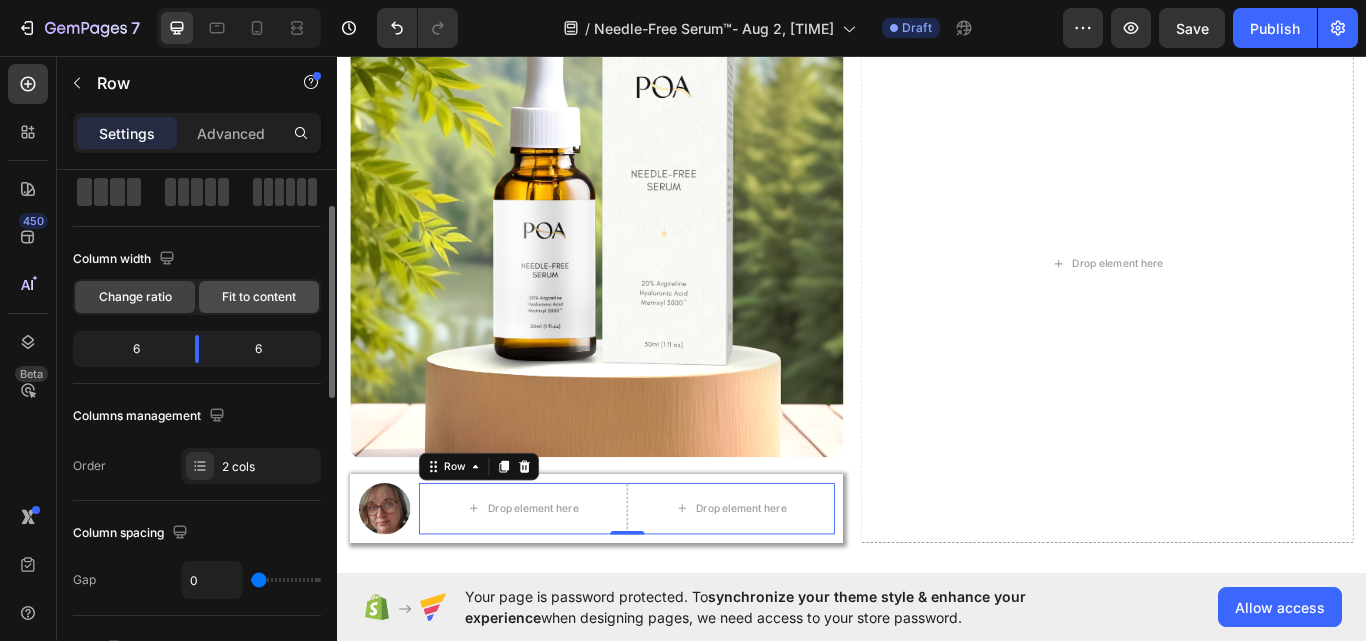 click on "Fit to content" 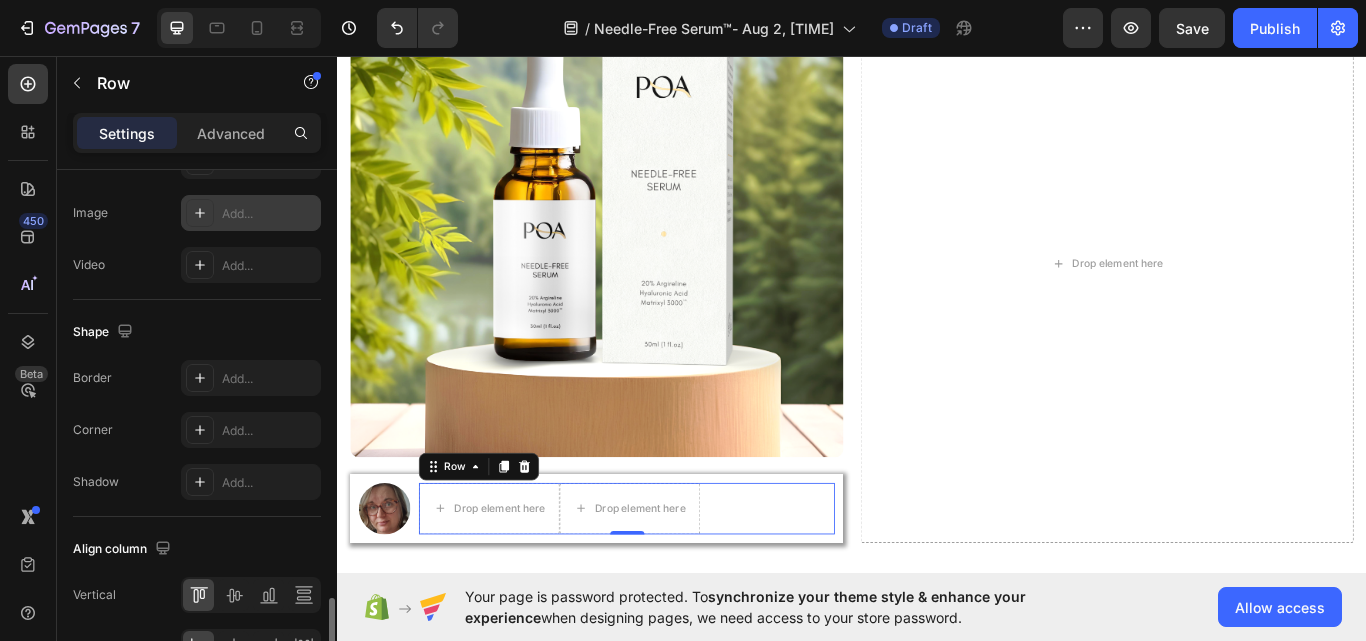scroll, scrollTop: 900, scrollLeft: 0, axis: vertical 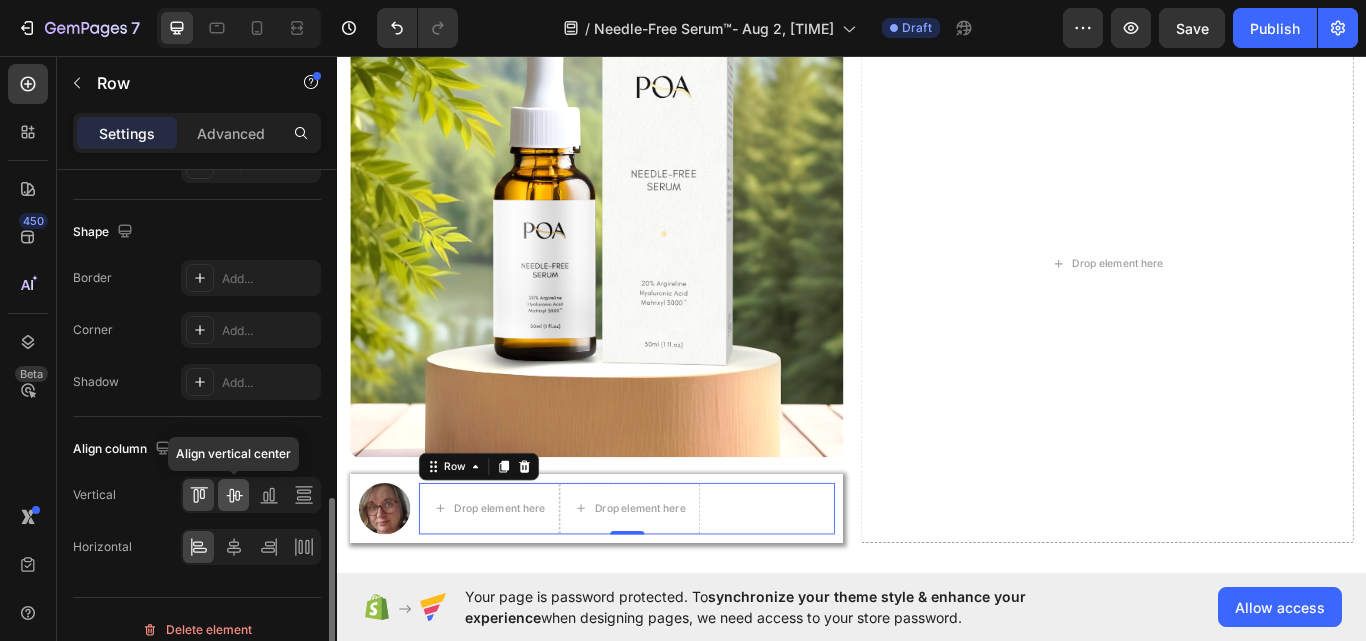 click 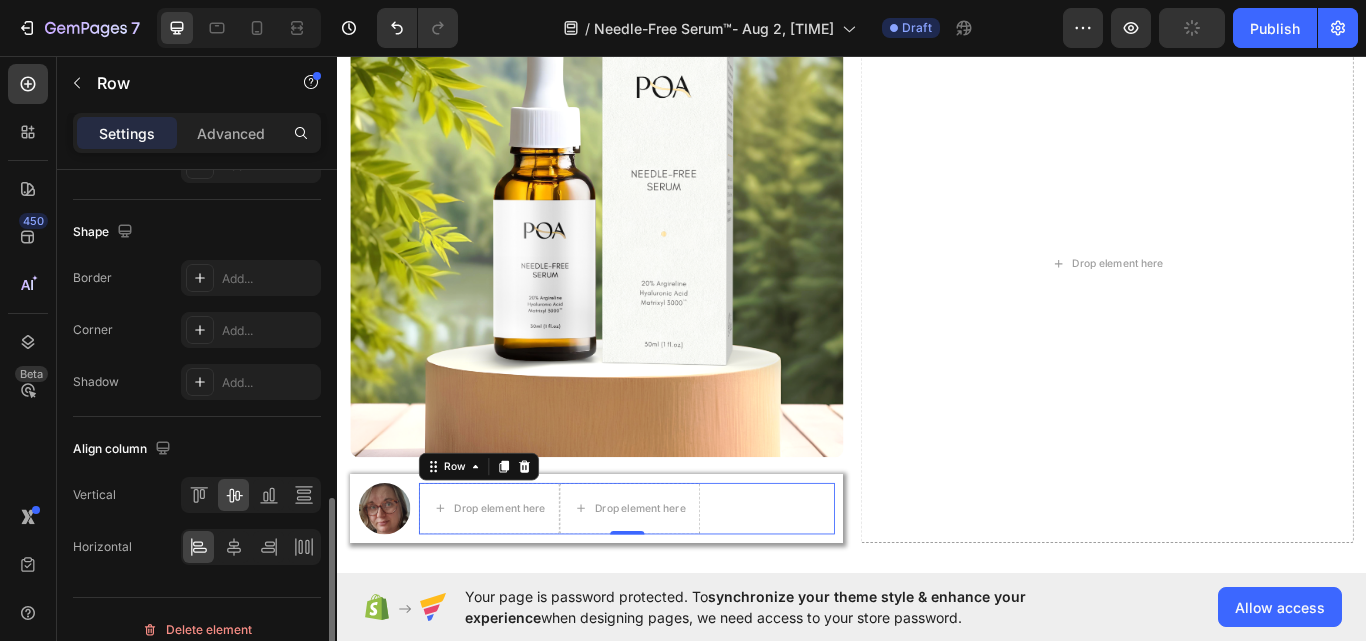 scroll, scrollTop: 920, scrollLeft: 0, axis: vertical 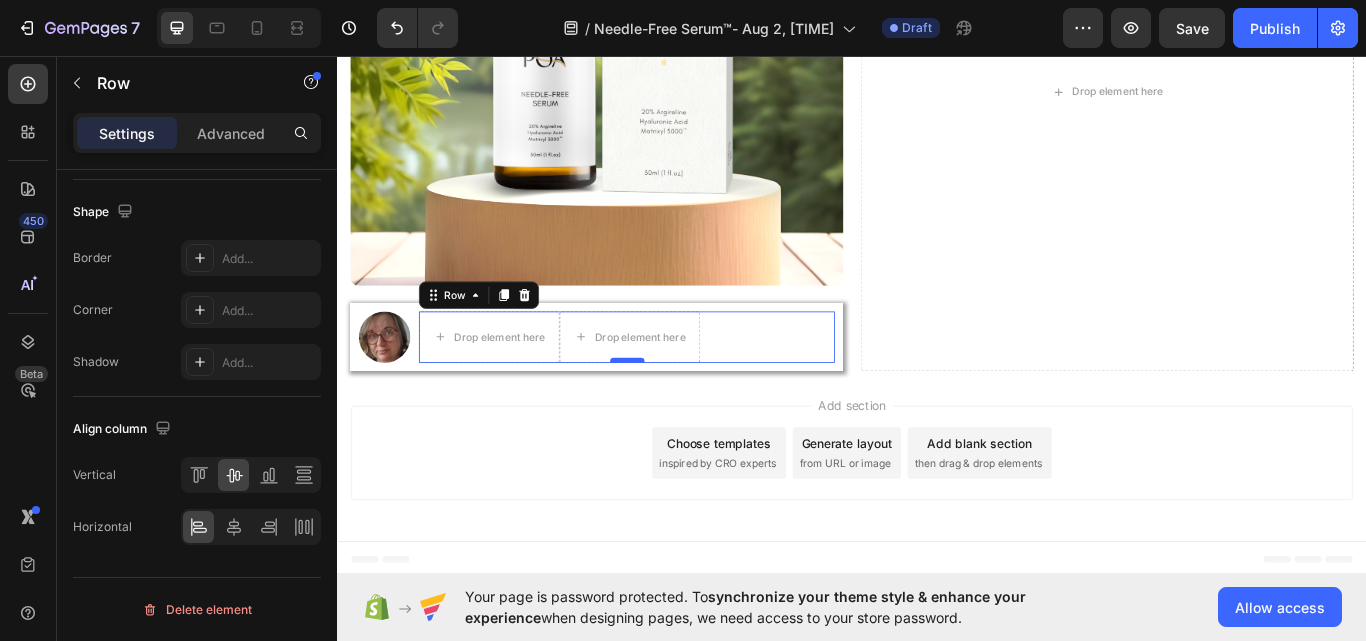 click at bounding box center (675, 412) 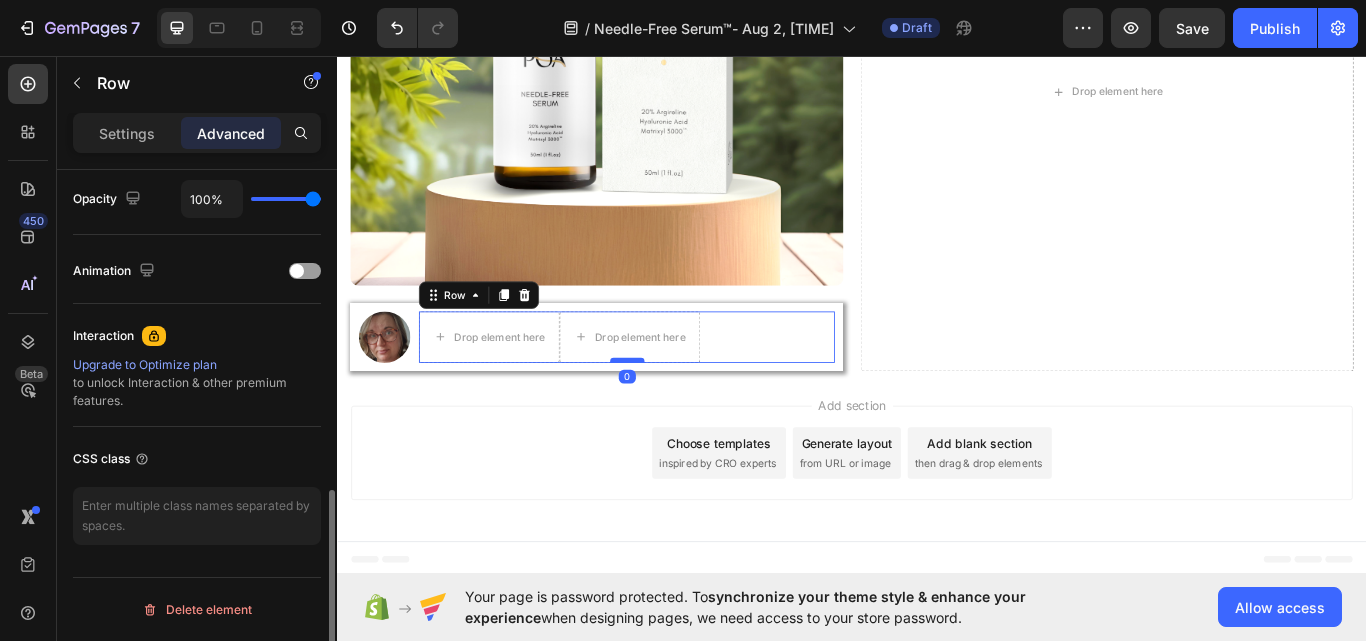 scroll, scrollTop: 806, scrollLeft: 0, axis: vertical 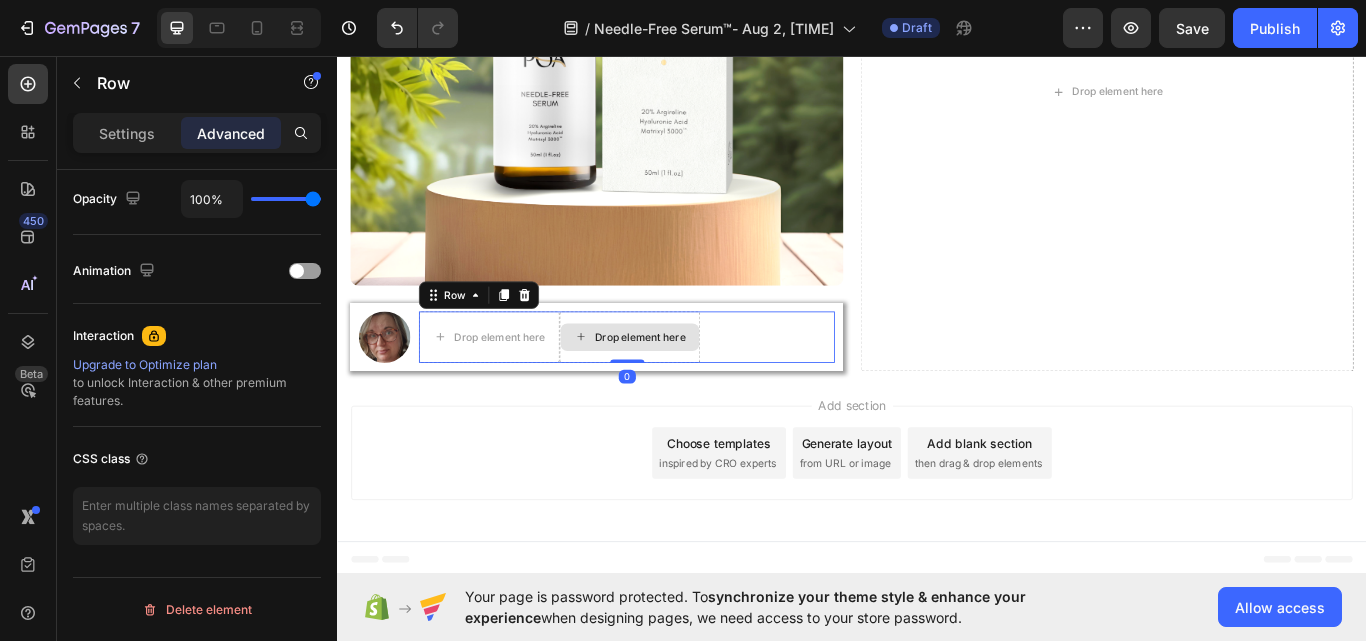 drag, startPoint x: 653, startPoint y: 409, endPoint x: 656, endPoint y: 387, distance: 22.203604 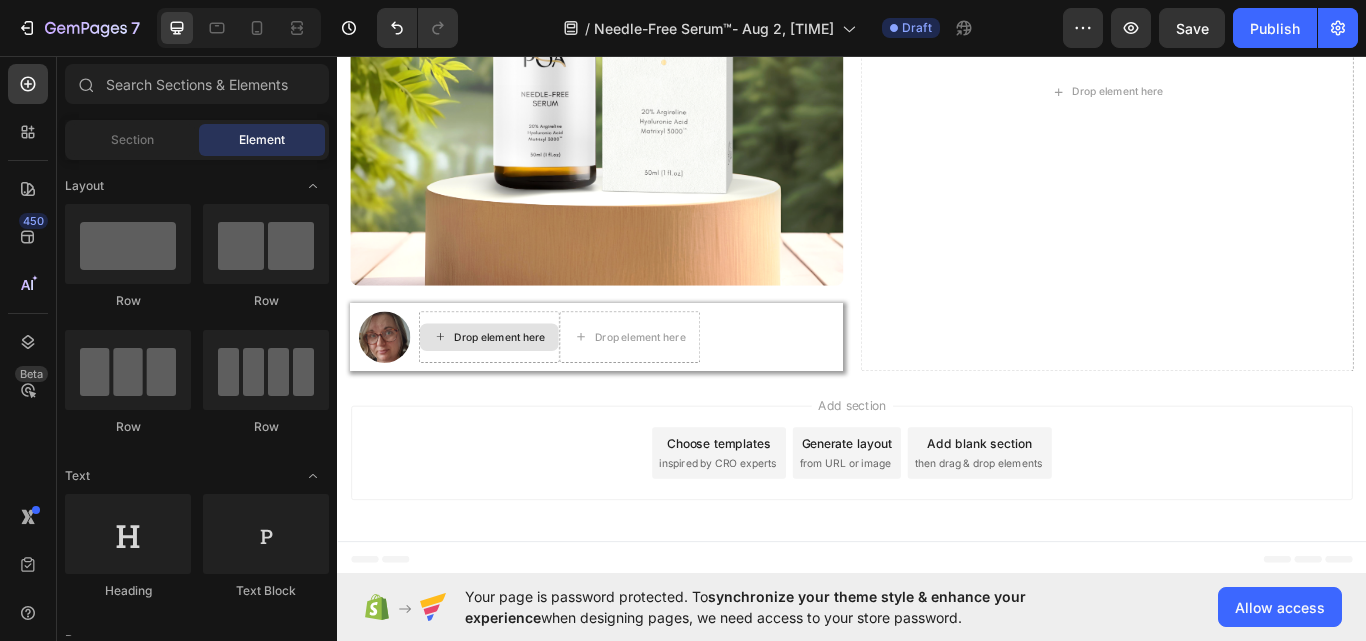 click on "Drop element here" at bounding box center [526, 385] 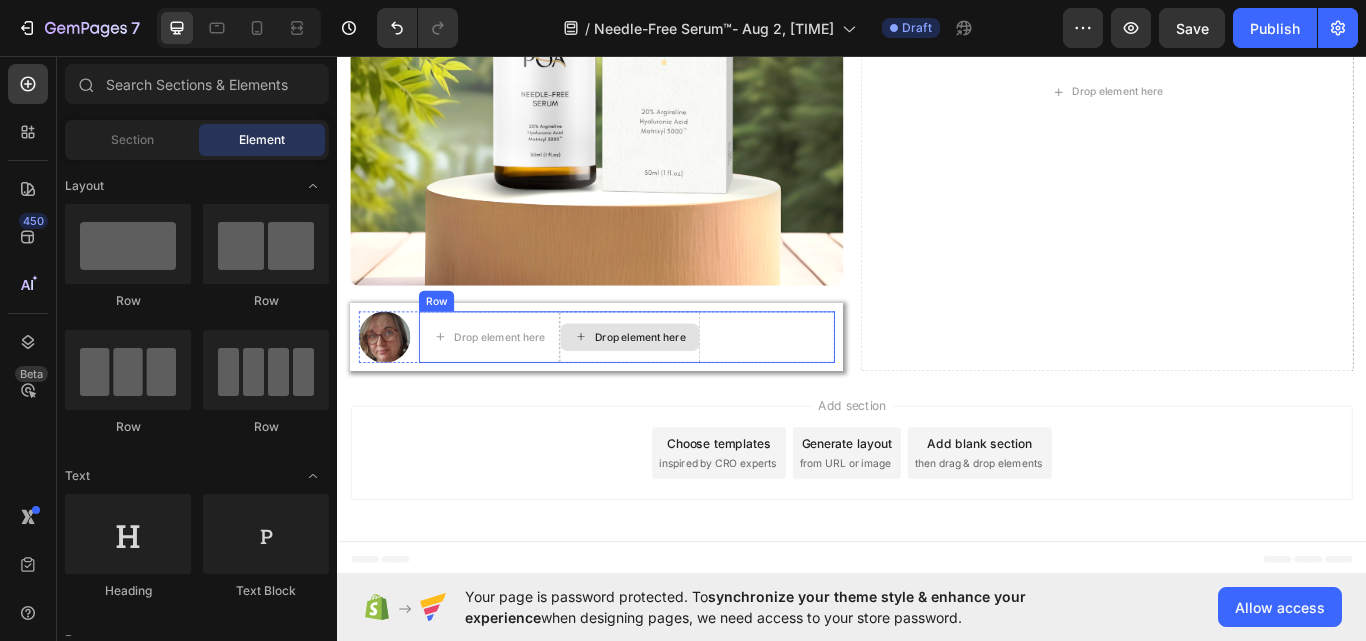 click on "Drop element here" at bounding box center [690, 385] 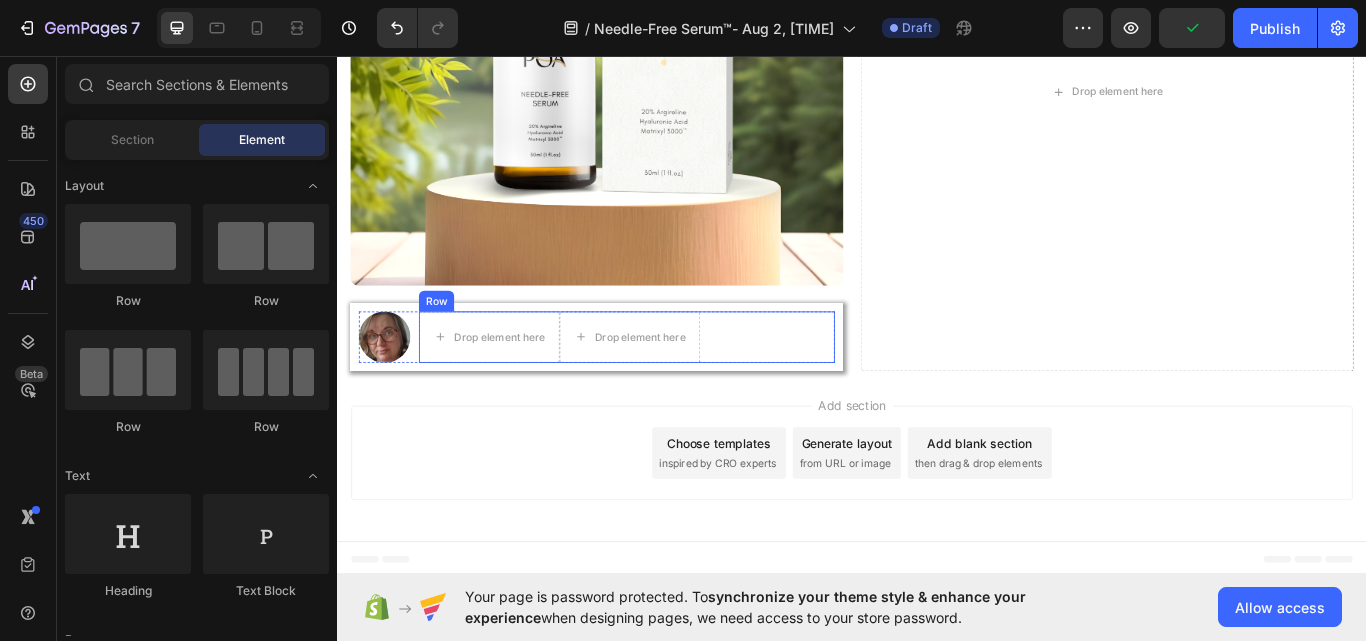 click on "Drop element here
Drop element here Row" at bounding box center [674, 385] 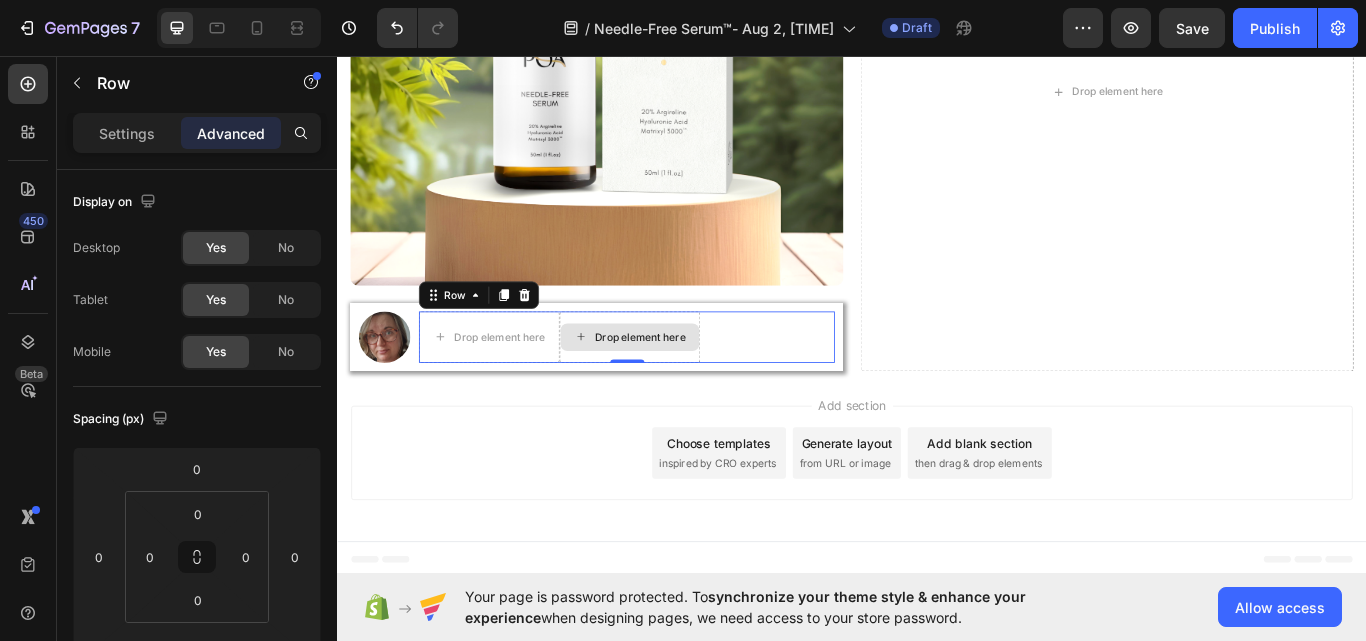 click on "Drop element here" at bounding box center [678, 385] 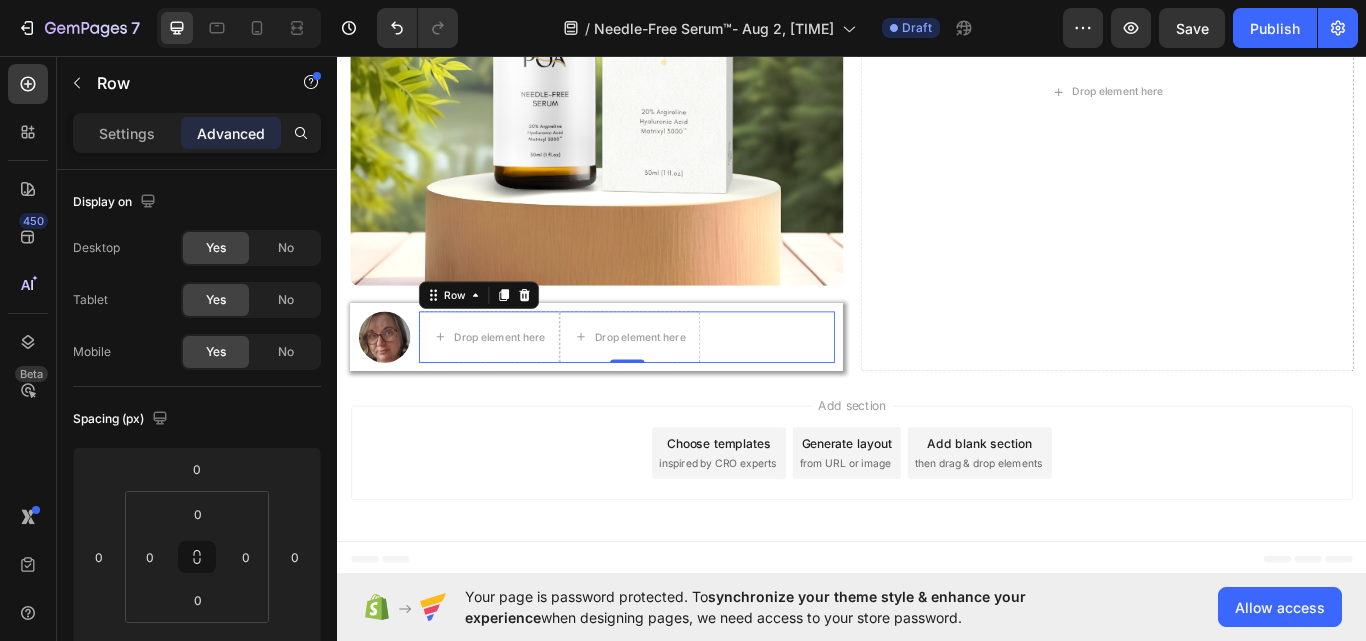 click on "Drop element here
Drop element here Row   0" at bounding box center (674, 385) 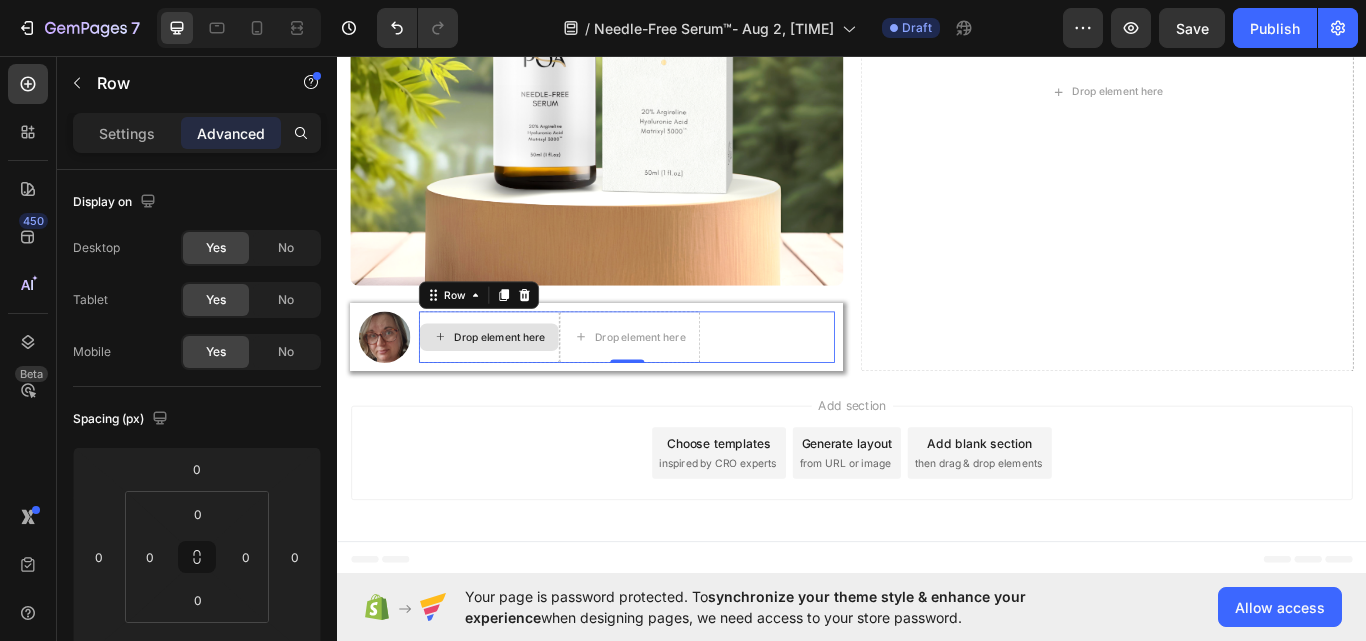 click on "Drop element here" at bounding box center [526, 385] 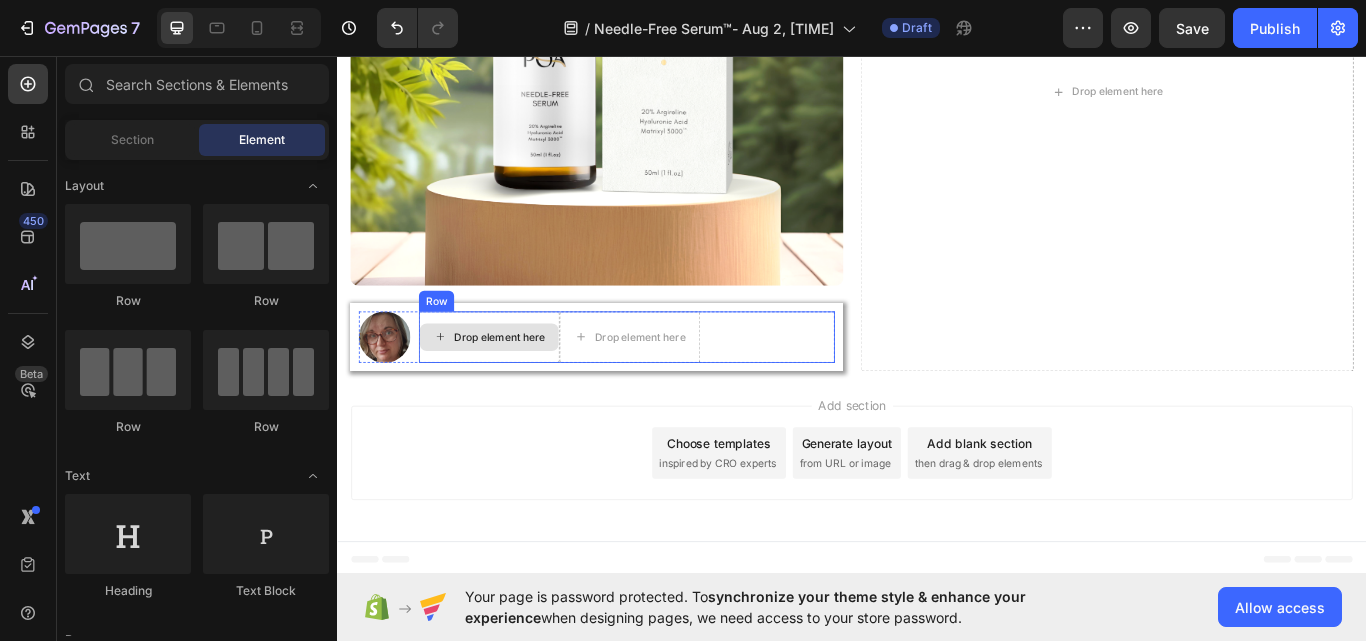 click on "Drop element here" at bounding box center (526, 385) 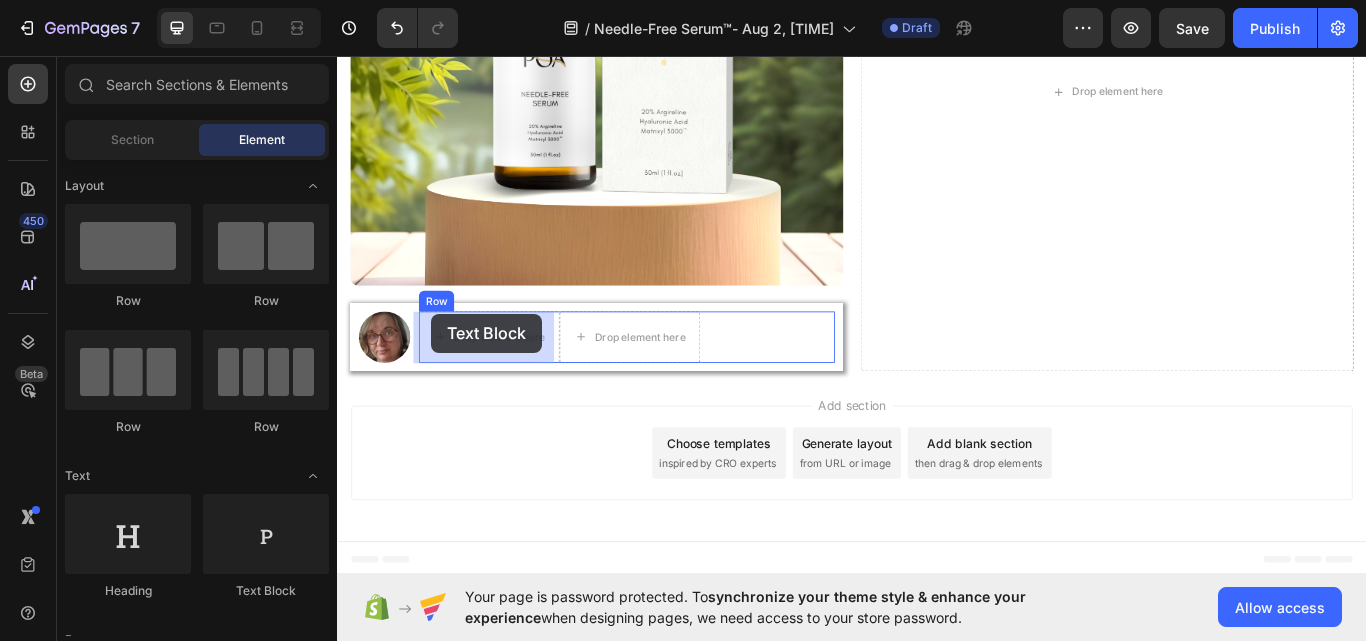 drag, startPoint x: 586, startPoint y: 620, endPoint x: 447, endPoint y: 357, distance: 297.4727 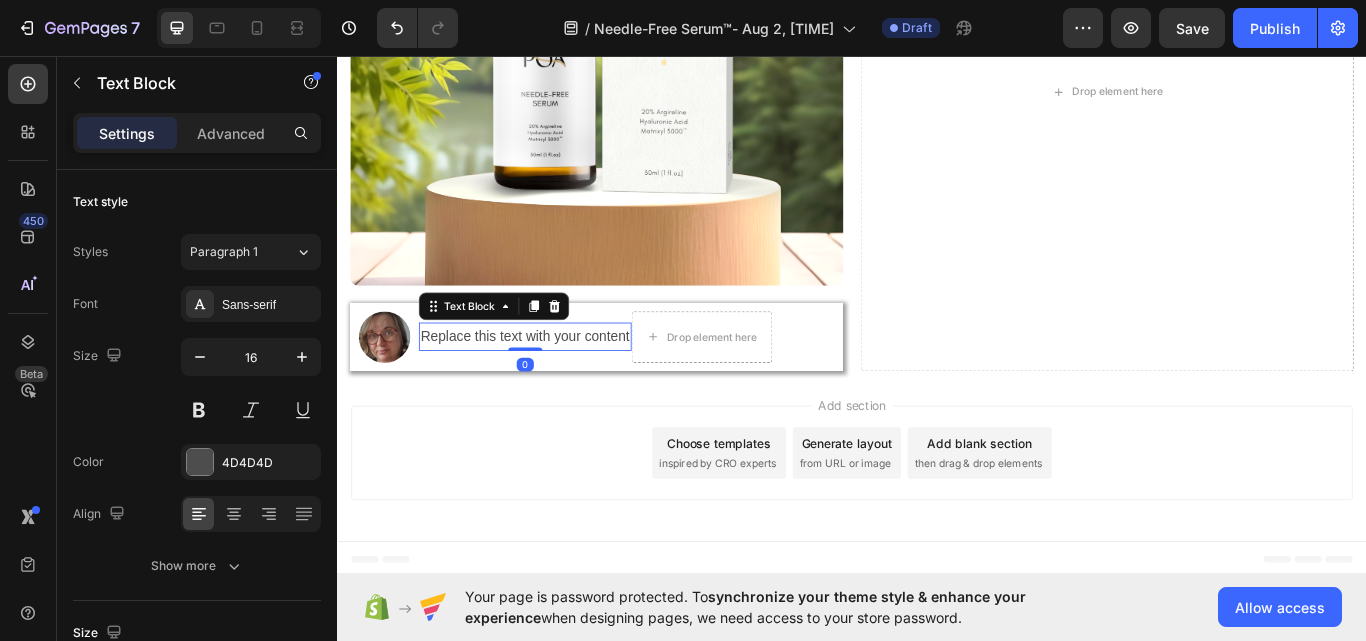 click on "Replace this text with your content" at bounding box center (556, 384) 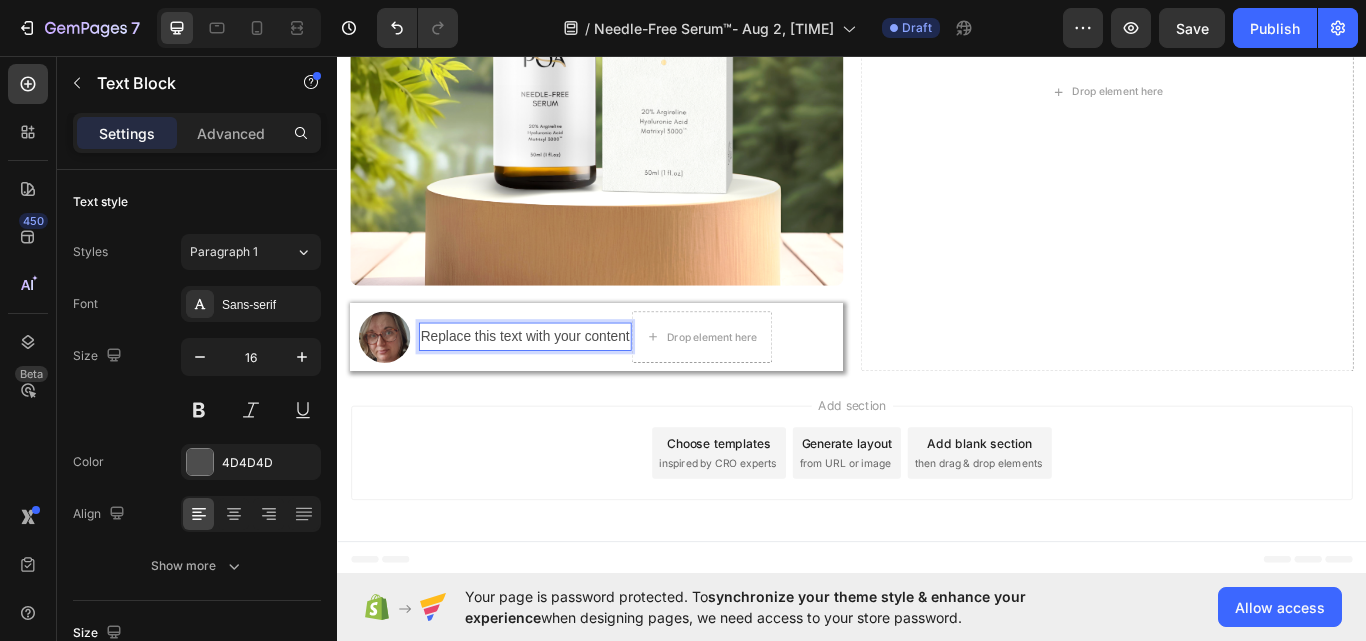 click on "Replace this text with your content" at bounding box center [556, 384] 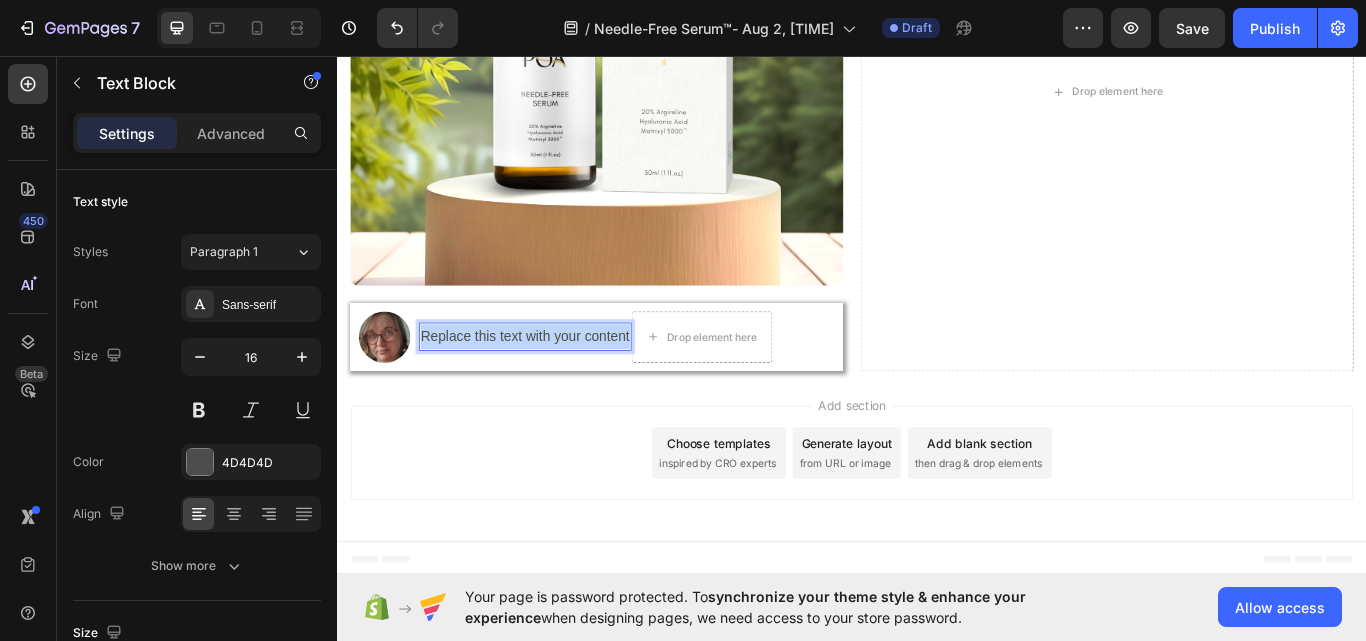 click on "Replace this text with your content" at bounding box center (556, 384) 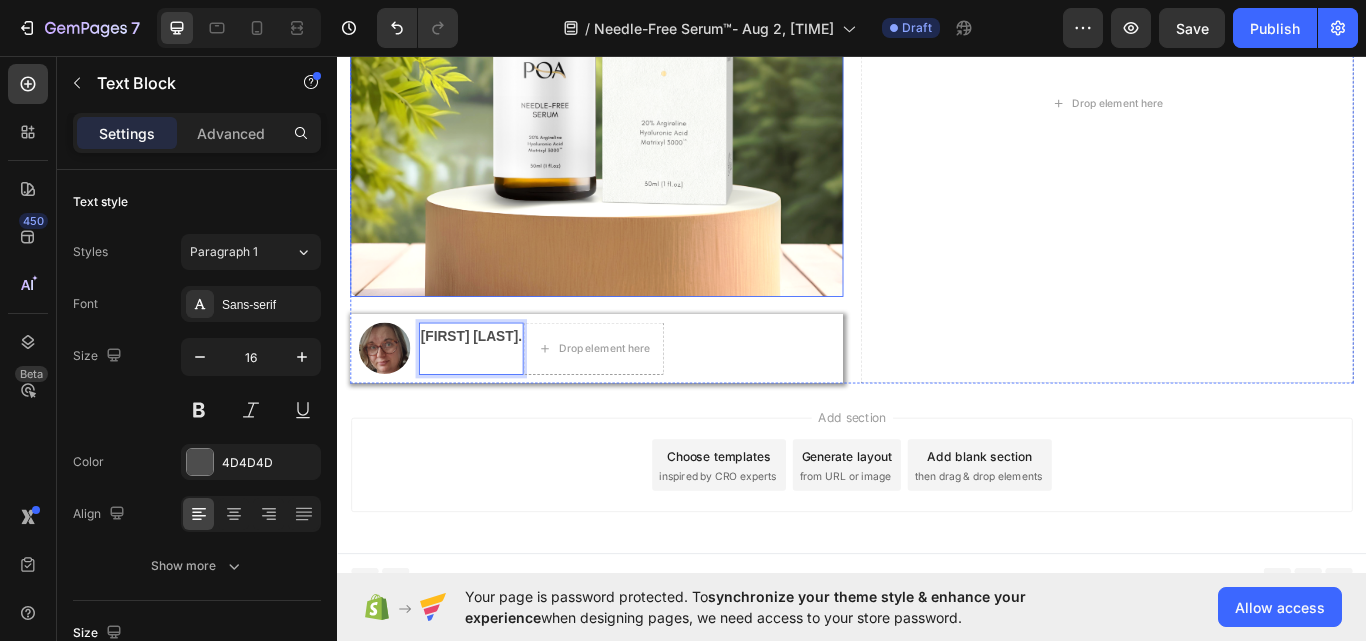 scroll, scrollTop: 441, scrollLeft: 0, axis: vertical 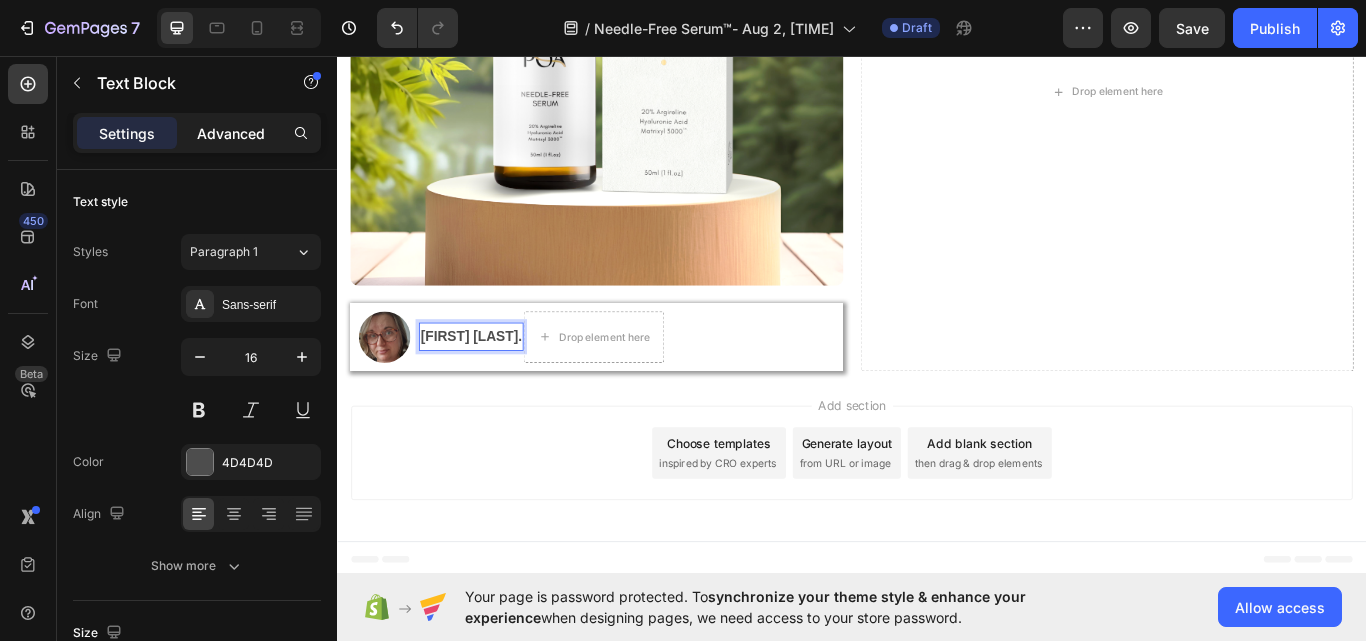click on "Advanced" at bounding box center (231, 133) 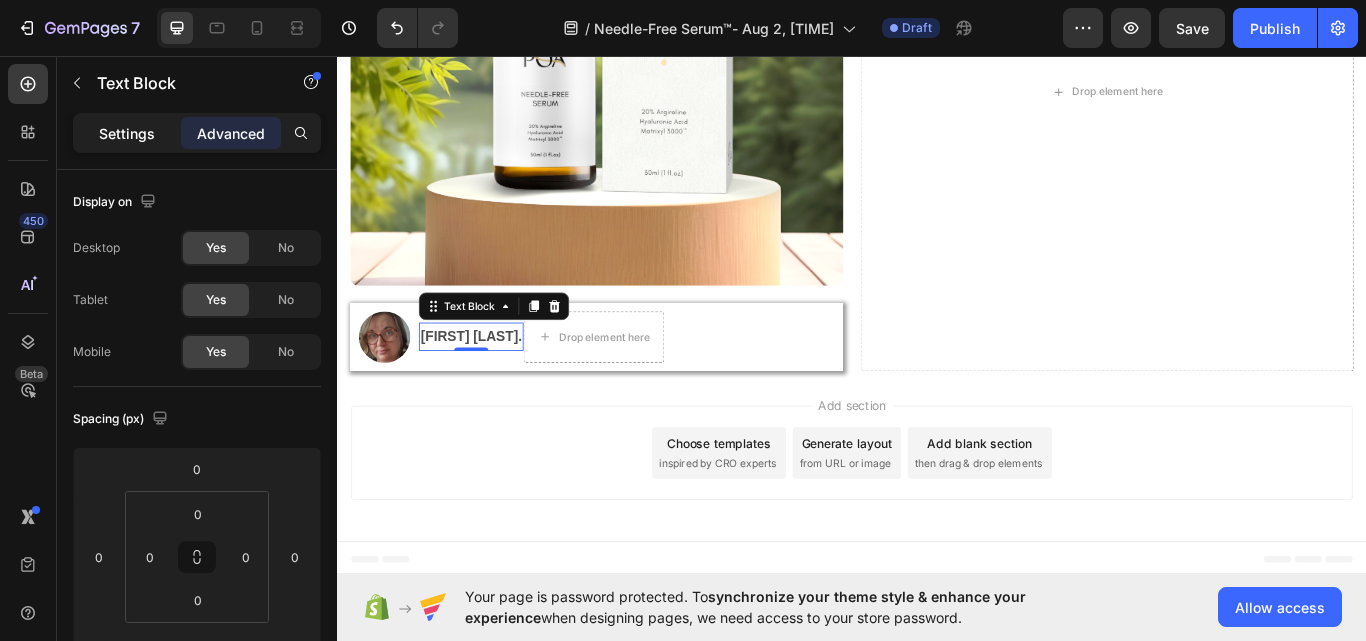 click on "Settings" at bounding box center (127, 133) 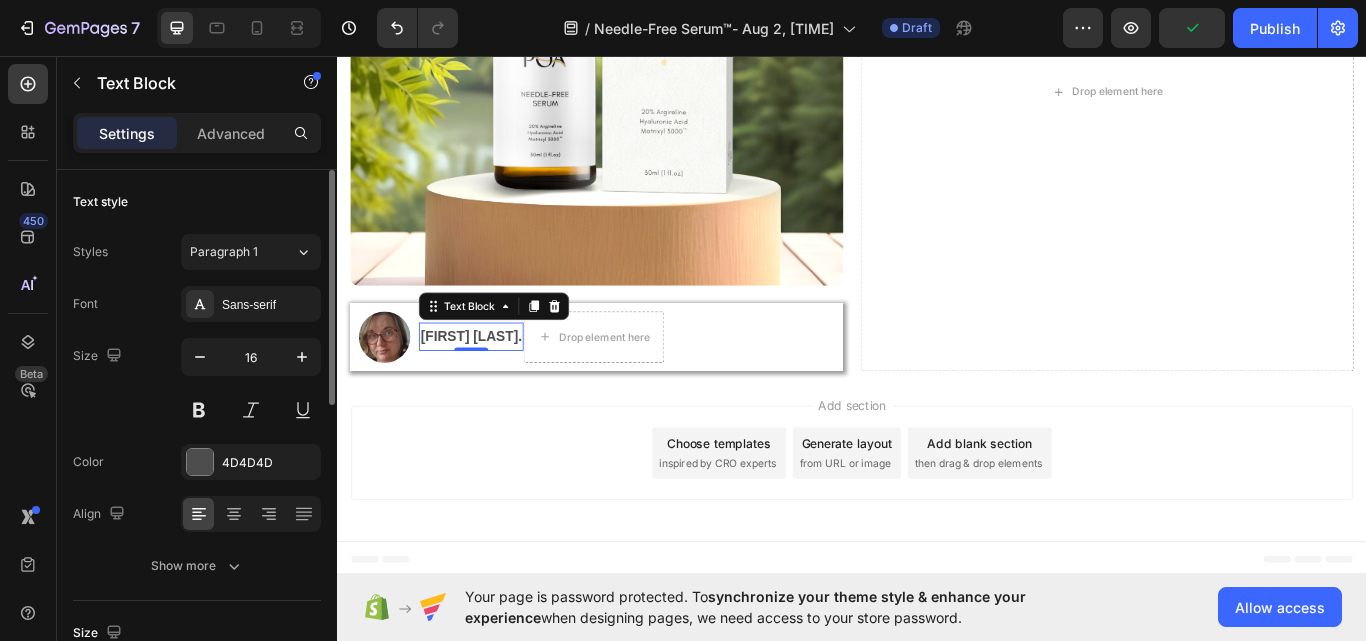 click on "Advanced" at bounding box center (231, 133) 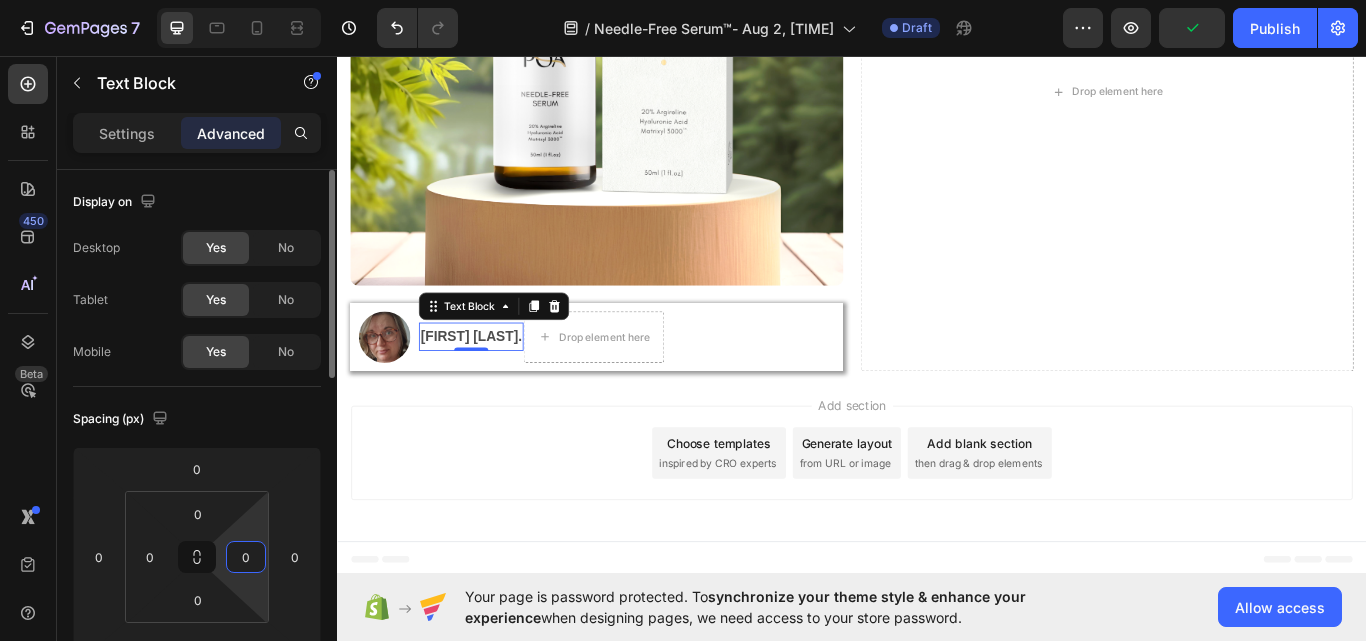 click on "0" at bounding box center (246, 557) 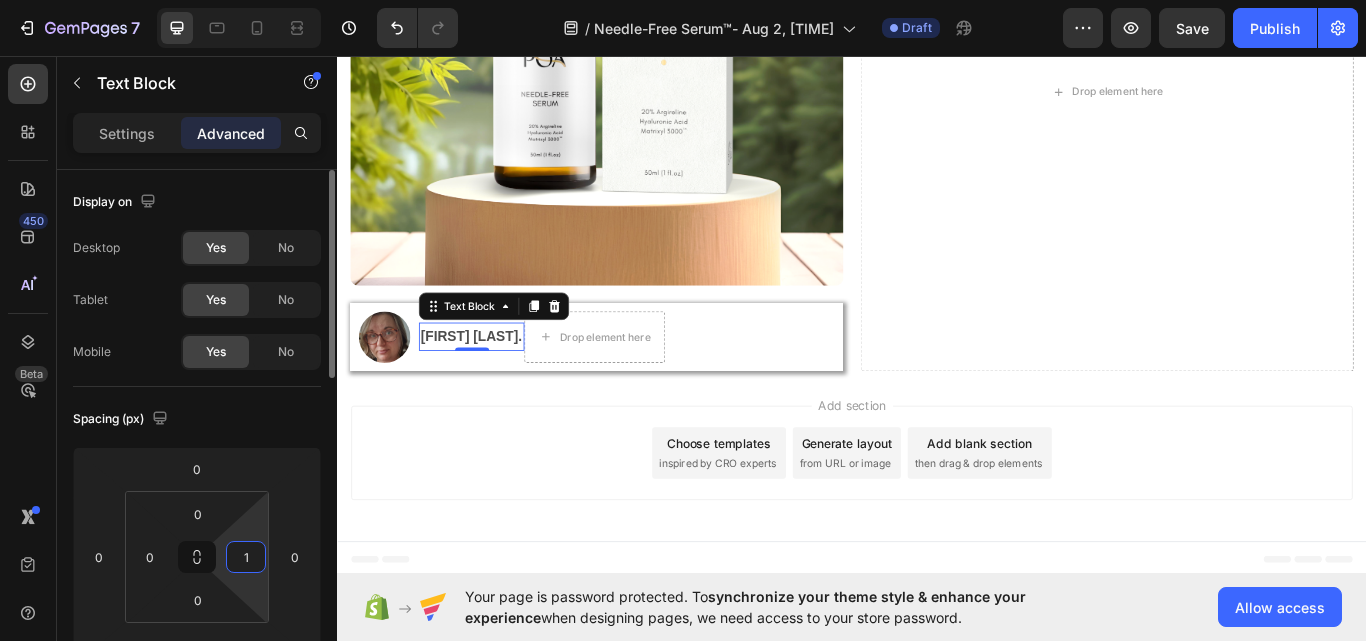 type on "10" 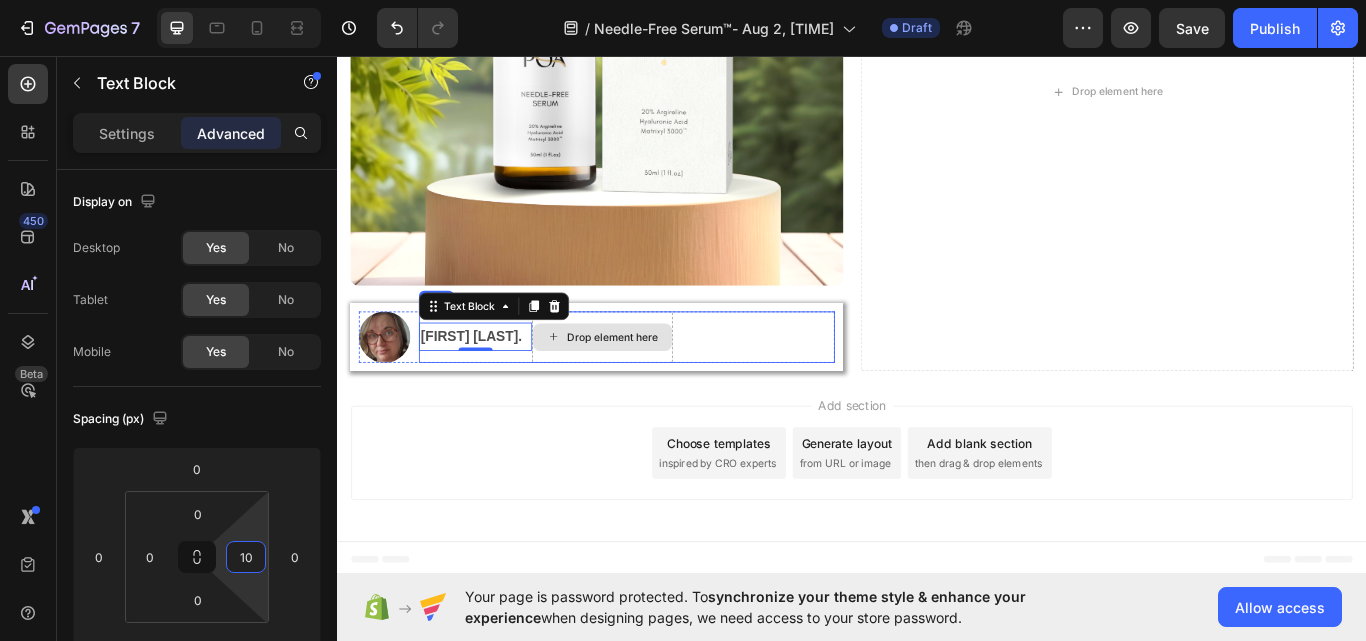 click on "Drop element here" at bounding box center (658, 385) 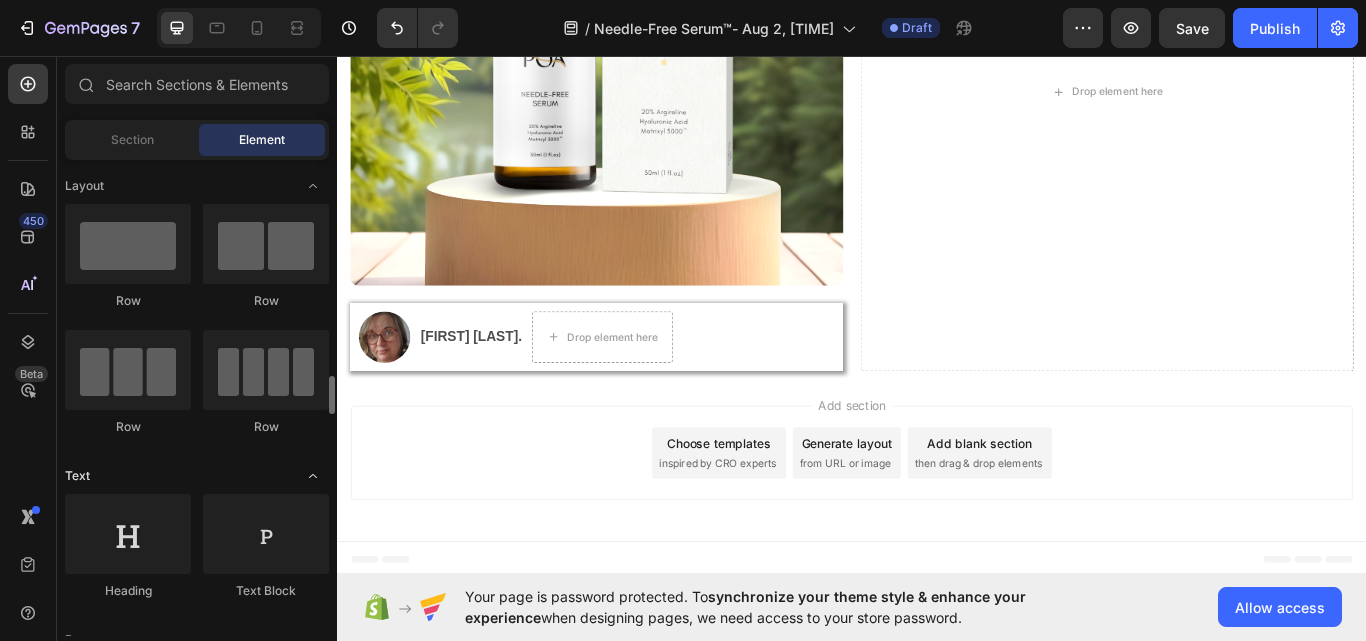 scroll, scrollTop: 300, scrollLeft: 0, axis: vertical 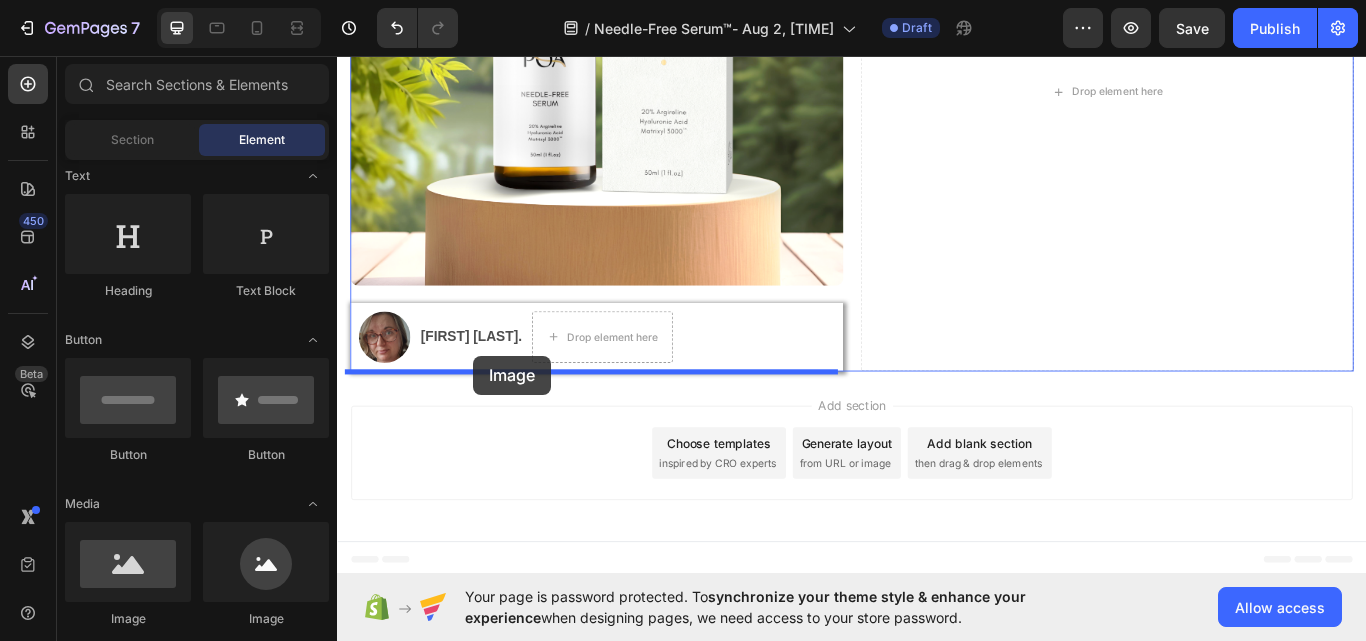 drag, startPoint x: 460, startPoint y: 611, endPoint x: 515, endPoint y: 385, distance: 232.59622 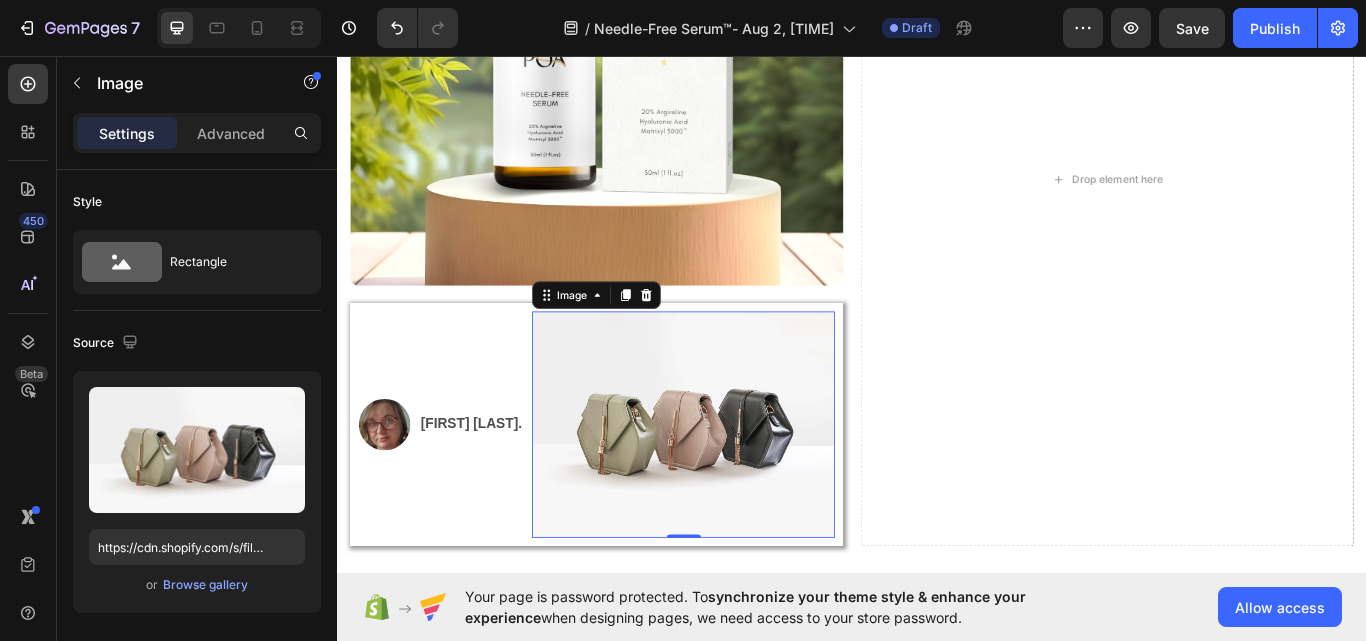 drag, startPoint x: 639, startPoint y: 446, endPoint x: 618, endPoint y: 451, distance: 21.587032 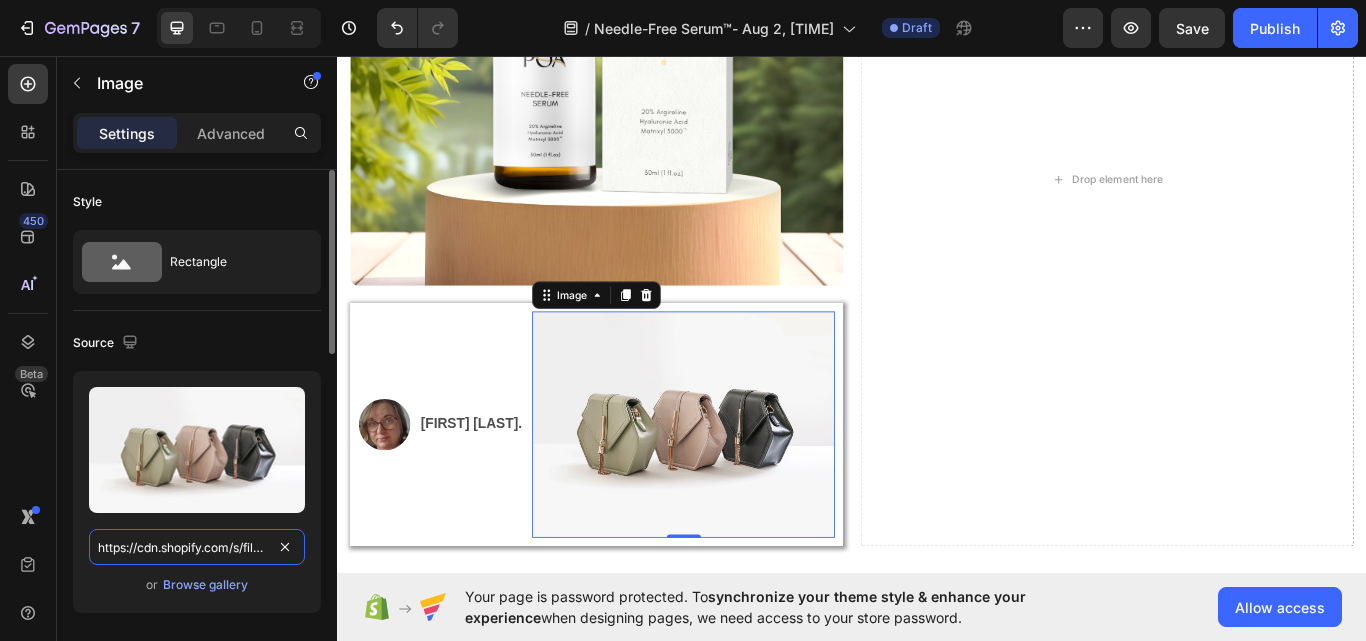 click on "https://cdn.shopify.com/s/files/1/2005/9307/files/image_demo.jpg" at bounding box center [197, 547] 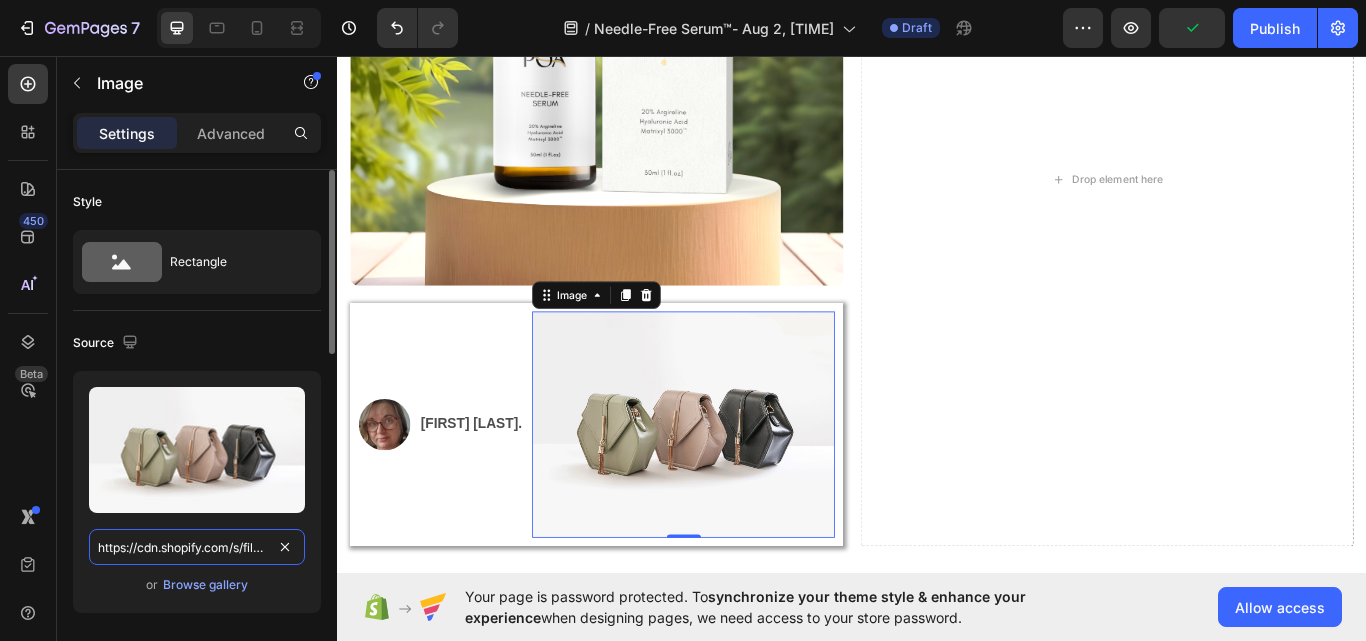 paste on "img.funnelish.com/6978/61006/1675681535-check%20%281%29.sv" 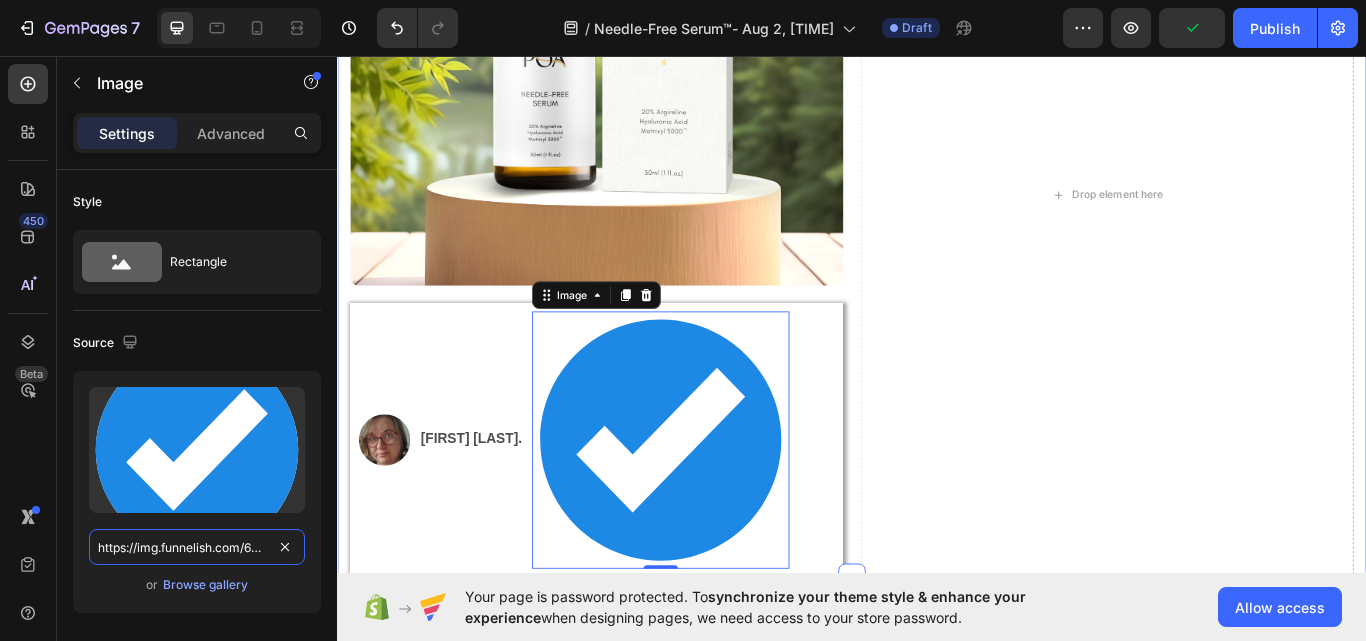 scroll, scrollTop: 0, scrollLeft: 265, axis: horizontal 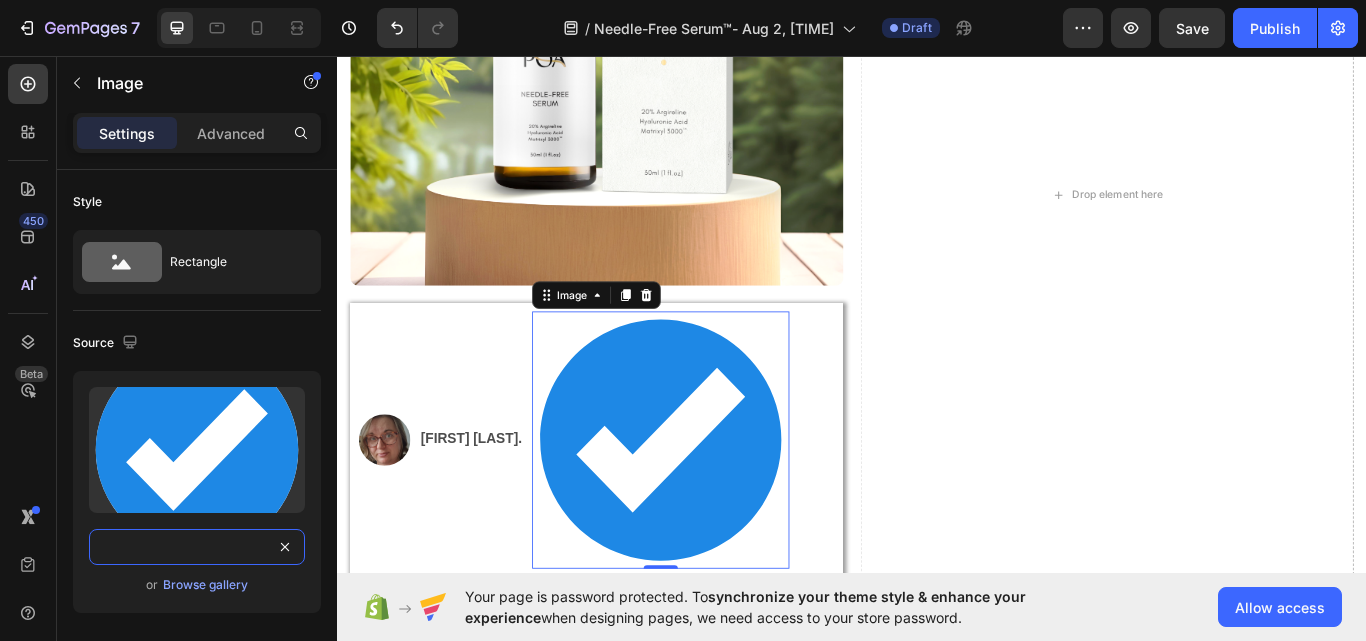 type on "https://img.funnelish.com/6978/61006/1675681535-check%20%281%29.svg" 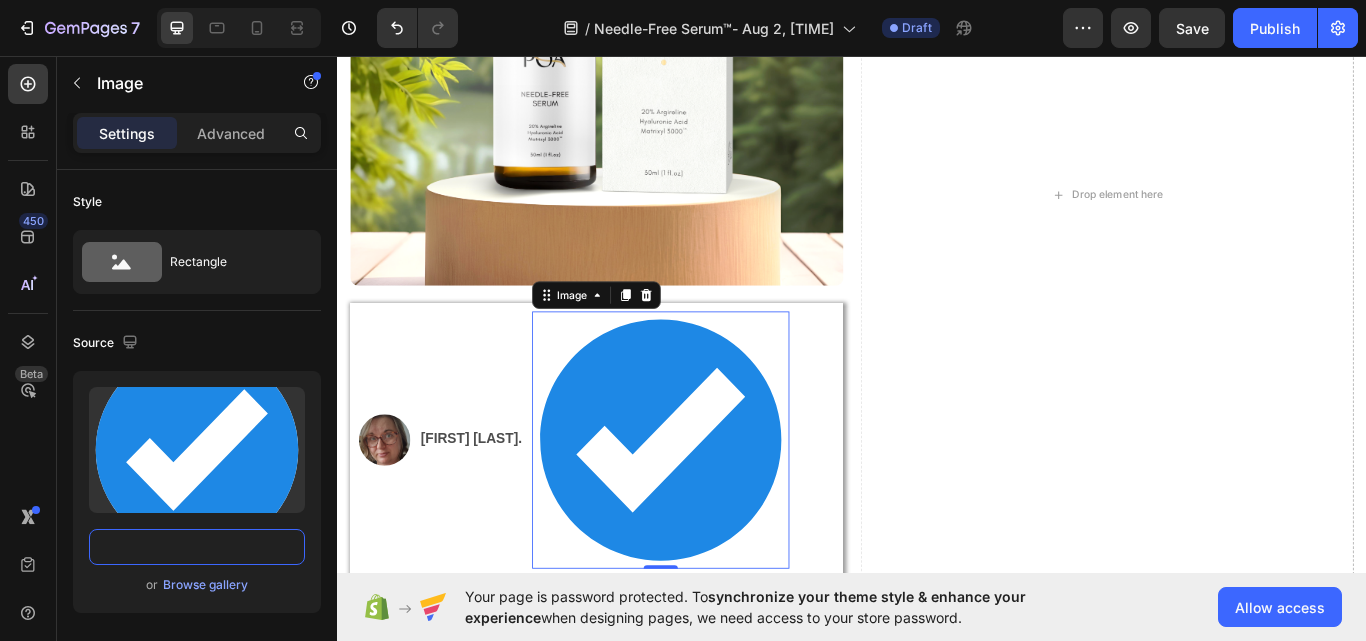 scroll, scrollTop: 0, scrollLeft: 0, axis: both 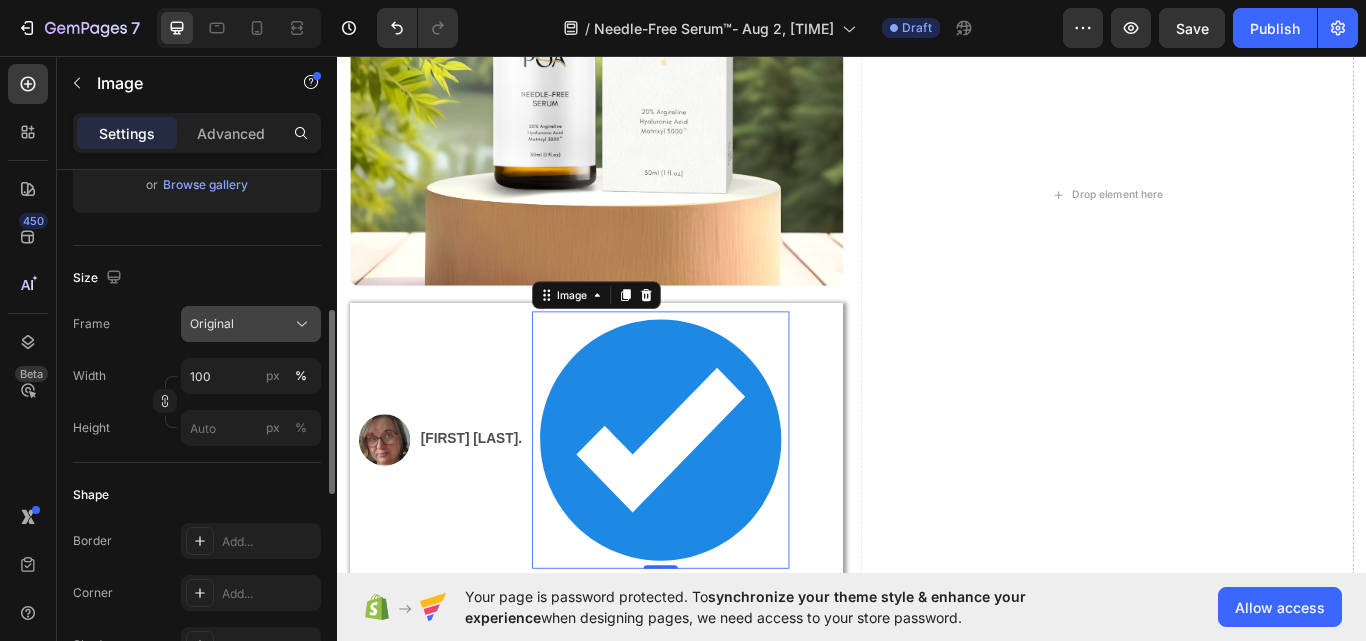click on "Original" at bounding box center (251, 324) 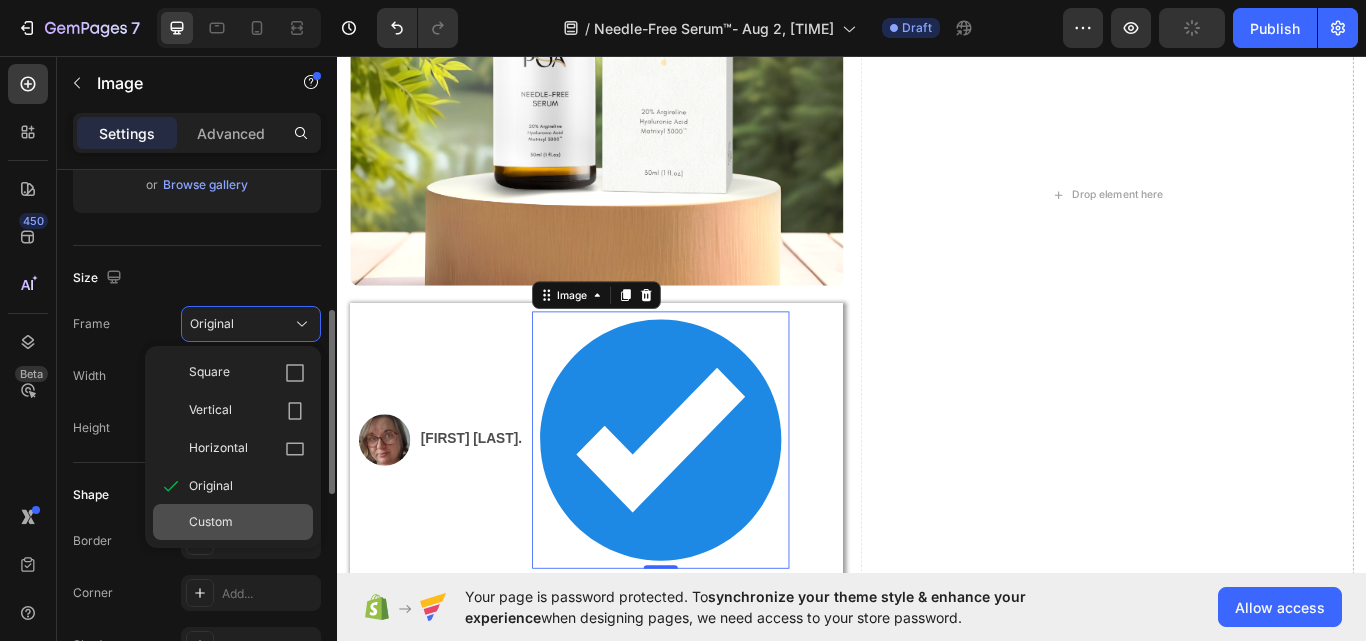 click on "Custom" at bounding box center [211, 522] 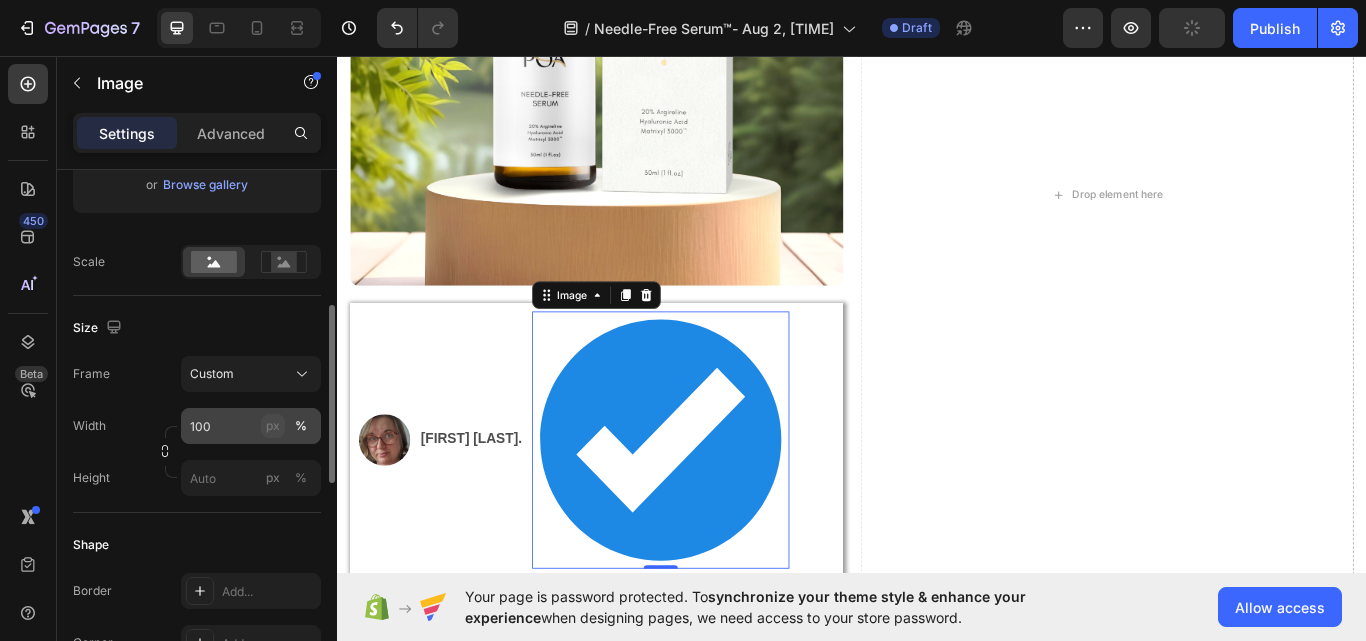 click on "px" at bounding box center (273, 426) 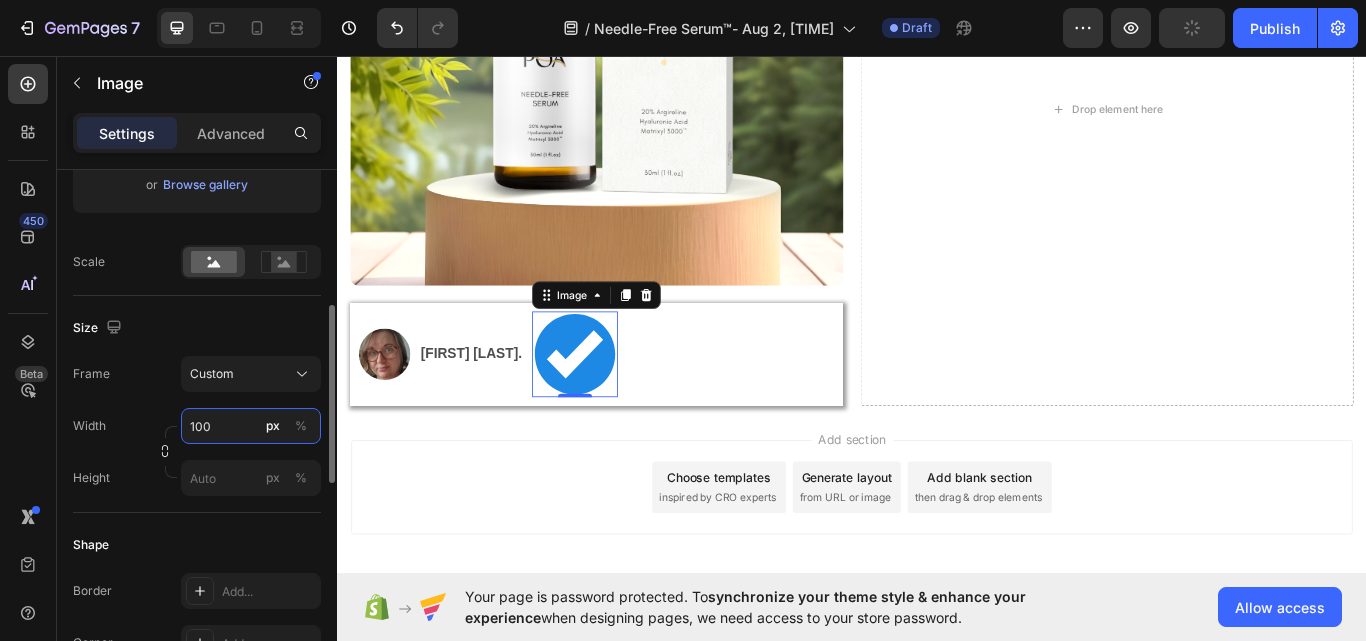 click on "100" at bounding box center [251, 426] 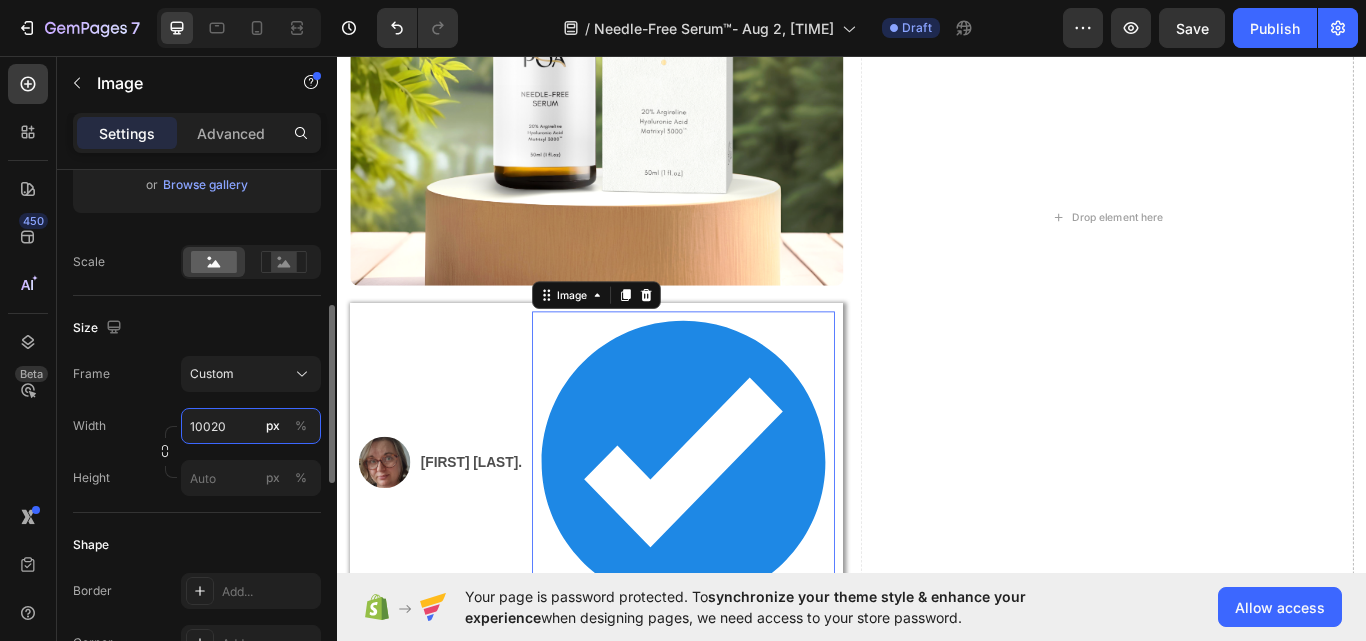 click on "10020" at bounding box center (251, 426) 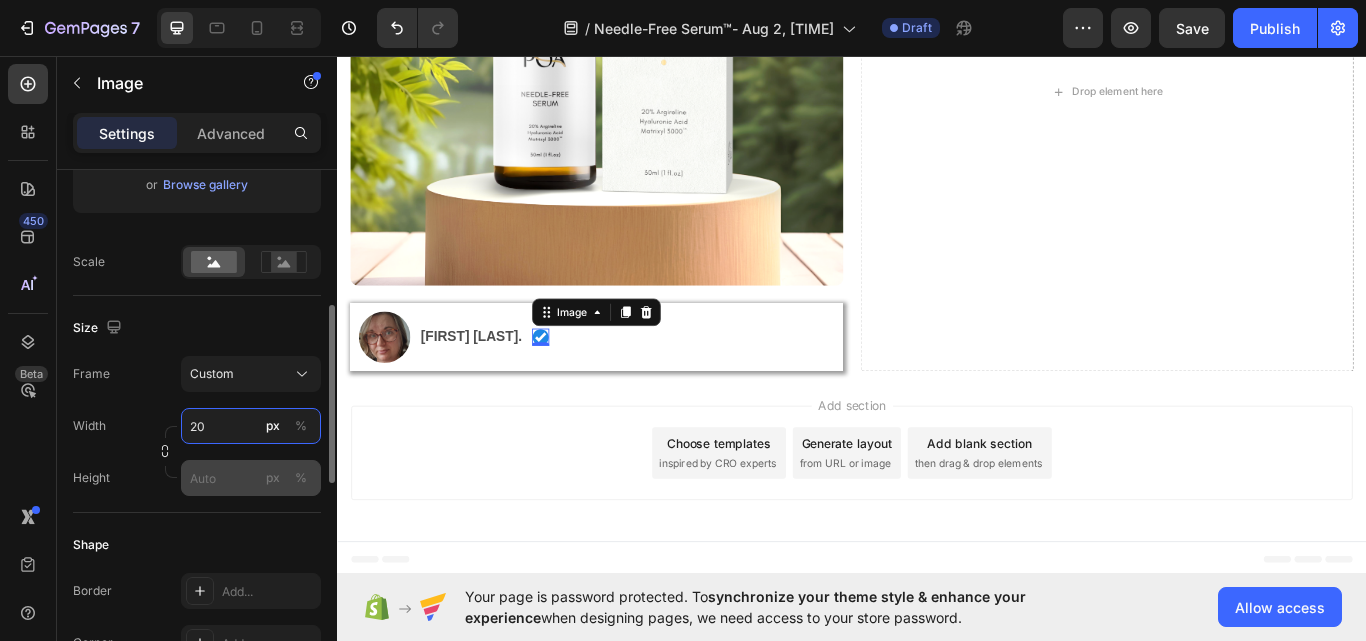 type on "20" 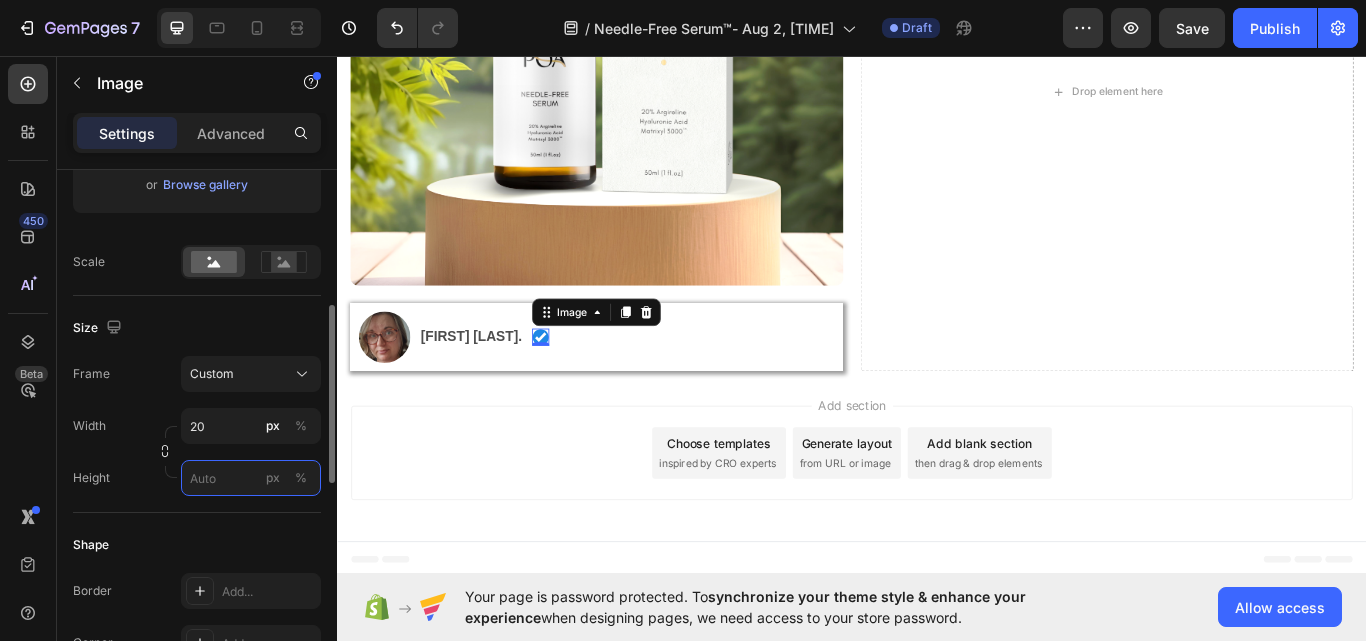 click on "px %" at bounding box center [251, 478] 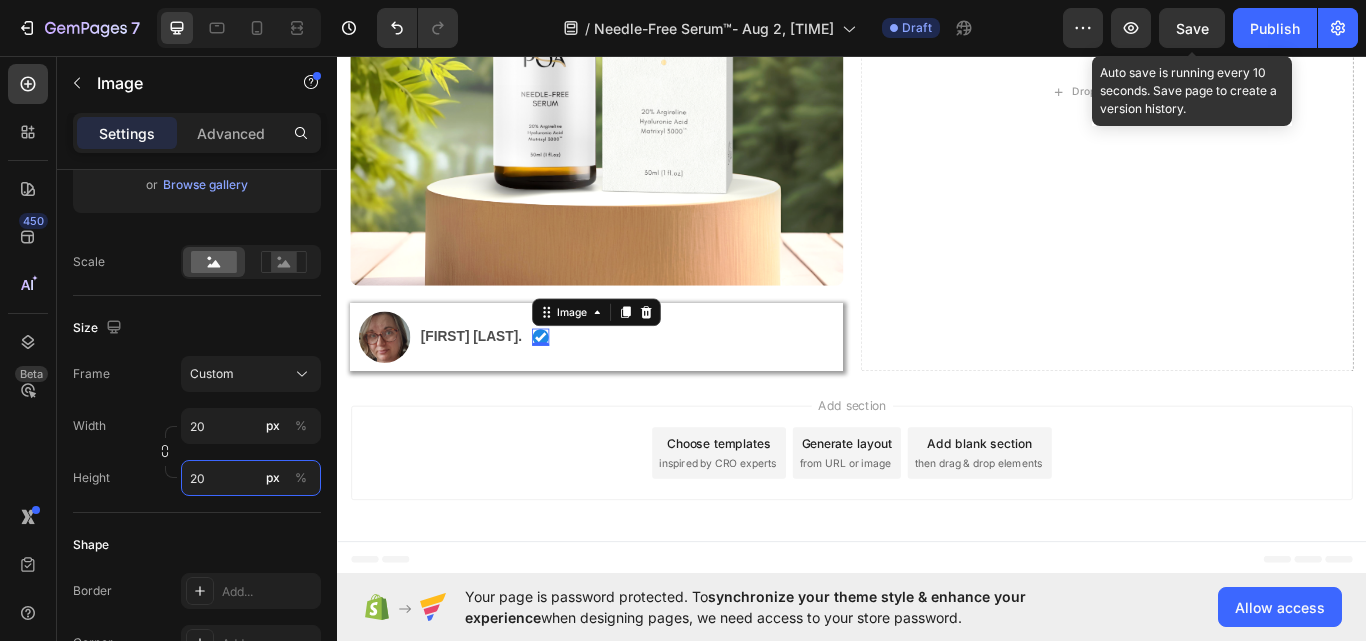 type on "20" 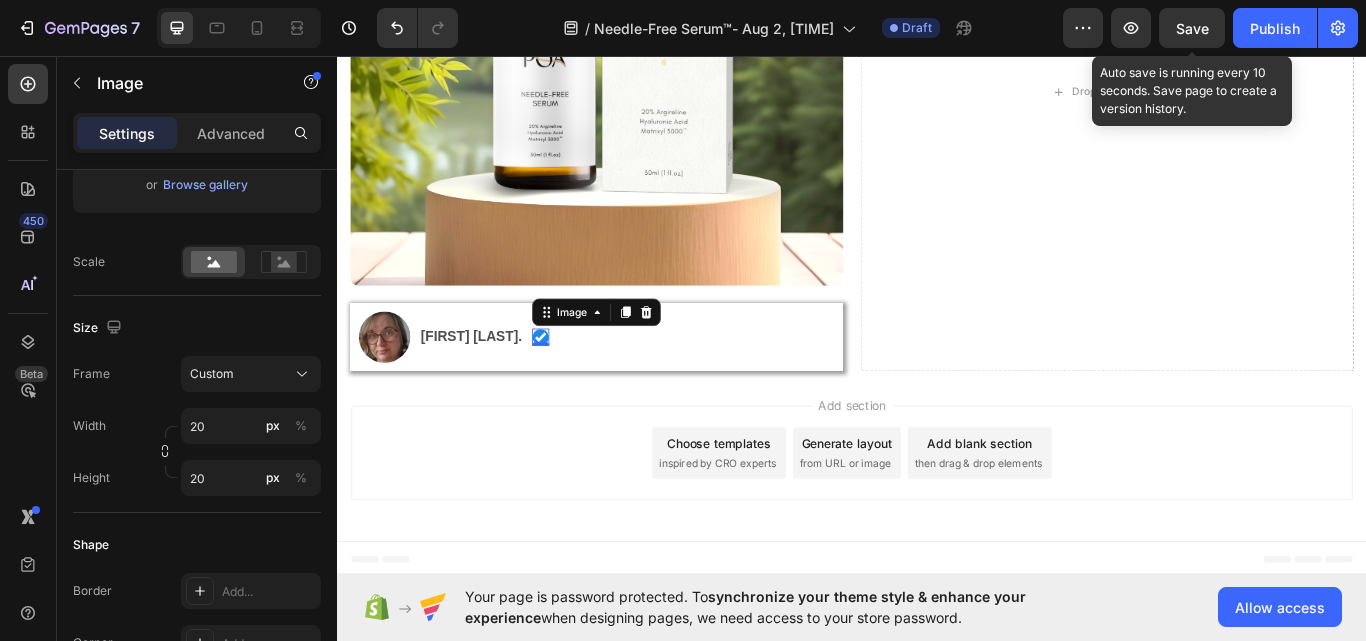 click on "Save" at bounding box center (1192, 28) 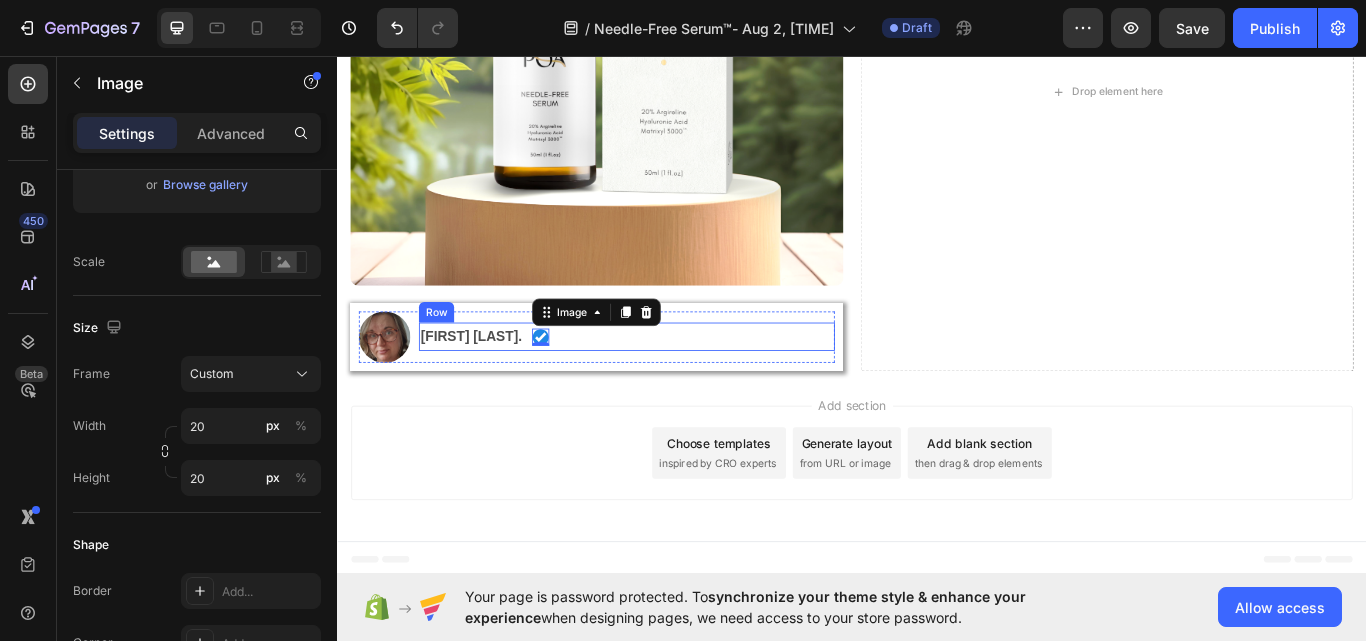 click on "[FIRST] [LAST]. Text Block Image   0 Row" at bounding box center [674, 384] 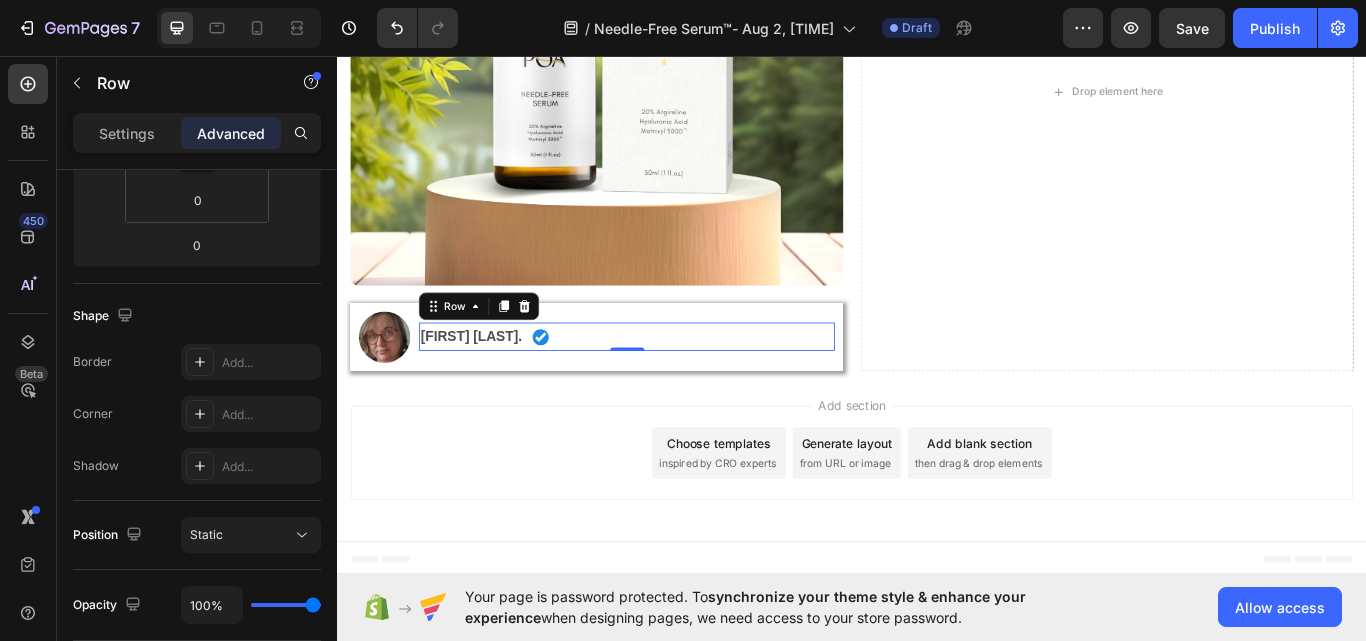 scroll, scrollTop: 0, scrollLeft: 0, axis: both 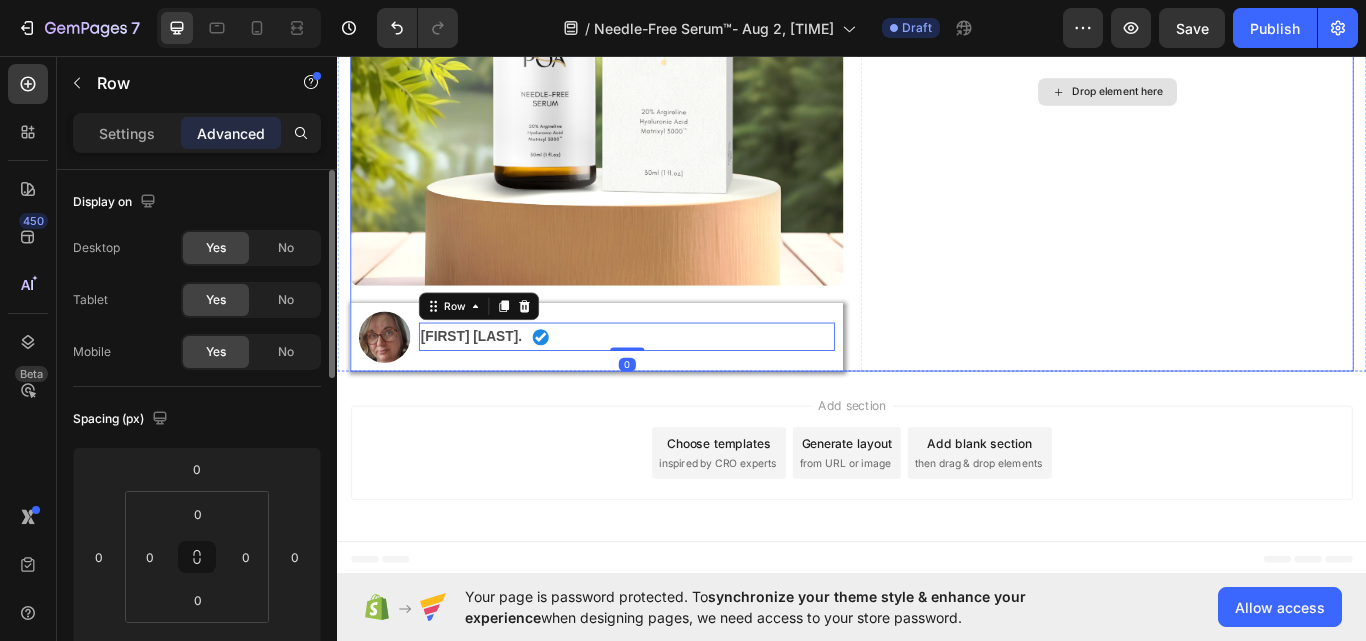 click on "Drop element here" at bounding box center [1234, 99] 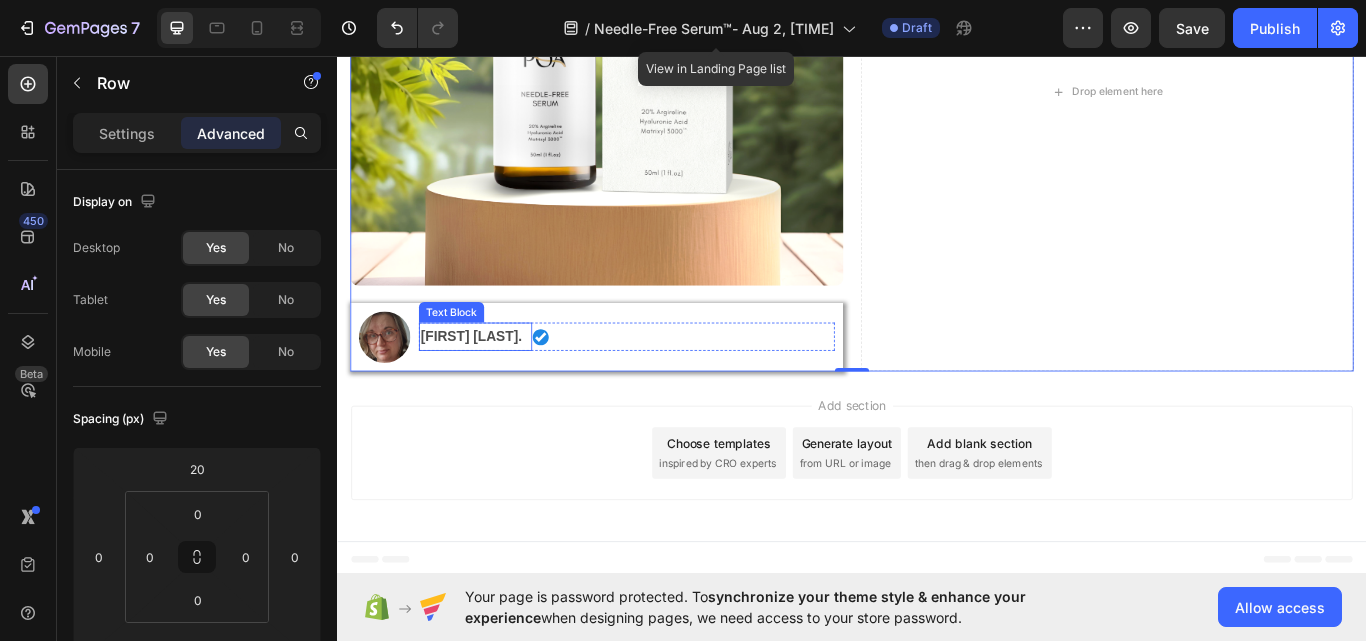 click on "[FIRST] [LAST]." at bounding box center (493, 383) 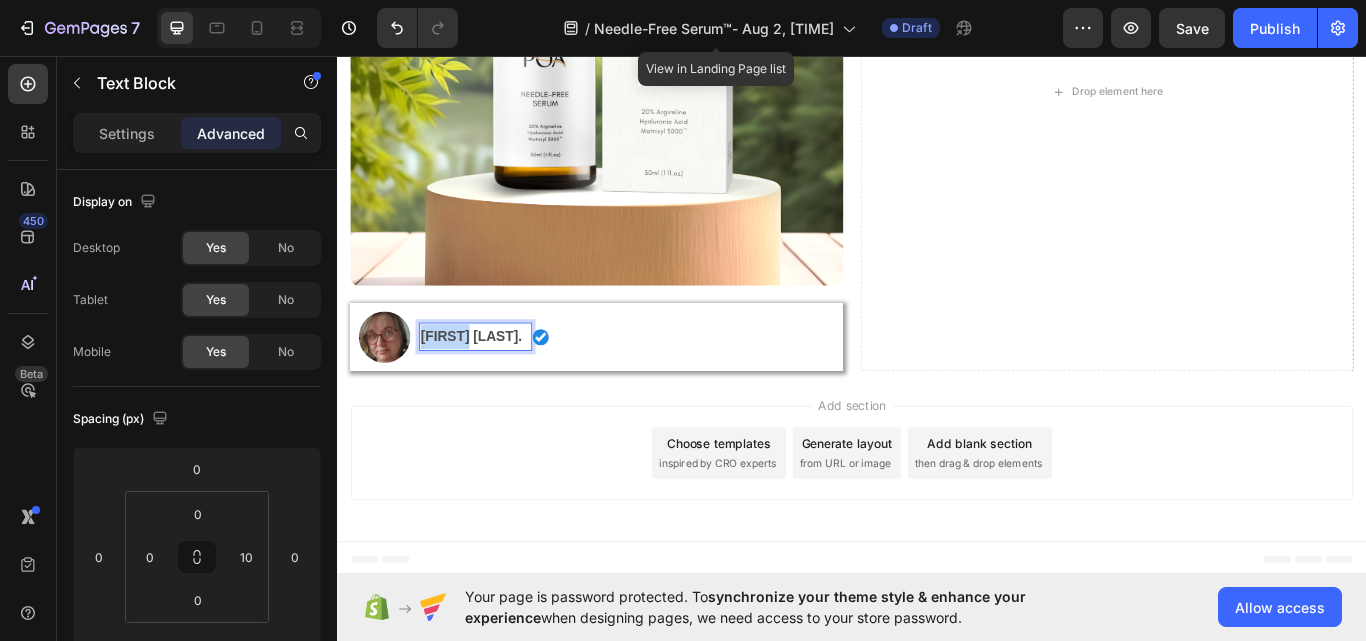 click on "[FIRST] [LAST]." at bounding box center [493, 383] 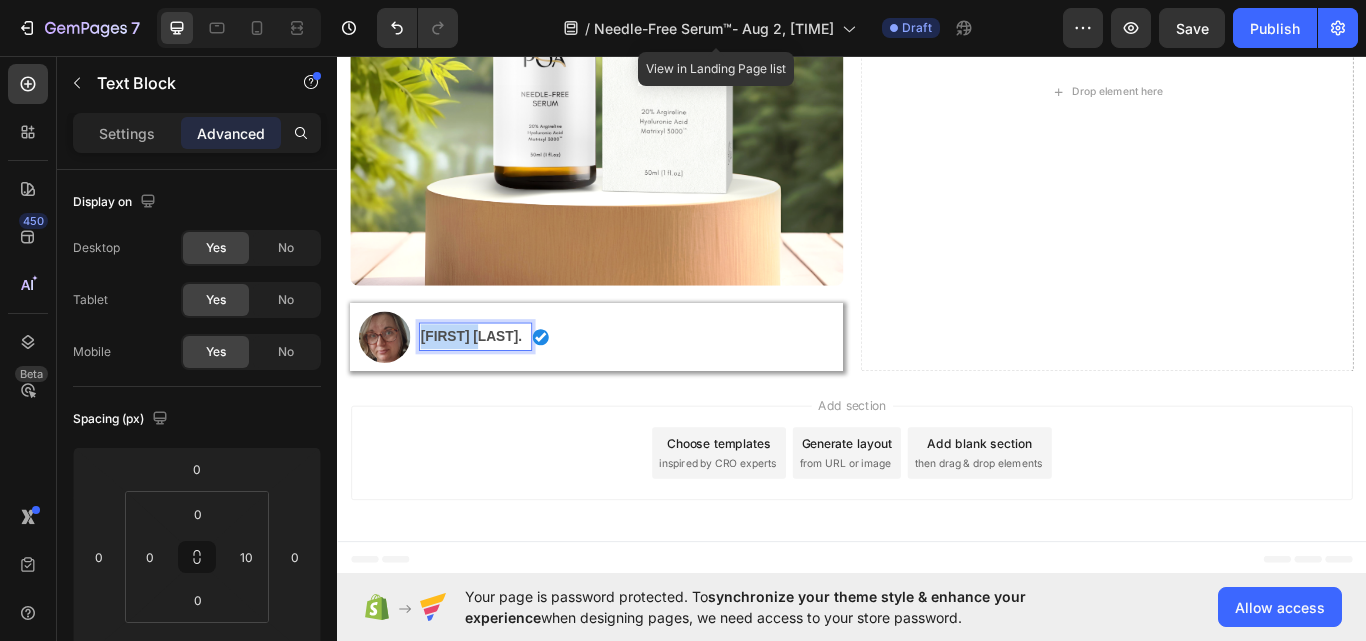 click on "[FIRST] [LAST]." at bounding box center (493, 383) 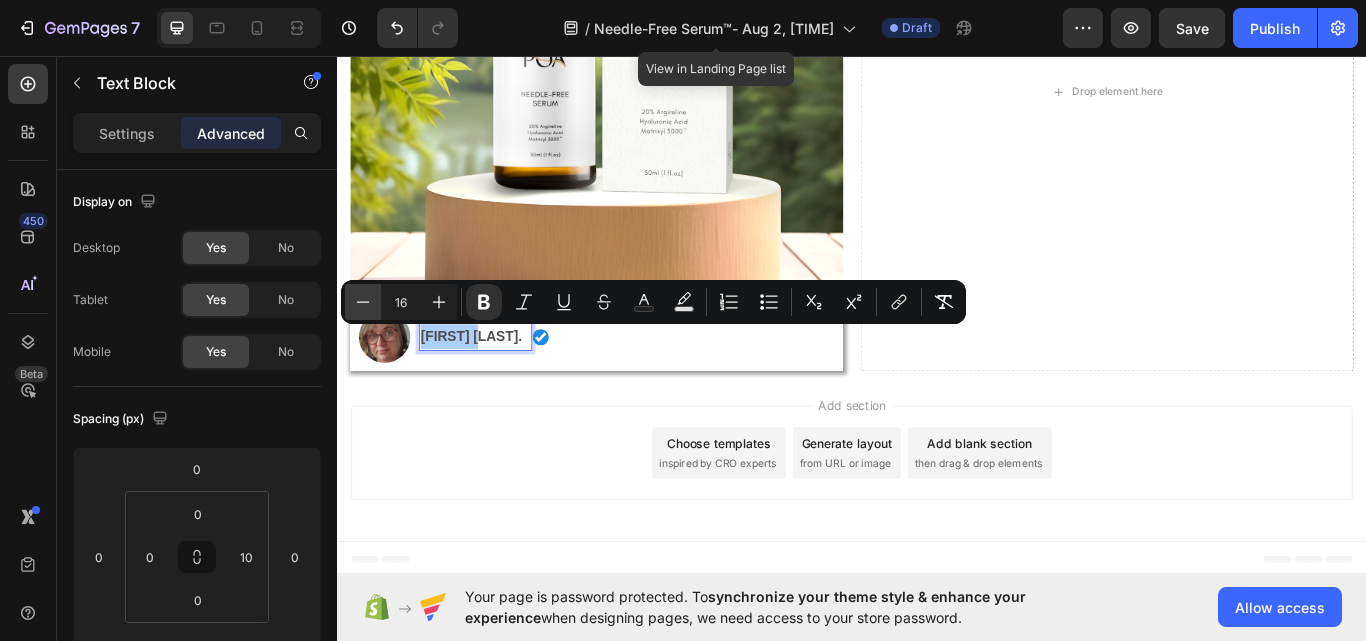 click 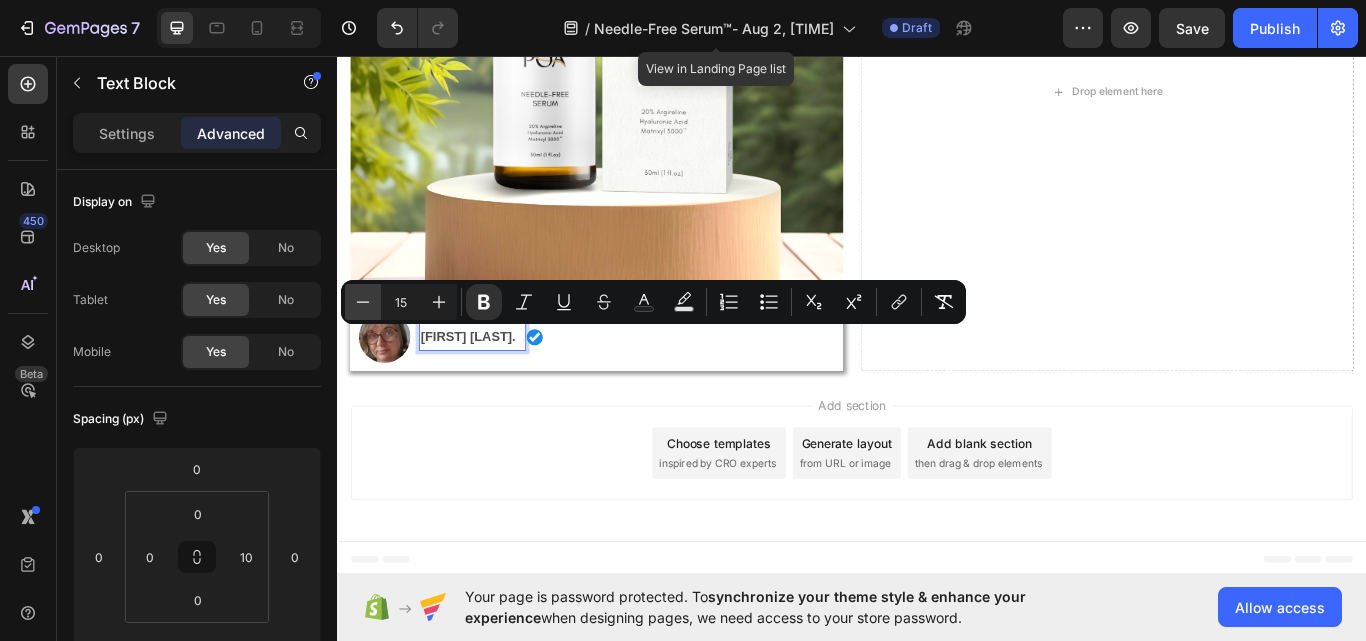 click 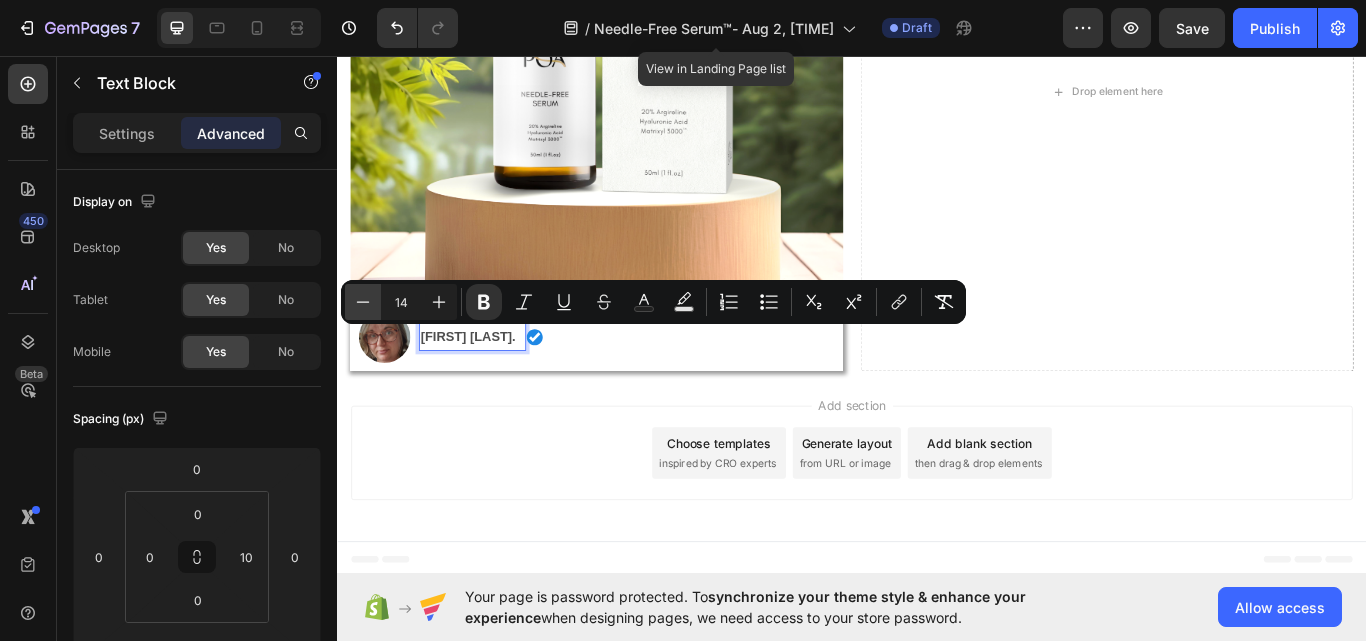 click 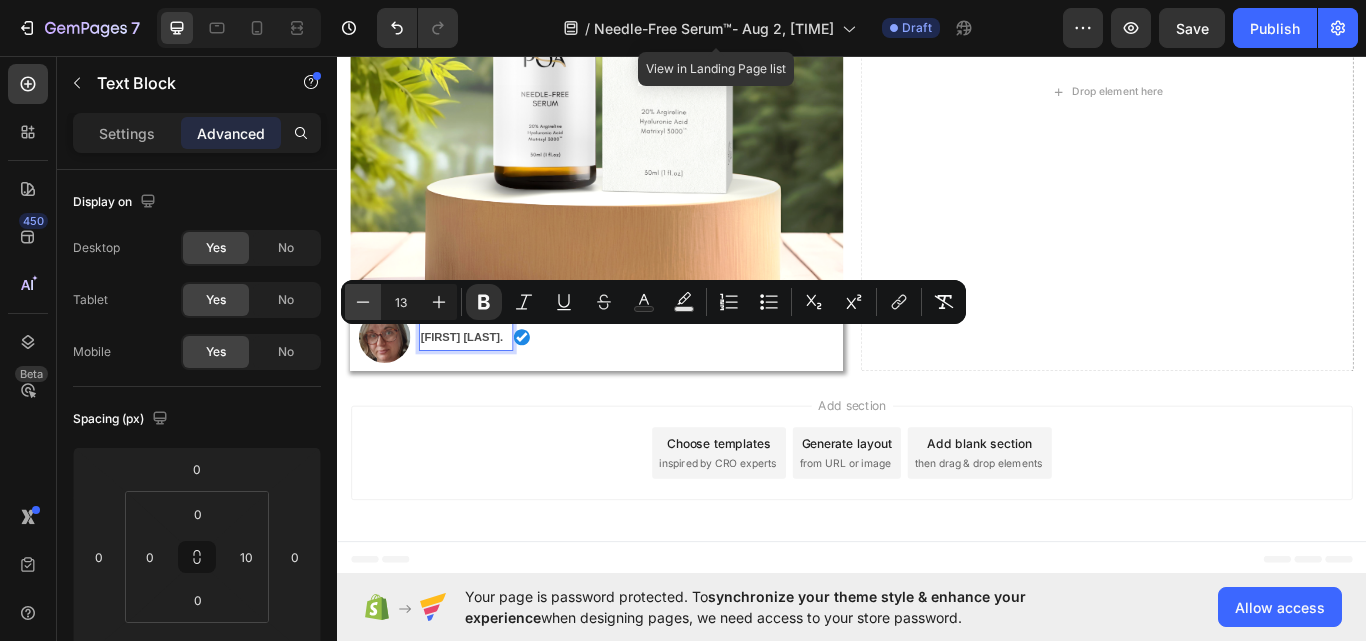 click 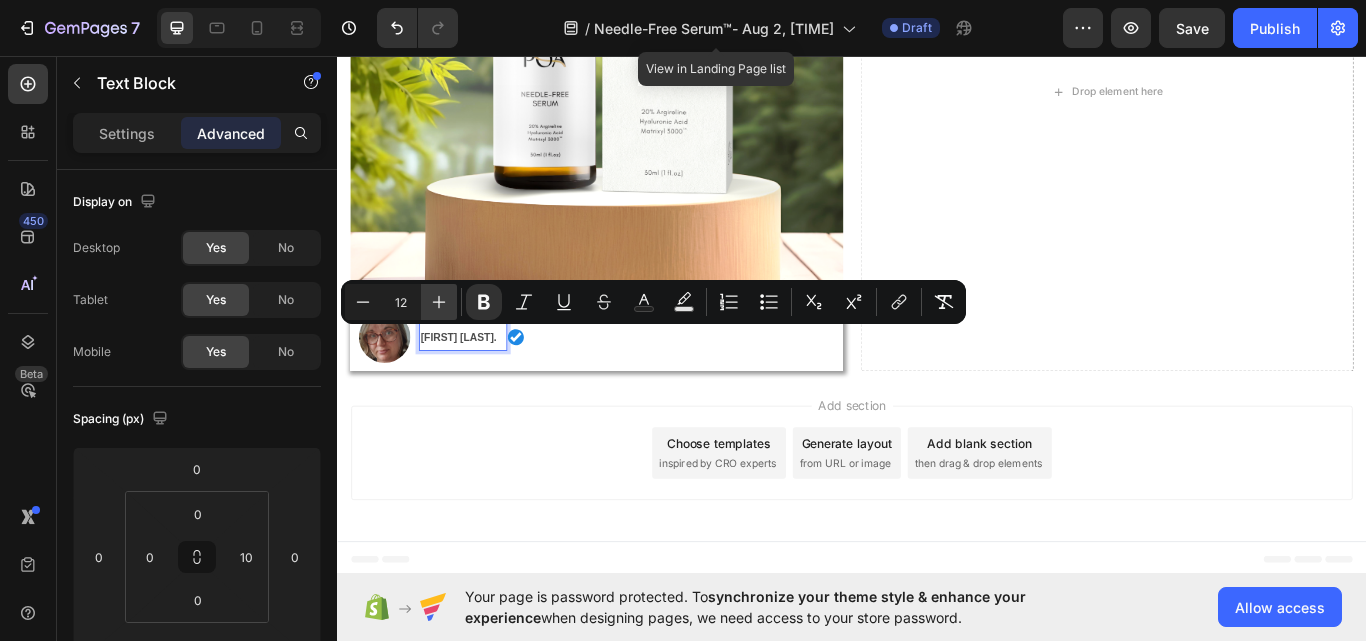 click 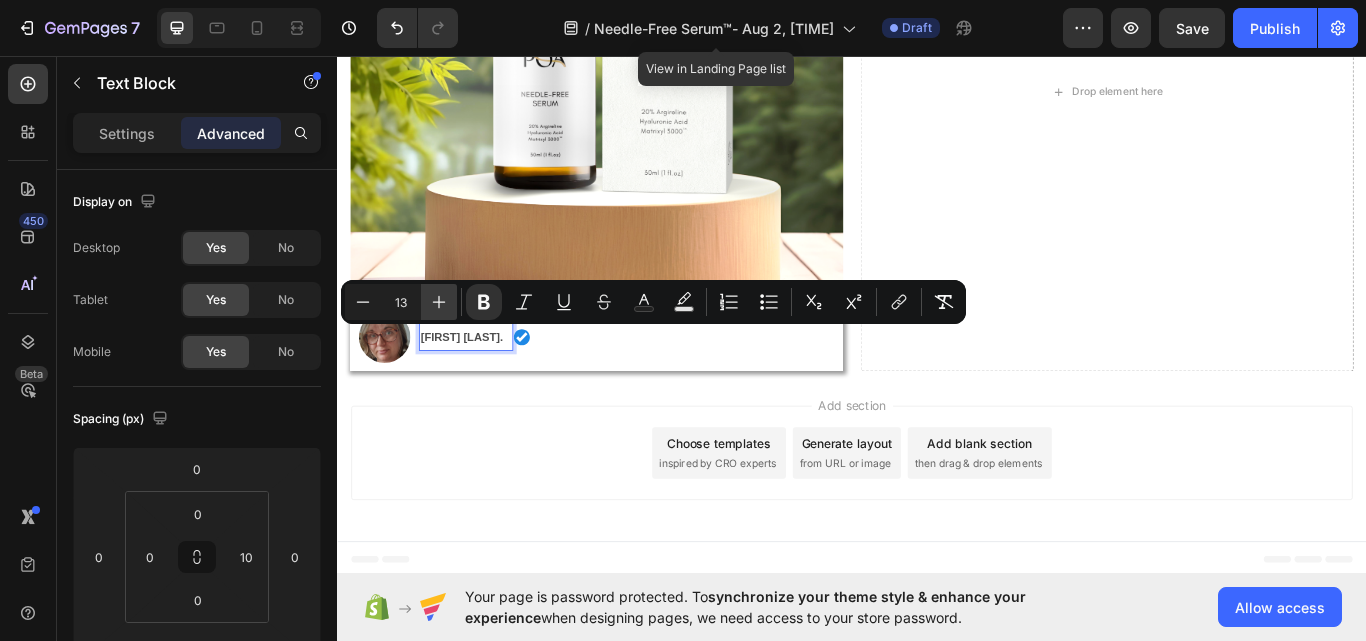 click 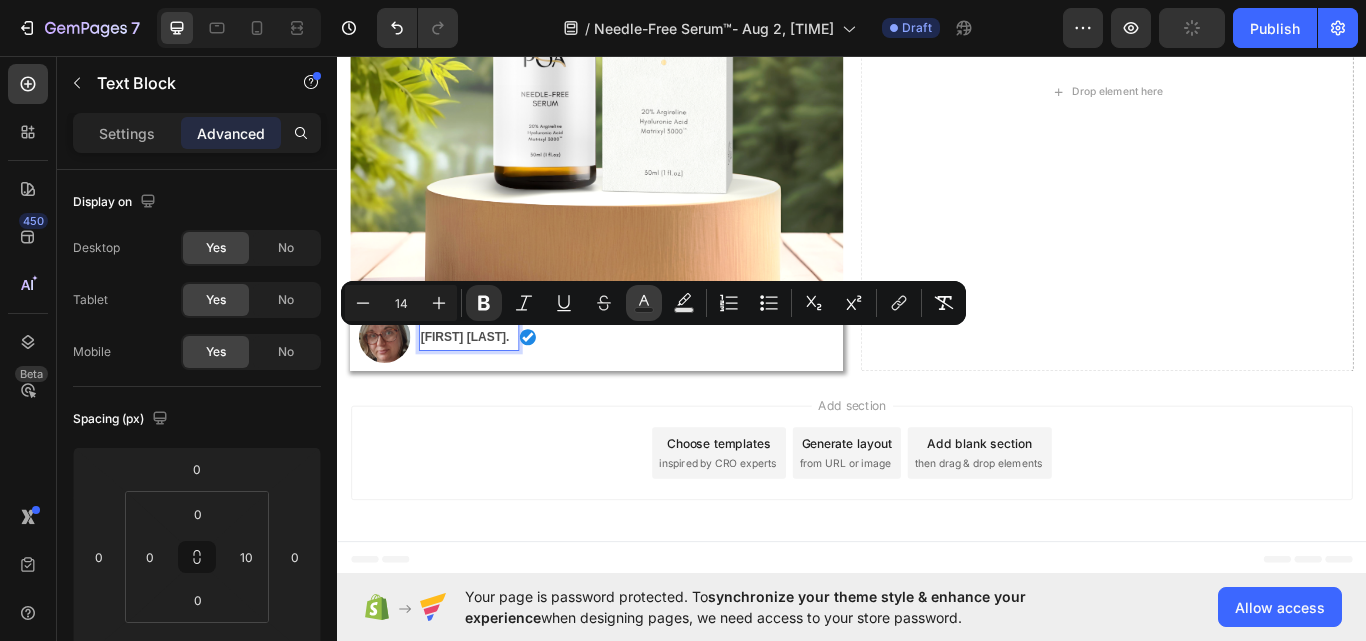 click 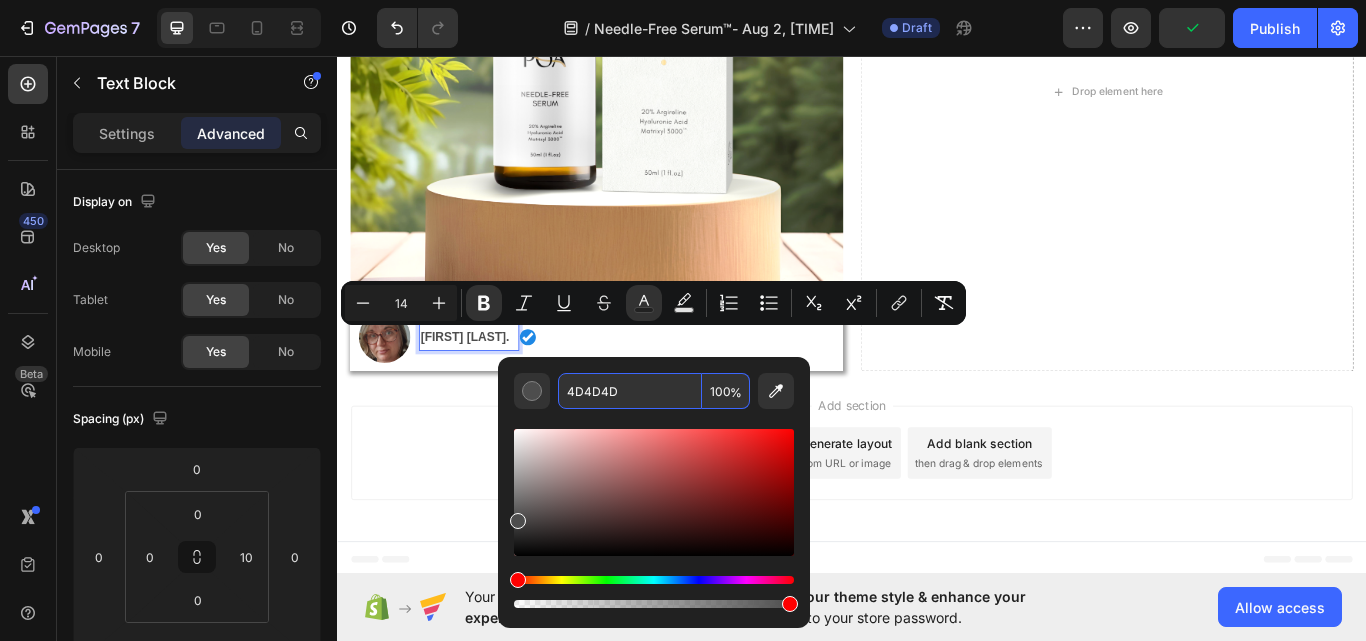 click on "4D4D4D" at bounding box center (630, 391) 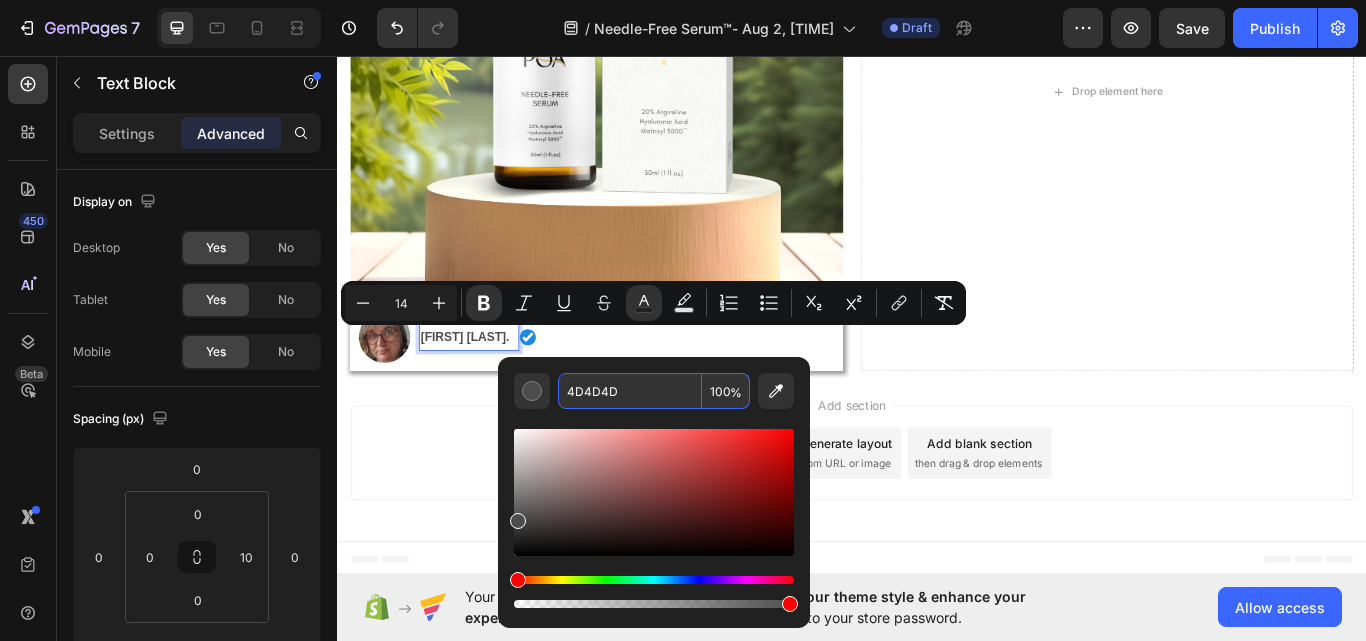 paste on "rgb(48, 48, 48)" 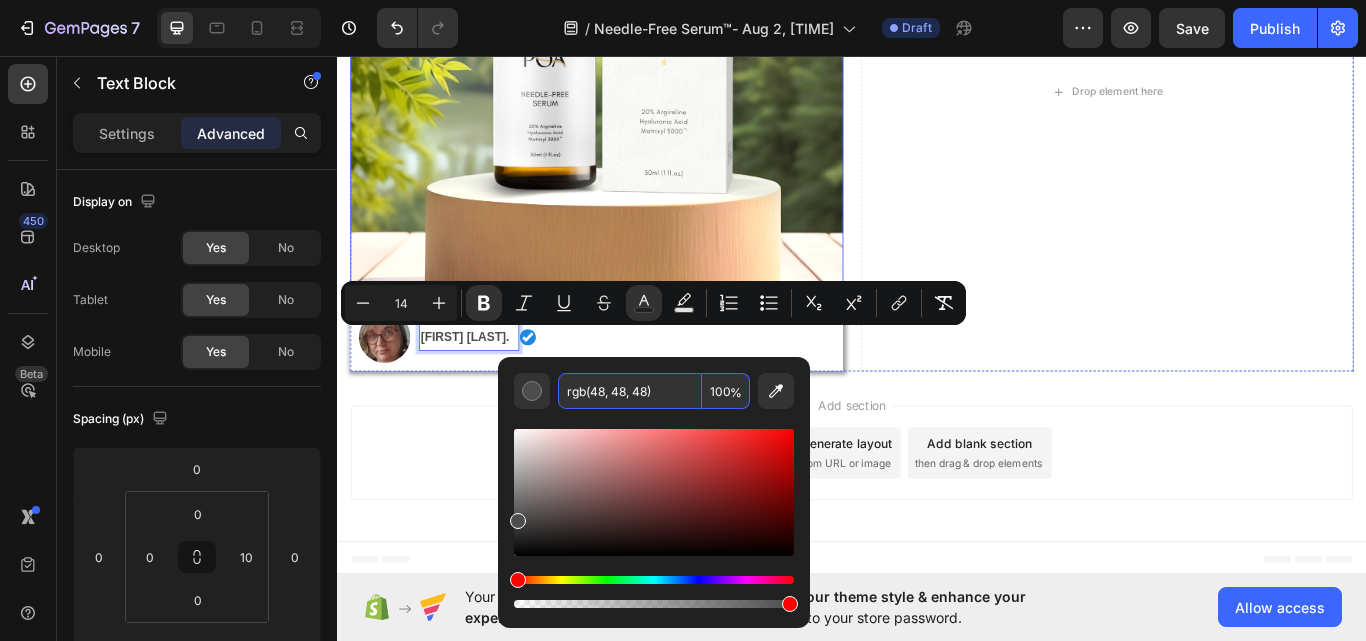 type on "303030" 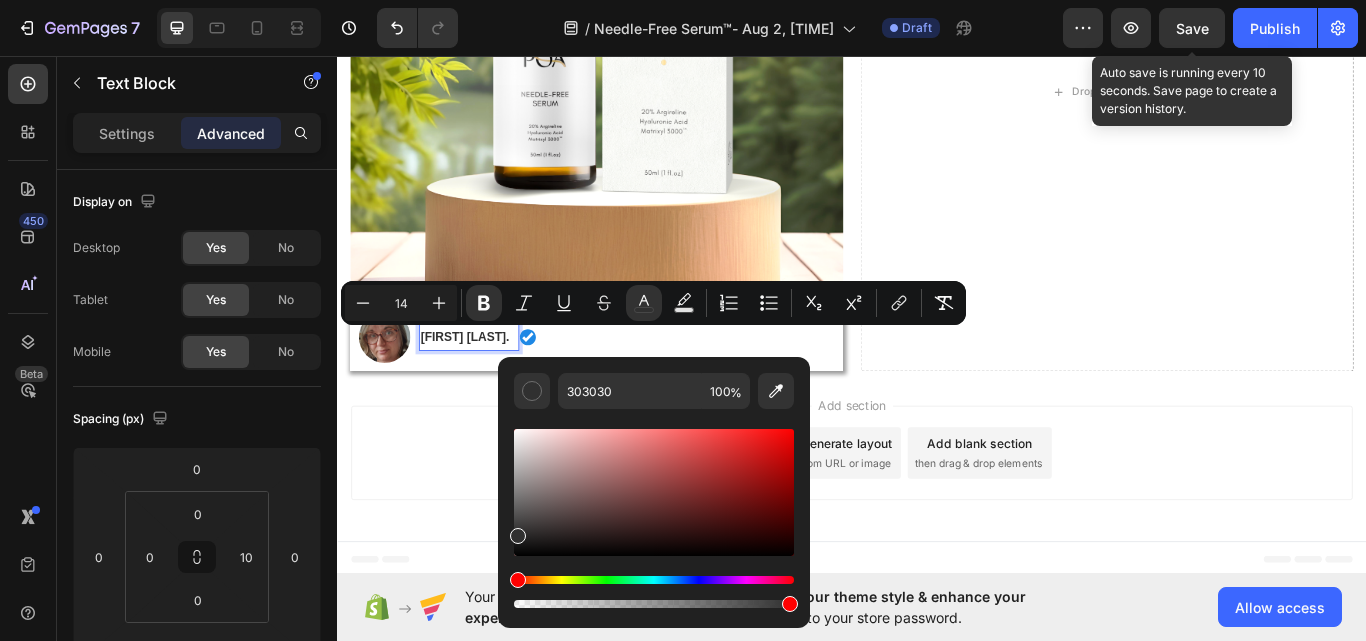 click on "Save" at bounding box center [1192, 28] 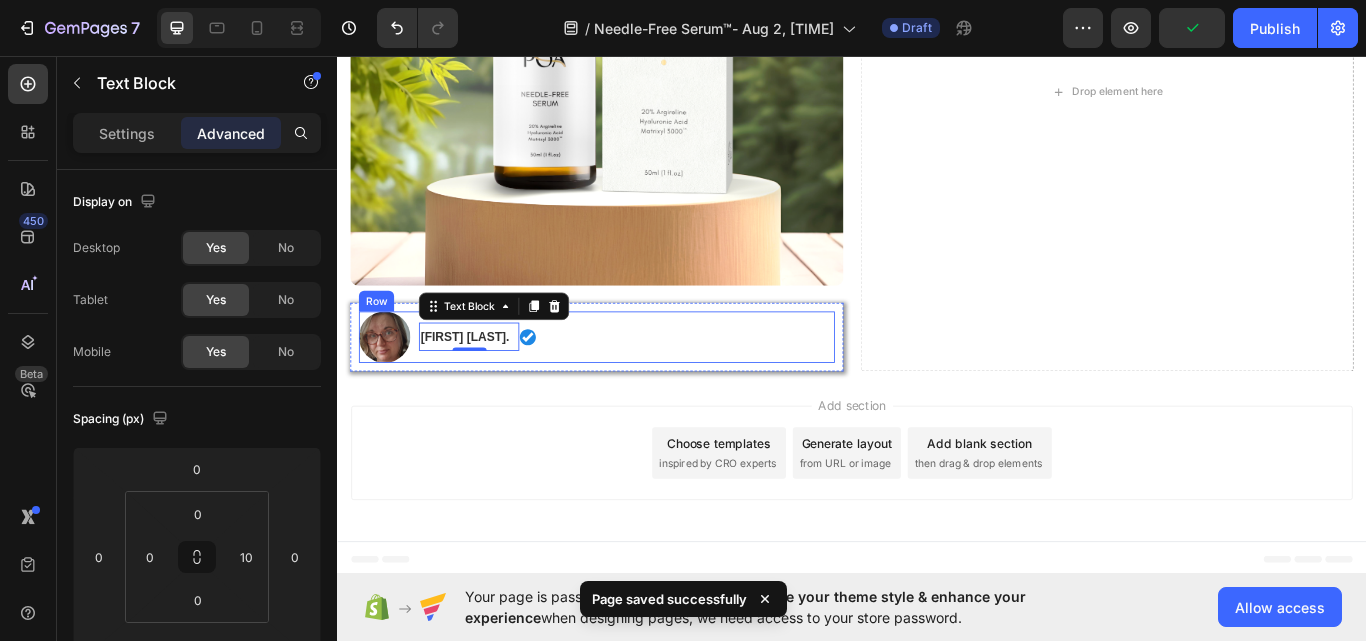click on "[FIRST] [LAST]. Text Block   0 Image Row" at bounding box center (674, 385) 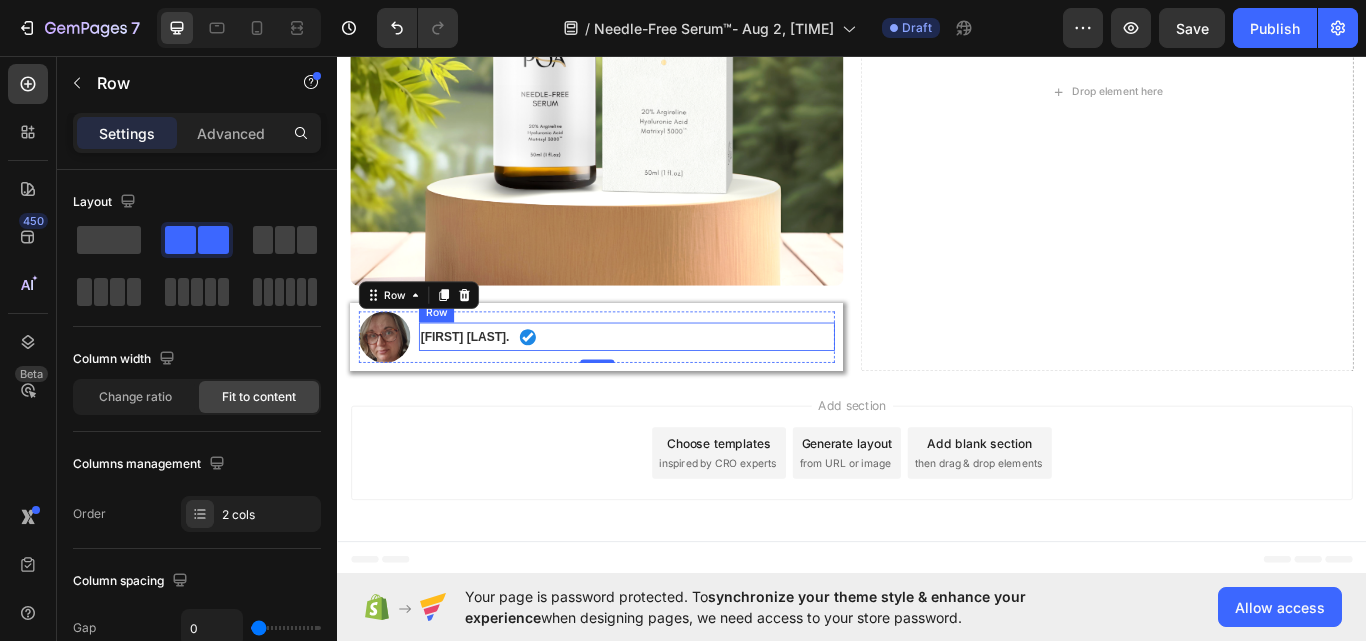 click on "Image" at bounding box center (559, 384) 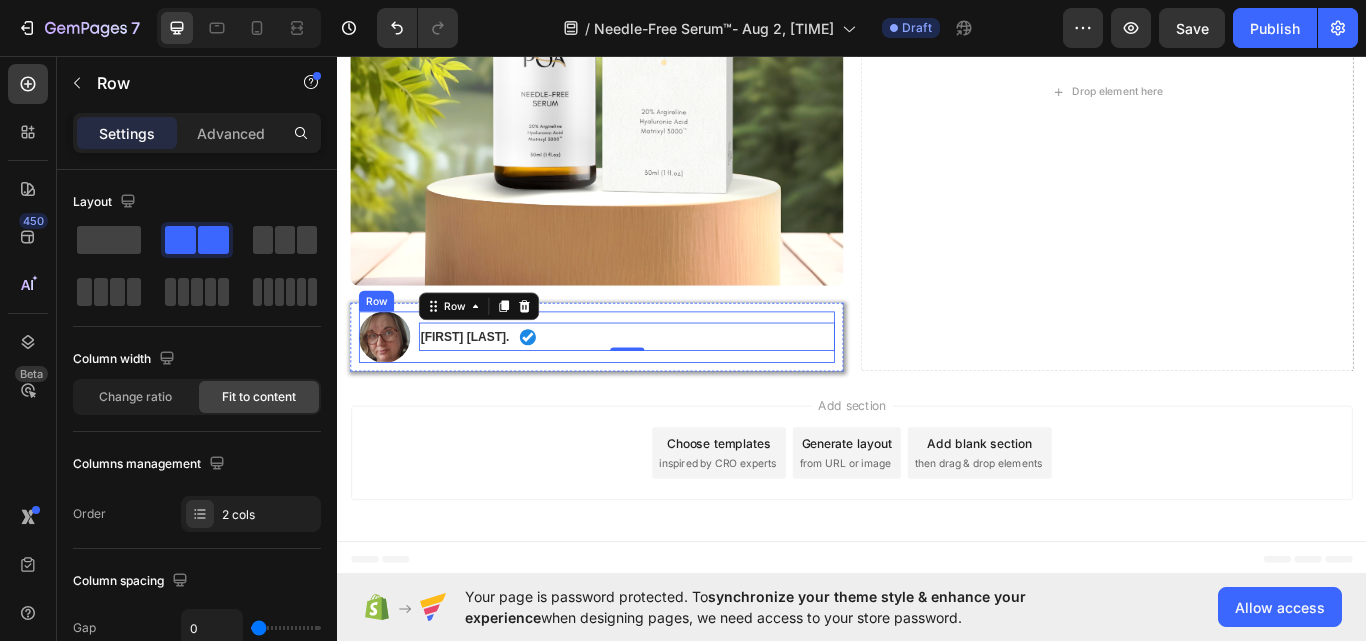 click on "[FIRST] [LAST]. Text Block Image Row   0" at bounding box center [674, 385] 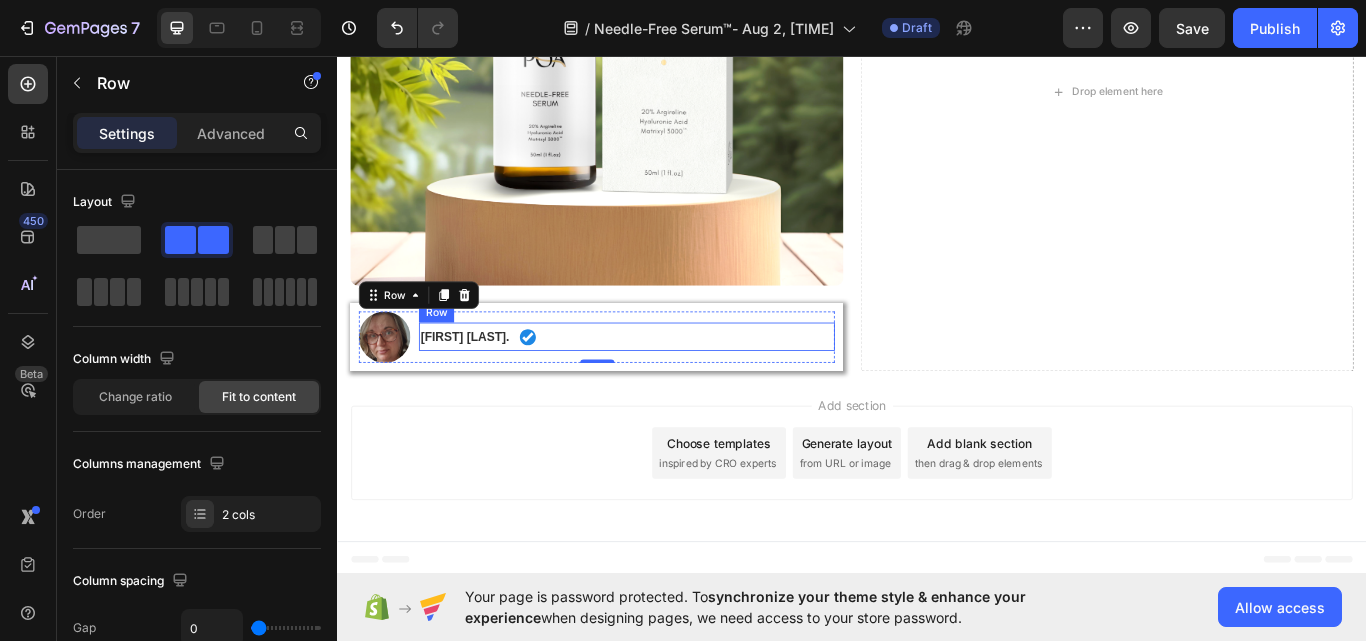 click on "Image" at bounding box center [559, 384] 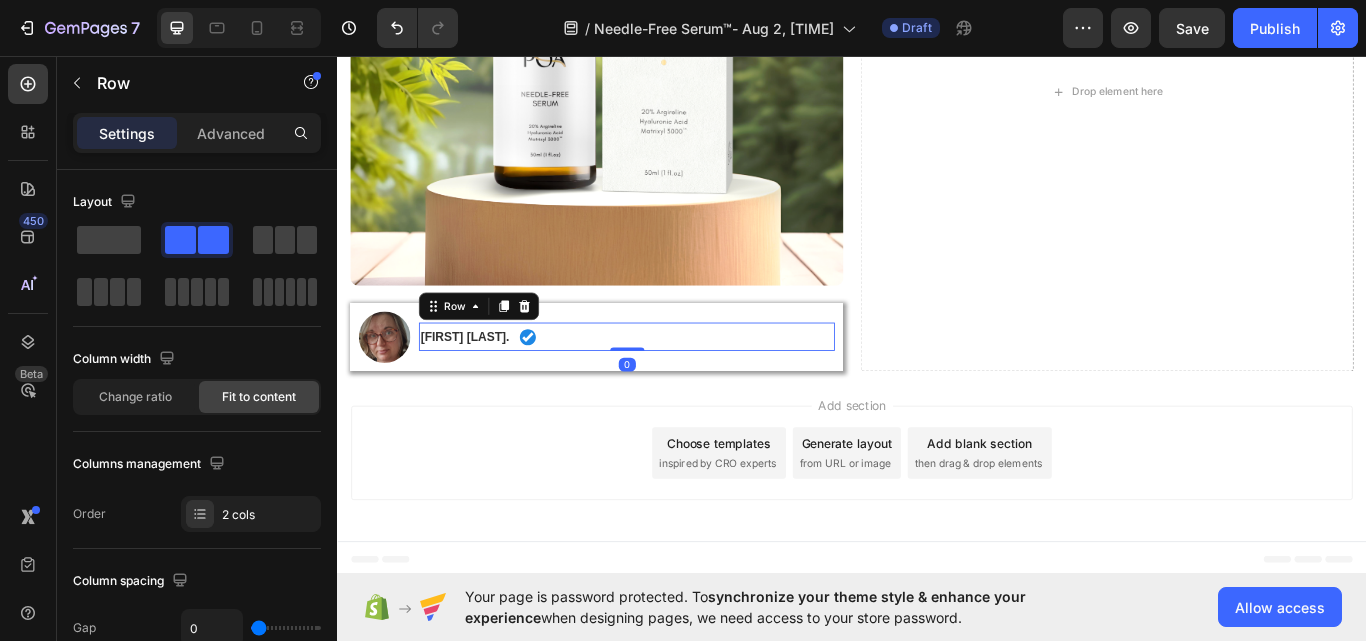 click on "0" at bounding box center [675, 417] 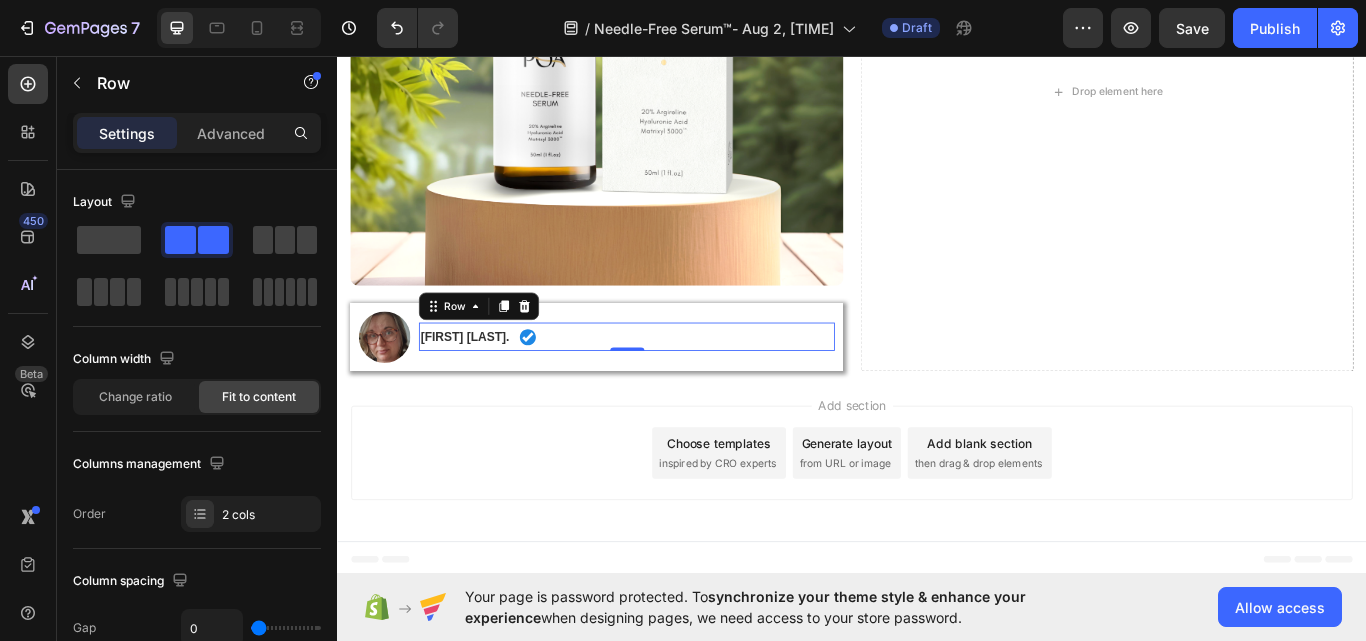 click on "[FIRST] [LAST]. Text Block Image Row   0" at bounding box center [674, 384] 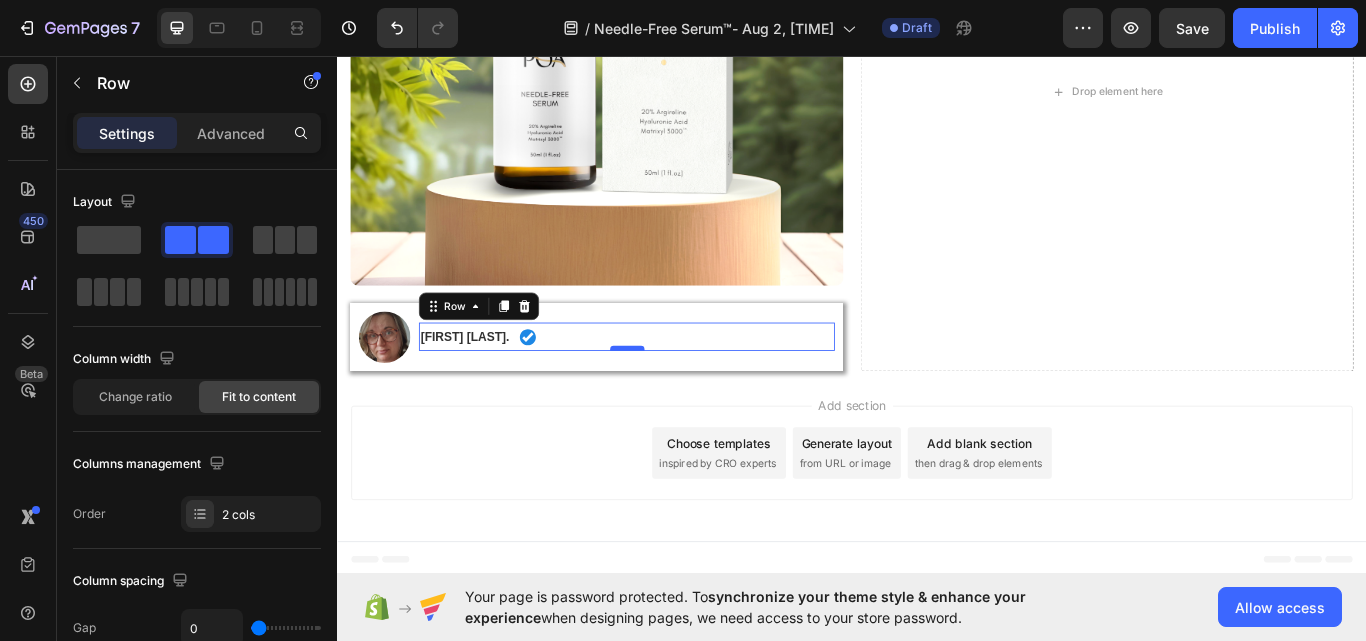 click at bounding box center (675, 398) 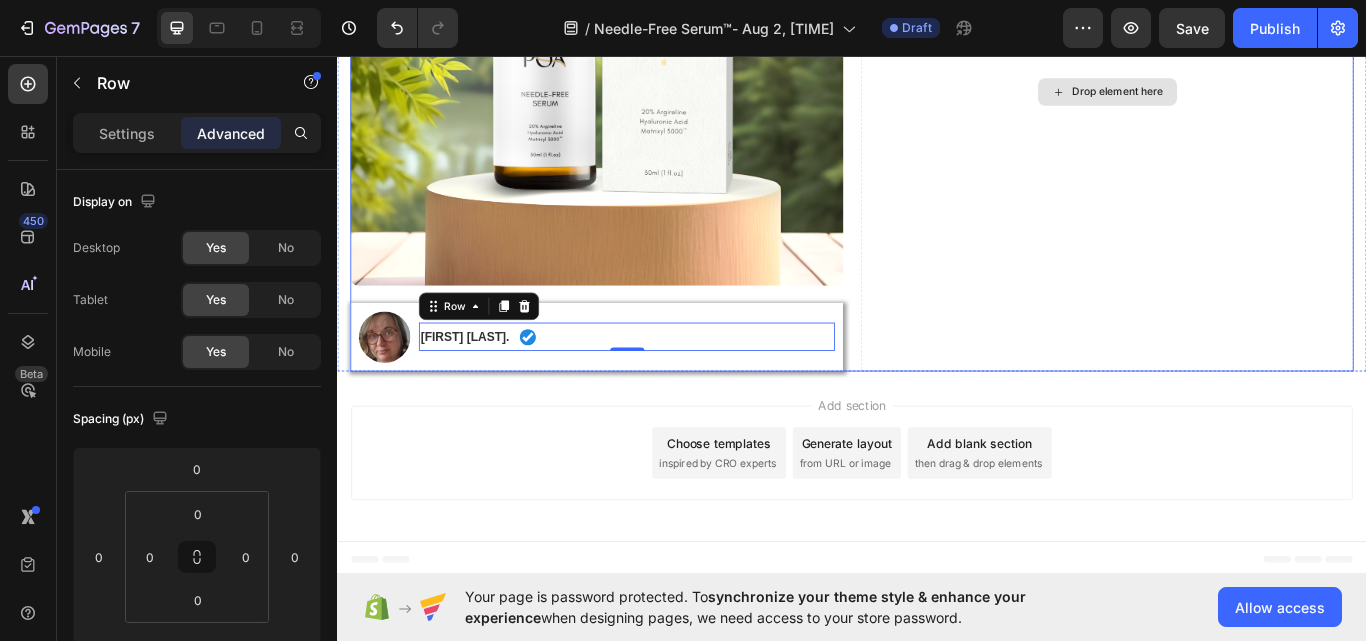 click on "Drop element here" at bounding box center [1234, 99] 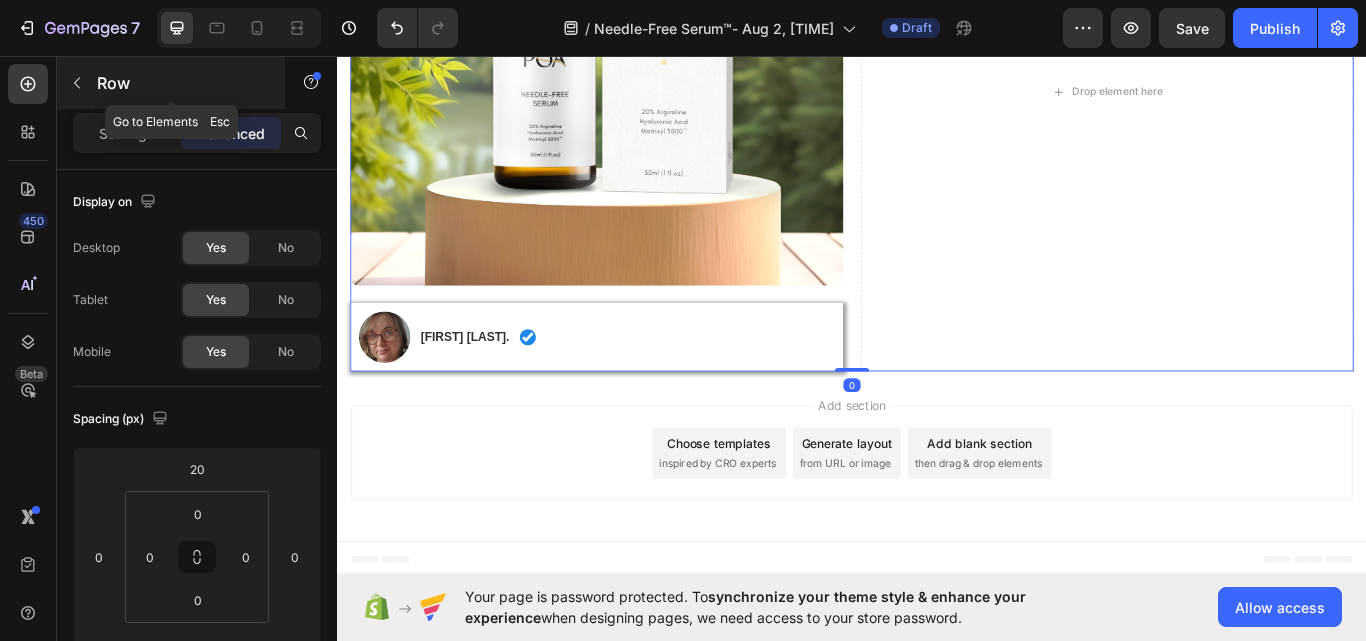 click at bounding box center [77, 83] 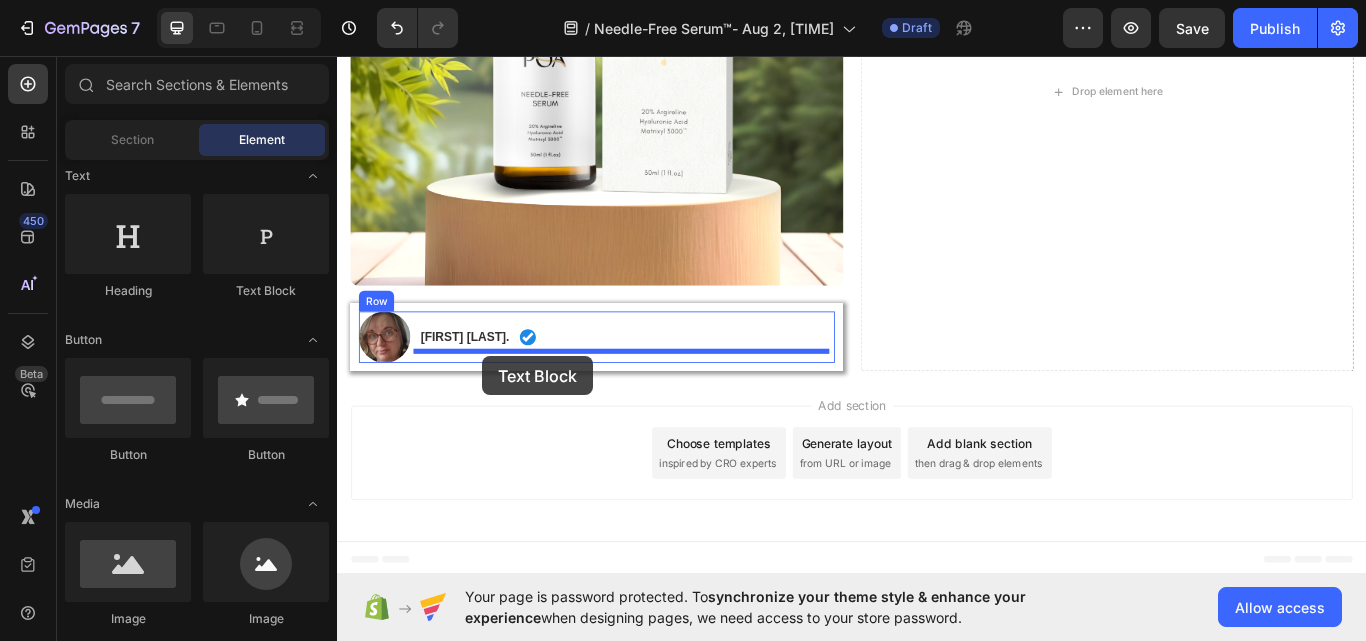 drag, startPoint x: 601, startPoint y: 316, endPoint x: 506, endPoint y: 407, distance: 131.55228 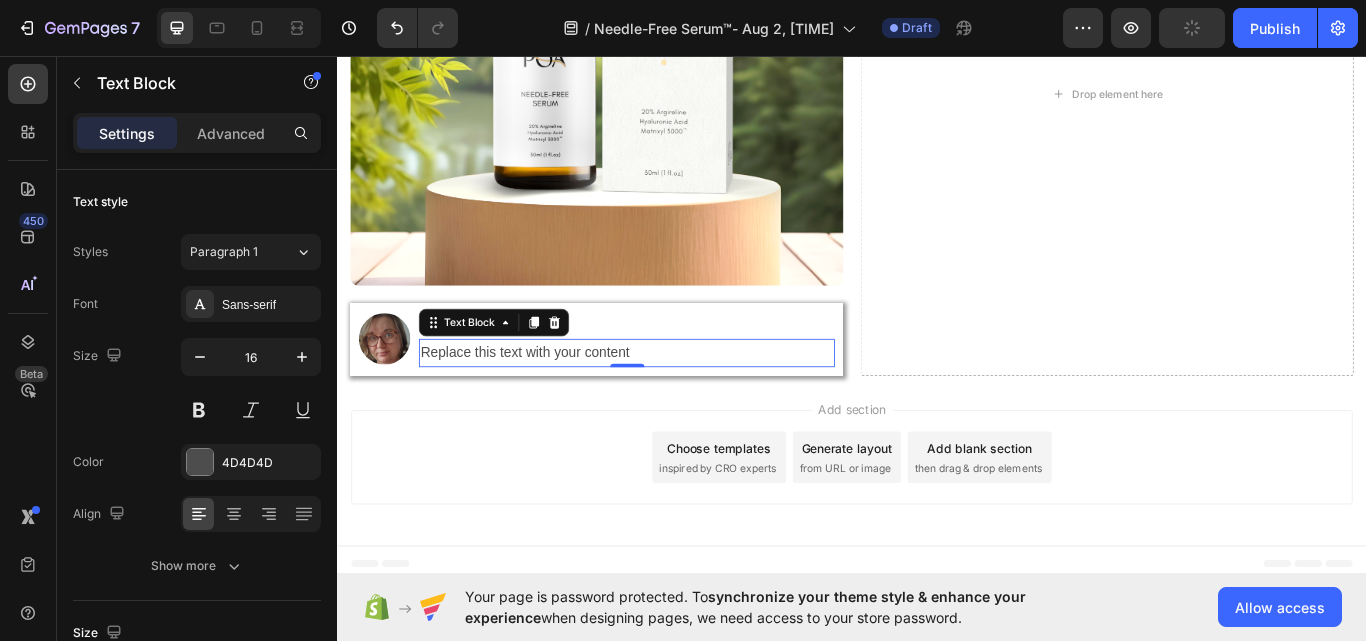 click on "Replace this text with your content" at bounding box center (674, 403) 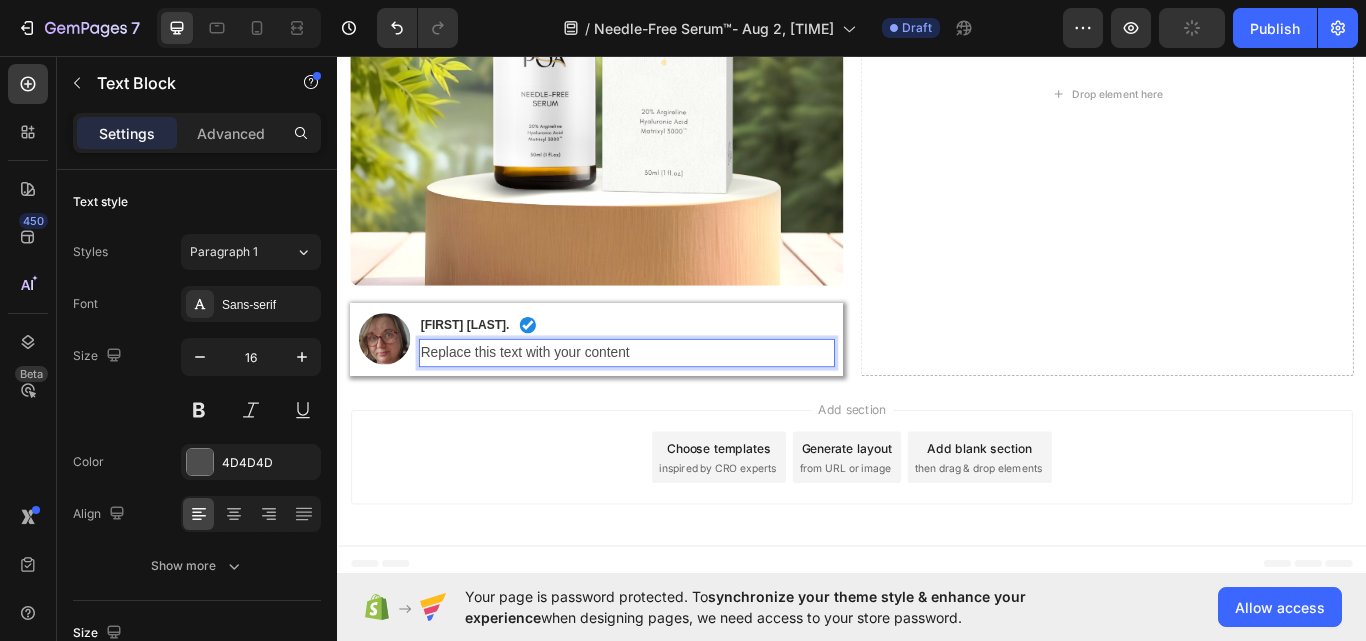 click on "Replace this text with your content" at bounding box center (674, 403) 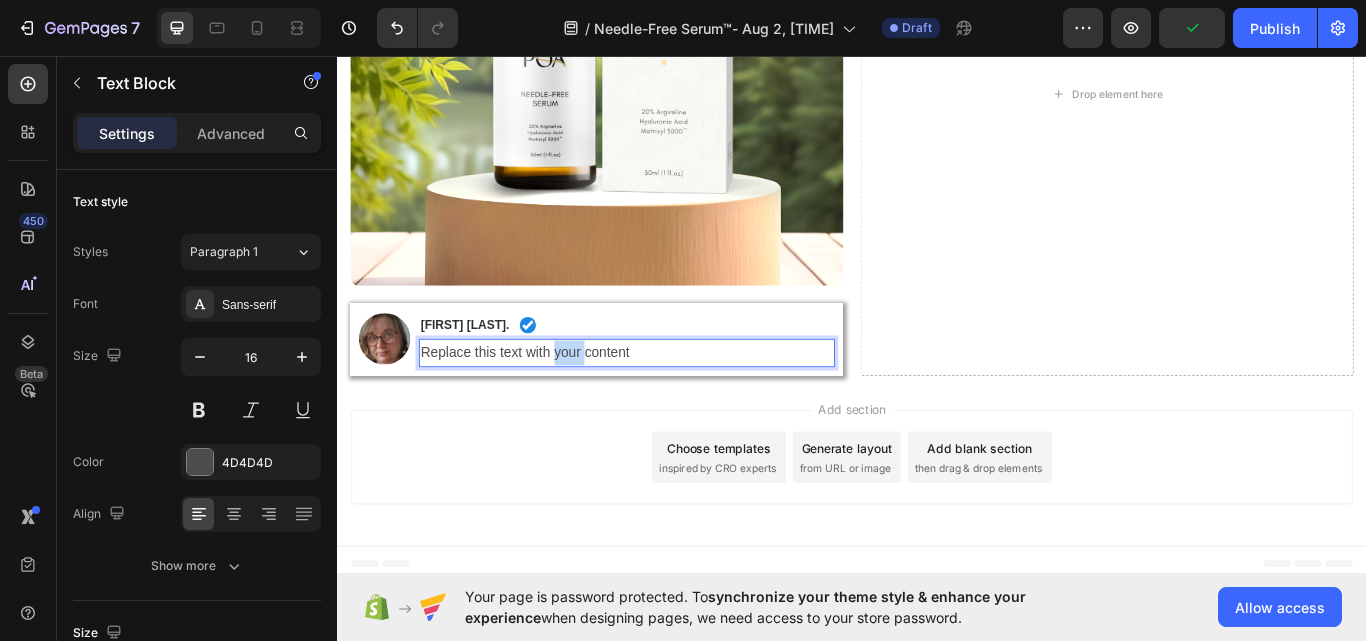 click on "Replace this text with your content" at bounding box center [674, 403] 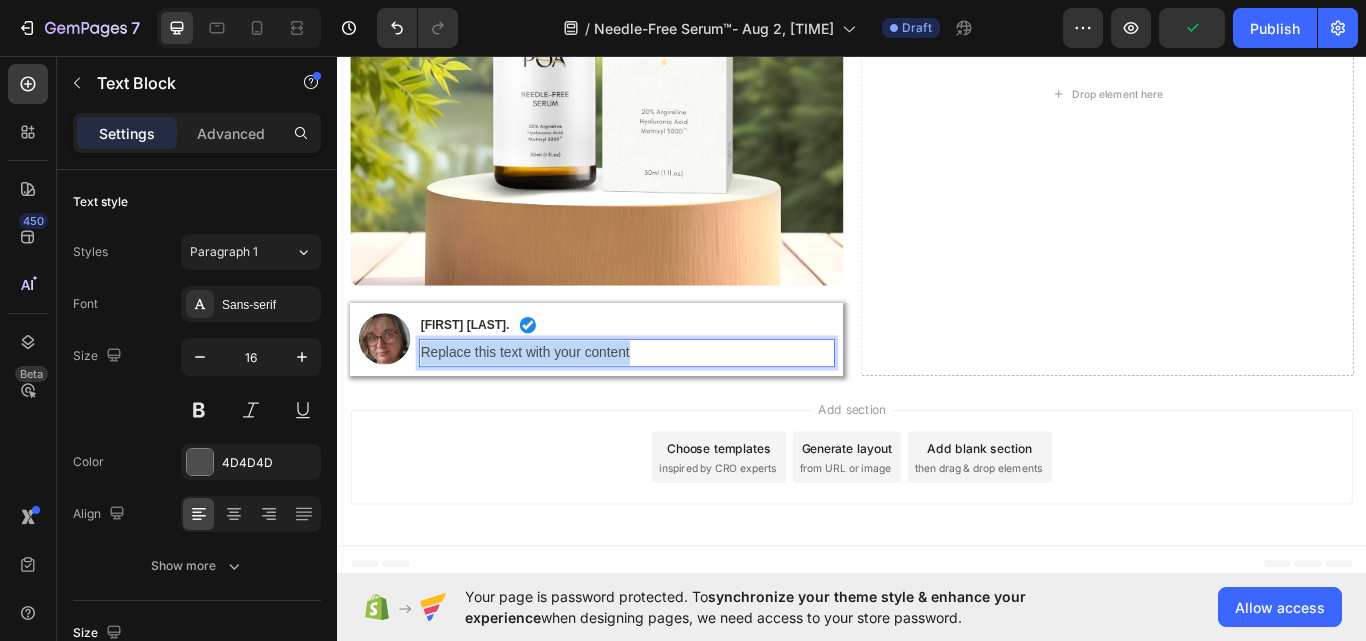 click on "Replace this text with your content" at bounding box center [674, 403] 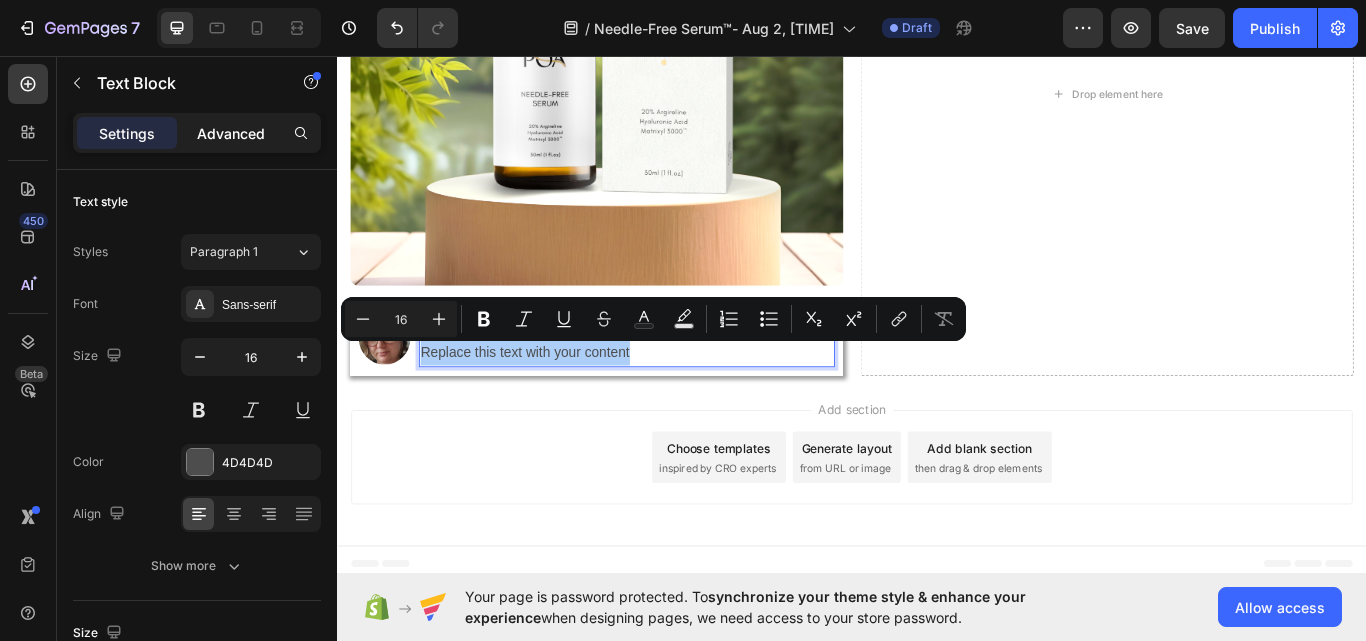 click on "Advanced" at bounding box center [231, 133] 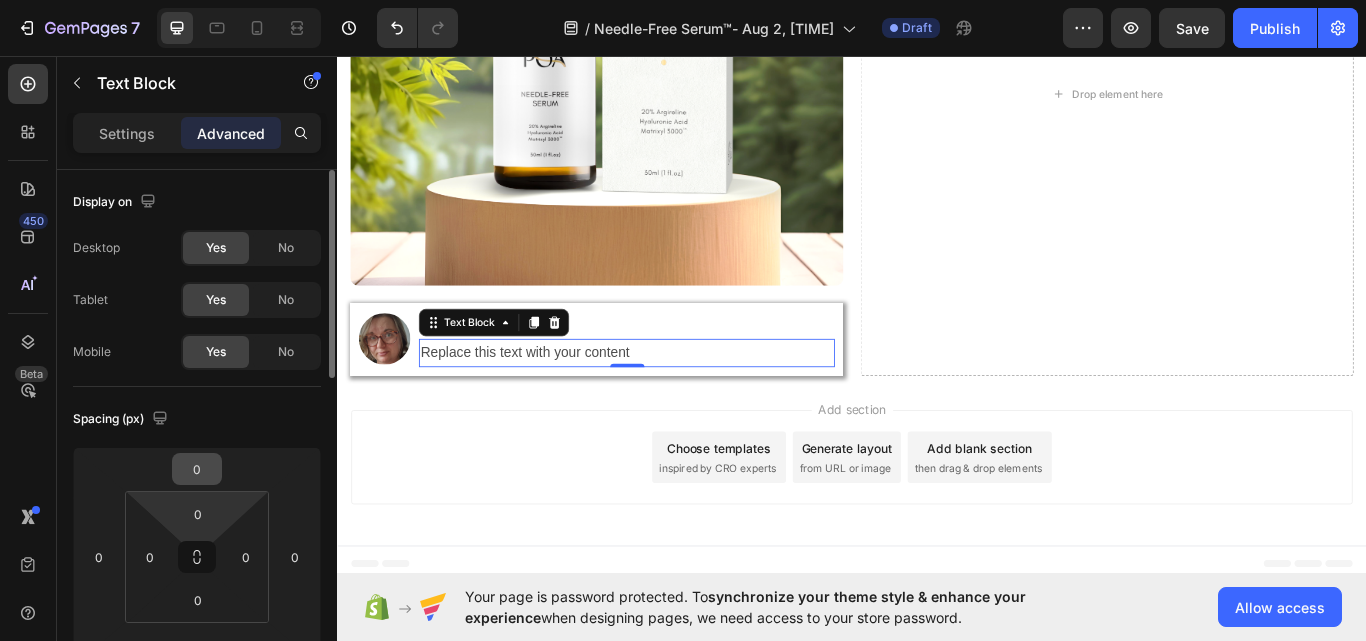 click on "0" at bounding box center (197, 469) 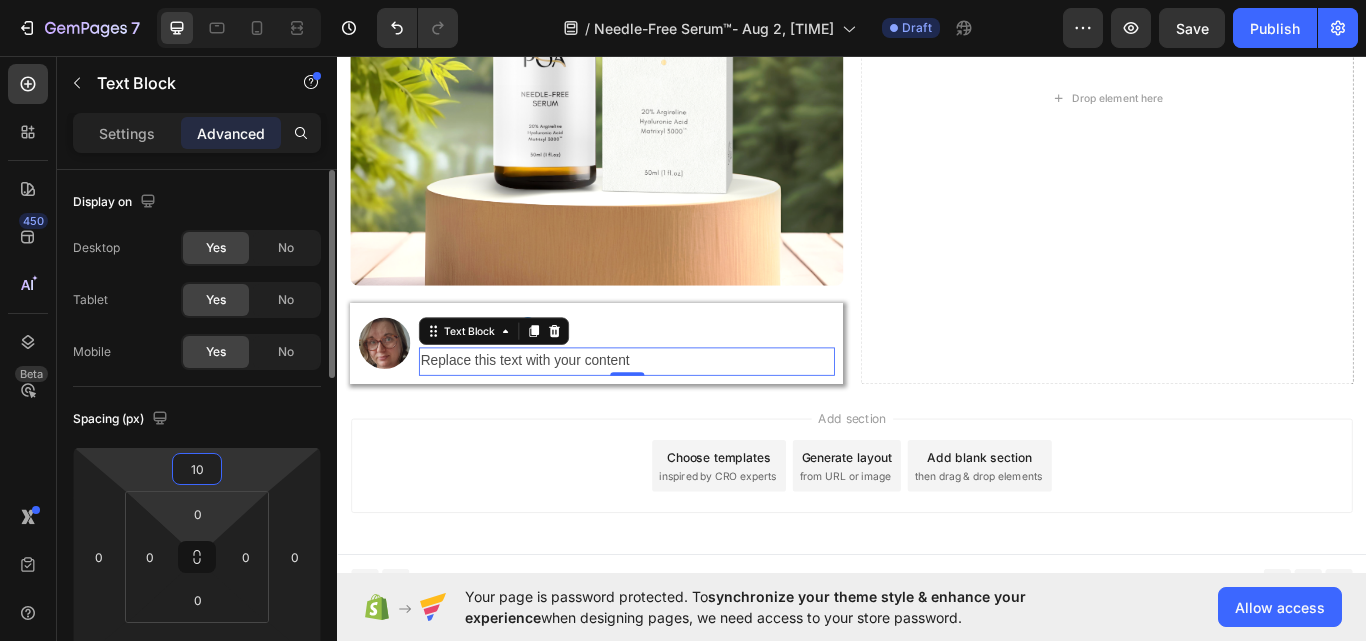 scroll, scrollTop: 200, scrollLeft: 0, axis: vertical 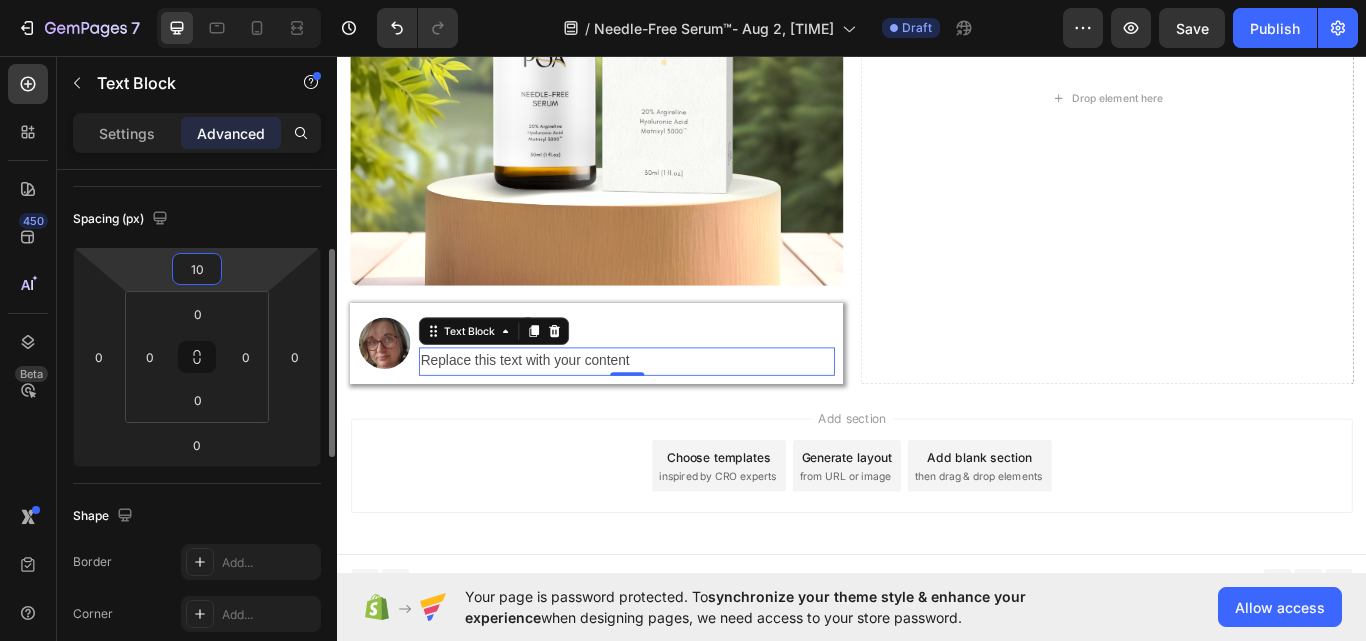 type on "10" 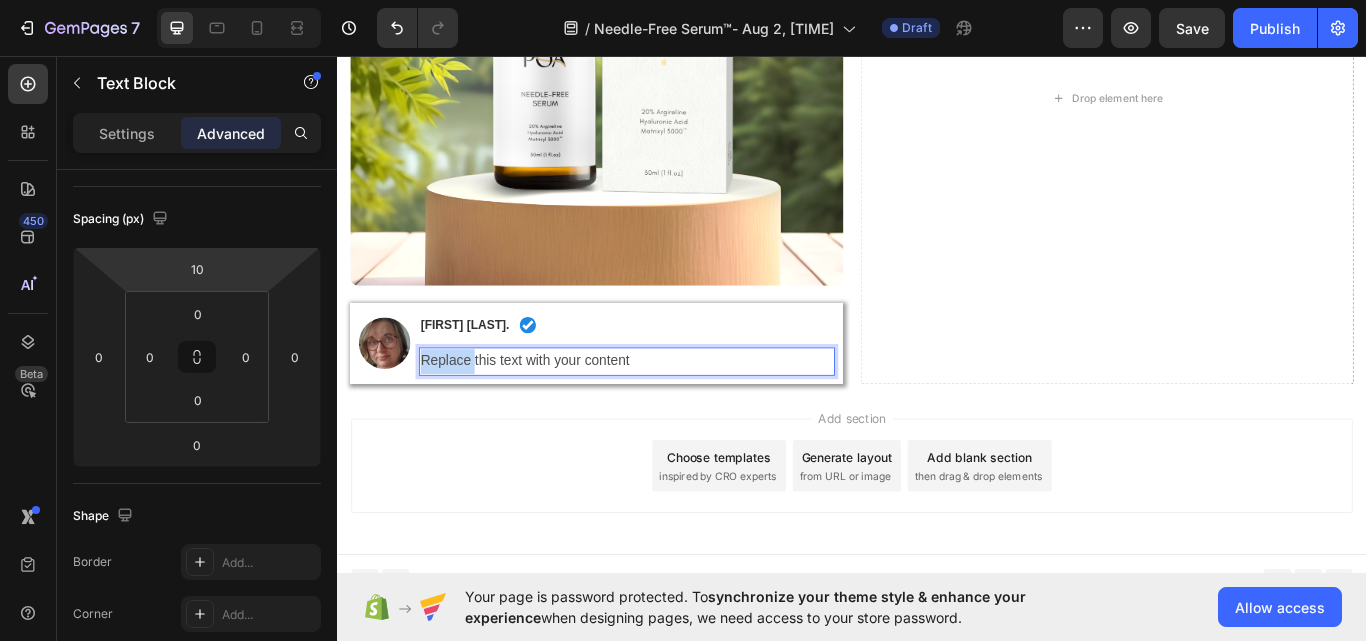 click on "Replace this text with your content" at bounding box center [674, 413] 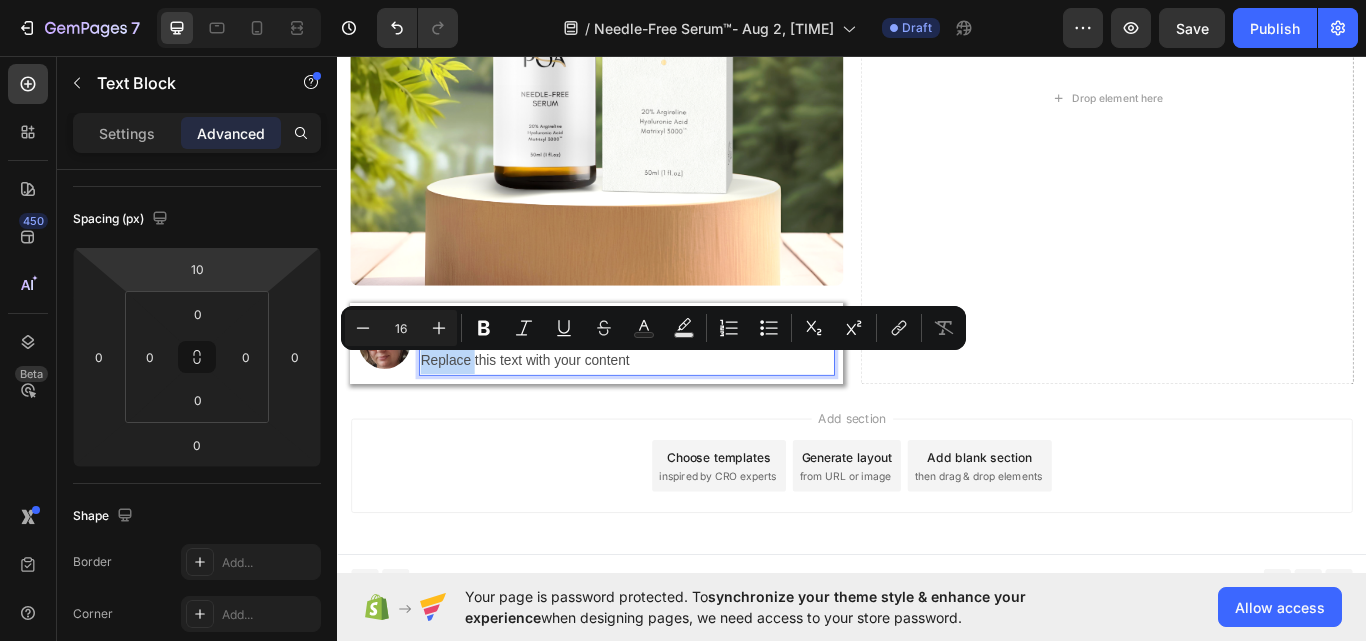 click on "Replace this text with your content" at bounding box center (674, 413) 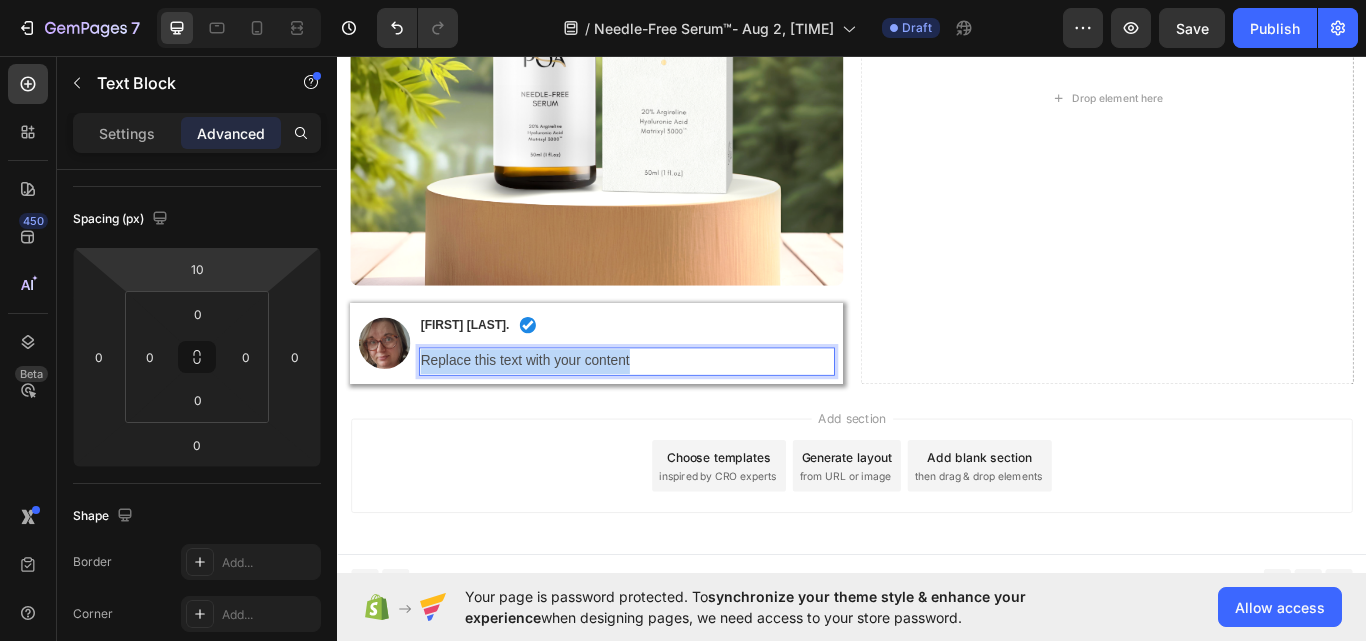 click on "Replace this text with your content" at bounding box center (674, 413) 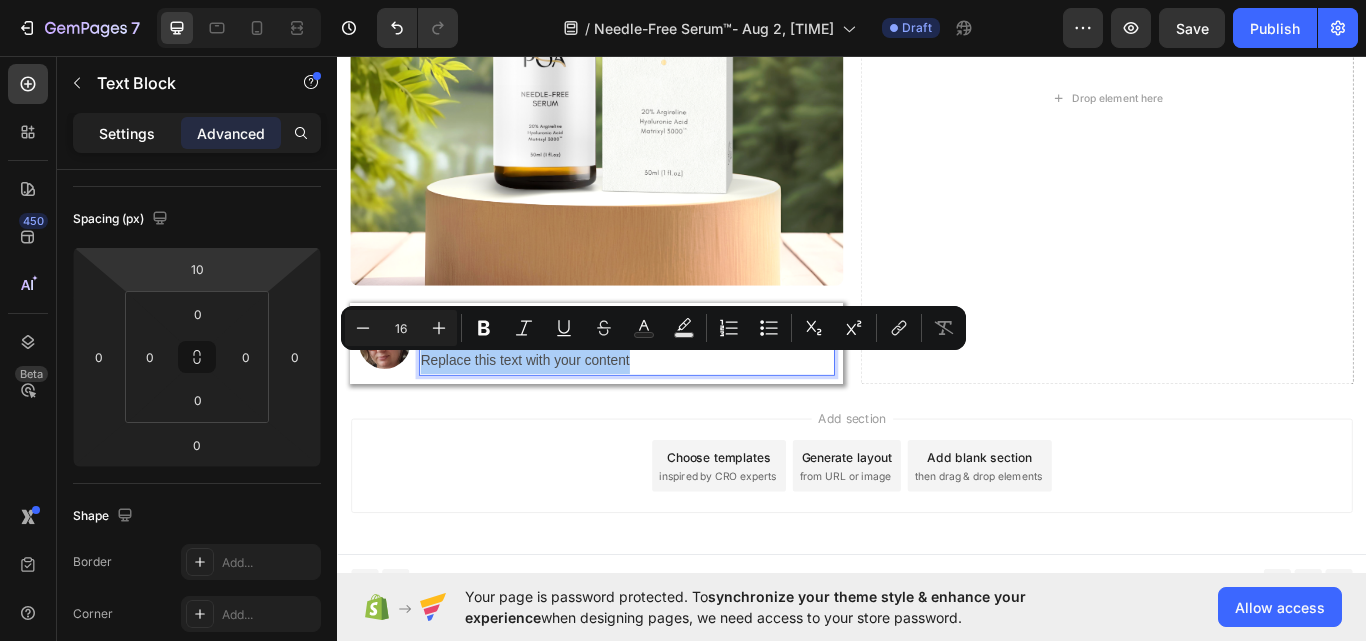 click on "Settings" at bounding box center [127, 133] 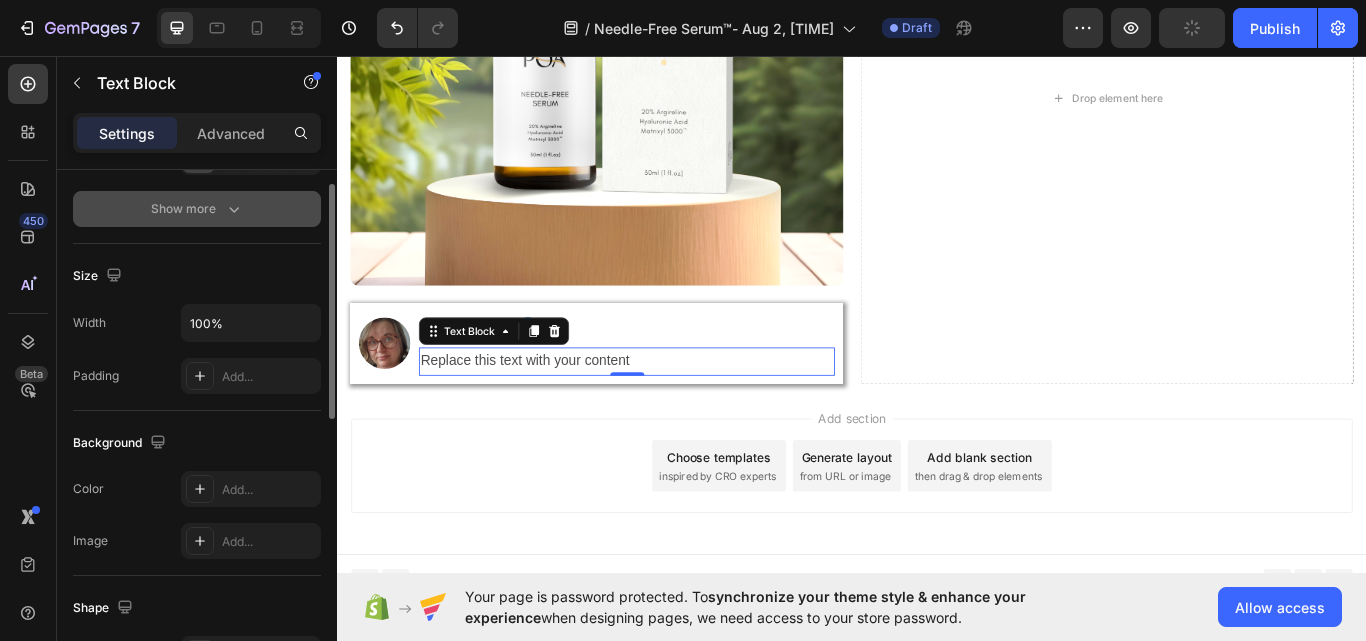 scroll, scrollTop: 257, scrollLeft: 0, axis: vertical 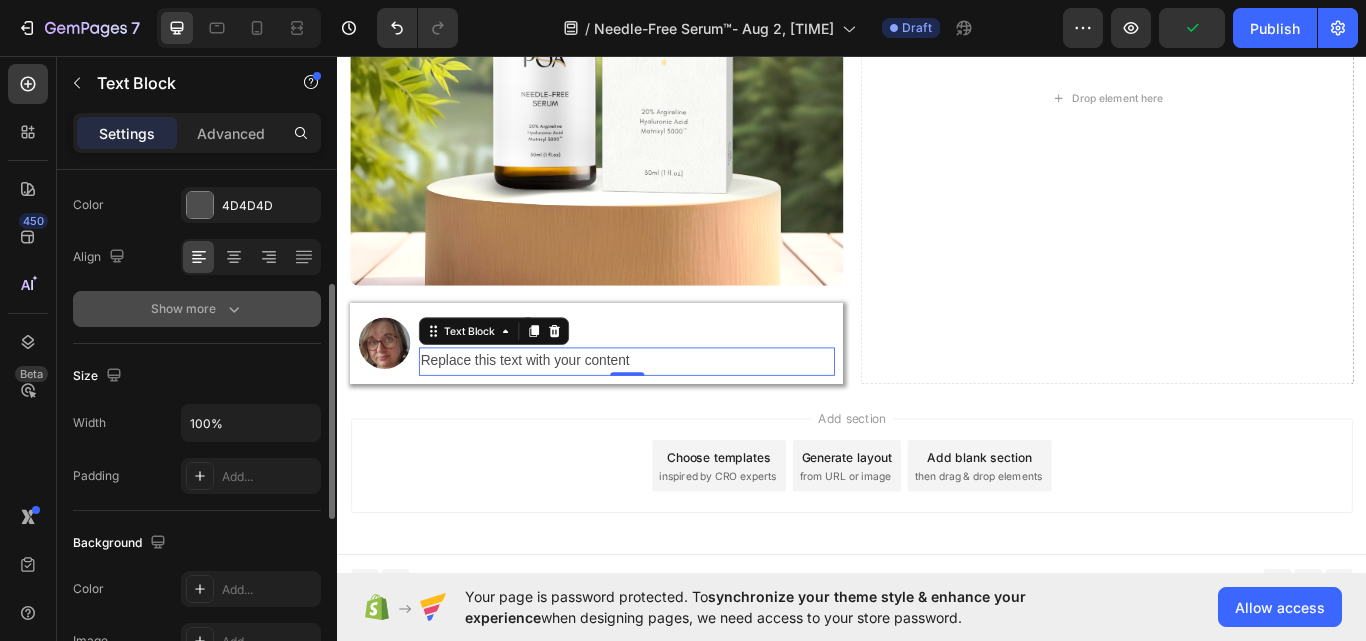 click 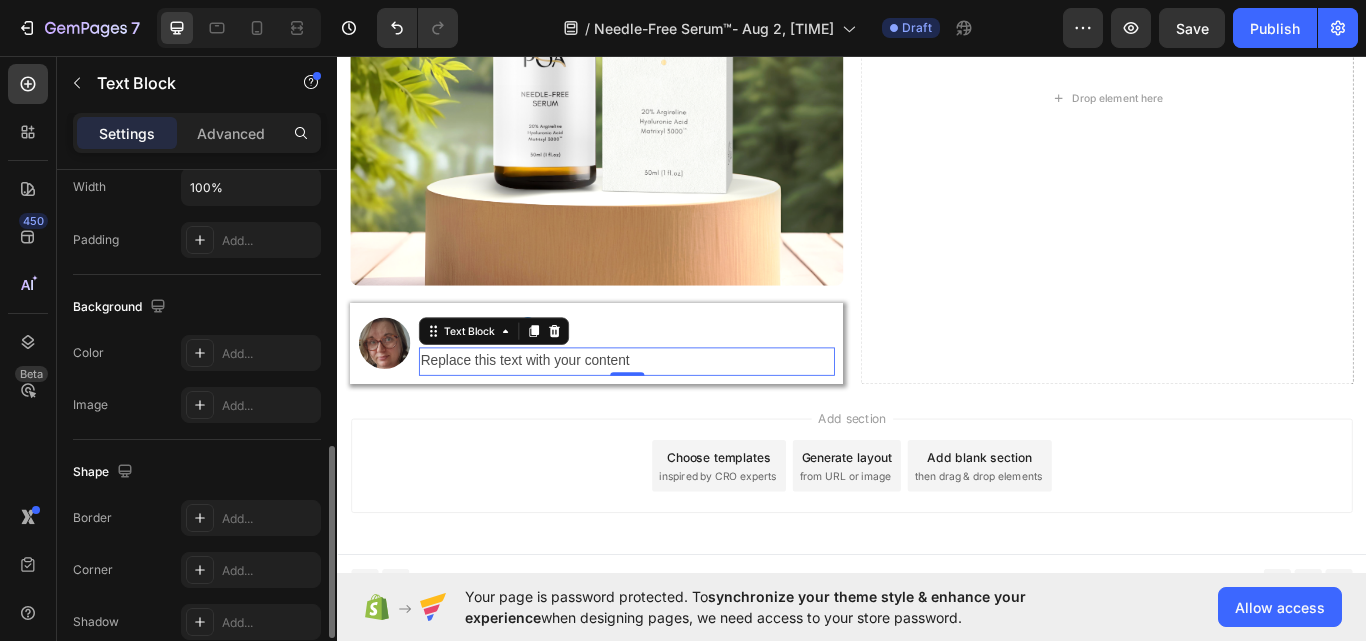 scroll, scrollTop: 921, scrollLeft: 0, axis: vertical 